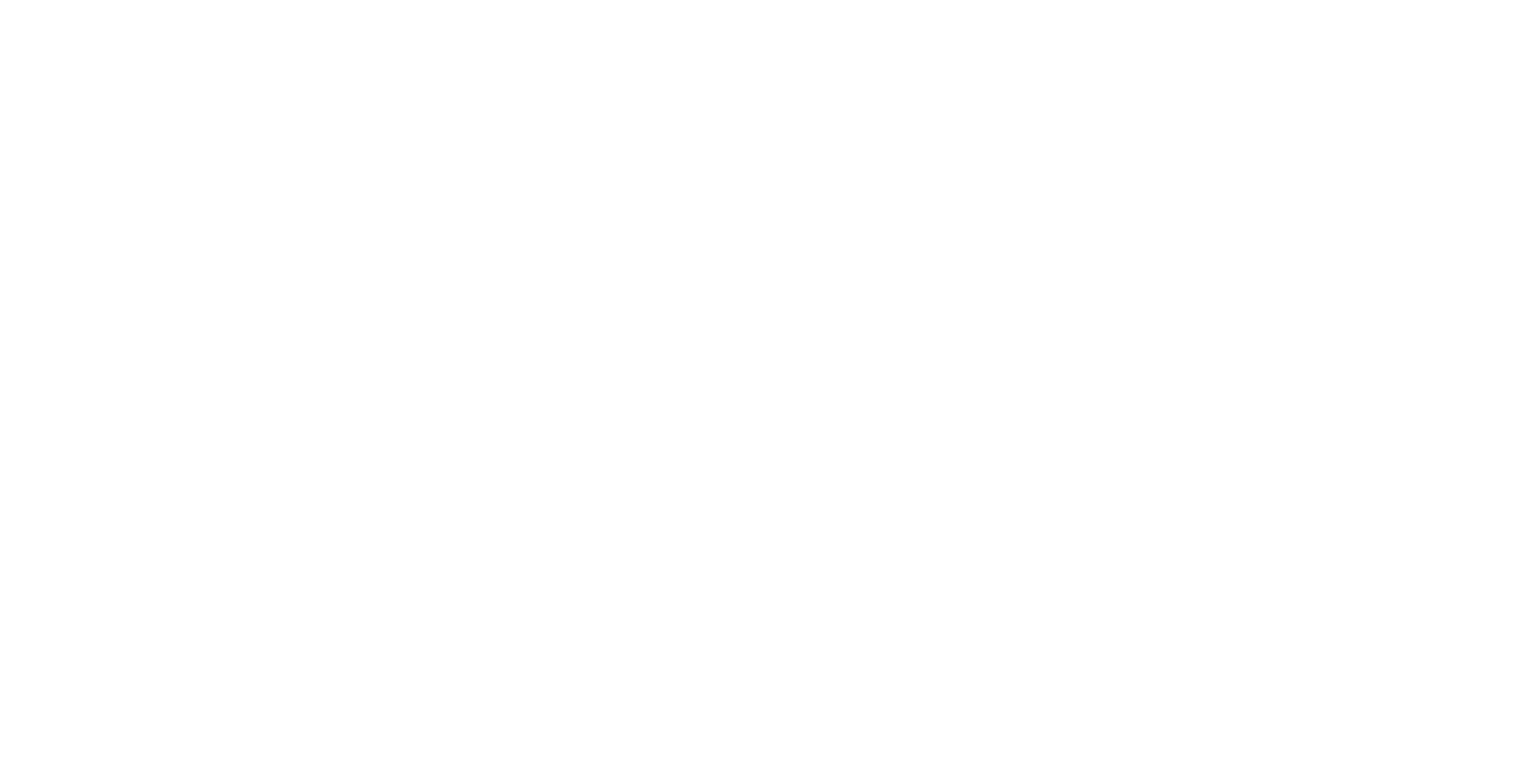 scroll, scrollTop: 0, scrollLeft: 0, axis: both 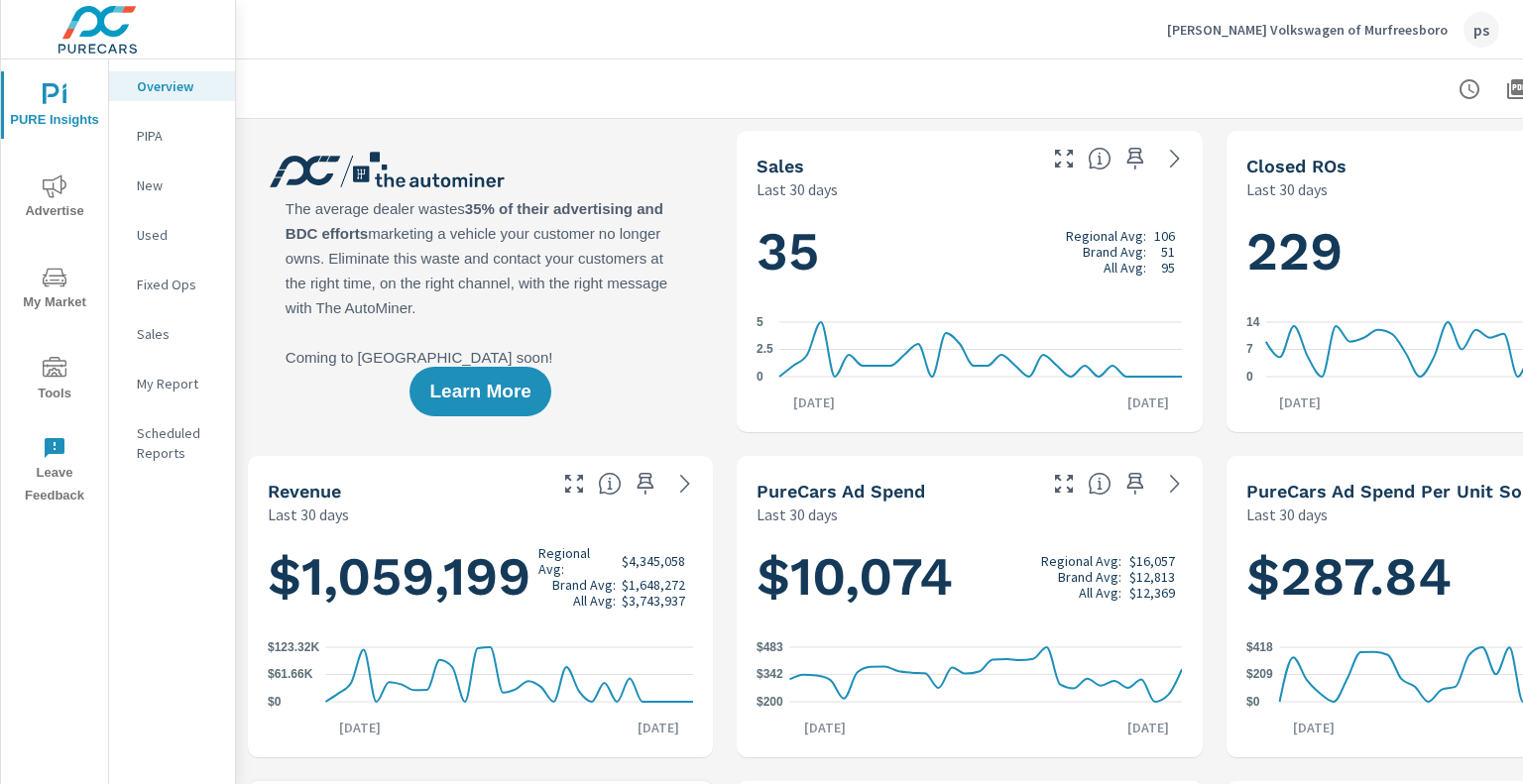 click on "Tools" at bounding box center (55, 381) 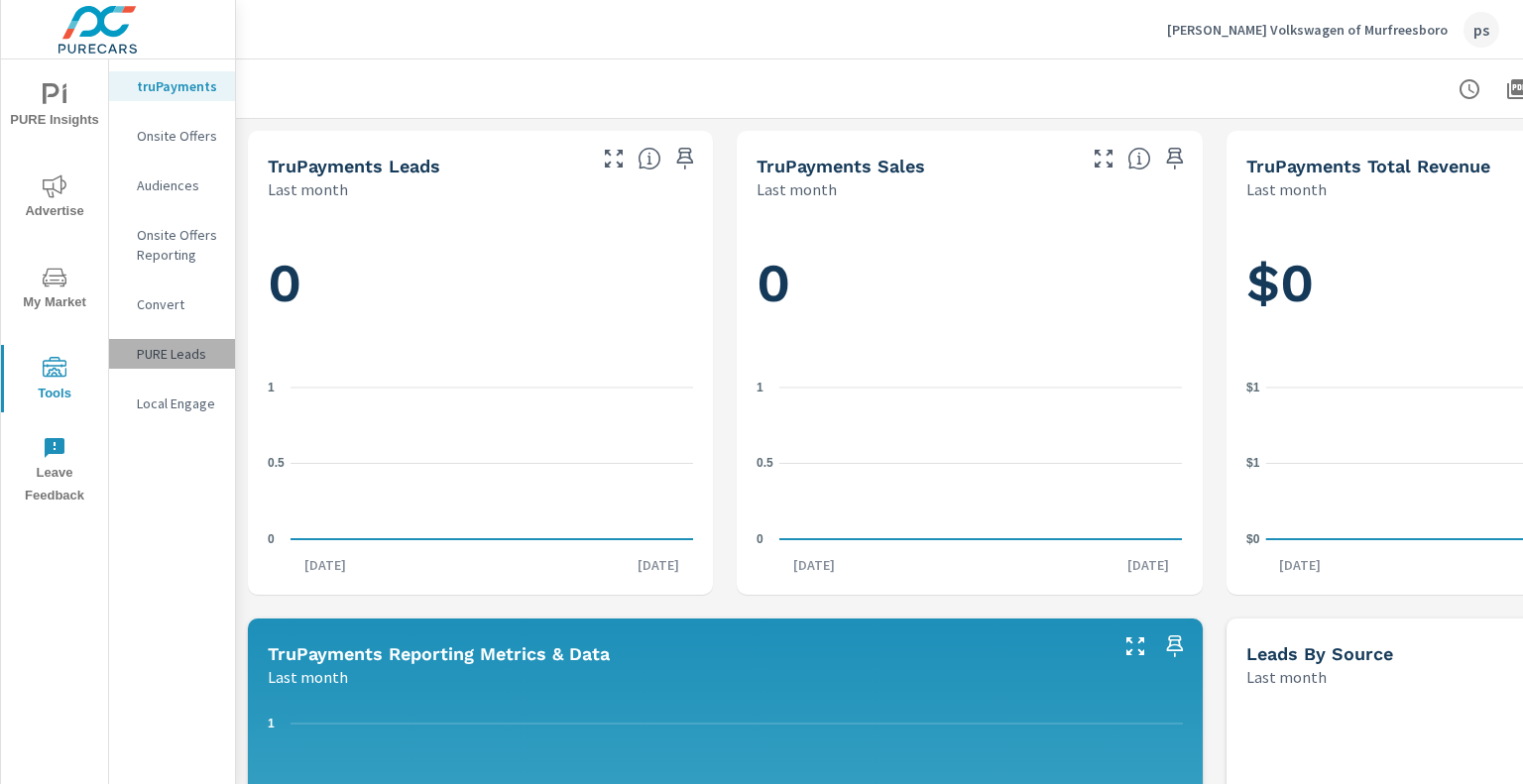 click on "PURE Leads" at bounding box center (177, 354) 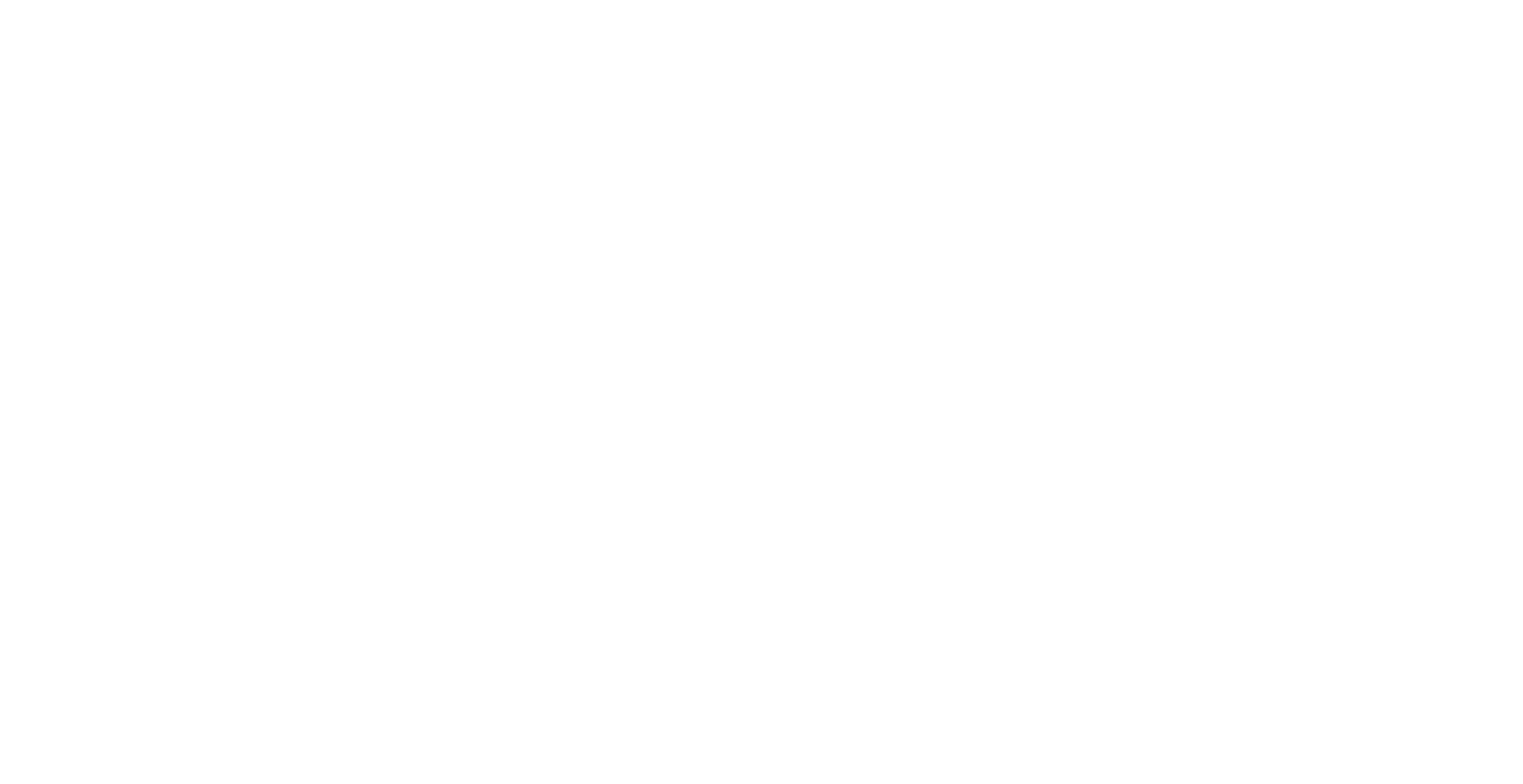 scroll, scrollTop: 0, scrollLeft: 0, axis: both 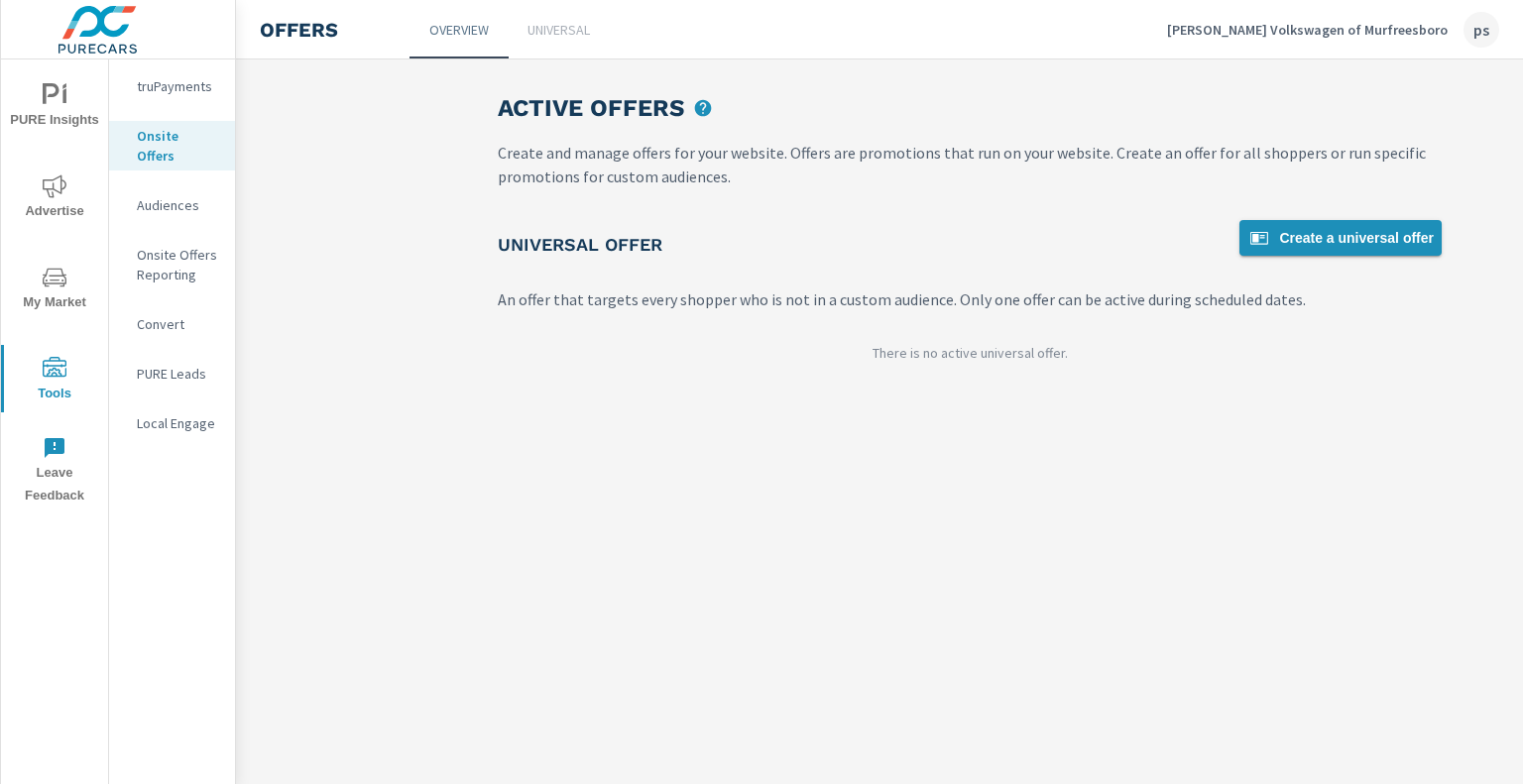 click on "Create a universal offer" at bounding box center [1341, 238] 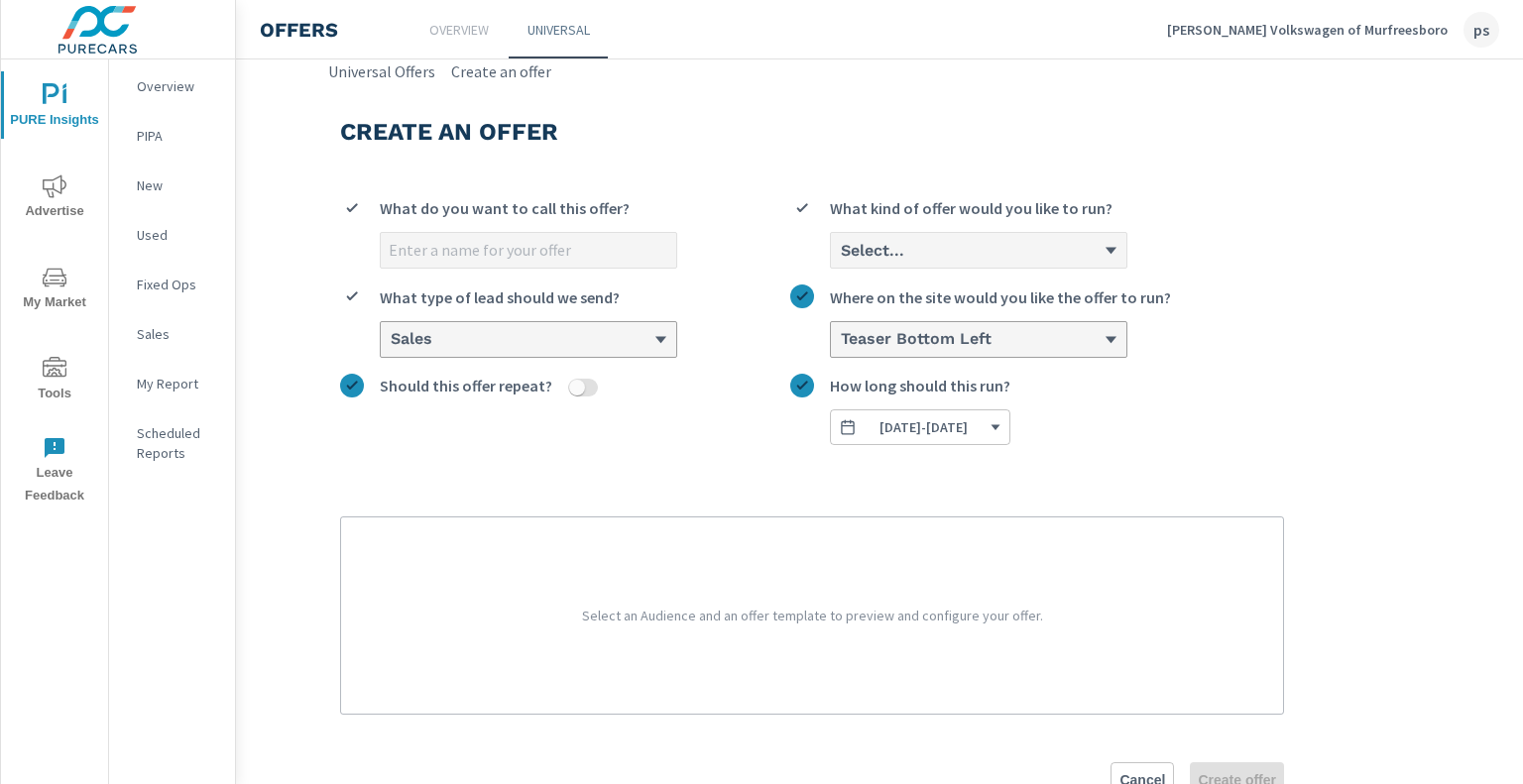 scroll, scrollTop: 0, scrollLeft: 194, axis: horizontal 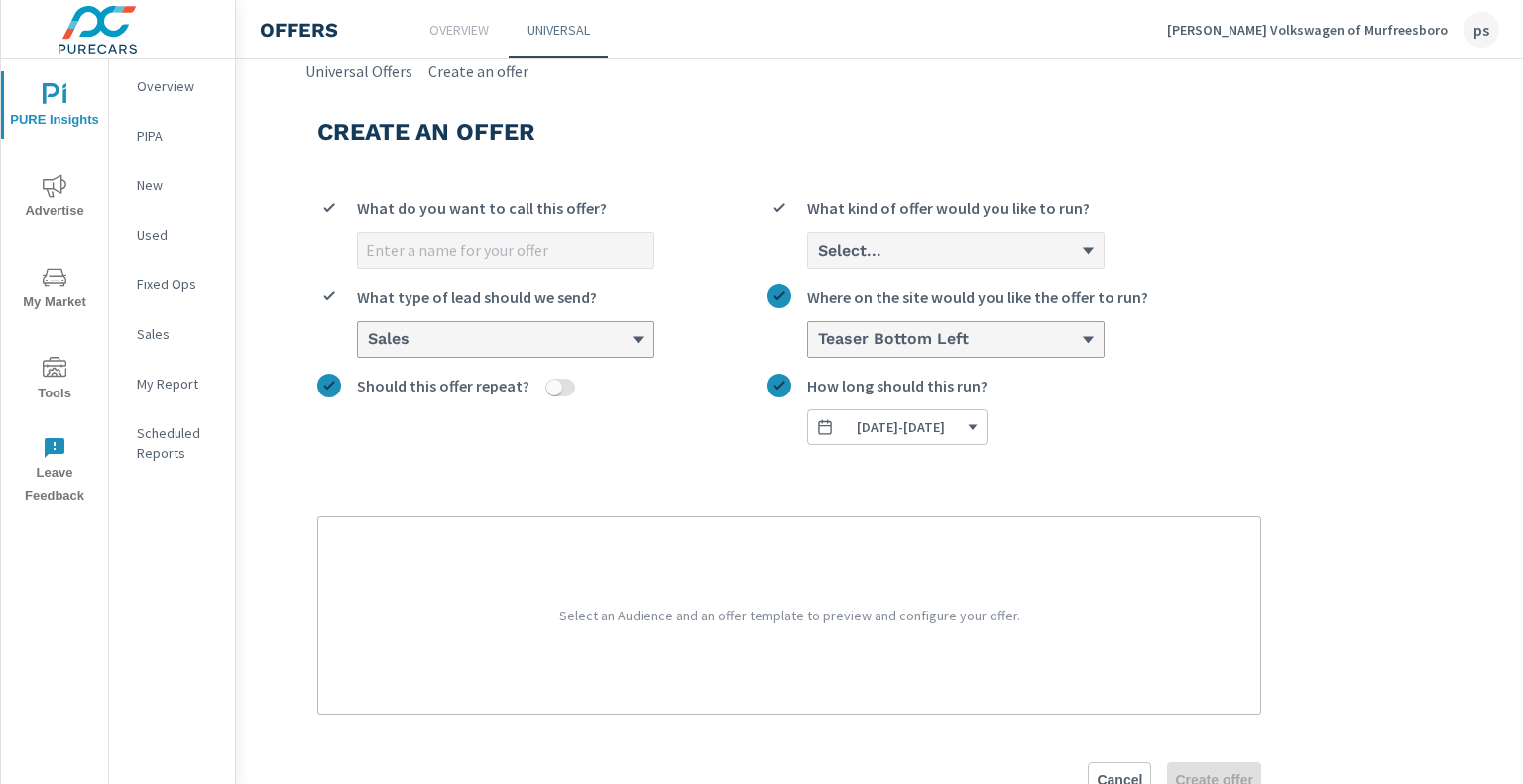 click on "Overview" at bounding box center (459, 30) 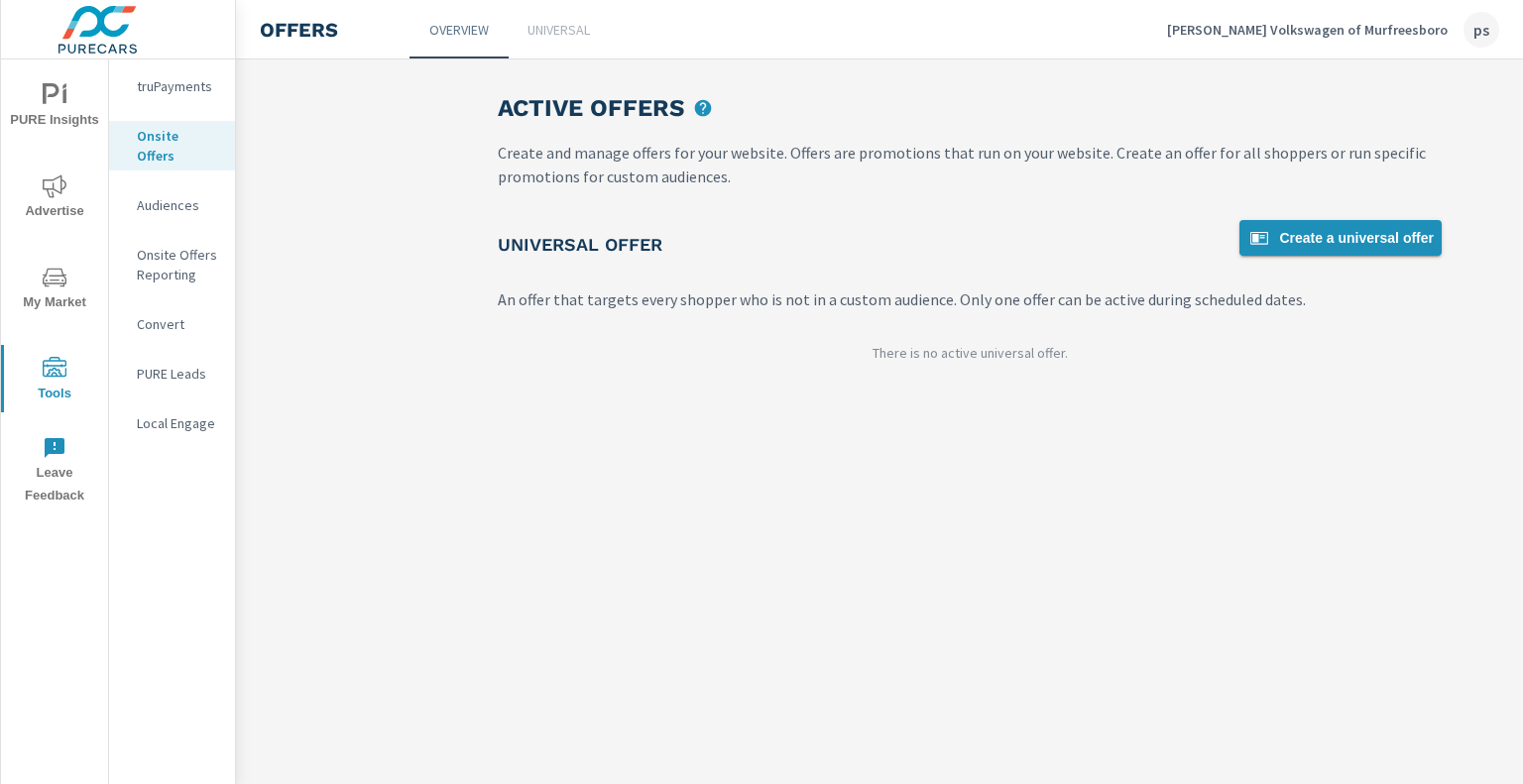 click on "Create a universal offer" at bounding box center (1341, 238) 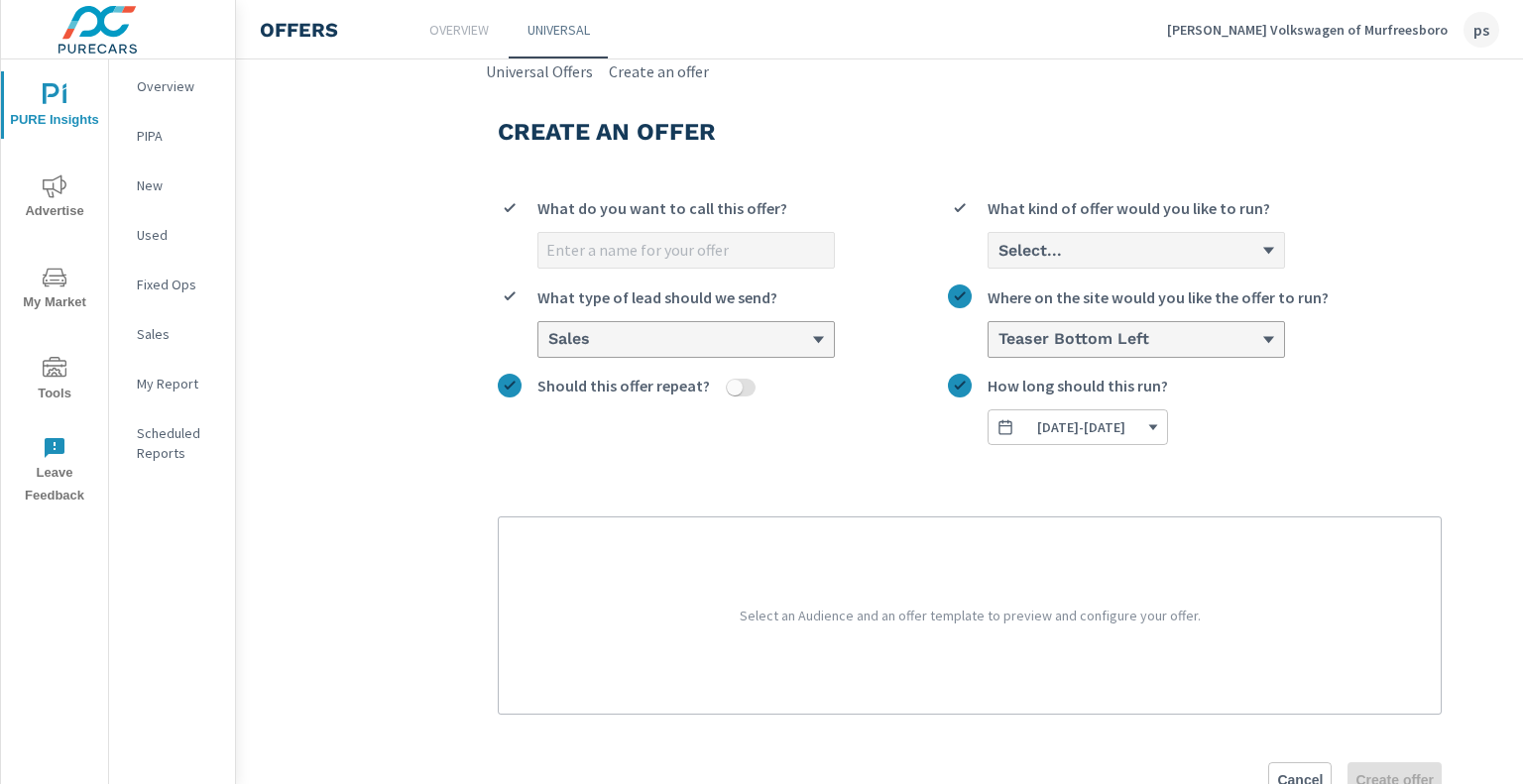 click on "What do you want to call this offer?" at bounding box center (686, 250) 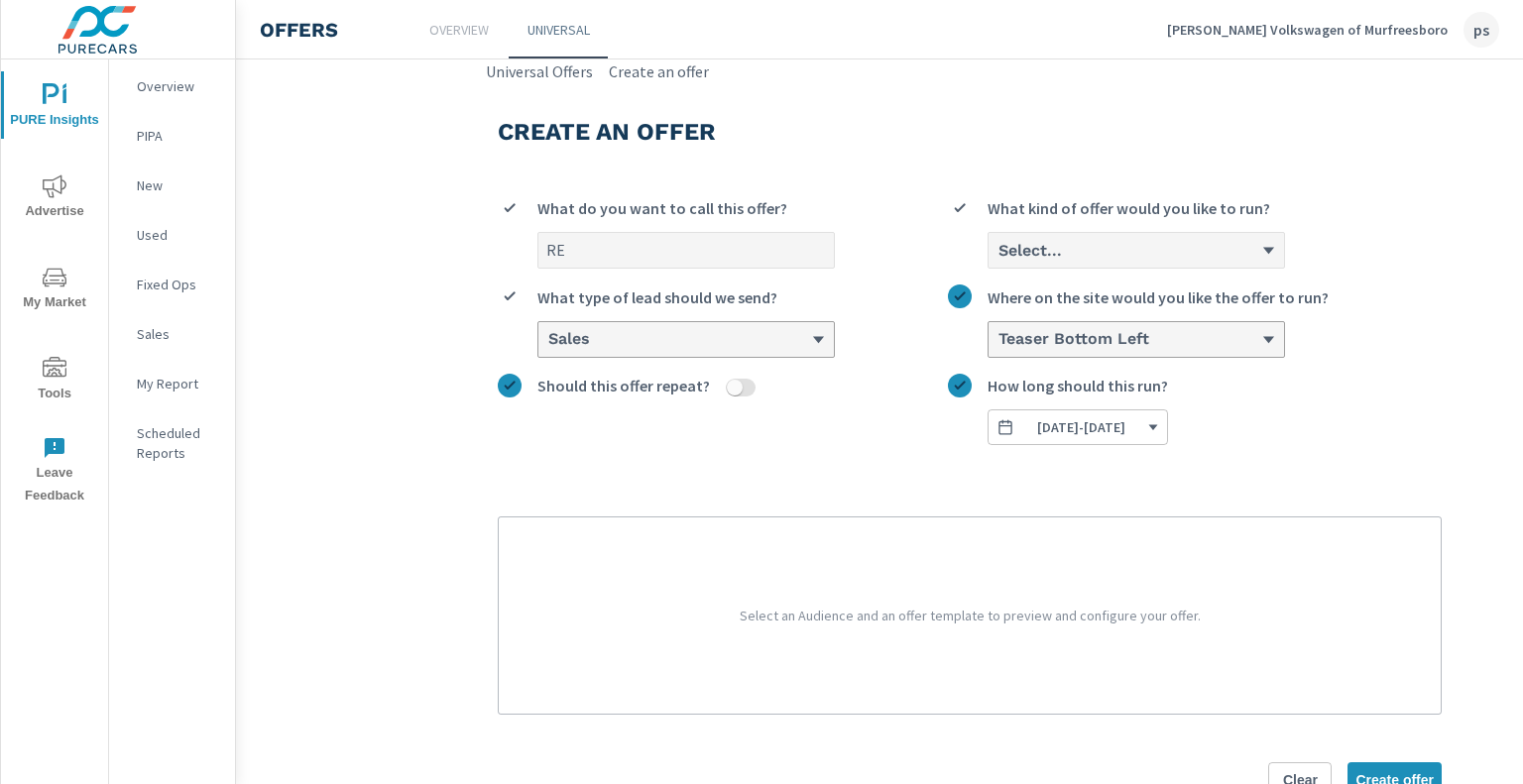 type on "R" 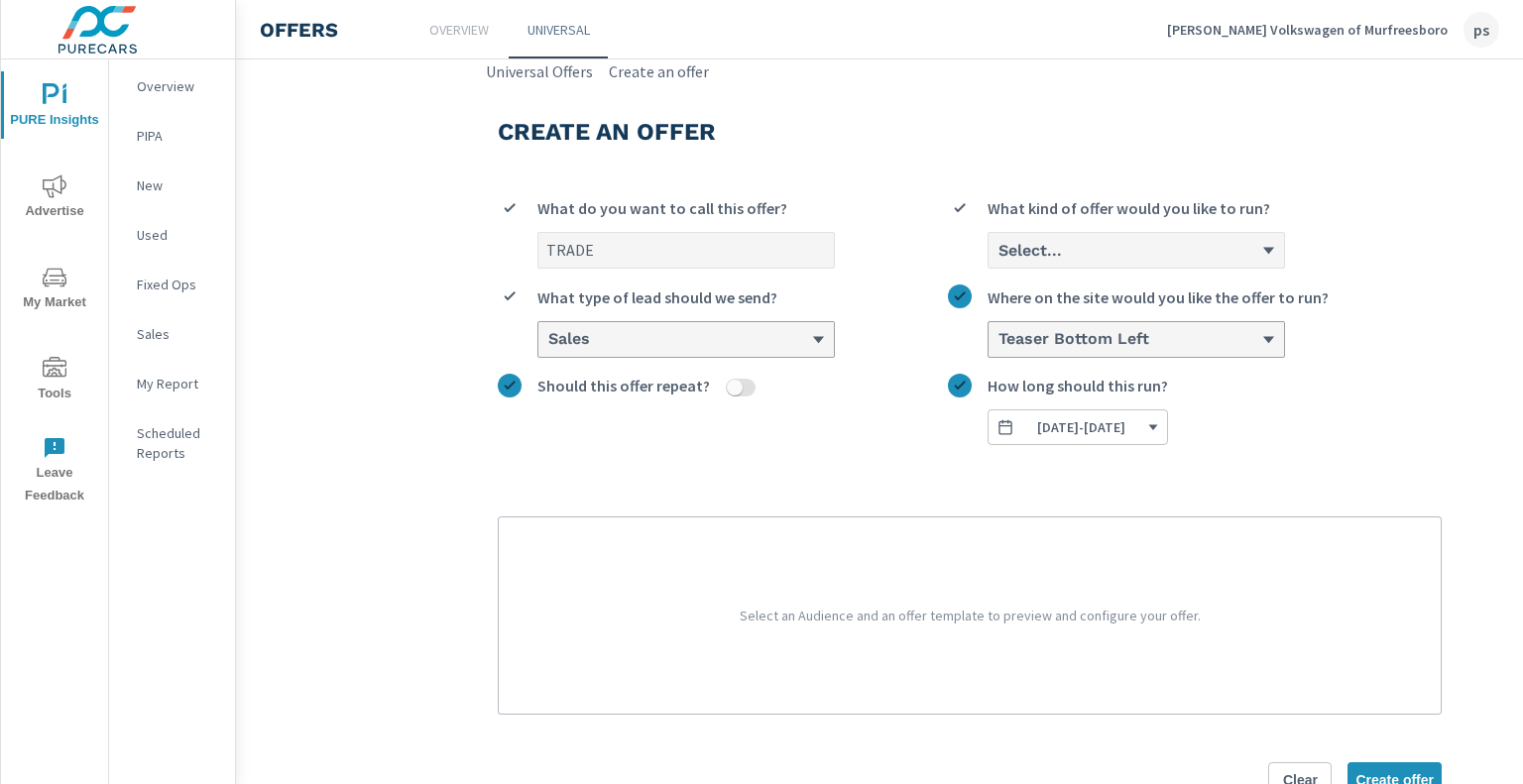 type on "TRADE" 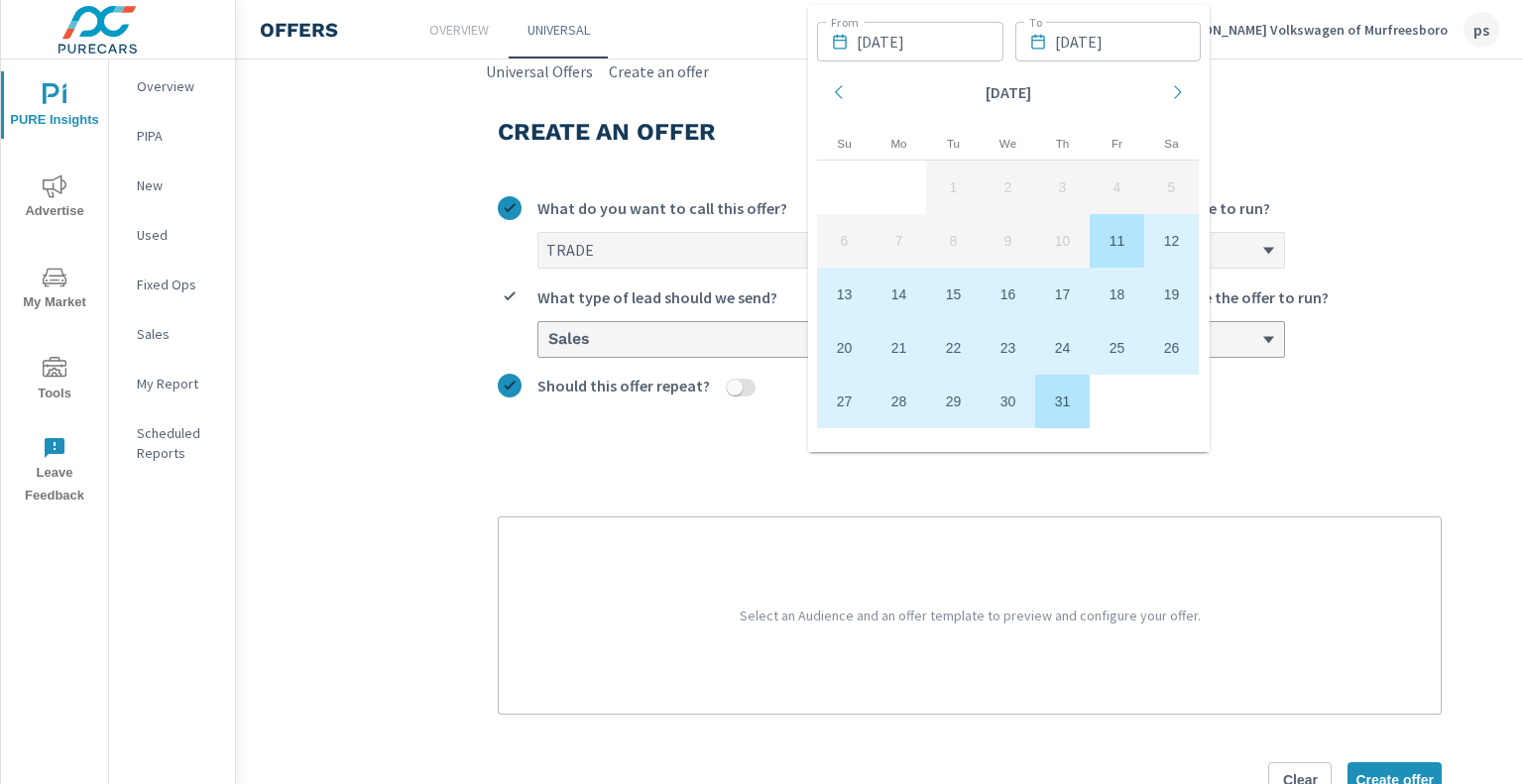 click on "Teaser Bottom Left Where on the site would you like the offer to run?" at bounding box center (1195, 320) 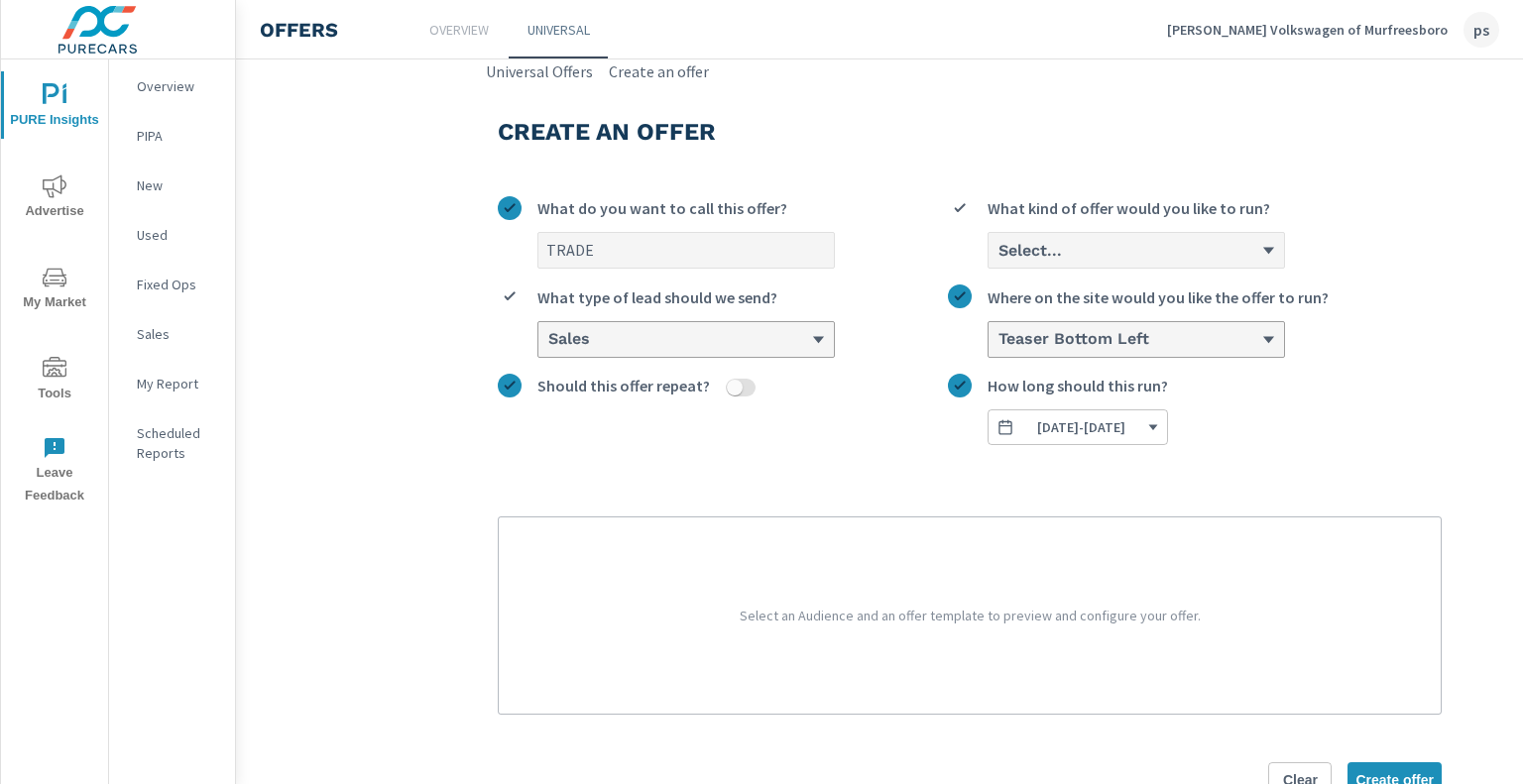 click on "Should this offer repeat?" at bounding box center (735, 388) 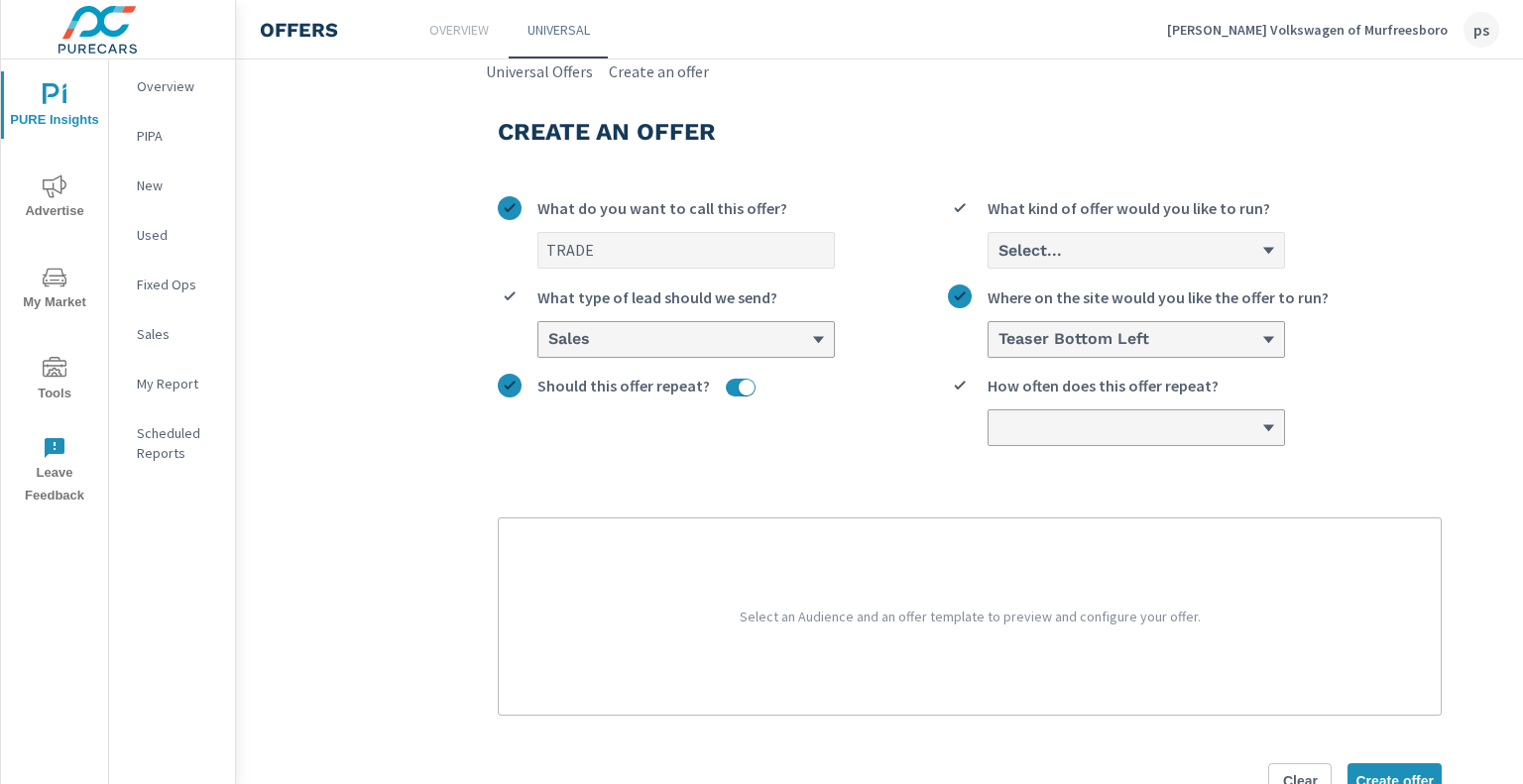 click at bounding box center (1128, 427) 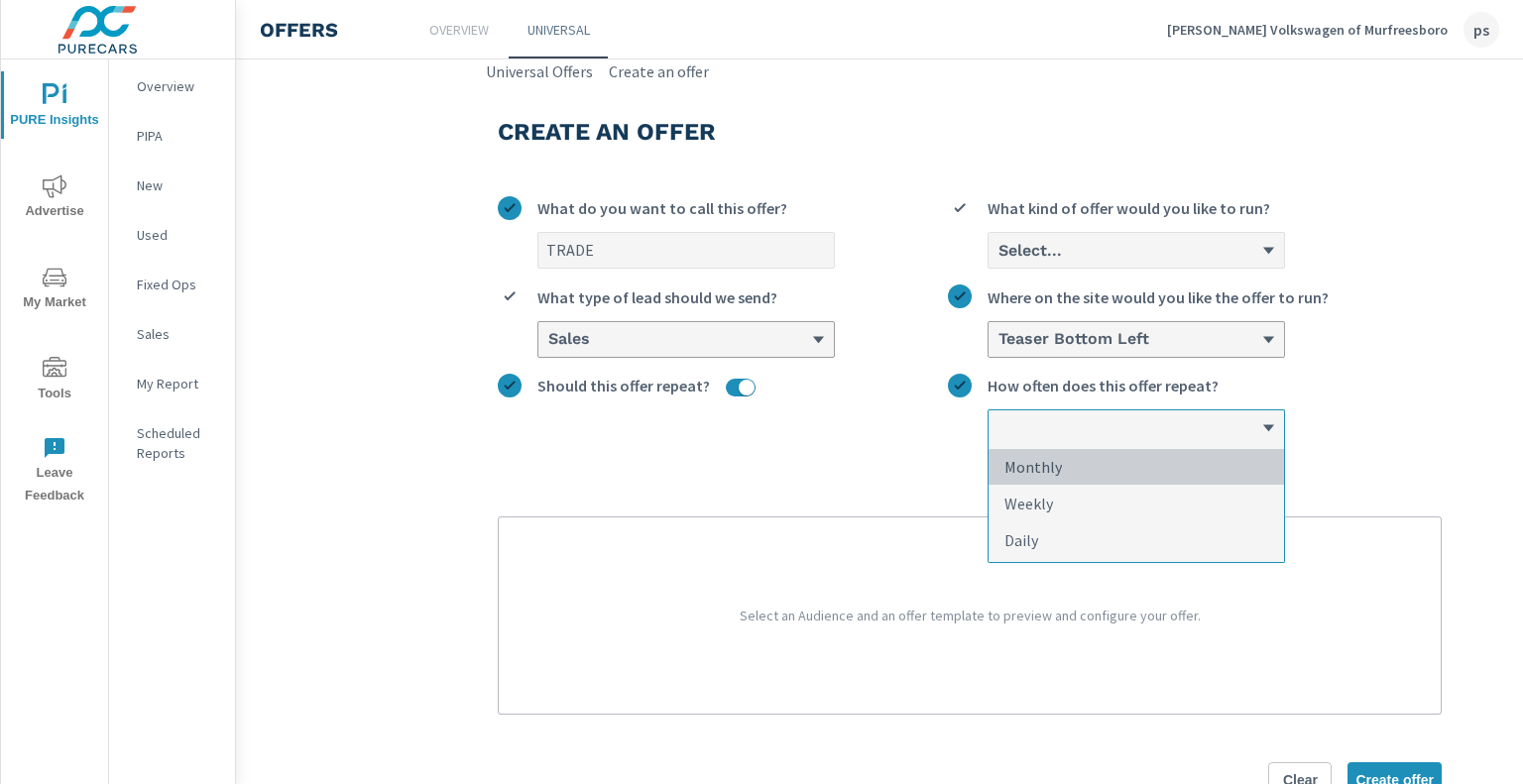 click on "Monthly" at bounding box center [1136, 467] 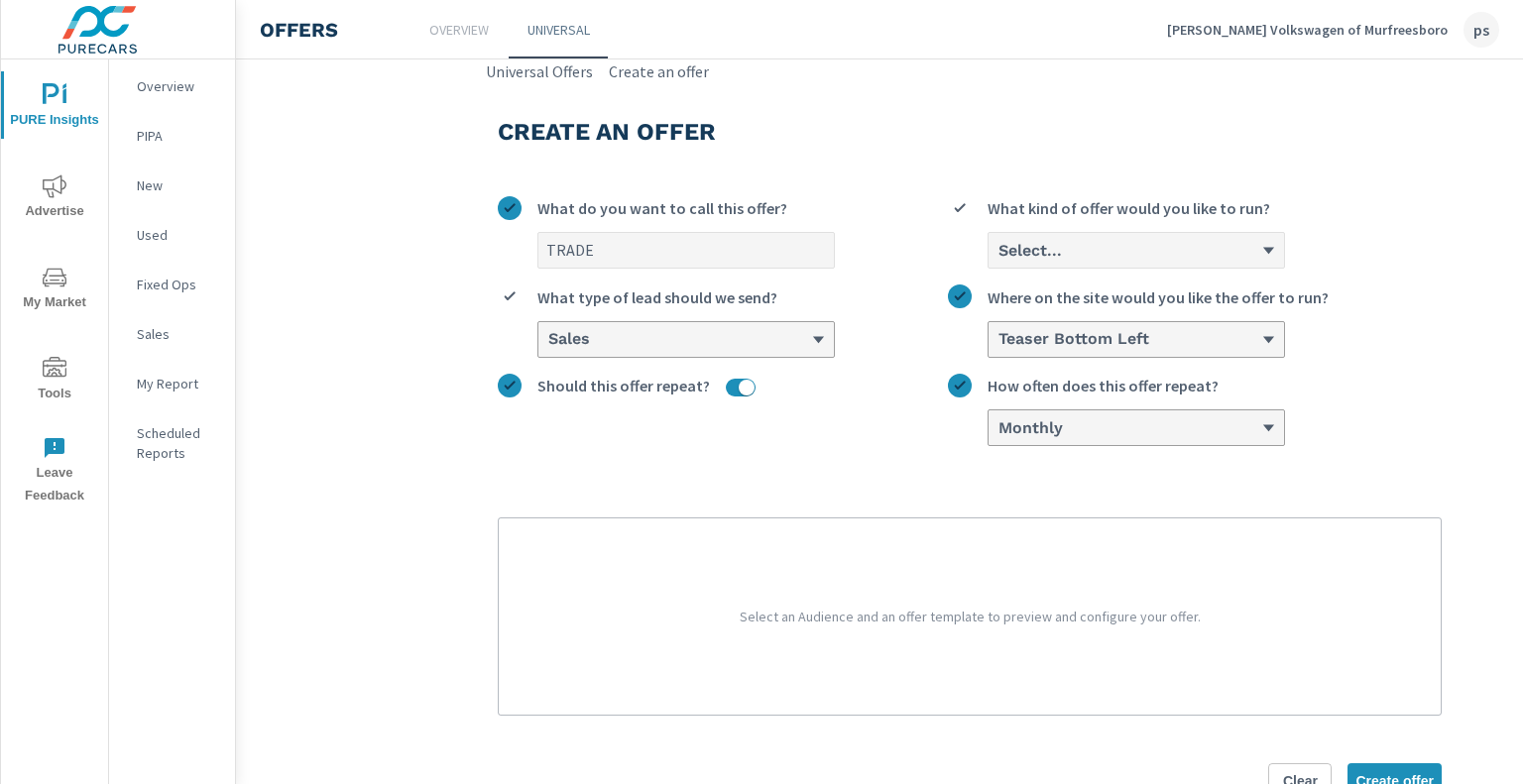 click on "Select..." at bounding box center [1030, 251] 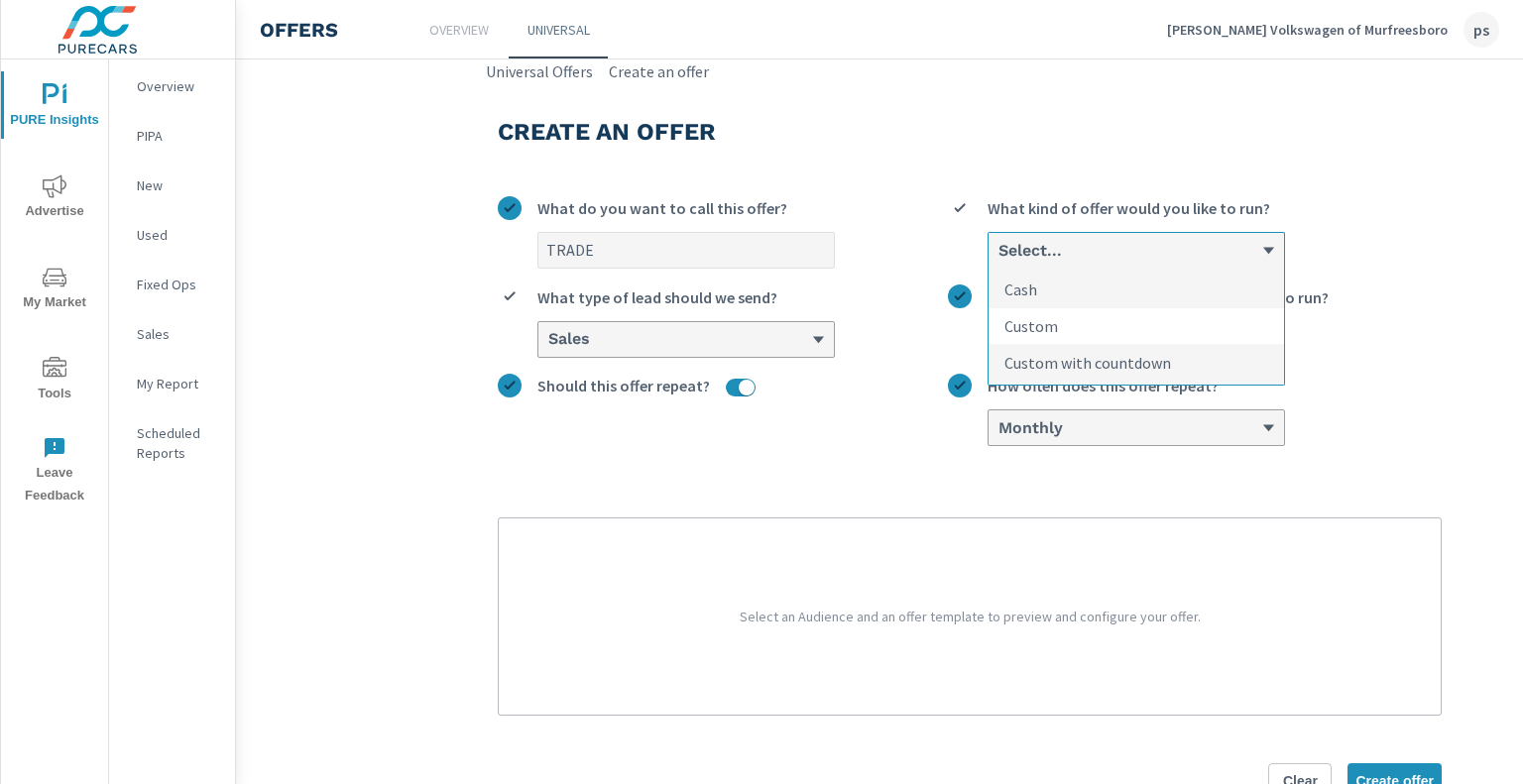 click on "Custom" at bounding box center [1031, 326] 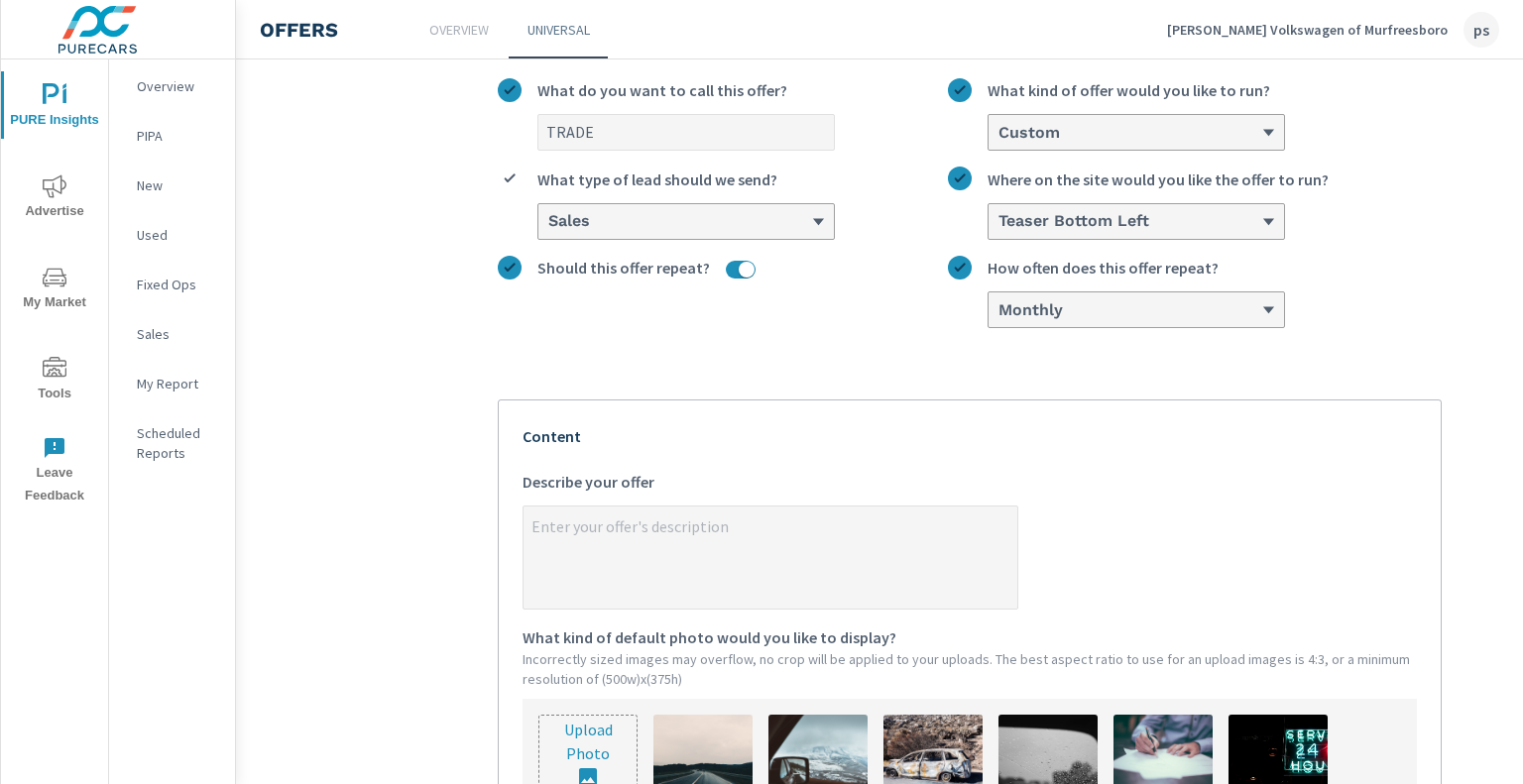 type on "x" 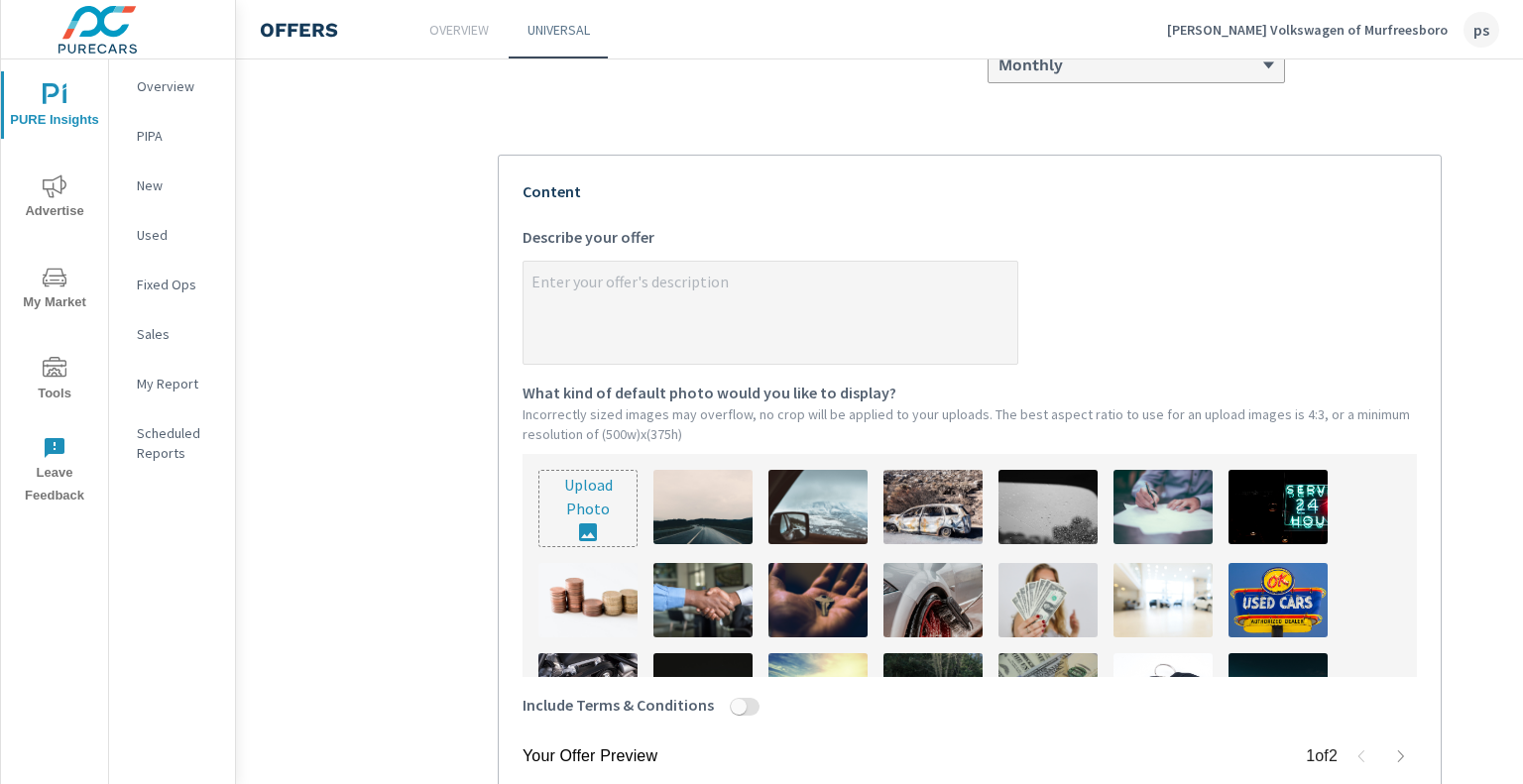 scroll, scrollTop: 0, scrollLeft: 0, axis: both 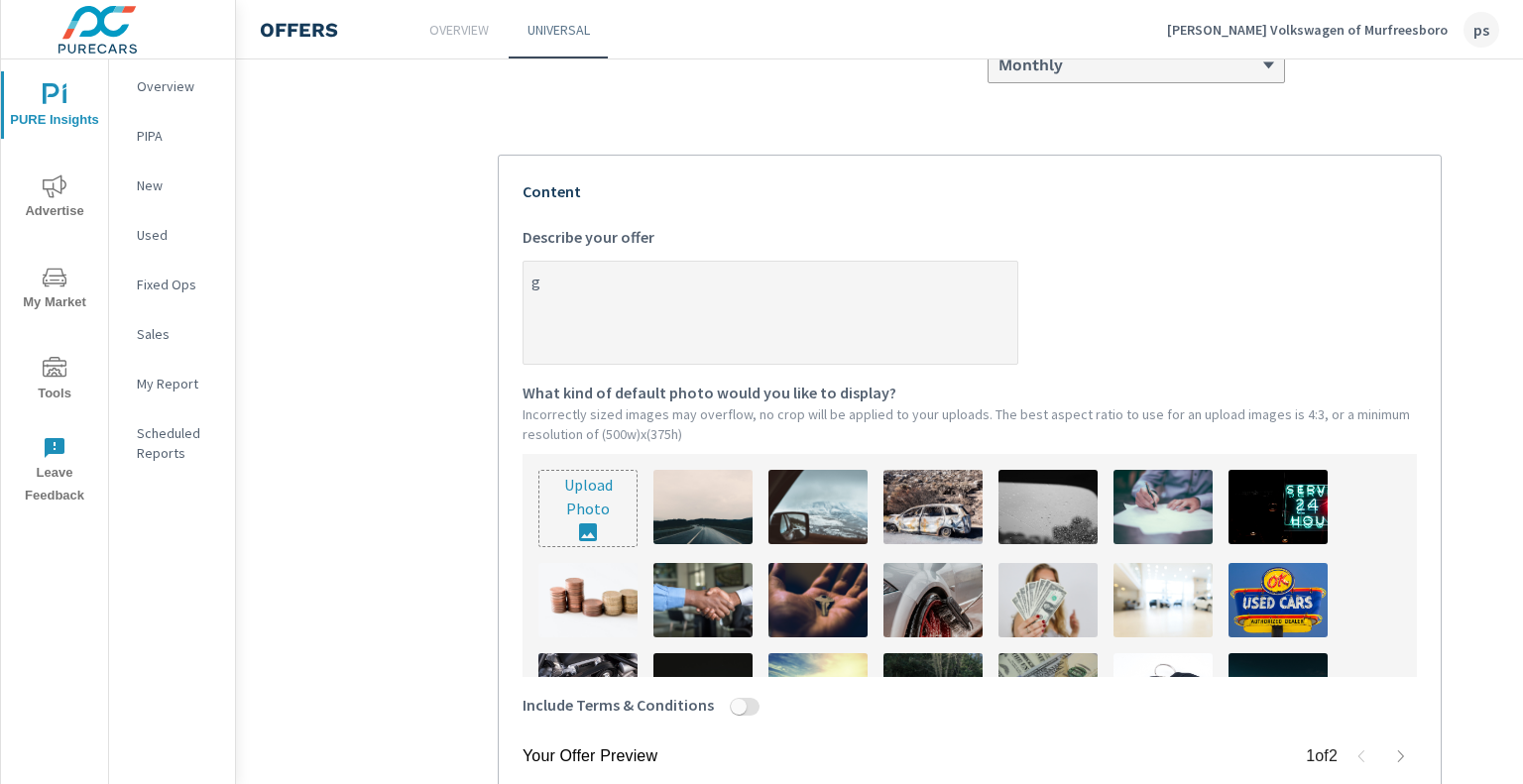 type on "x" 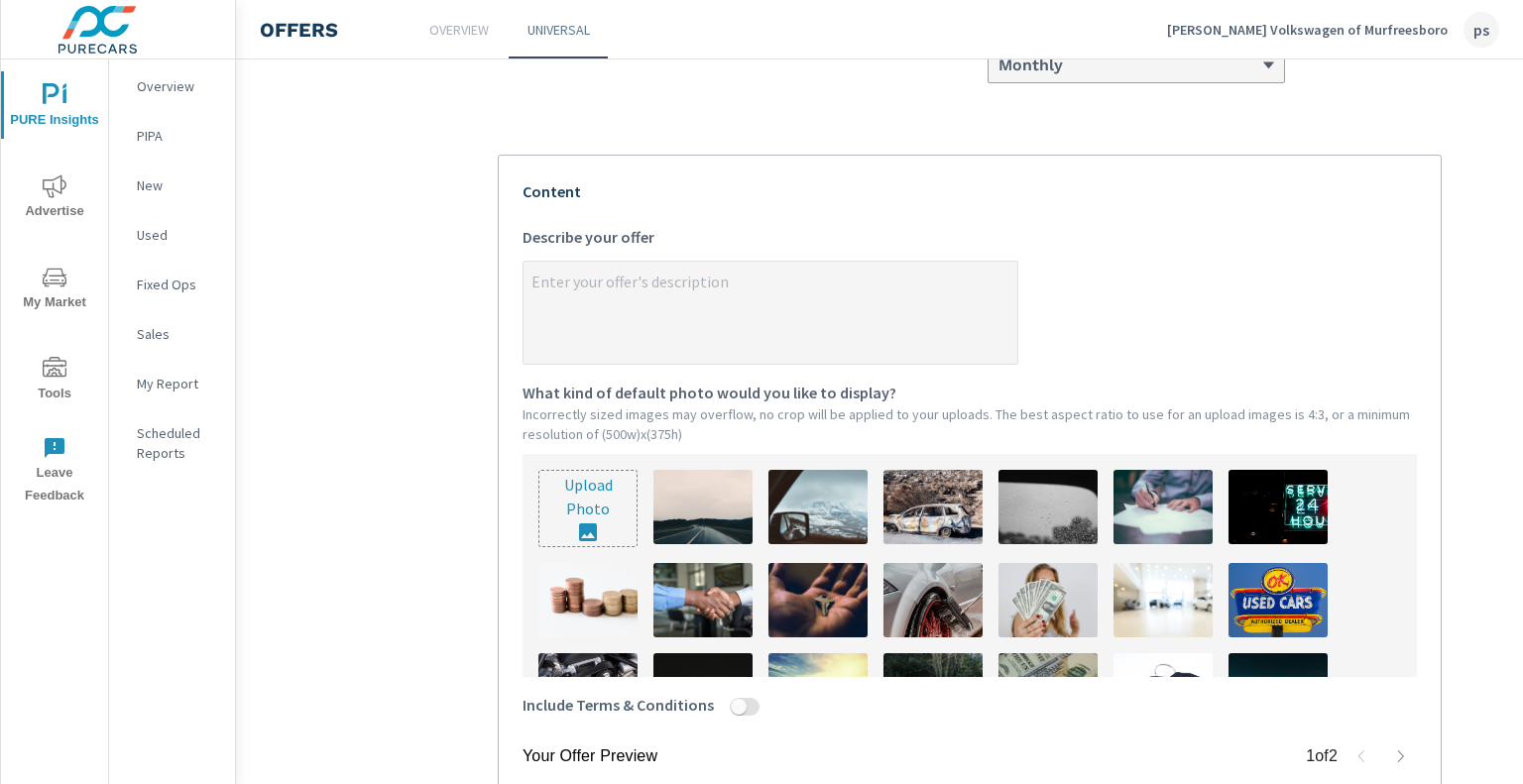 type on "x" 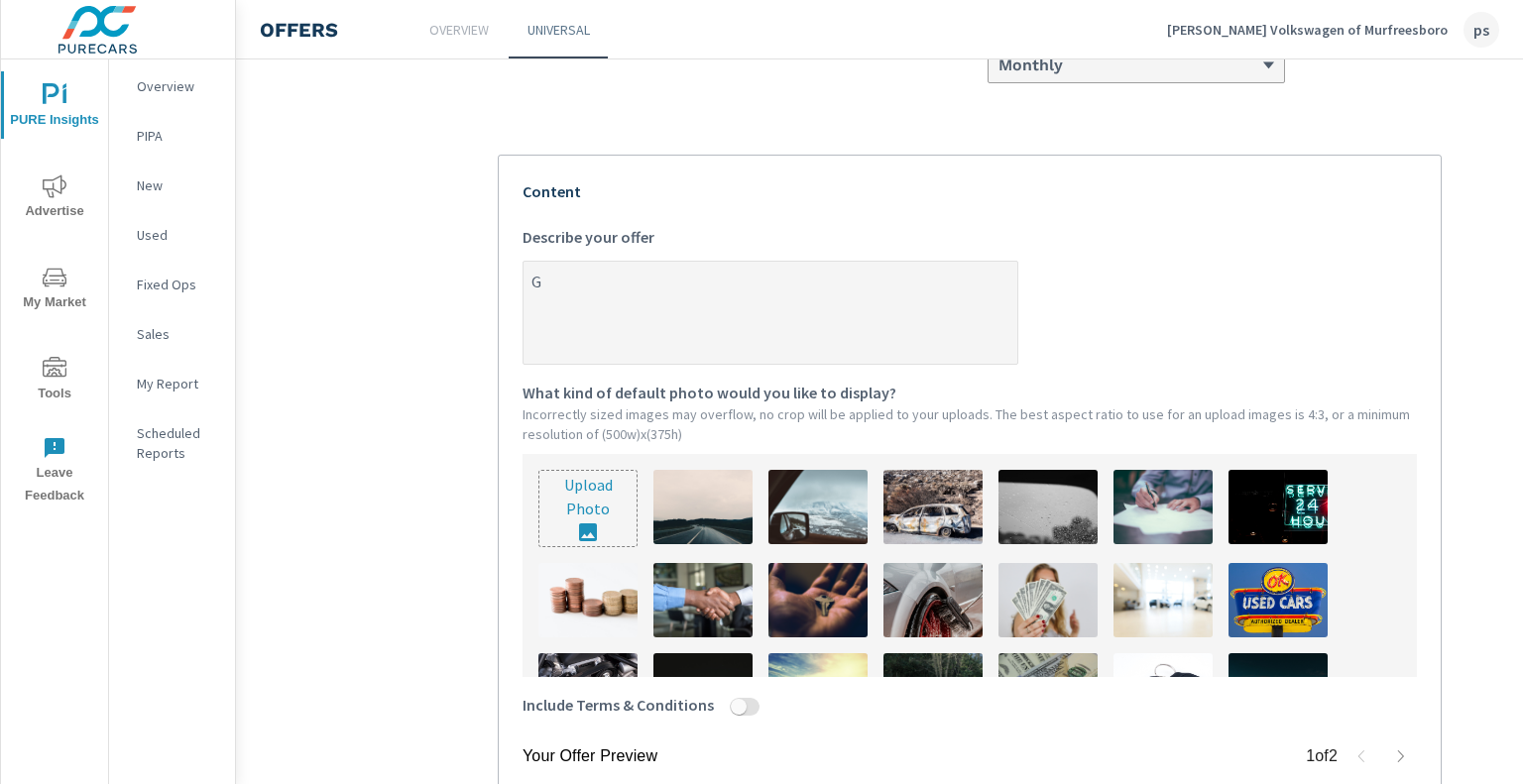 type on "x" 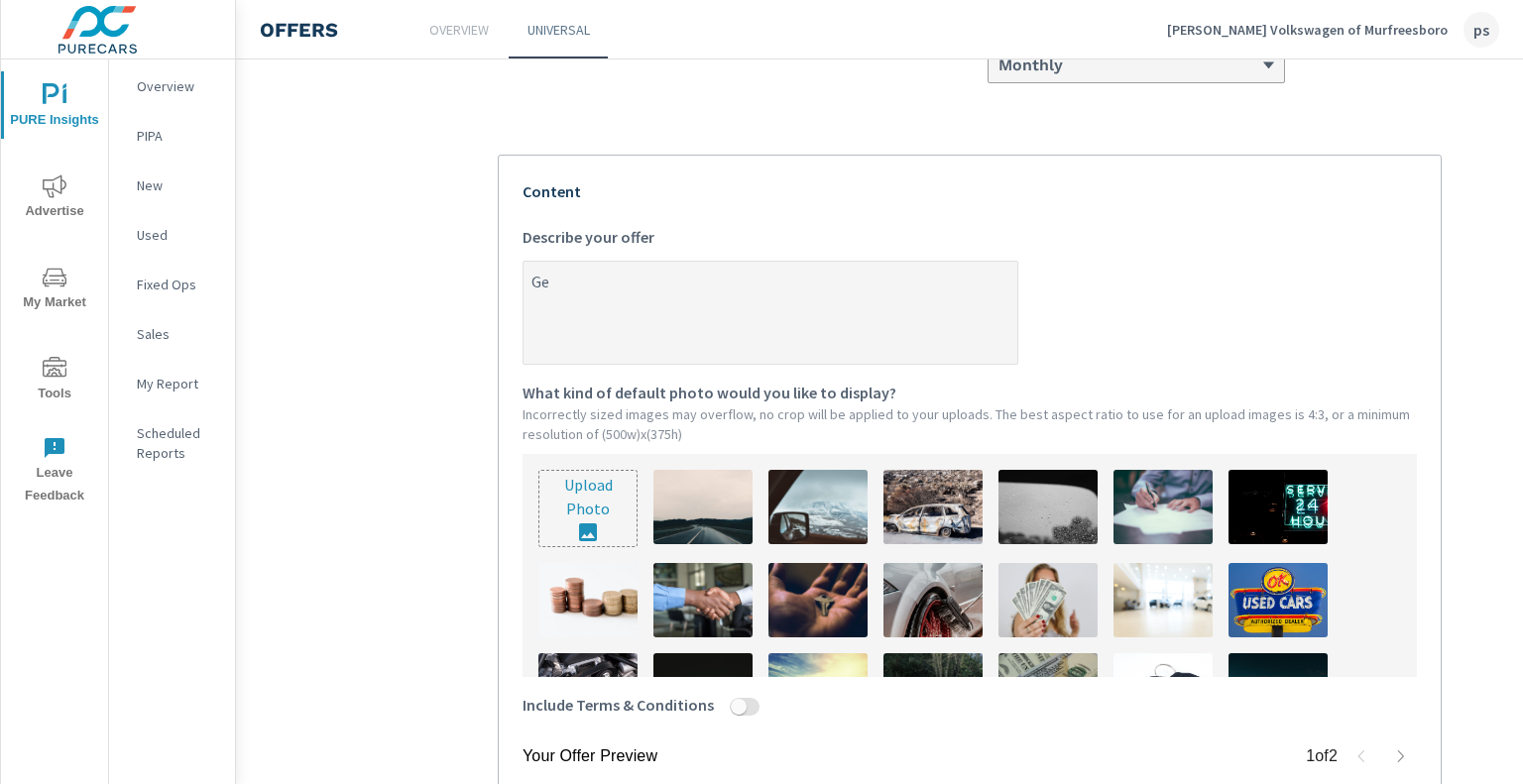 type on "Get" 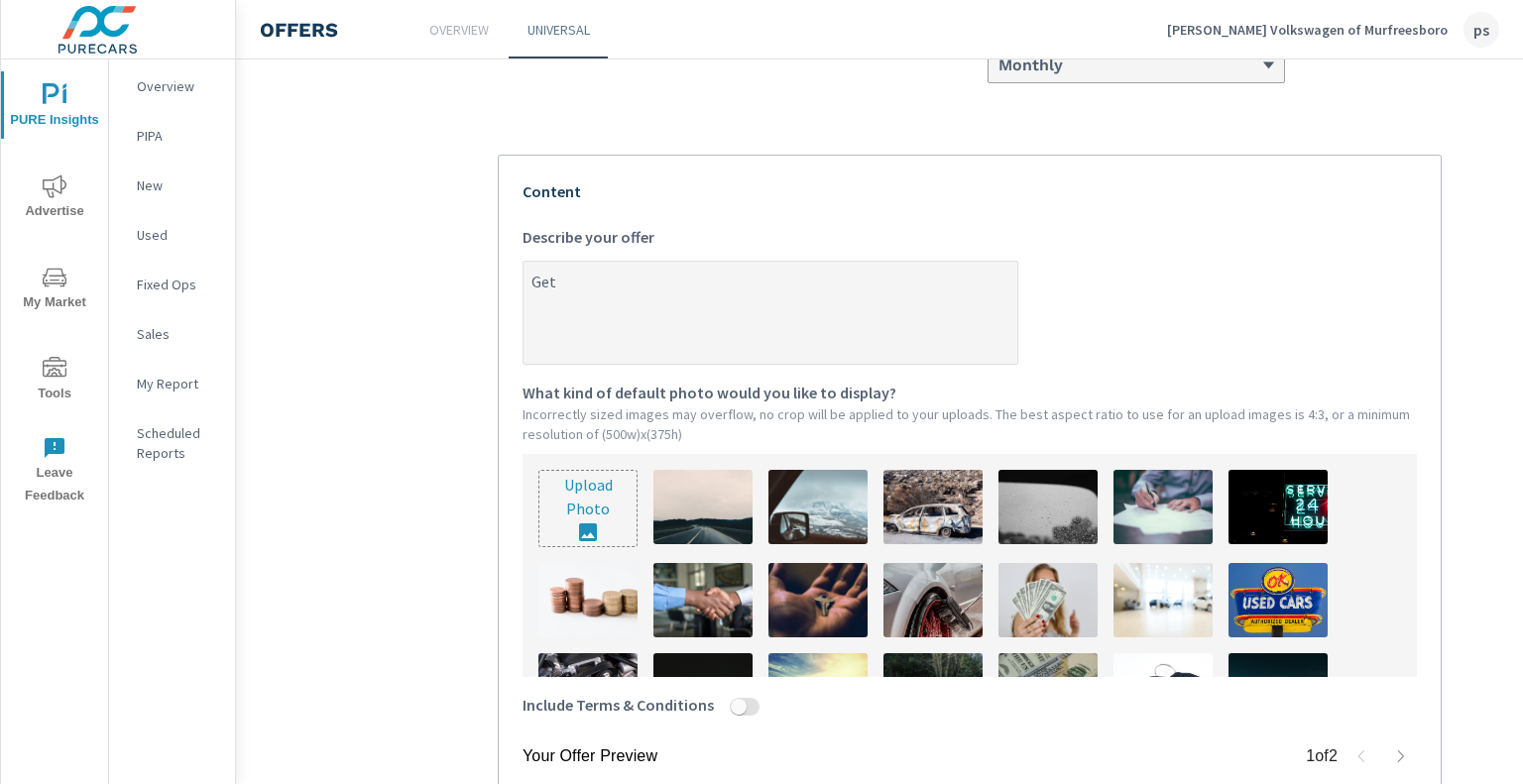 type on "Get" 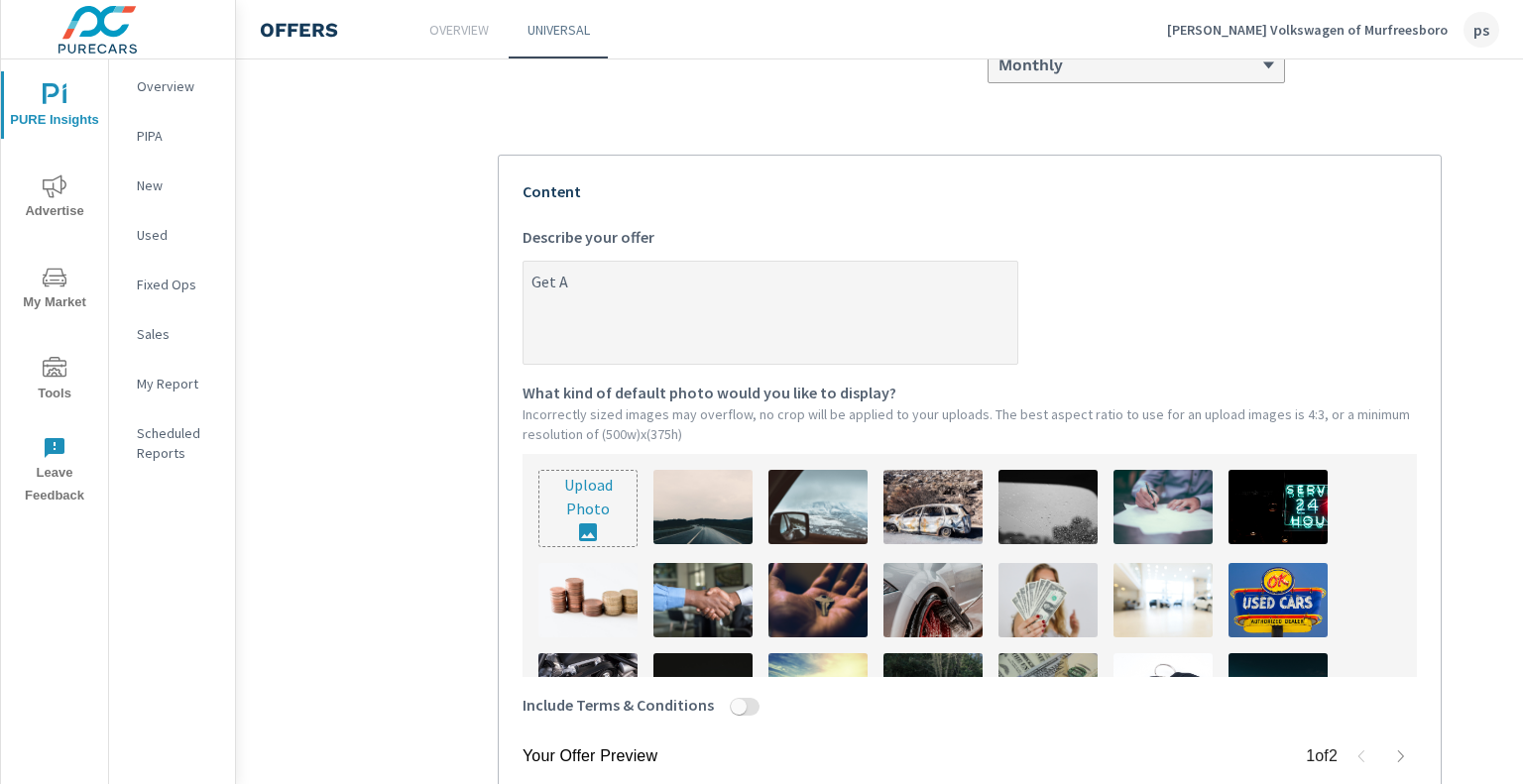 type on "Get An" 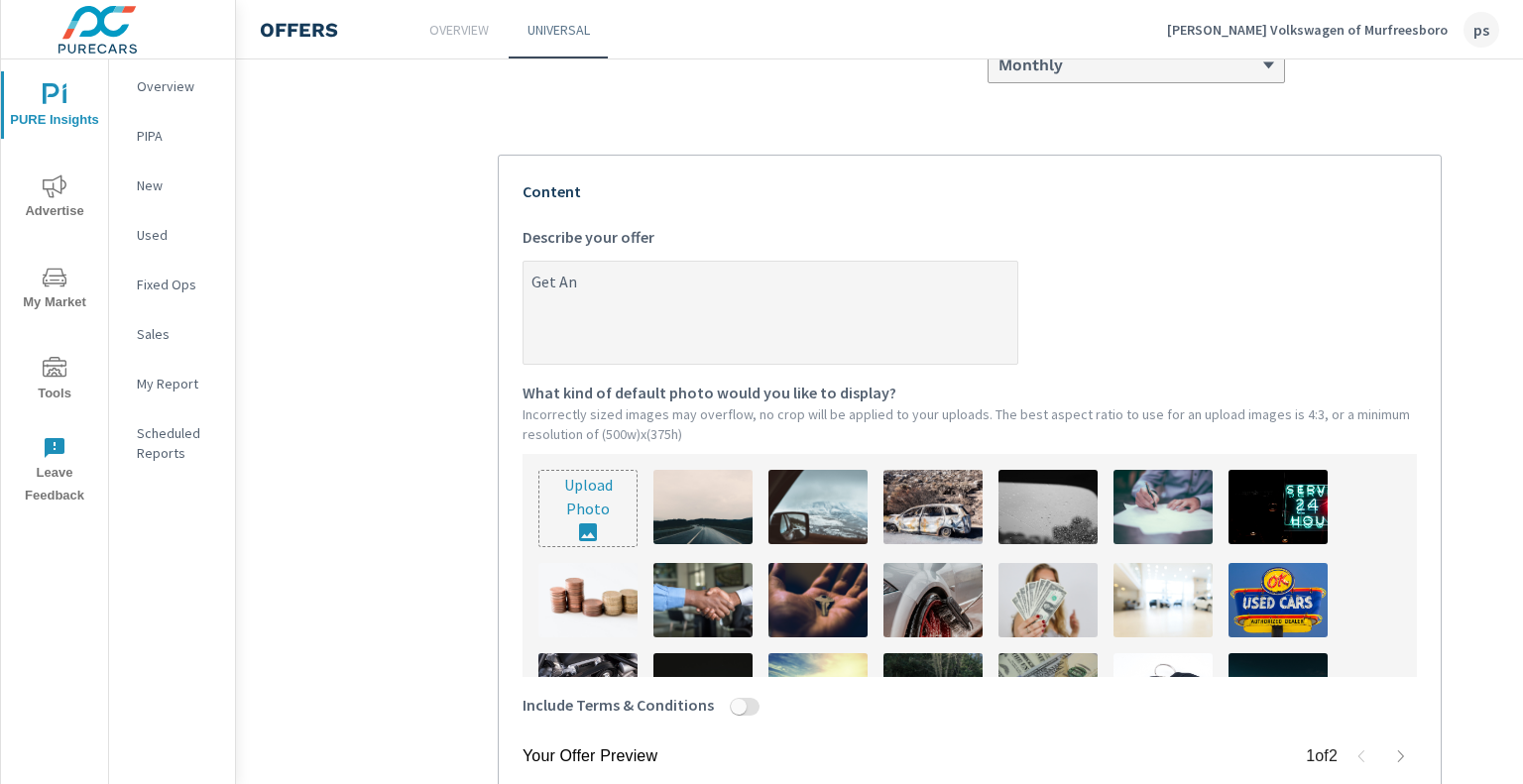 type on "x" 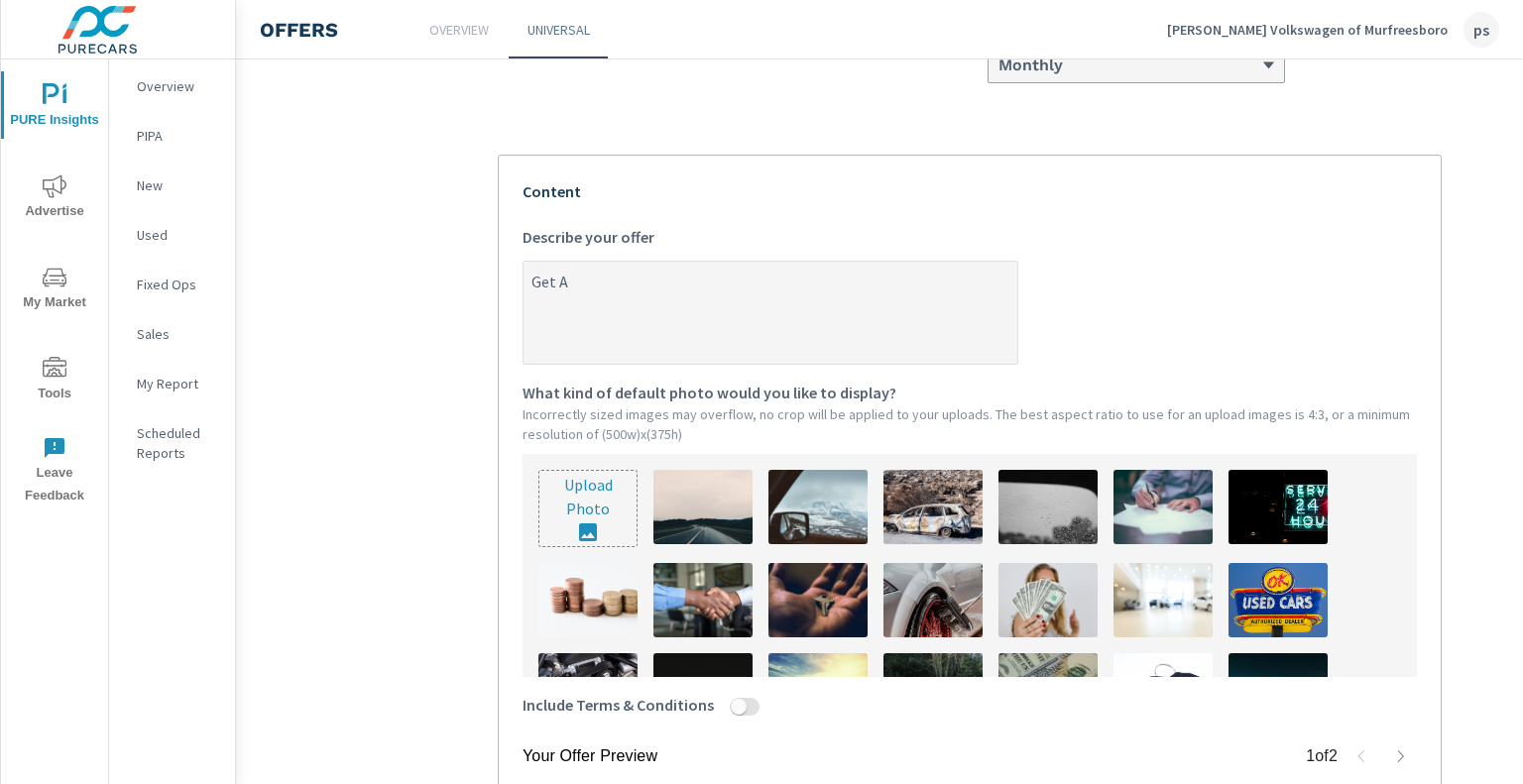 type on "Get" 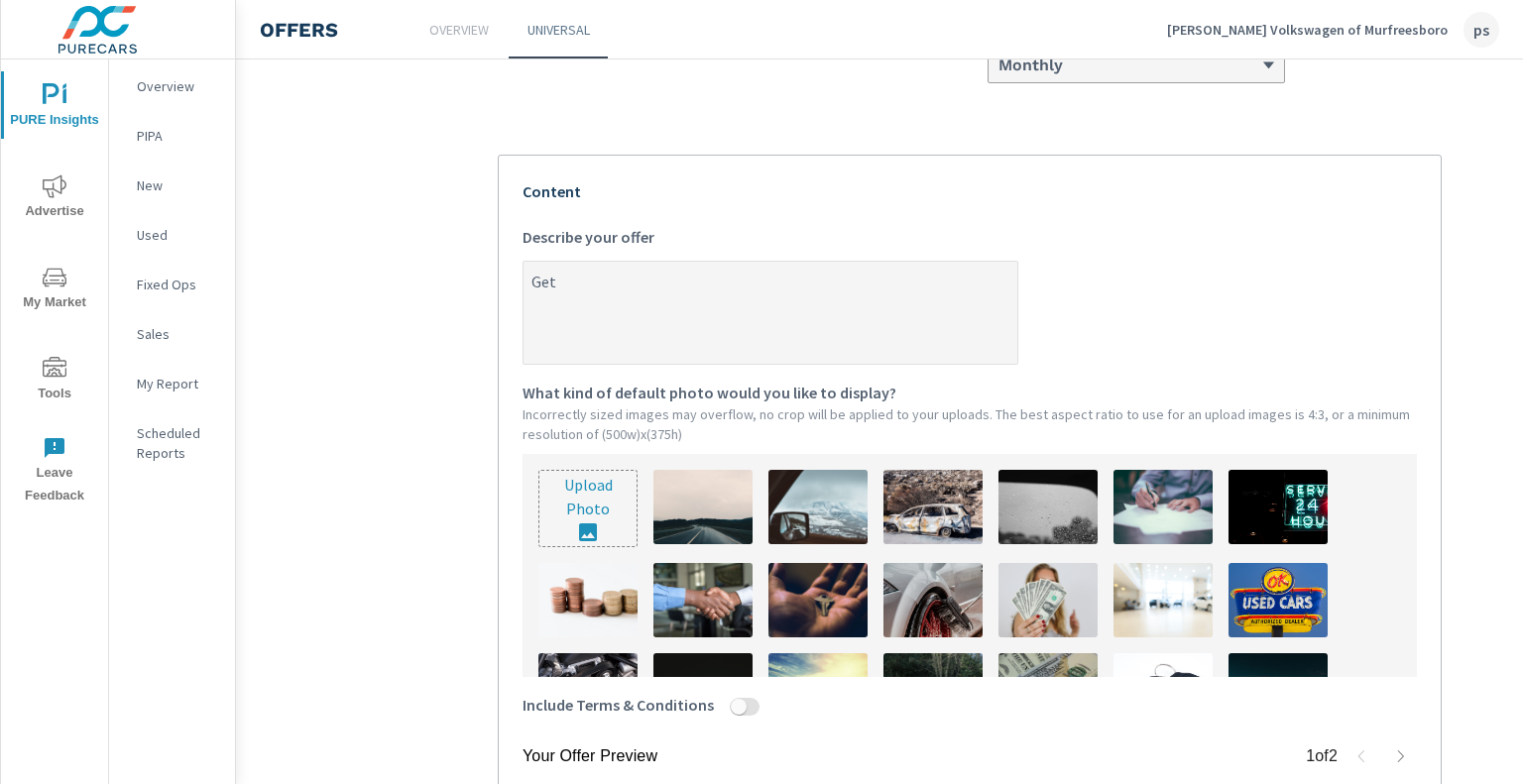 type on "Get a" 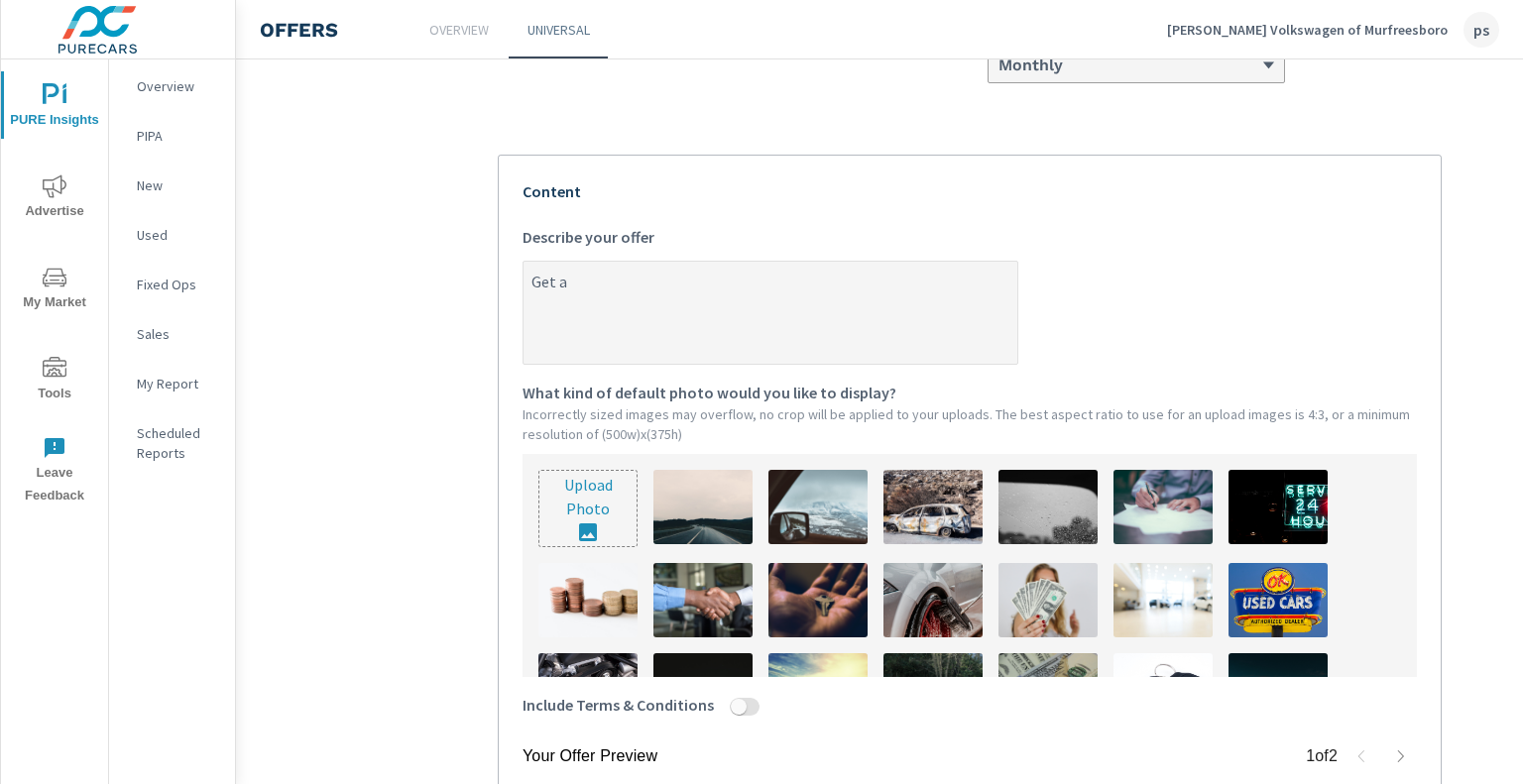 type on "x" 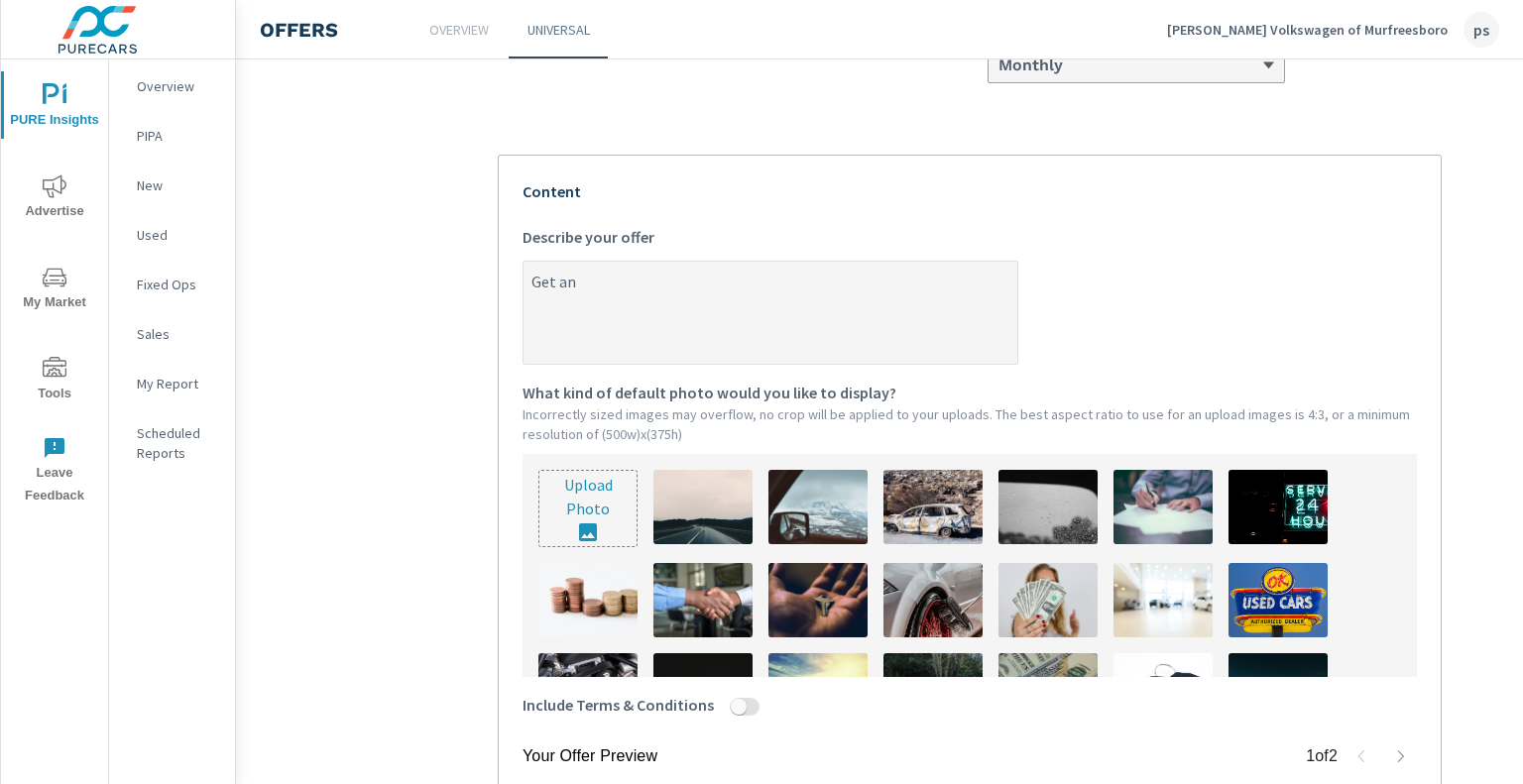 type on "Get an" 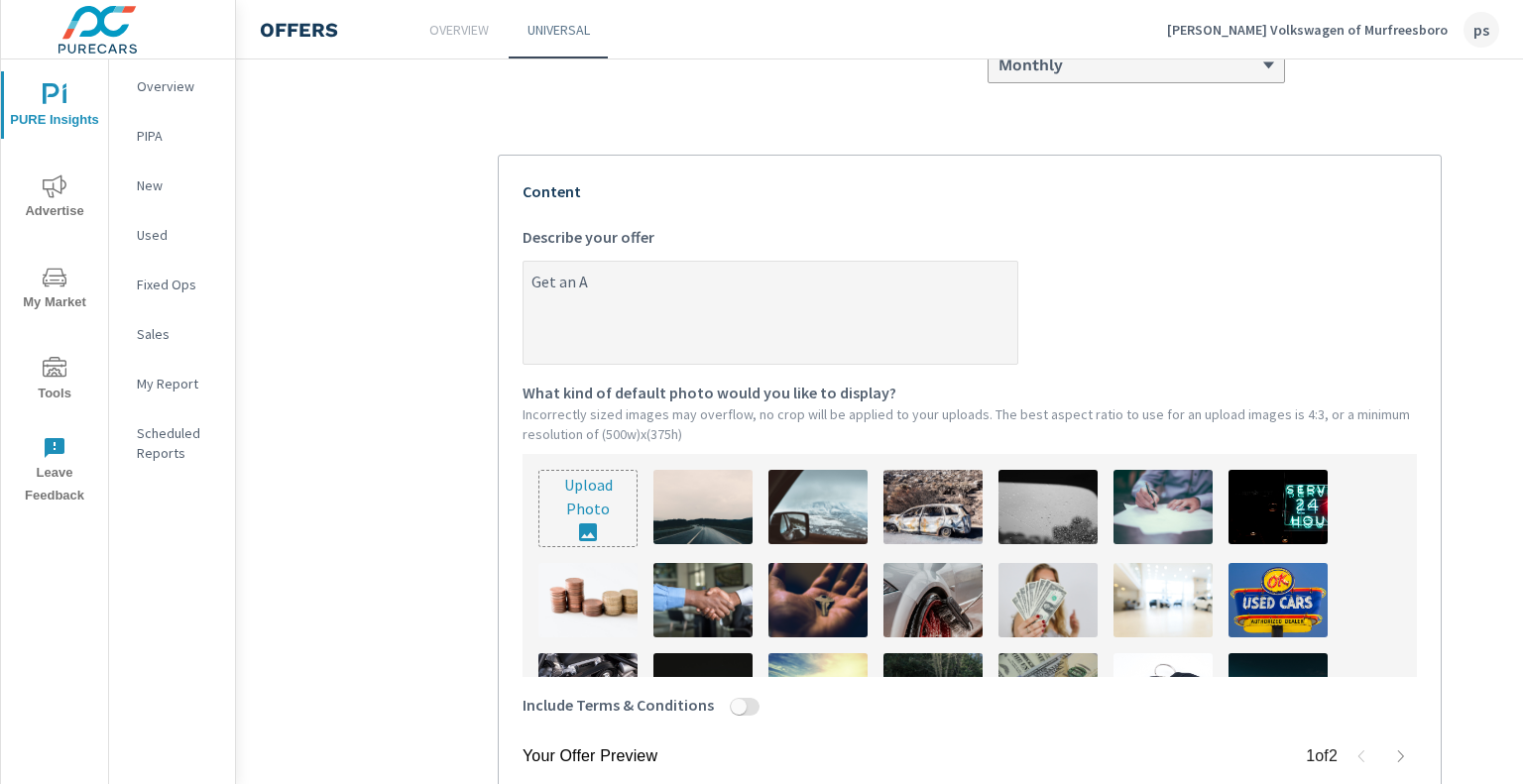 type on "x" 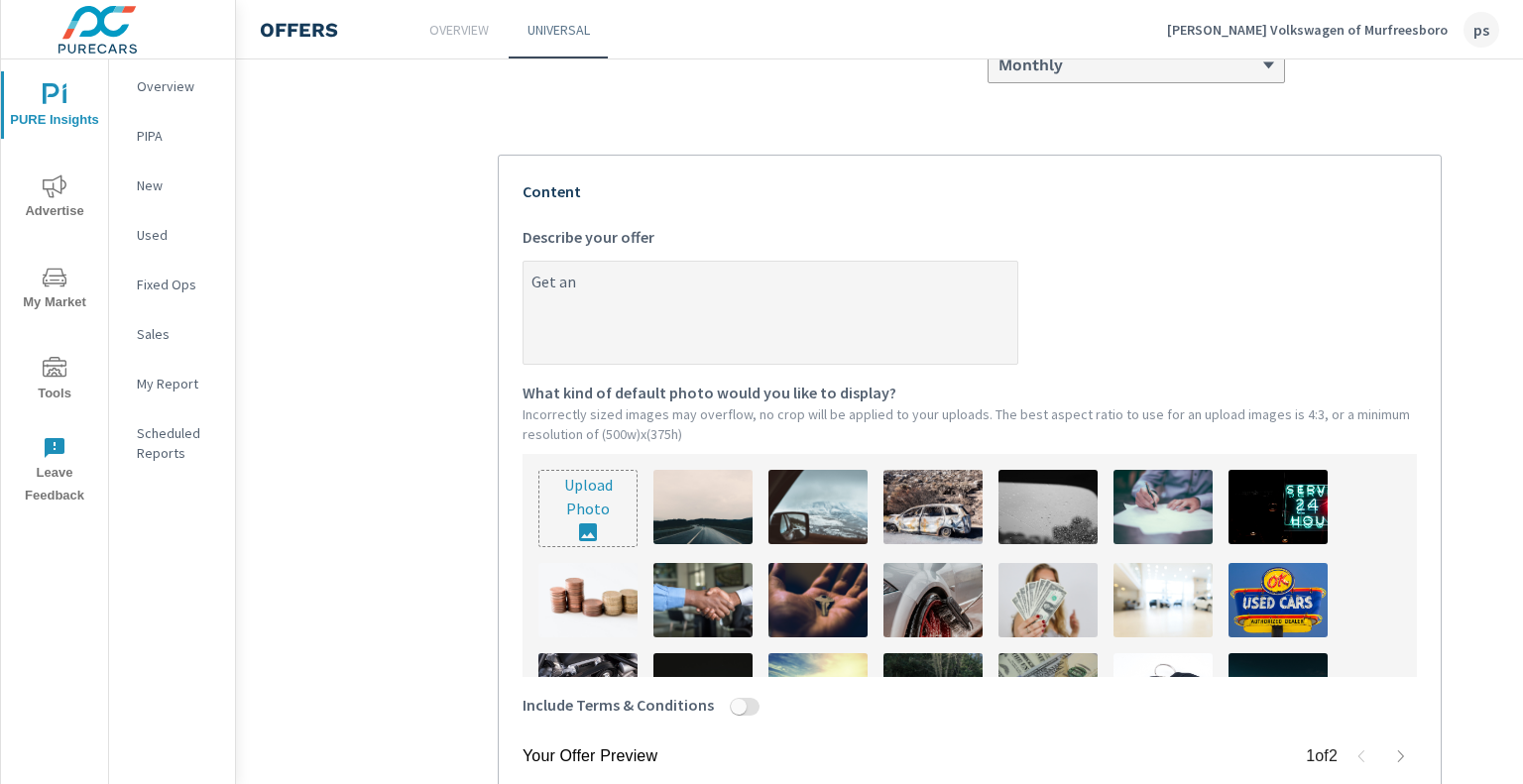 type on "Get an E" 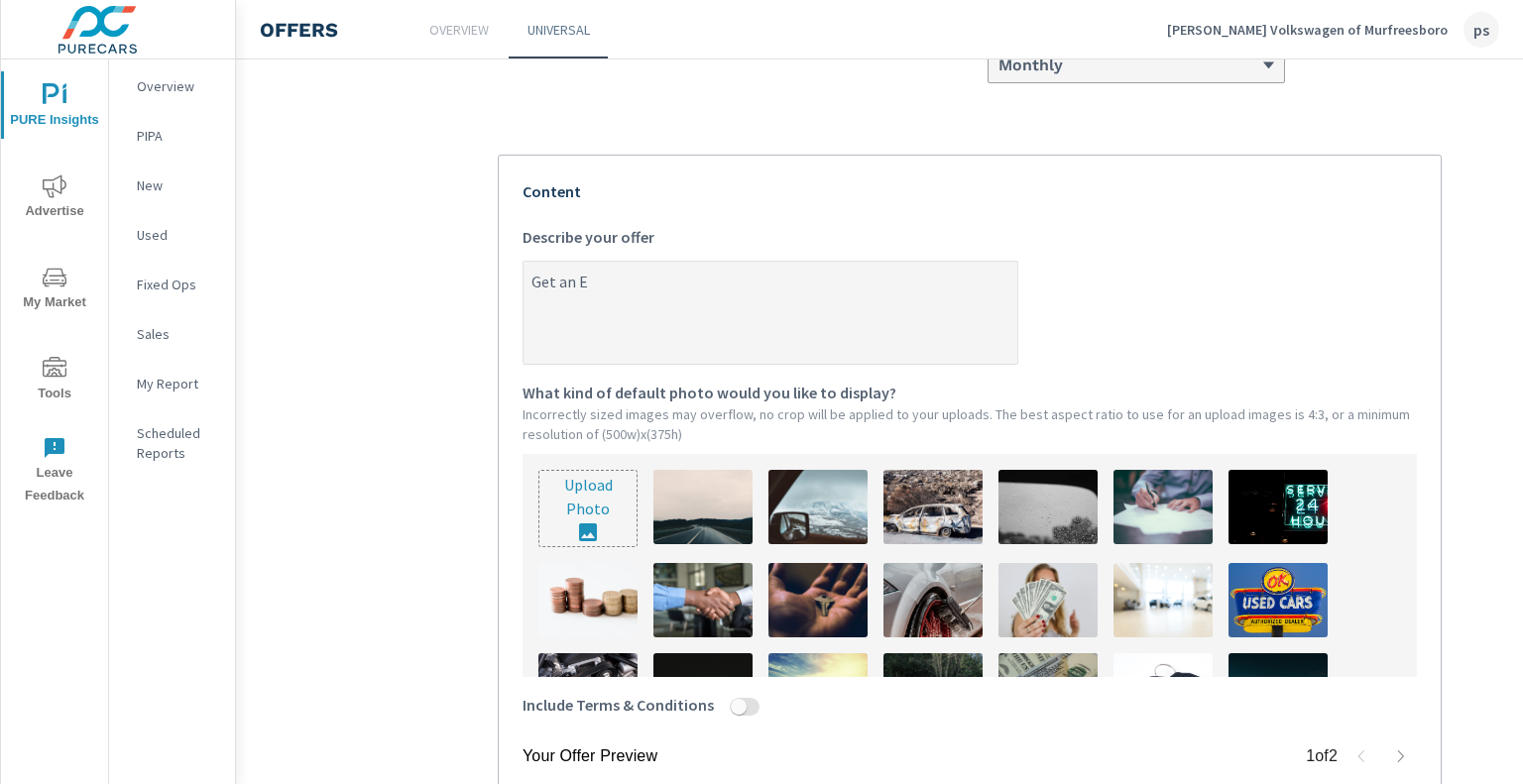 type on "Get an Ex" 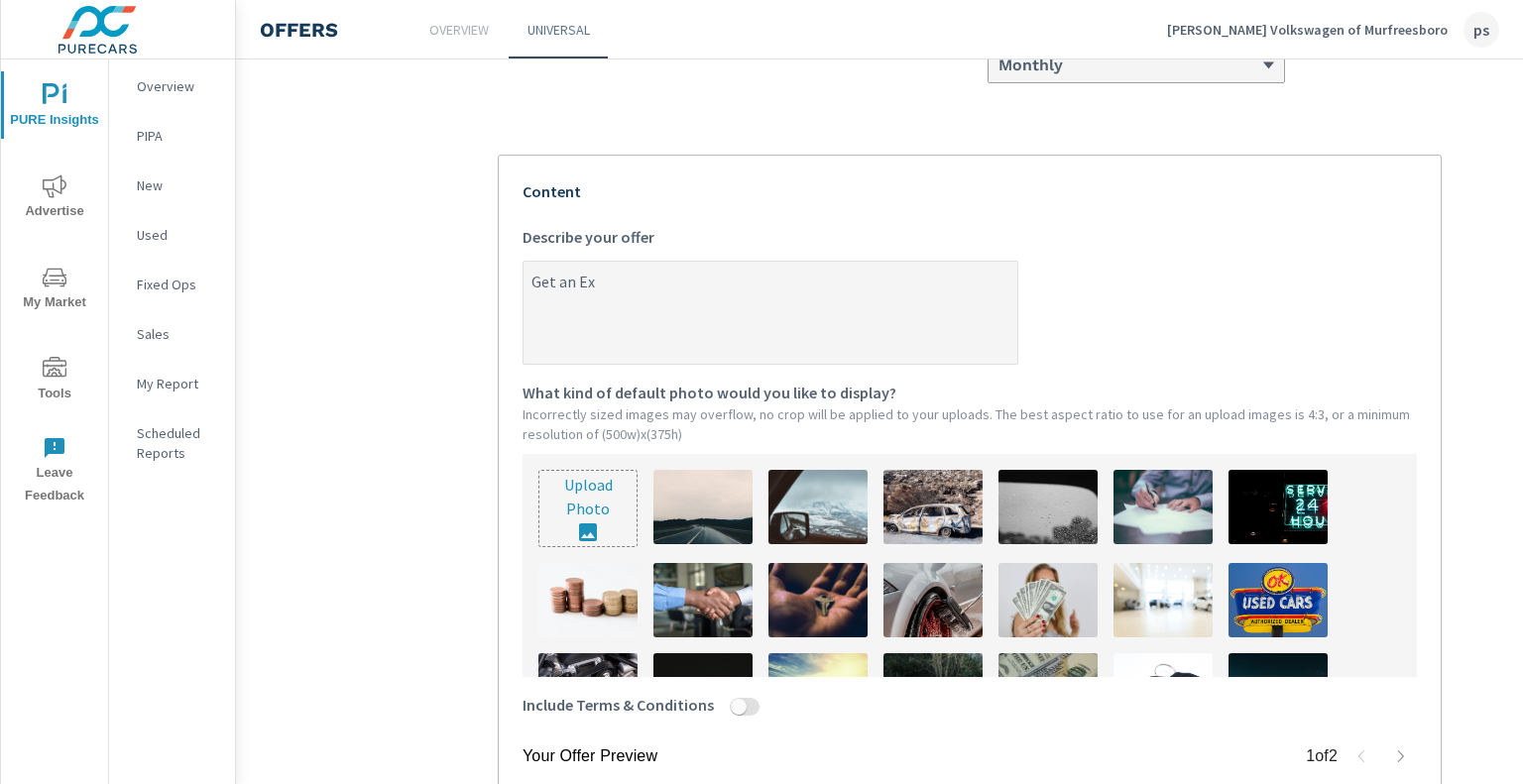 type on "Get an Ext" 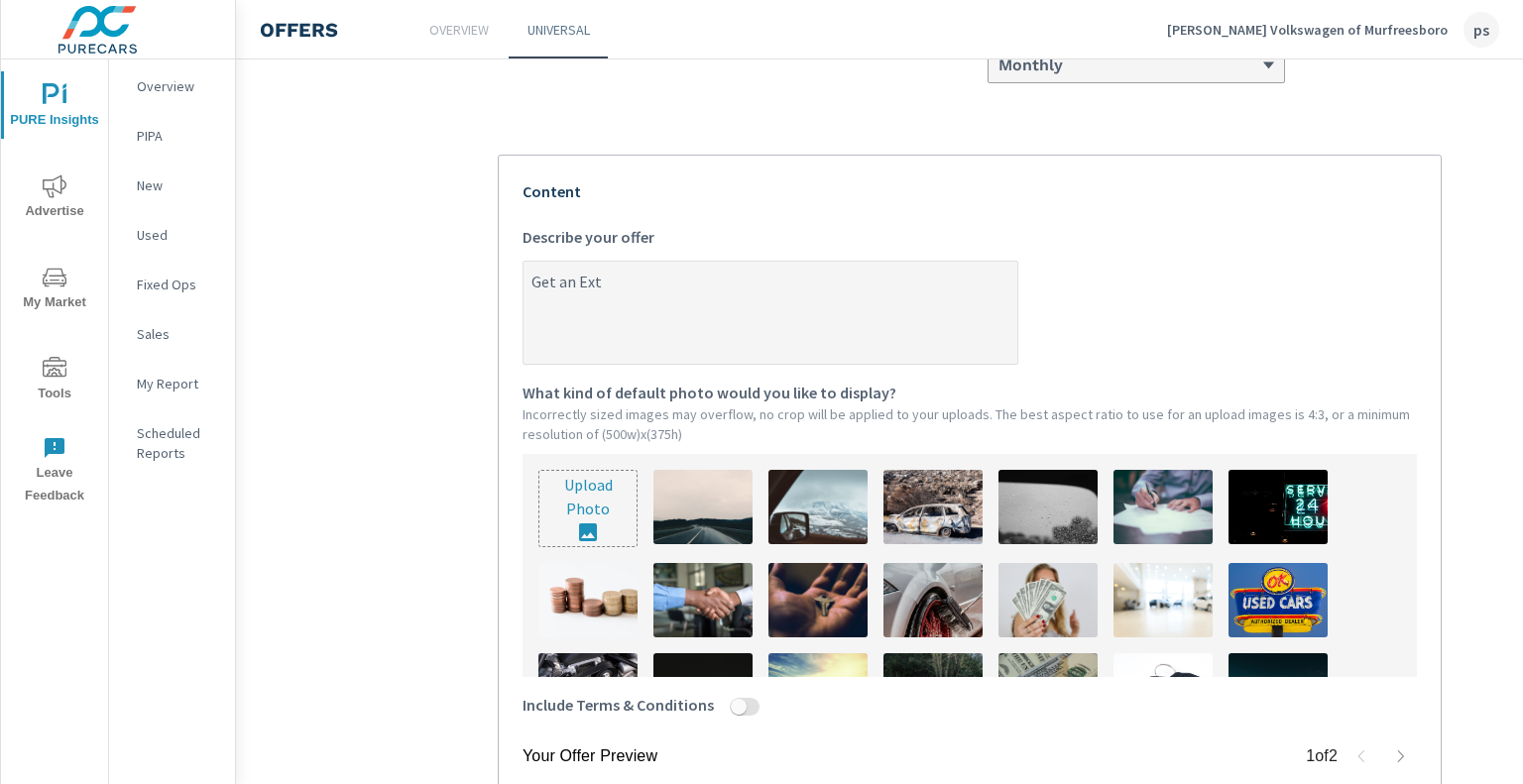 type on "Get an Extr" 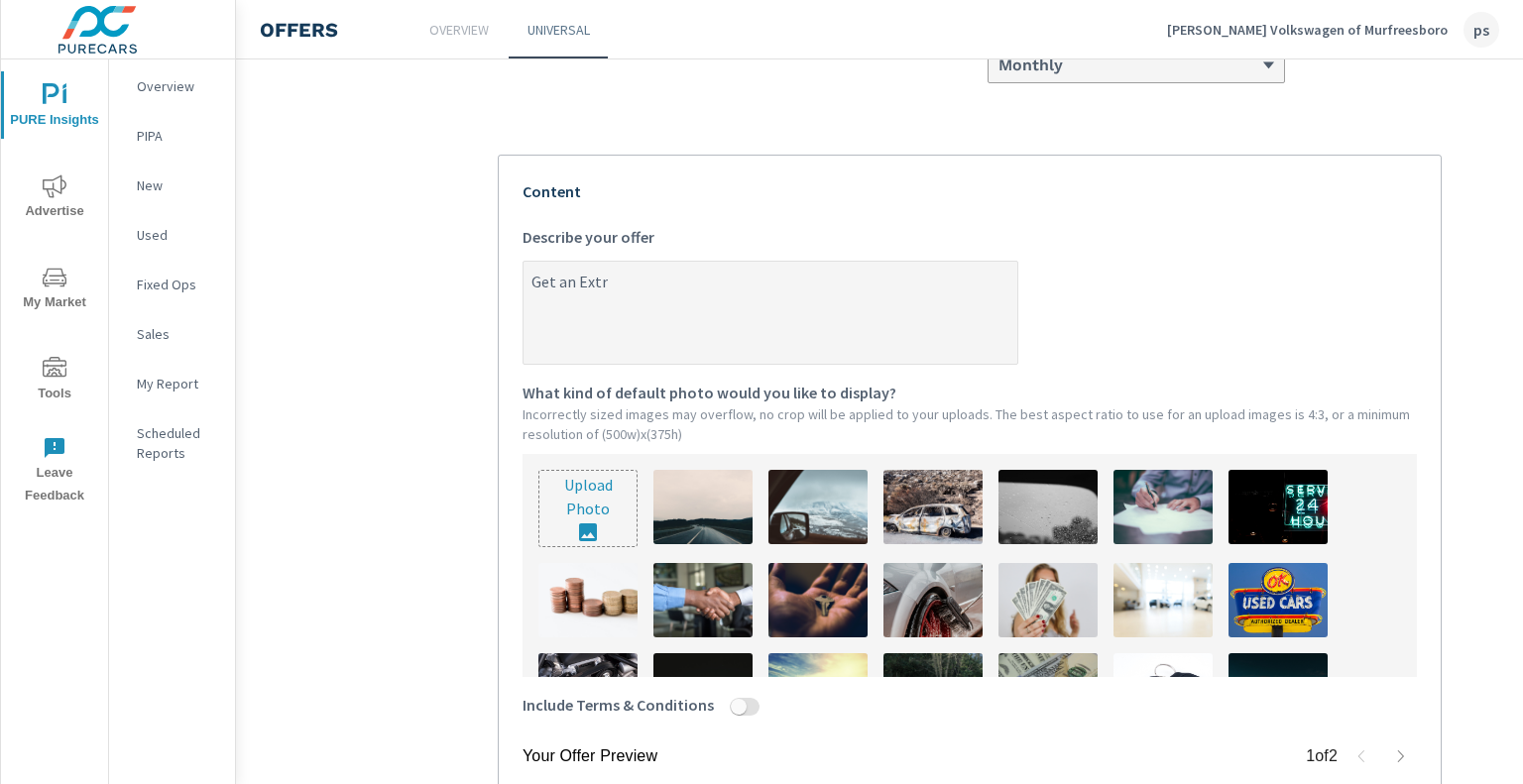 type on "Get an Extra" 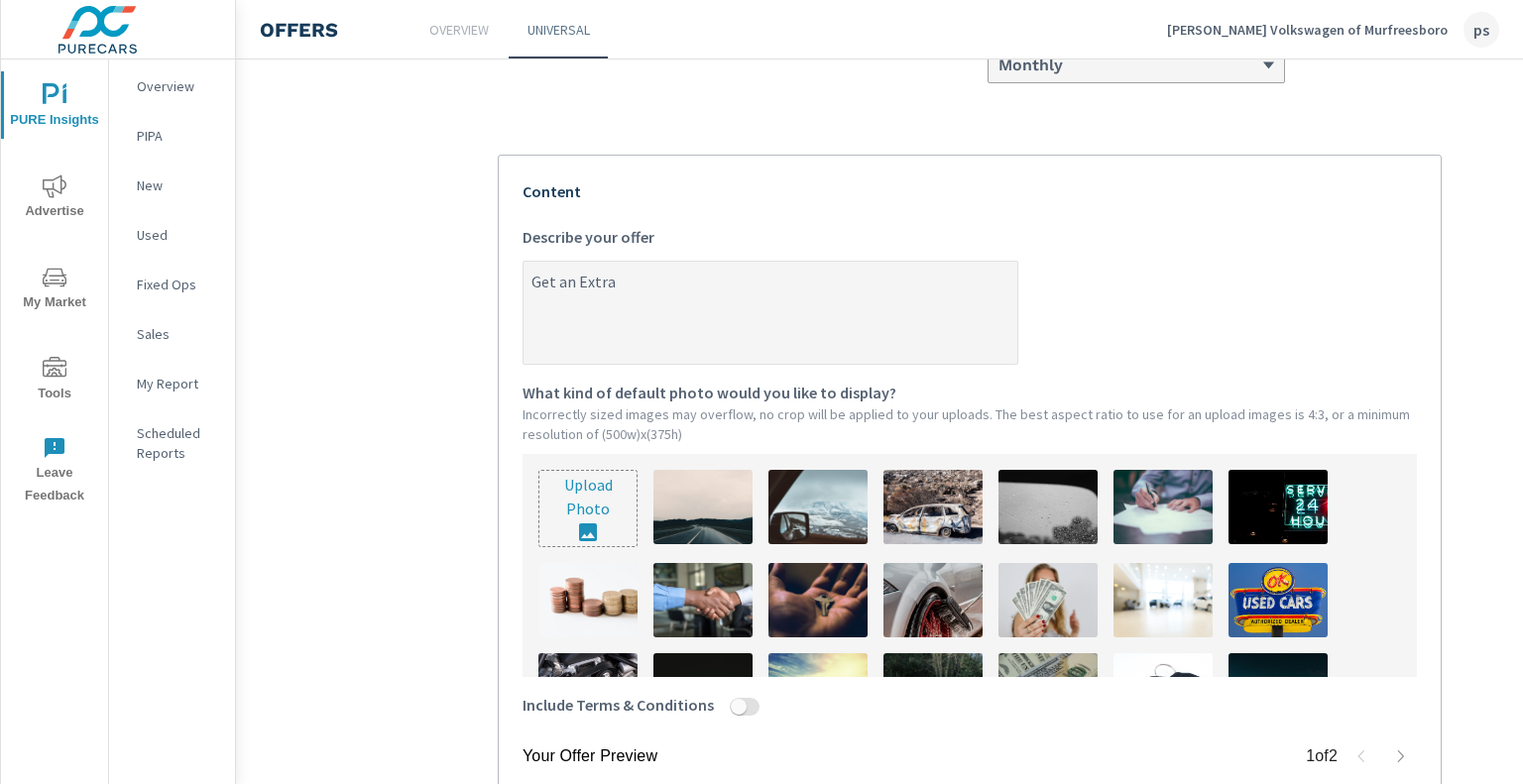 type on "Get an Extra" 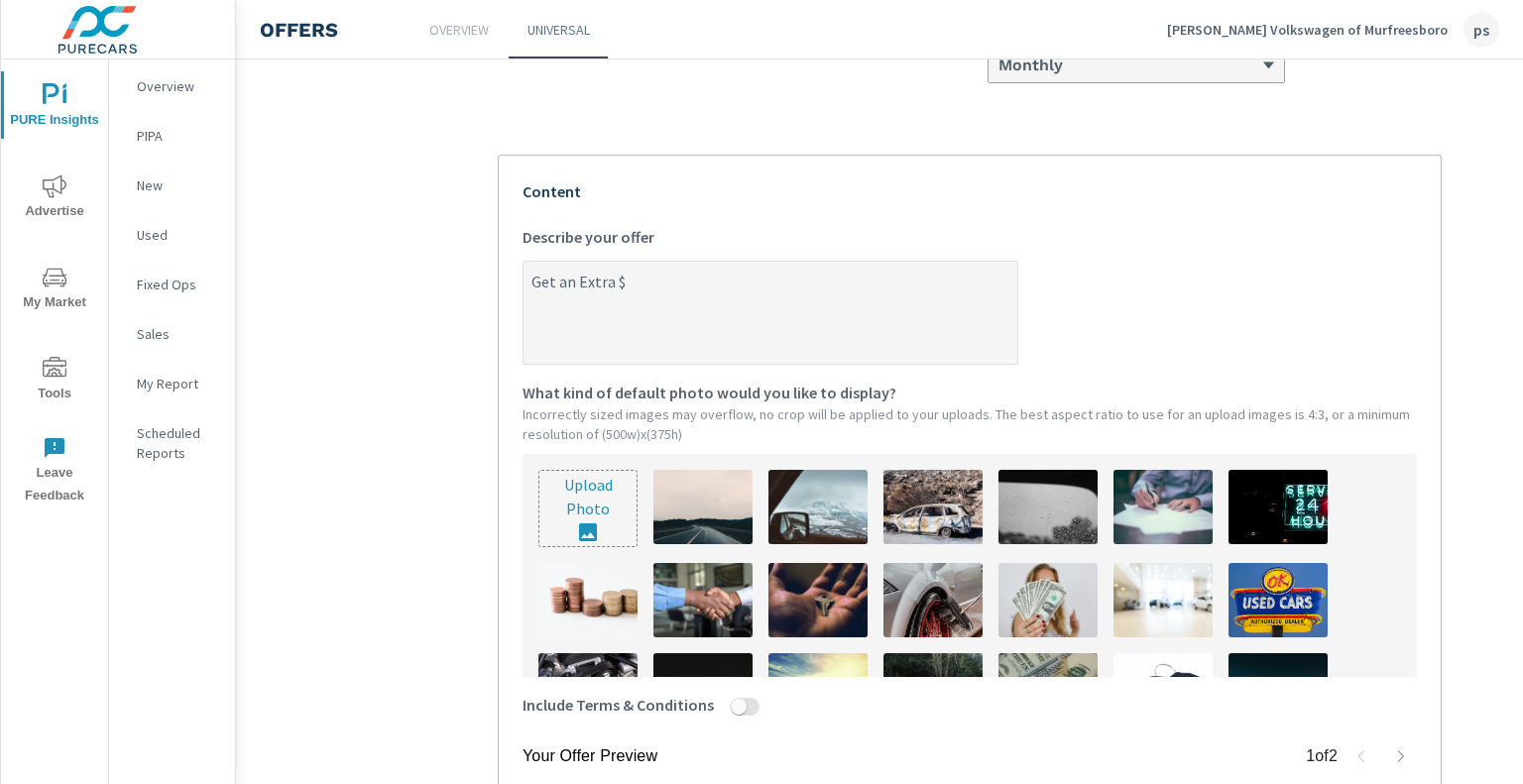 type on "Get an Extra $5" 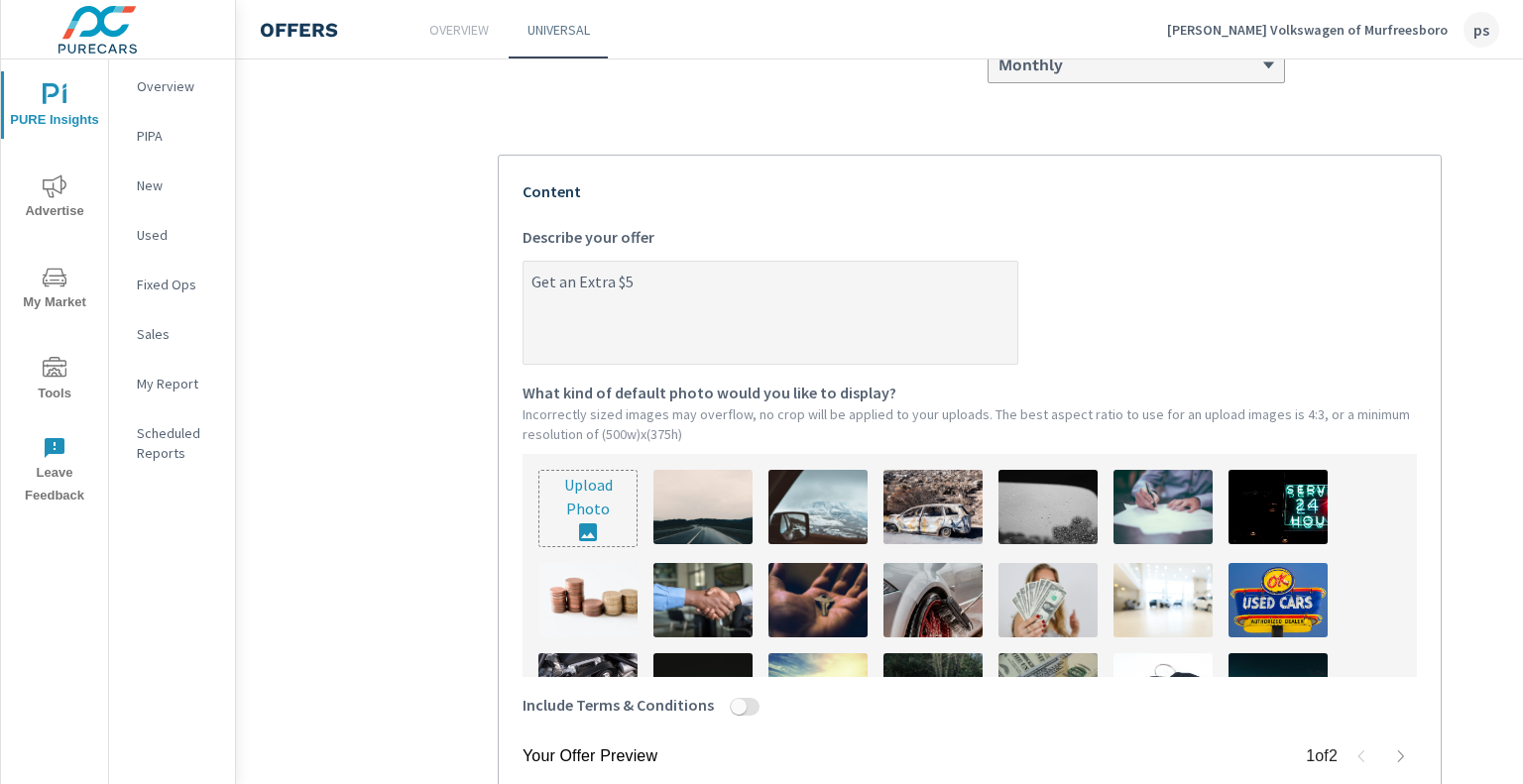 type on "Get an Extra $50" 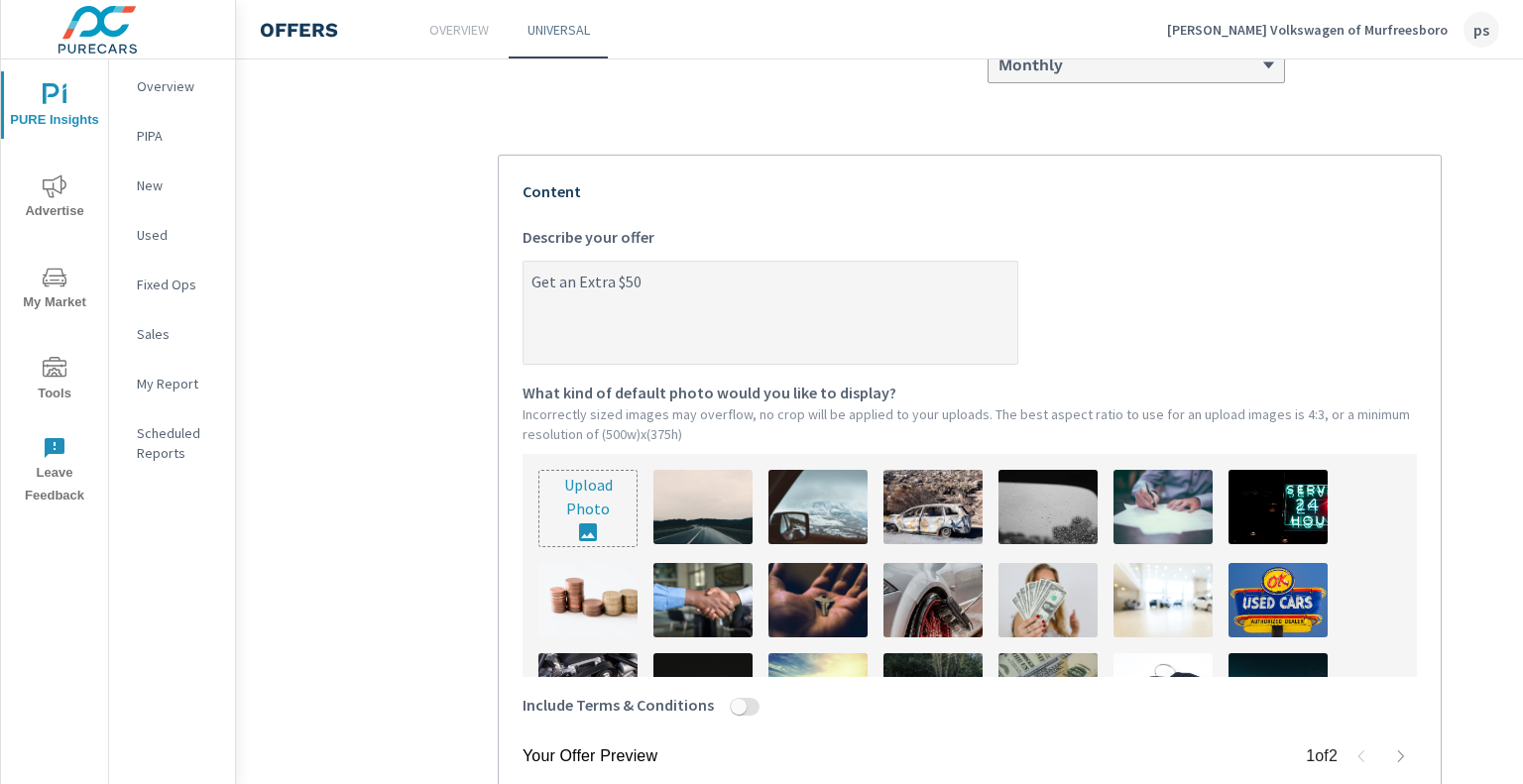 type on "x" 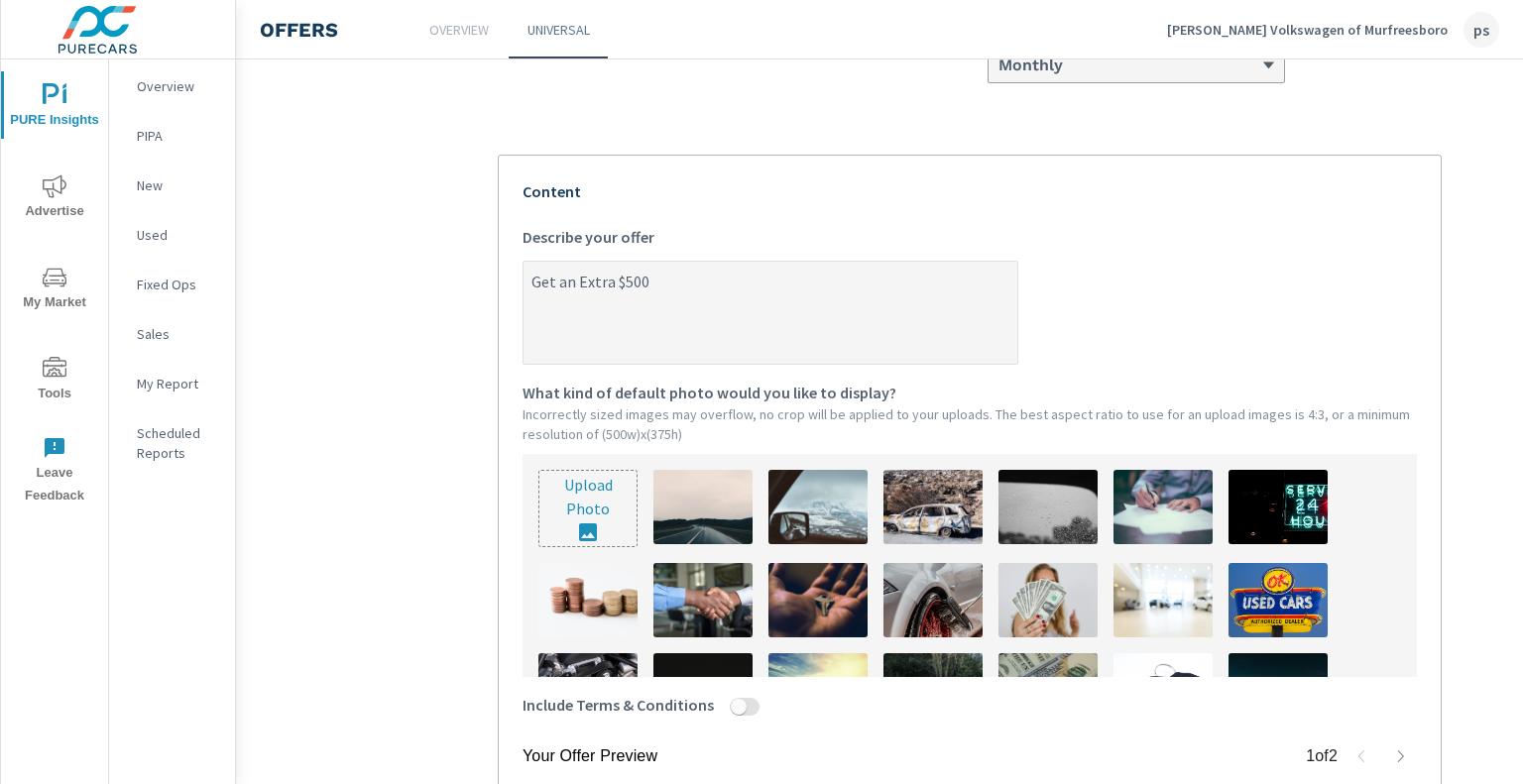 type on "Get an Extra $500" 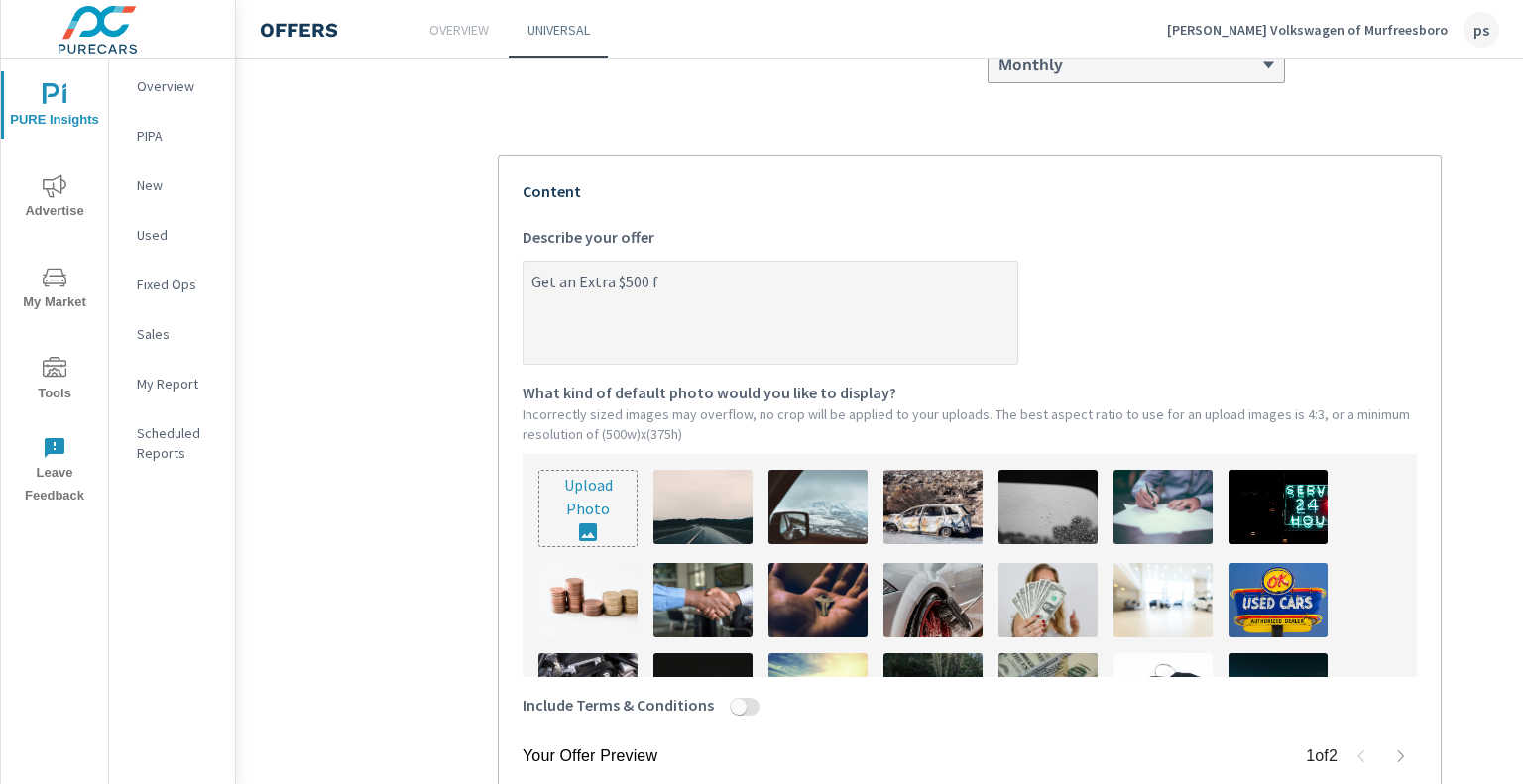 type on "x" 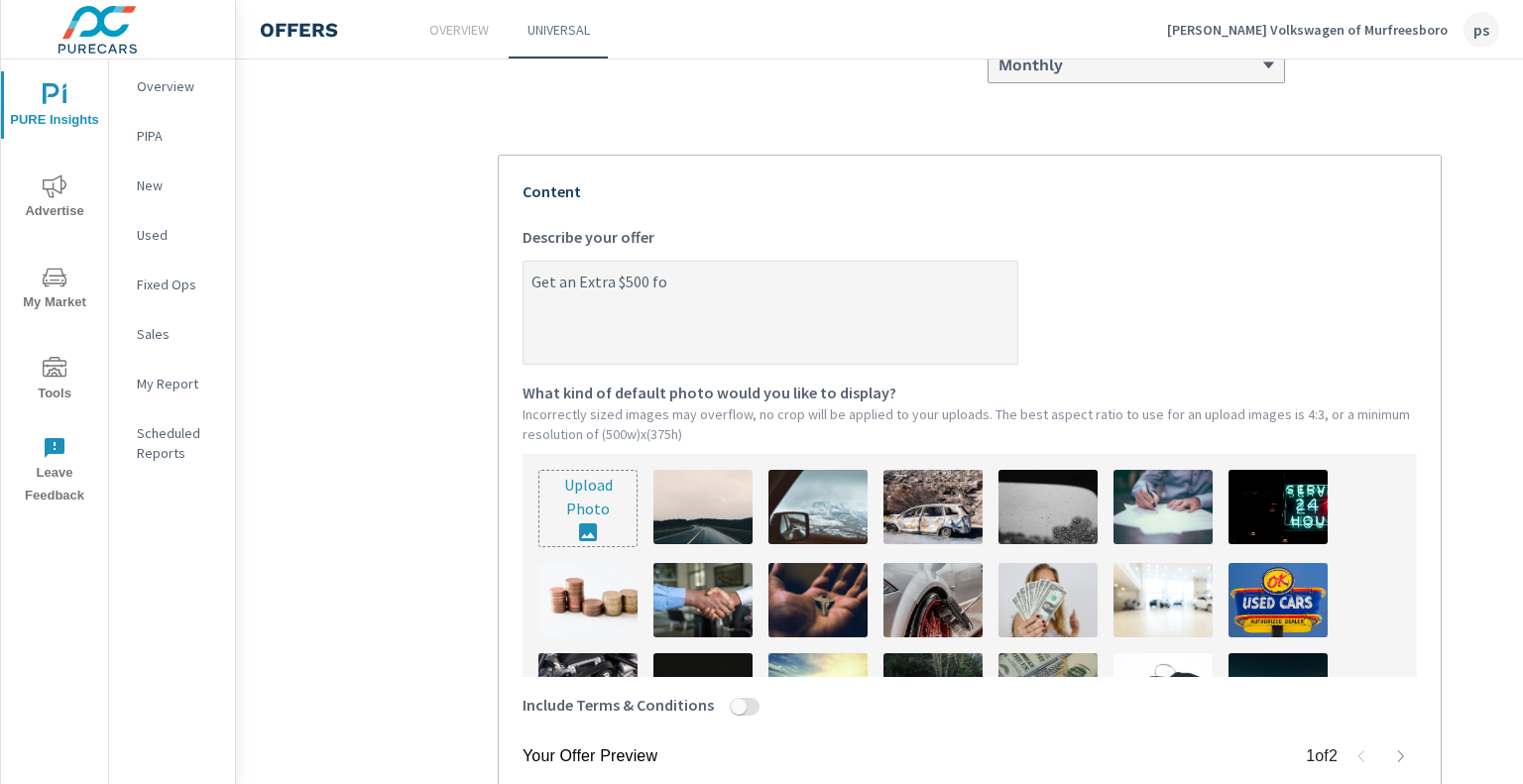 type on "x" 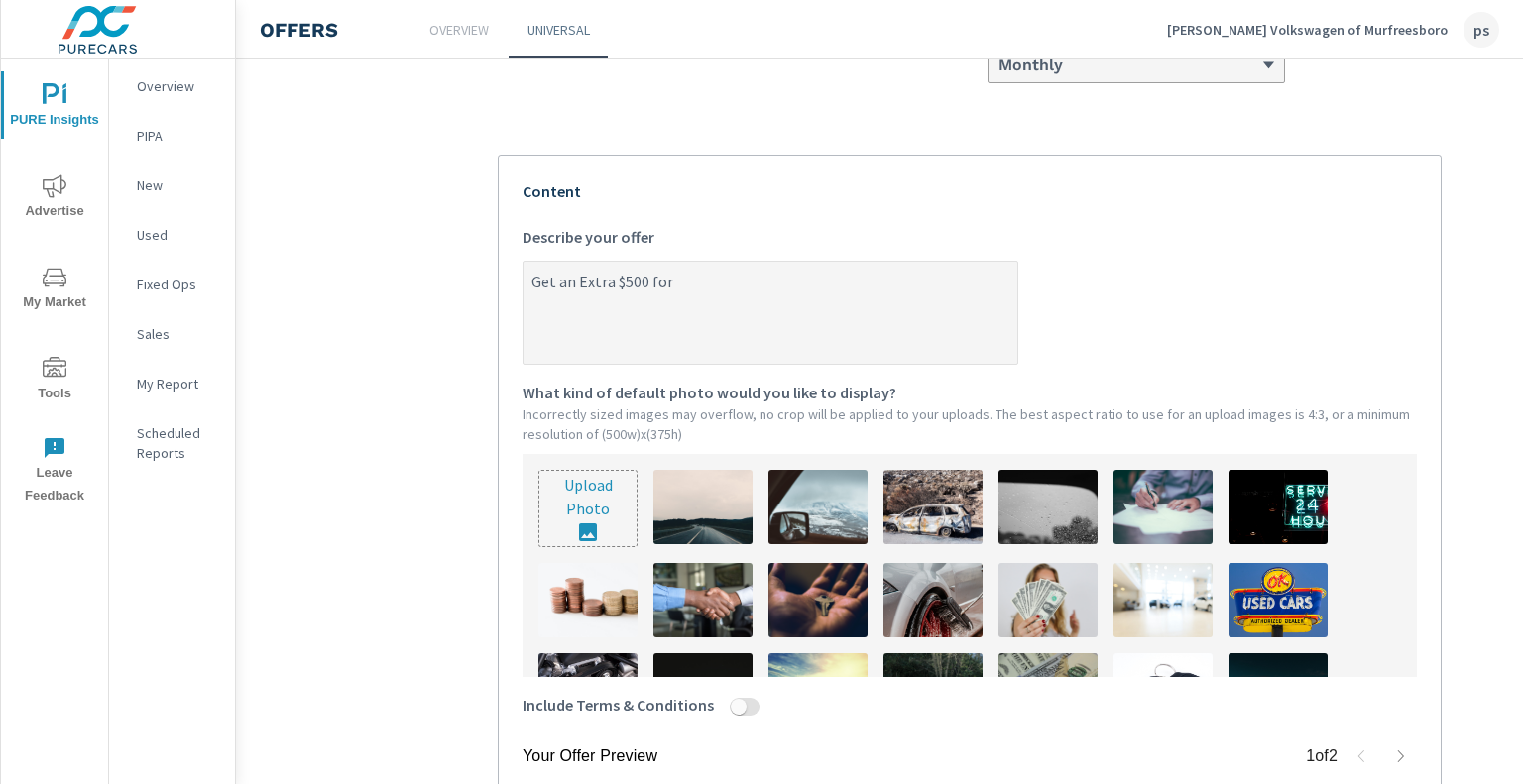 type on "x" 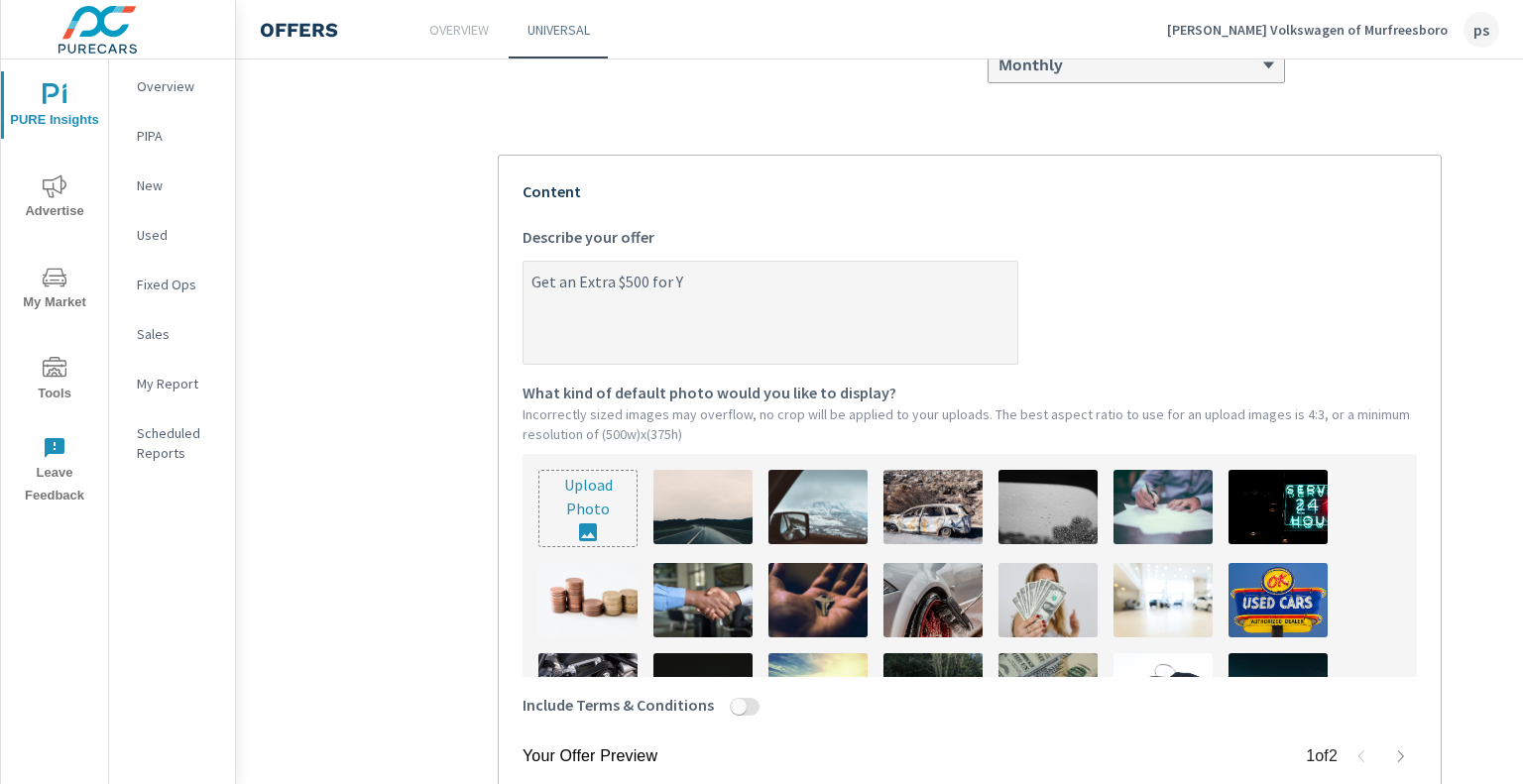 type on "Get an Extra $500 for Yo" 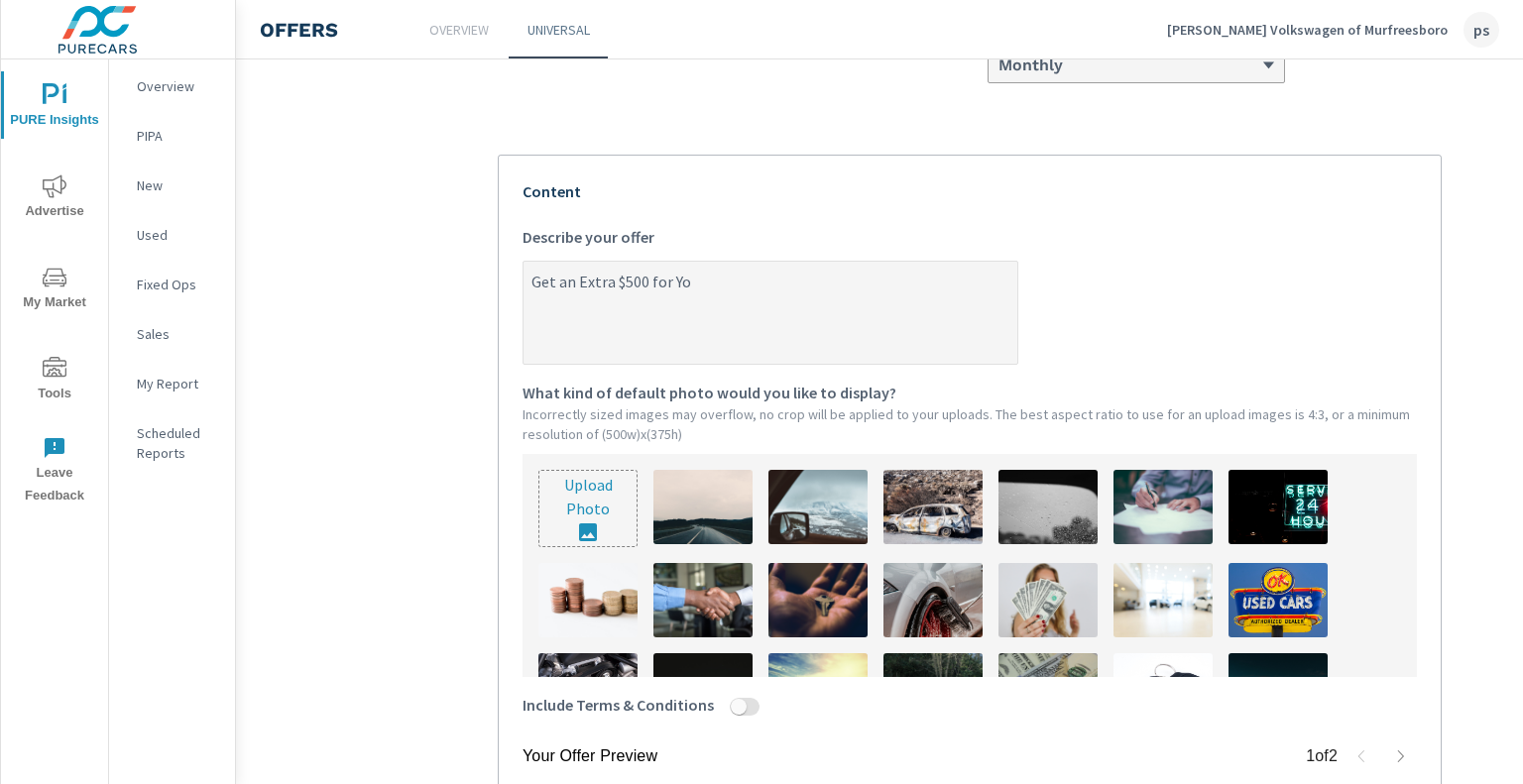 type on "x" 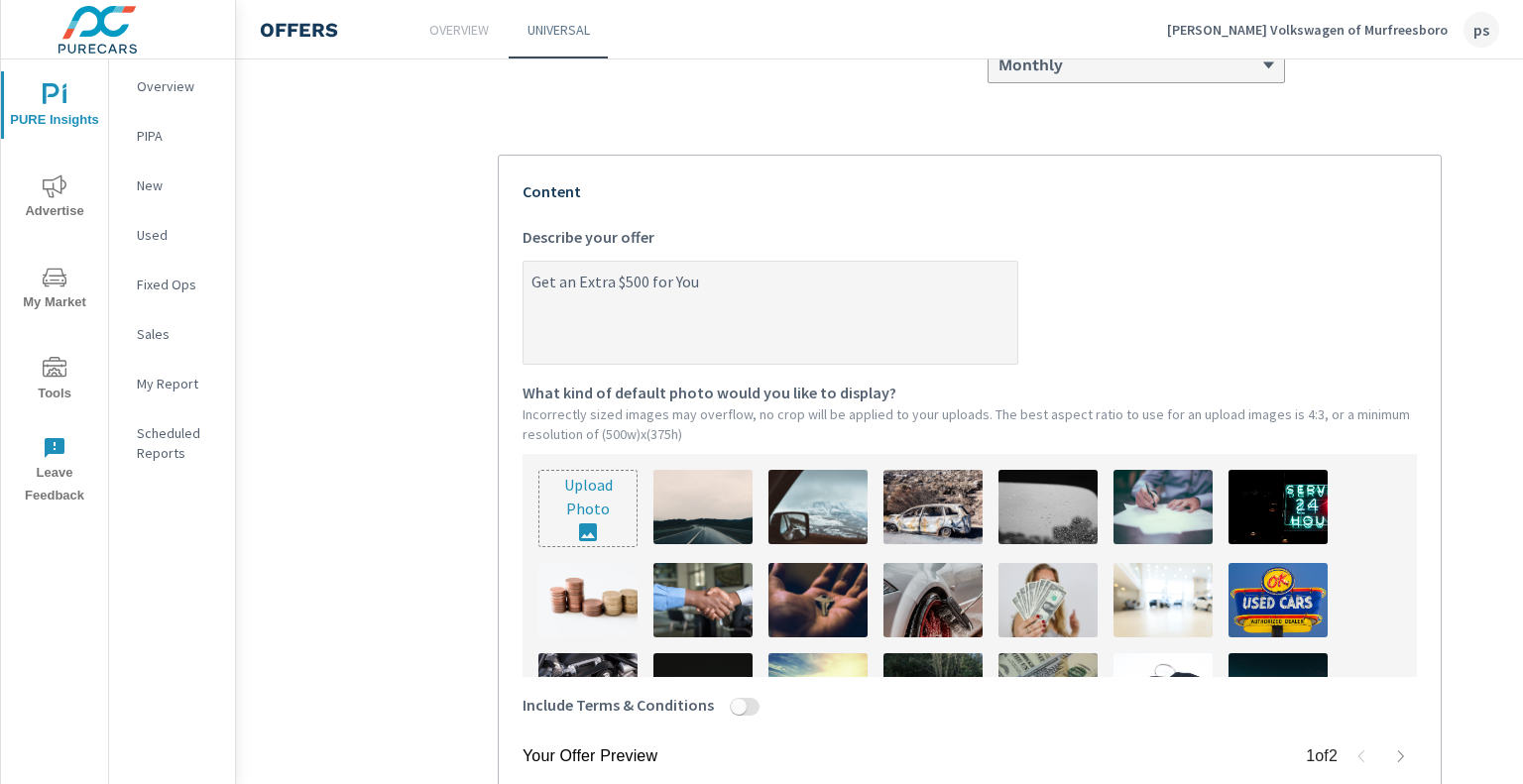 type on "Get an Extra $500 for Your" 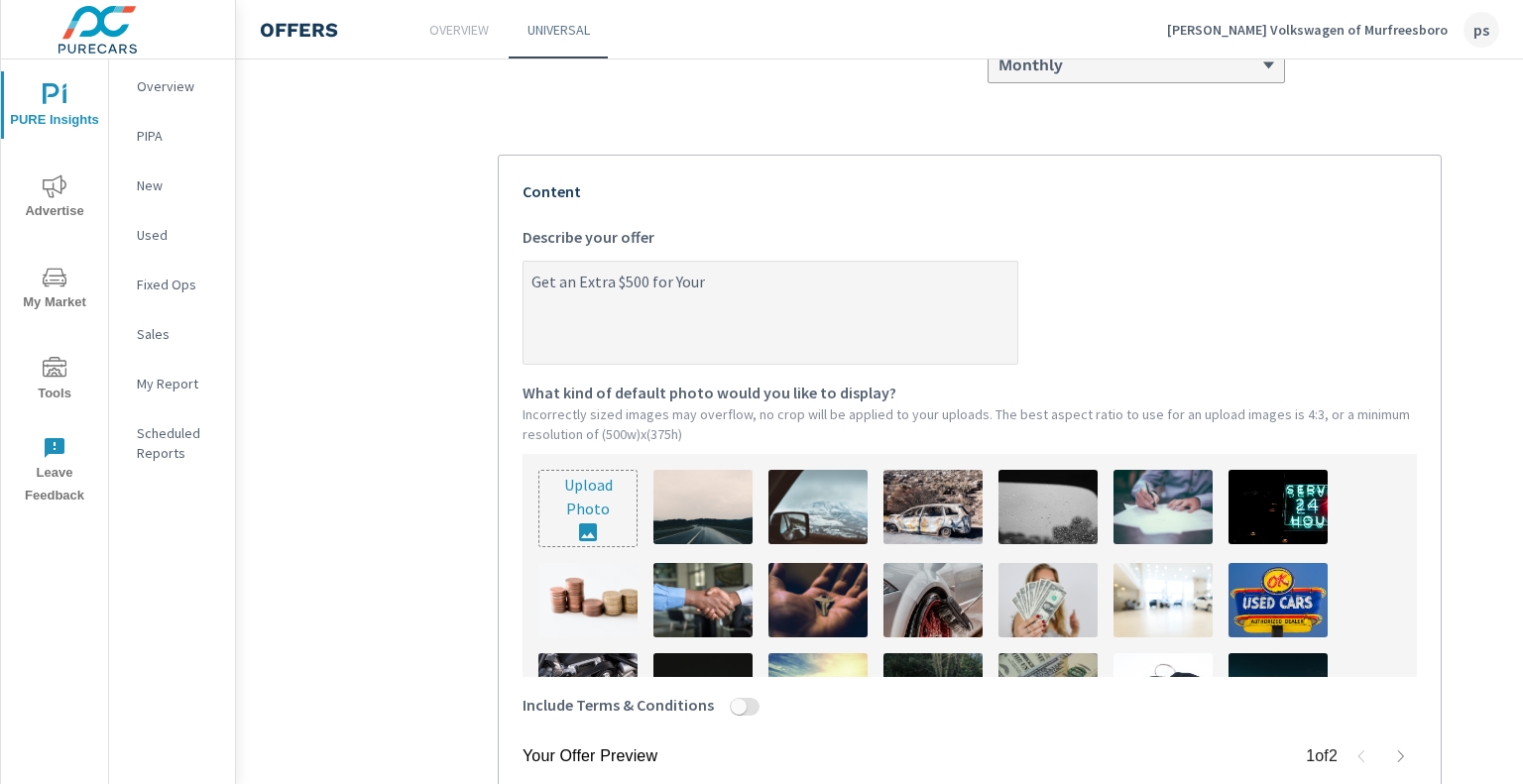 type on "Get an Extra $500 for Your" 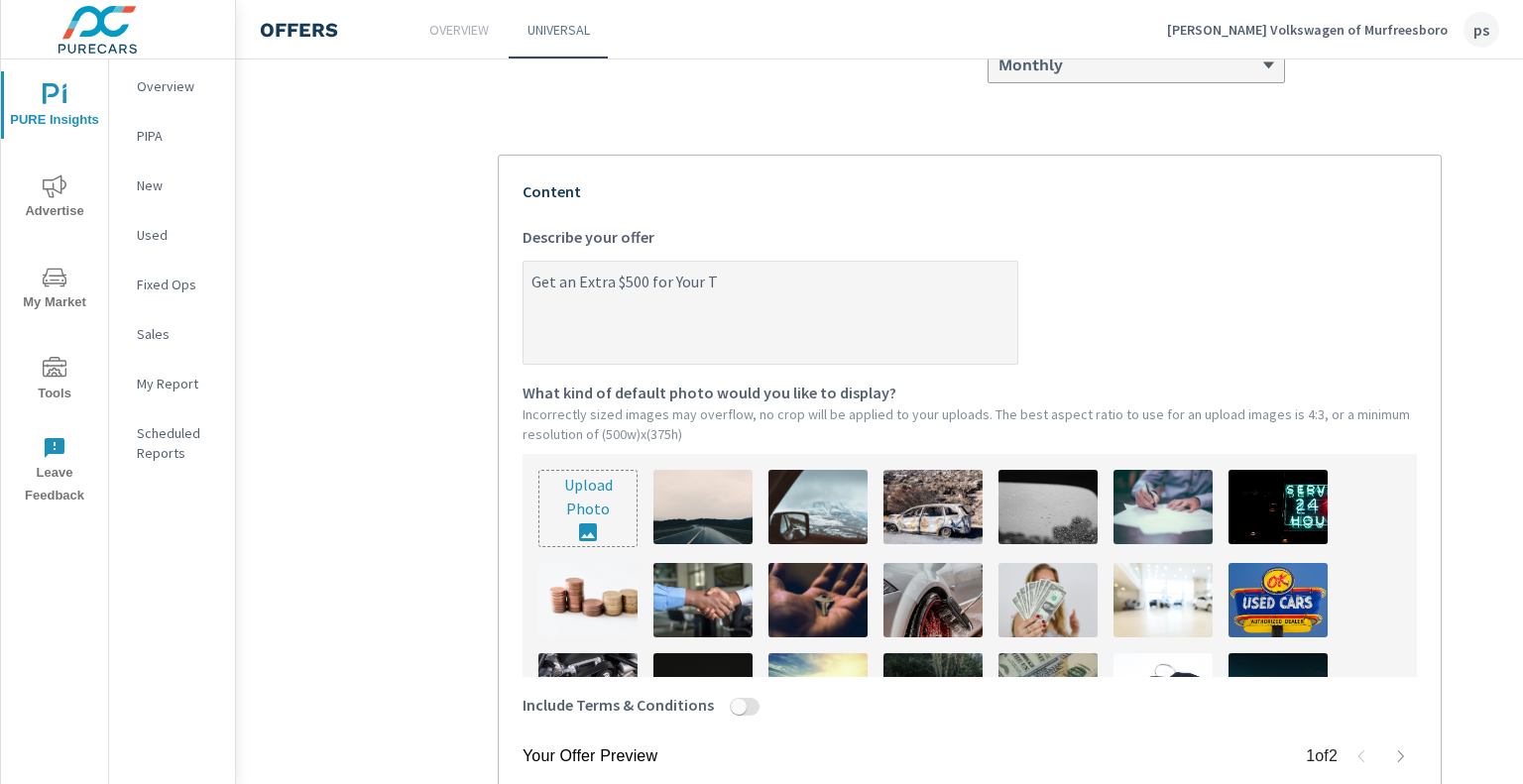 type on "Get an Extra $500 for Your Tr" 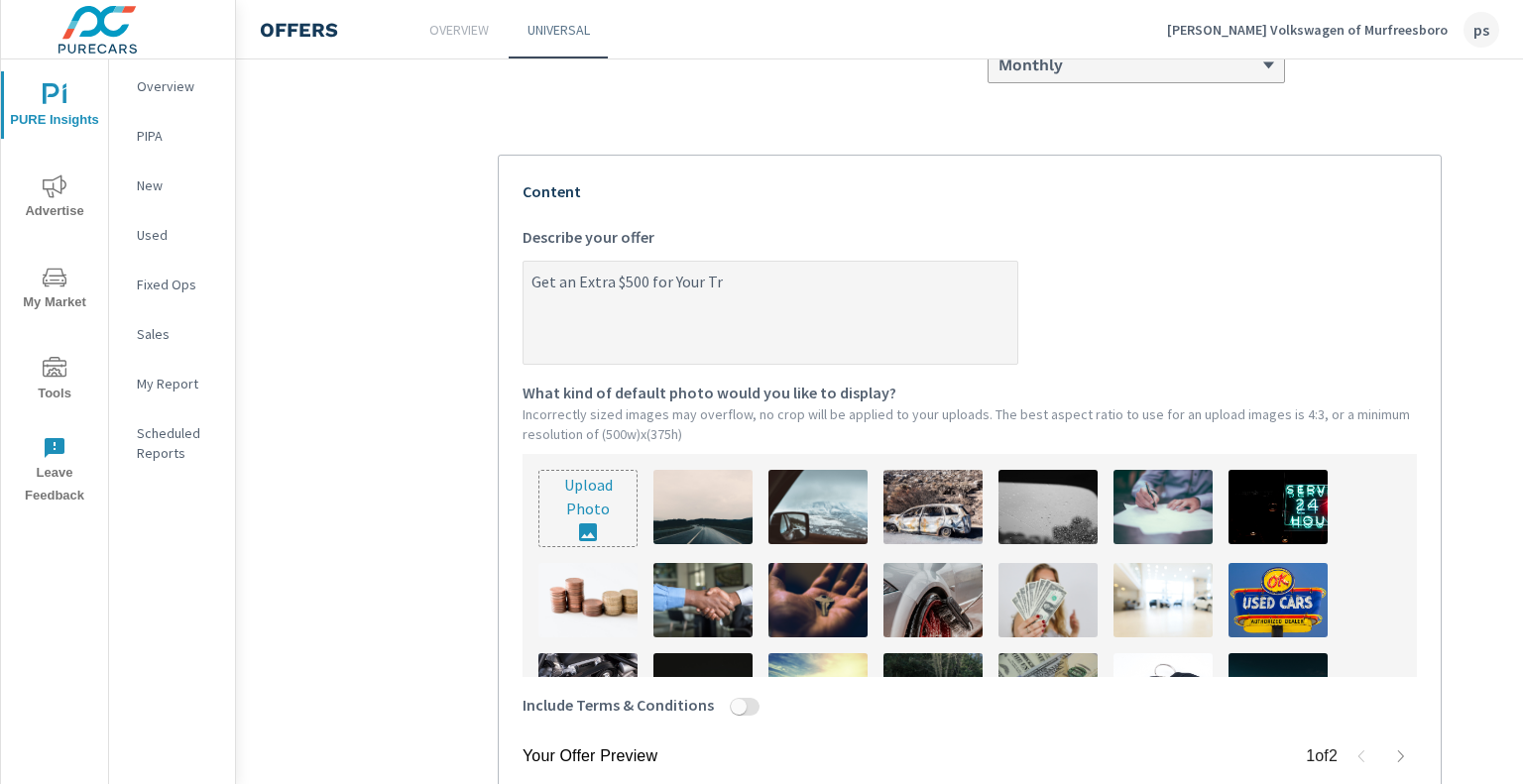 type on "Get an Extra $500 for Your Tra" 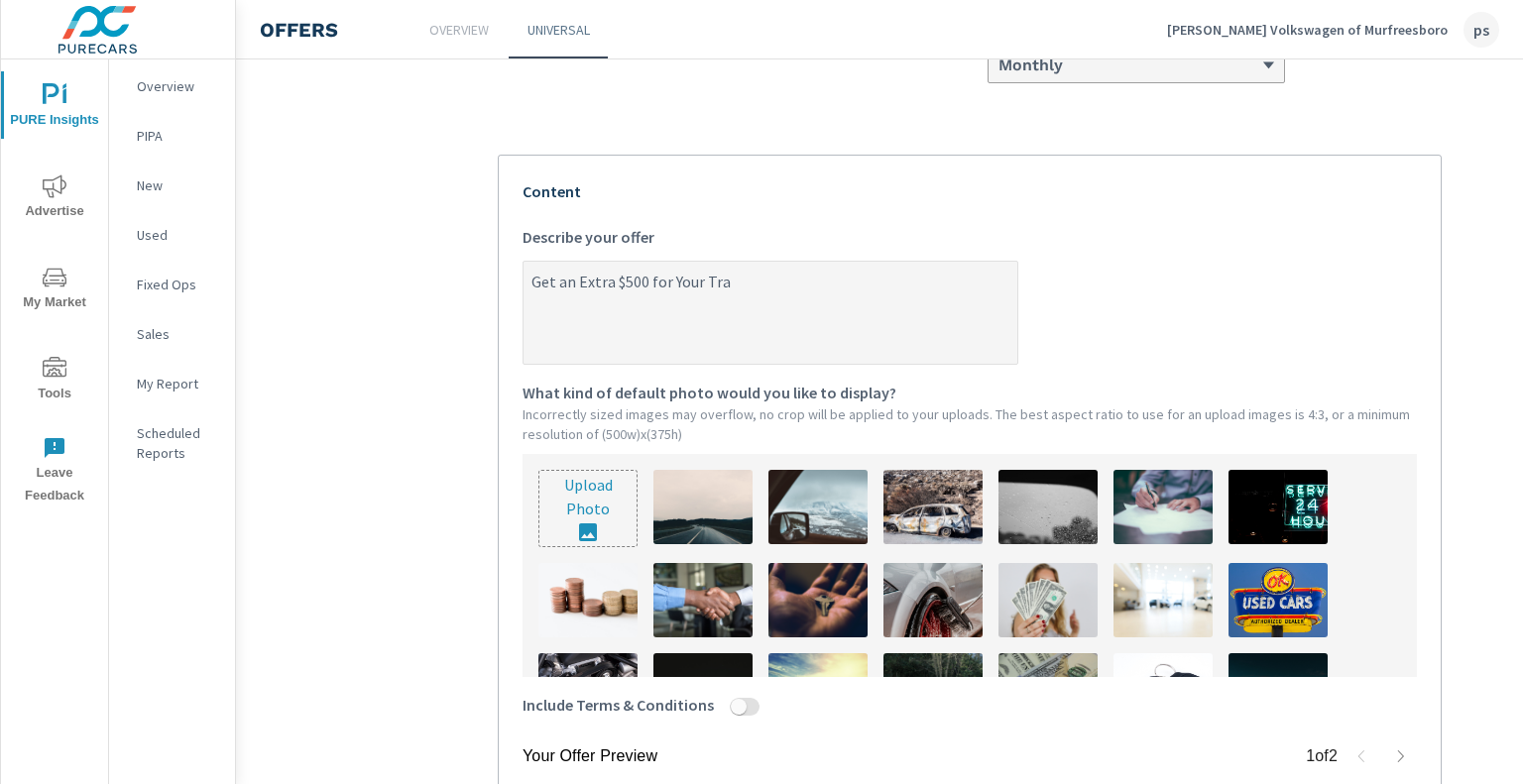 type on "Get an Extra $500 for Your Trad" 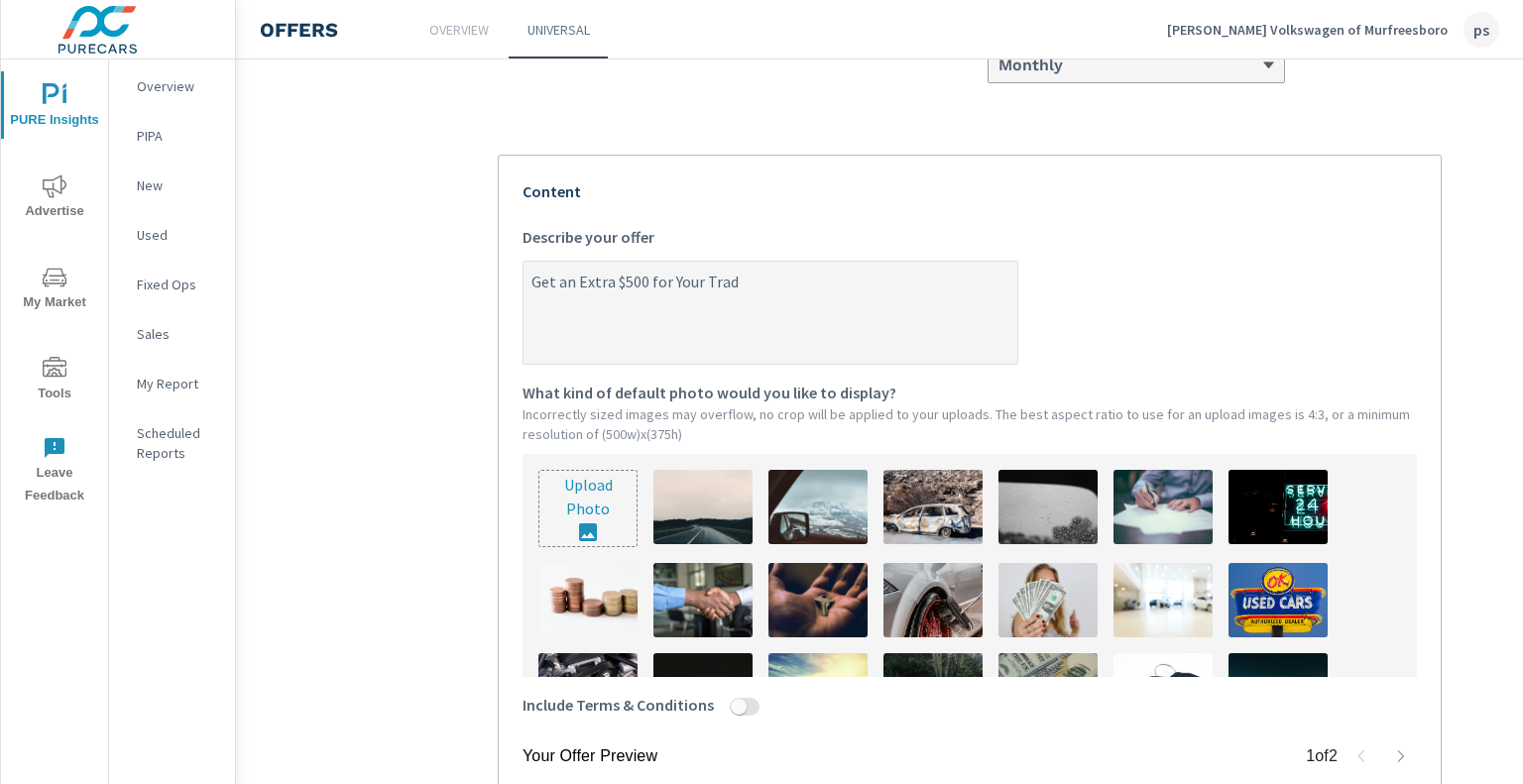 type on "Get an Extra $500 for Your Trade" 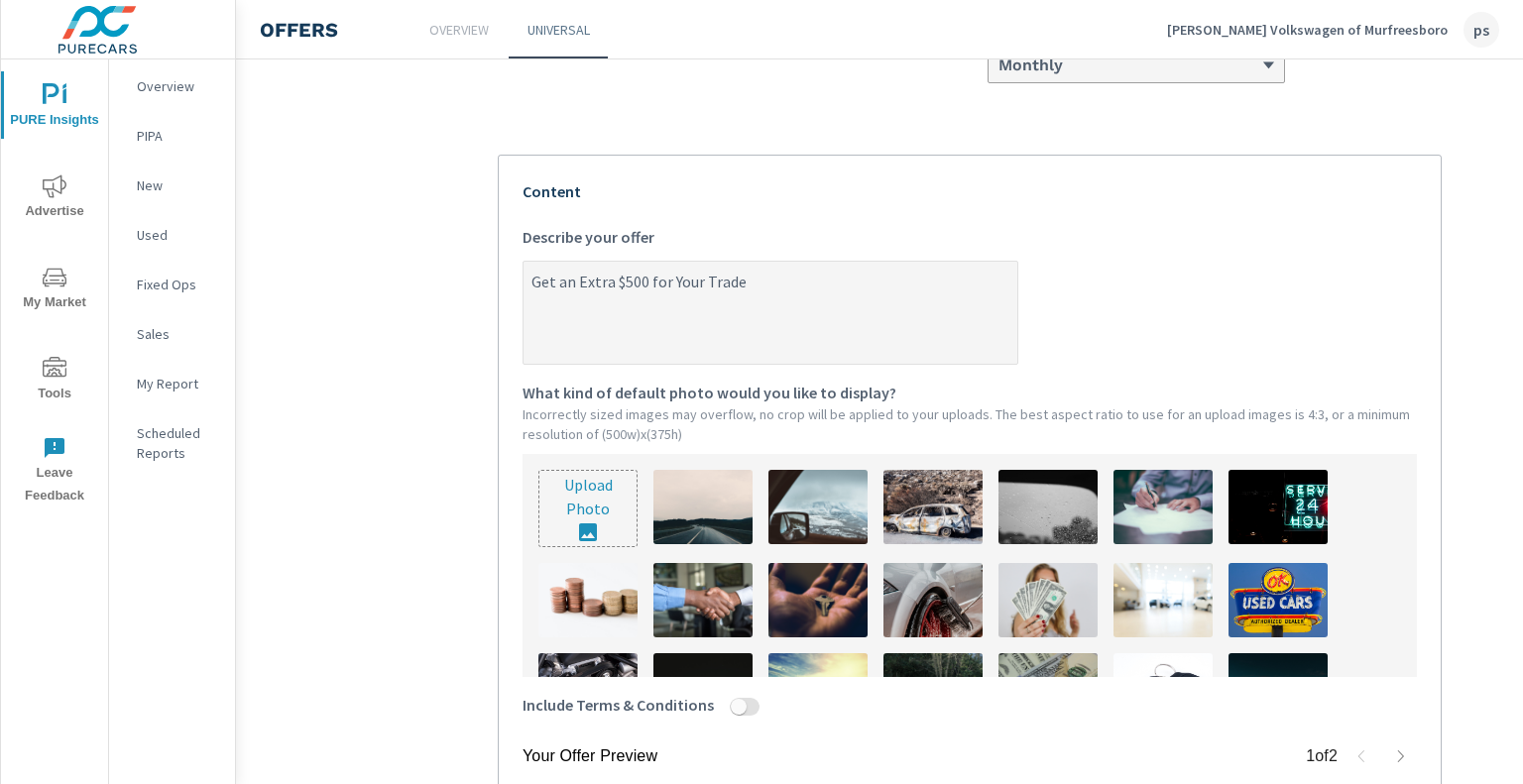 type on "Get an Extra $500 for Your Trade" 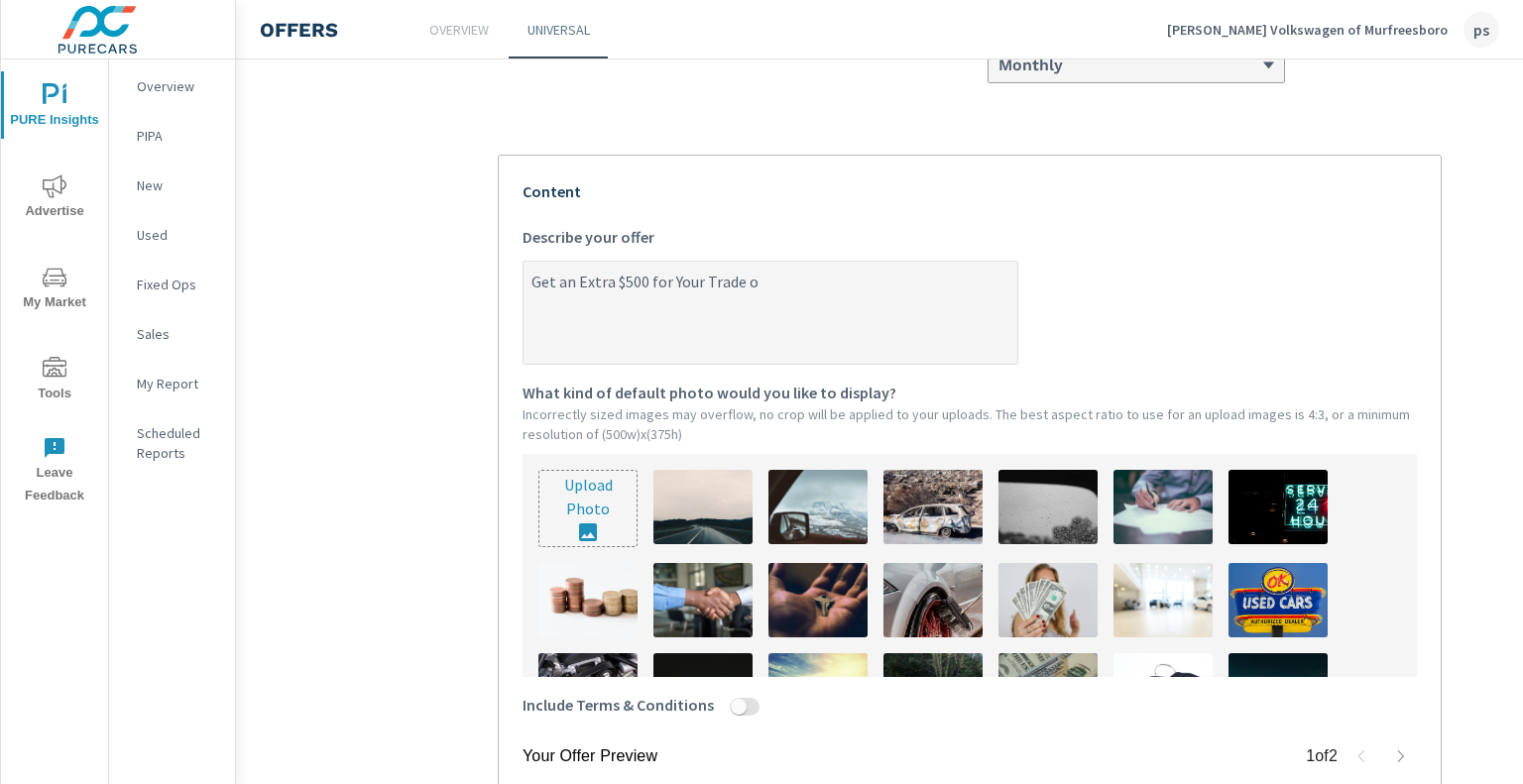 type on "Get an Extra $500 for Your Trade on" 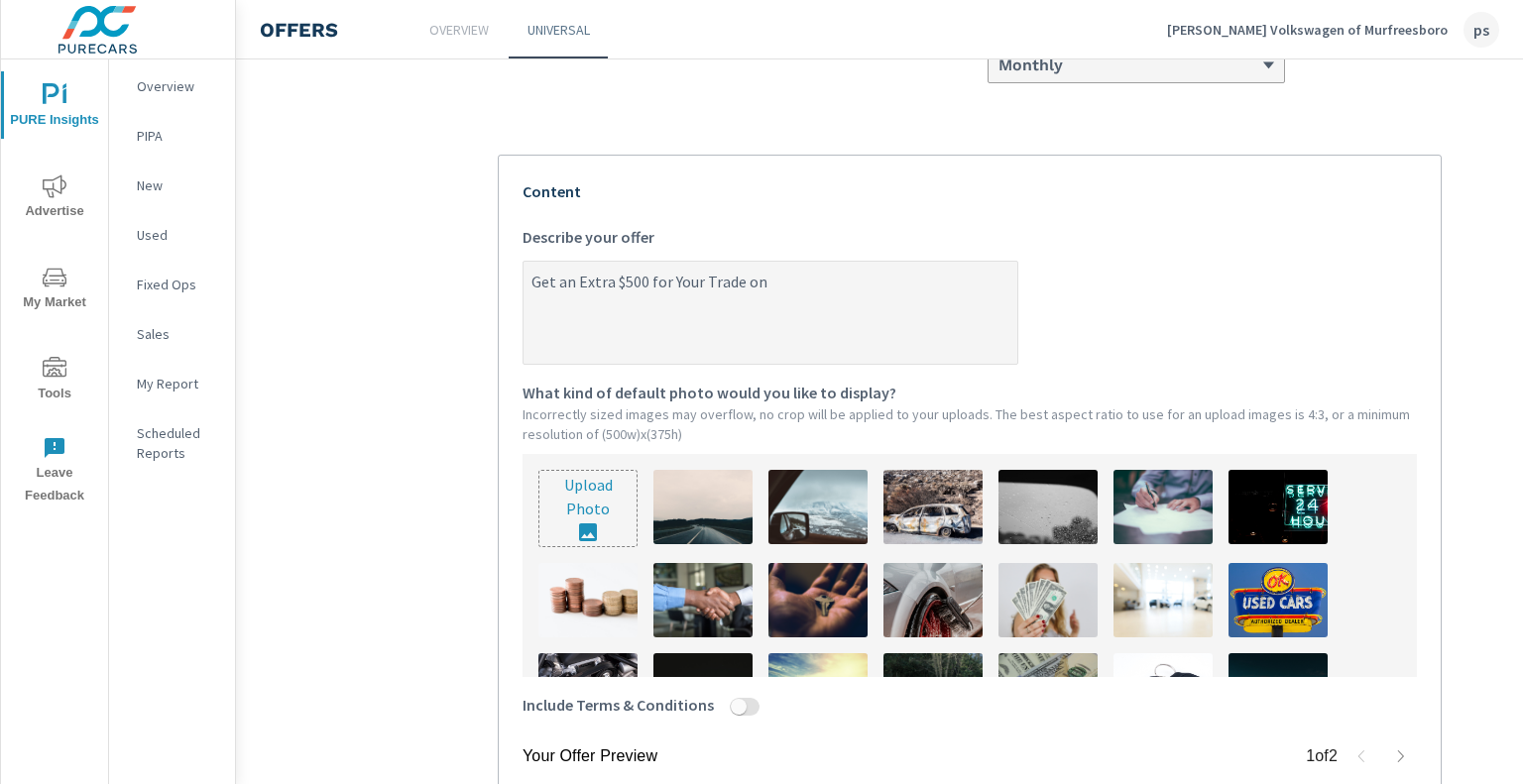type on "Get an Extra $500 for Your Trade on" 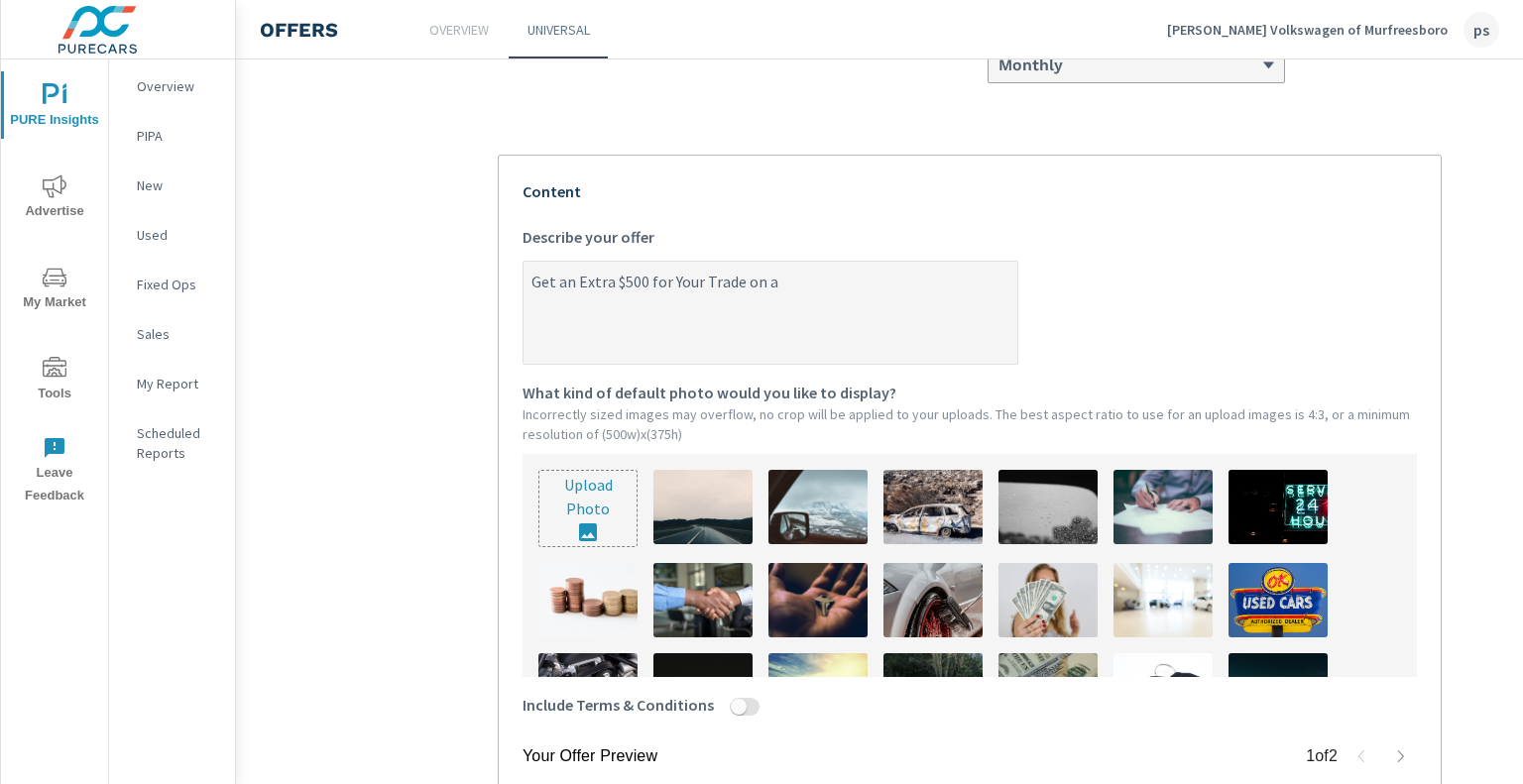 type on "Get an Extra $500 for Your Trade on a" 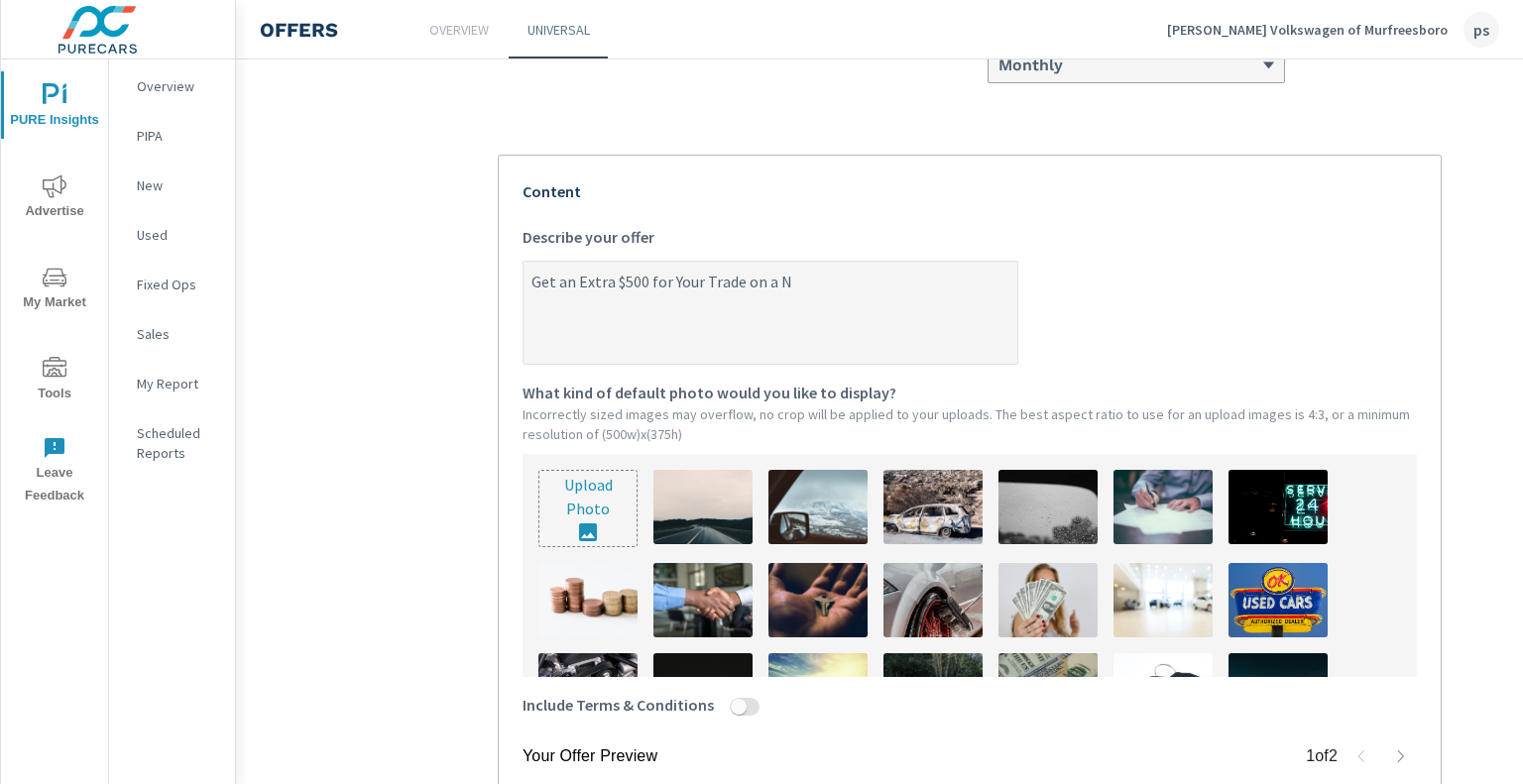 type on "Get an Extra $500 for Your Trade on a Ne" 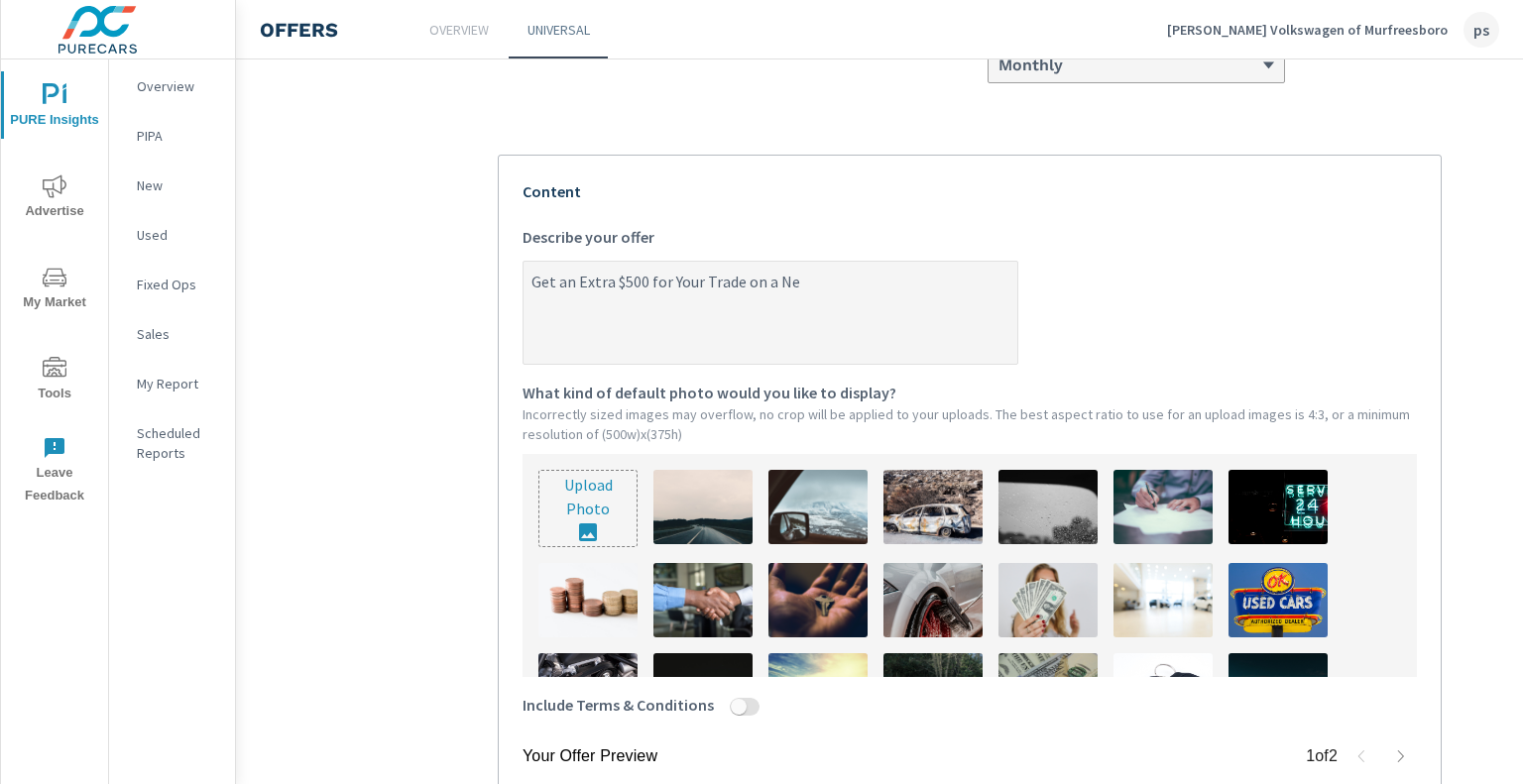 type on "Get an Extra $500 for Your Trade on a New" 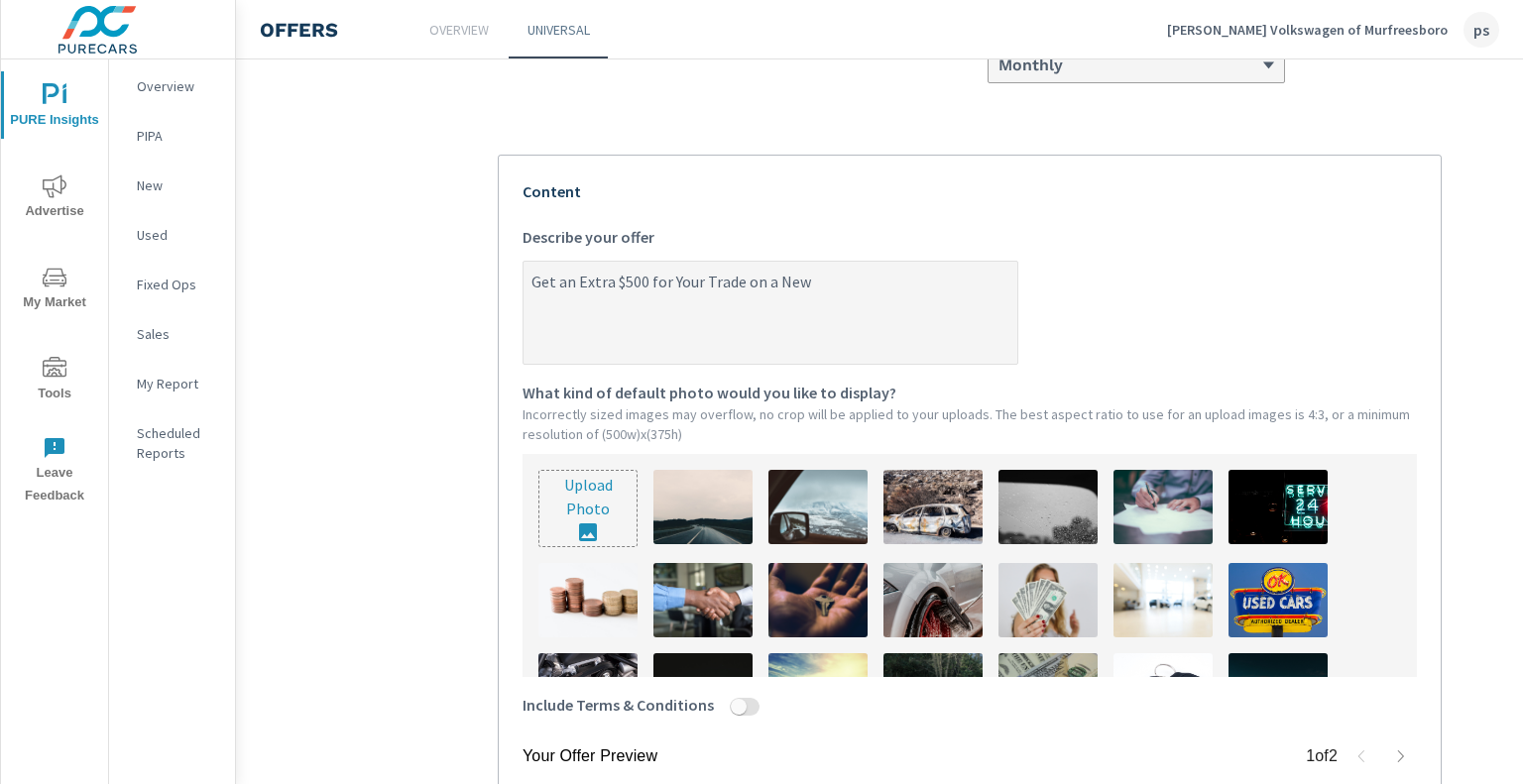 type on "Get an Extra $500 for Your Trade on a New" 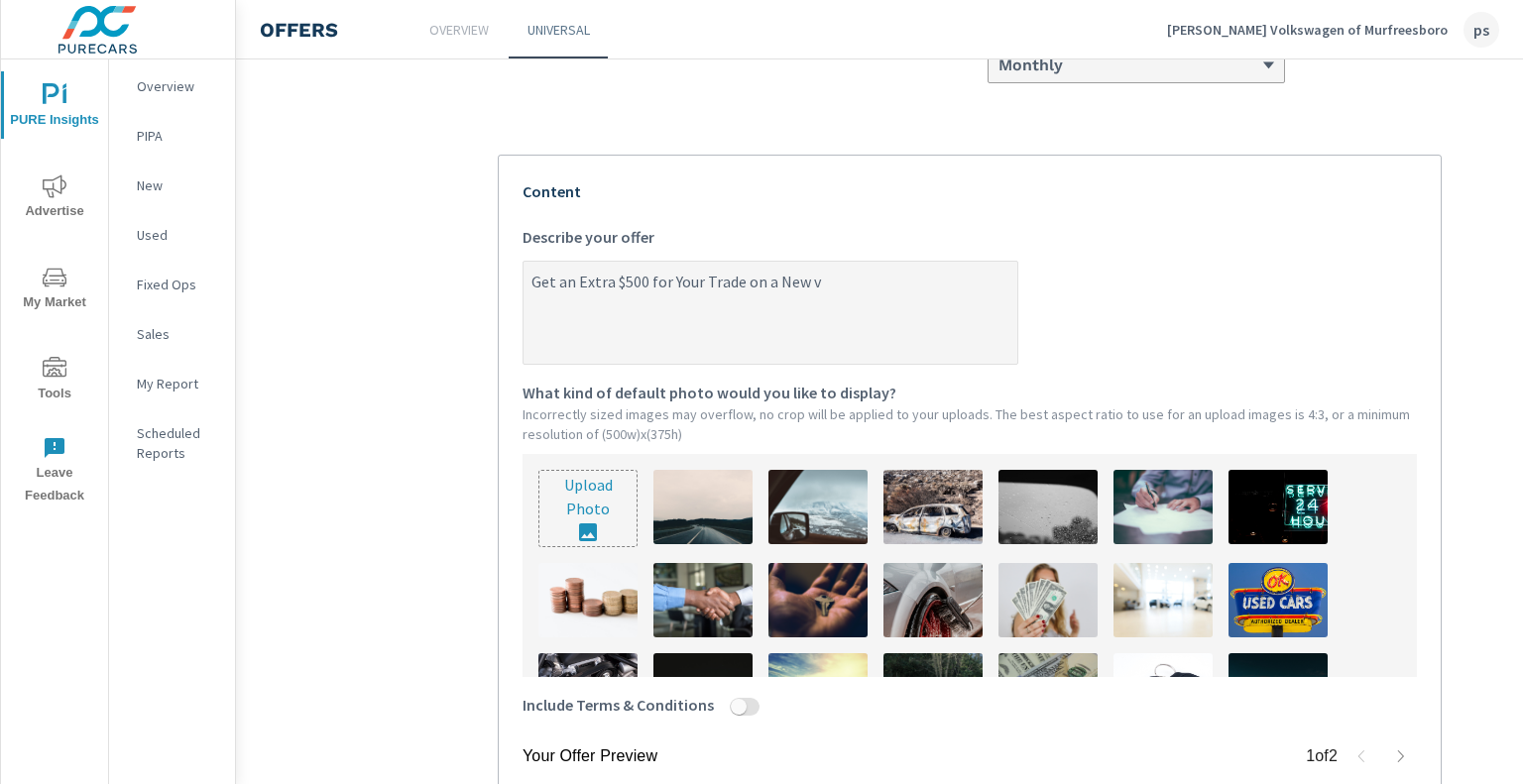 type on "Get an Extra $500 for Your Trade on a New vO" 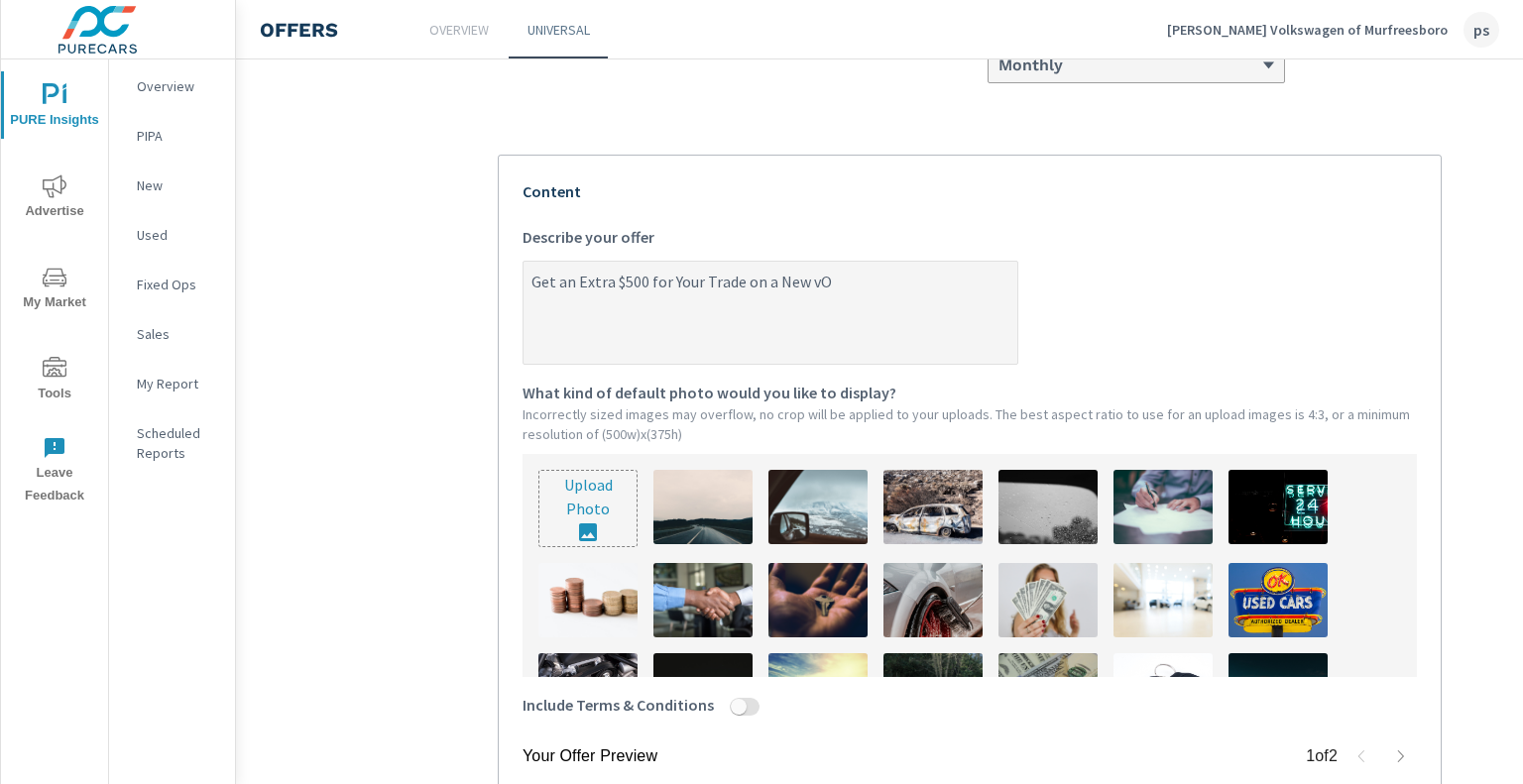 type on "Get an Extra $500 for Your Trade on a New v" 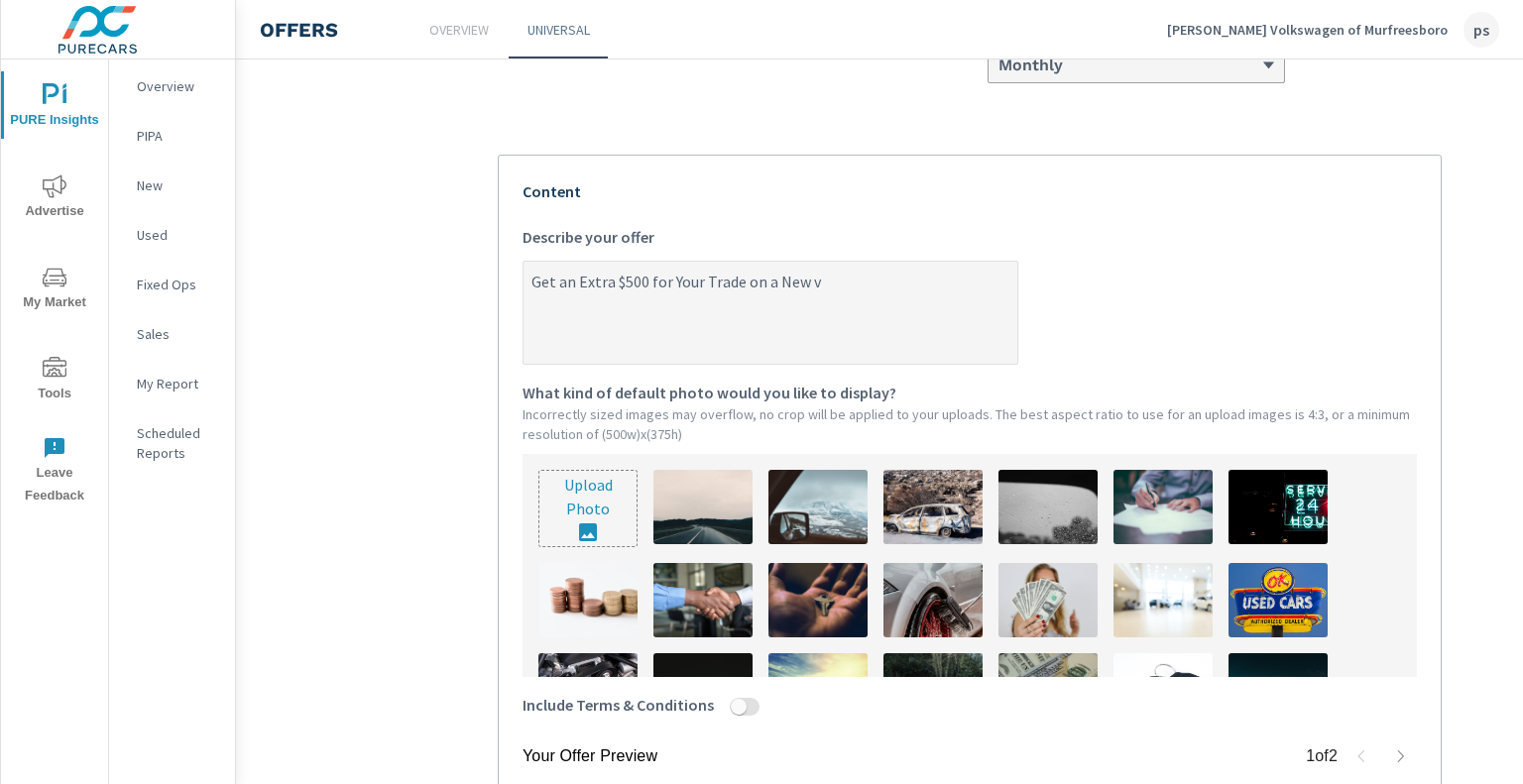 type on "Get an Extra $500 for Your Trade on a New" 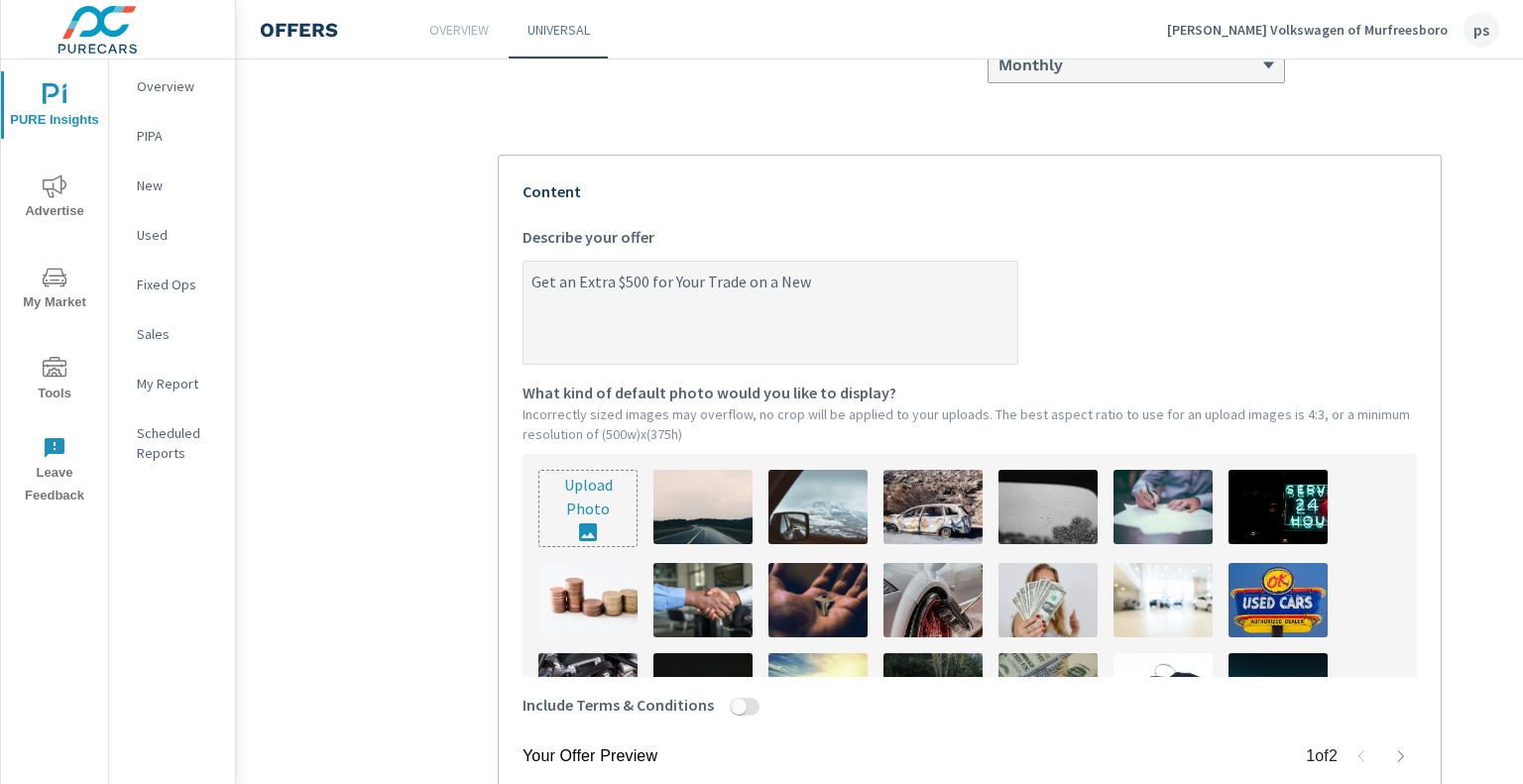 type on "Get an Extra $500 for Your Trade on a New V" 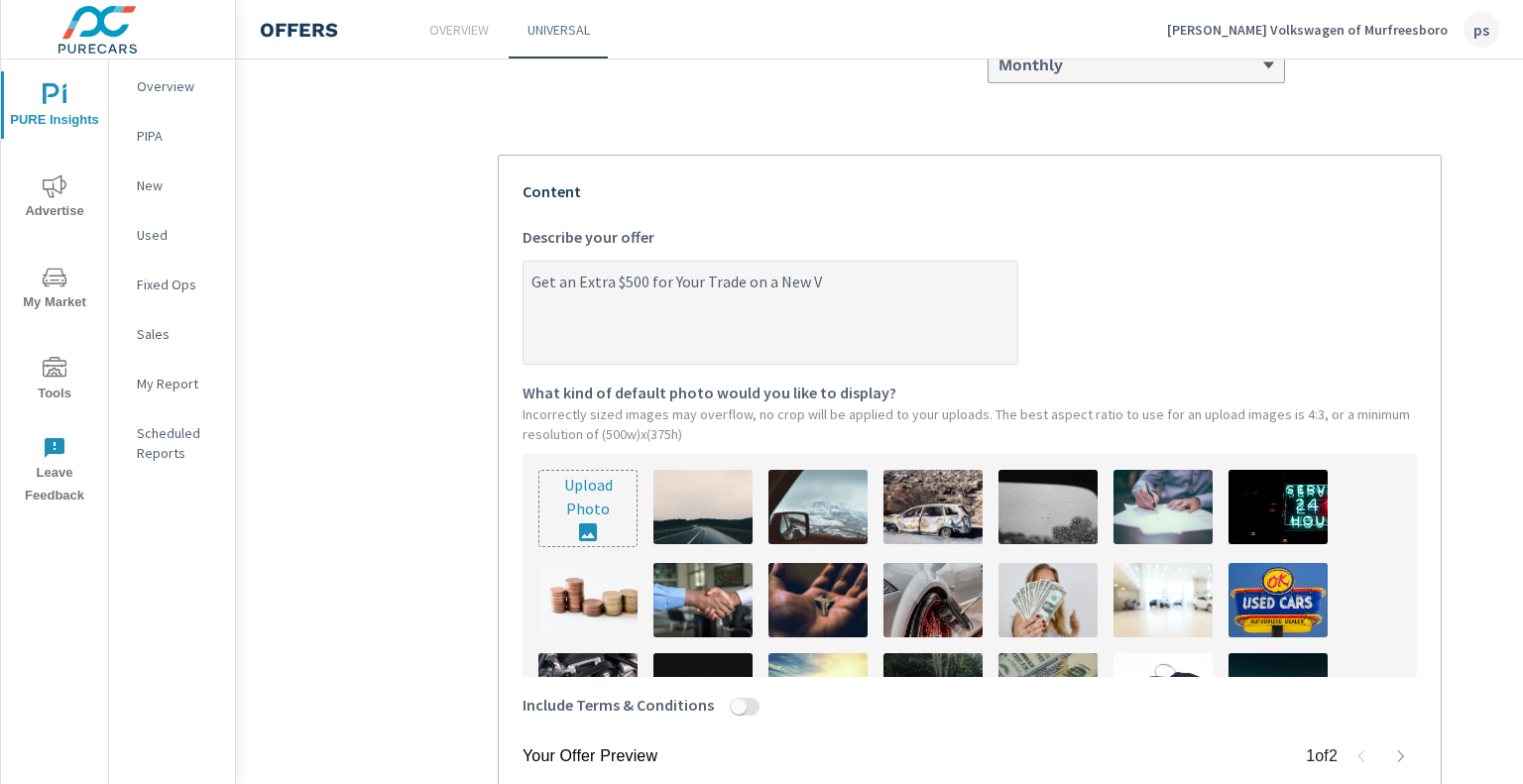 type on "Get an Extra $500 for Your Trade on a New VW" 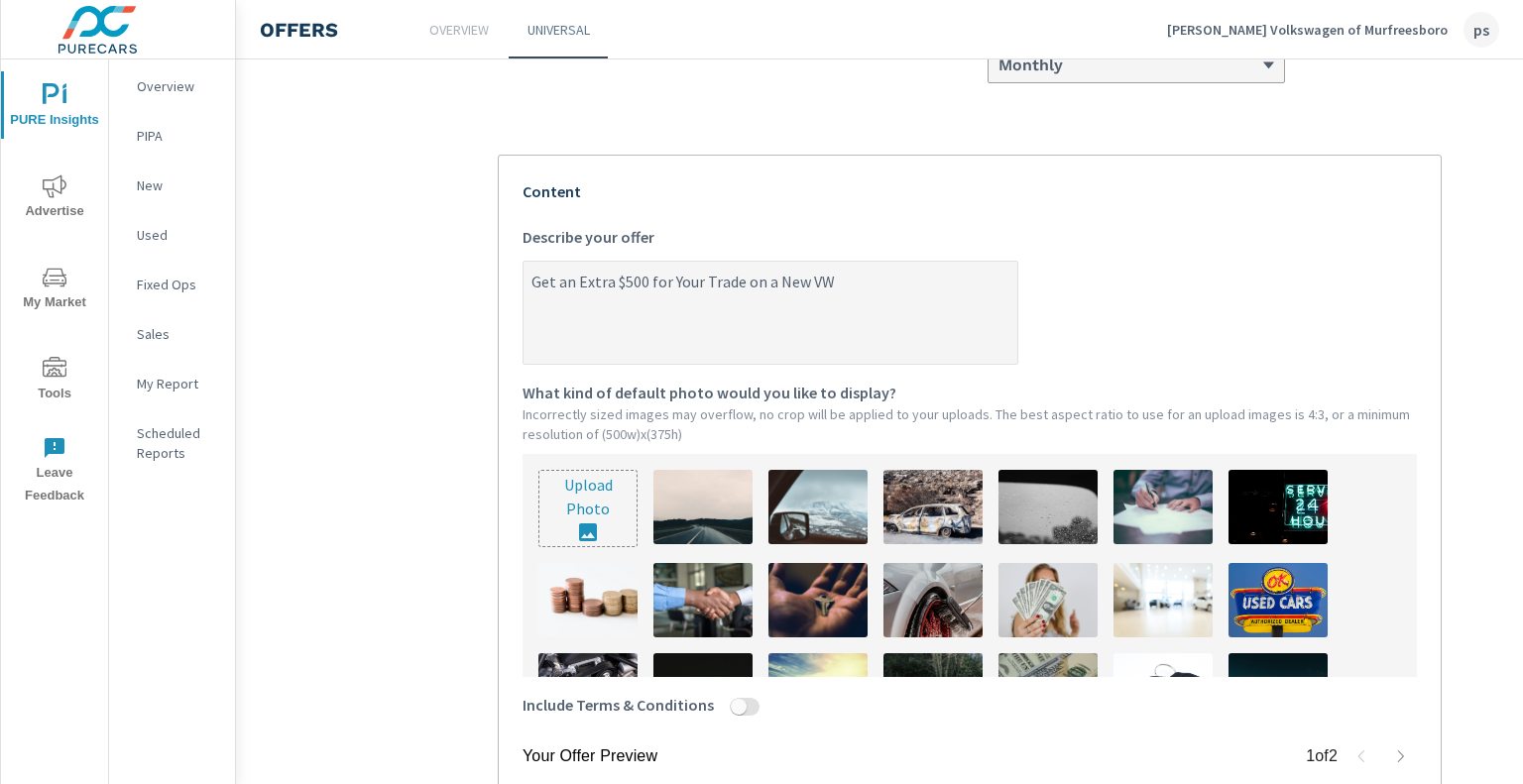 type on "x" 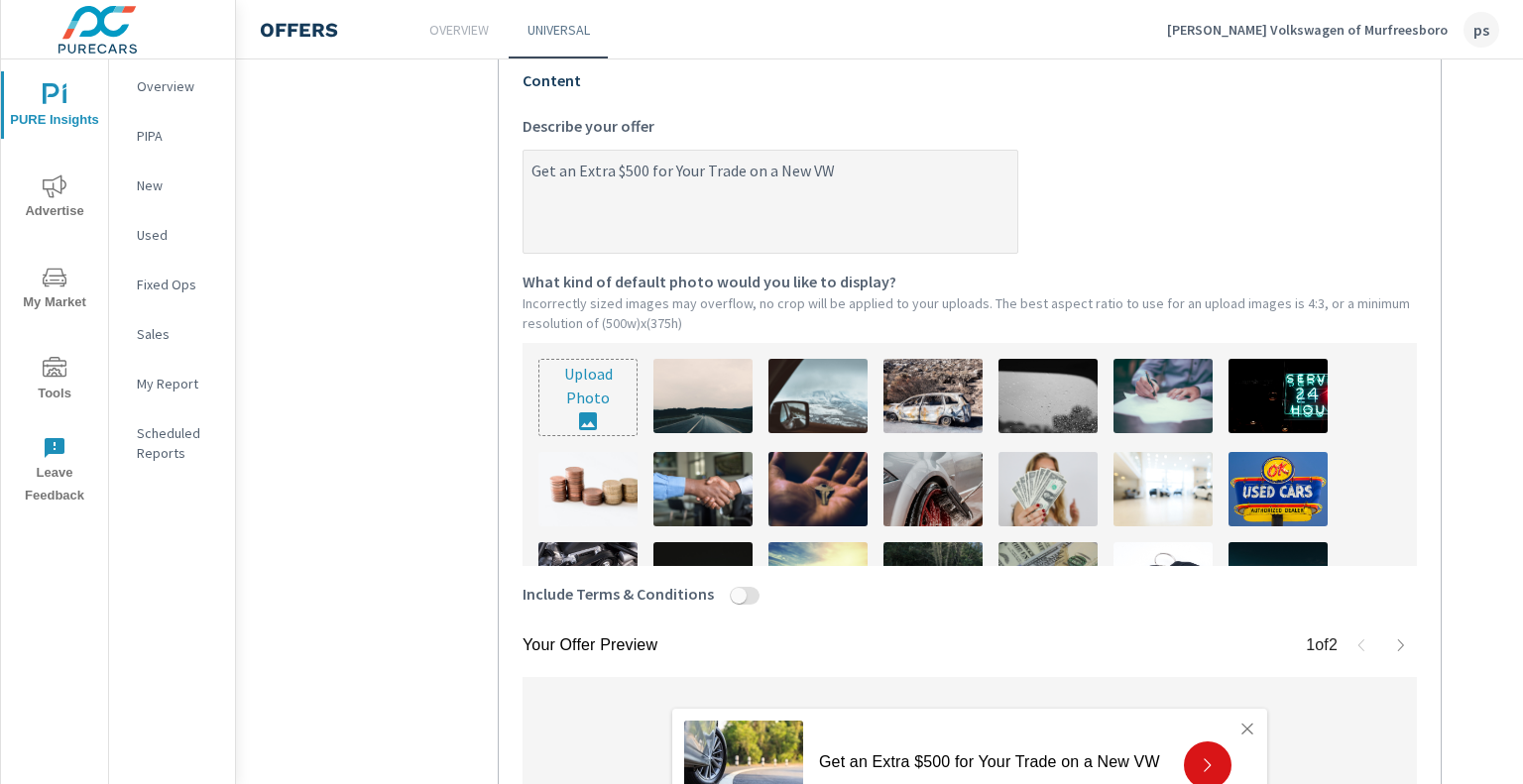 scroll, scrollTop: 573, scrollLeft: 0, axis: vertical 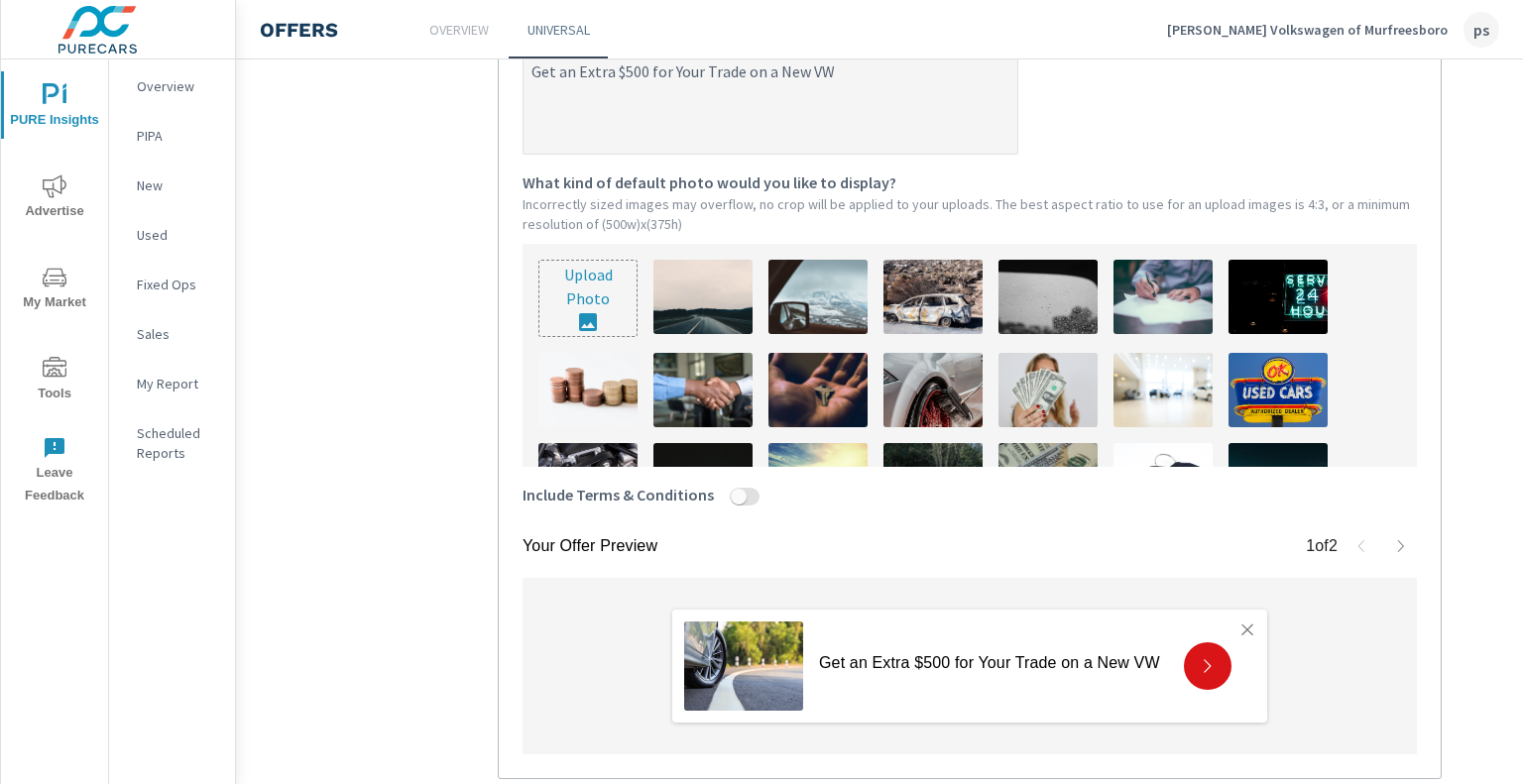 type on "Get an Extra $500 for Your Trade on a New VW" 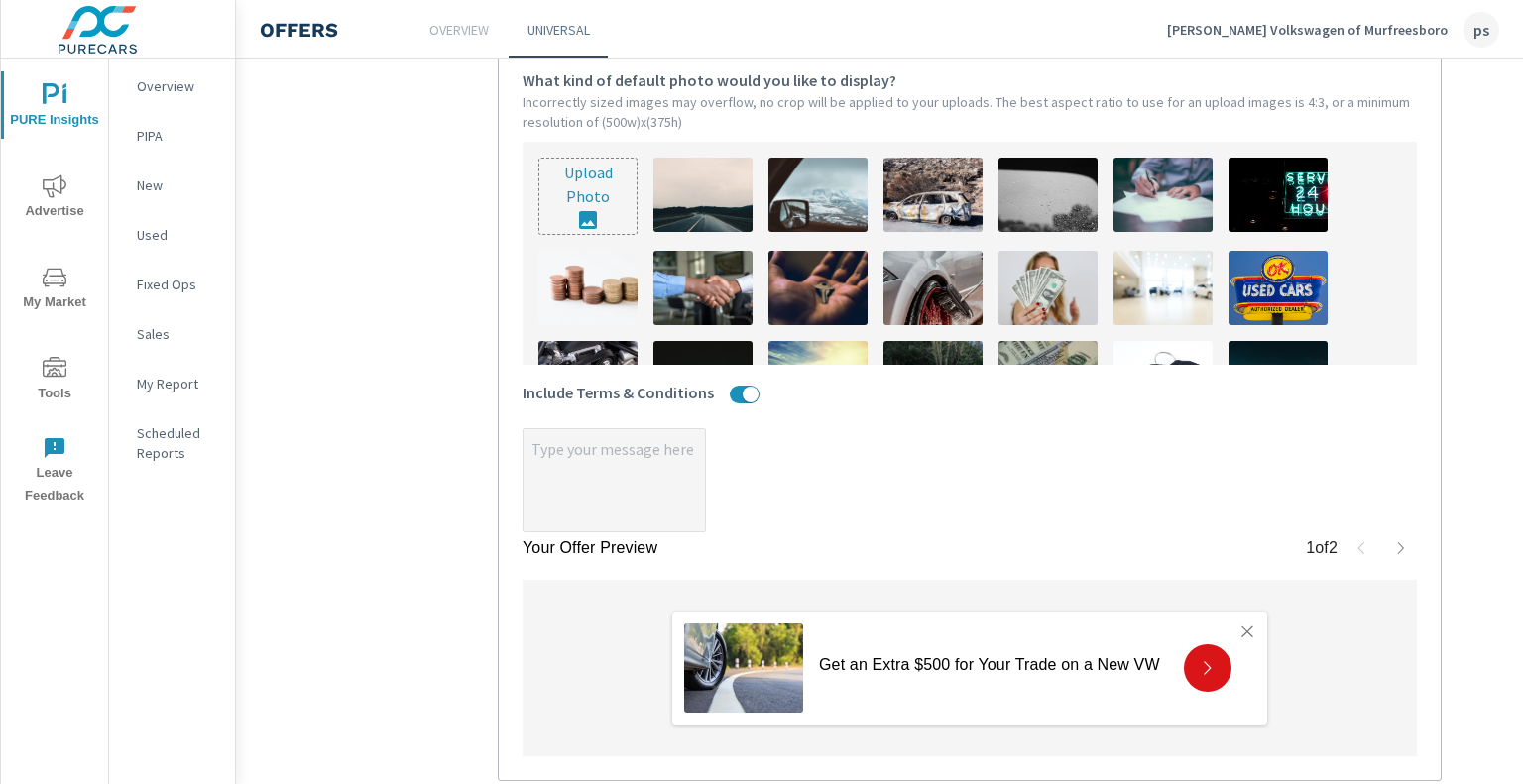 scroll, scrollTop: 676, scrollLeft: 0, axis: vertical 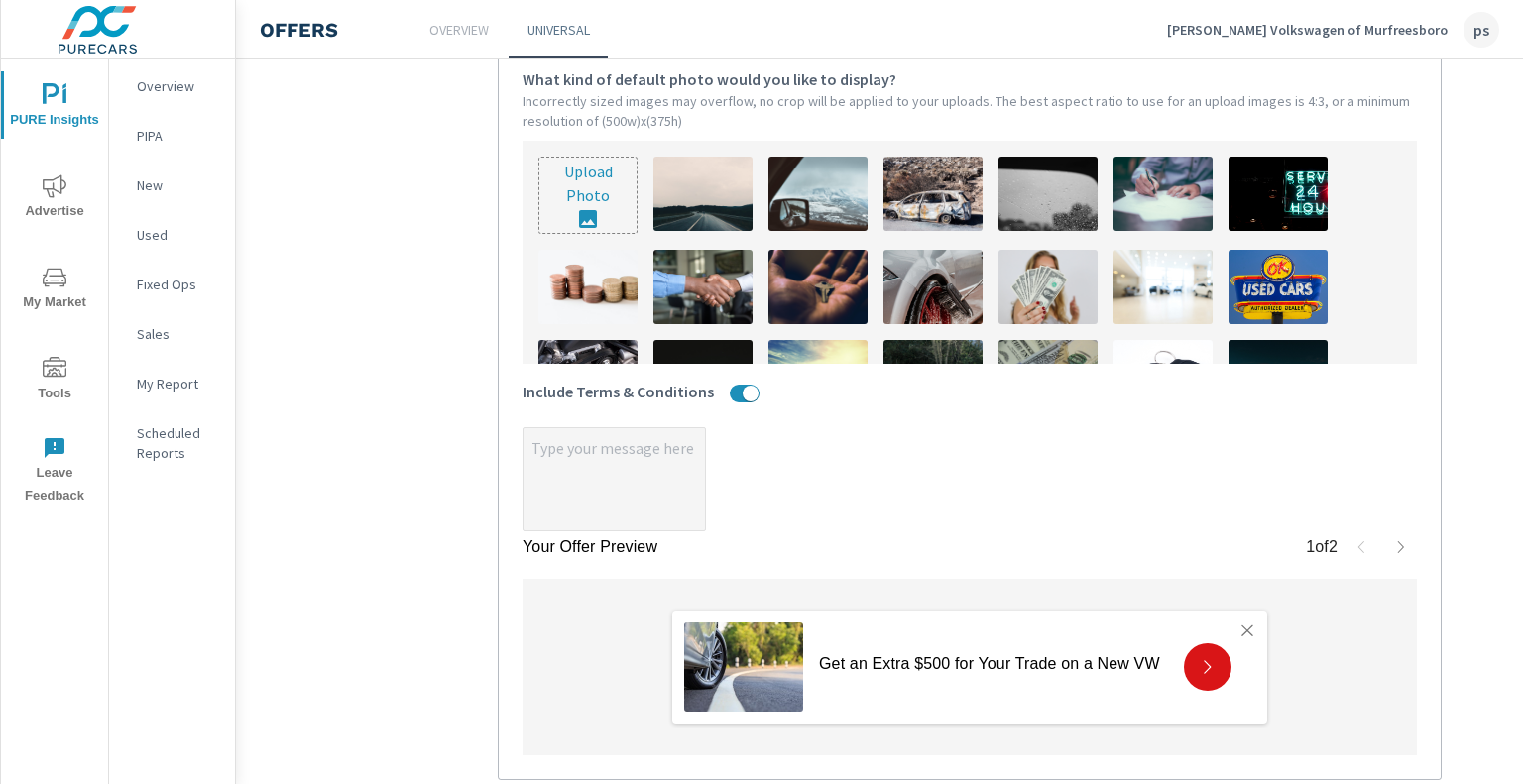 type on "x" 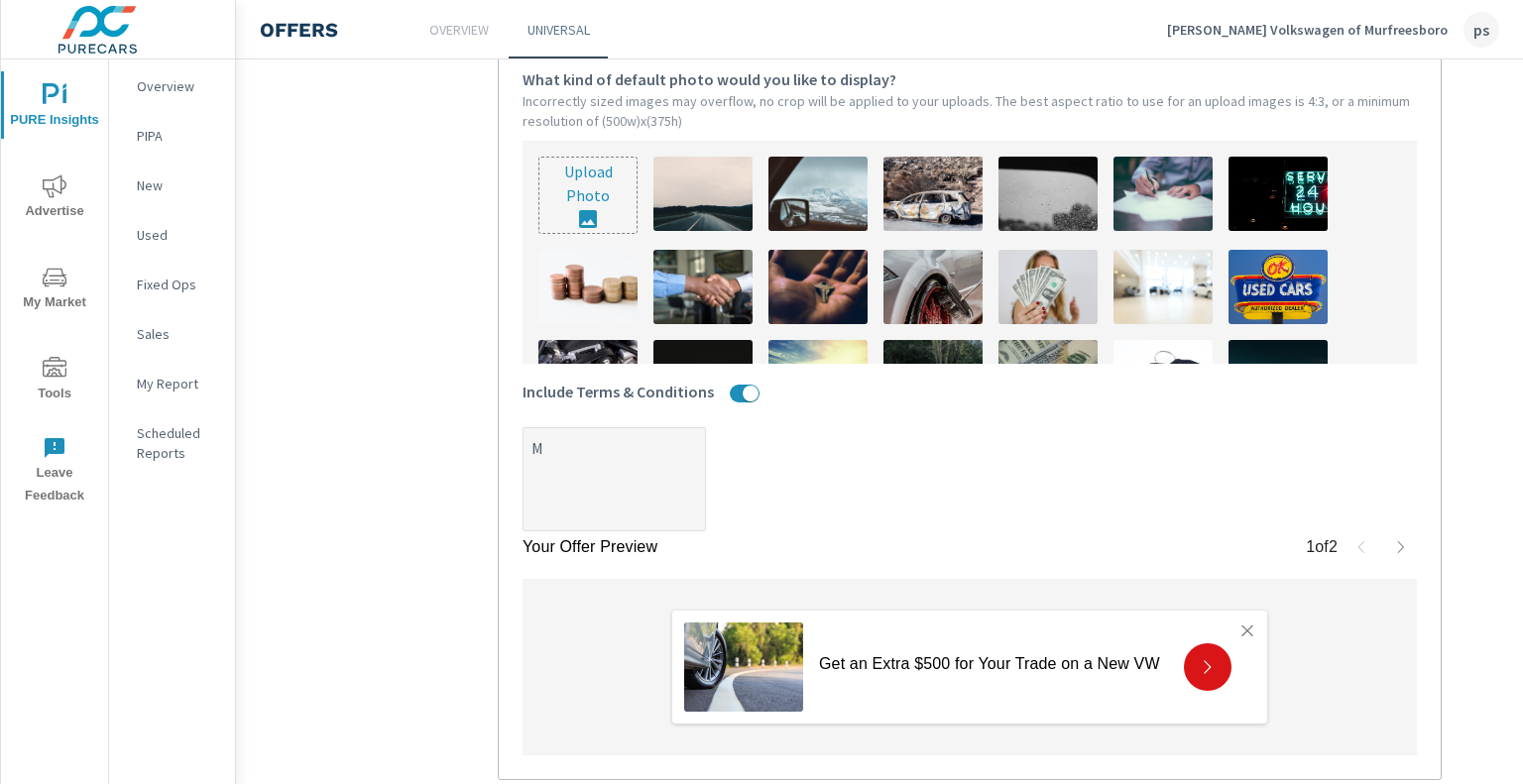 type on "x" 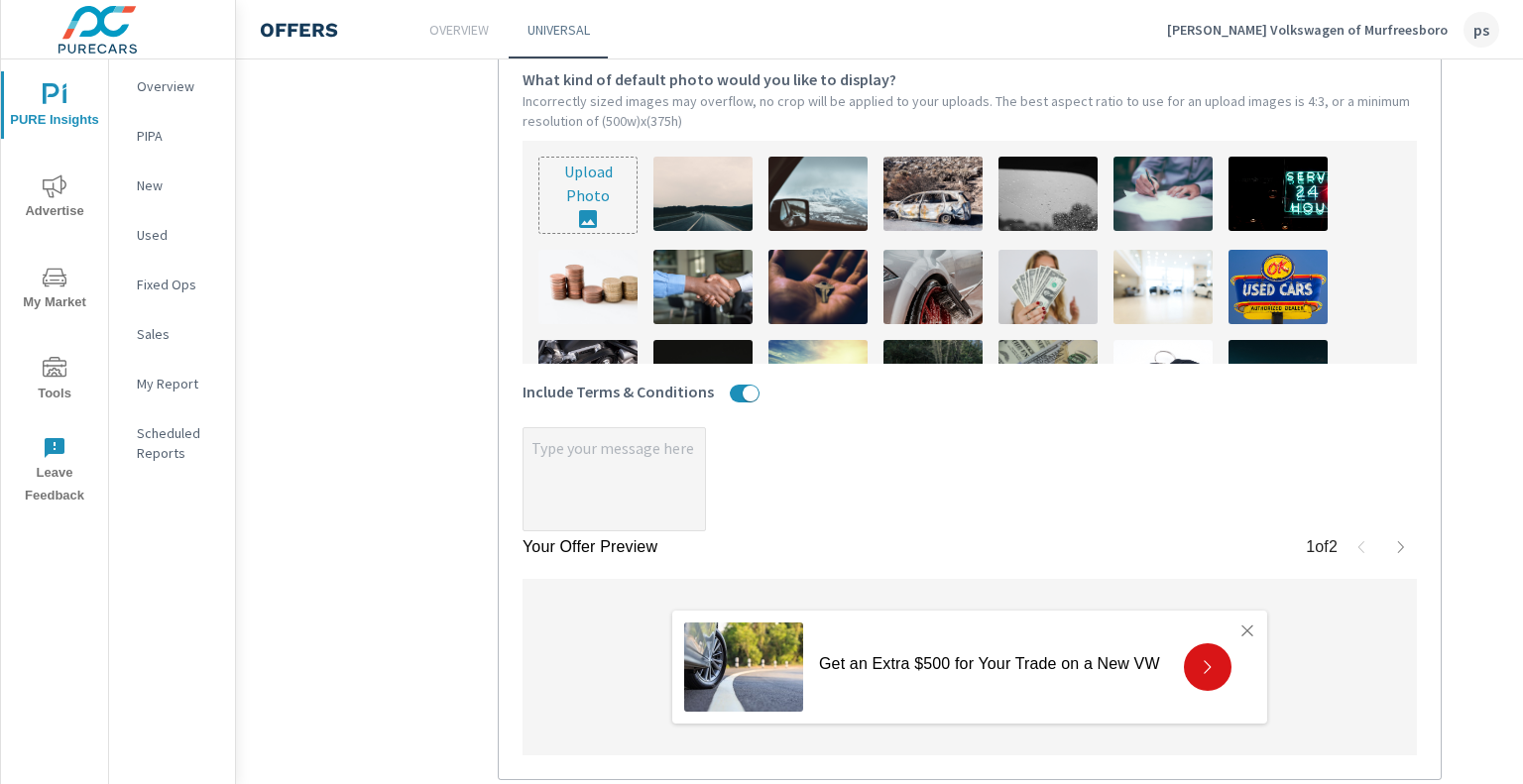 type on "x" 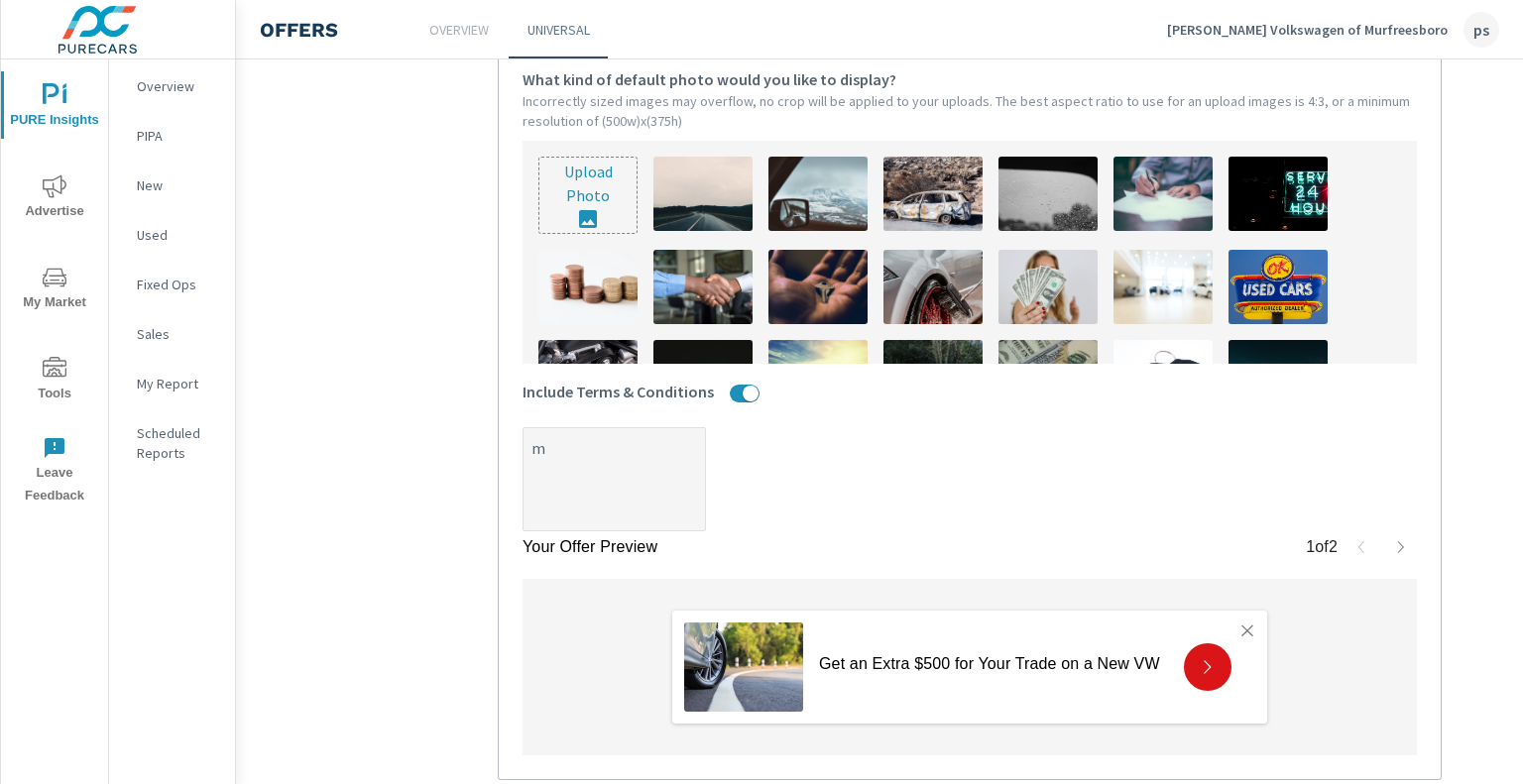 type on "x" 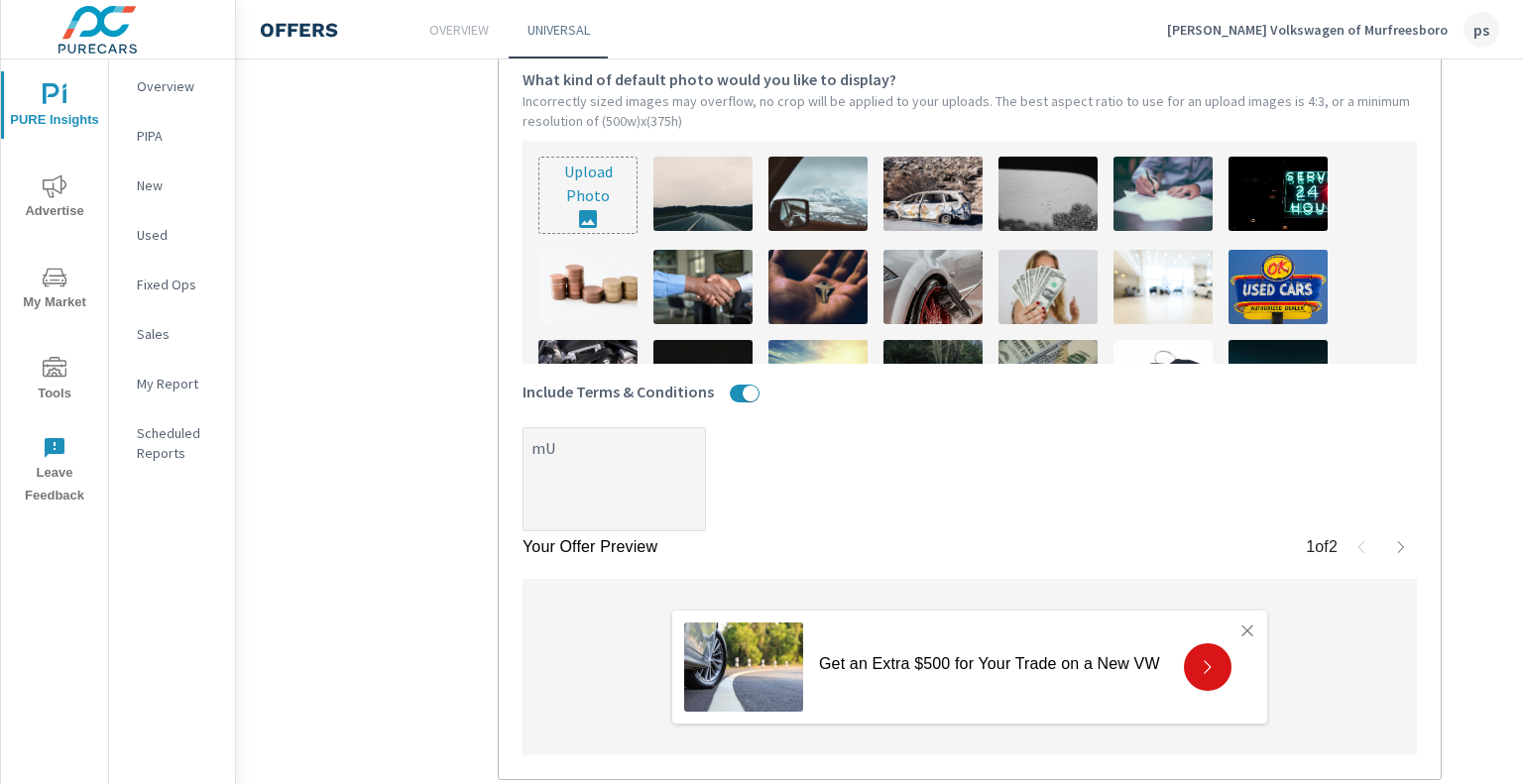 type on "x" 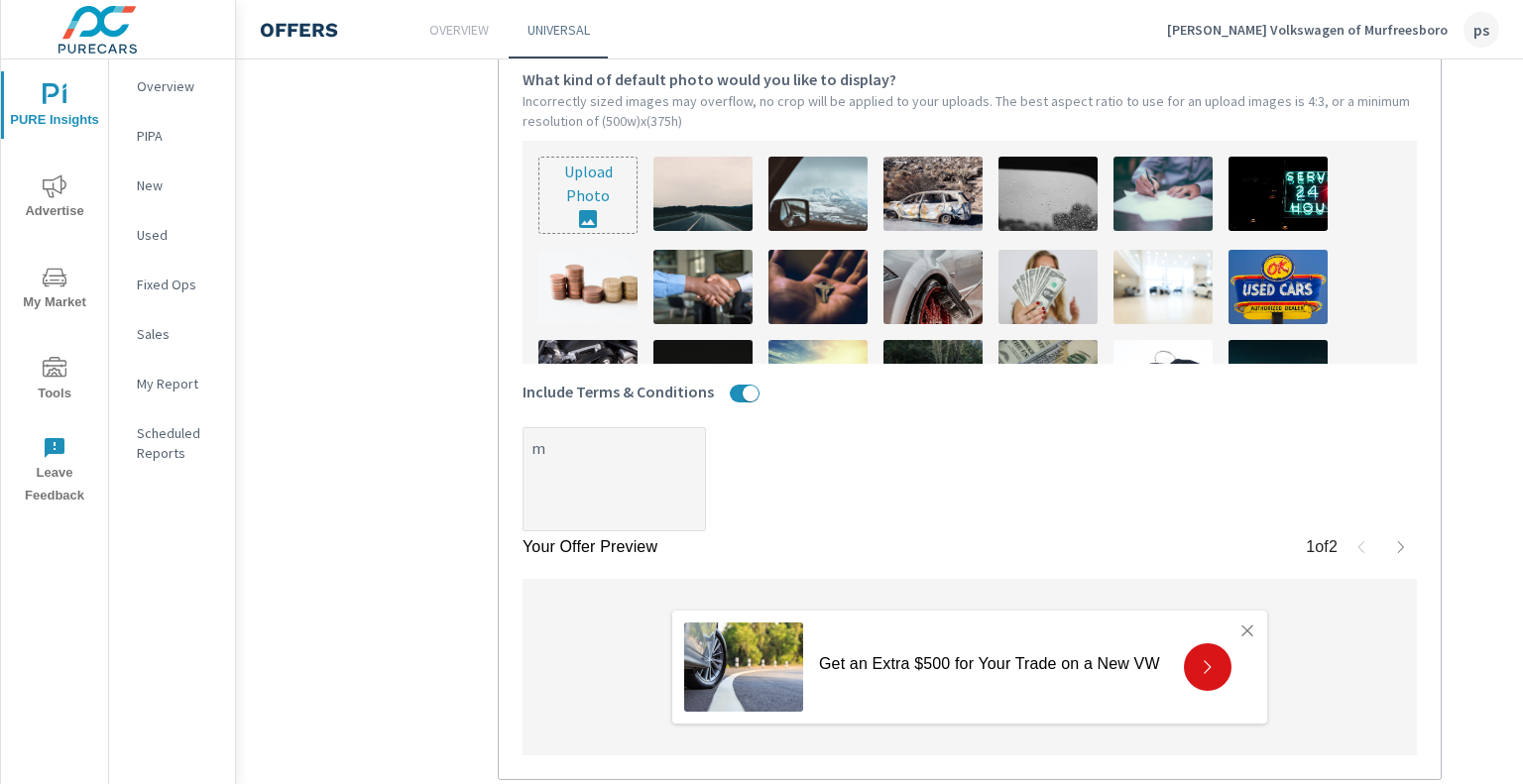 type on "x" 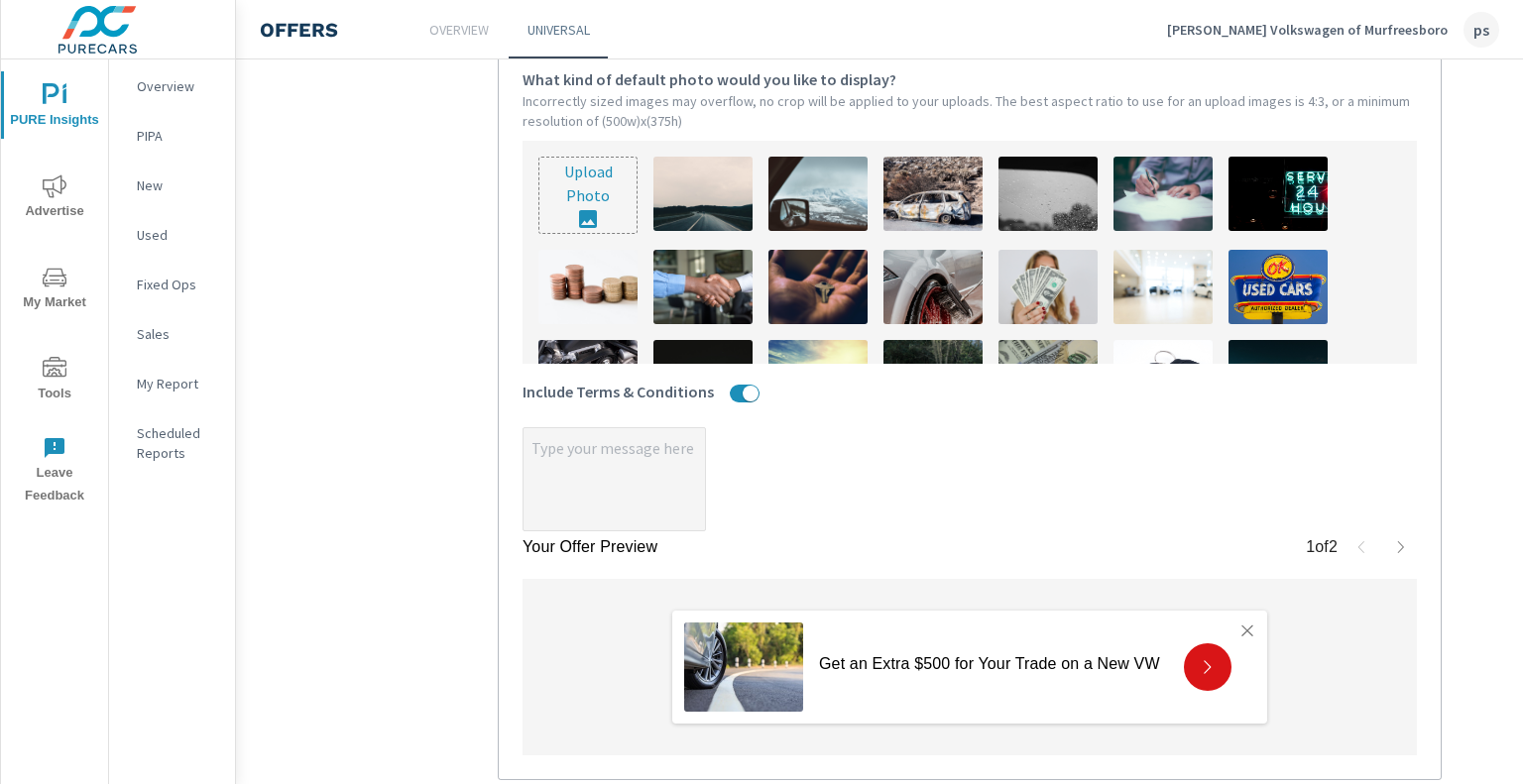 type on "x" 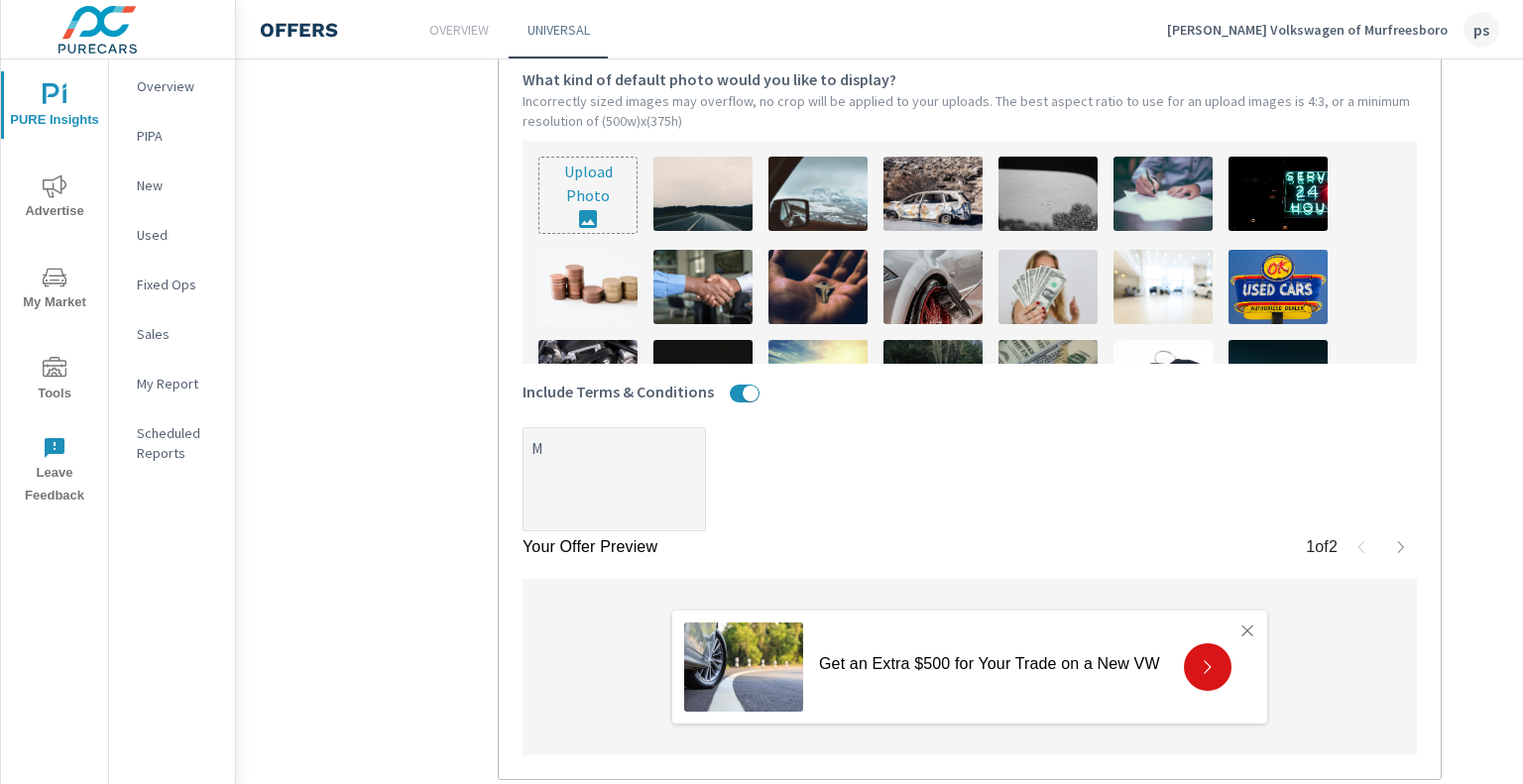 type on "x" 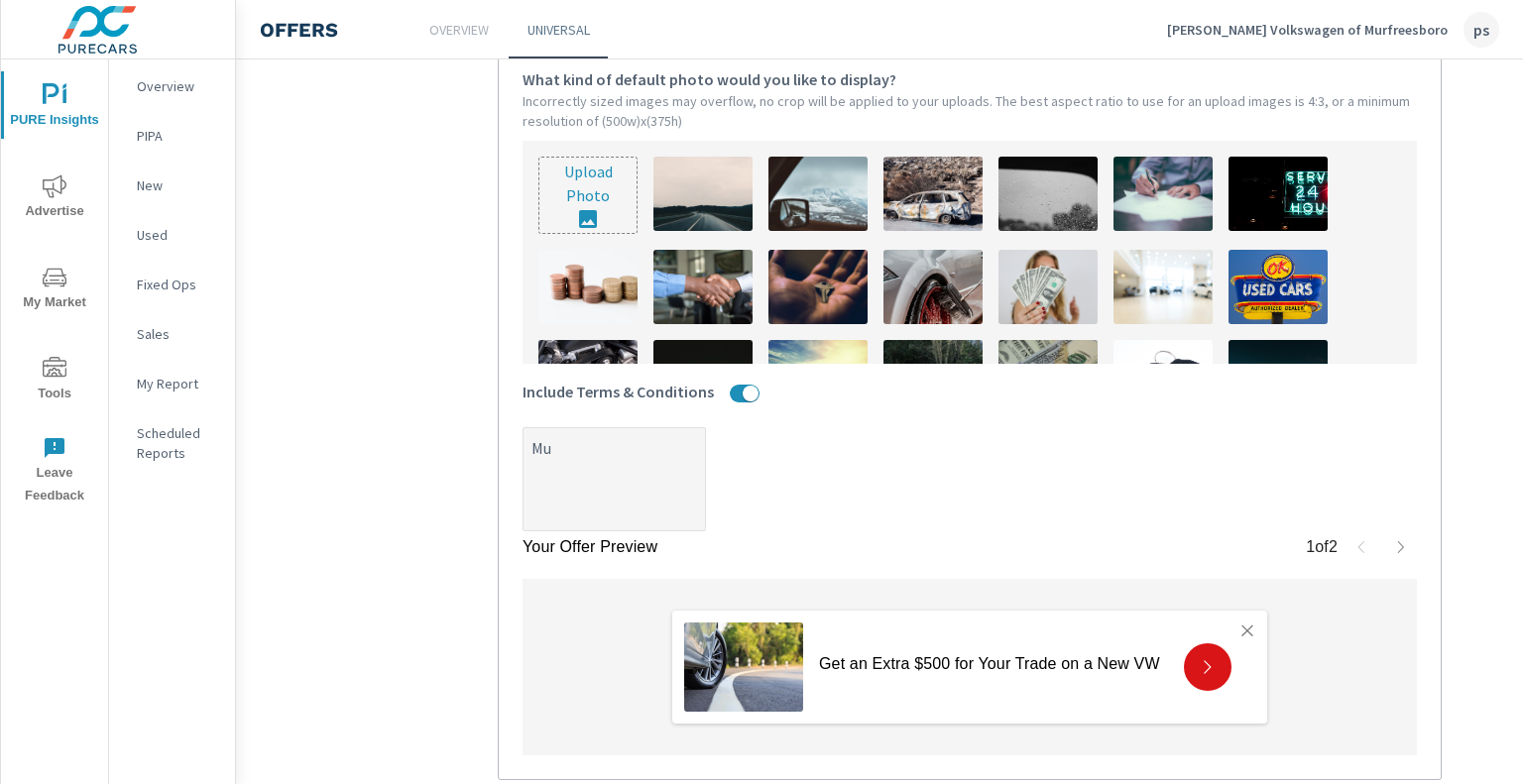 type on "x" 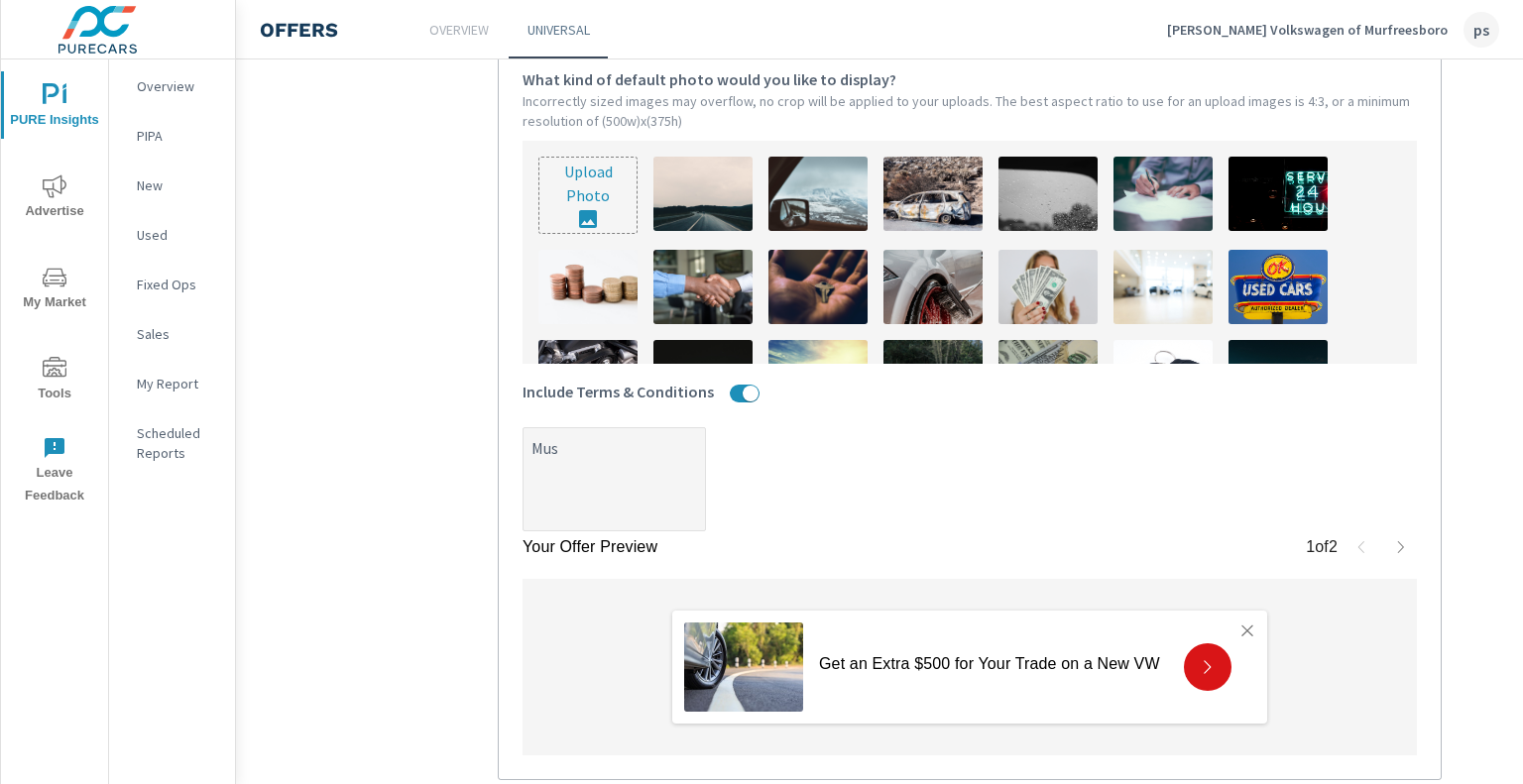 type on "x" 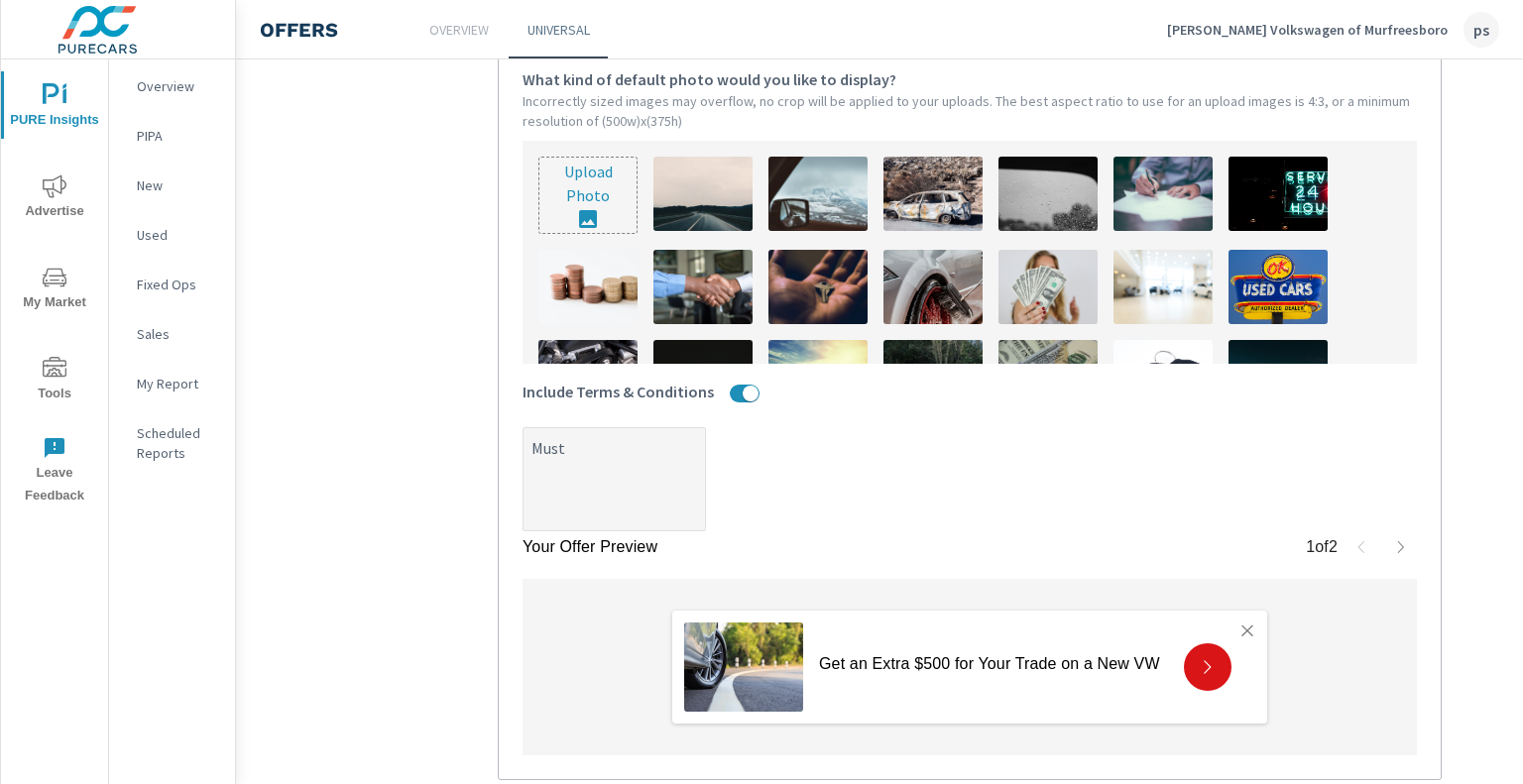 type on "x" 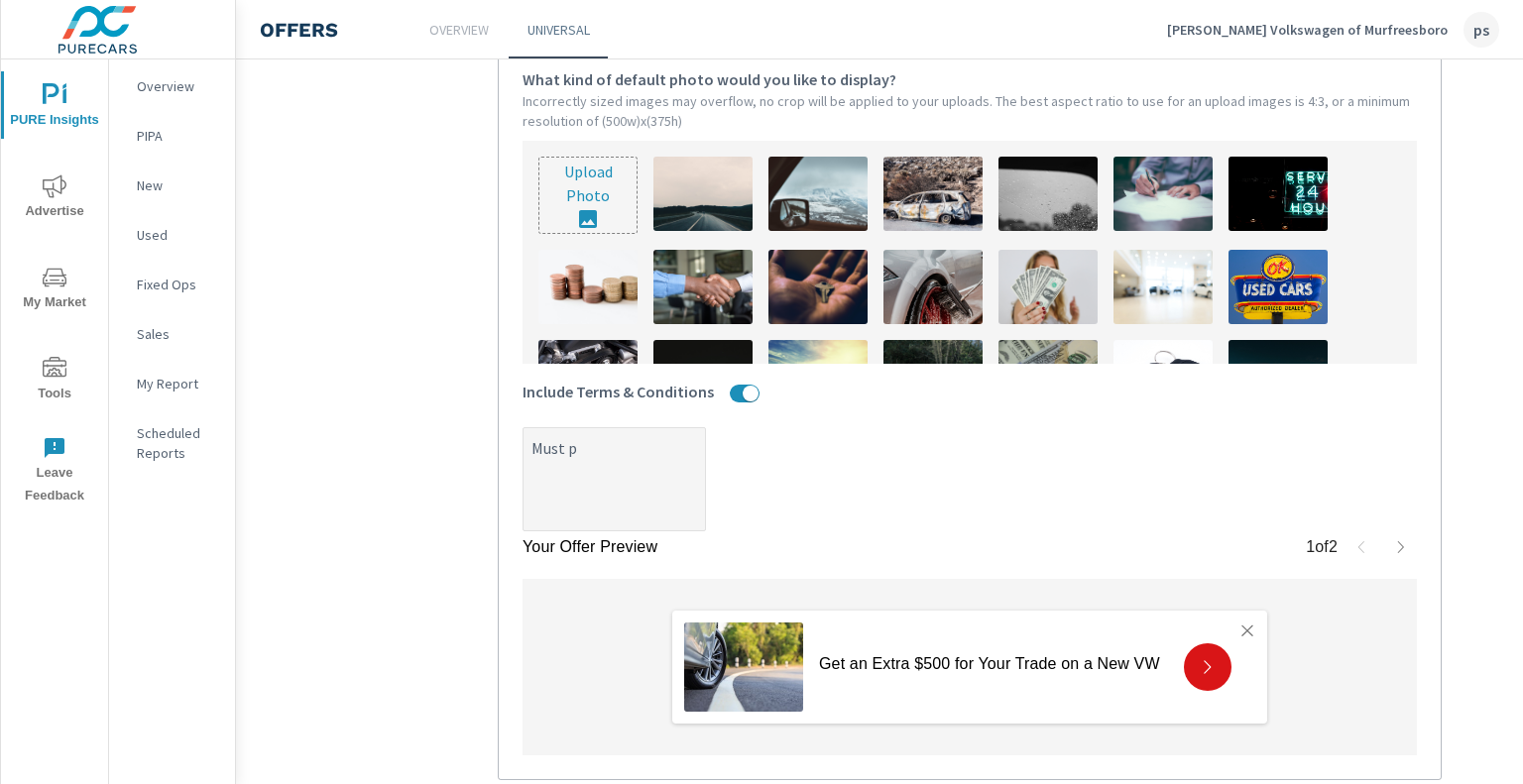 type on "x" 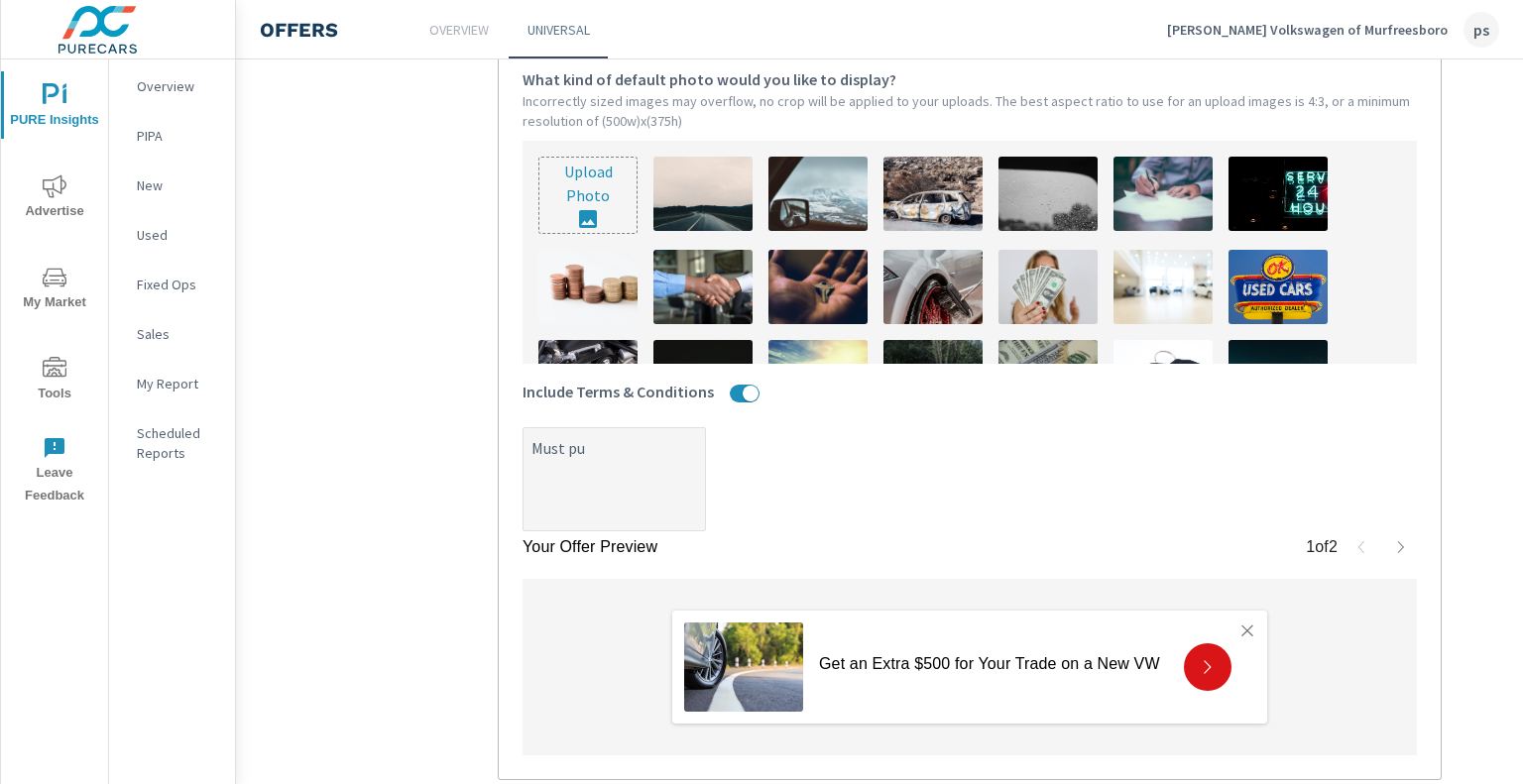 type on "x" 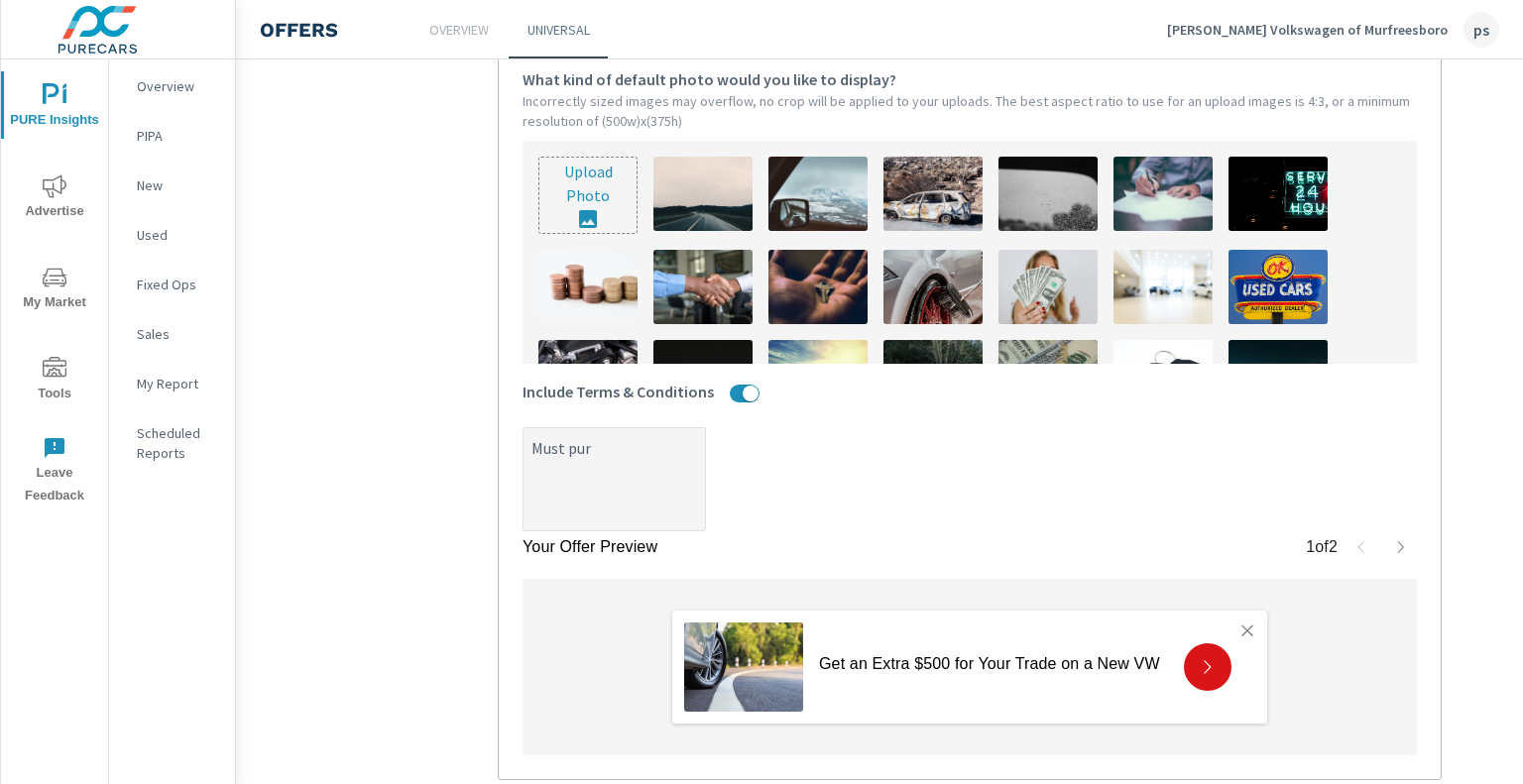 type on "x" 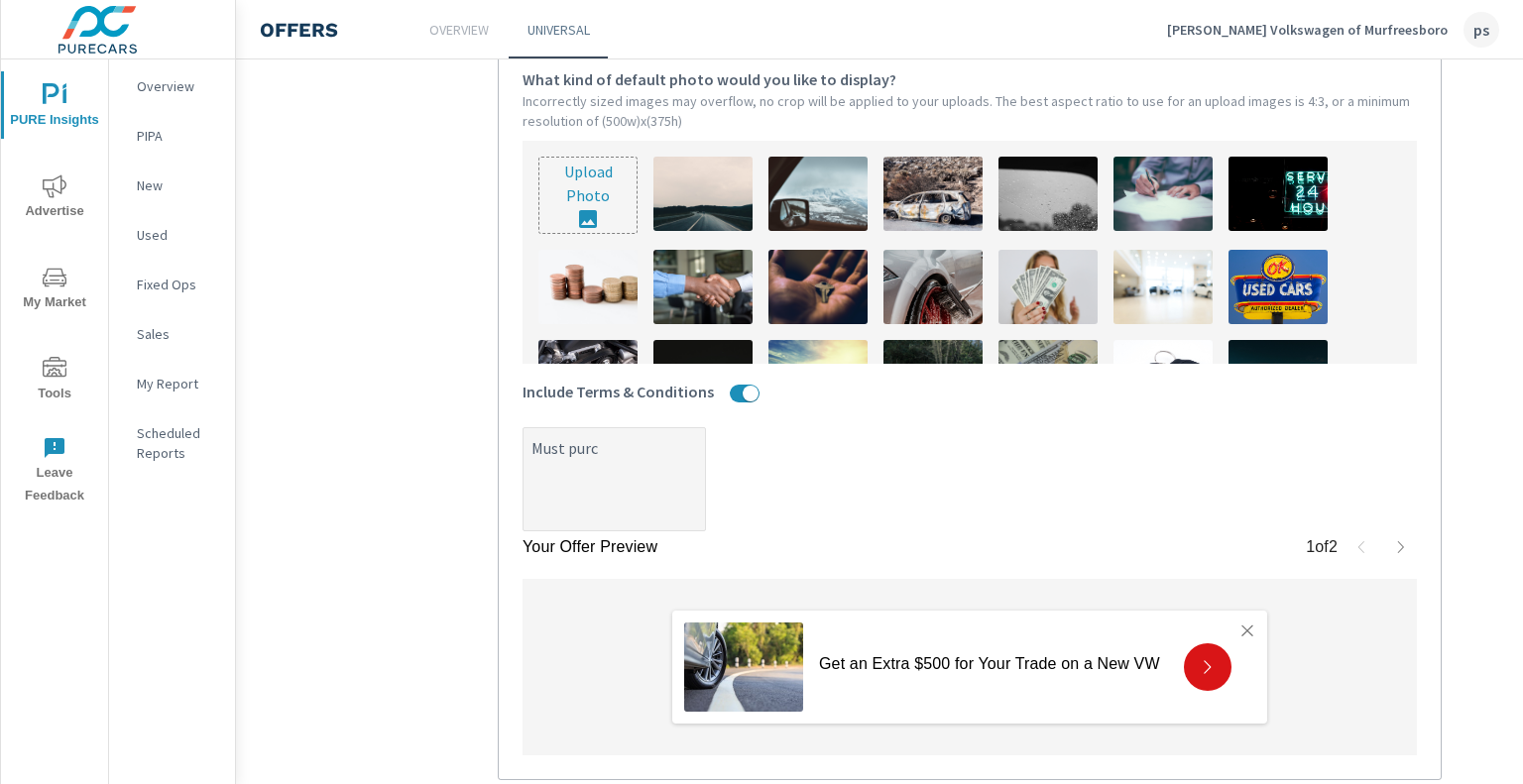 type on "Must purch" 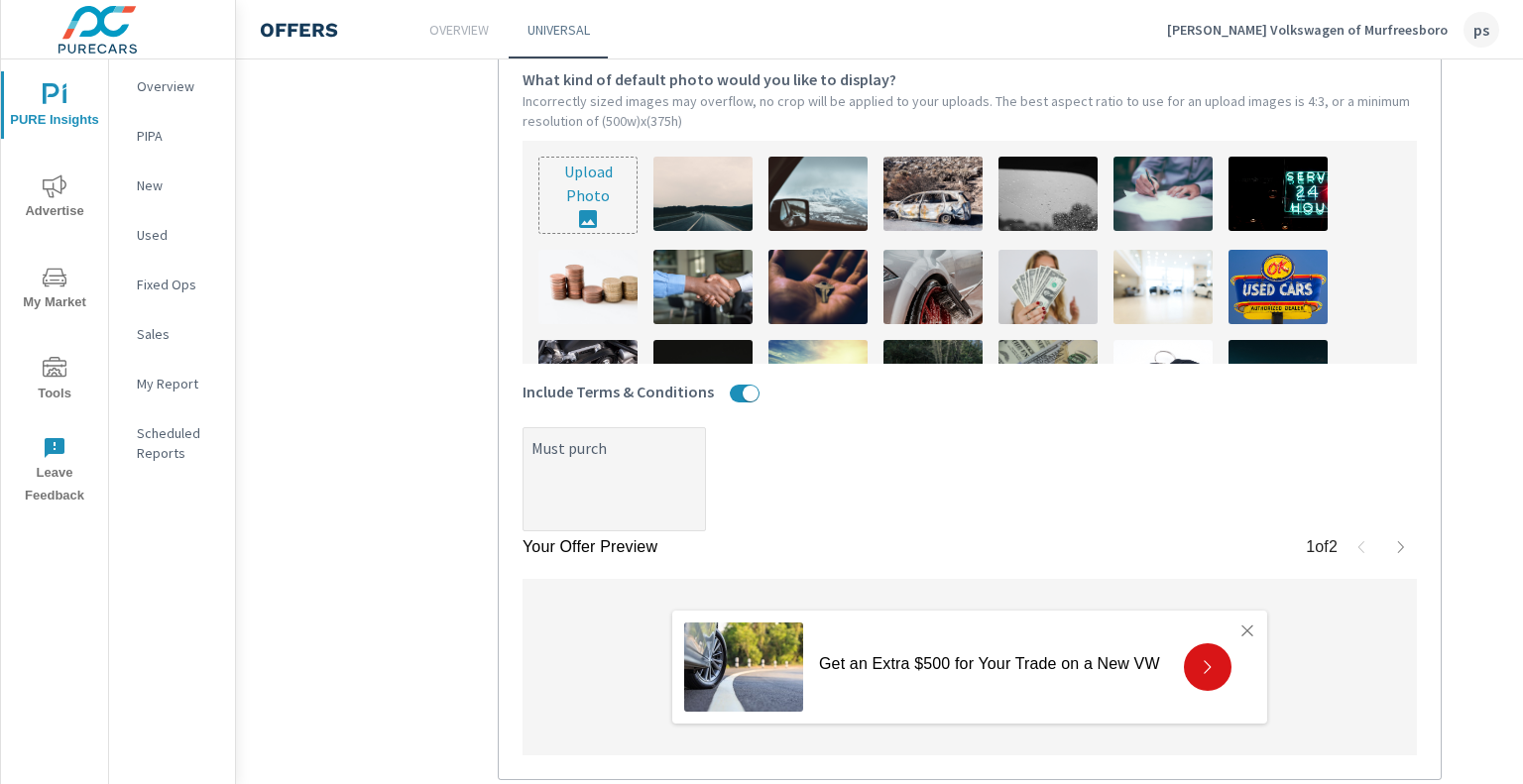 type on "x" 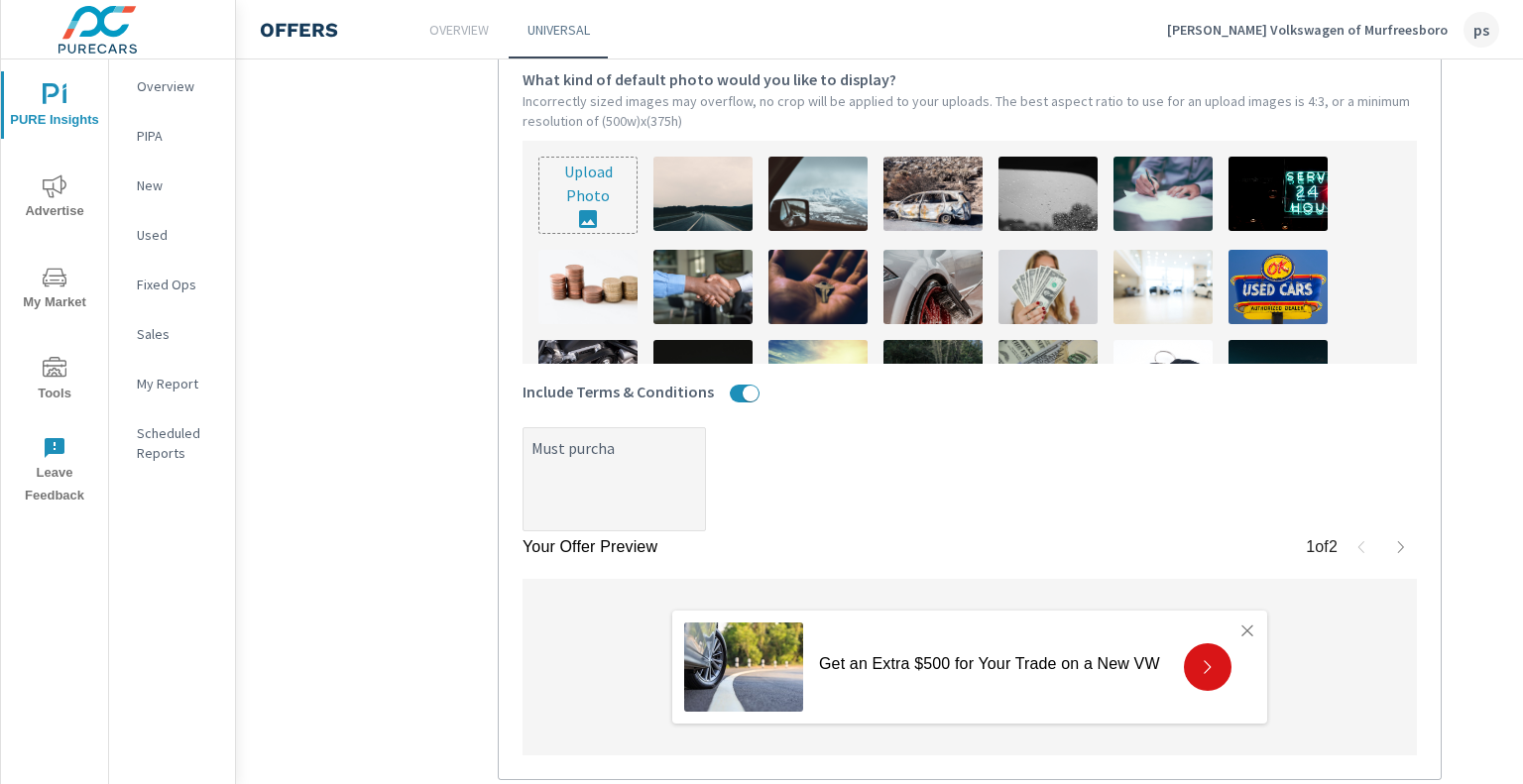 type on "x" 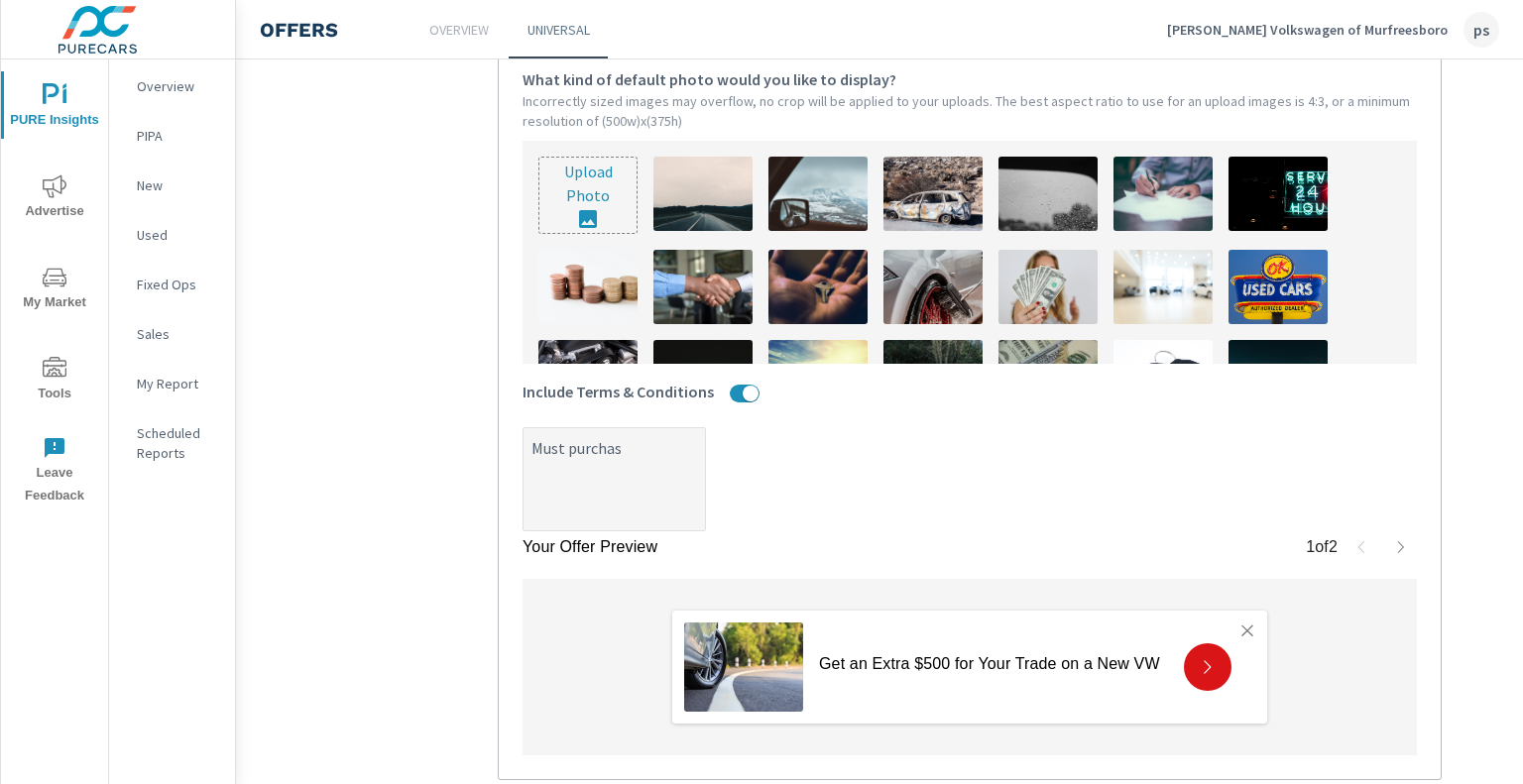 type on "x" 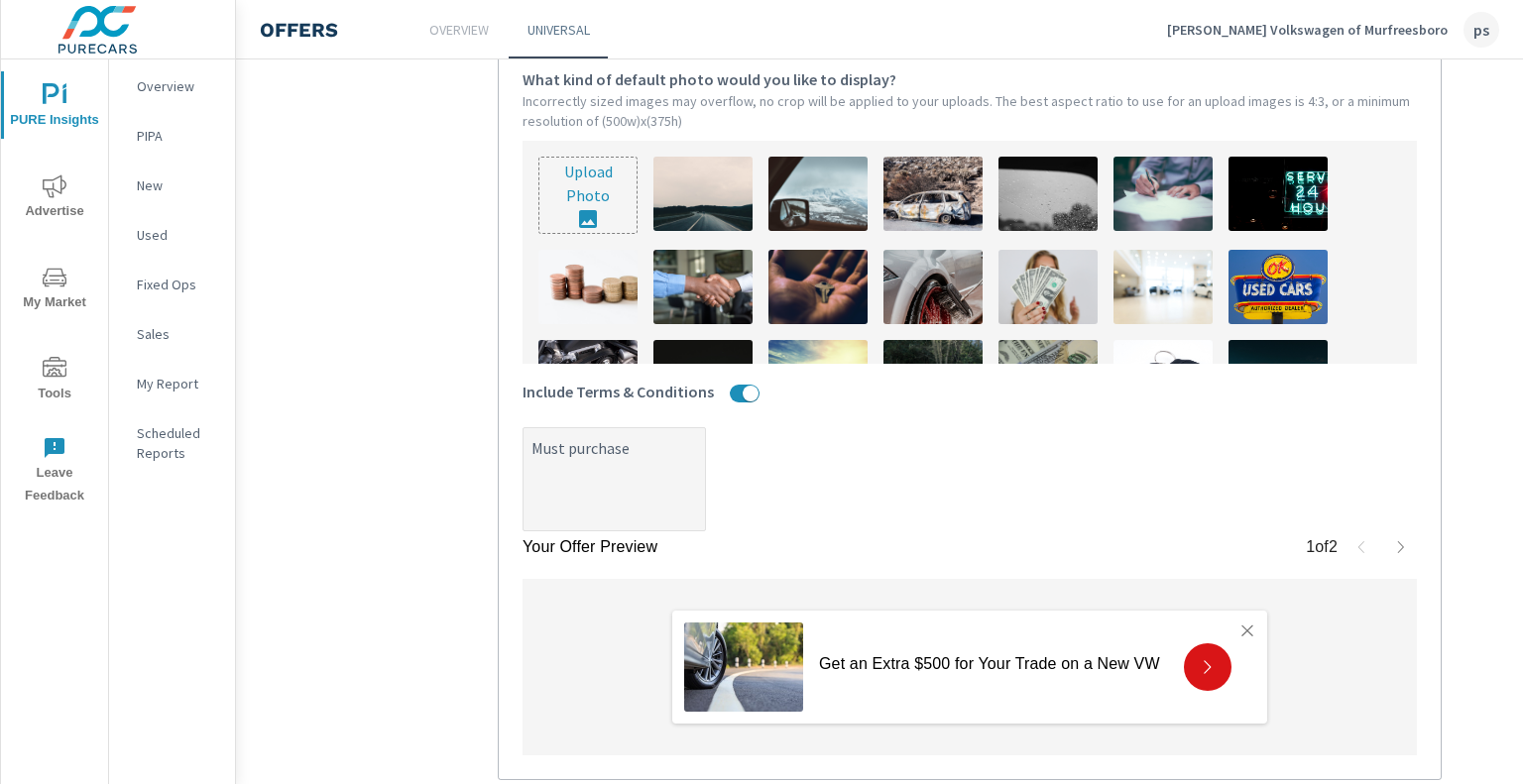 type on "x" 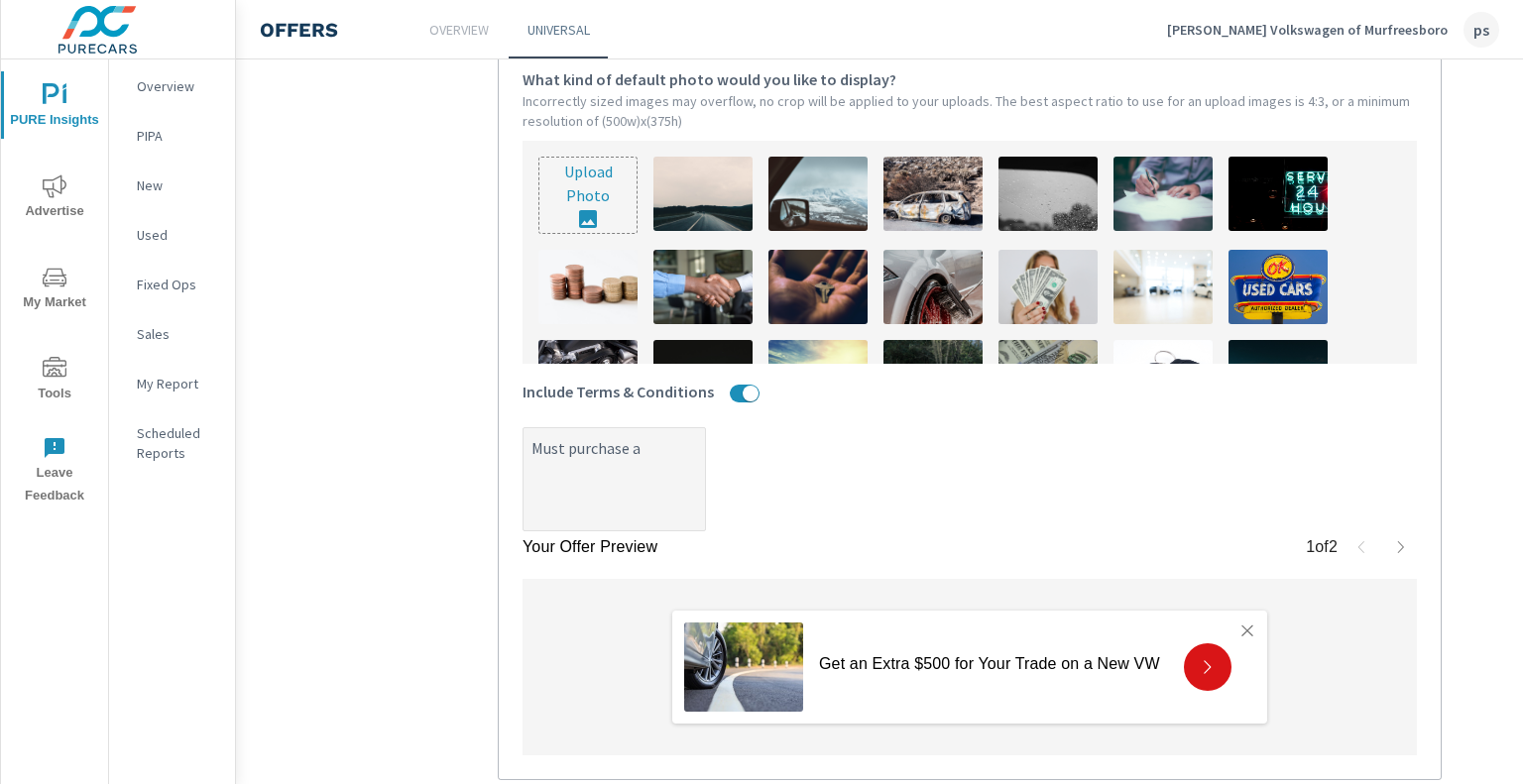 type on "x" 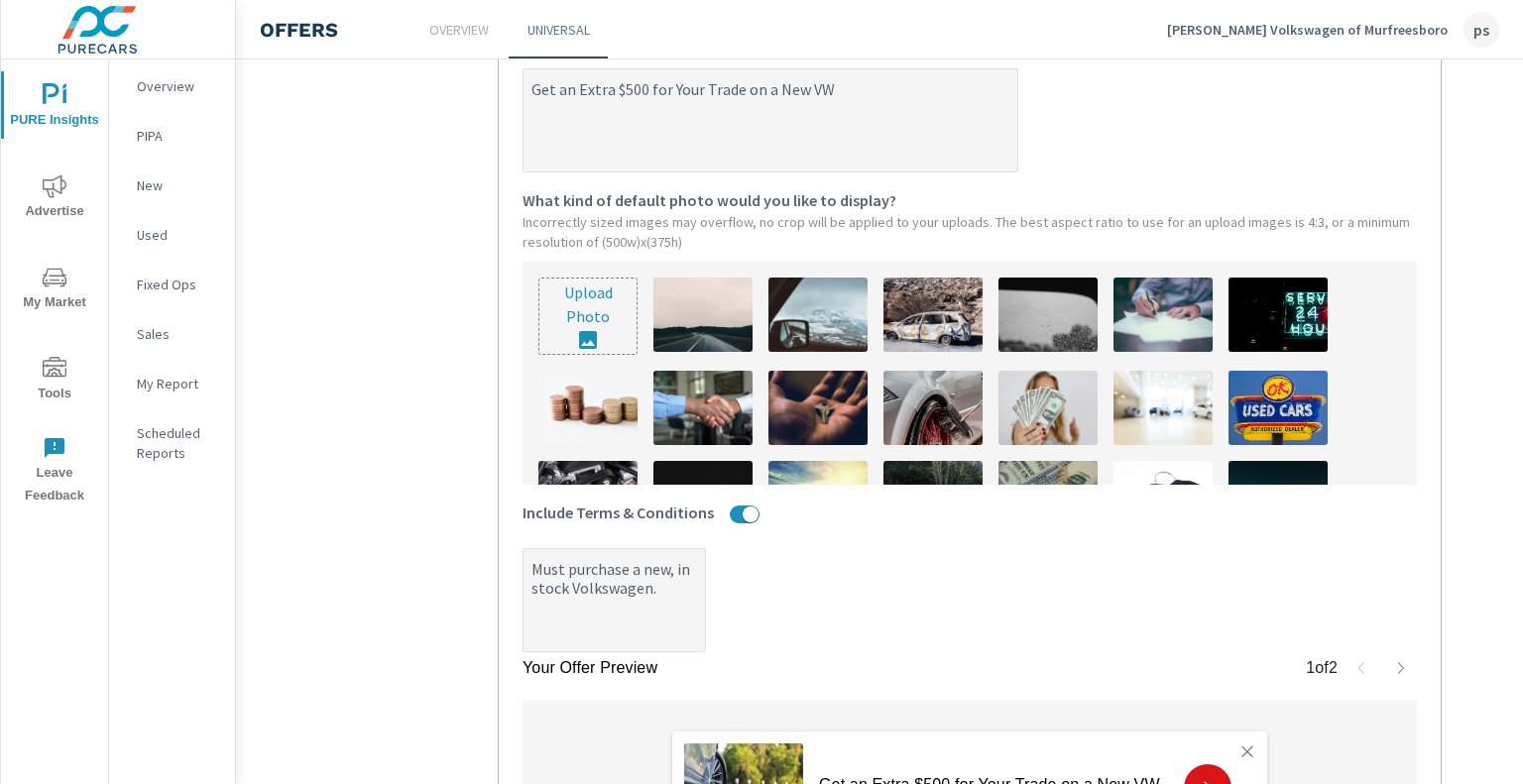 scroll, scrollTop: 551, scrollLeft: 0, axis: vertical 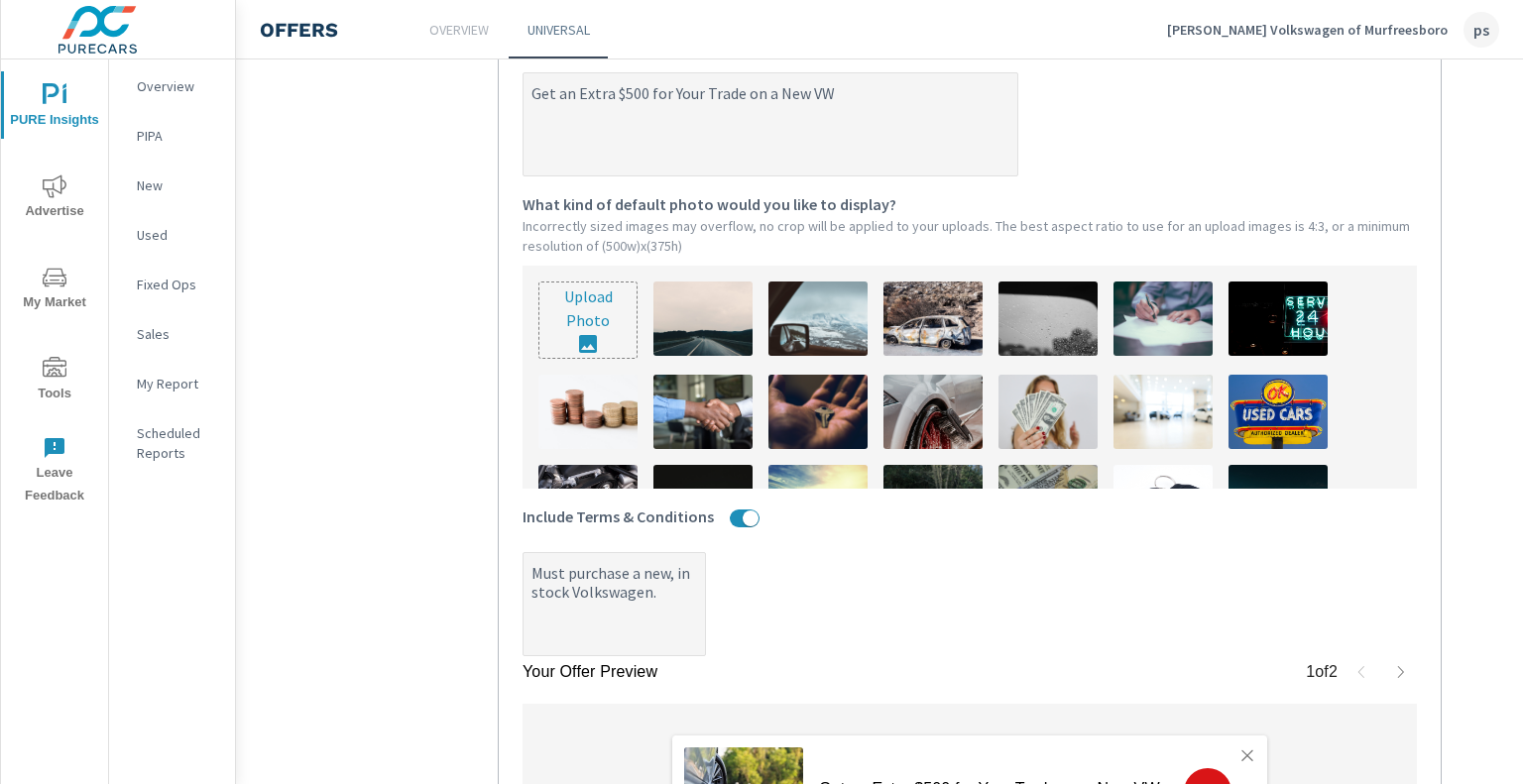 click at bounding box center [1048, 411] 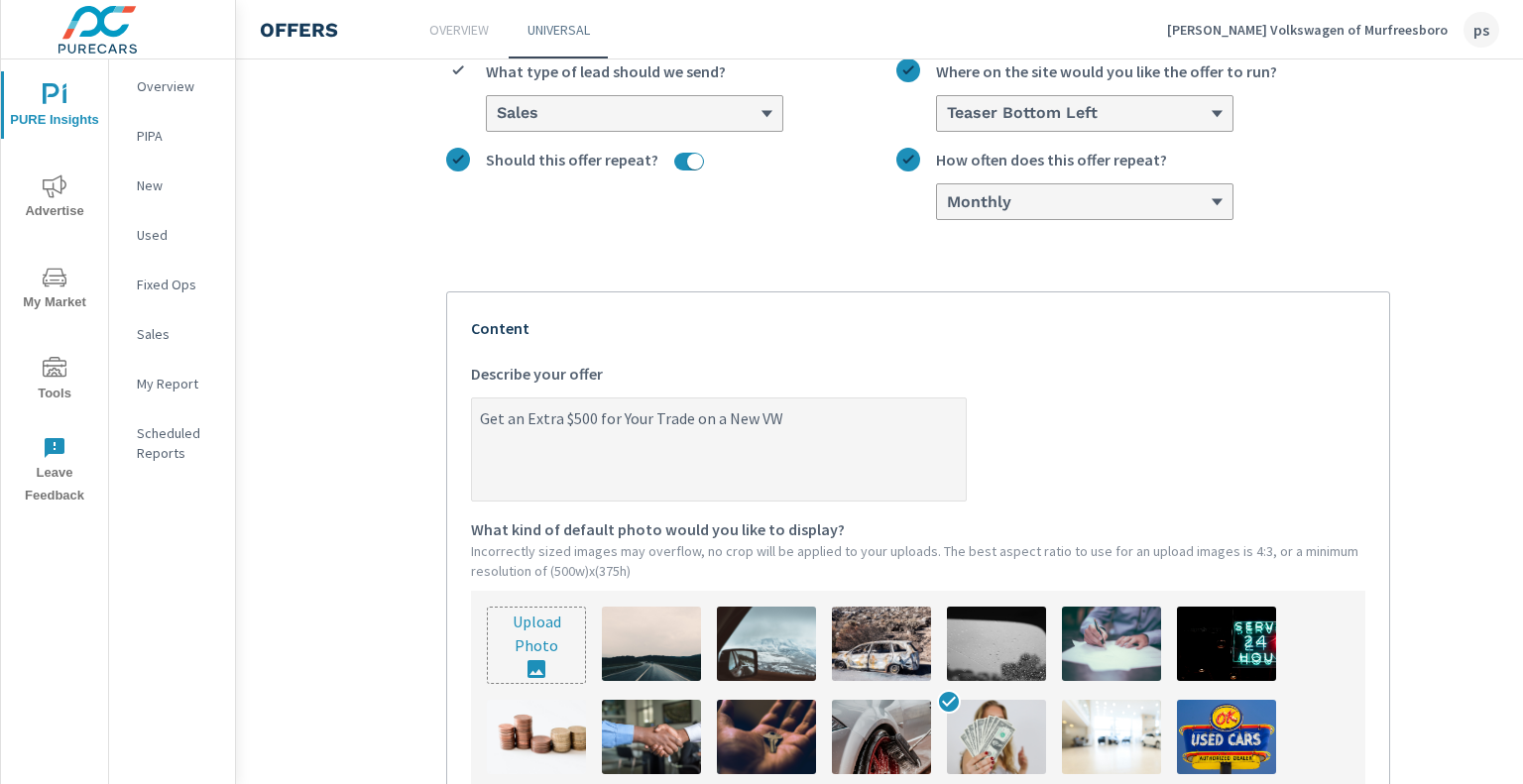 scroll, scrollTop: 0, scrollLeft: 52, axis: horizontal 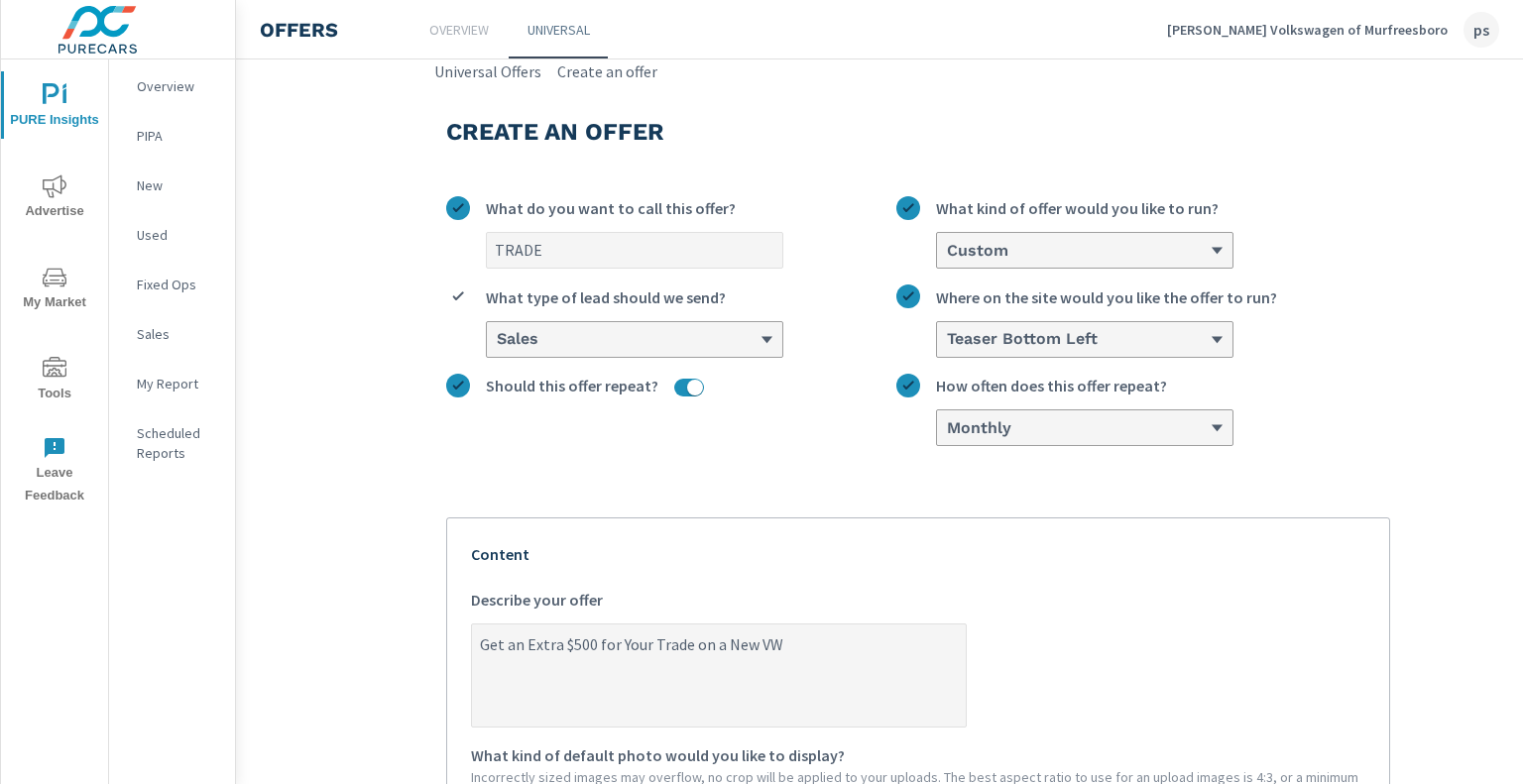click on "Get an Extra $500 for Your Trade on a New VW" at bounding box center [719, 677] 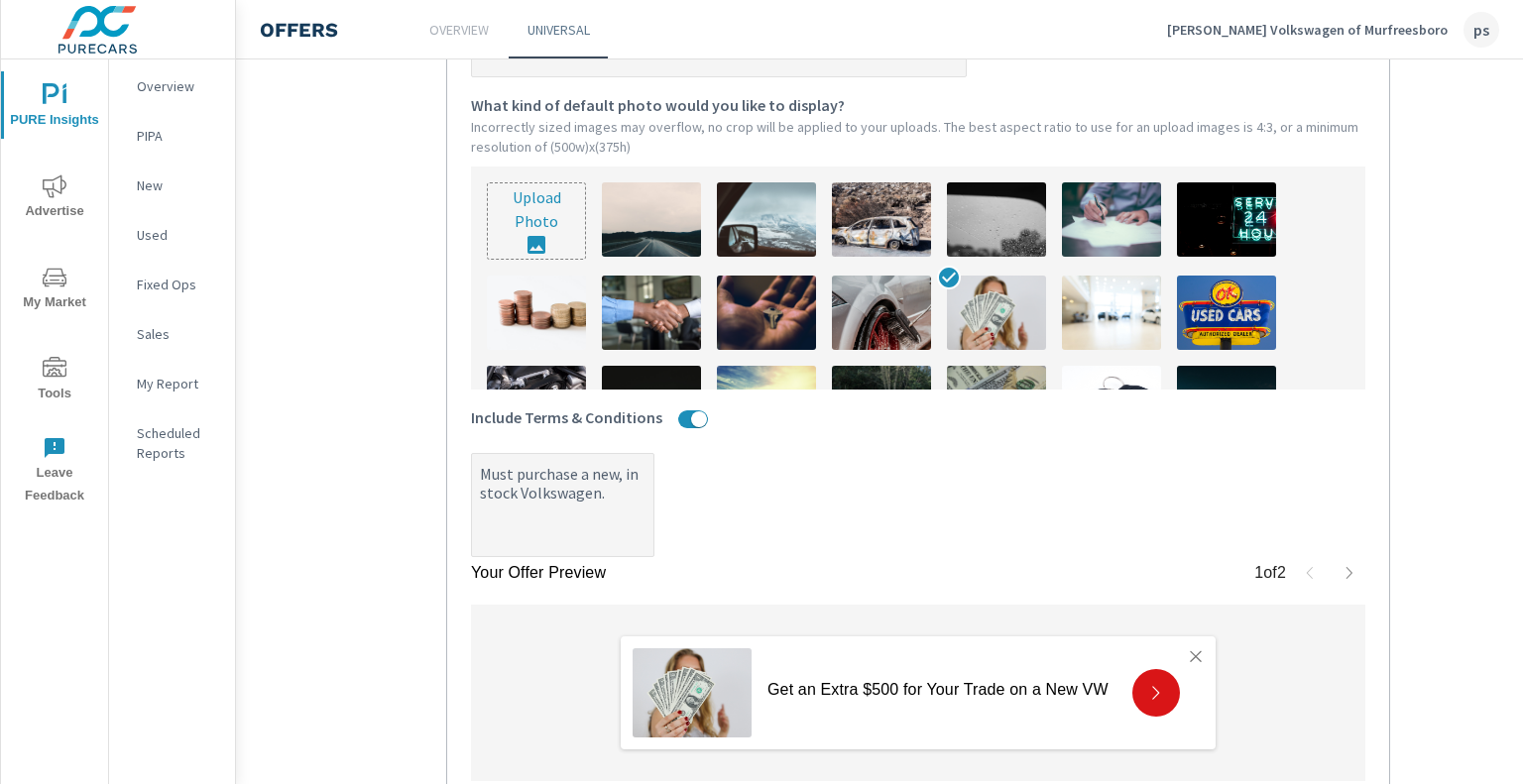 scroll, scrollTop: 823, scrollLeft: 52, axis: both 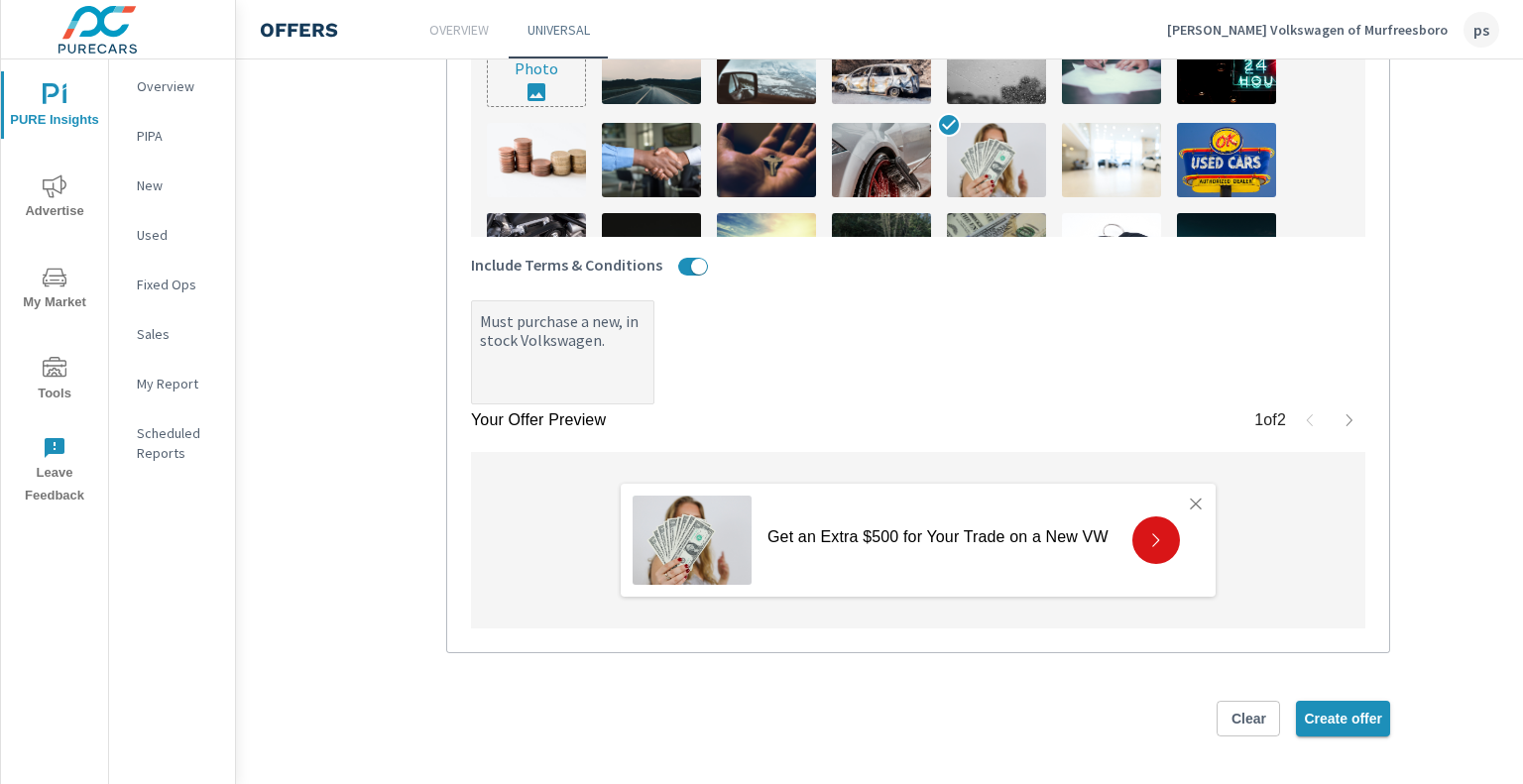 click on "Create offer" at bounding box center (1343, 719) 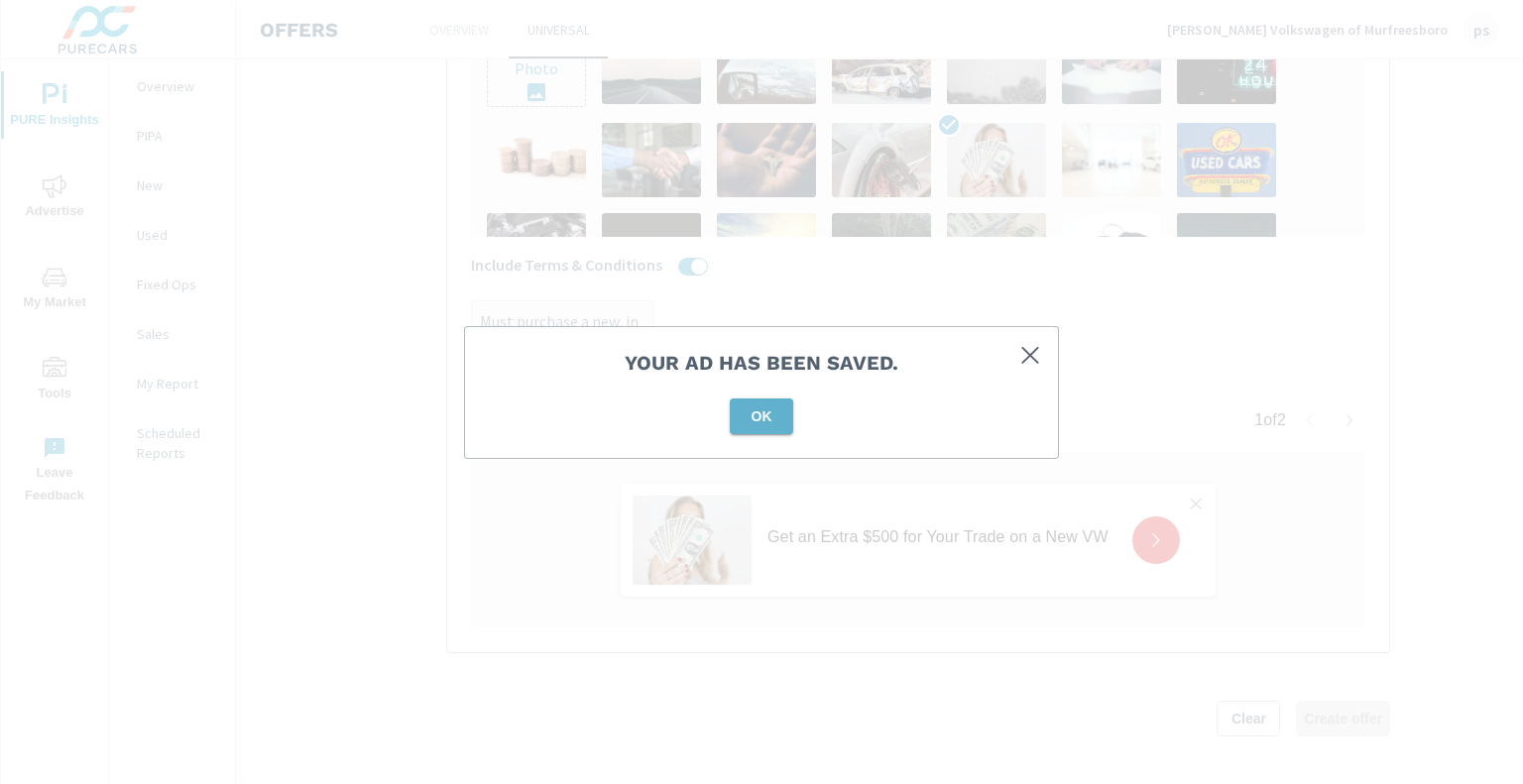 click on "OK" at bounding box center [762, 416] 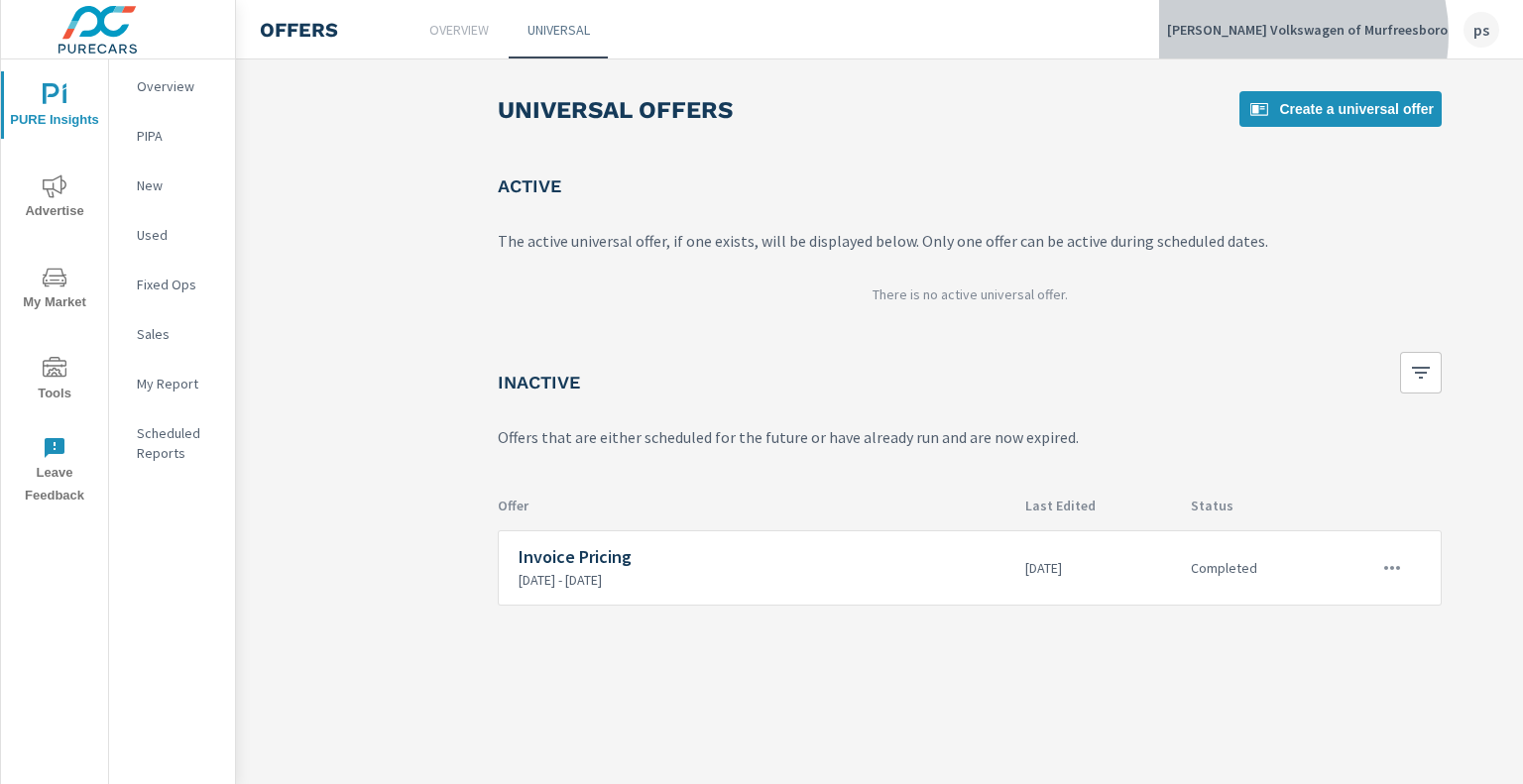 click on "Carlock Volkswagen of Murfreesboro" at bounding box center [1307, 30] 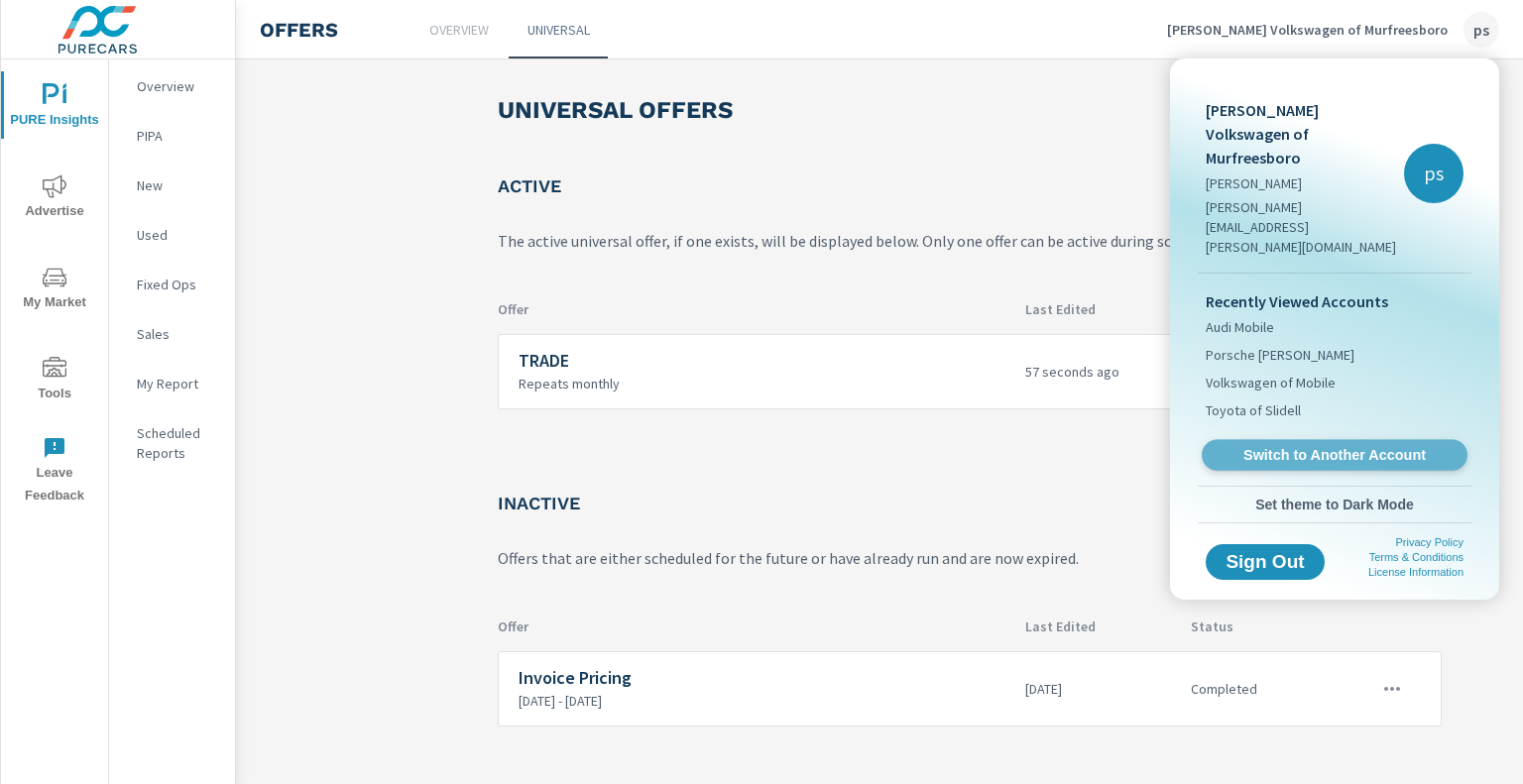 click on "Switch to Another Account" at bounding box center (1334, 455) 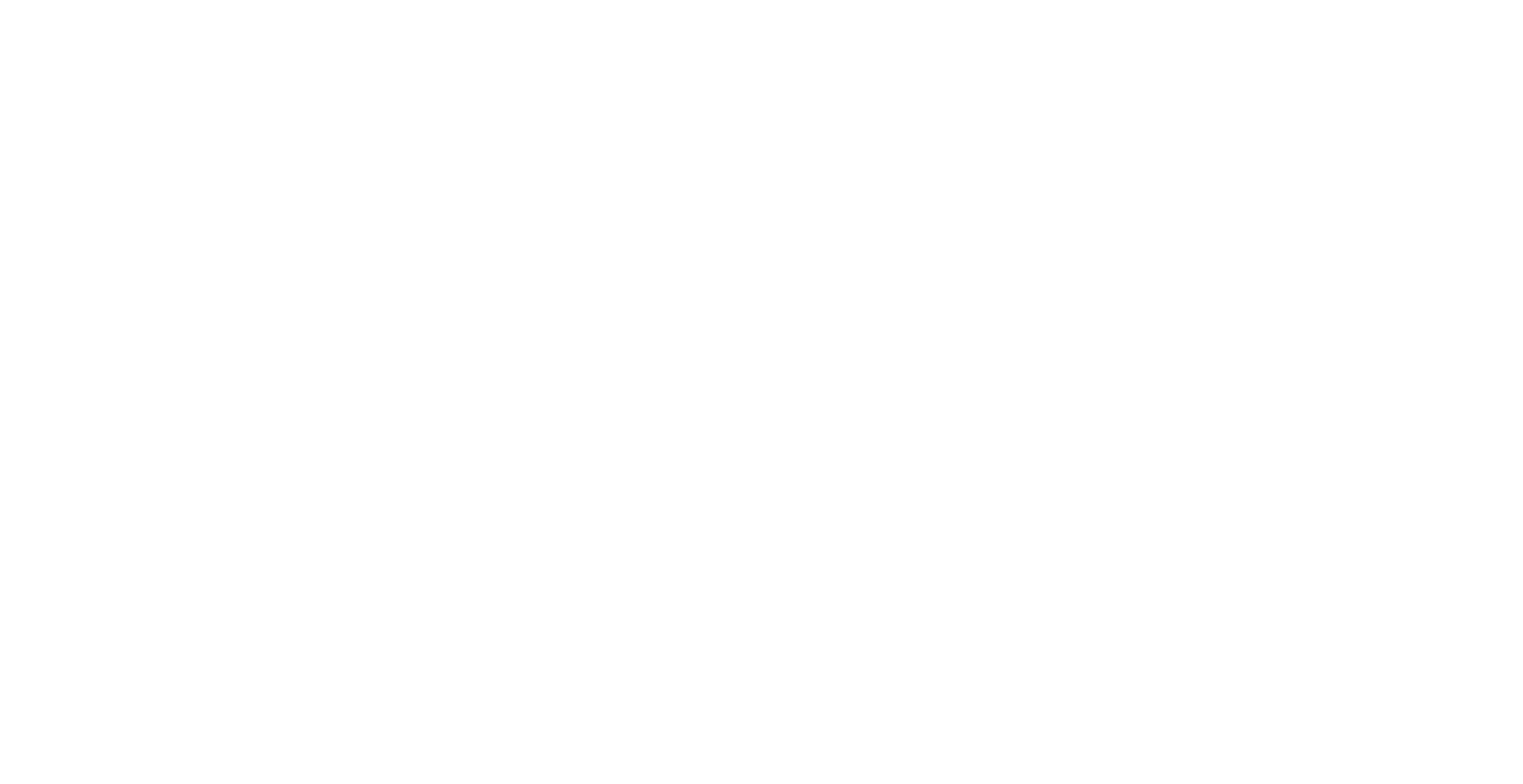 scroll, scrollTop: 0, scrollLeft: 0, axis: both 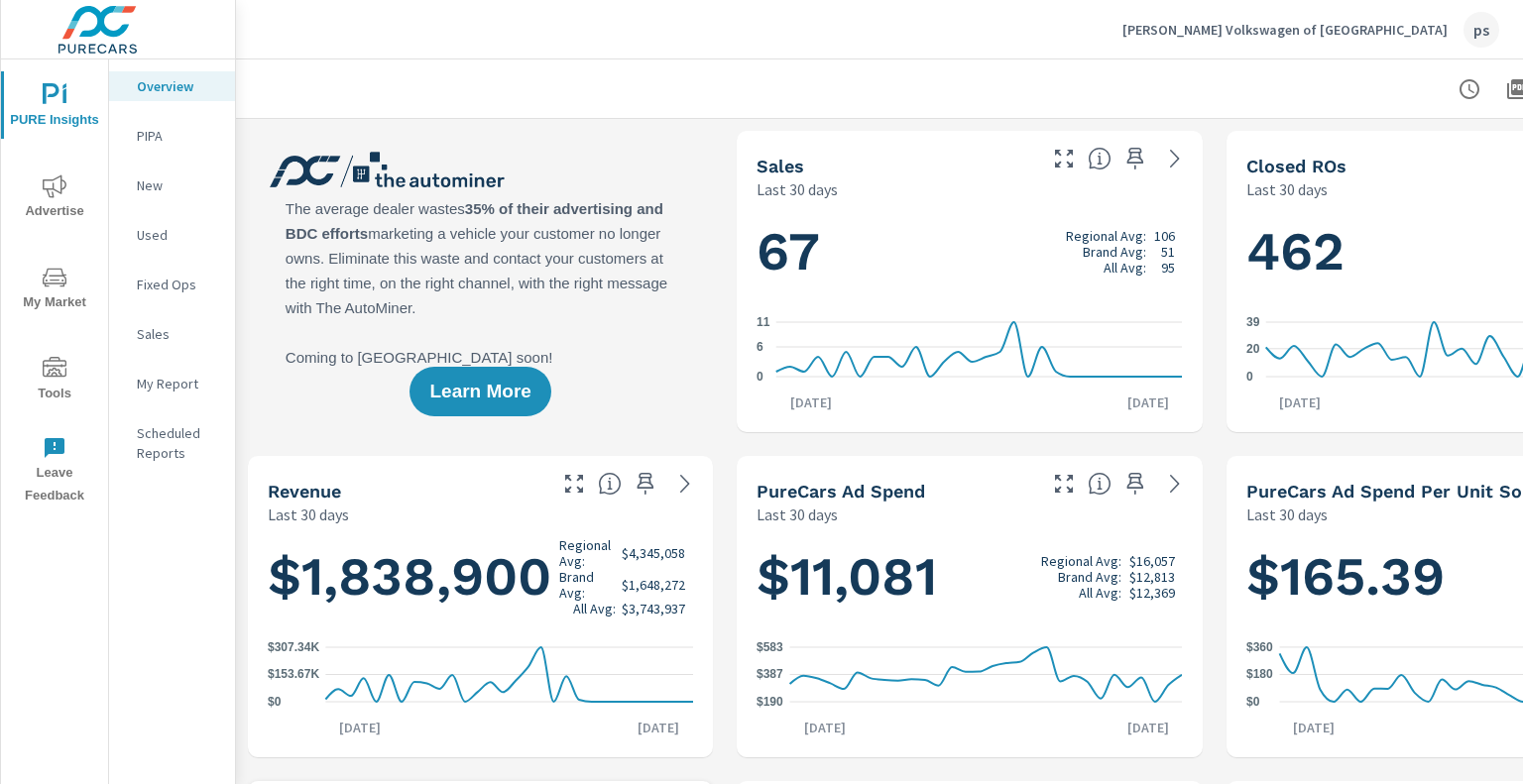 click on "Tools" at bounding box center (55, 381) 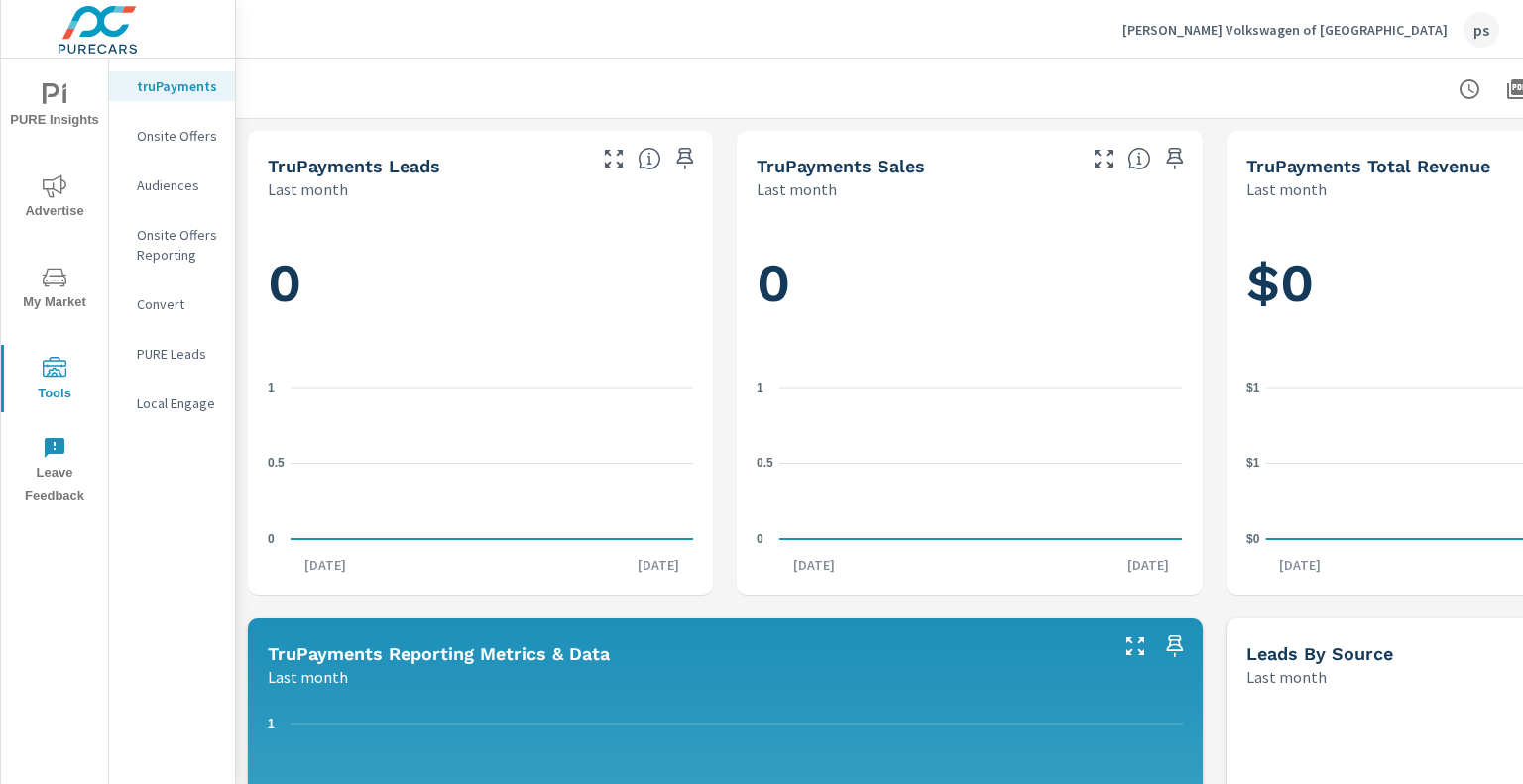 click on "Onsite Offers" at bounding box center [177, 136] 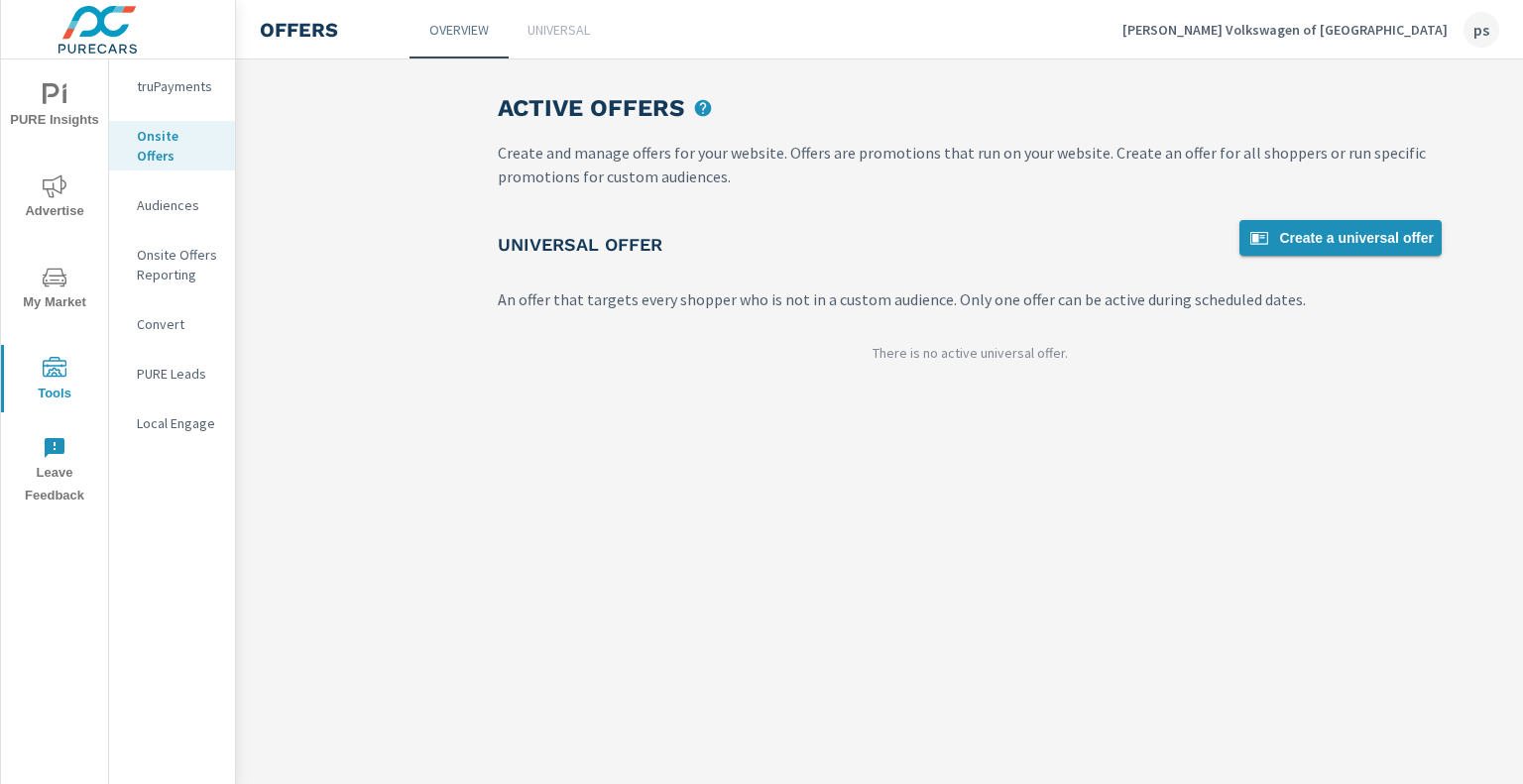 click on "Create a universal offer" at bounding box center [1341, 238] 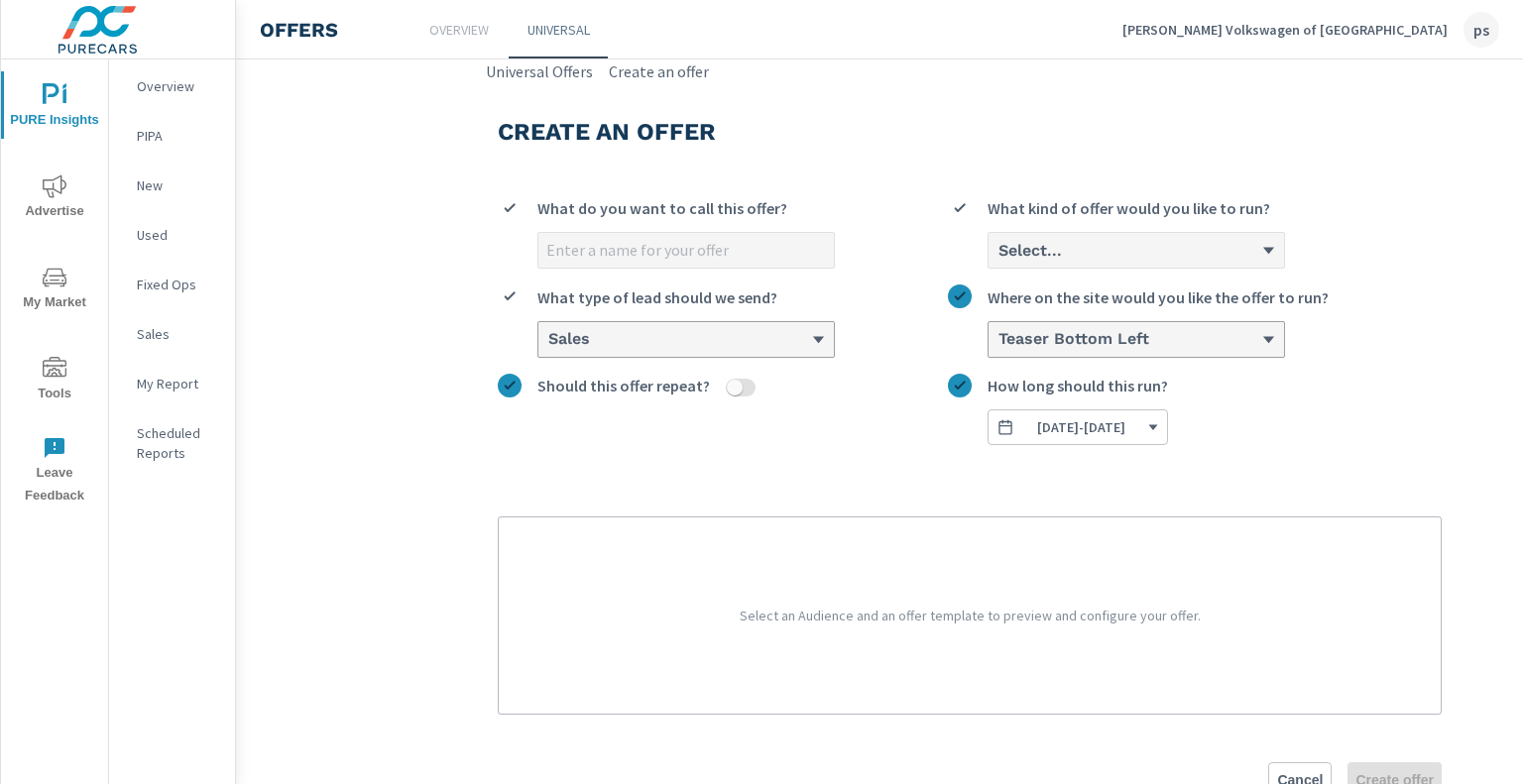 click on "What do you want to call this offer? Select... What kind of offer would you like to run? Sales What type of lead should we send? Teaser Bottom Left Where on the site would you like the offer to run? Should this offer repeat? [DATE] - [DATE] How long should this run?" at bounding box center [970, 312] 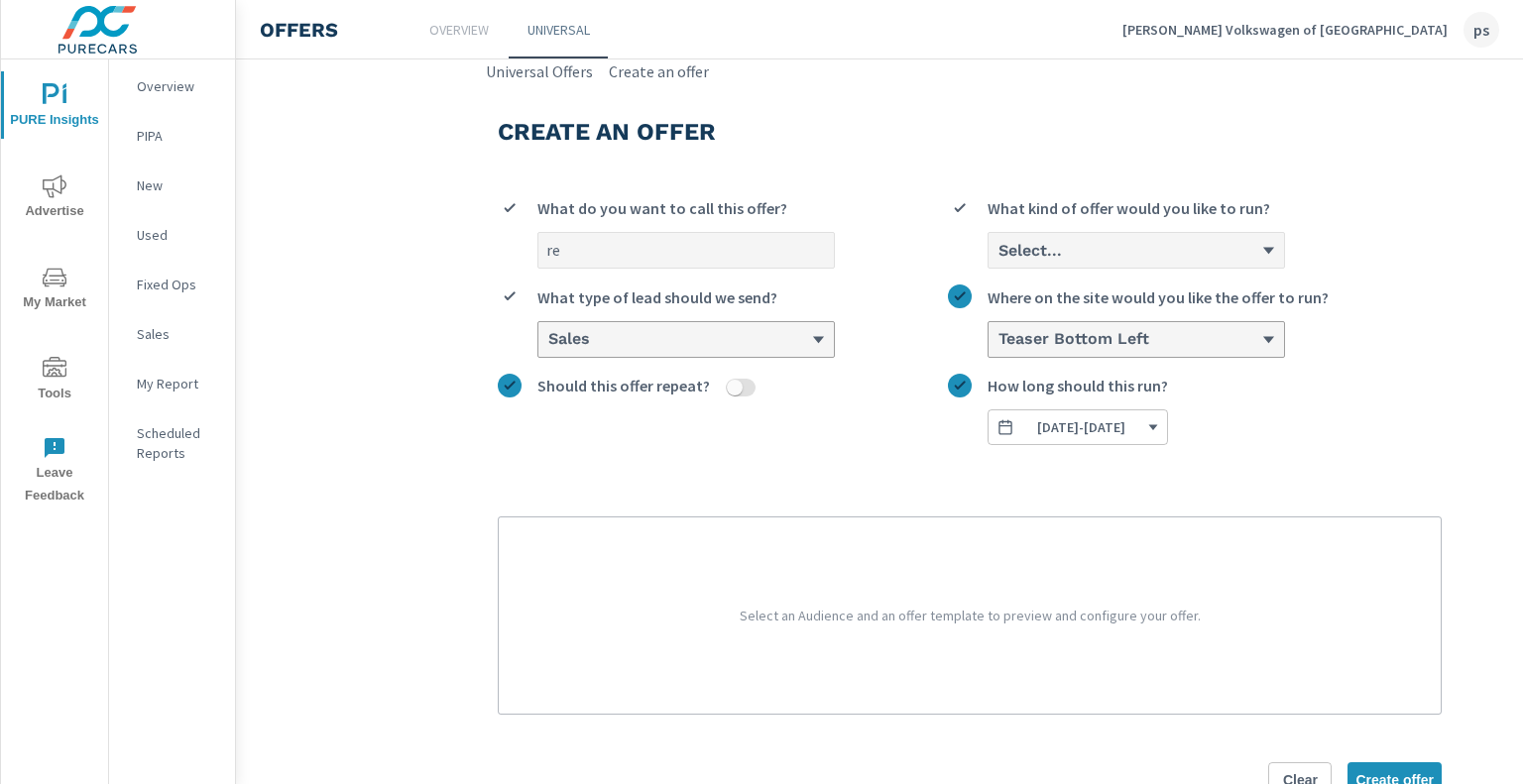 type on "r" 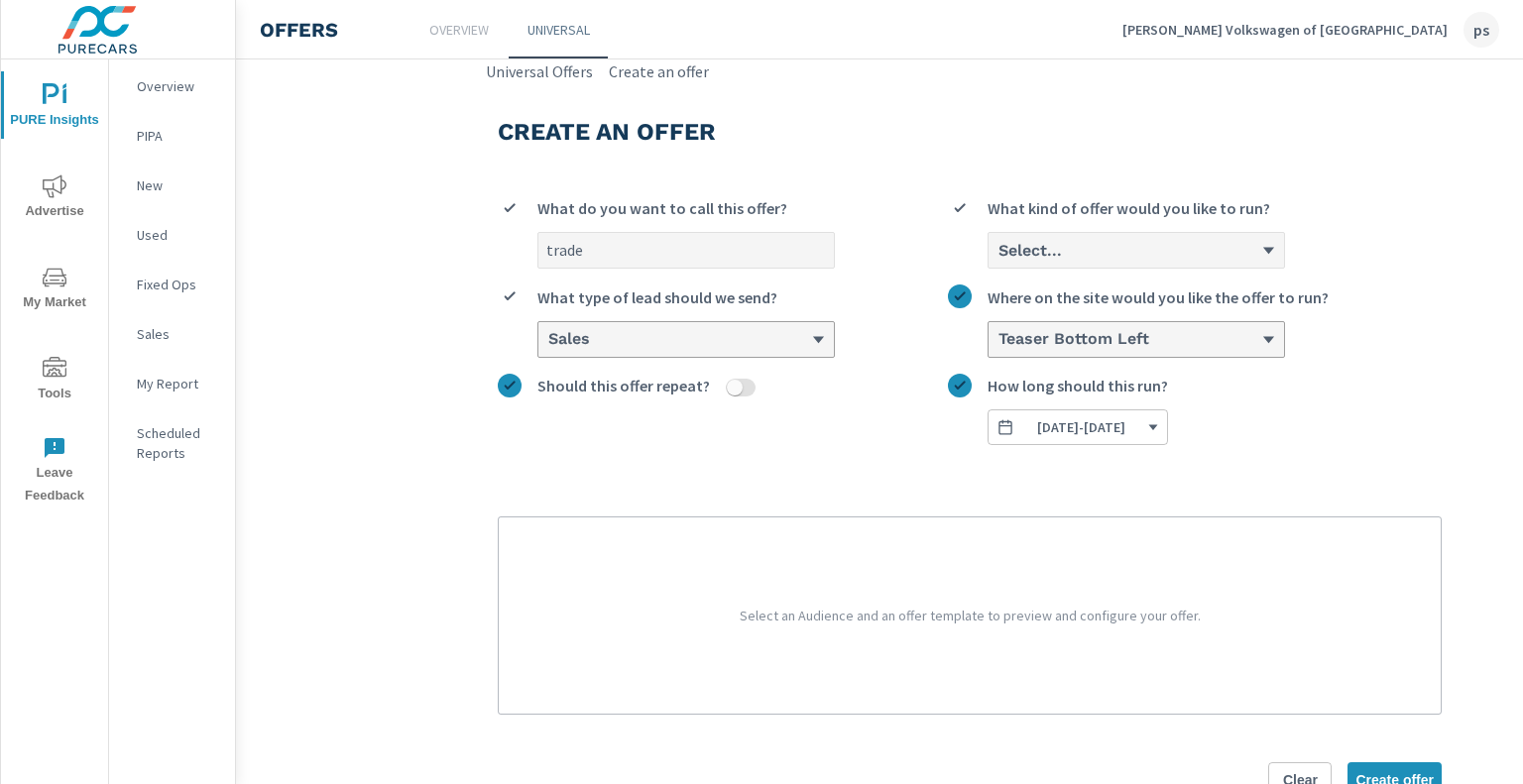 type on "trade" 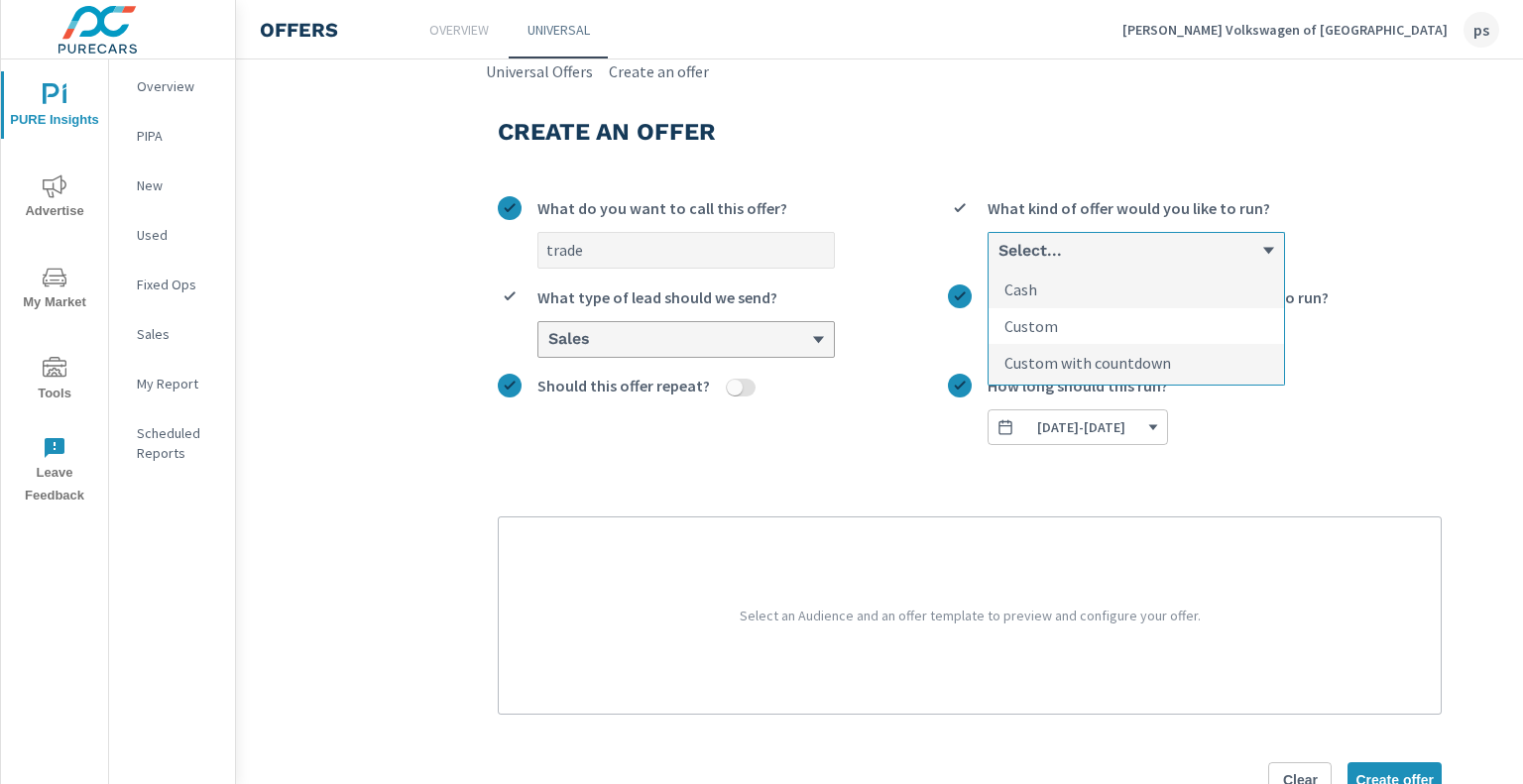 click on "Custom" at bounding box center [1136, 326] 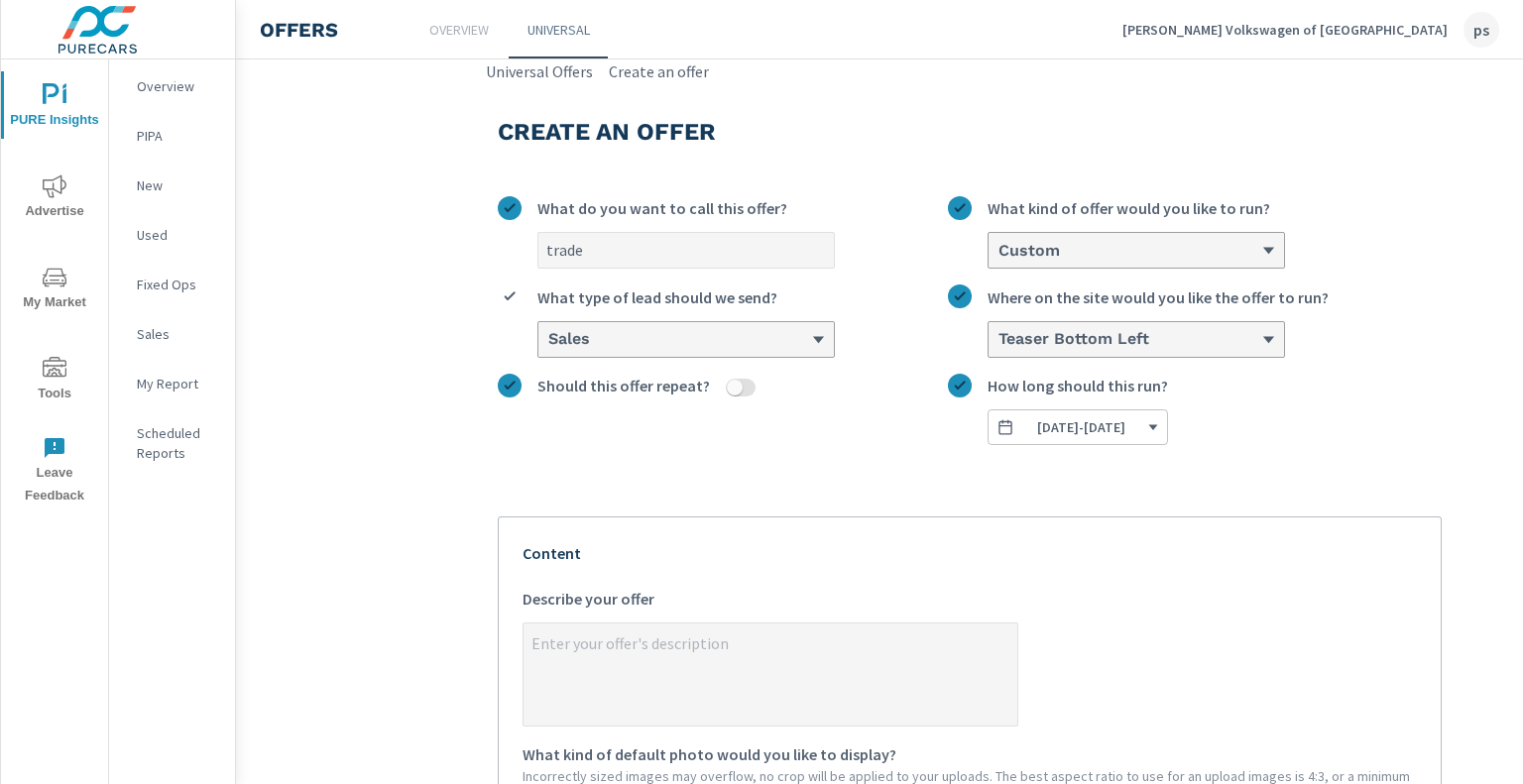 click on "Teaser Bottom Left" at bounding box center (1074, 339) 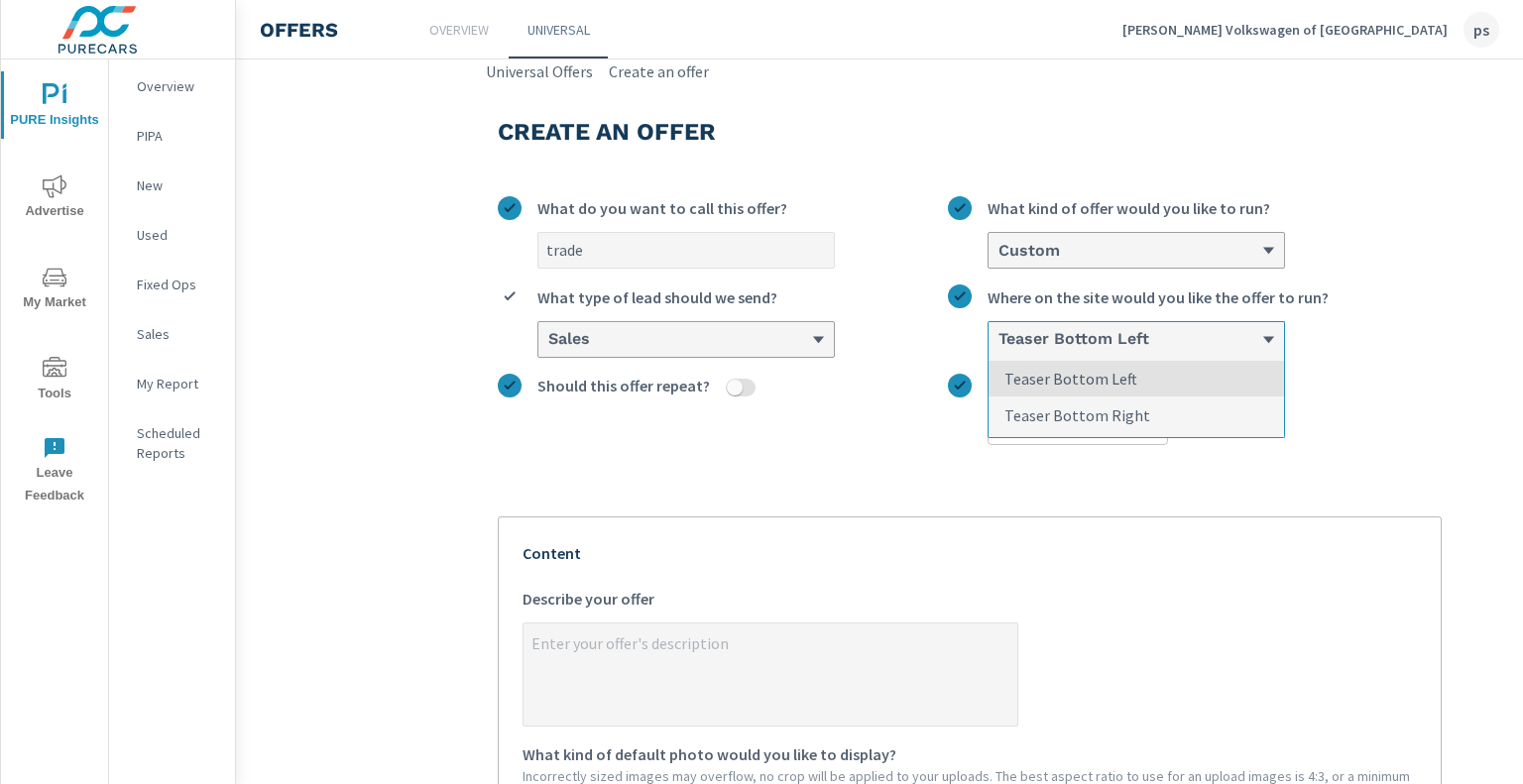 click on "Should this offer repeat?" at bounding box center [723, 409] 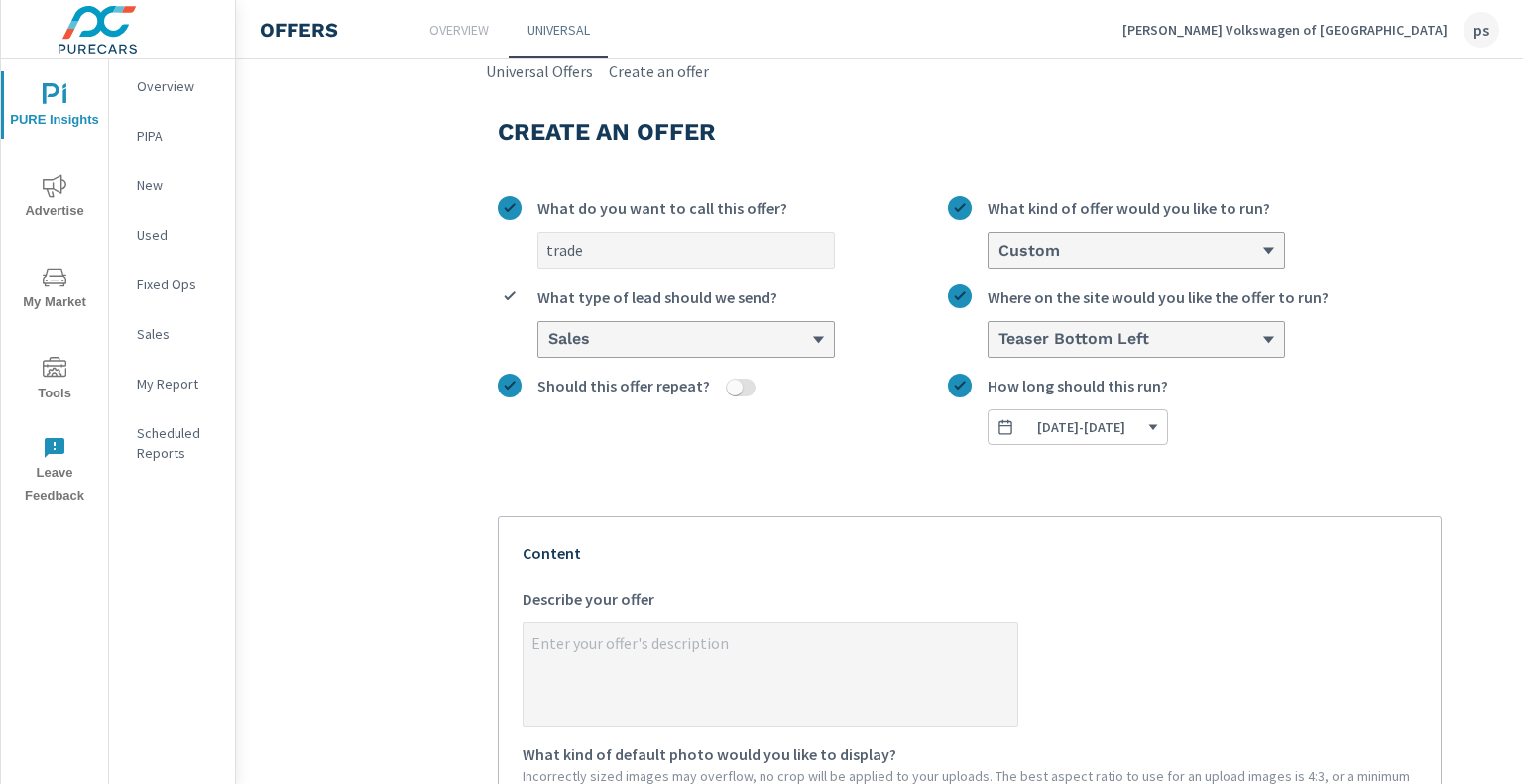click on "07/11/2025 - 07/31/2025" at bounding box center (1078, 427) 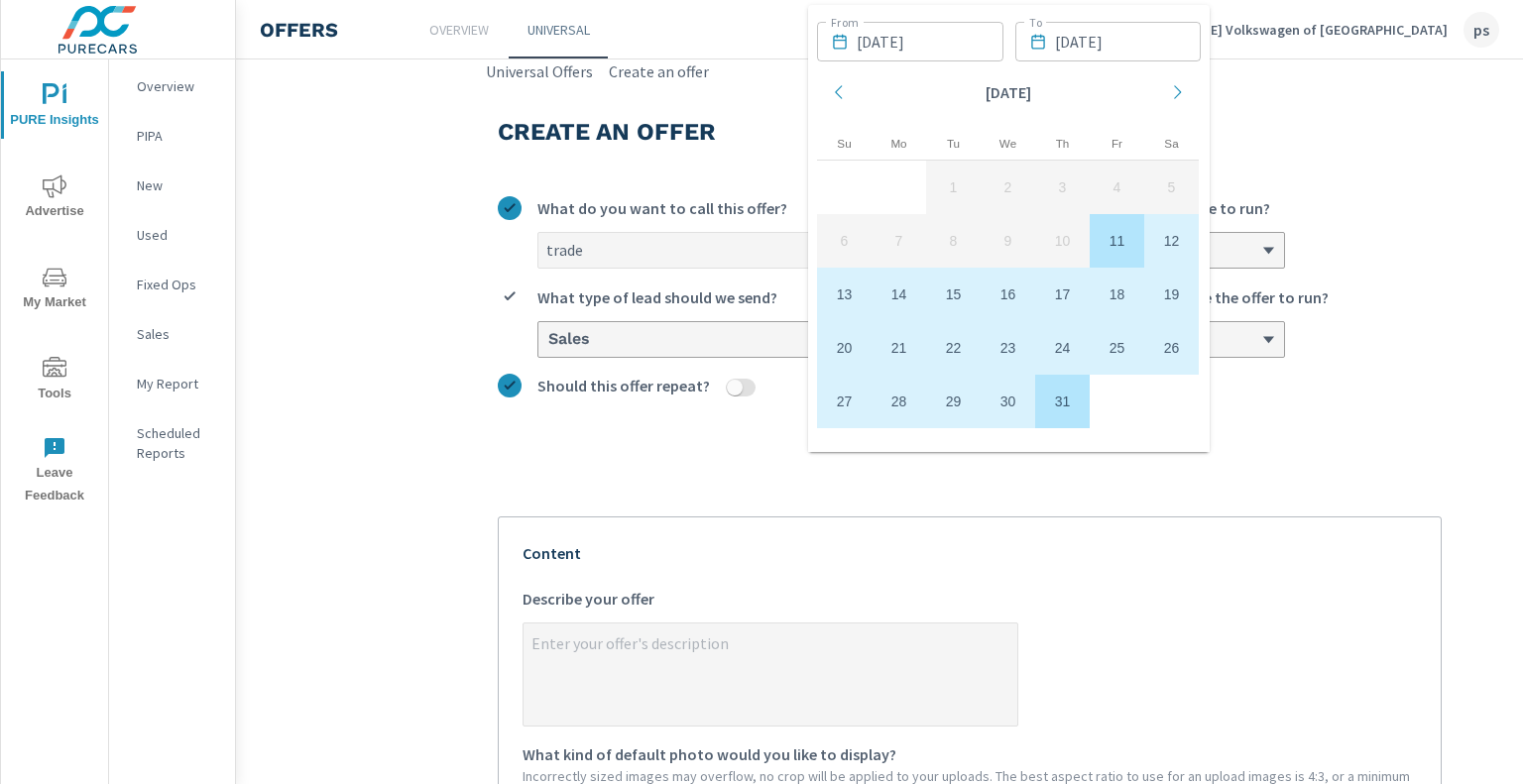 click on "trade What do you want to call this offer? Custom What kind of offer would you like to run? Sales What type of lead should we send? Teaser Bottom Left Where on the site would you like the offer to run? Should this offer repeat? 07/11/2025 - 07/31/2025 How long should this run?" at bounding box center [970, 312] 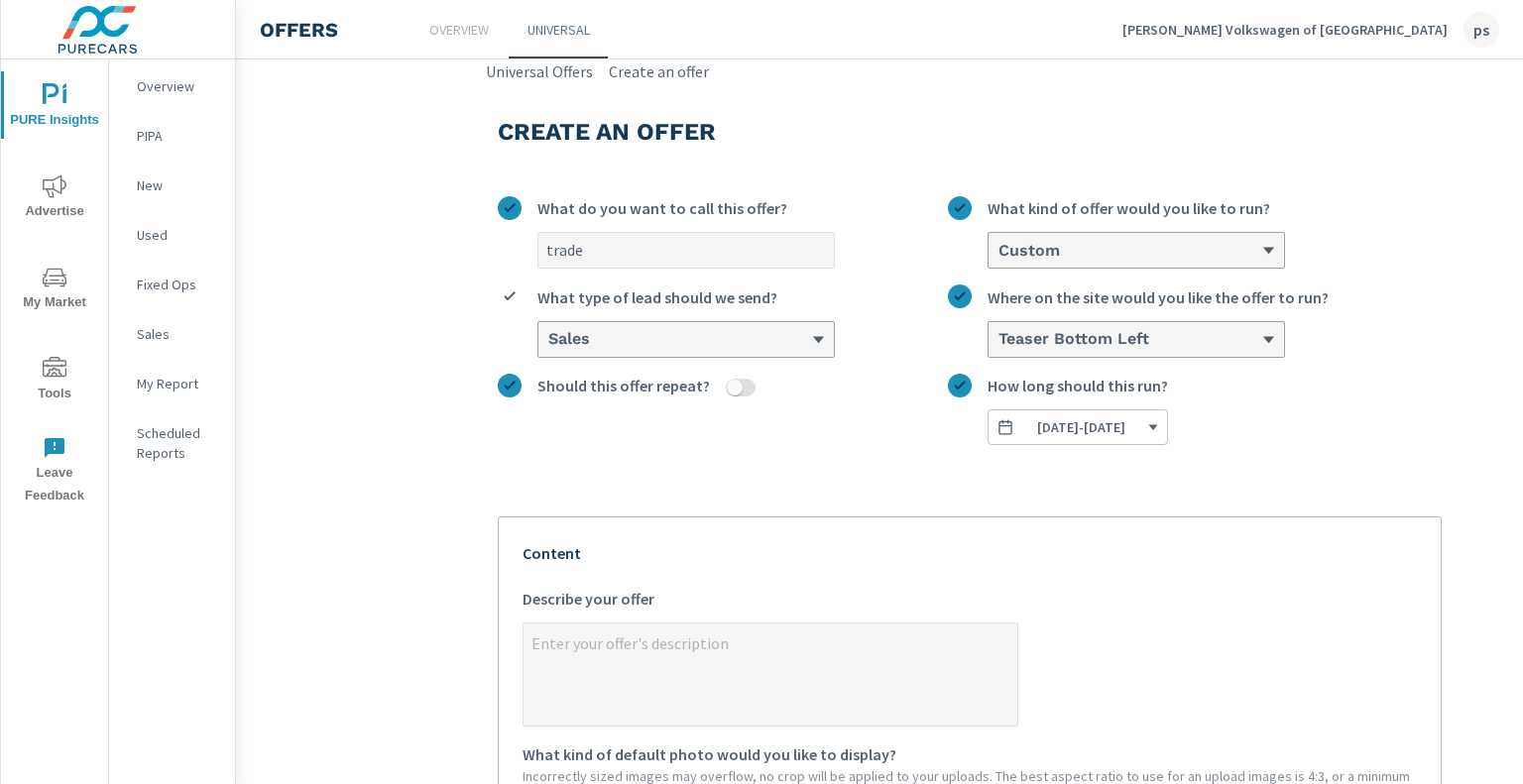 click on "trade What do you want to call this offer? Custom What kind of offer would you like to run? Sales What type of lead should we send? Teaser Bottom Left Where on the site would you like the offer to run? Should this offer repeat? 07/11/2025 - 07/31/2025 How long should this run?" at bounding box center [970, 312] 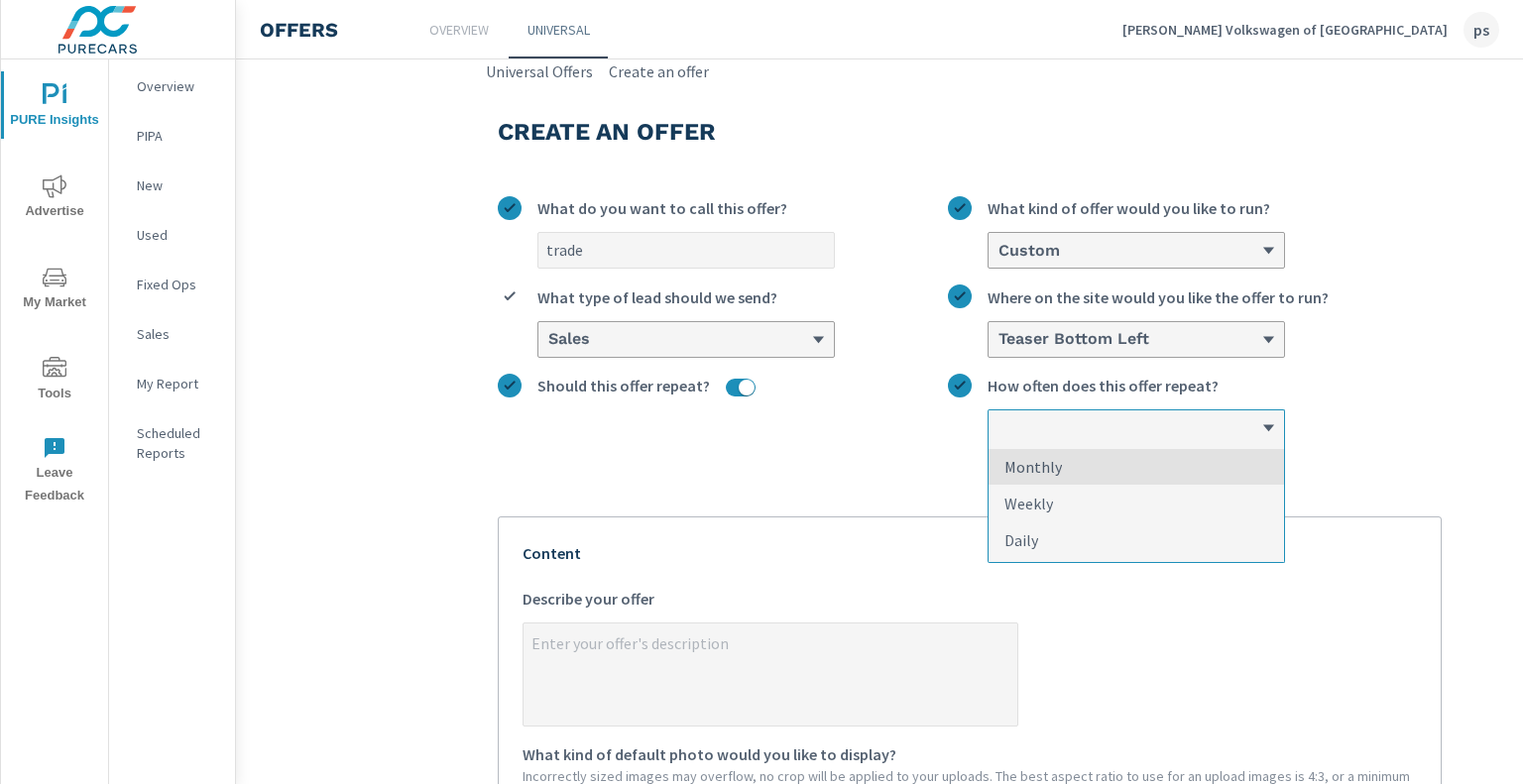 click on "option Monthly focused, 1 of 3. 3 results available. Use Up and Down to choose options, press Enter to select the currently focused option, press Escape to exit the menu, press Tab to select the option and exit the menu. Monthly Weekly Daily" at bounding box center [1136, 427] 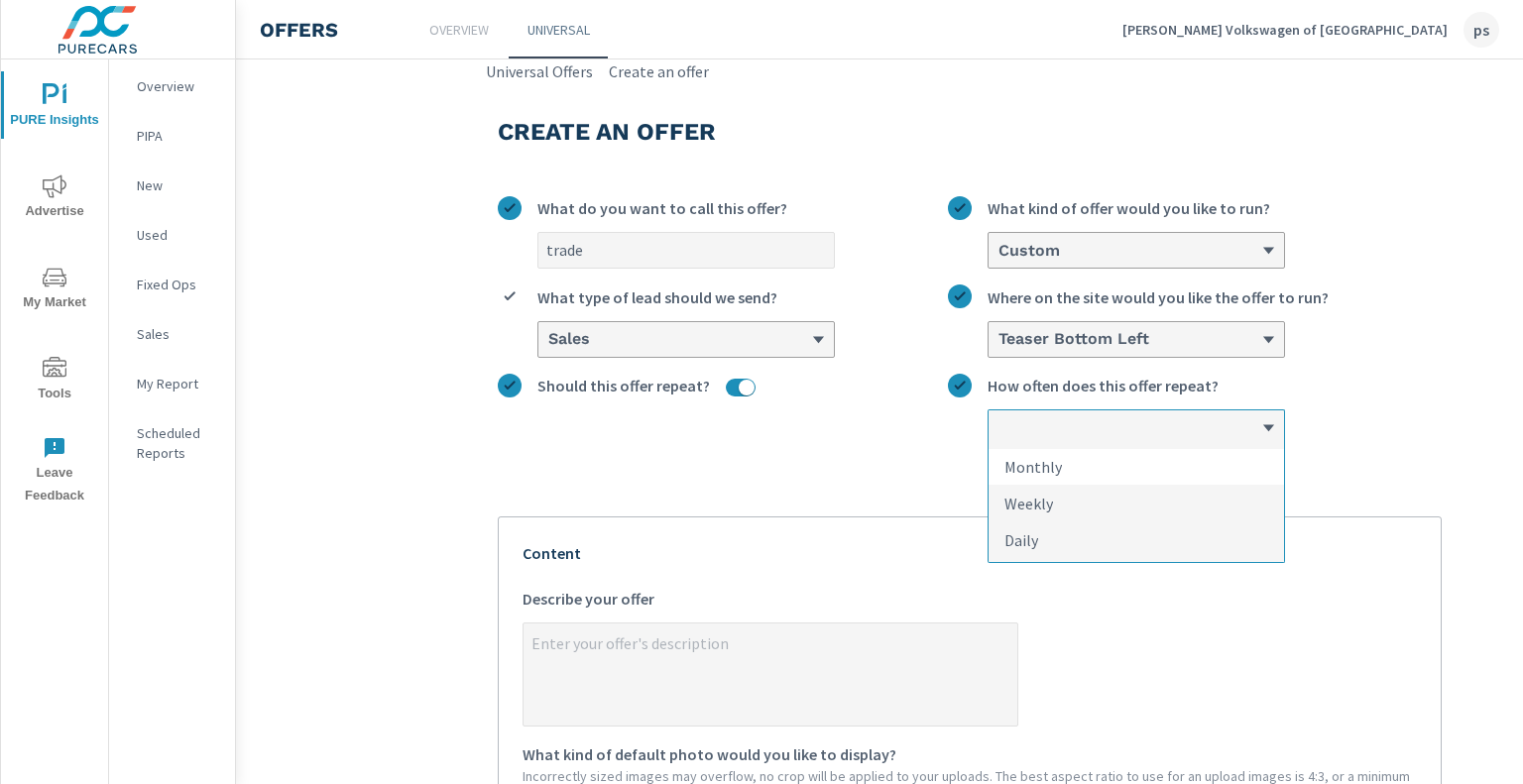 click on "Monthly" at bounding box center (1033, 467) 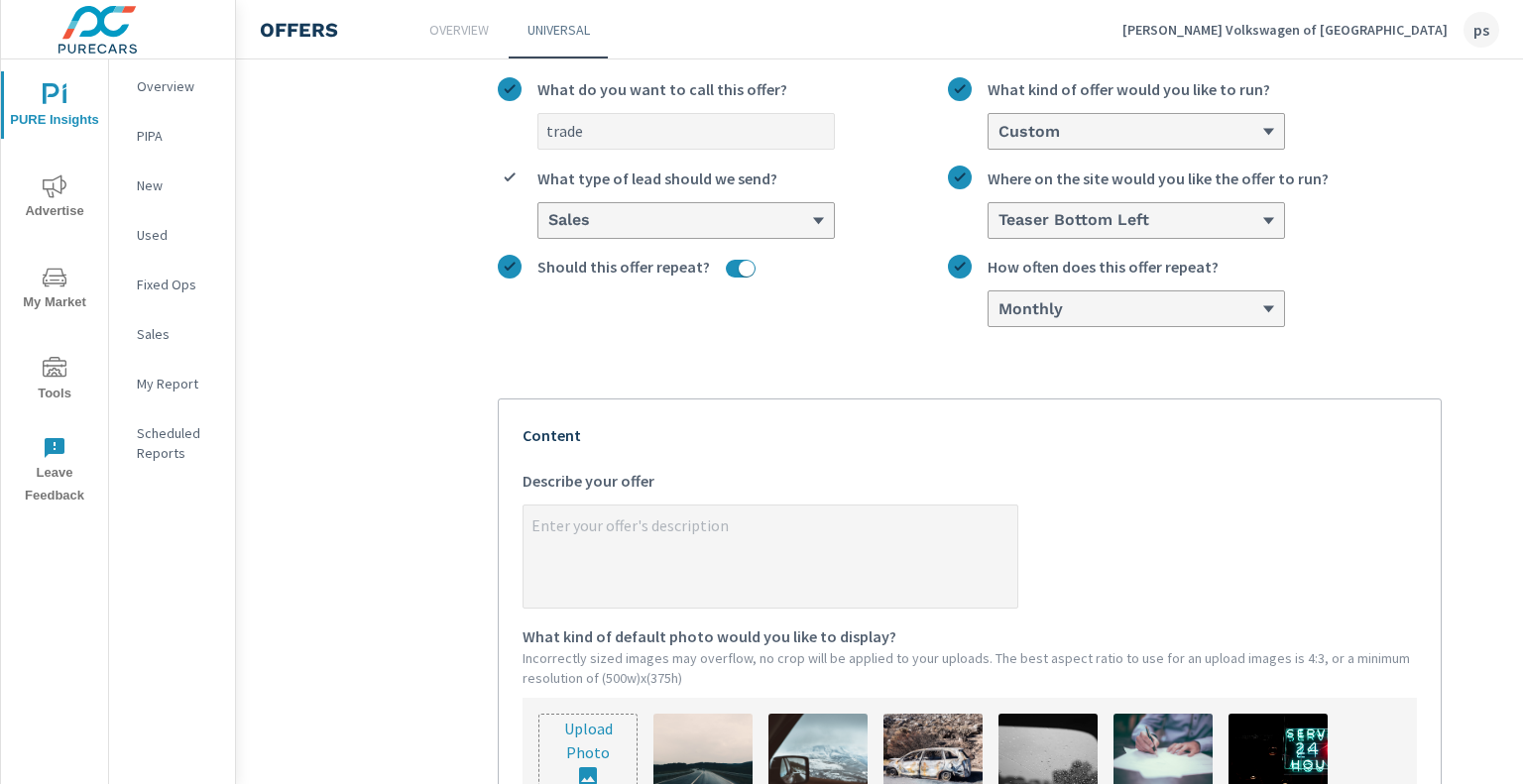 type on "x" 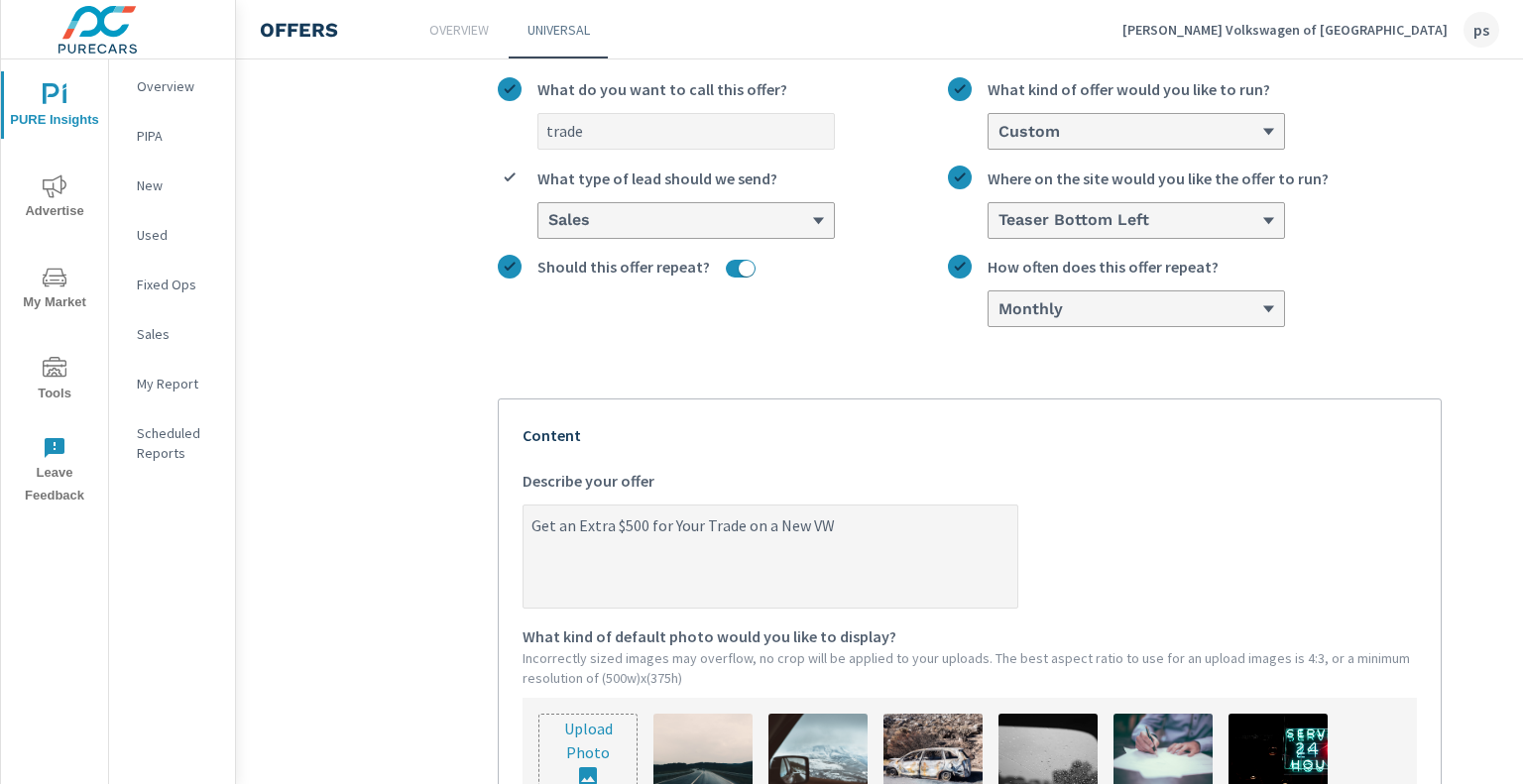 type on "x" 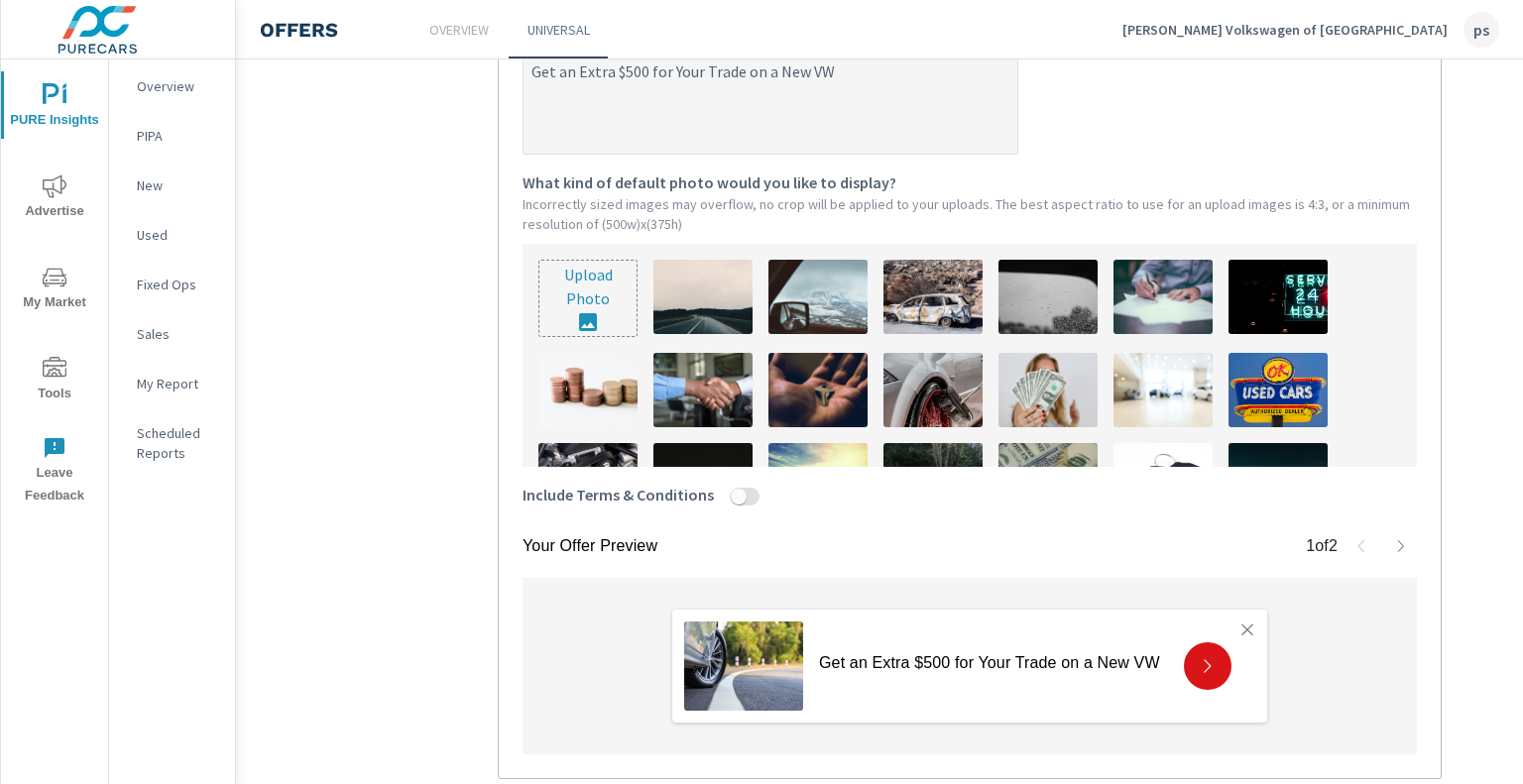 scroll, scrollTop: 574, scrollLeft: 0, axis: vertical 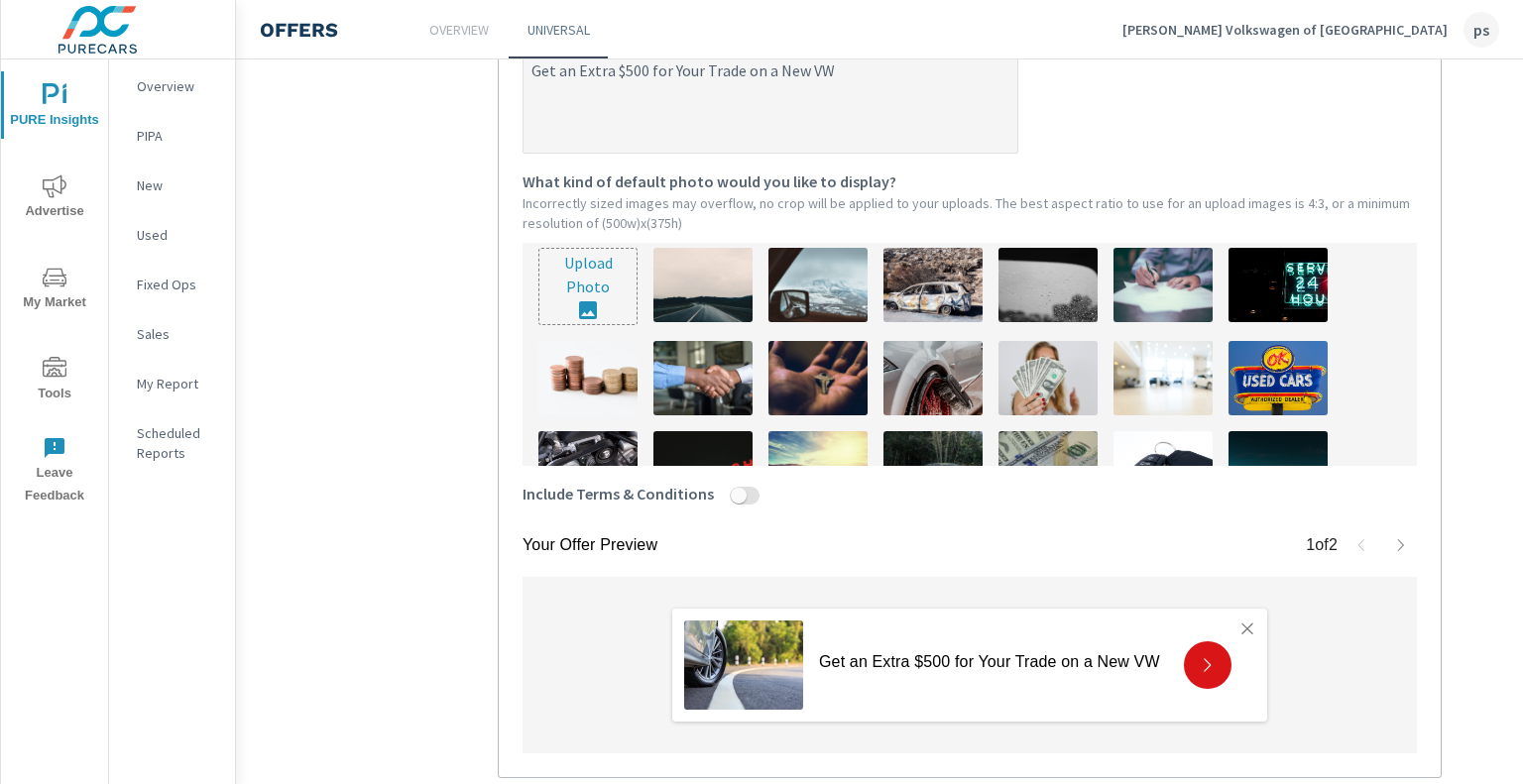 type on "Get an Extra $500 for Your Trade on a New VW" 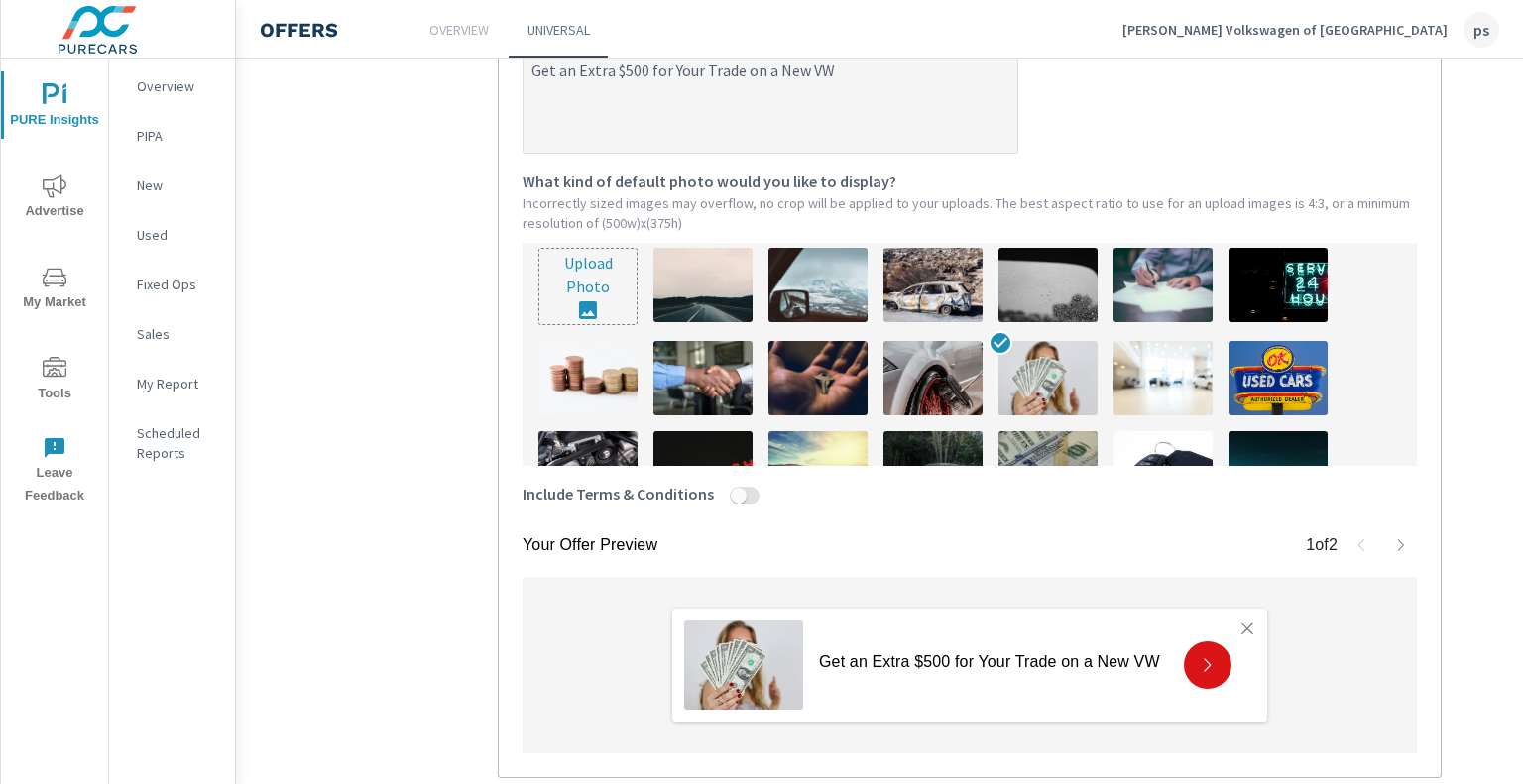click on "Include Terms & Conditions" at bounding box center [970, 500] 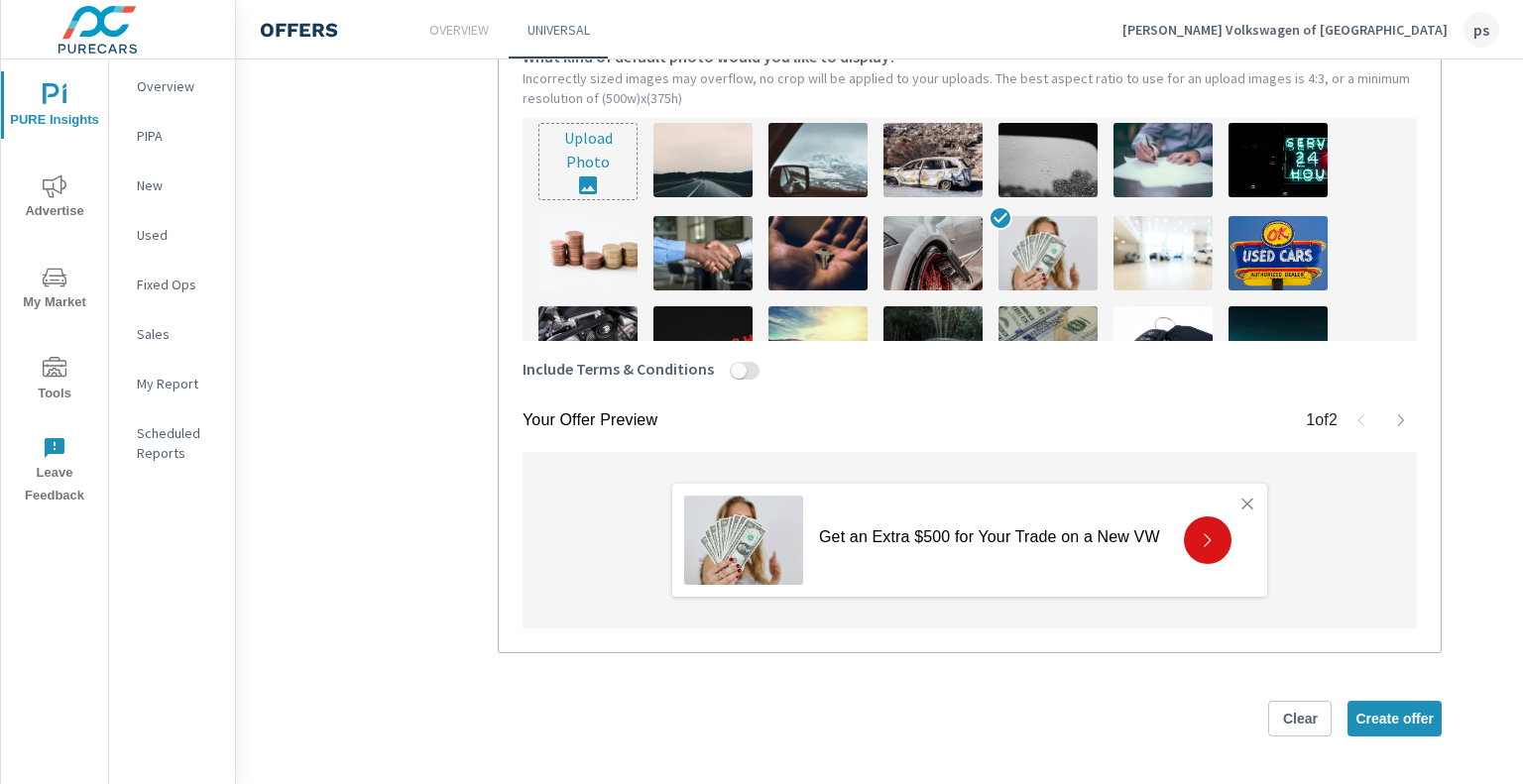 click on "Include Terms & Conditions" at bounding box center [739, 371] 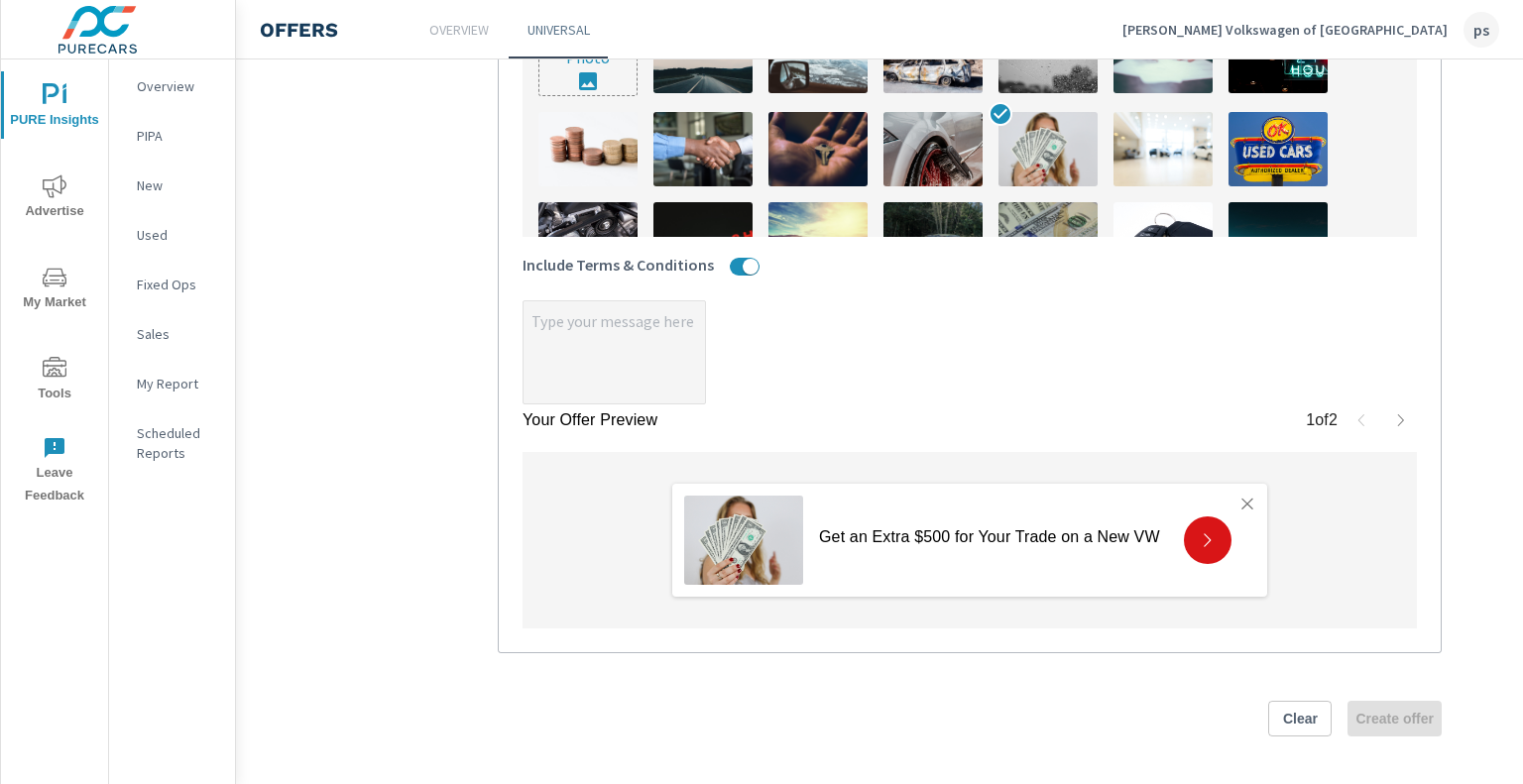 scroll, scrollTop: 822, scrollLeft: 0, axis: vertical 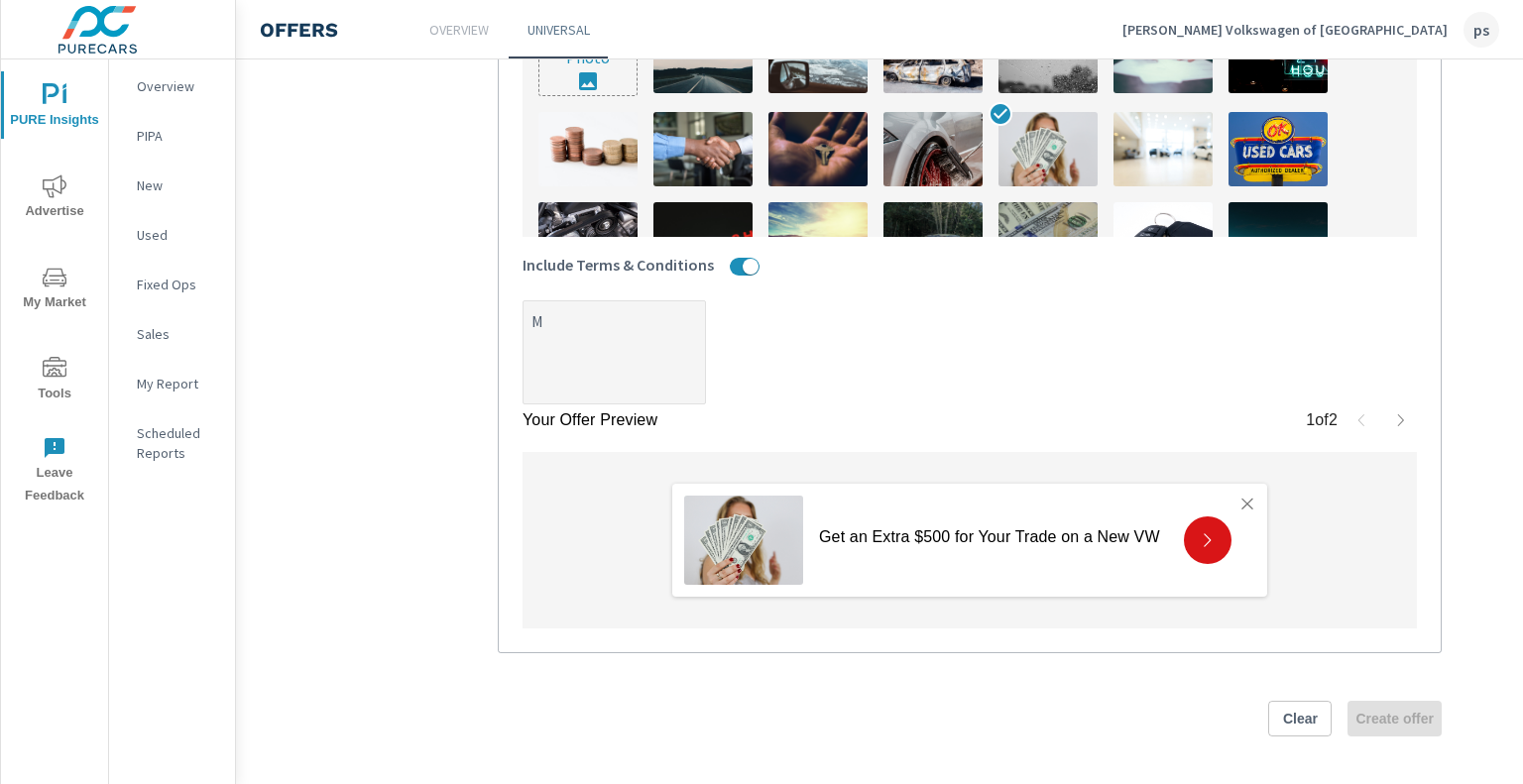 type on "x" 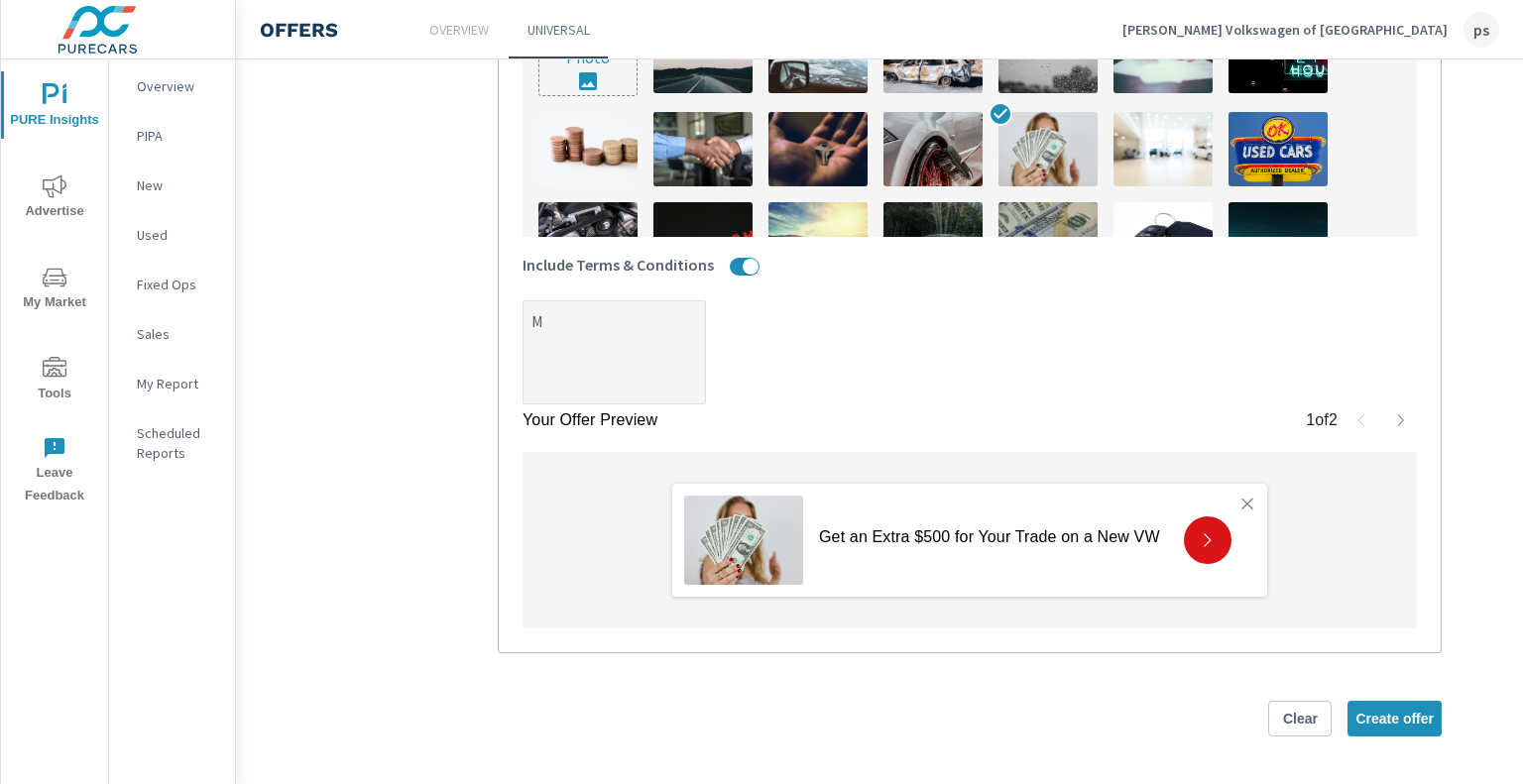 type on "Mu" 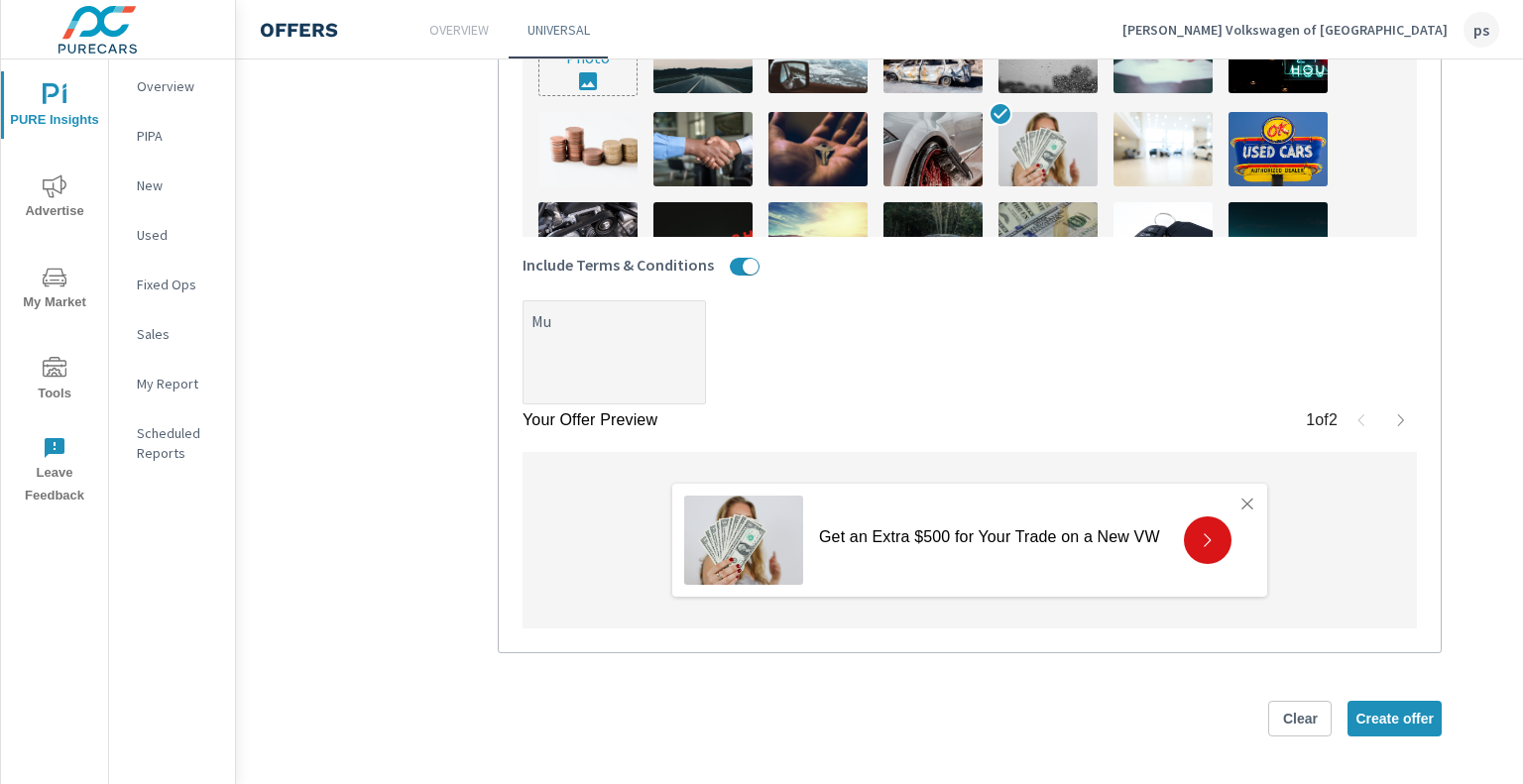 type on "x" 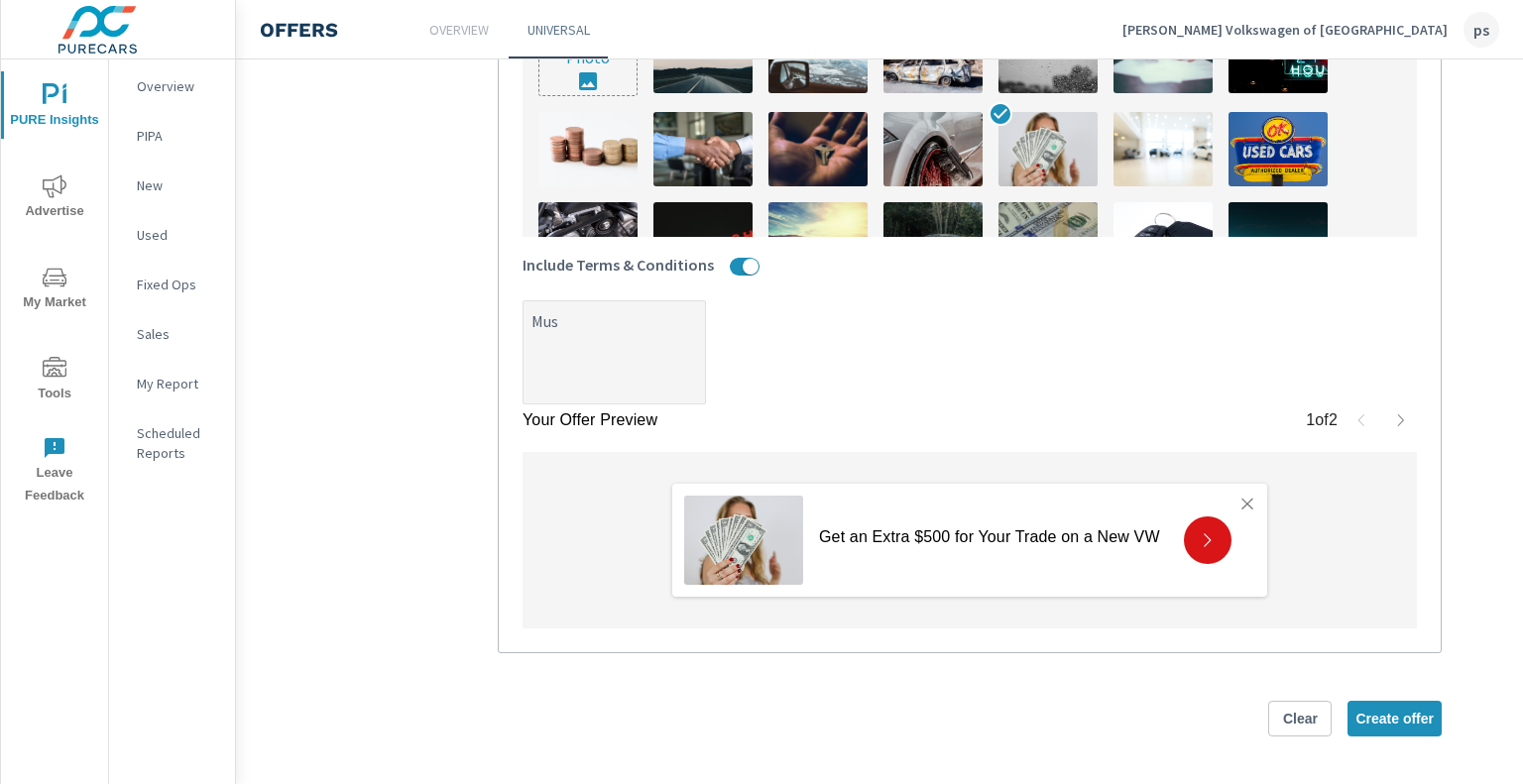 type on "x" 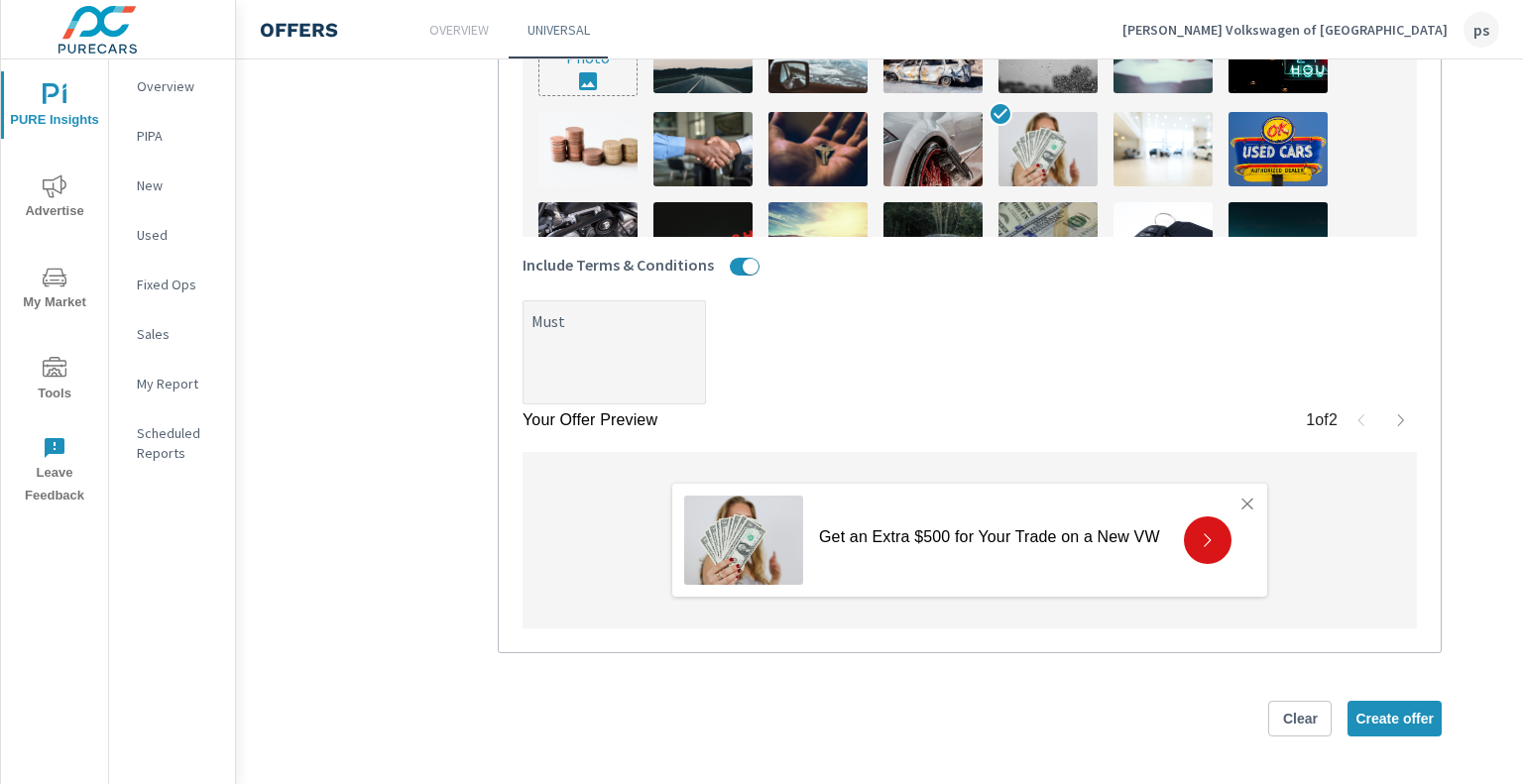 type on "Must" 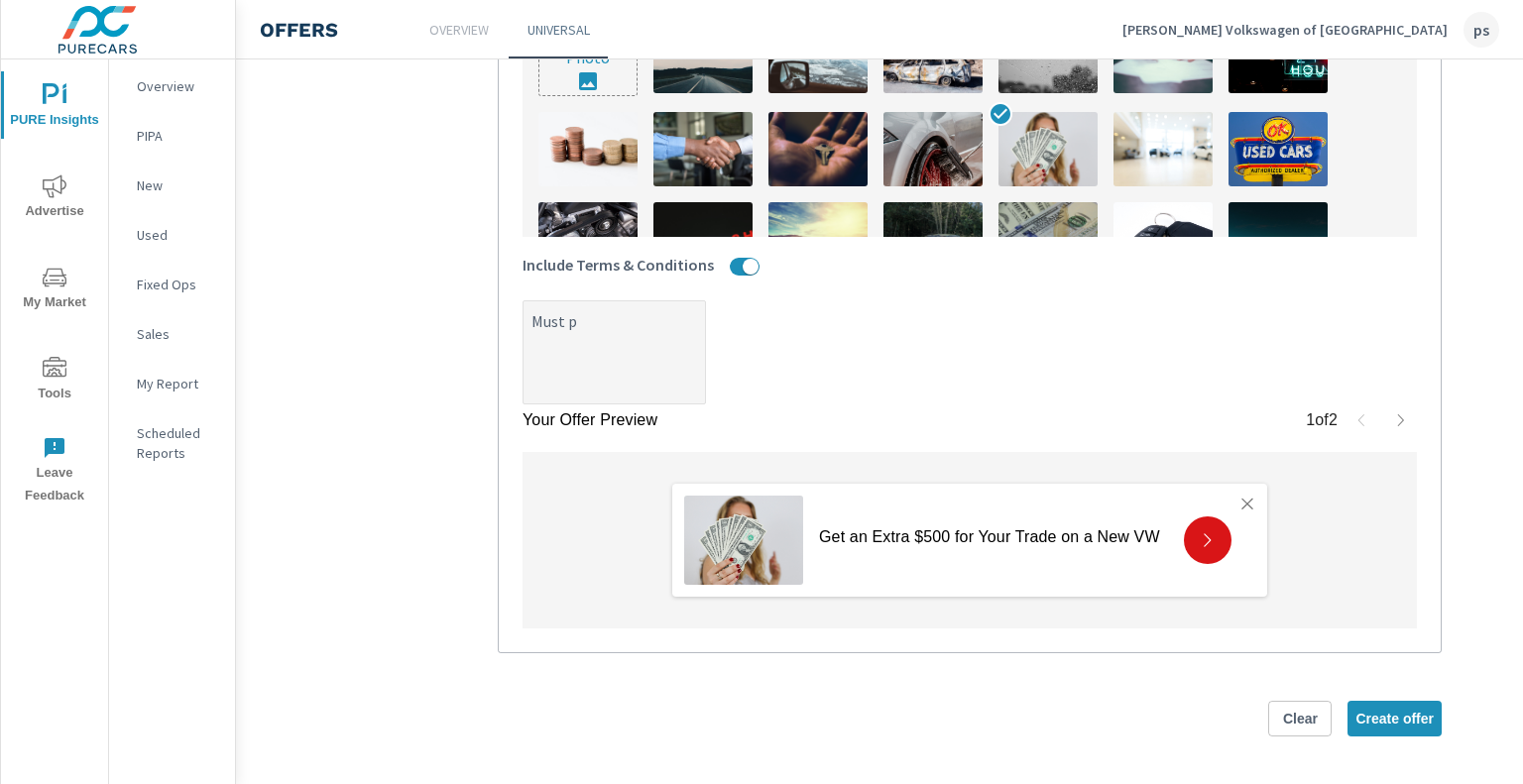 type on "x" 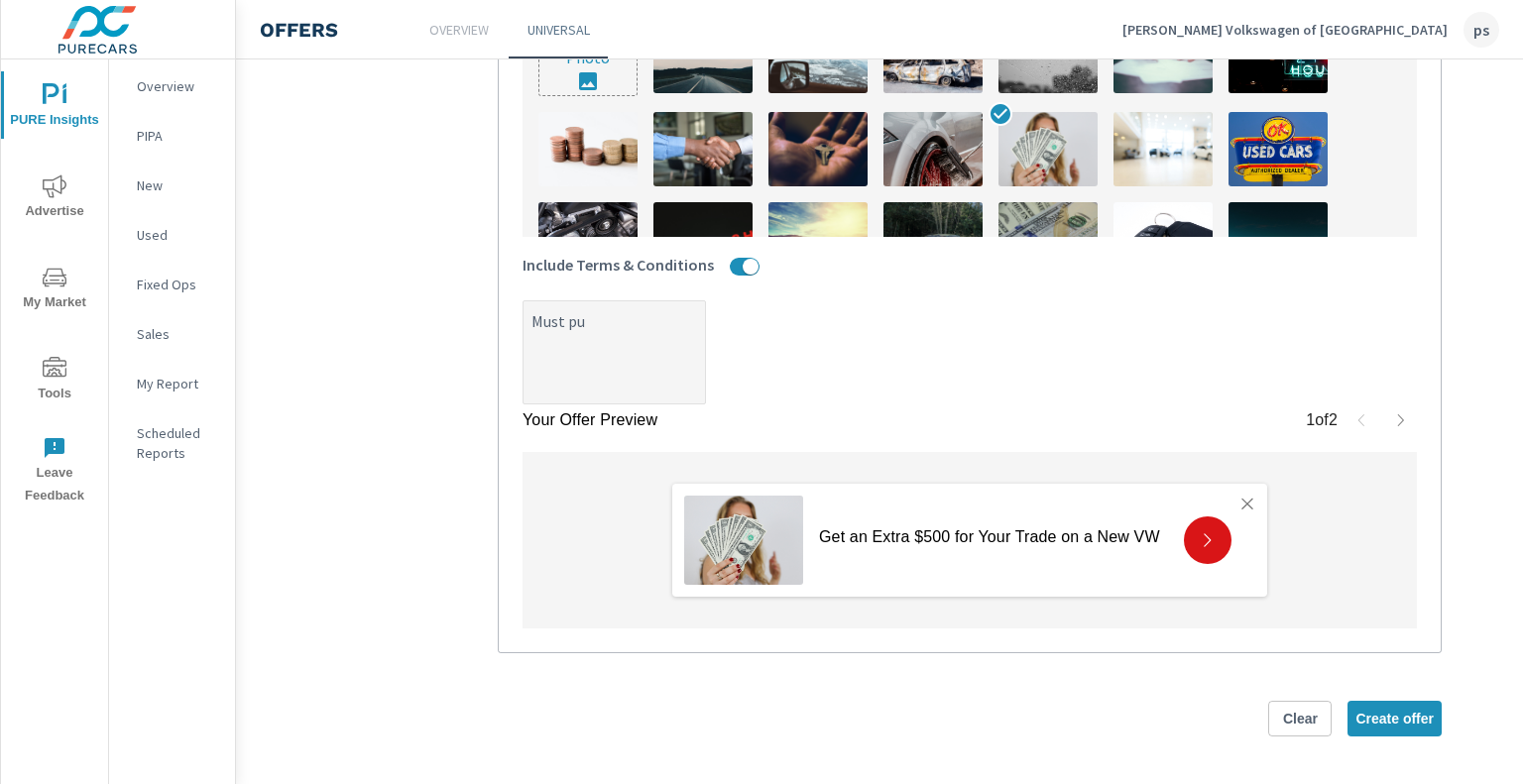 type on "x" 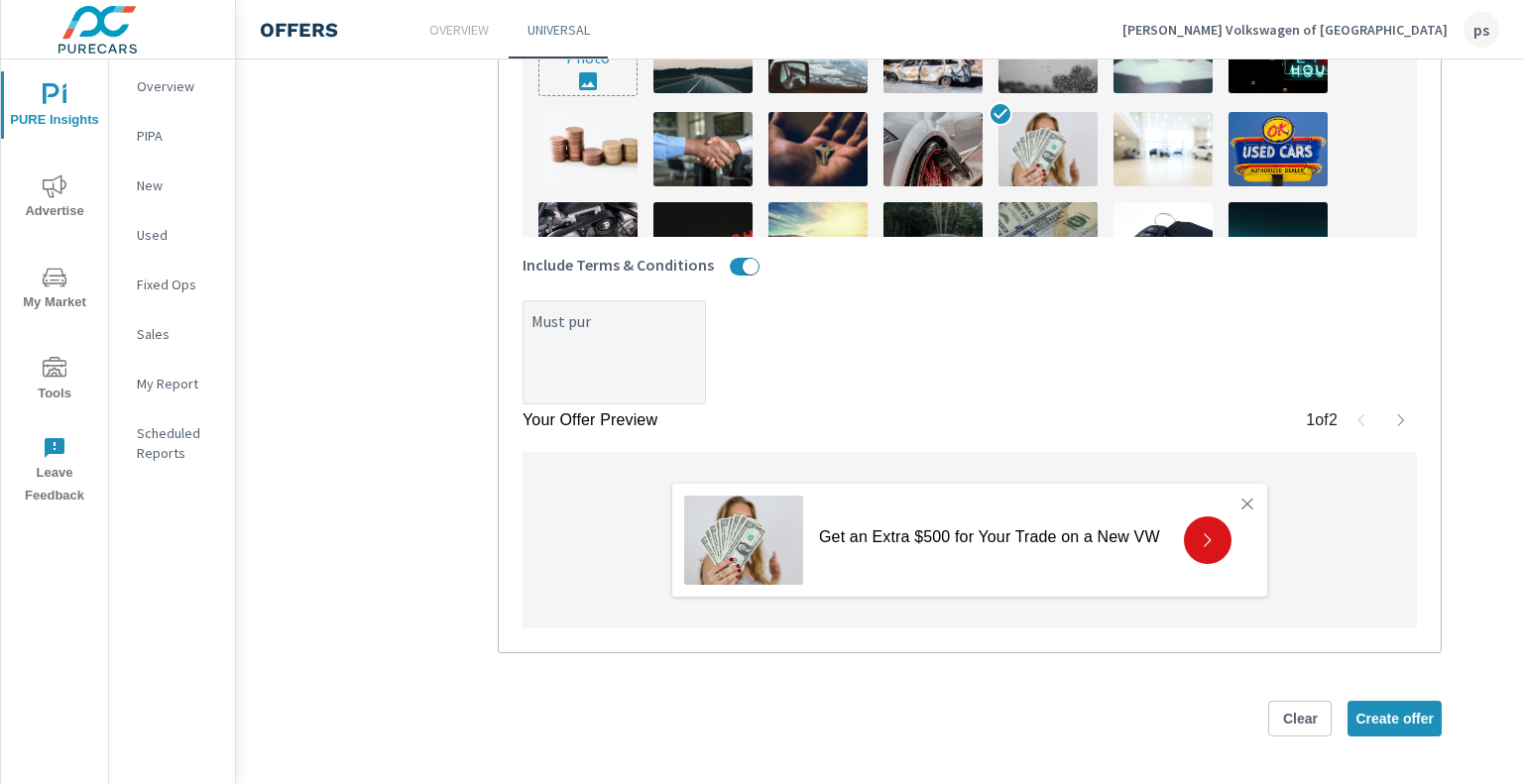 type on "x" 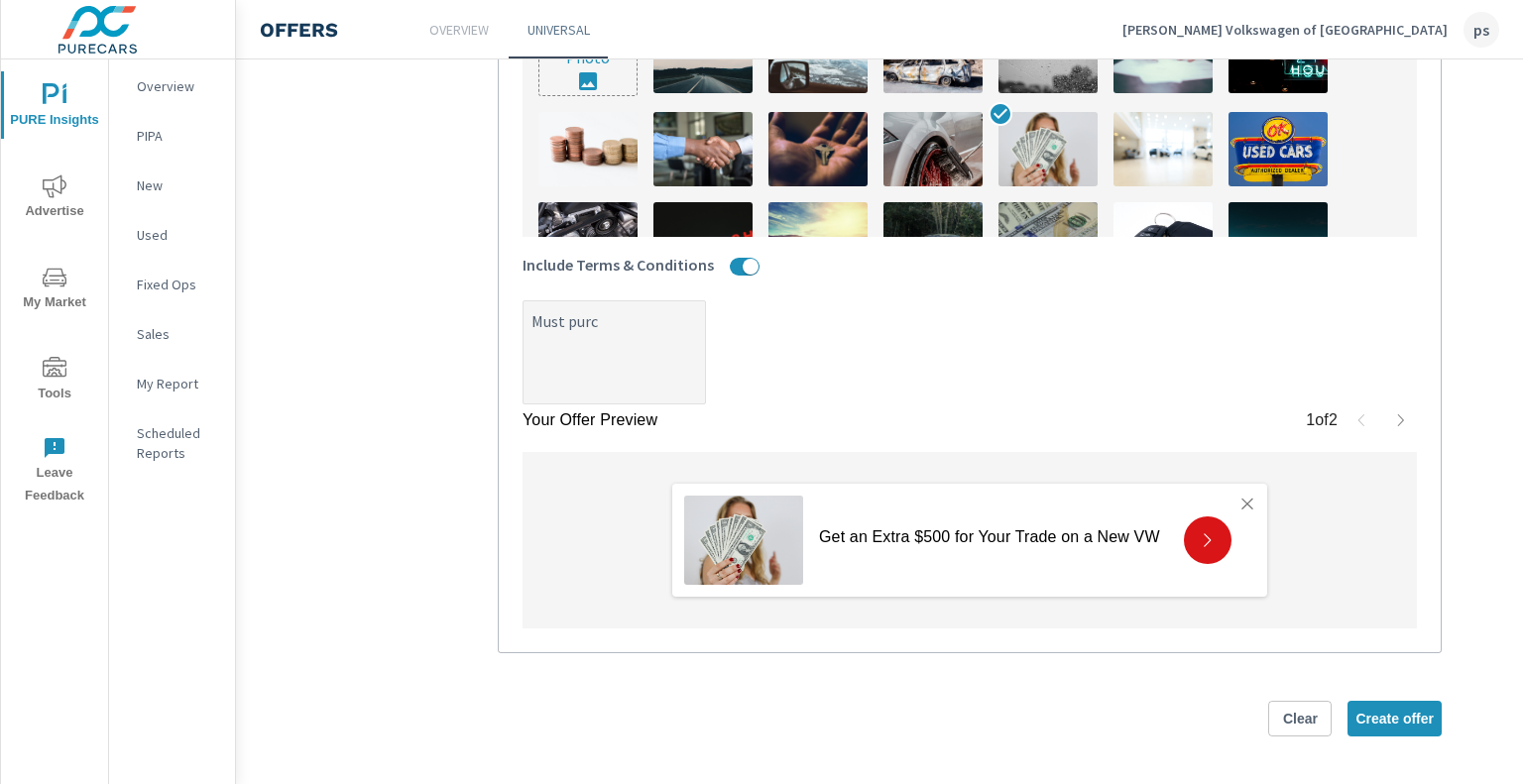 type on "Must purch" 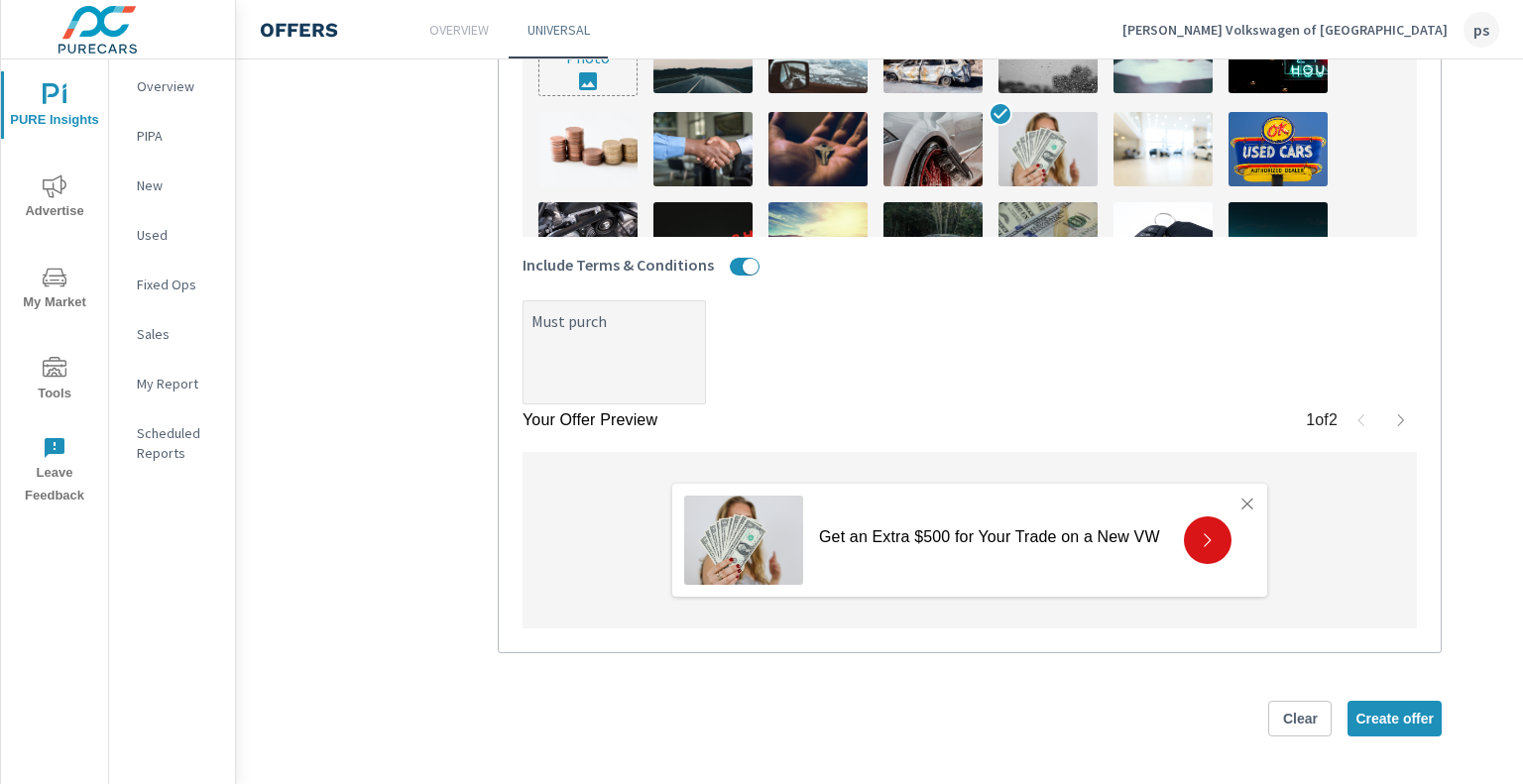 type on "x" 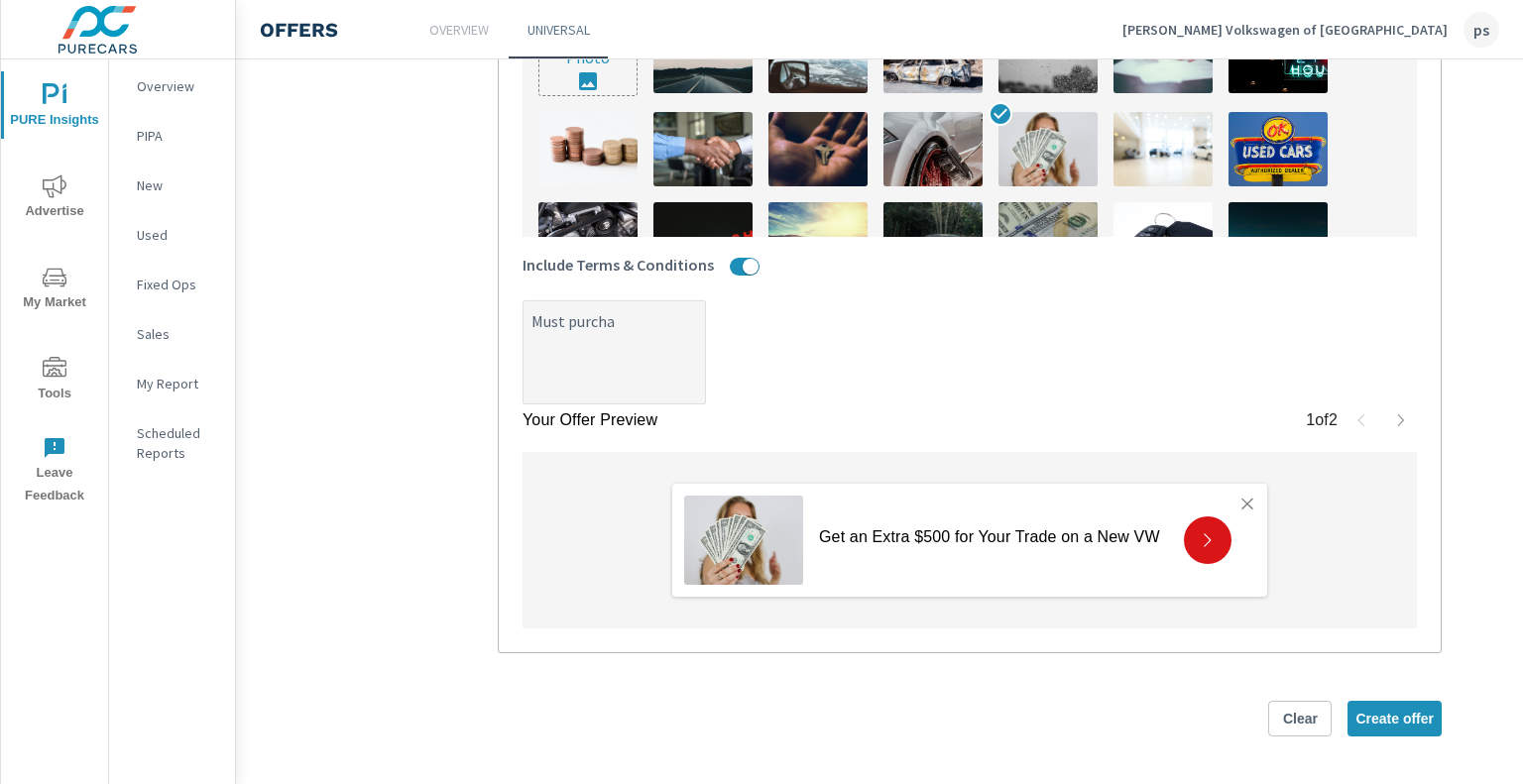 type on "x" 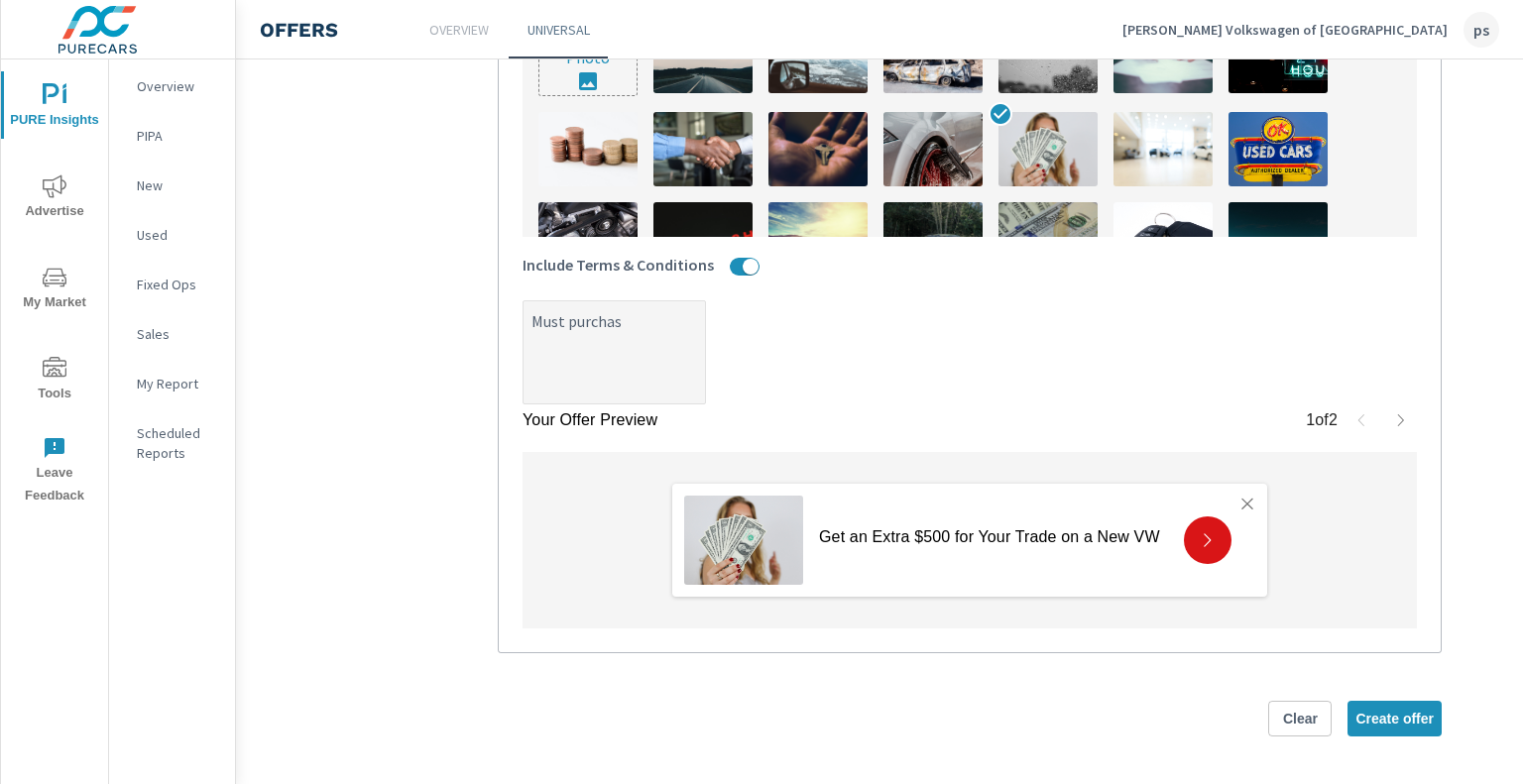 type on "x" 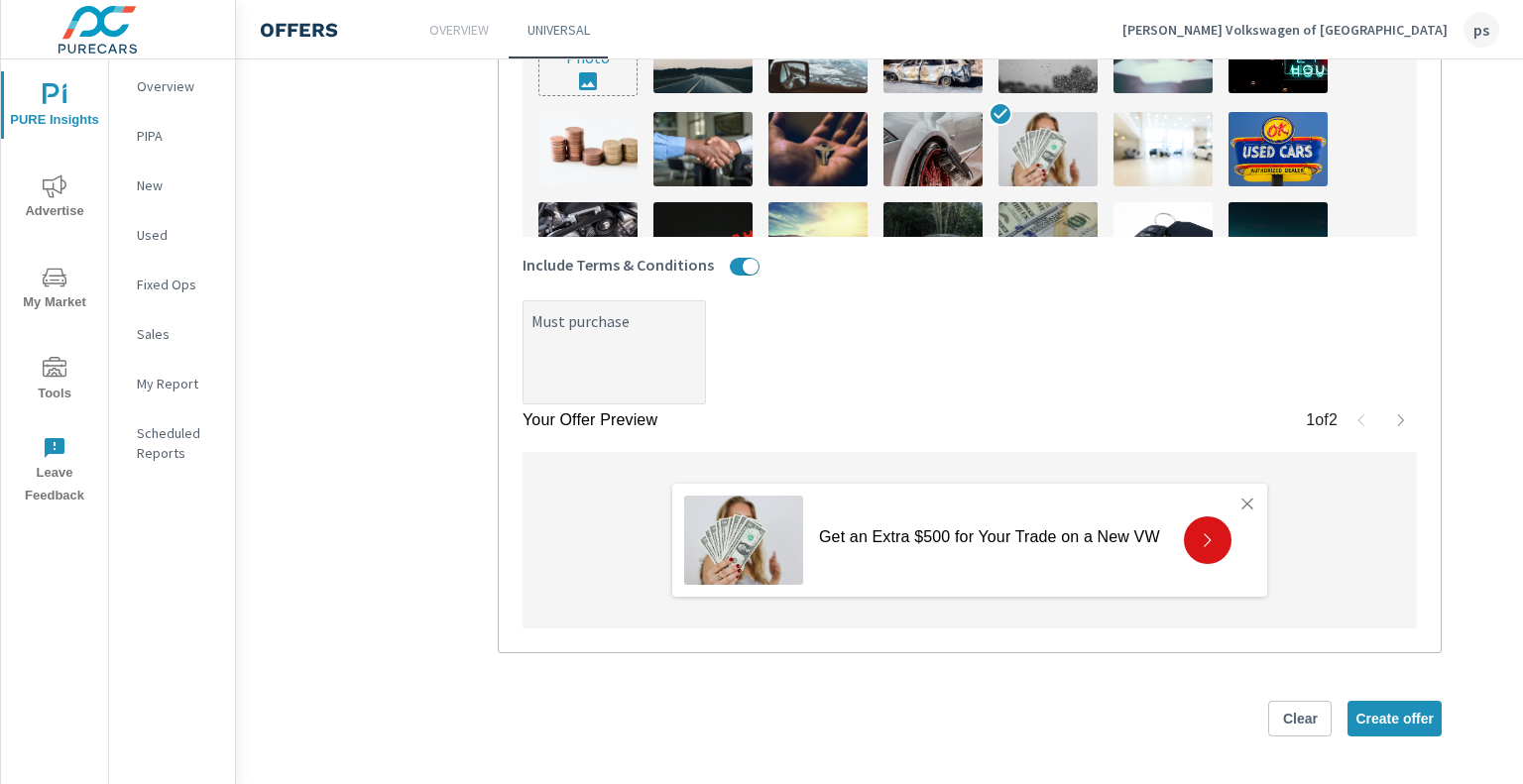 type on "x" 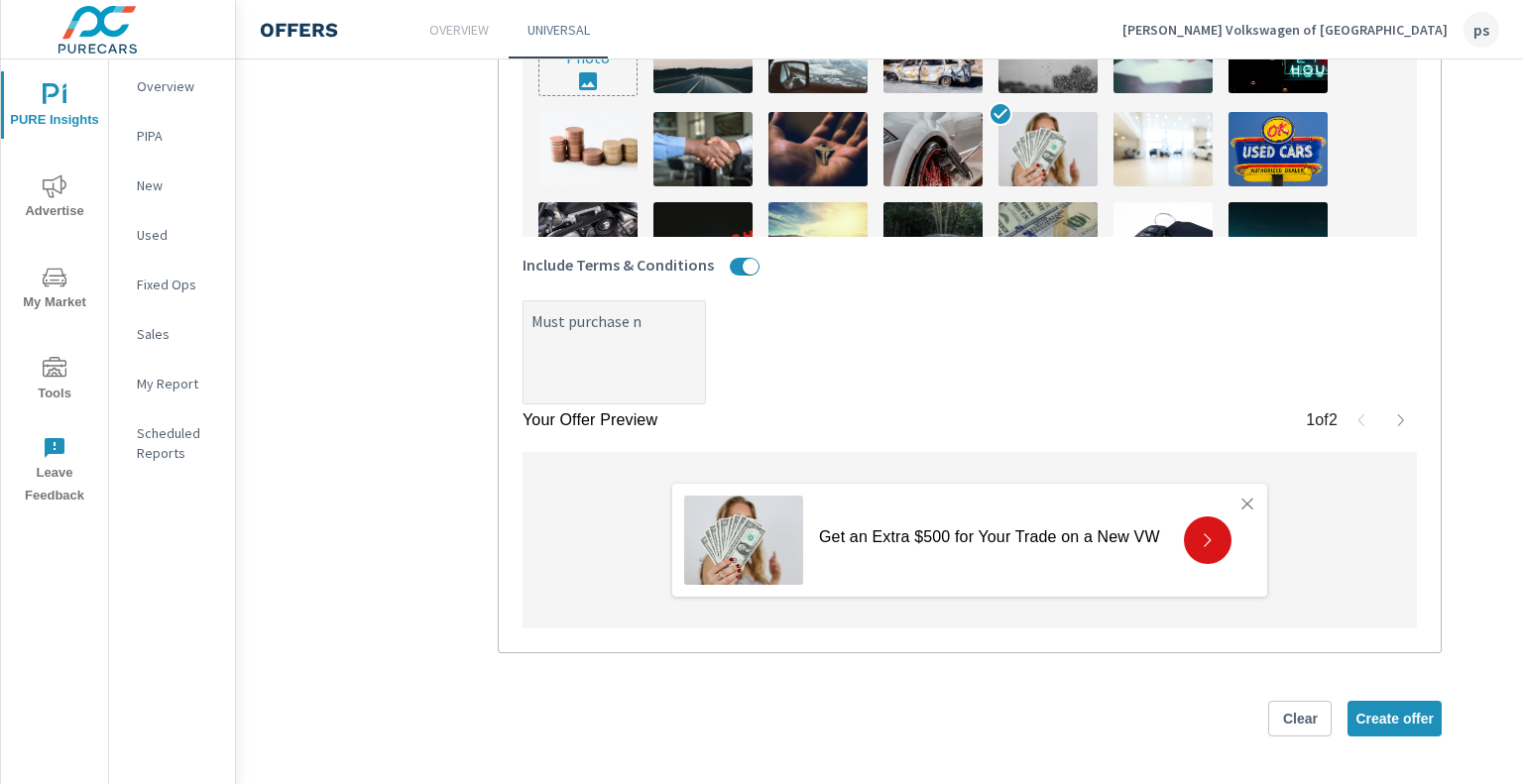 type on "x" 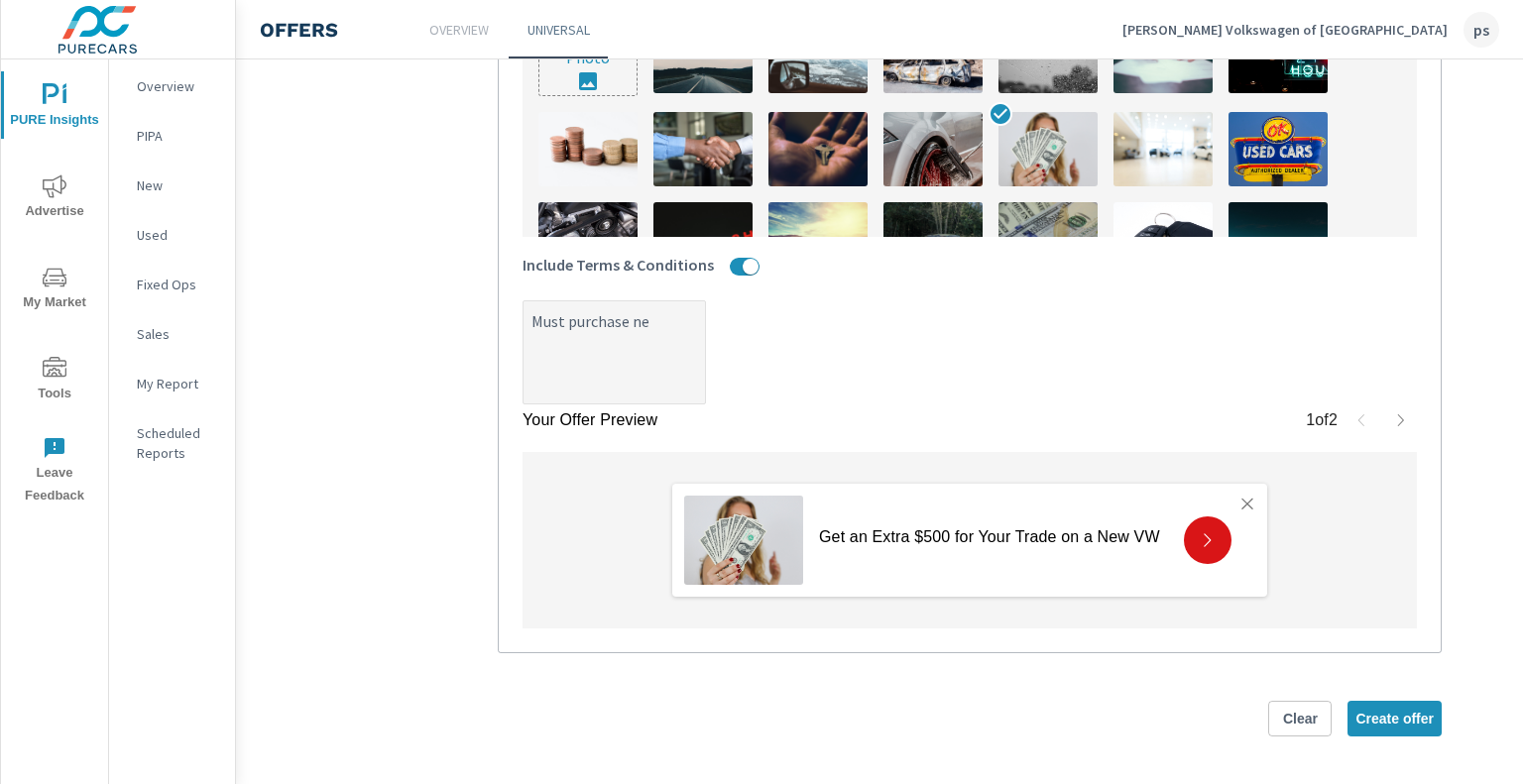 type on "x" 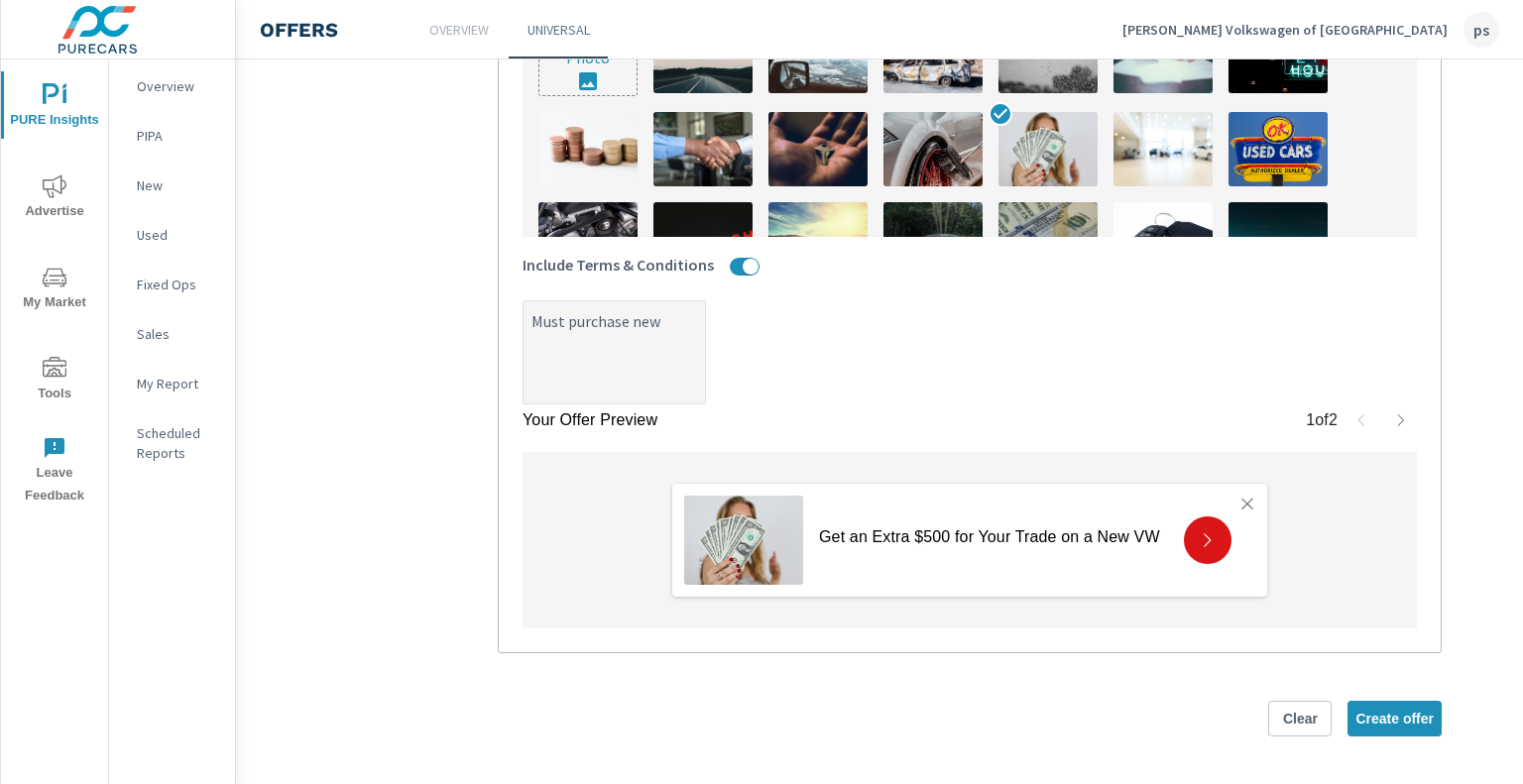 type on "Must purchase new" 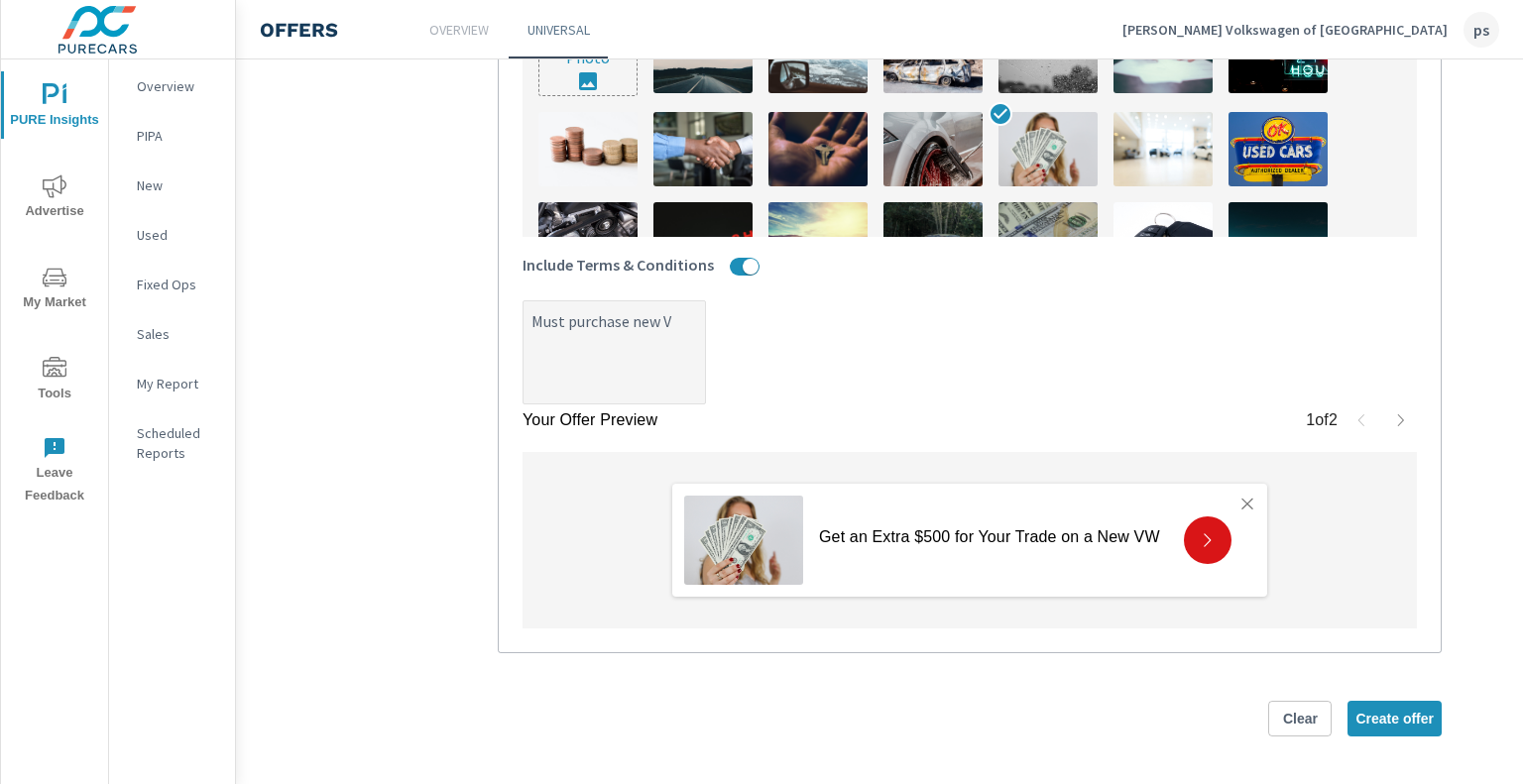 type on "x" 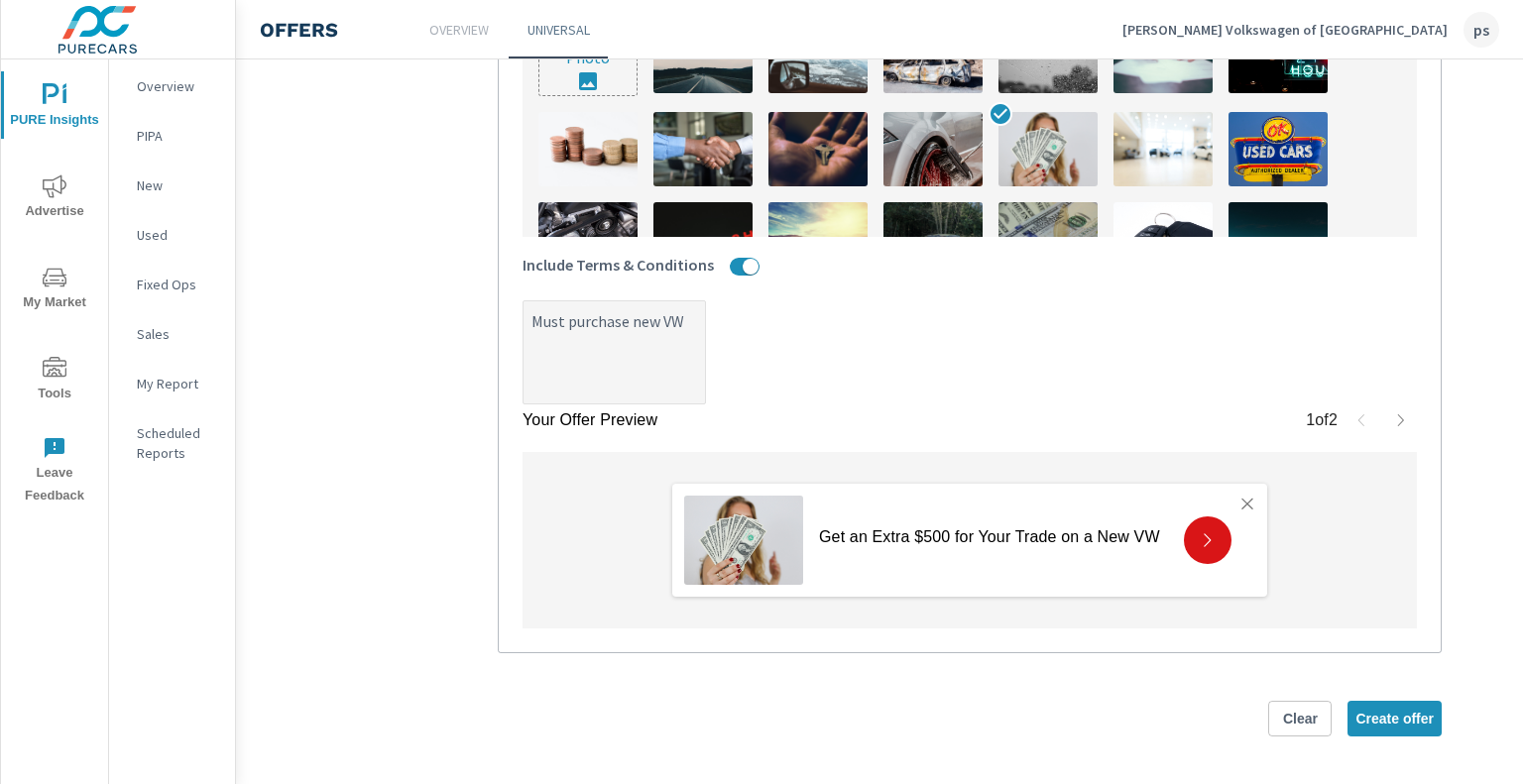 type on "x" 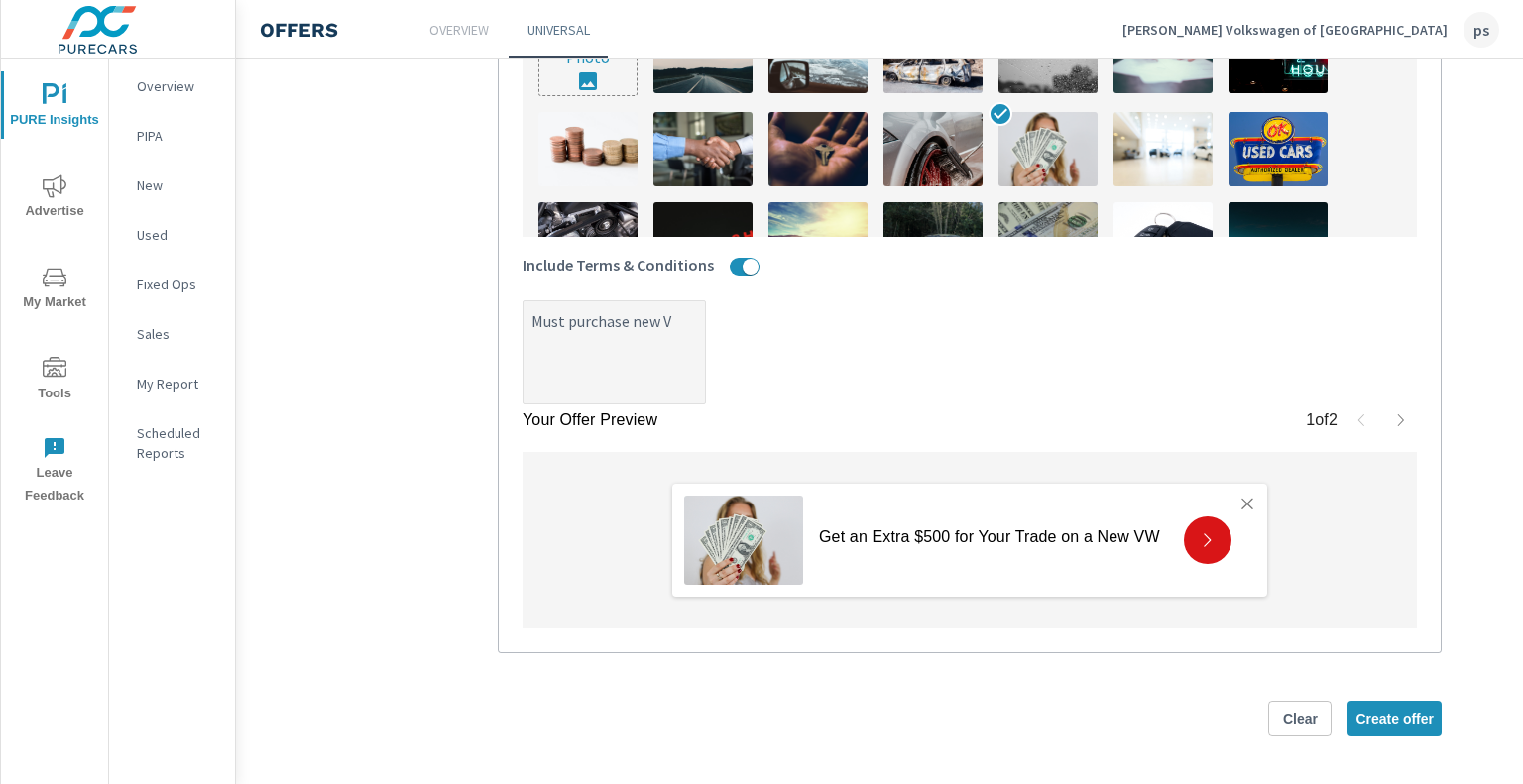 type on "x" 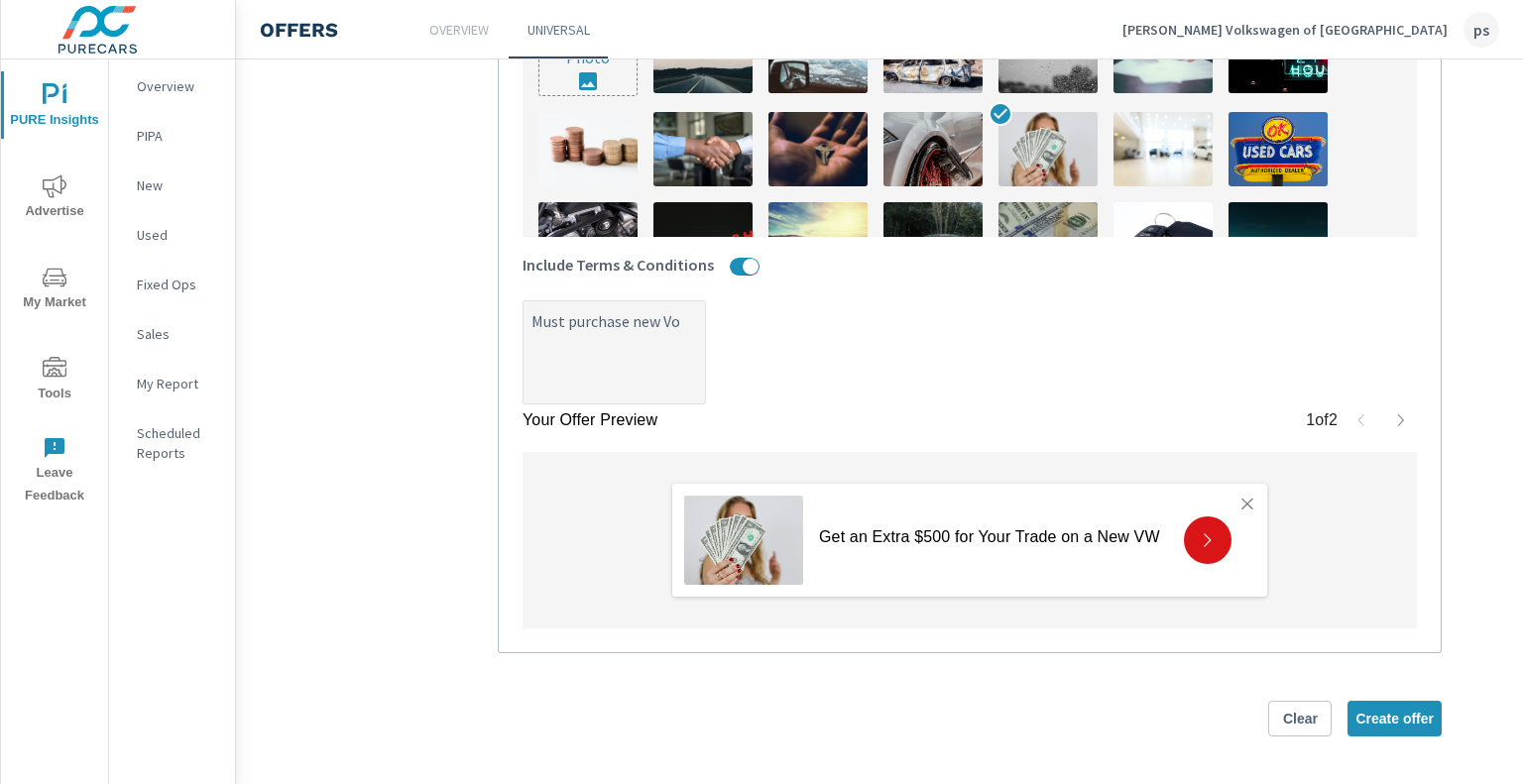 type on "x" 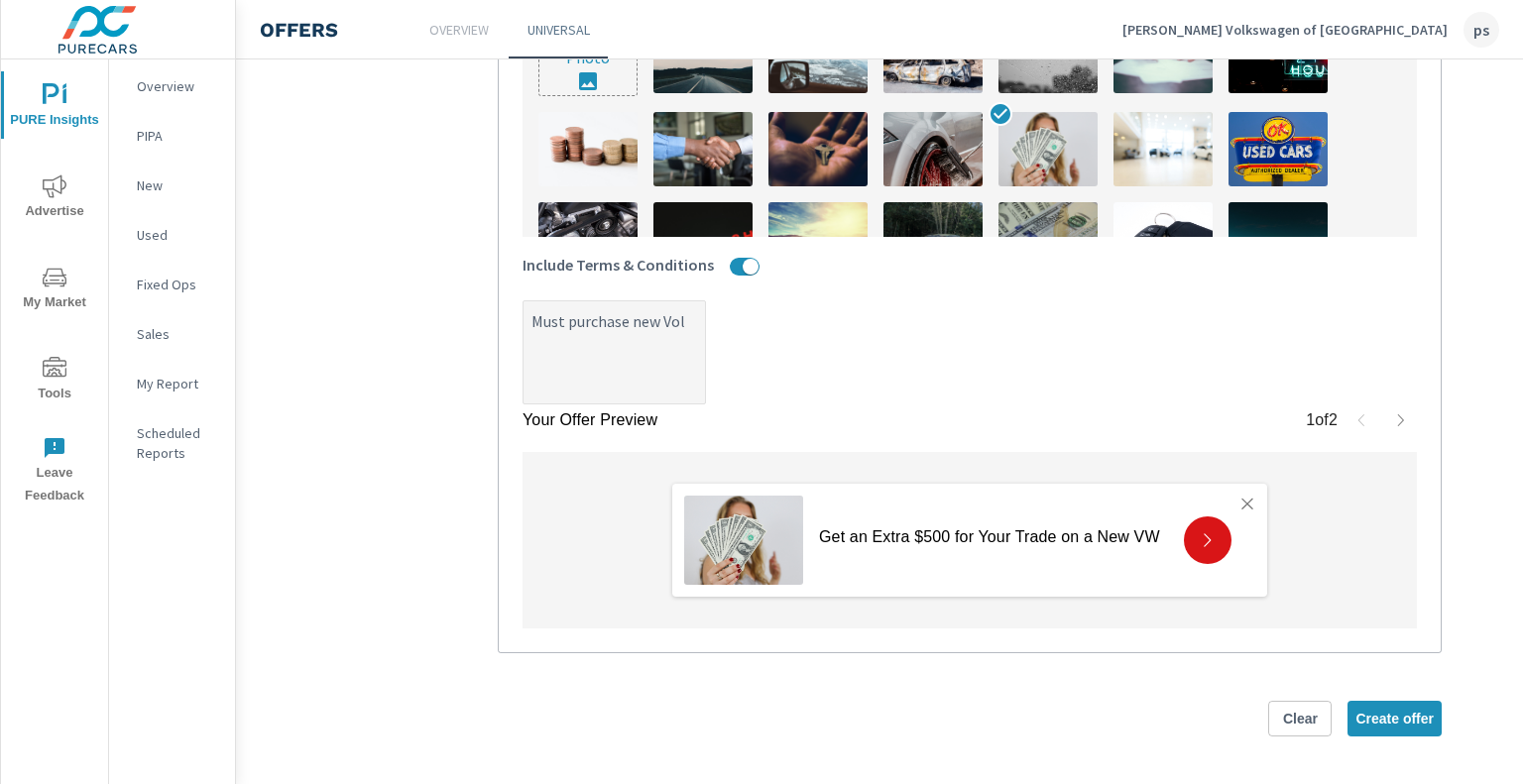 type on "Must purchase new Volk" 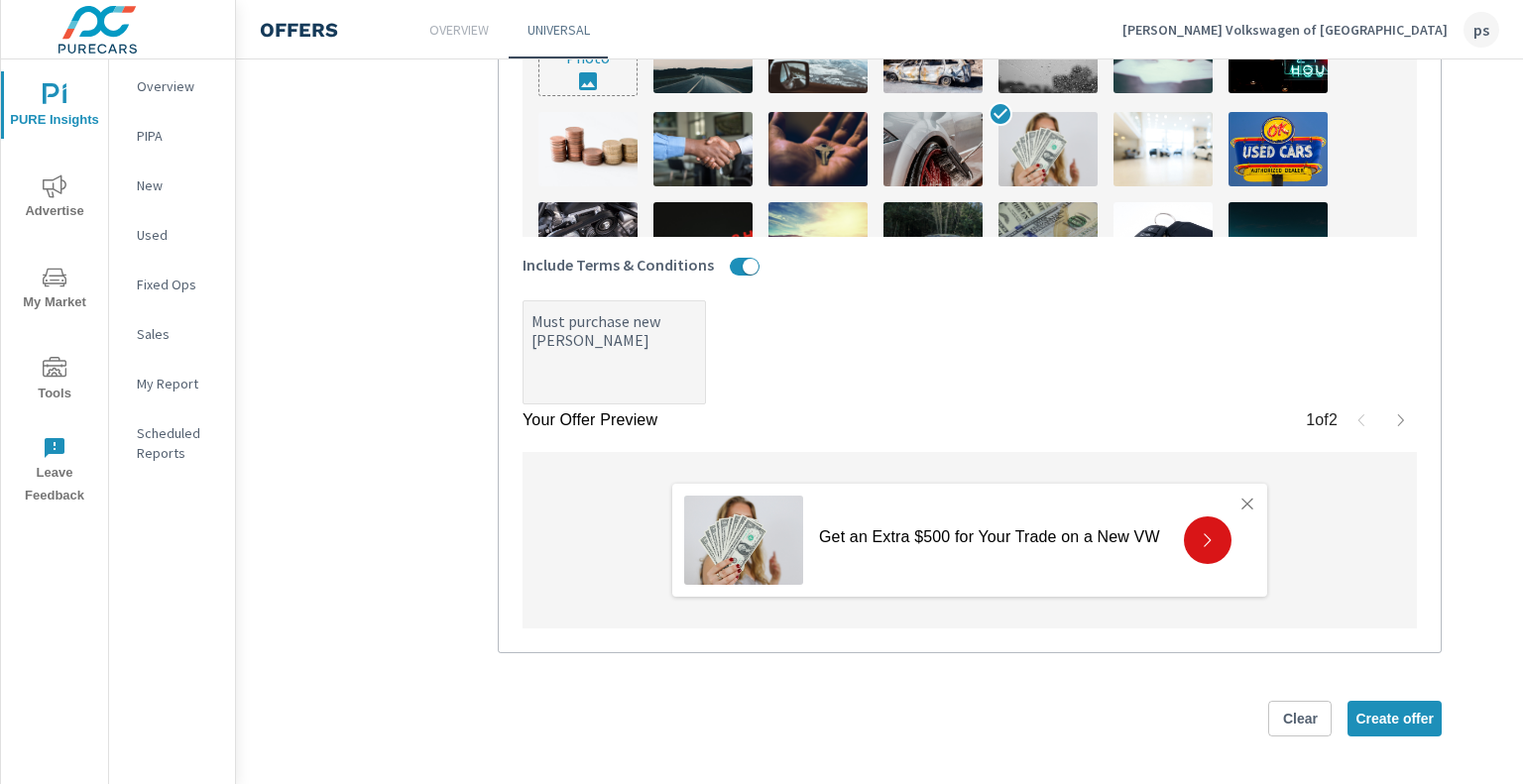 type on "x" 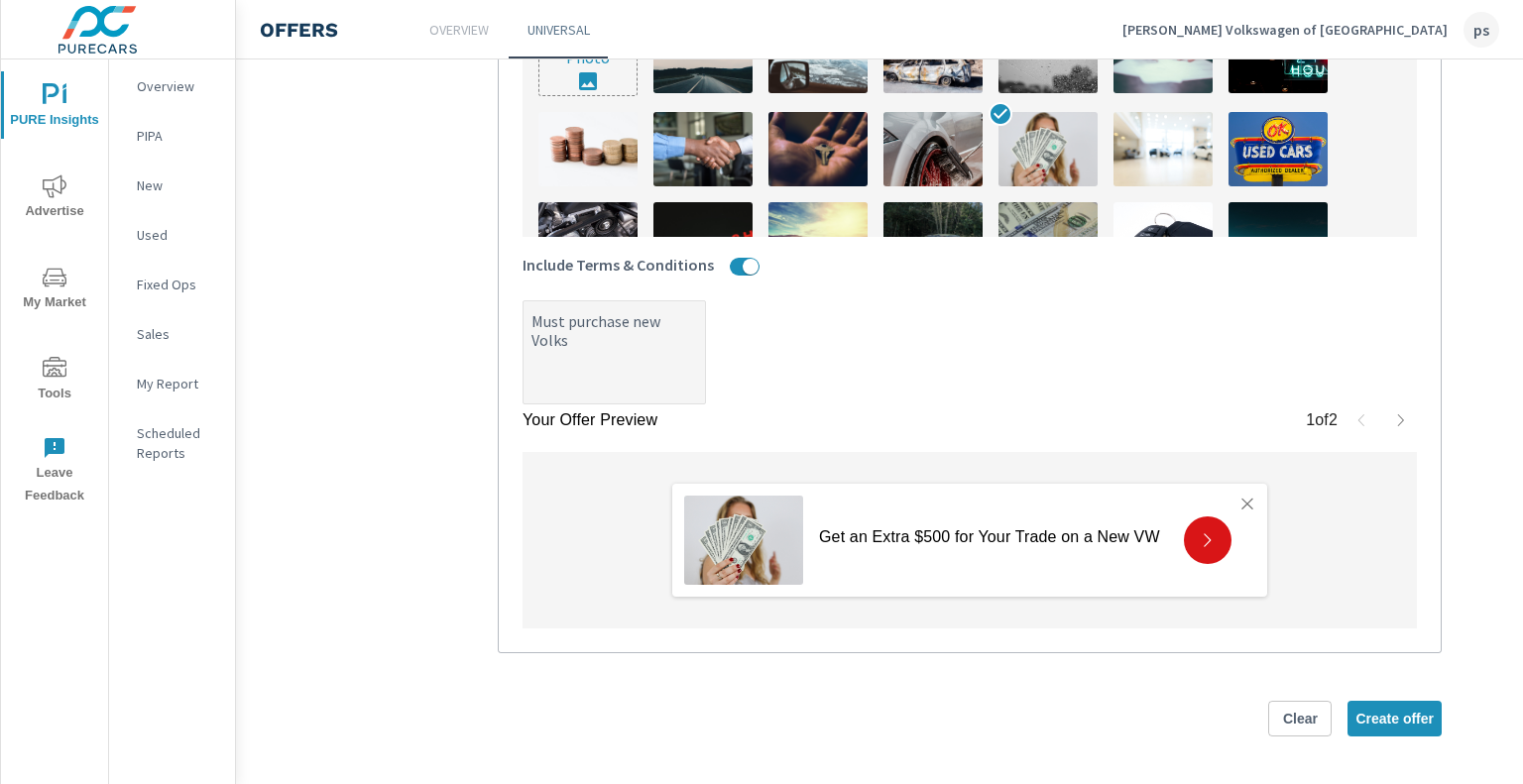 type on "x" 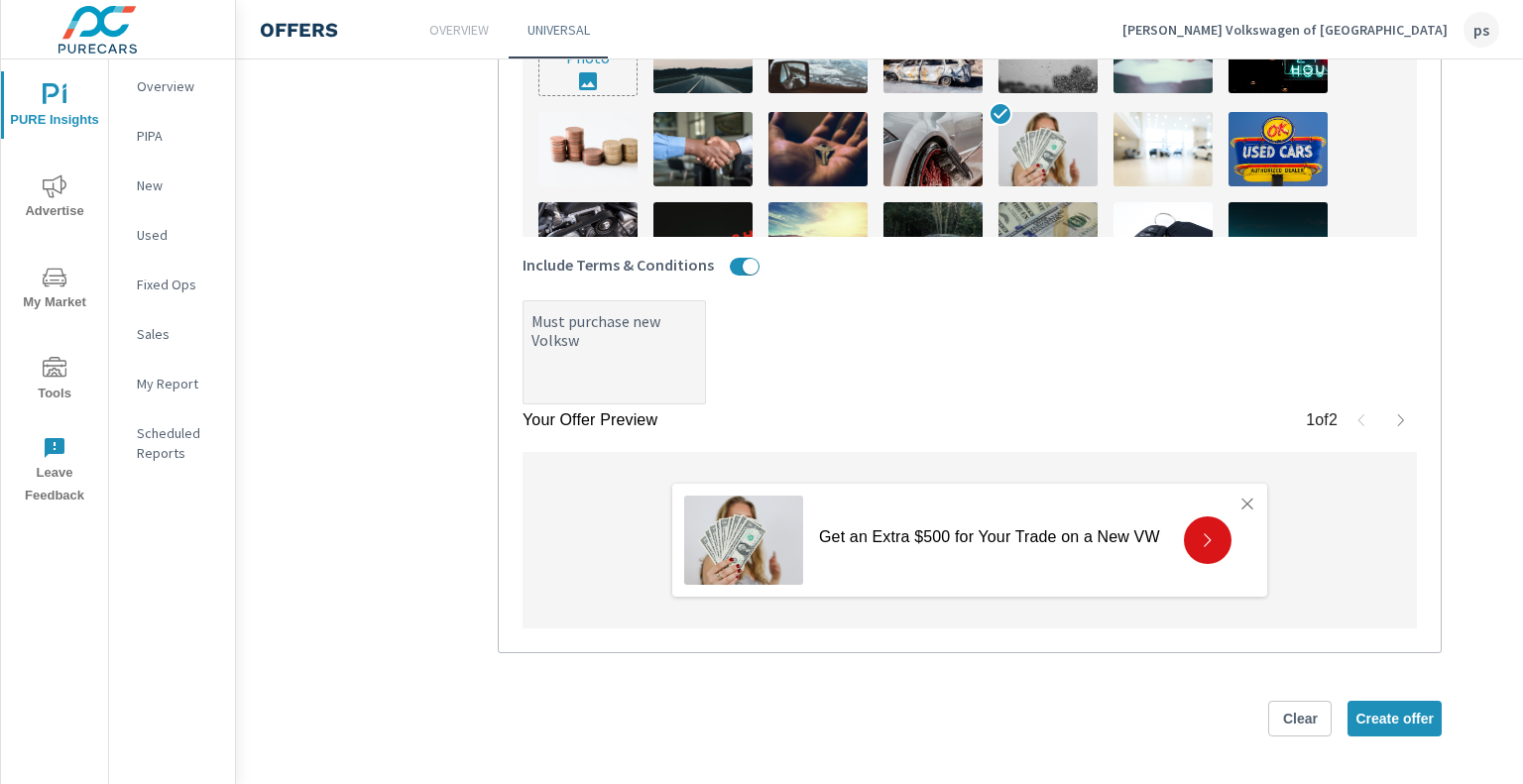 type on "x" 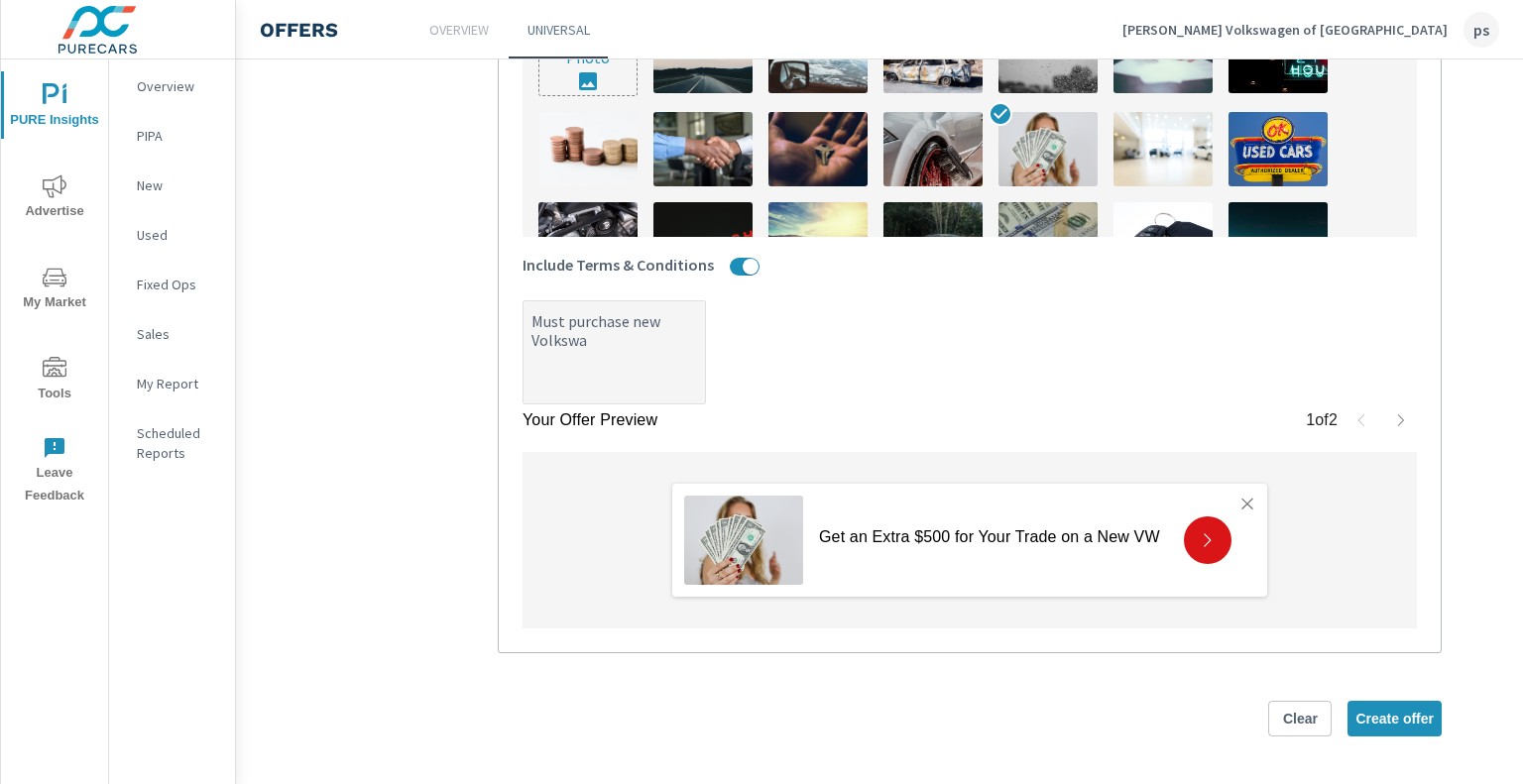 type on "x" 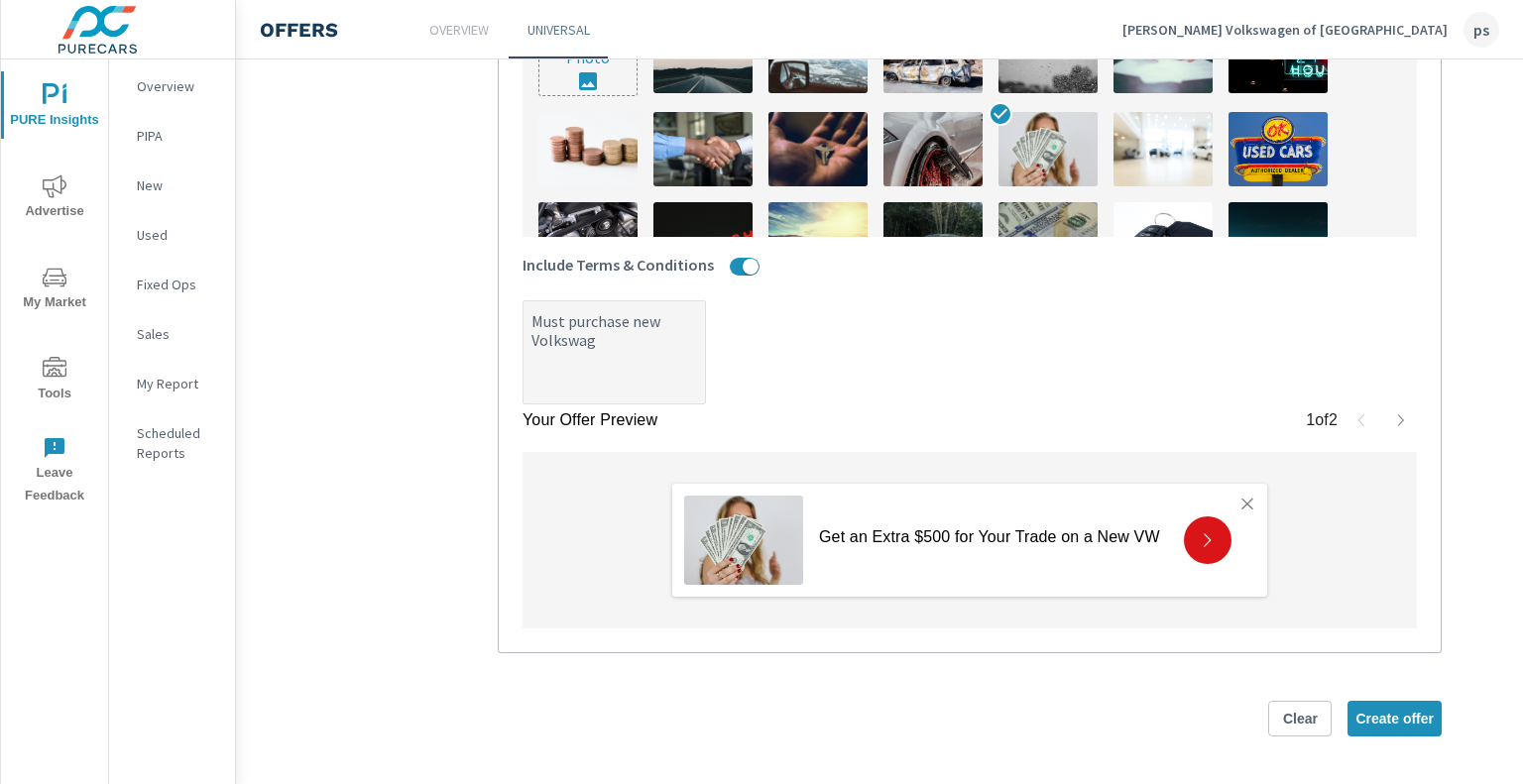 type on "x" 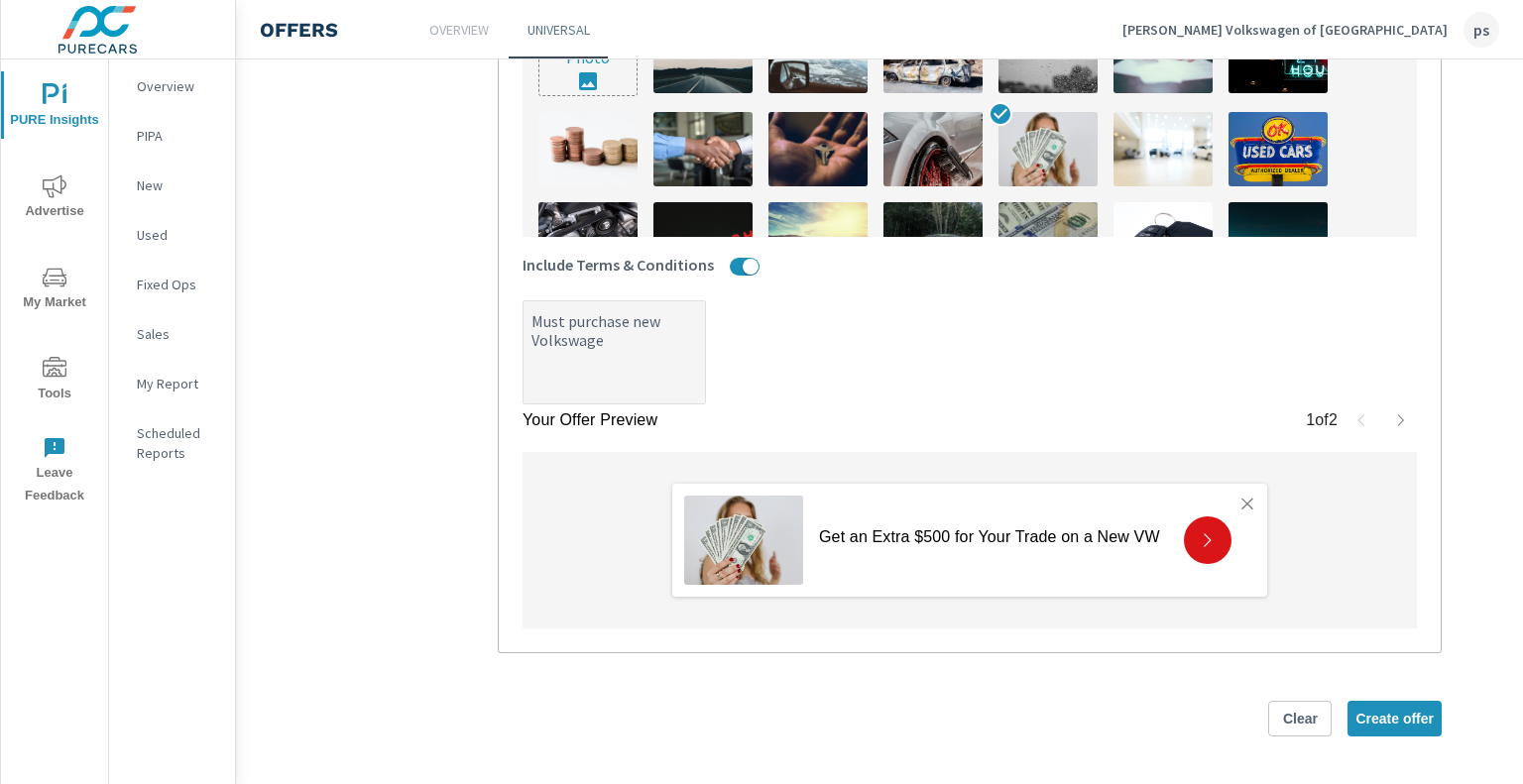 type on "x" 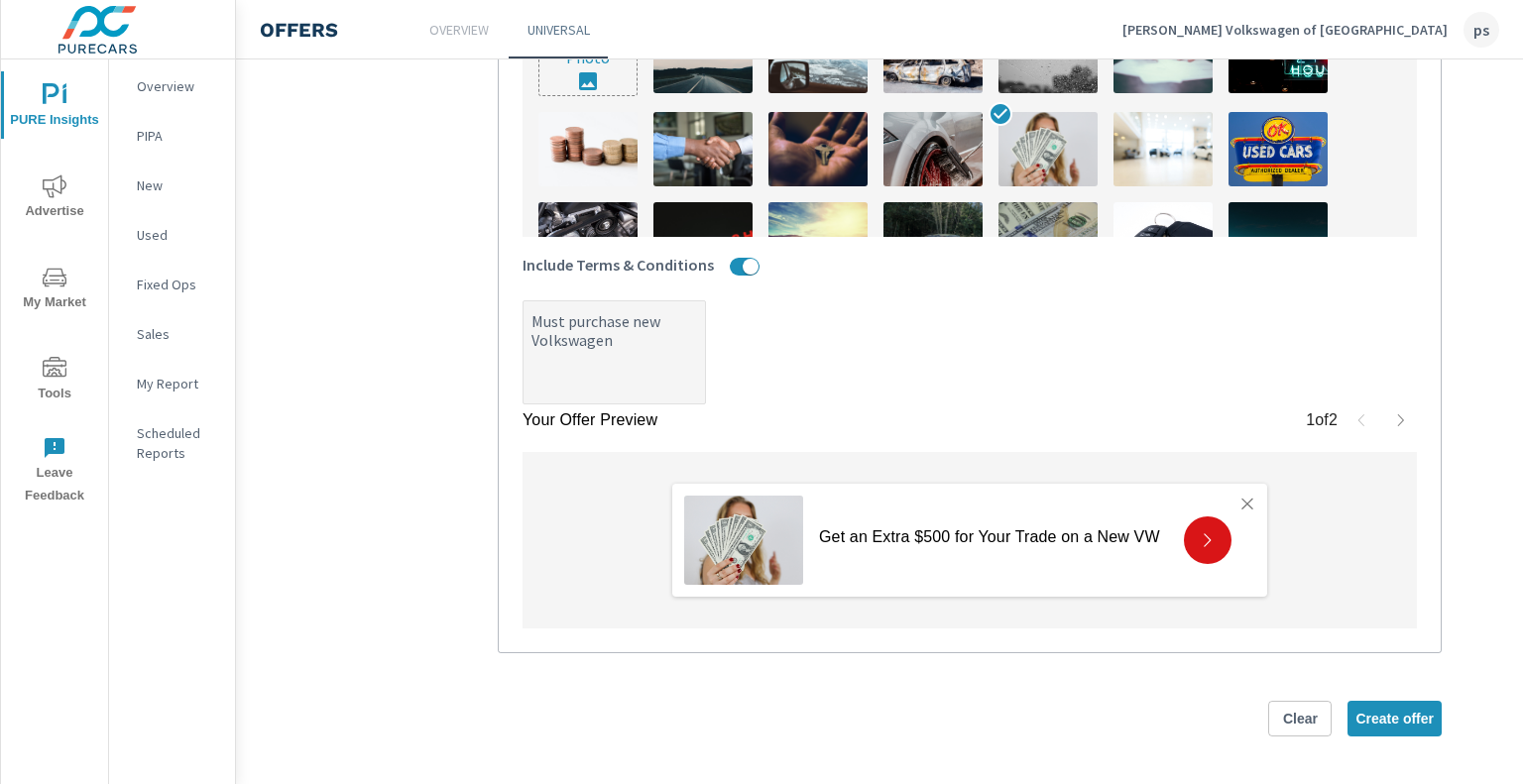 type on "Must purchase new Volkswagen" 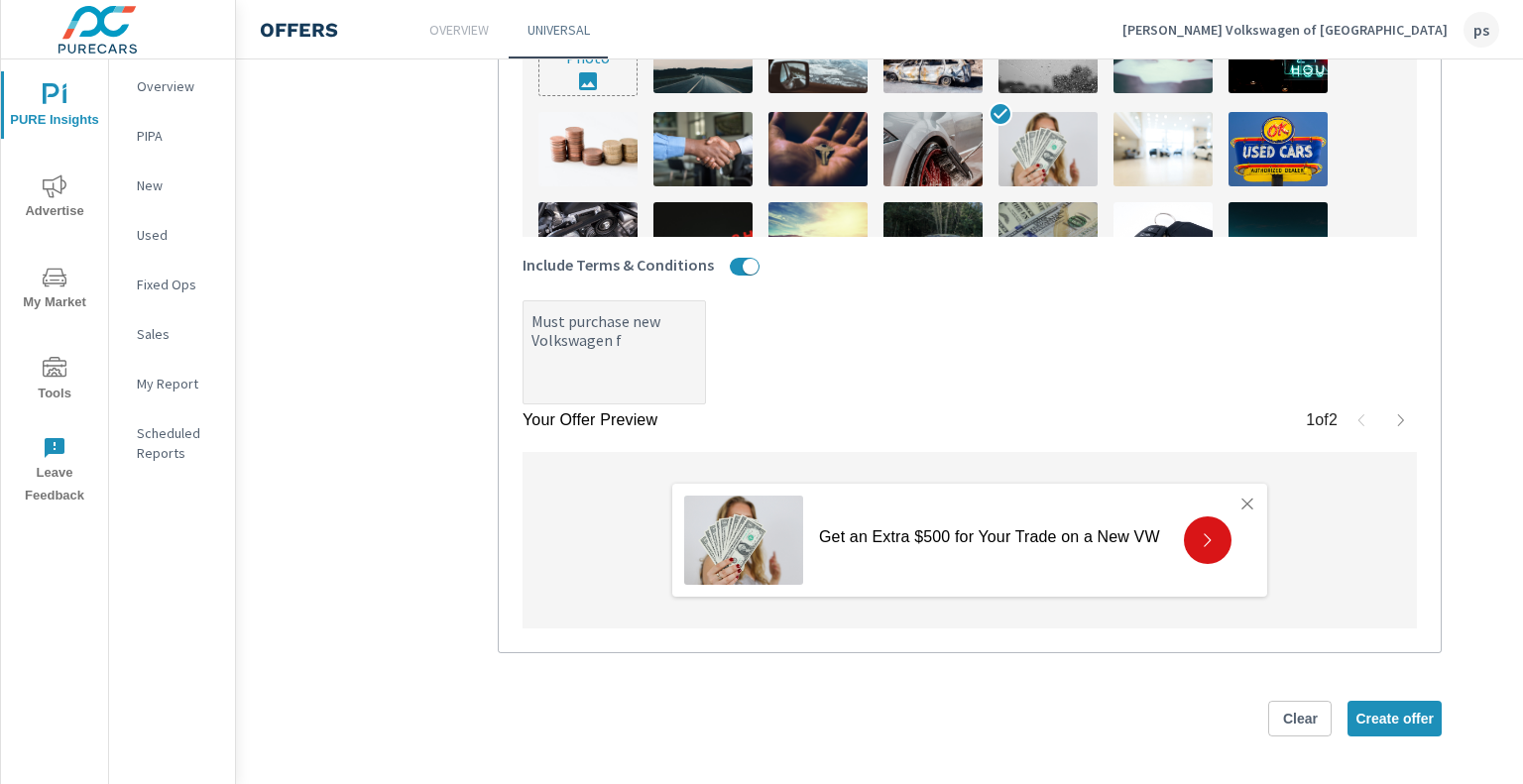 type on "x" 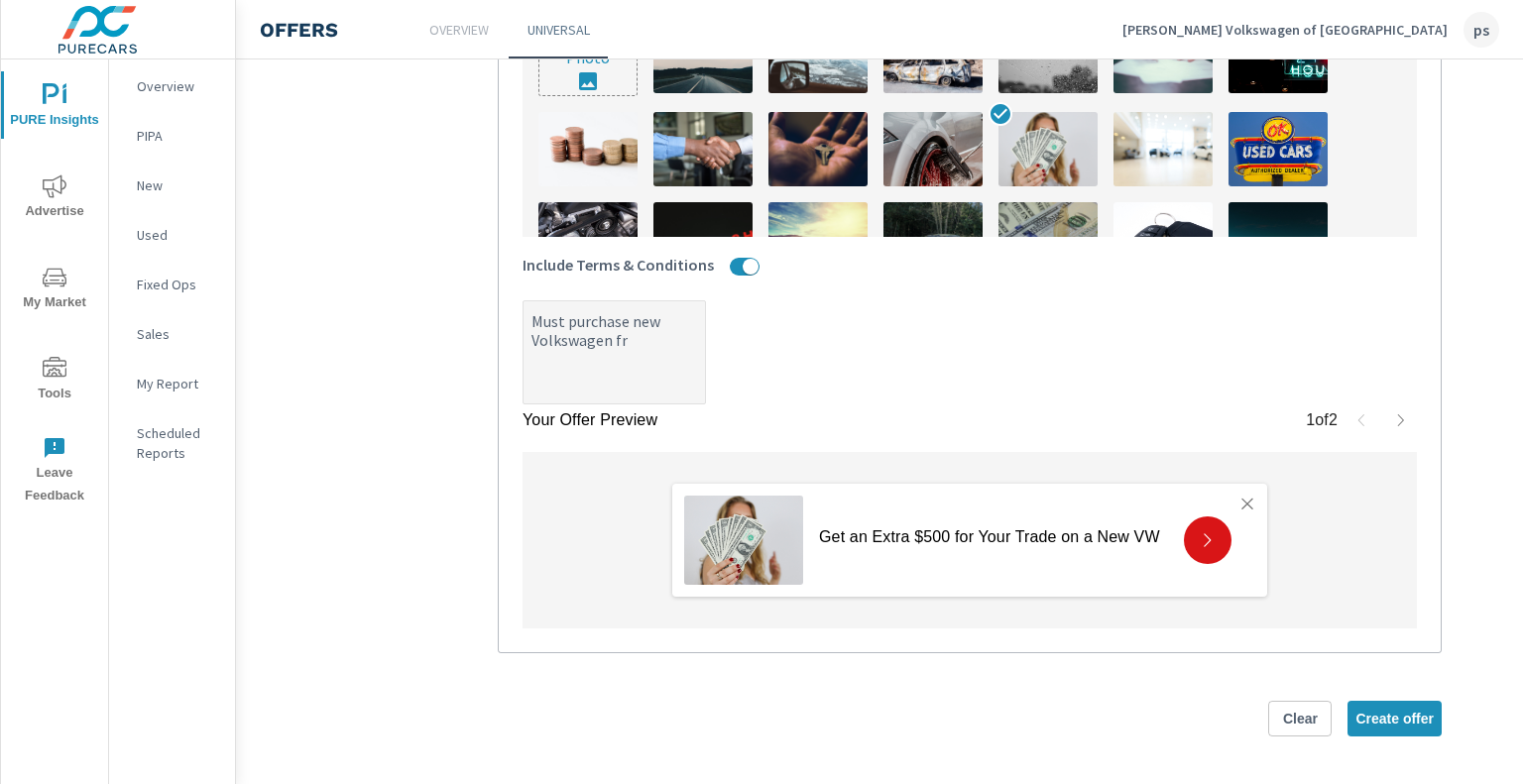 type on "x" 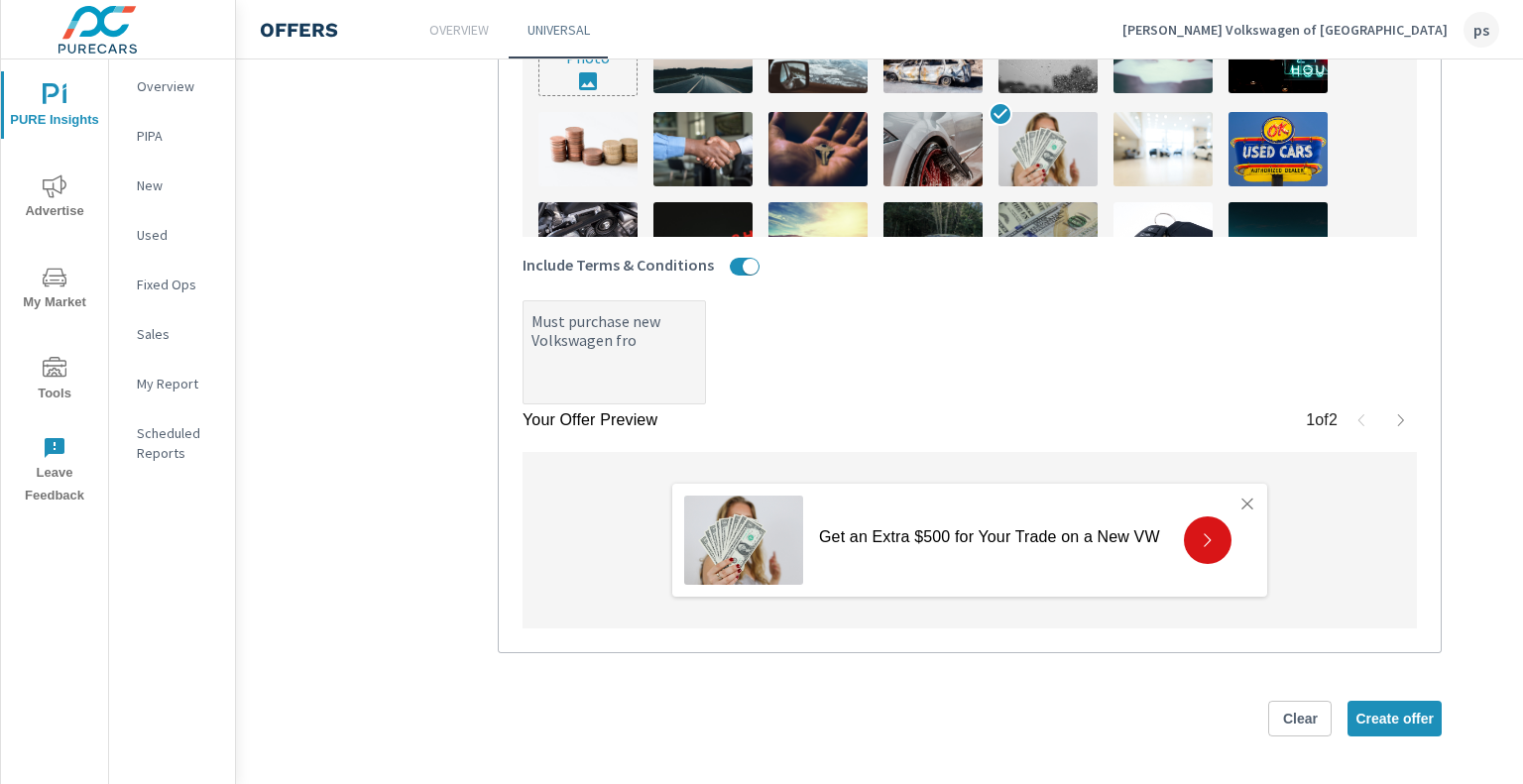 type on "x" 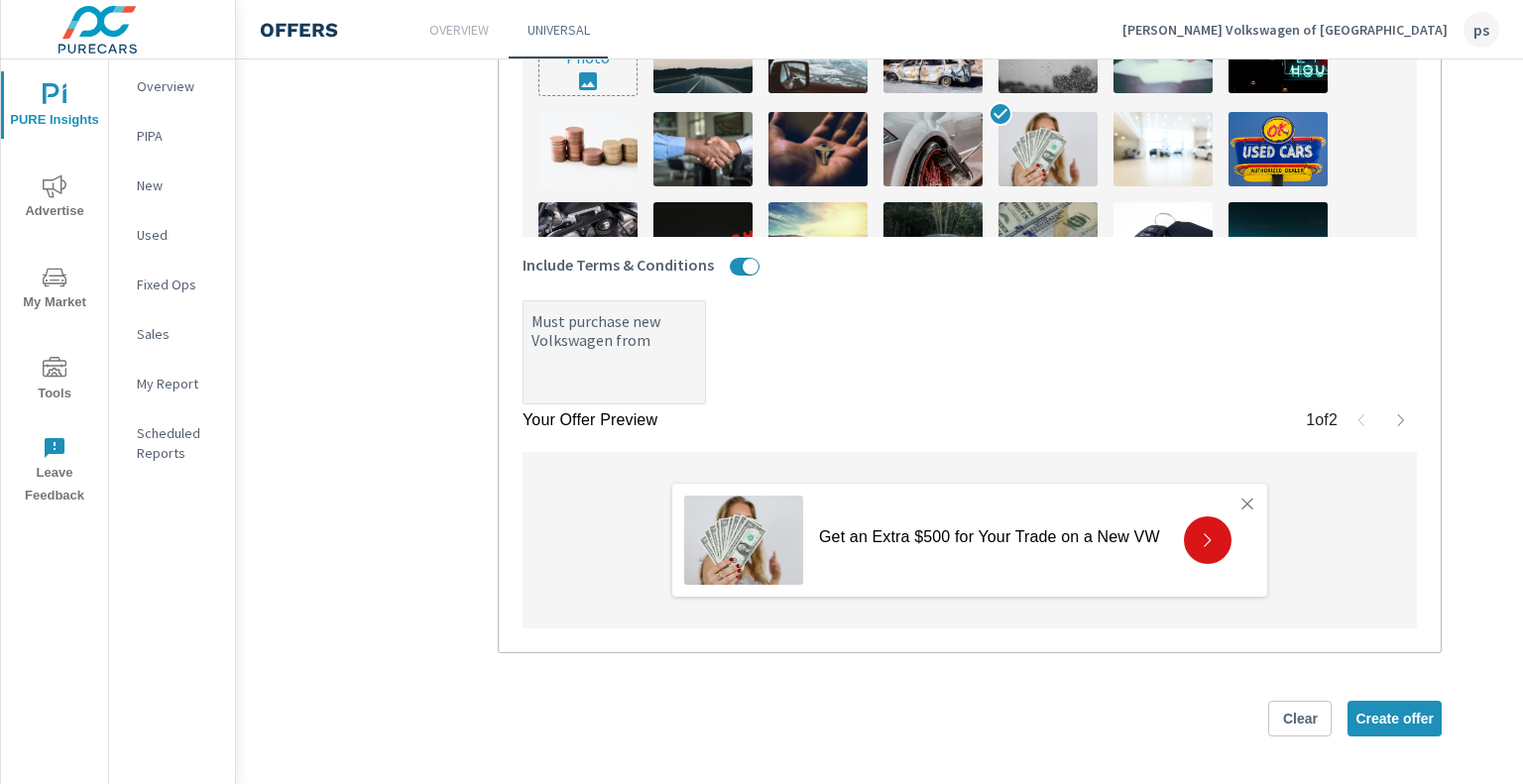 type on "Must purchase new Volkswagen fromd" 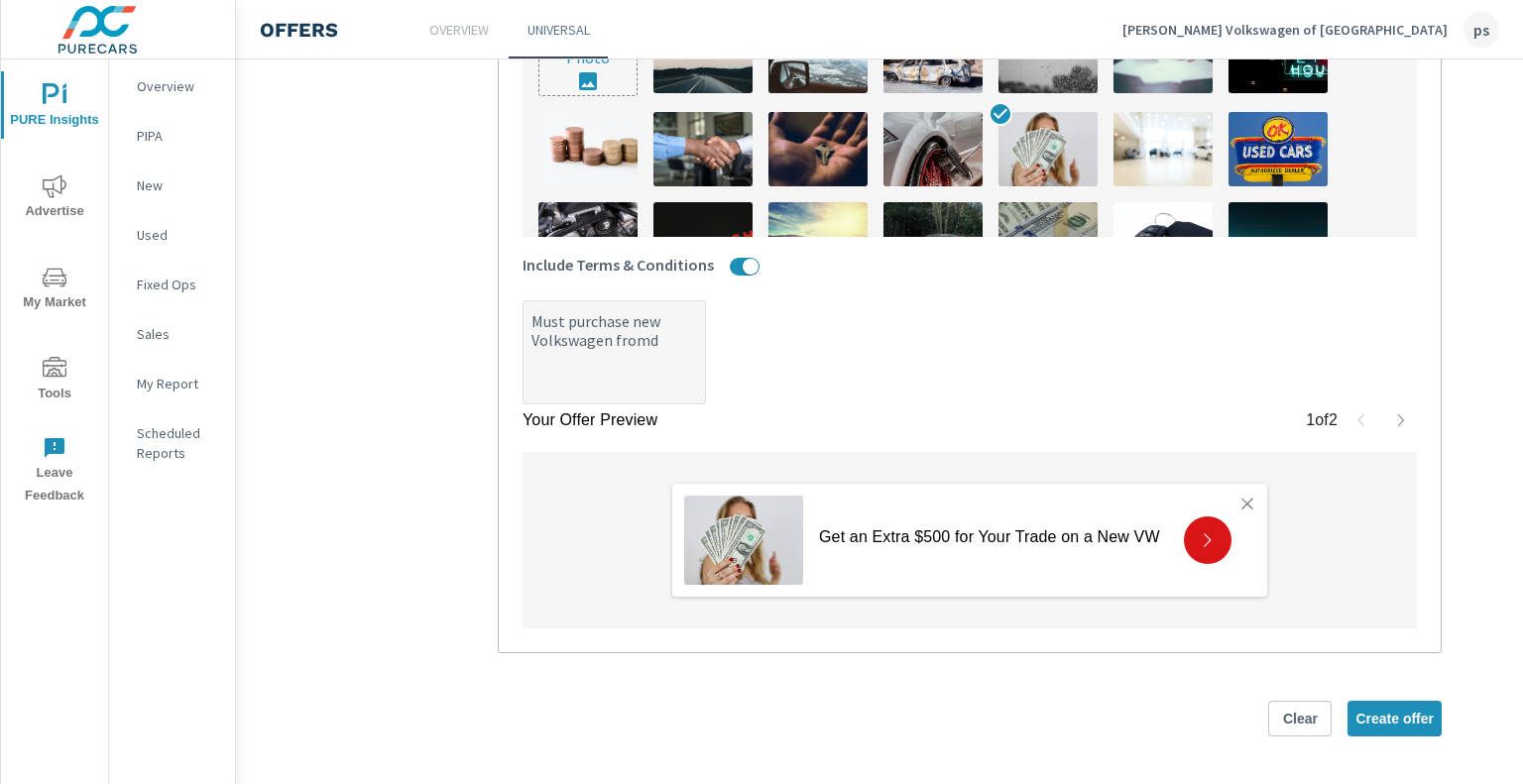 type on "x" 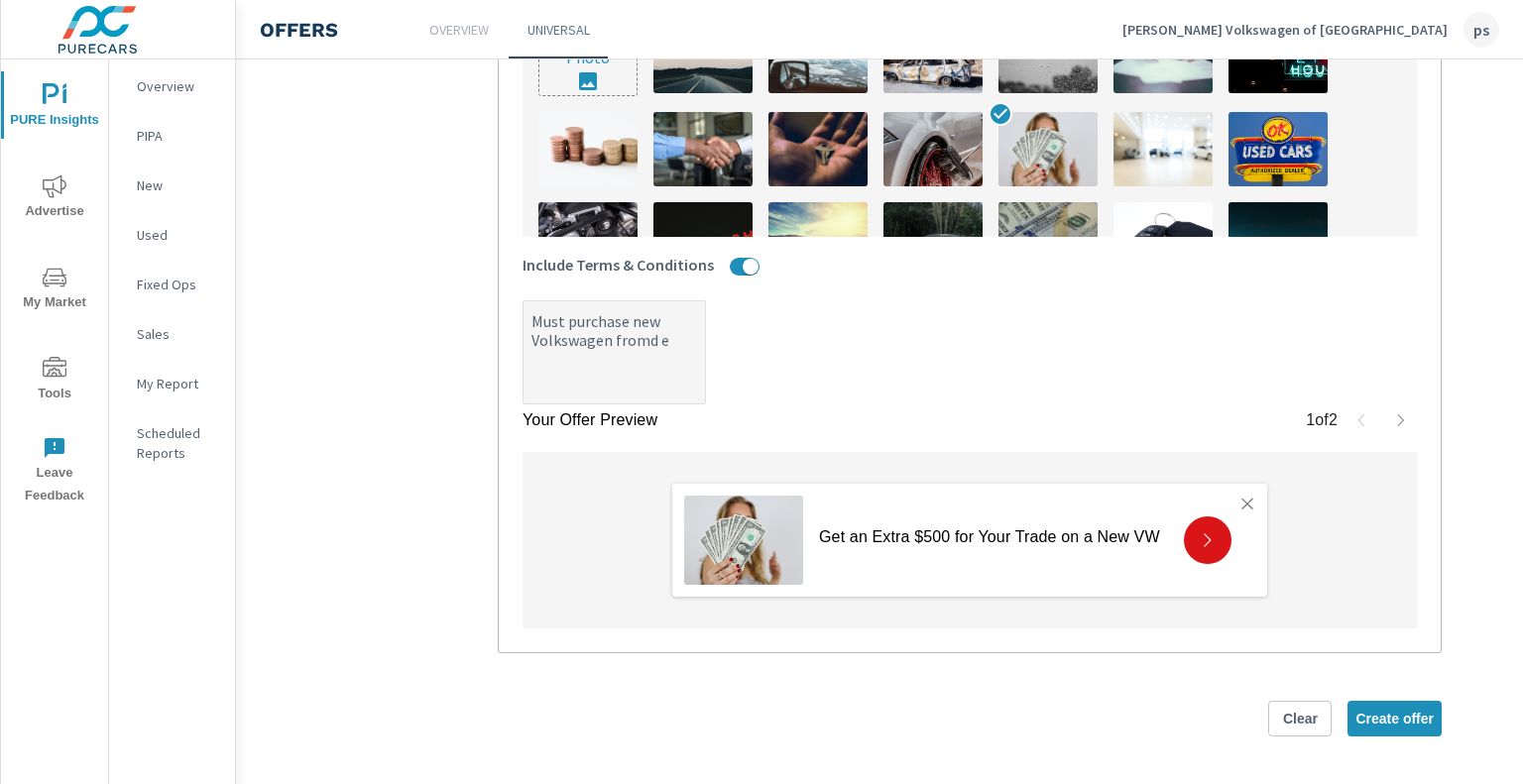 type on "x" 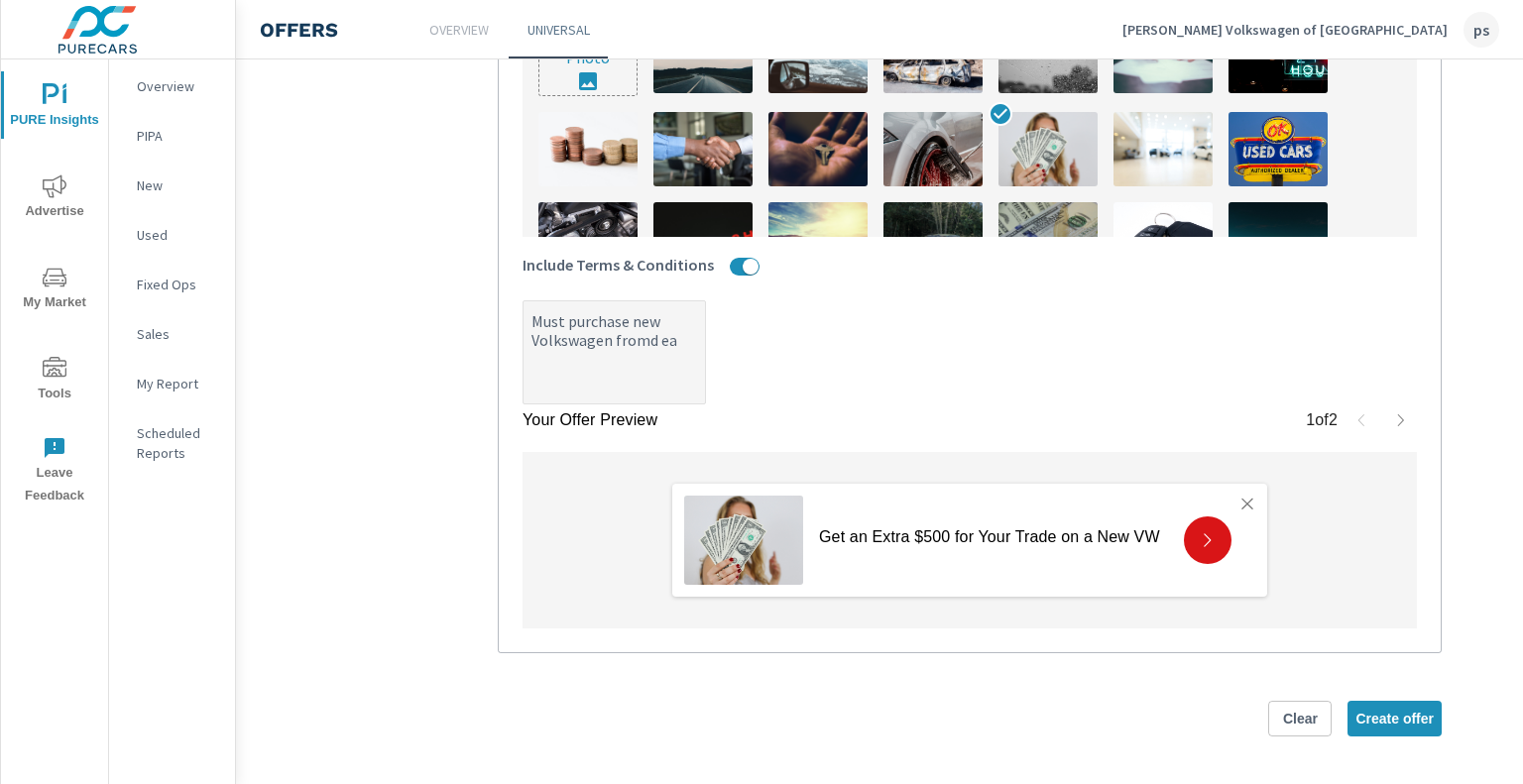 type on "x" 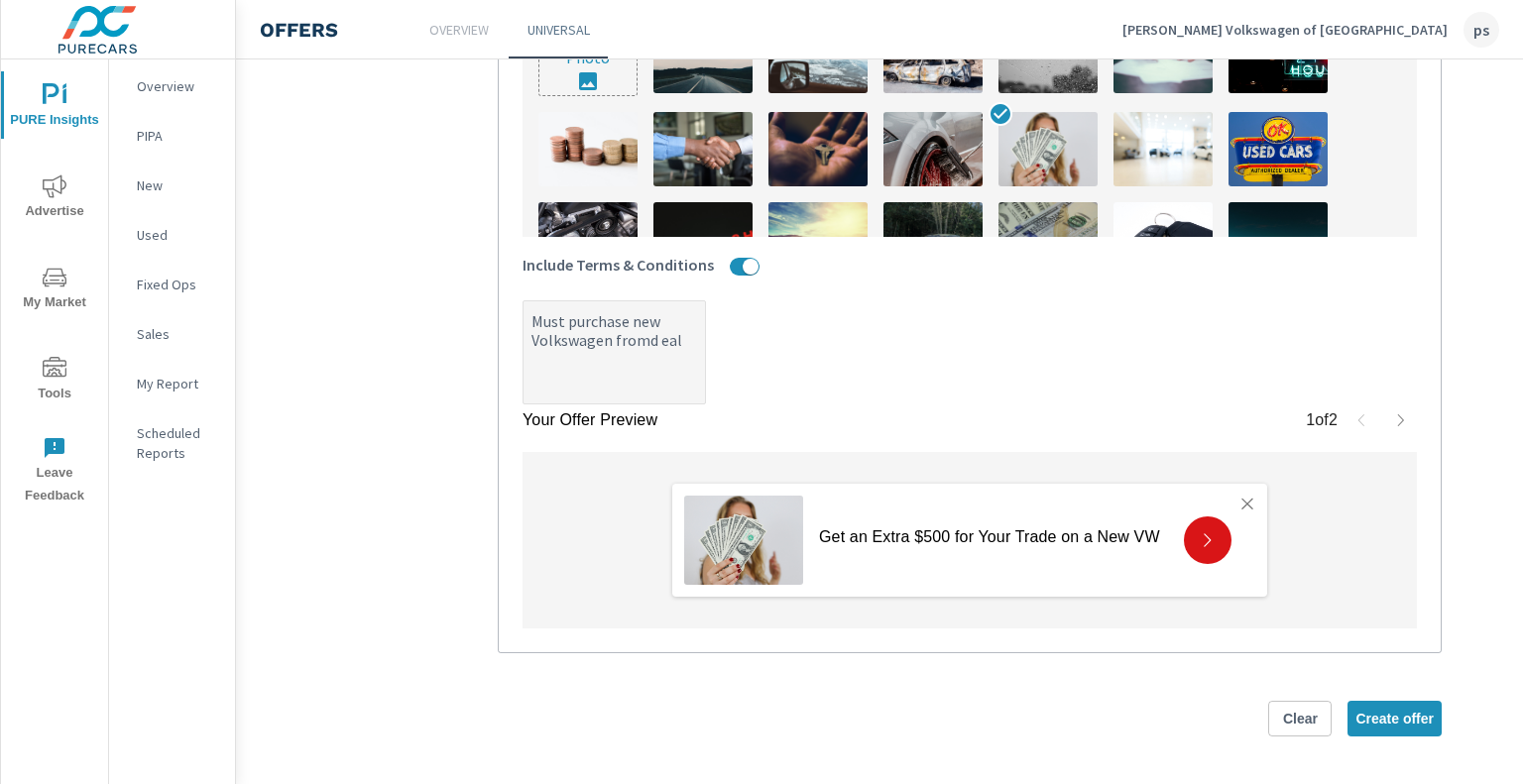 type on "x" 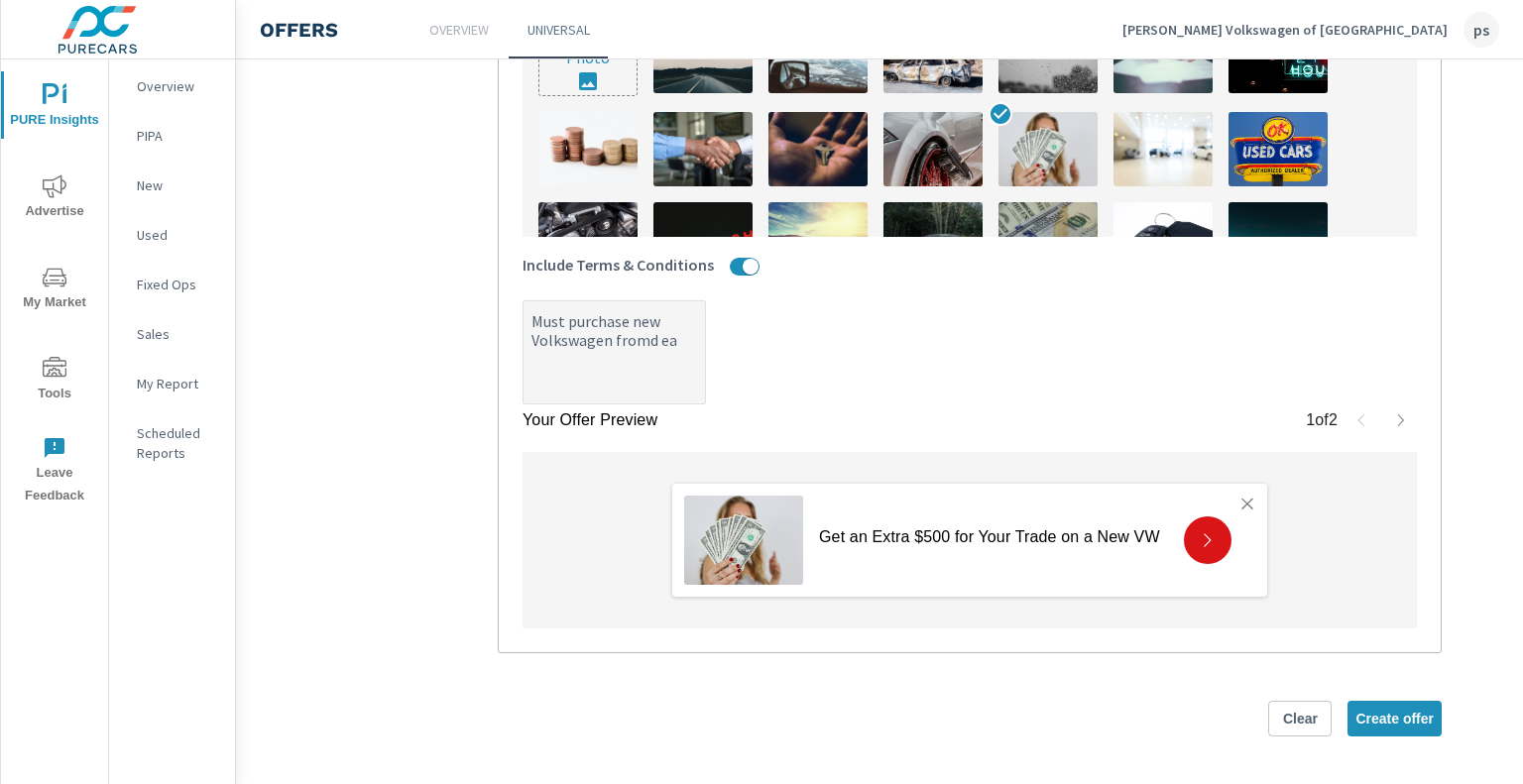 type on "x" 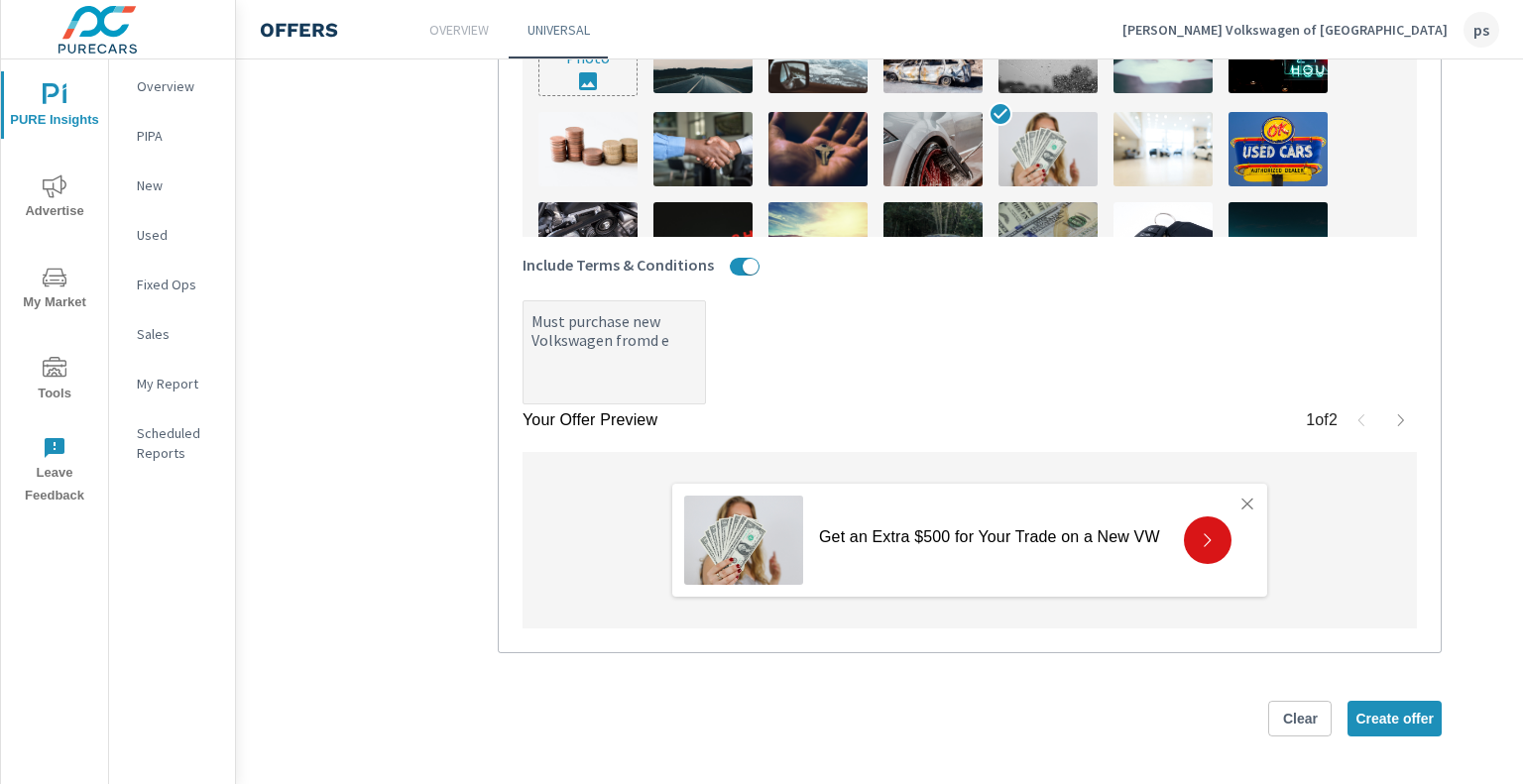 type on "x" 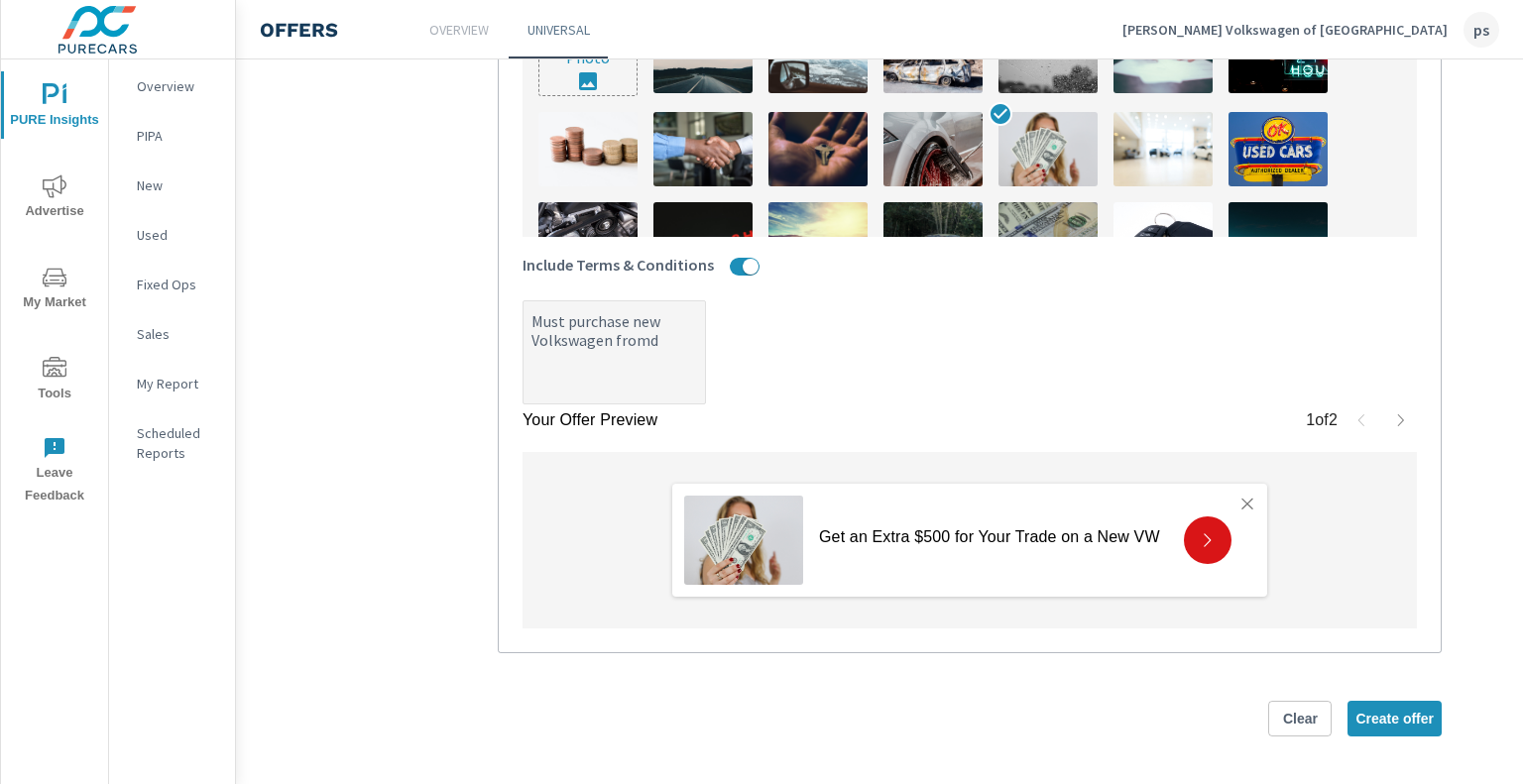 type on "x" 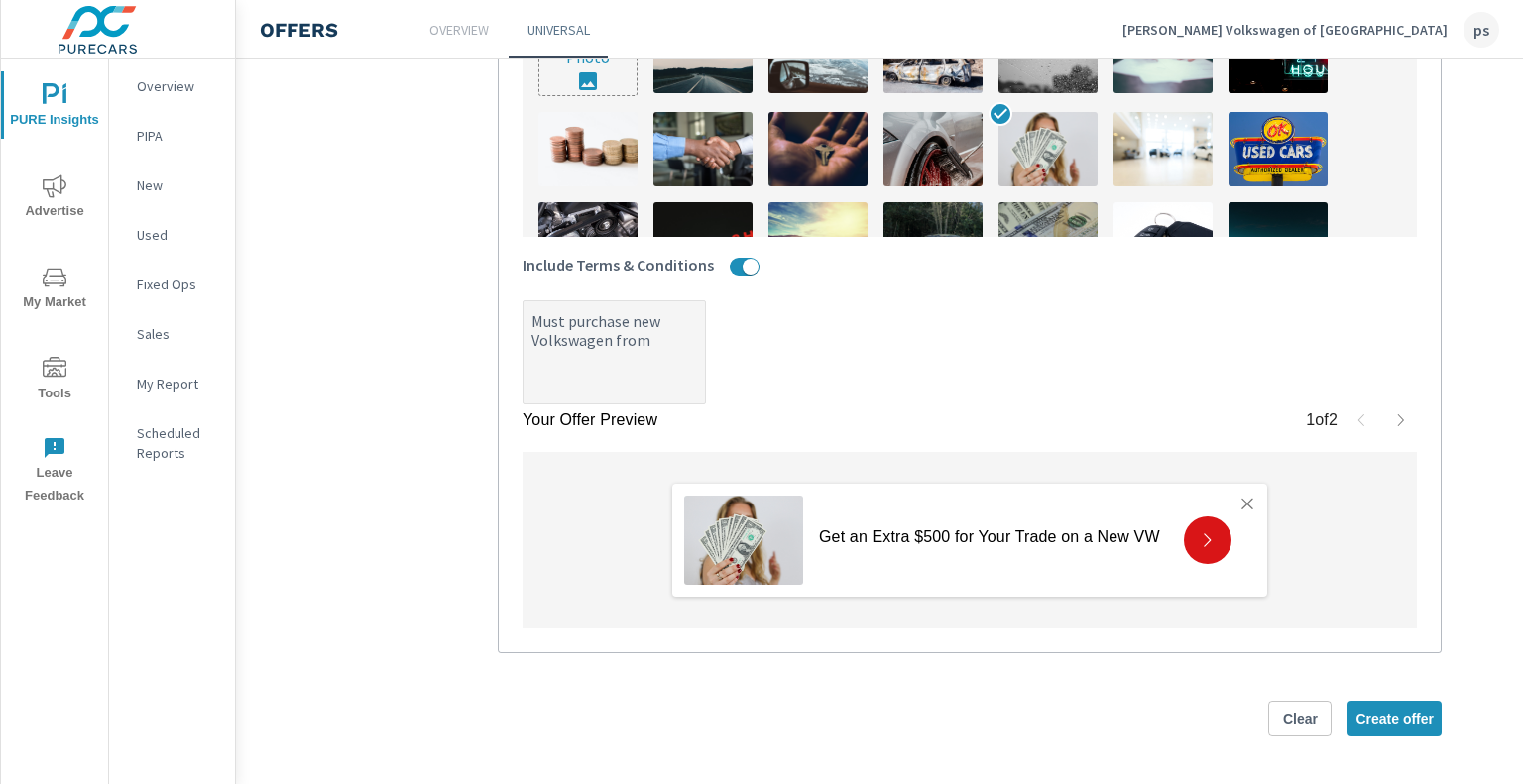type on "x" 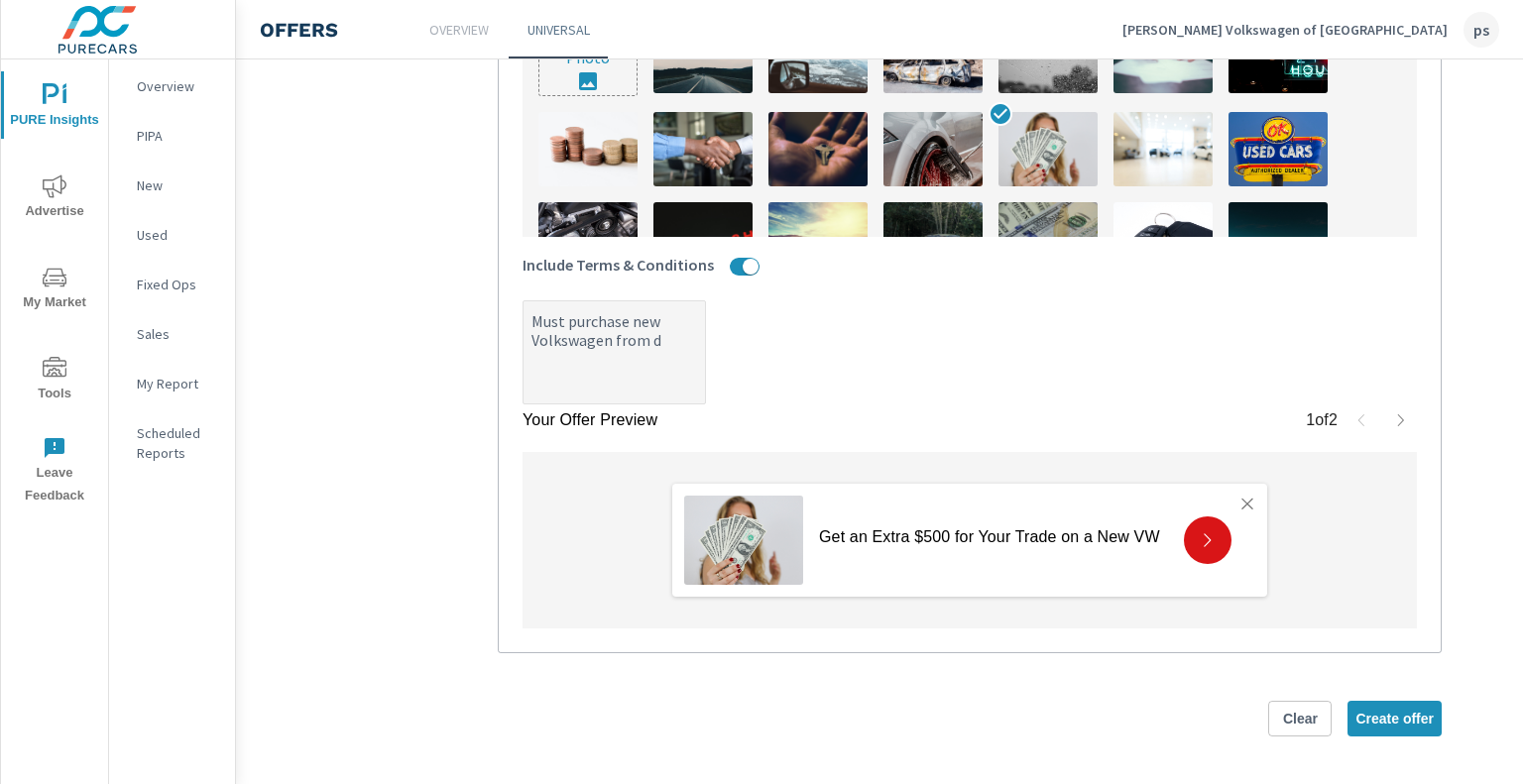 type on "x" 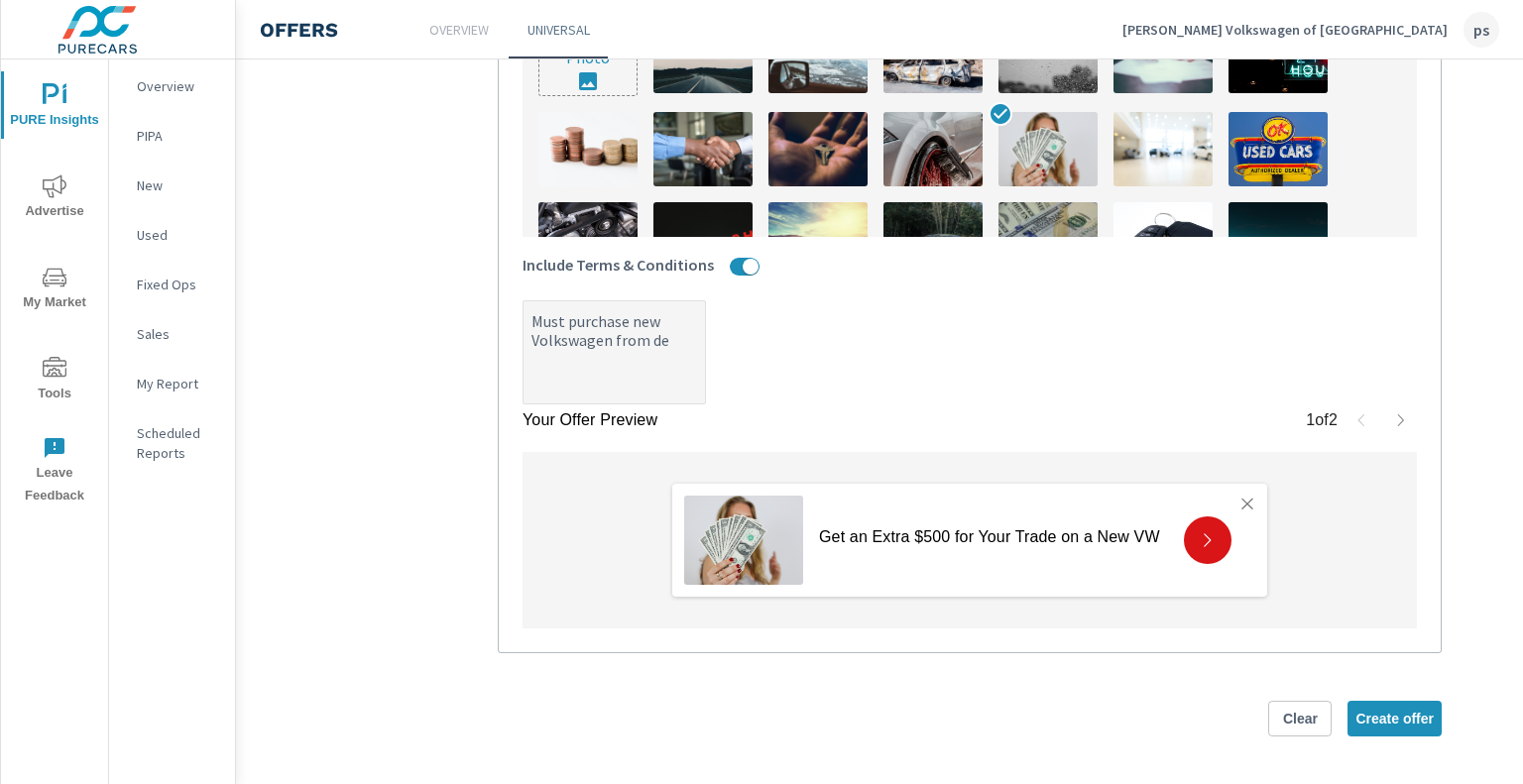 type on "x" 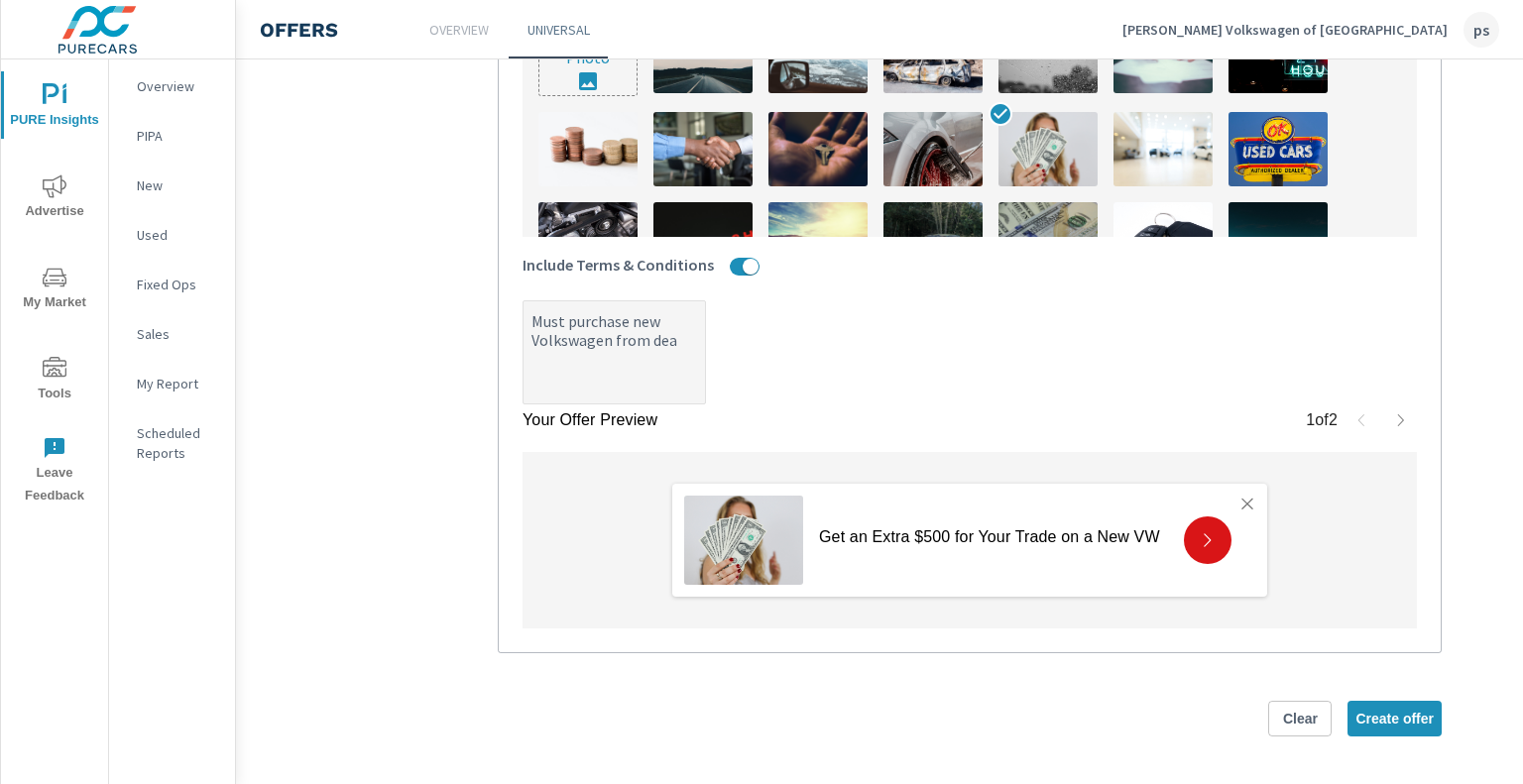 type on "Must purchase new Volkswagen from deal" 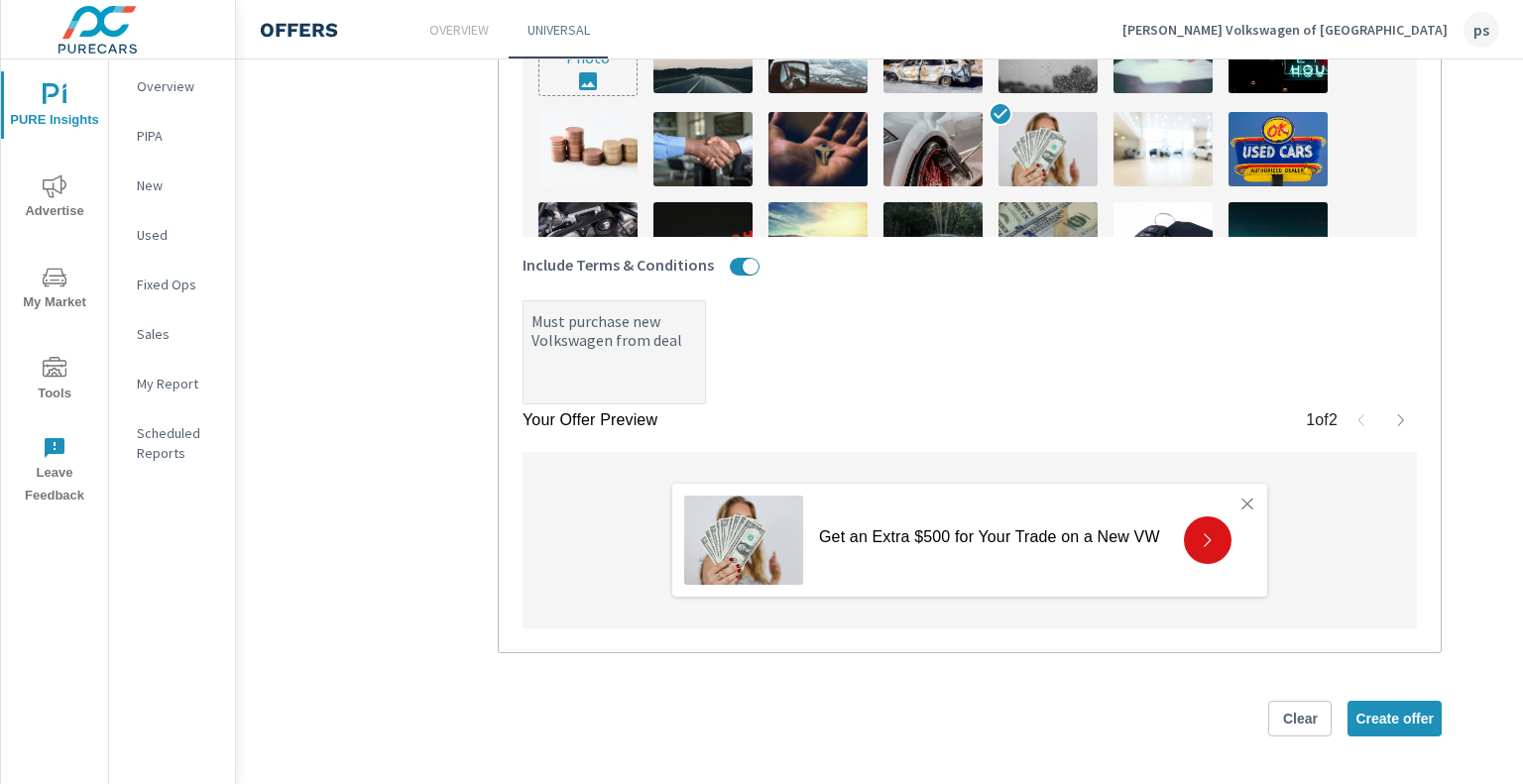 type on "x" 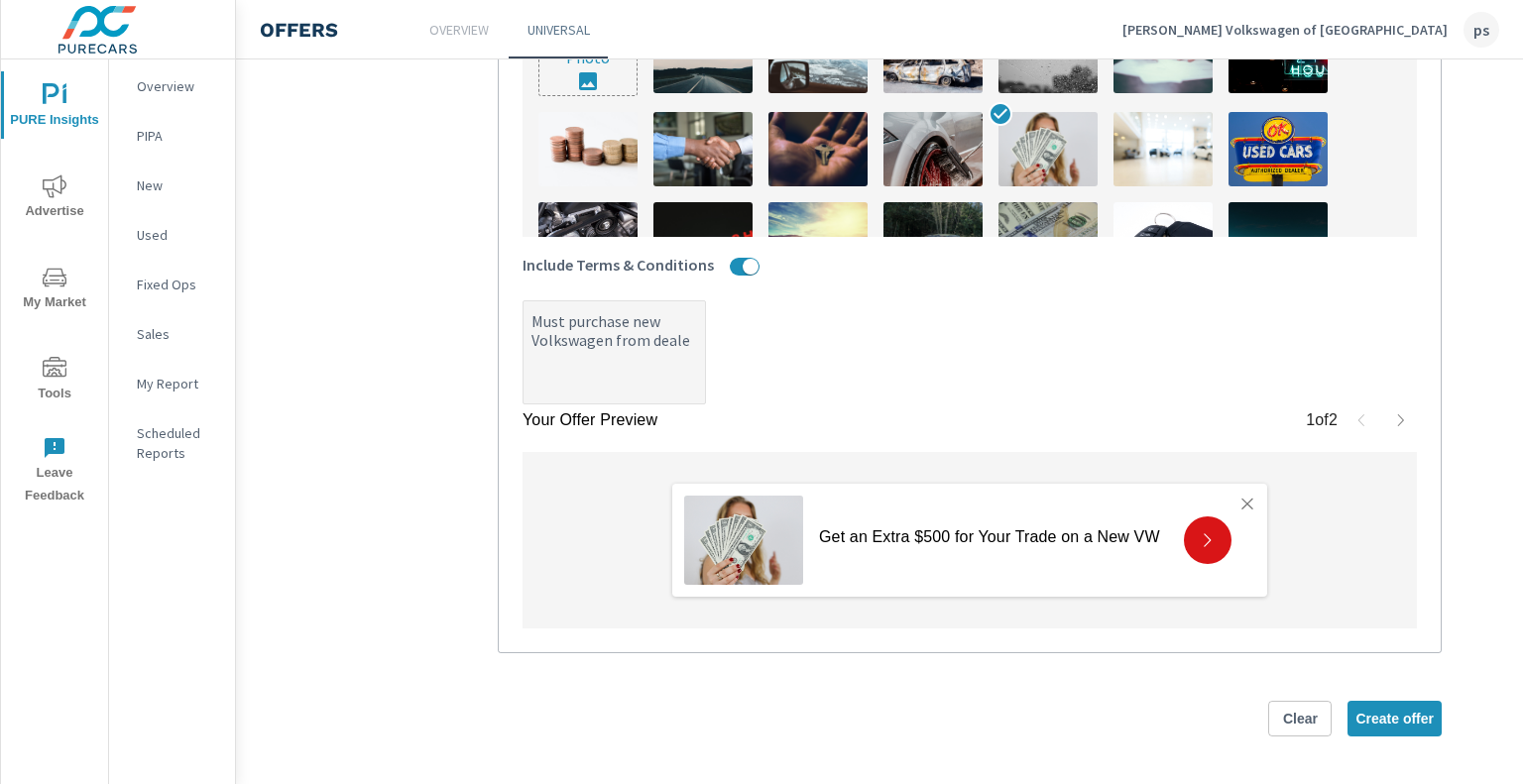 type on "x" 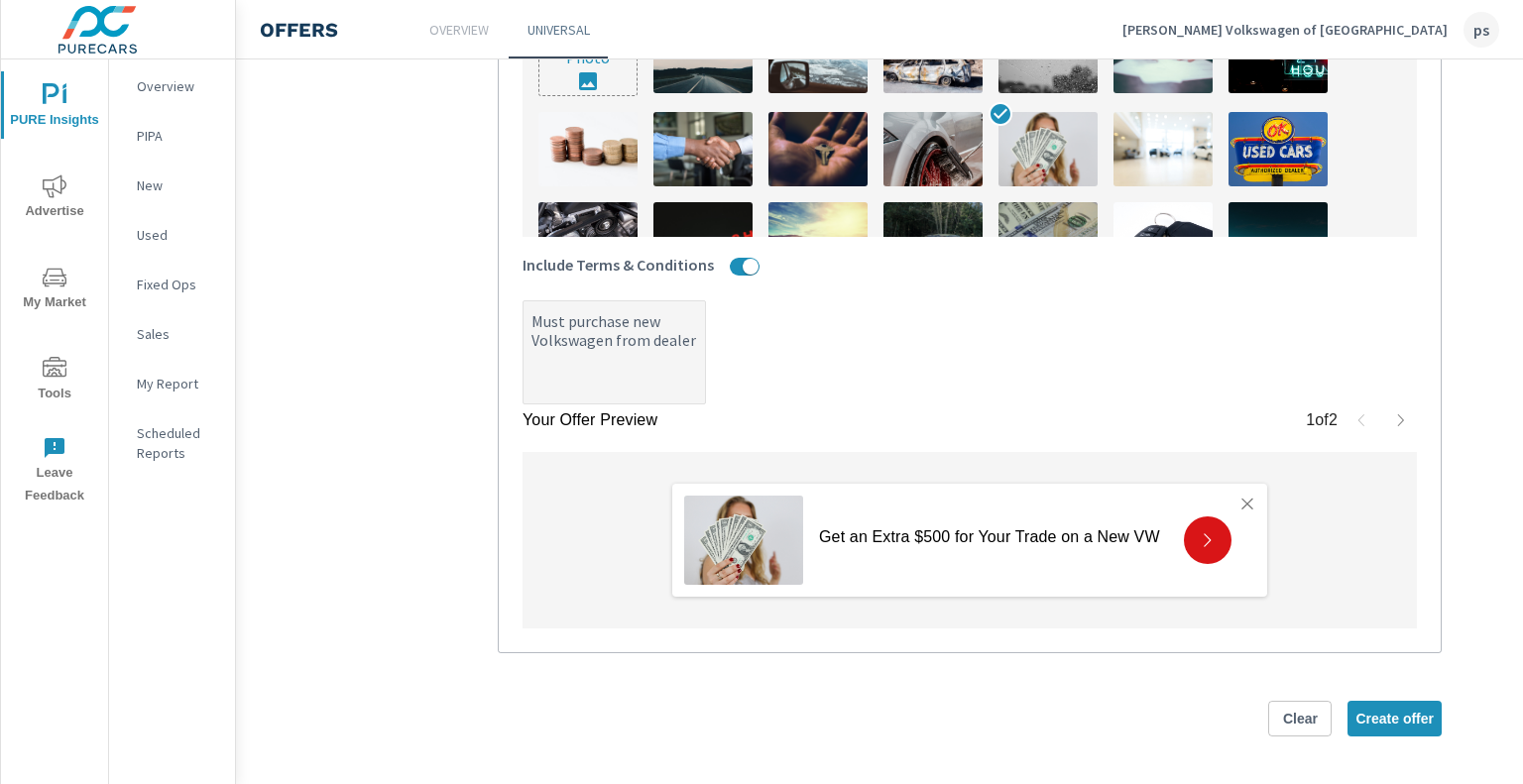 type on "x" 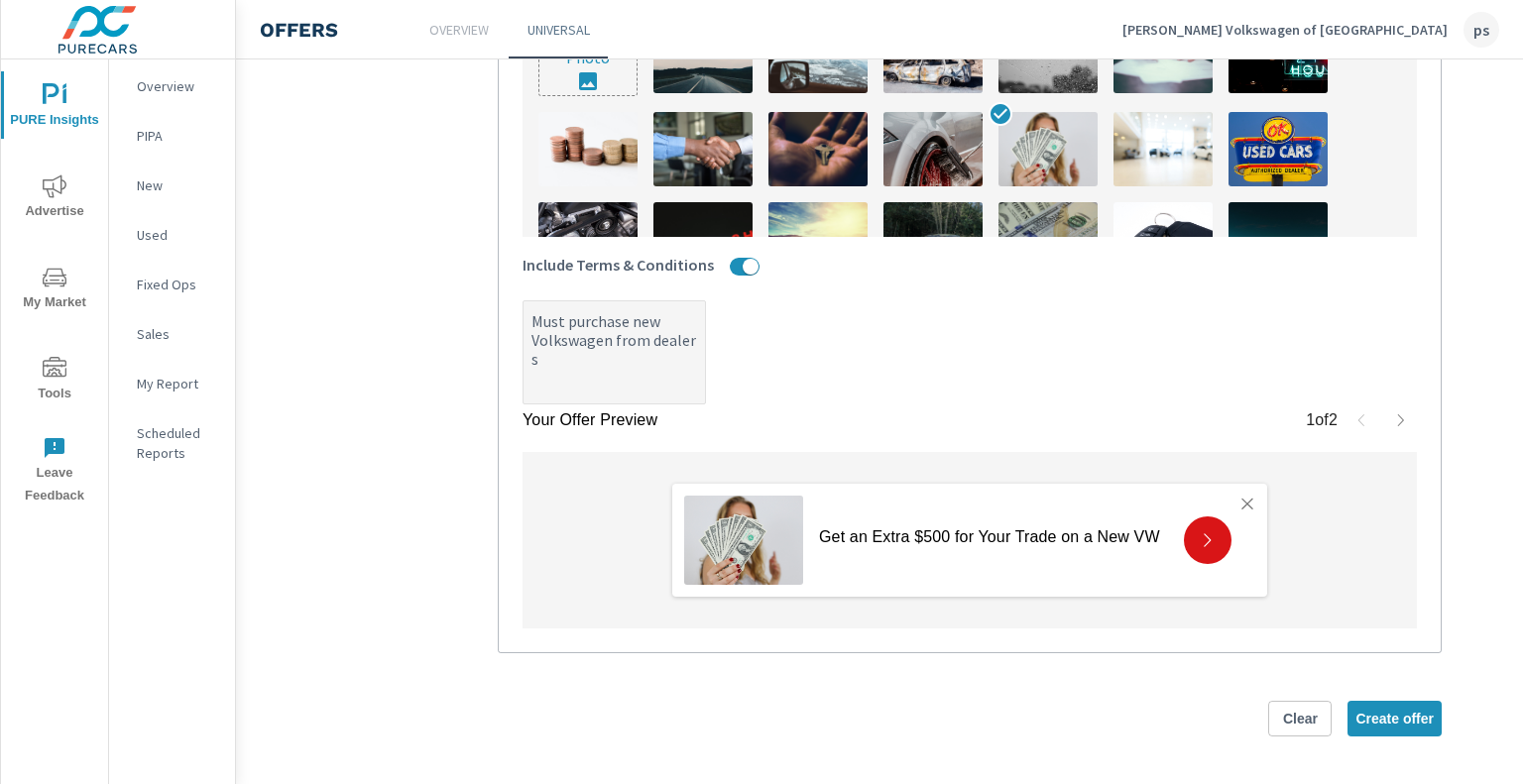 type on "x" 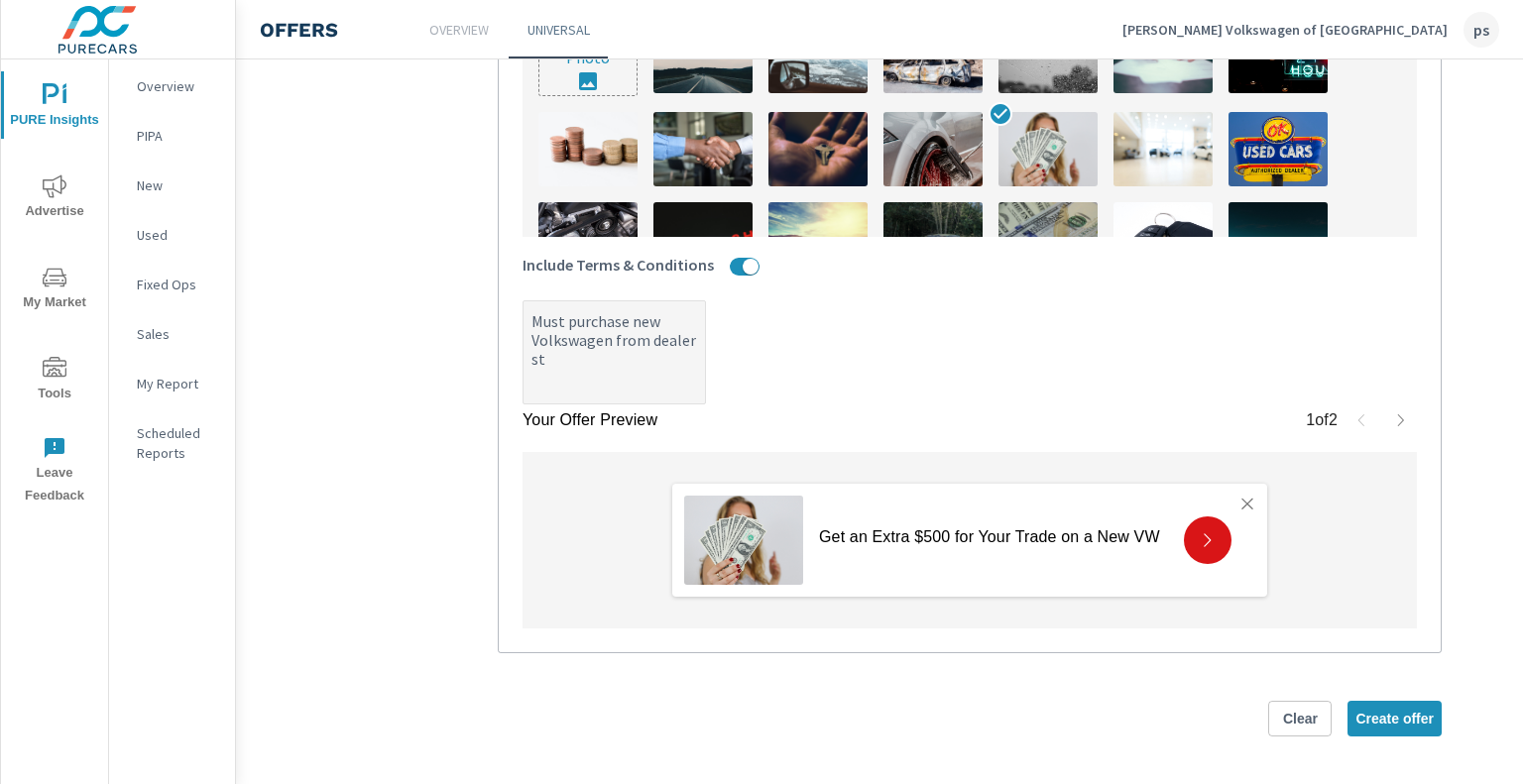 type on "Must purchase new Volkswagen from dealer sto" 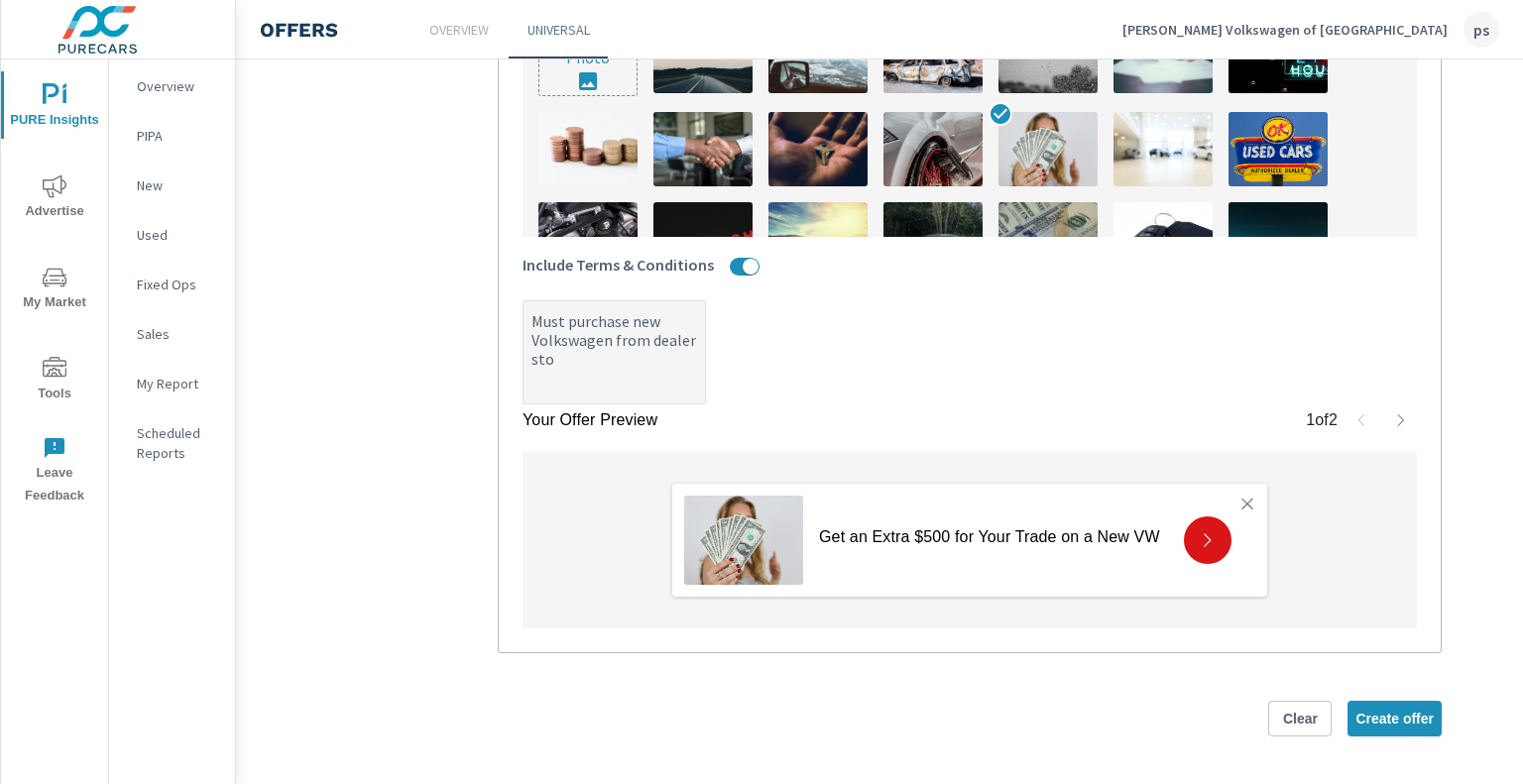 type on "x" 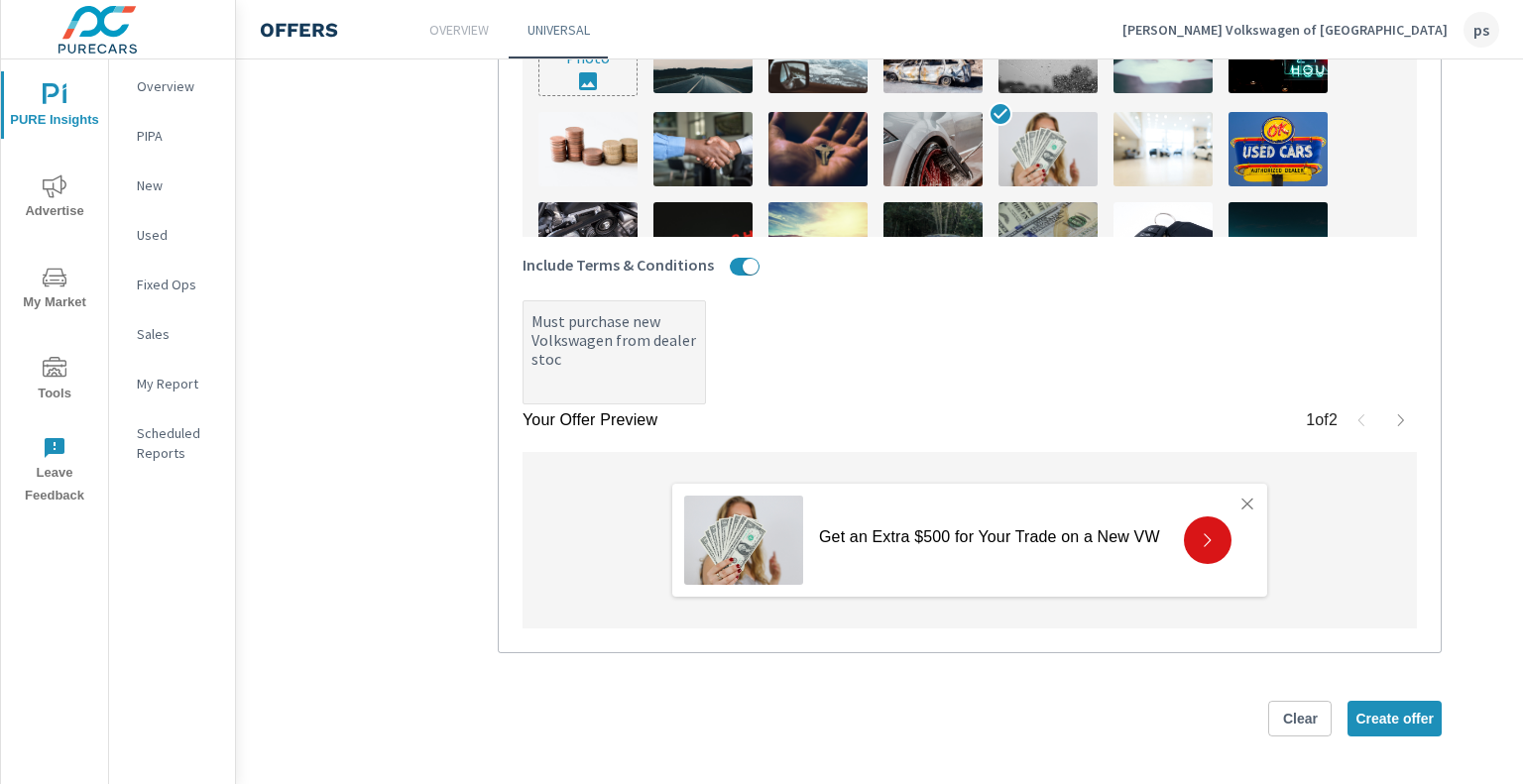 type on "x" 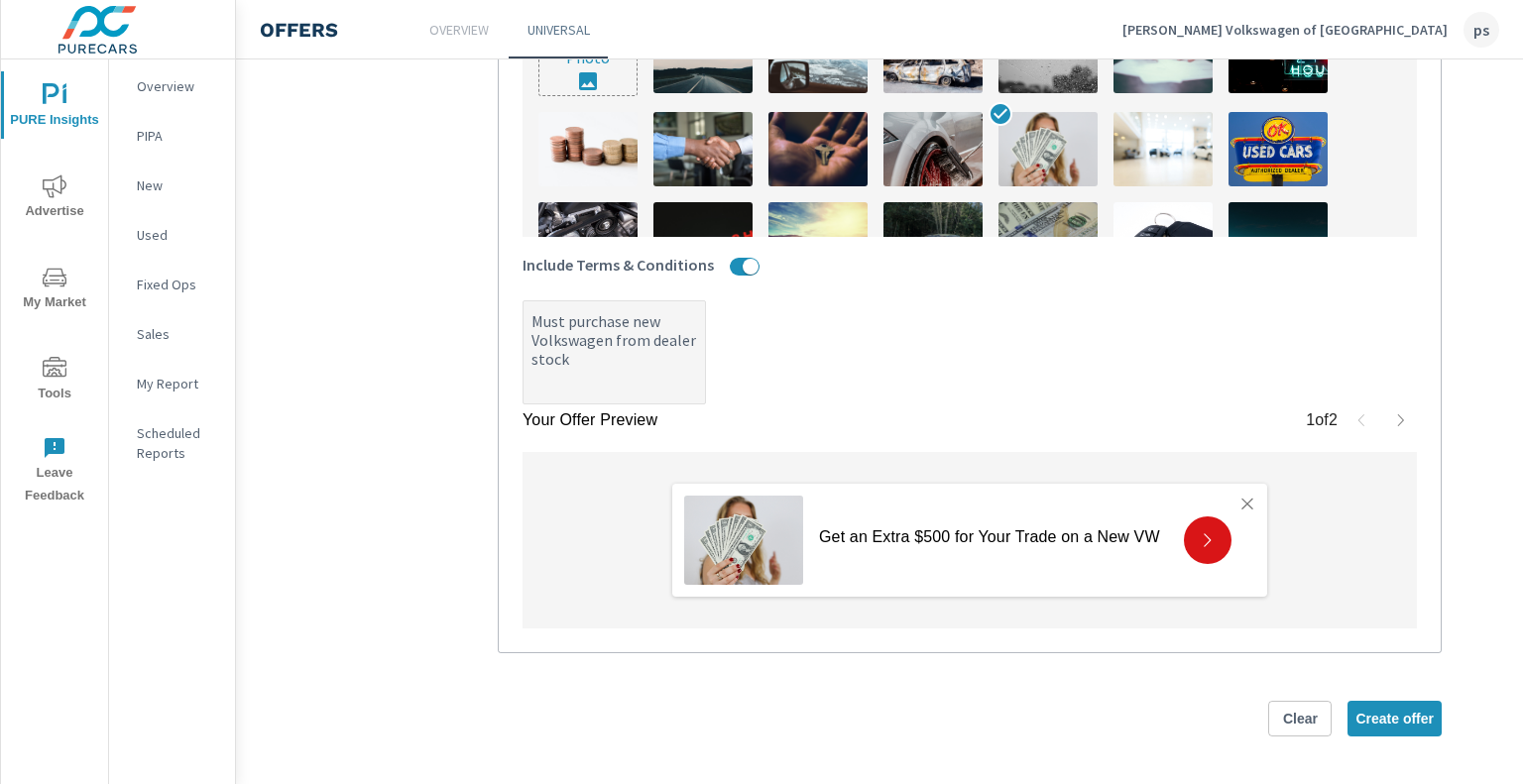 type on "x" 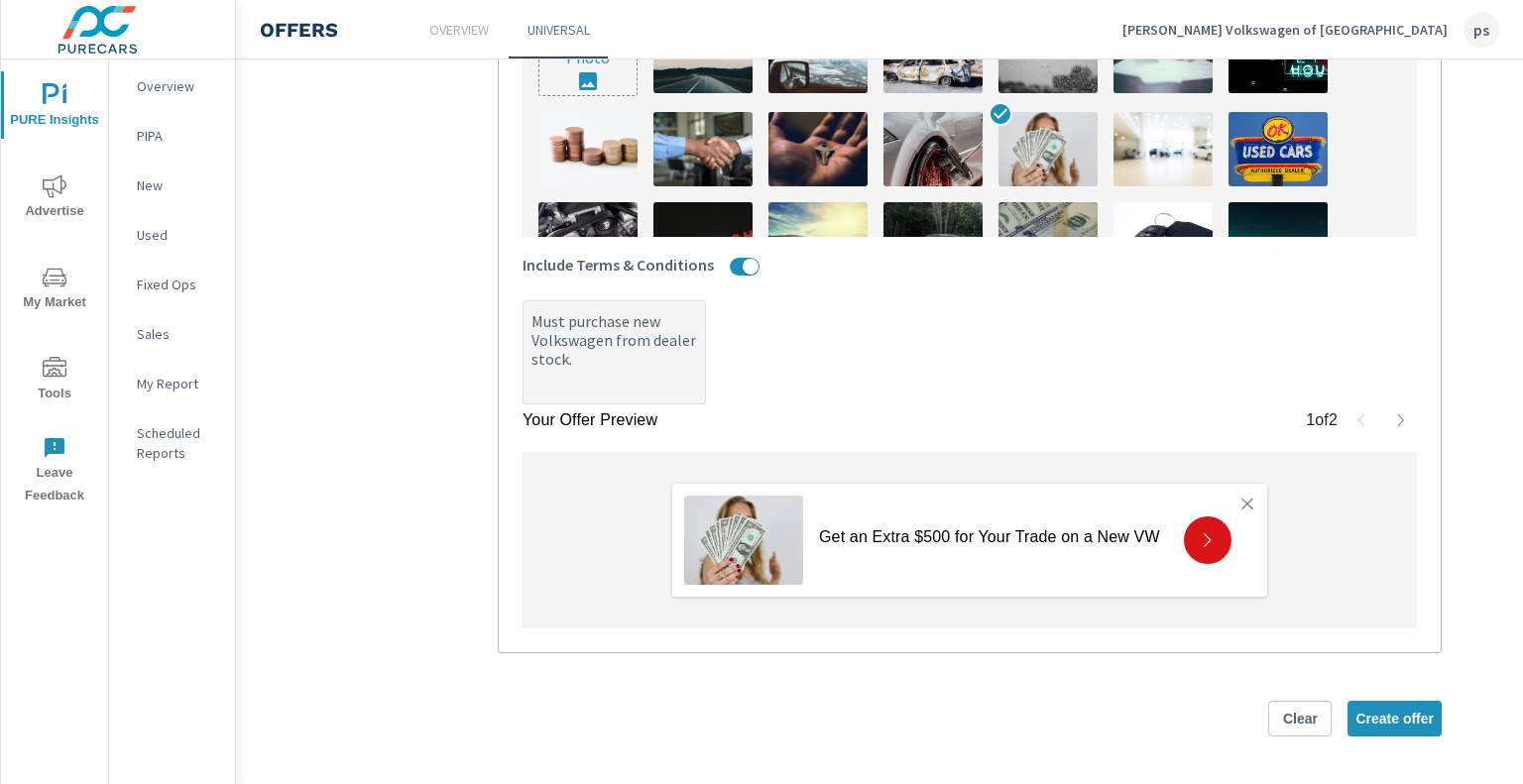 type on "x" 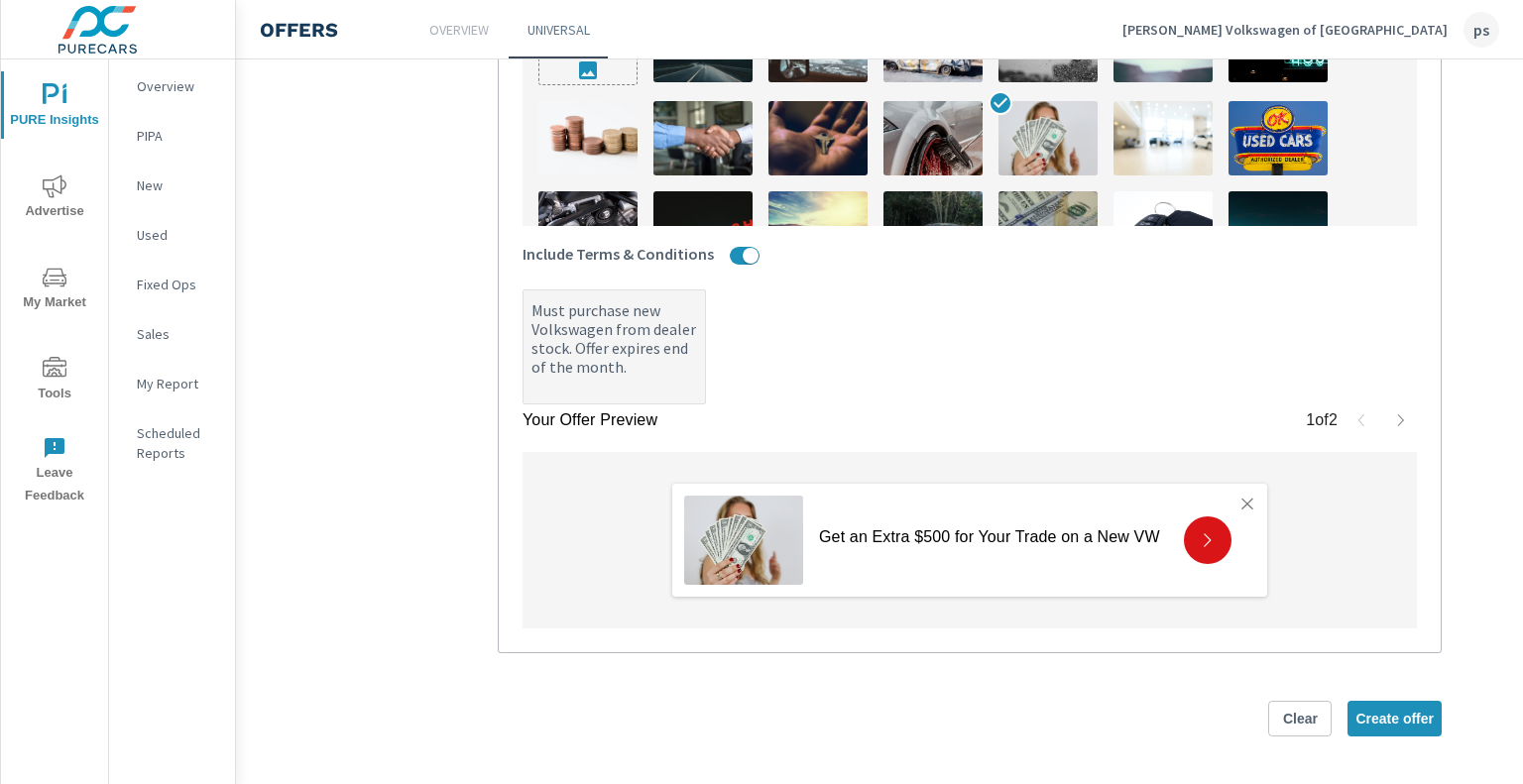 scroll, scrollTop: 834, scrollLeft: 0, axis: vertical 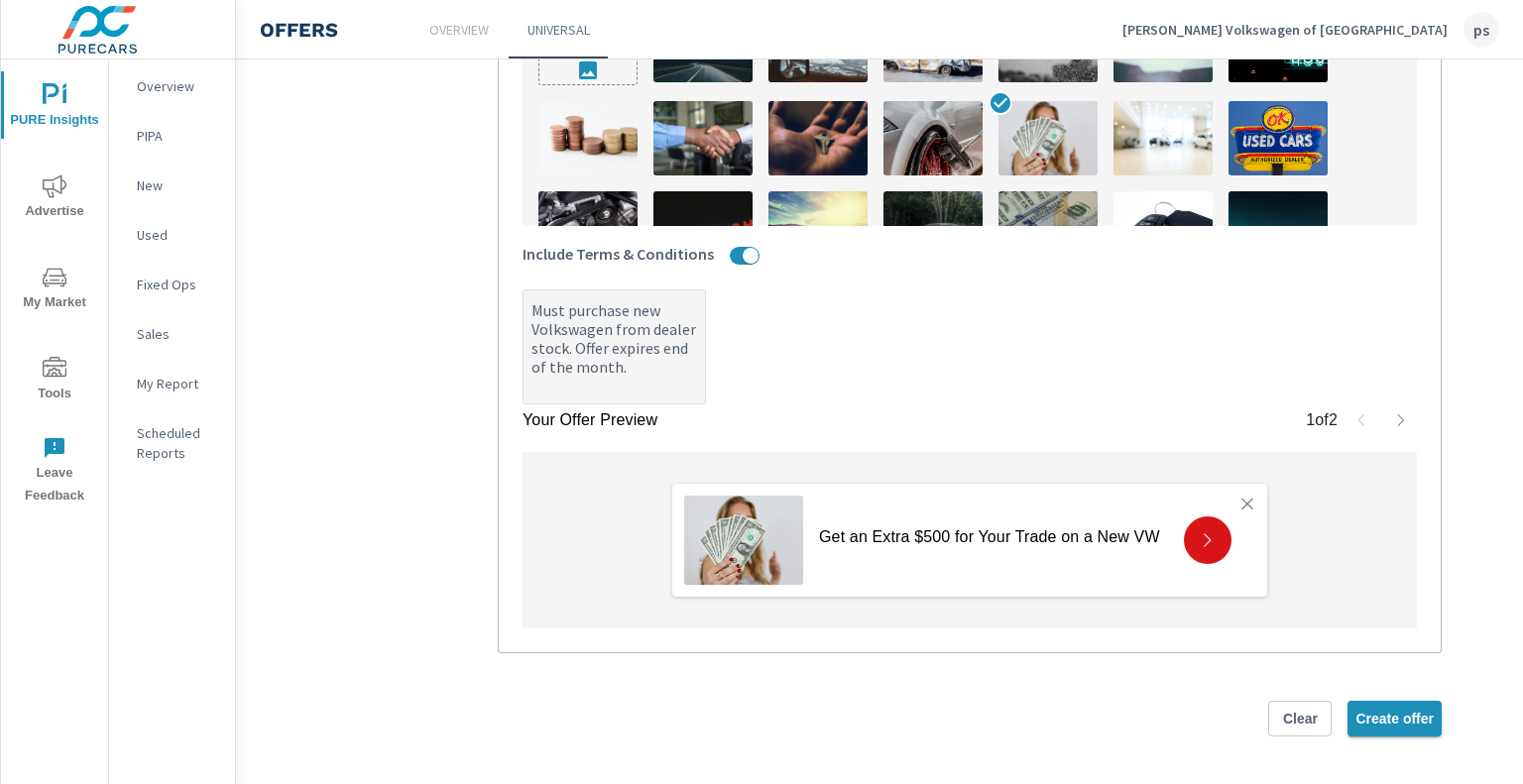 click on "Create offer" at bounding box center (1394, 719) 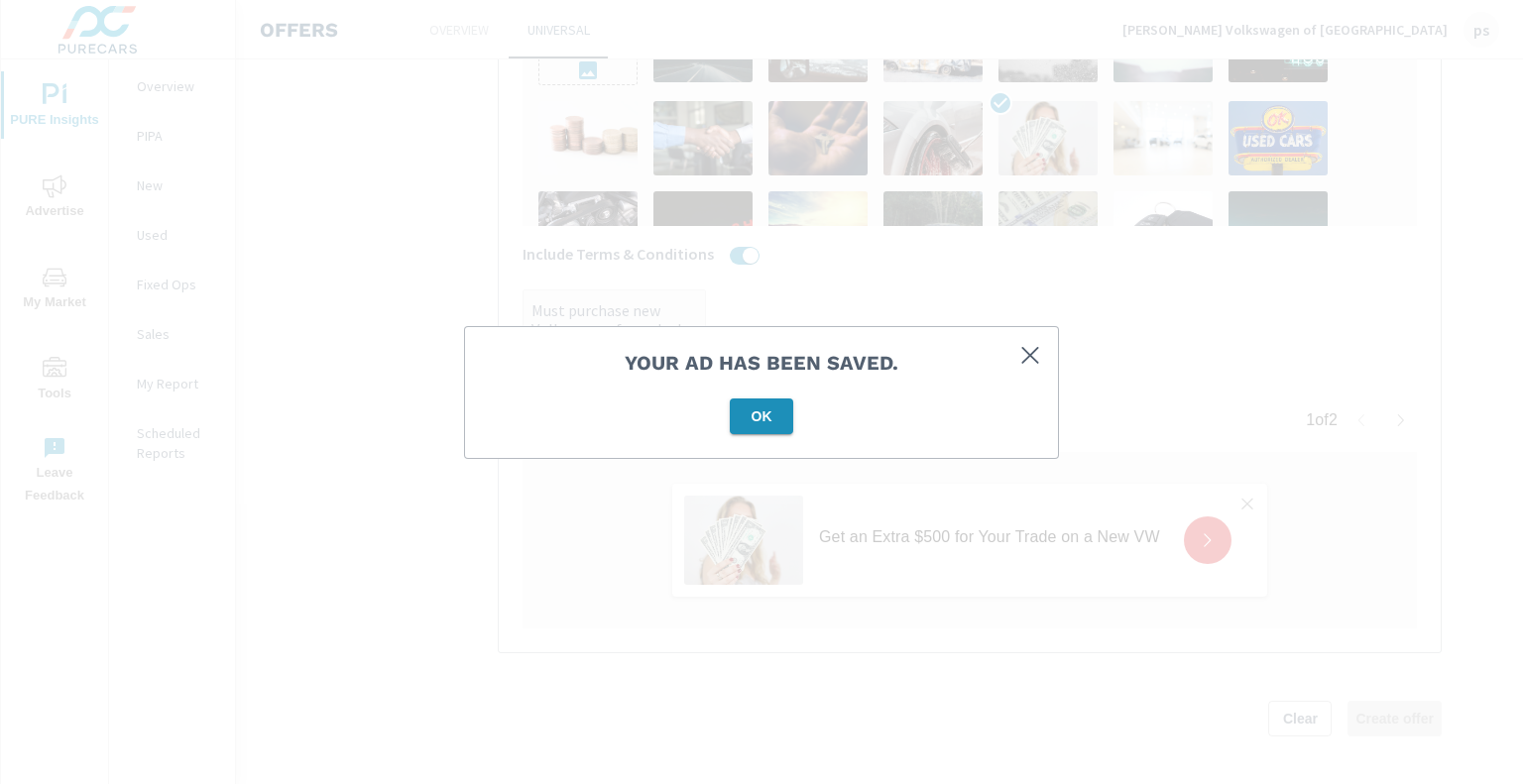 click on "OK" at bounding box center (762, 416) 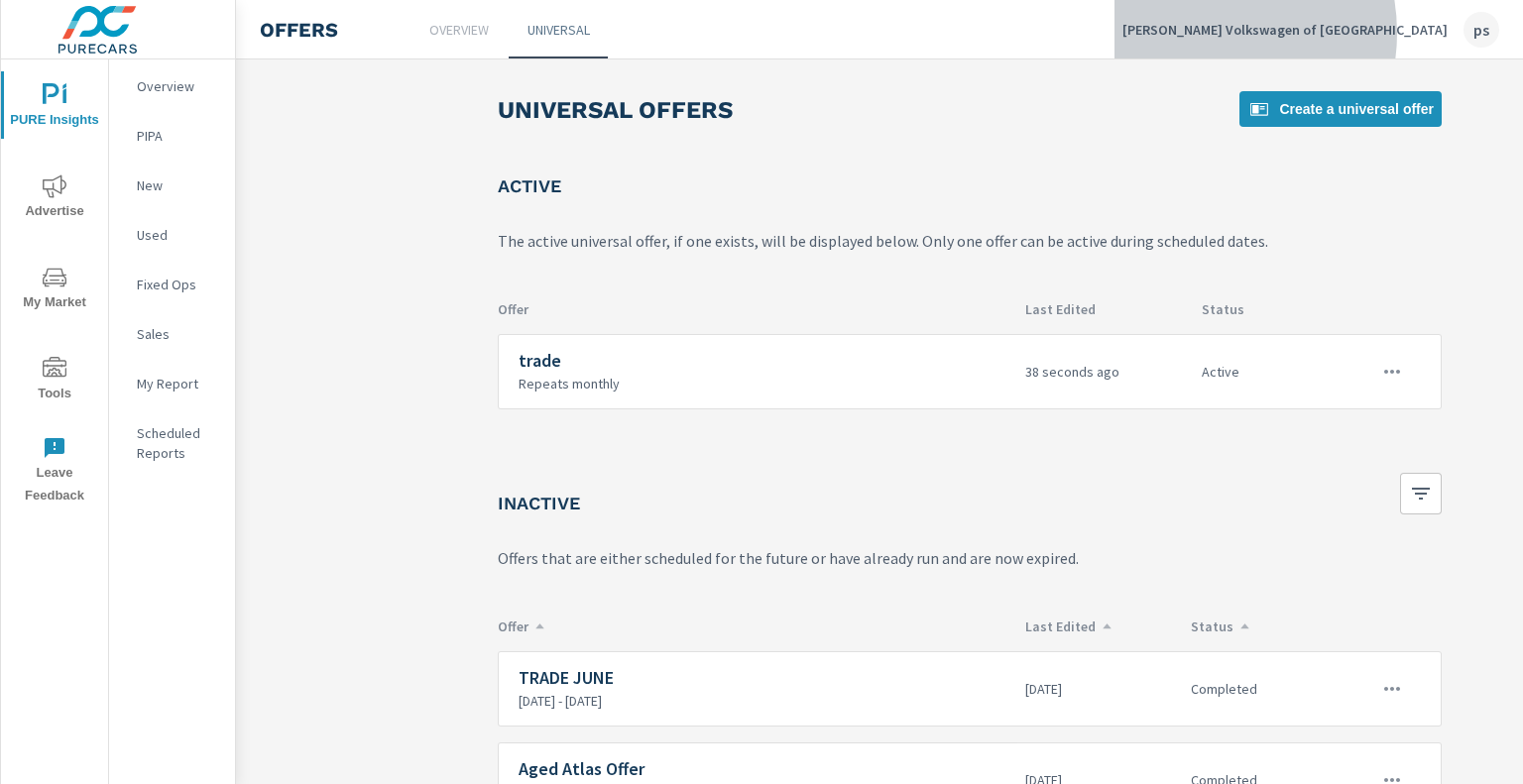 click on "[PERSON_NAME] Volkswagen of [GEOGRAPHIC_DATA]" at bounding box center [1285, 30] 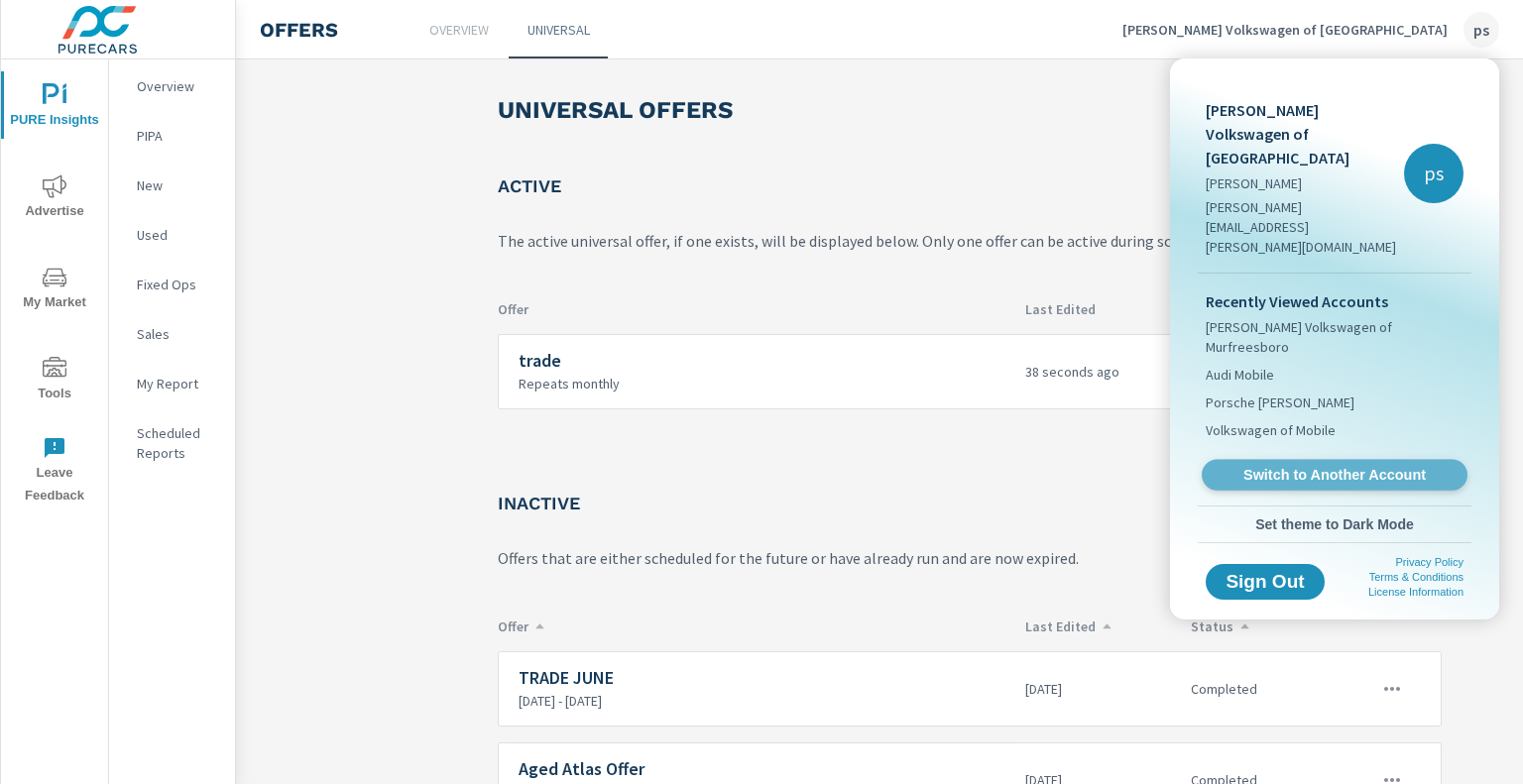click on "Switch to Another Account" at bounding box center (1334, 475) 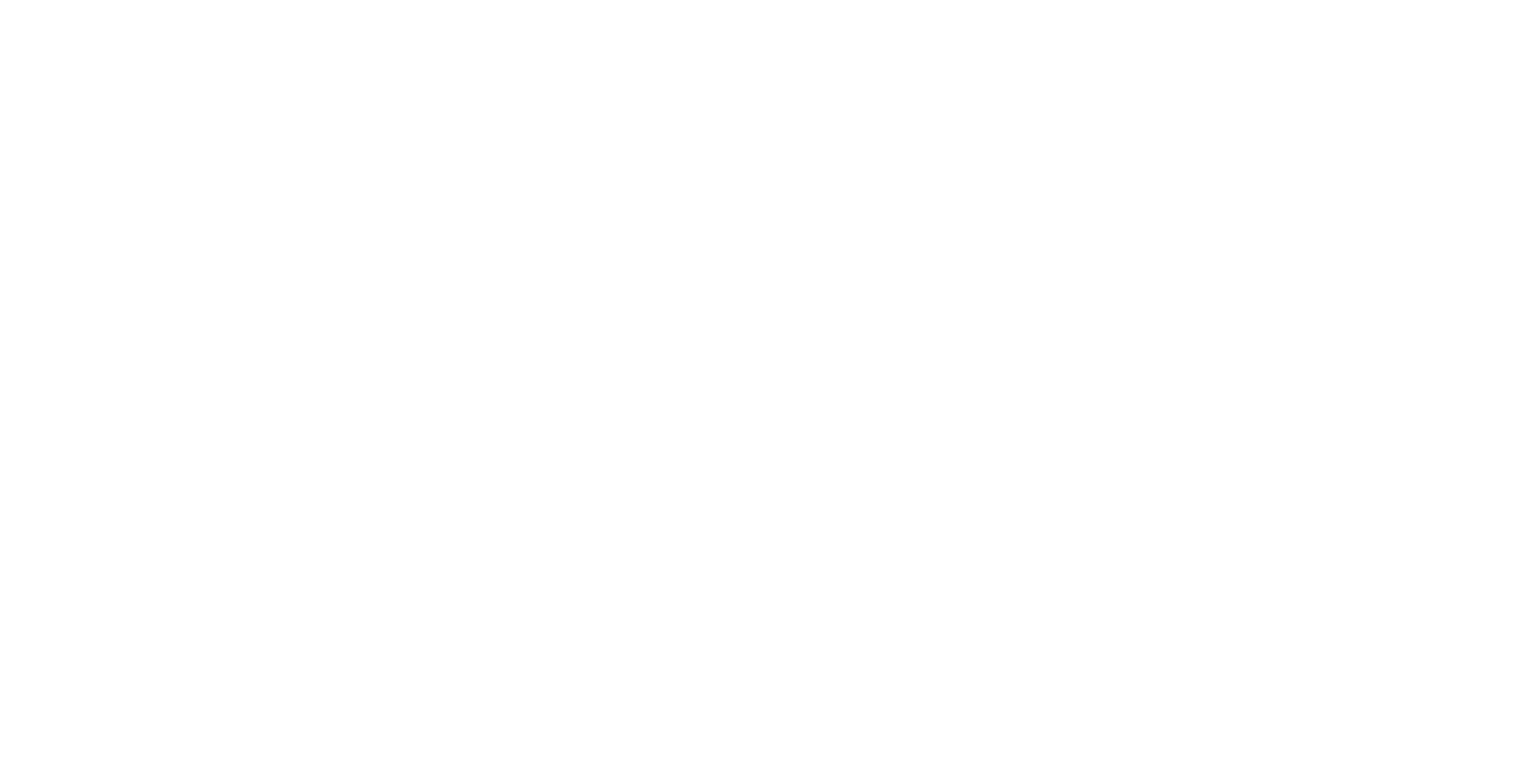 scroll, scrollTop: 0, scrollLeft: 0, axis: both 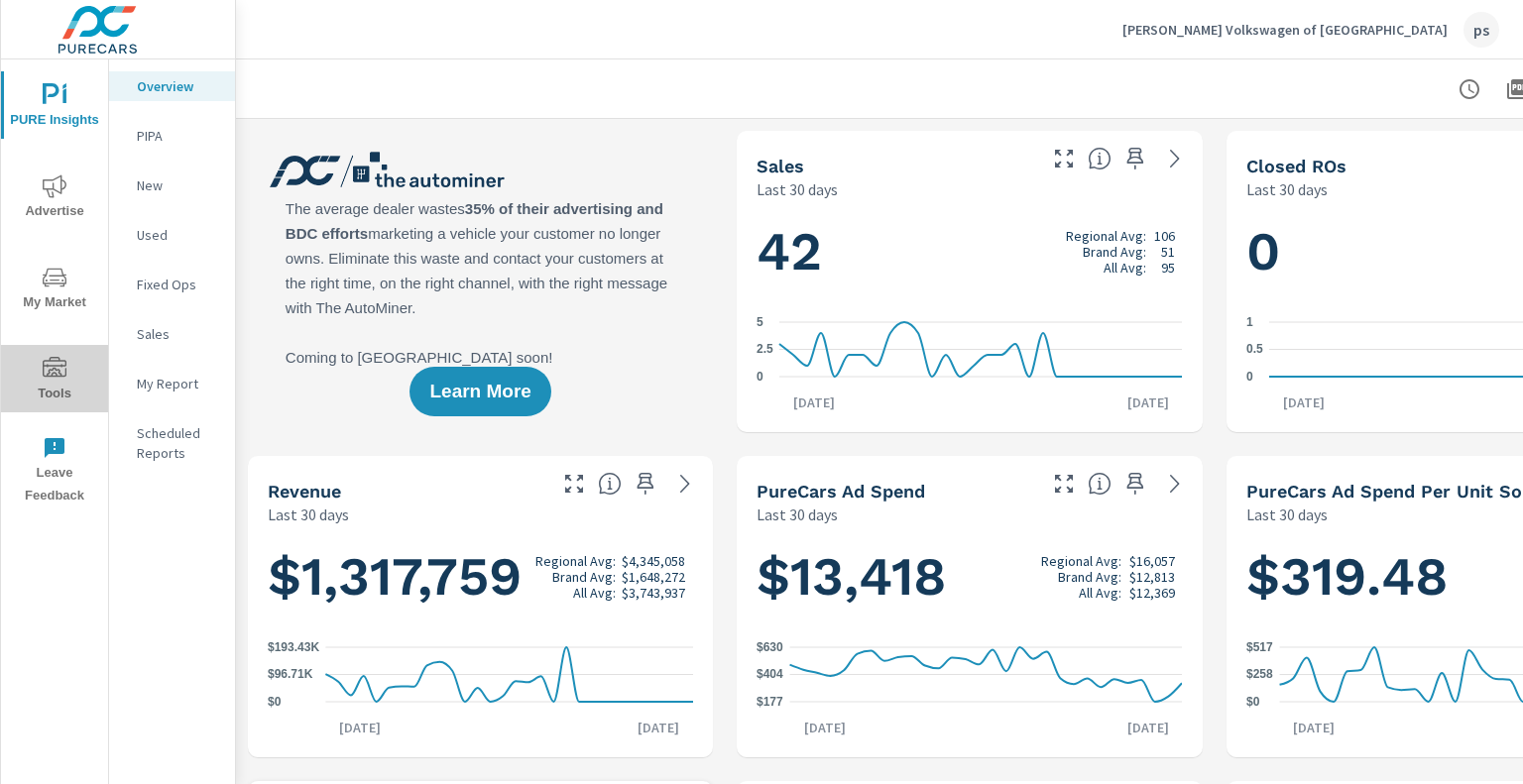 click 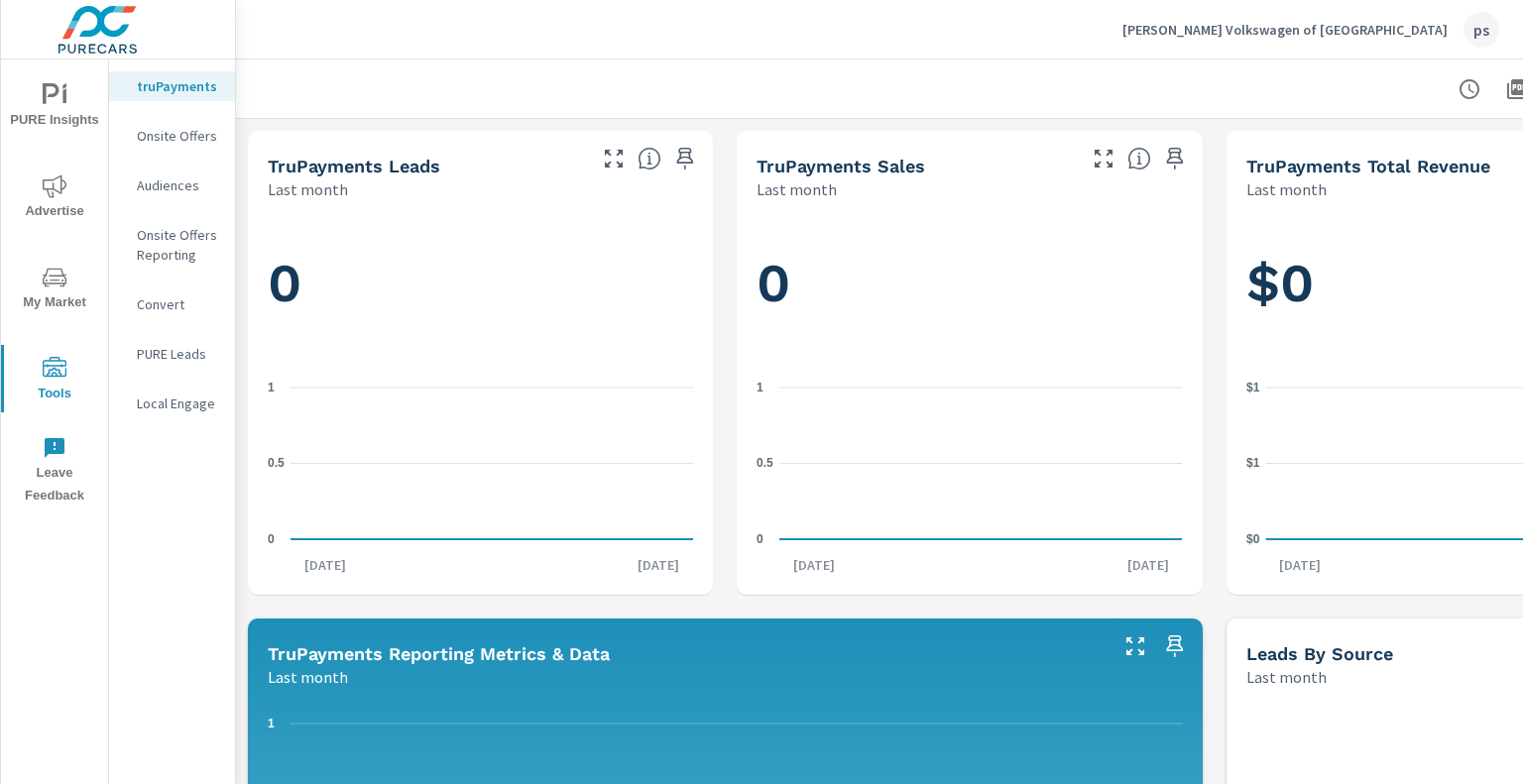 click on "truPayments Onsite Offers Audiences Onsite Offers Reporting Convert PURE Leads Local Engage" at bounding box center [172, 253] 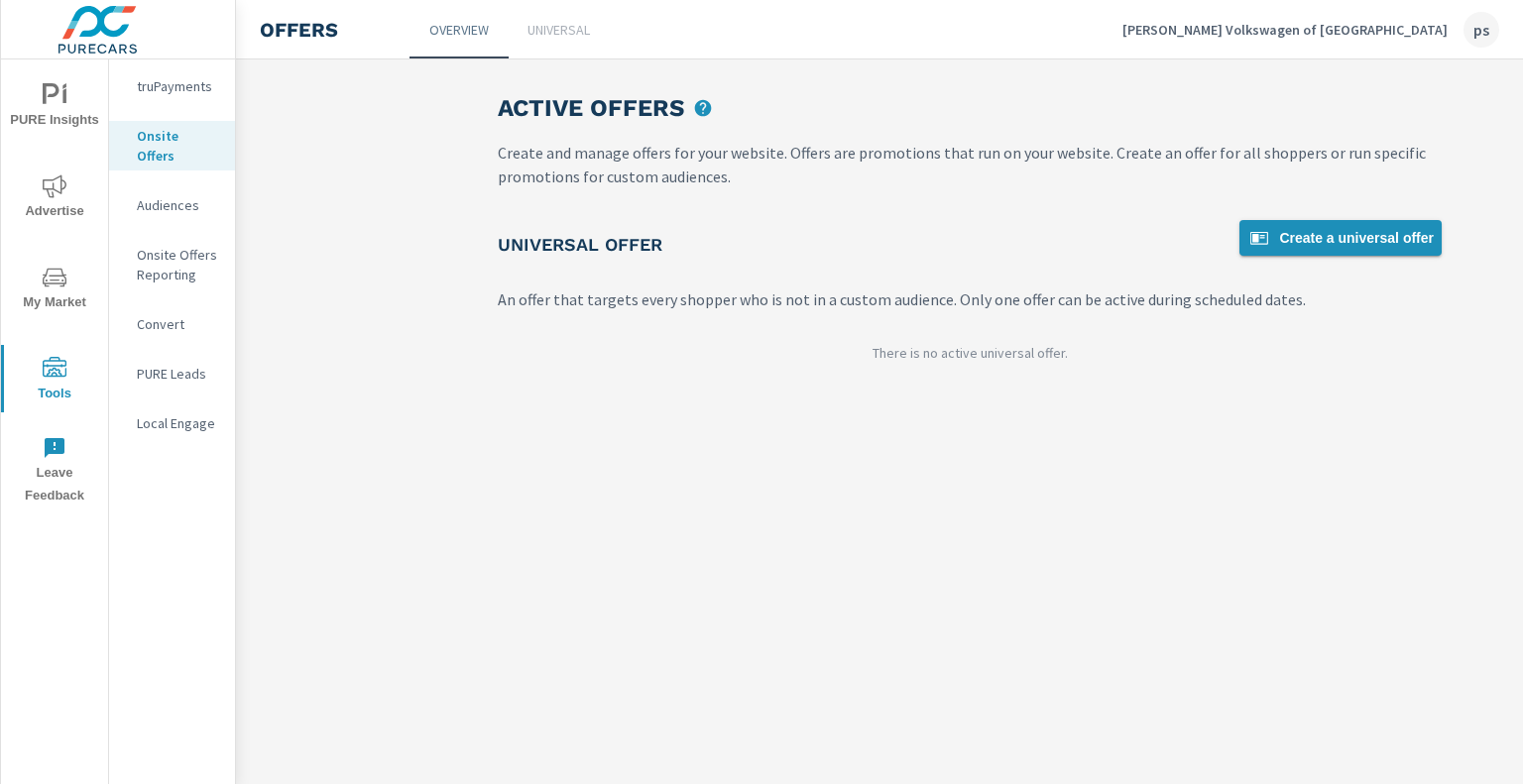 click on "Create a universal offer" at bounding box center [1341, 238] 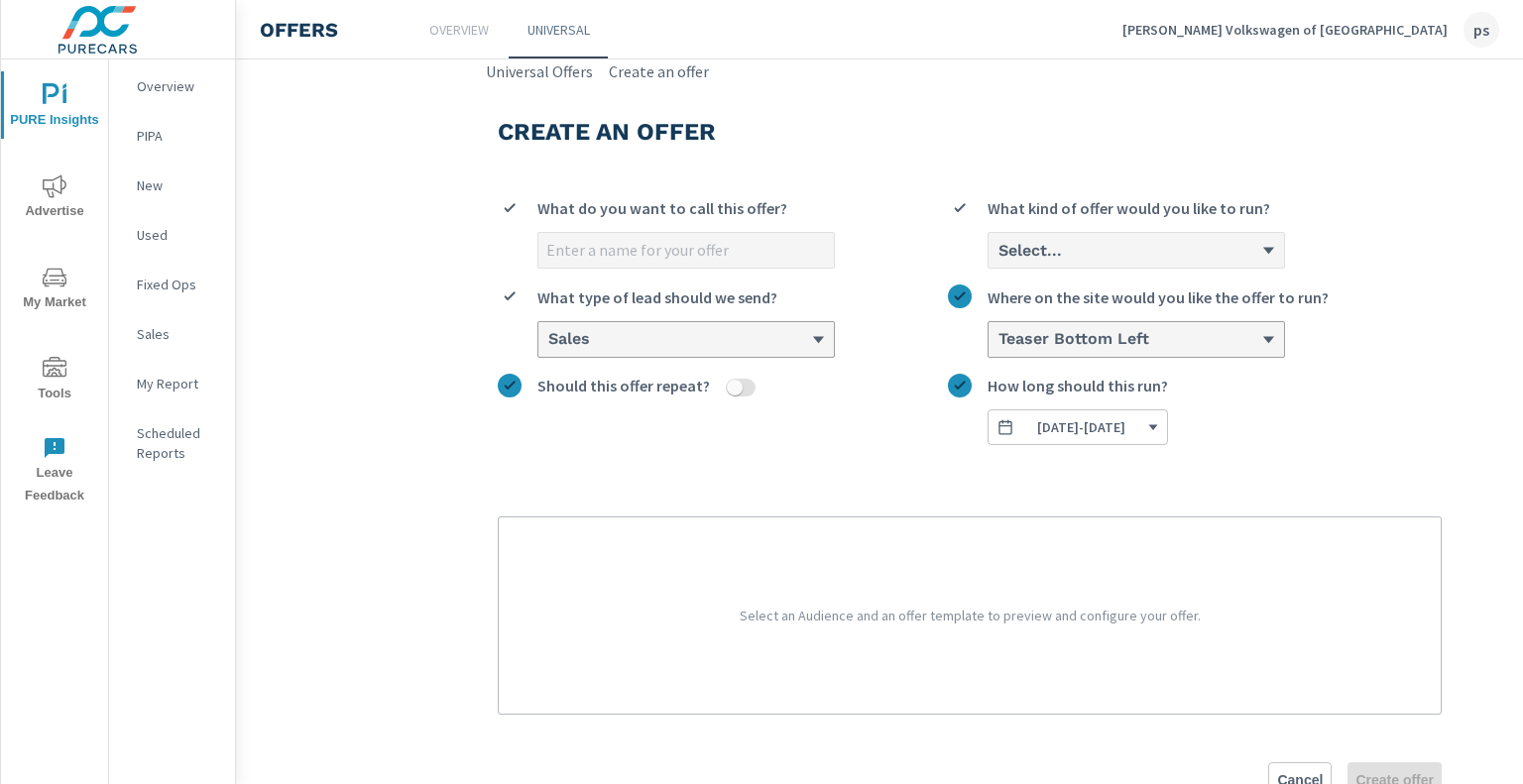 click on "What do you want to call this offer?" at bounding box center (686, 214) 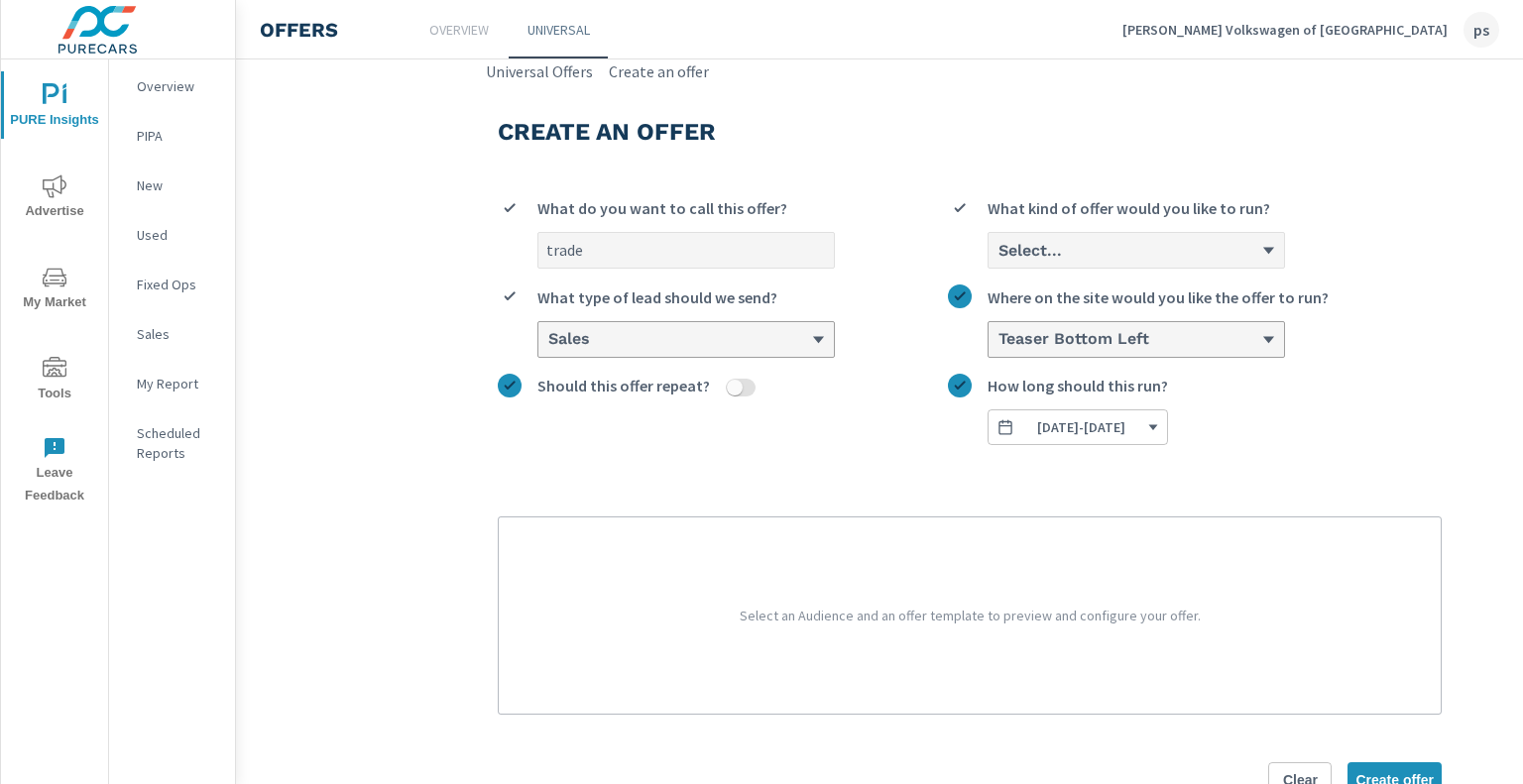 type on "trade" 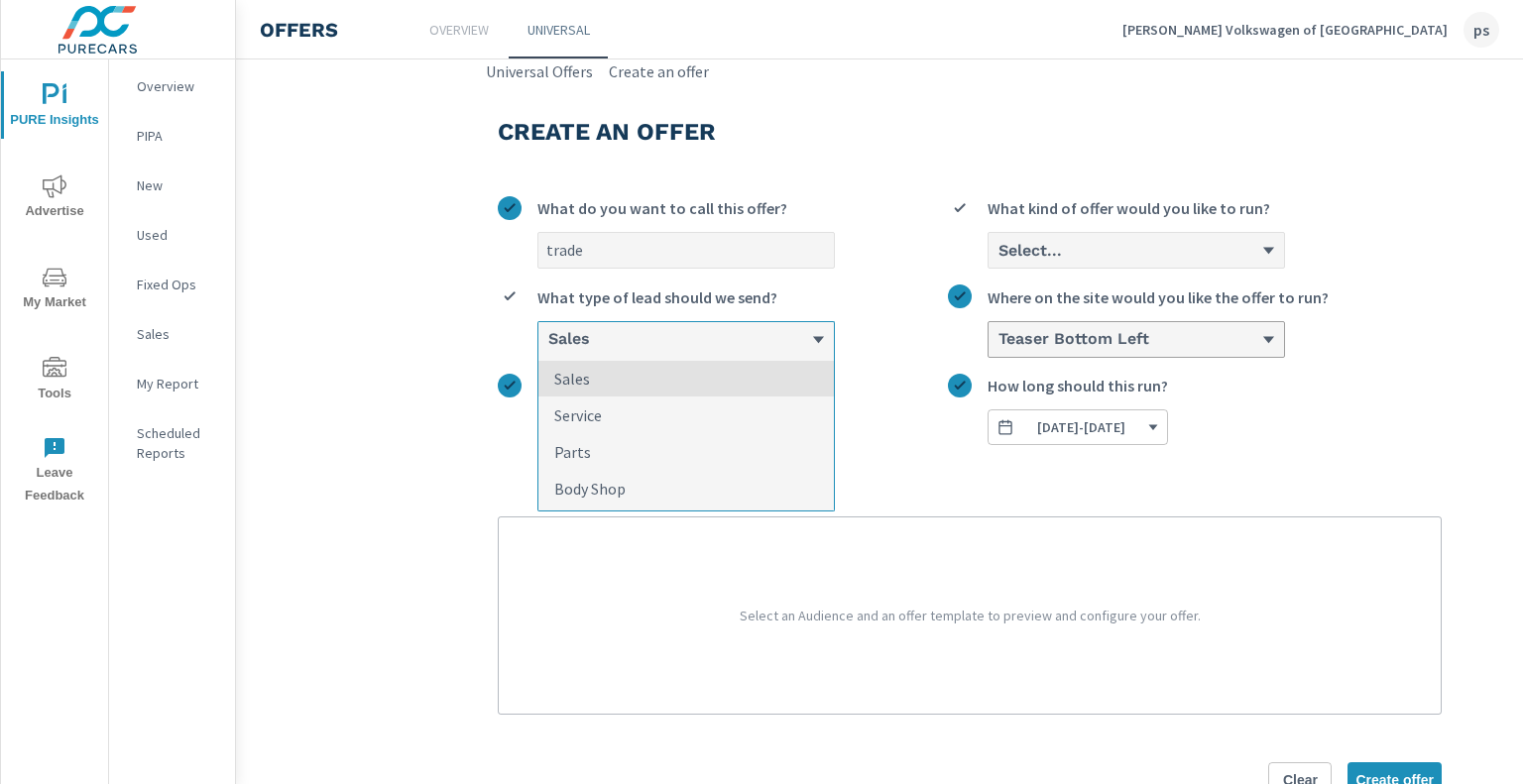 click on "Select..." at bounding box center (1128, 250) 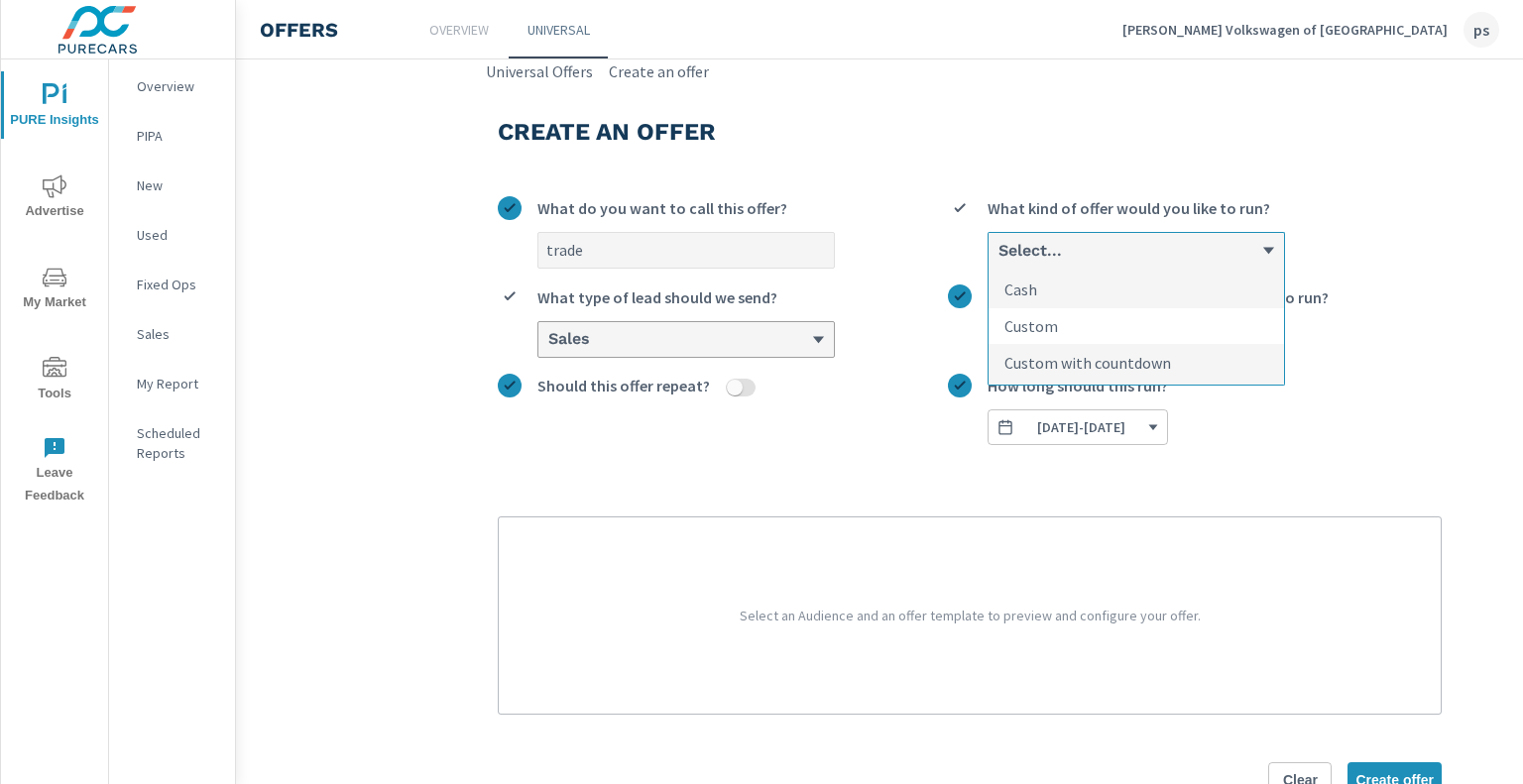 click on "Custom" at bounding box center [1136, 326] 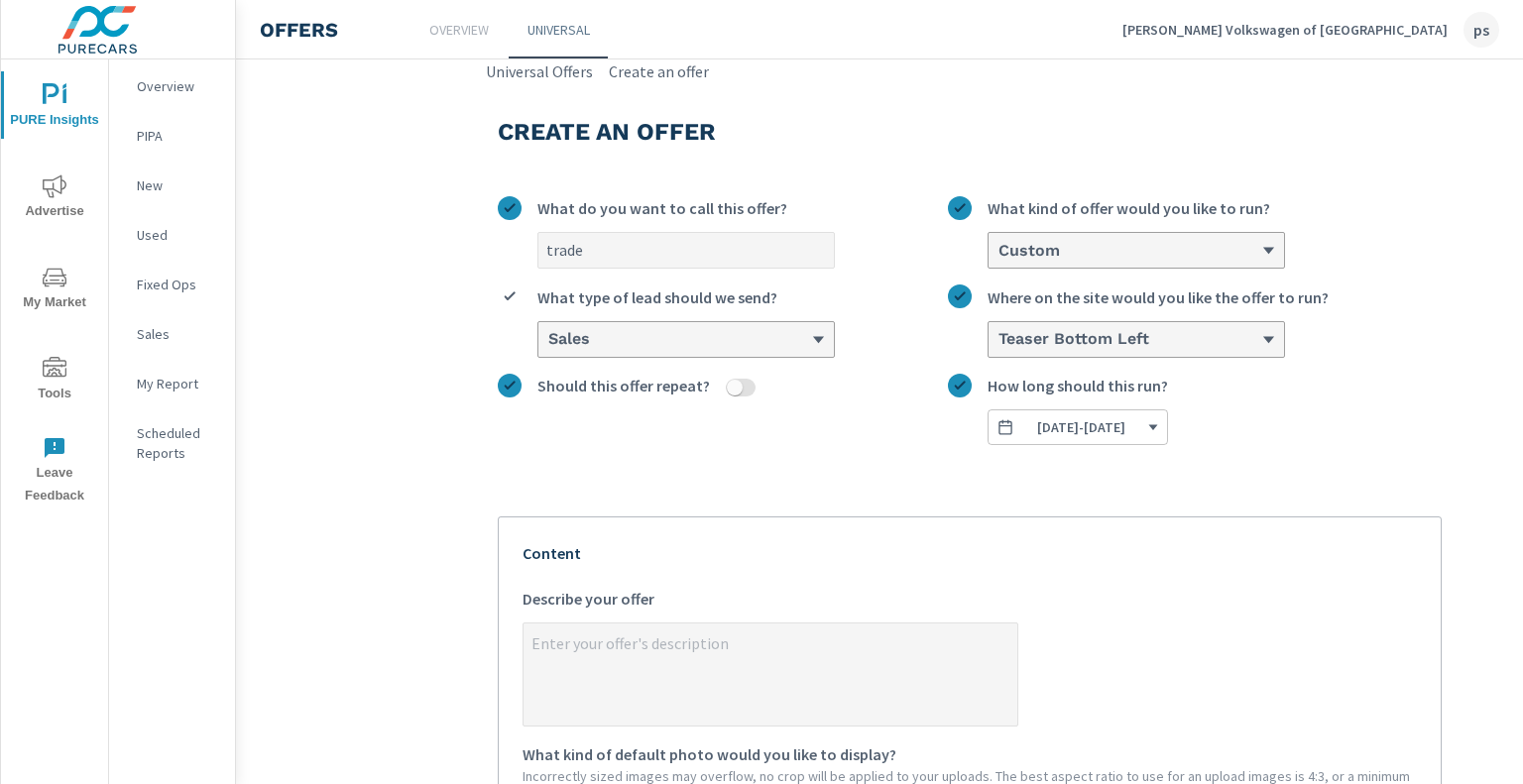 type on "x" 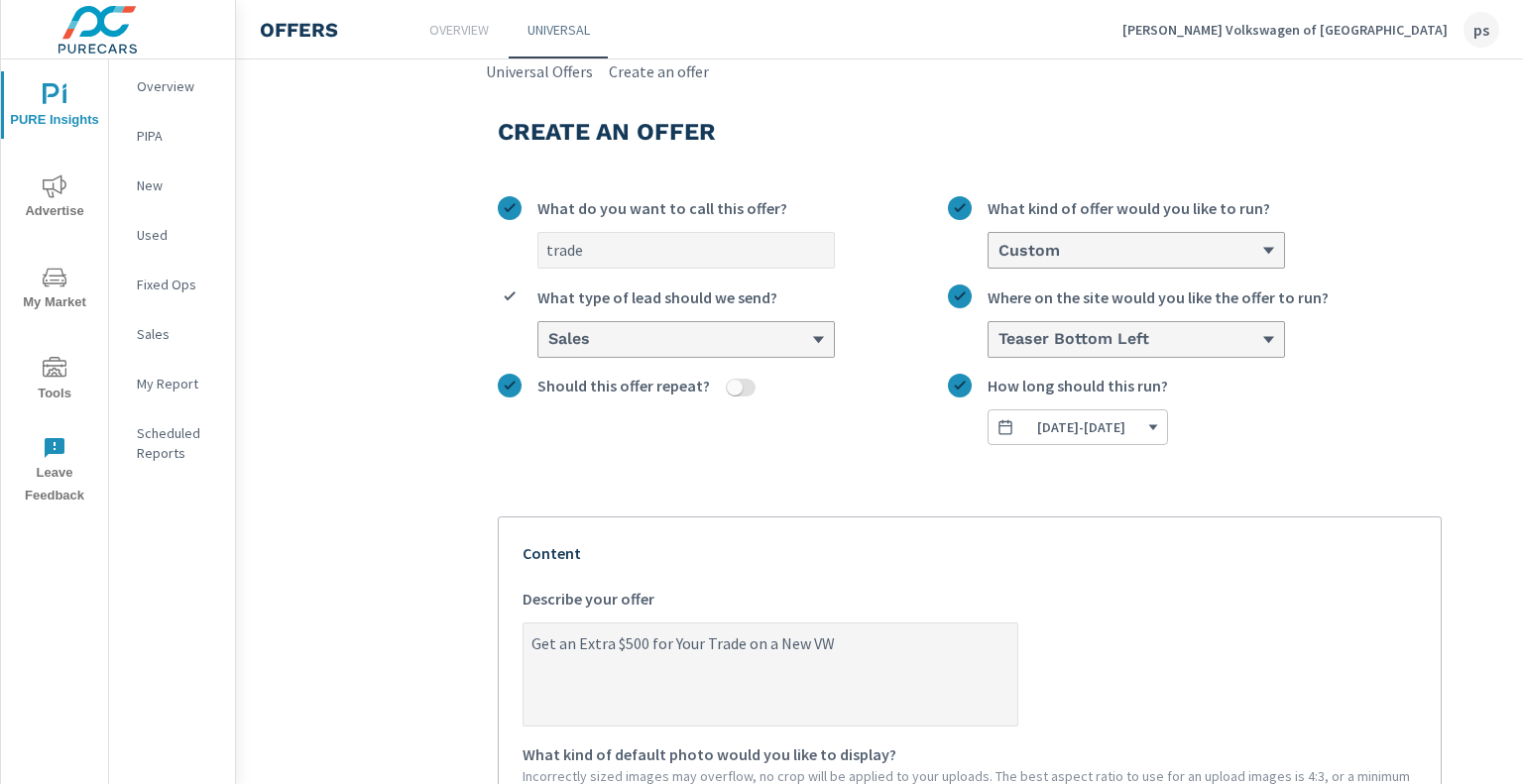 type on "x" 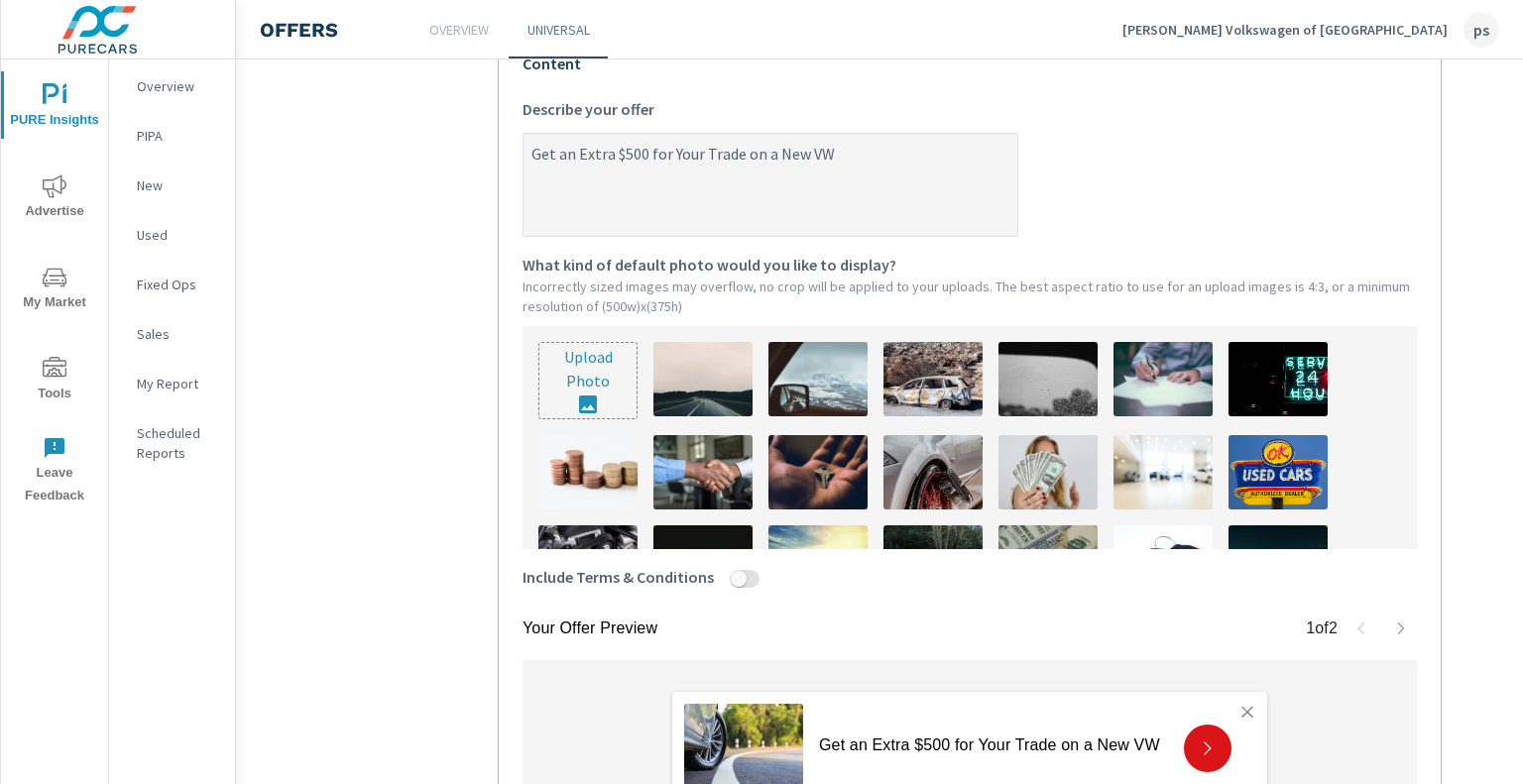 scroll, scrollTop: 495, scrollLeft: 0, axis: vertical 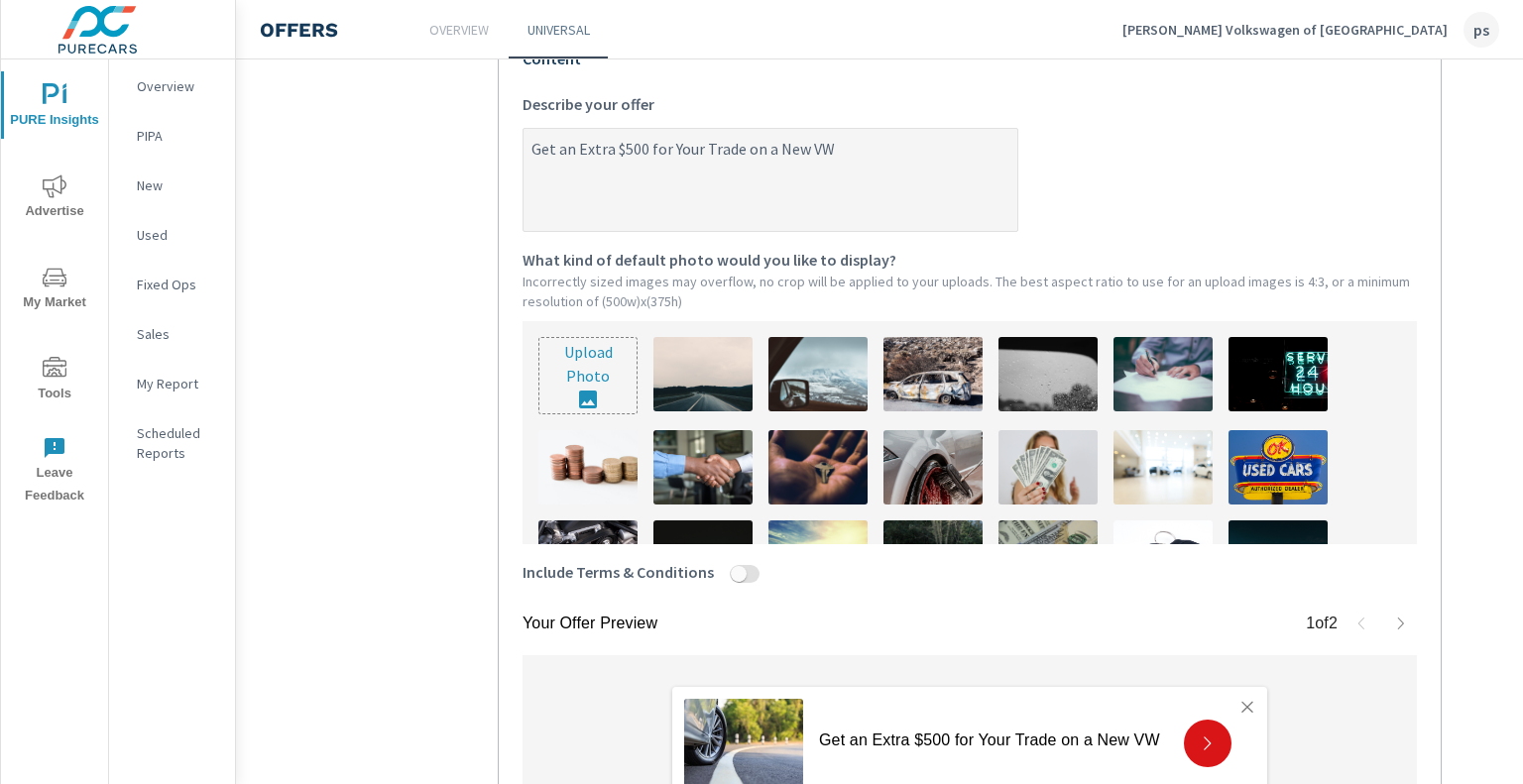 type on "Get an Extra $500 for Your Trade on a New VW" 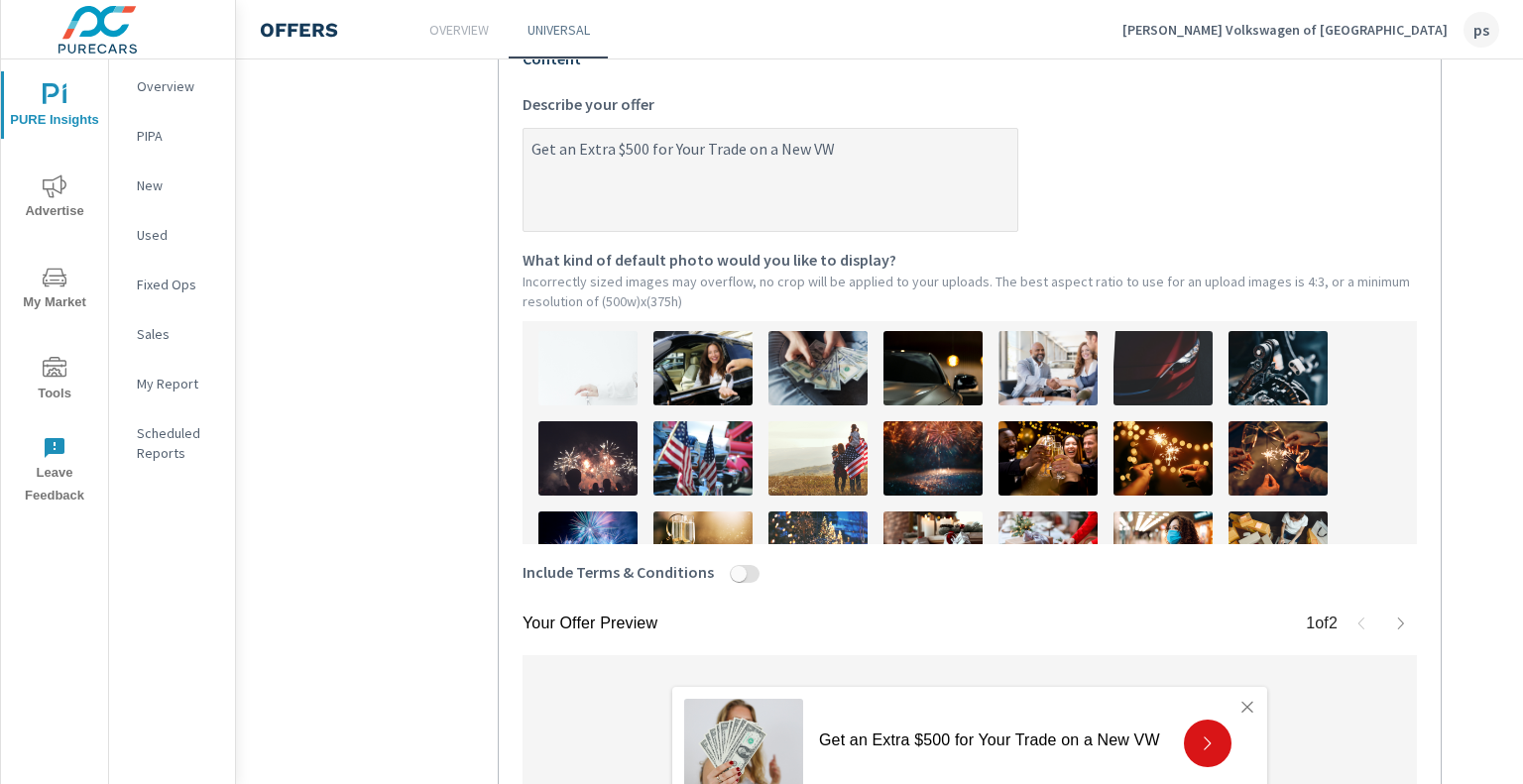 scroll, scrollTop: 459, scrollLeft: 0, axis: vertical 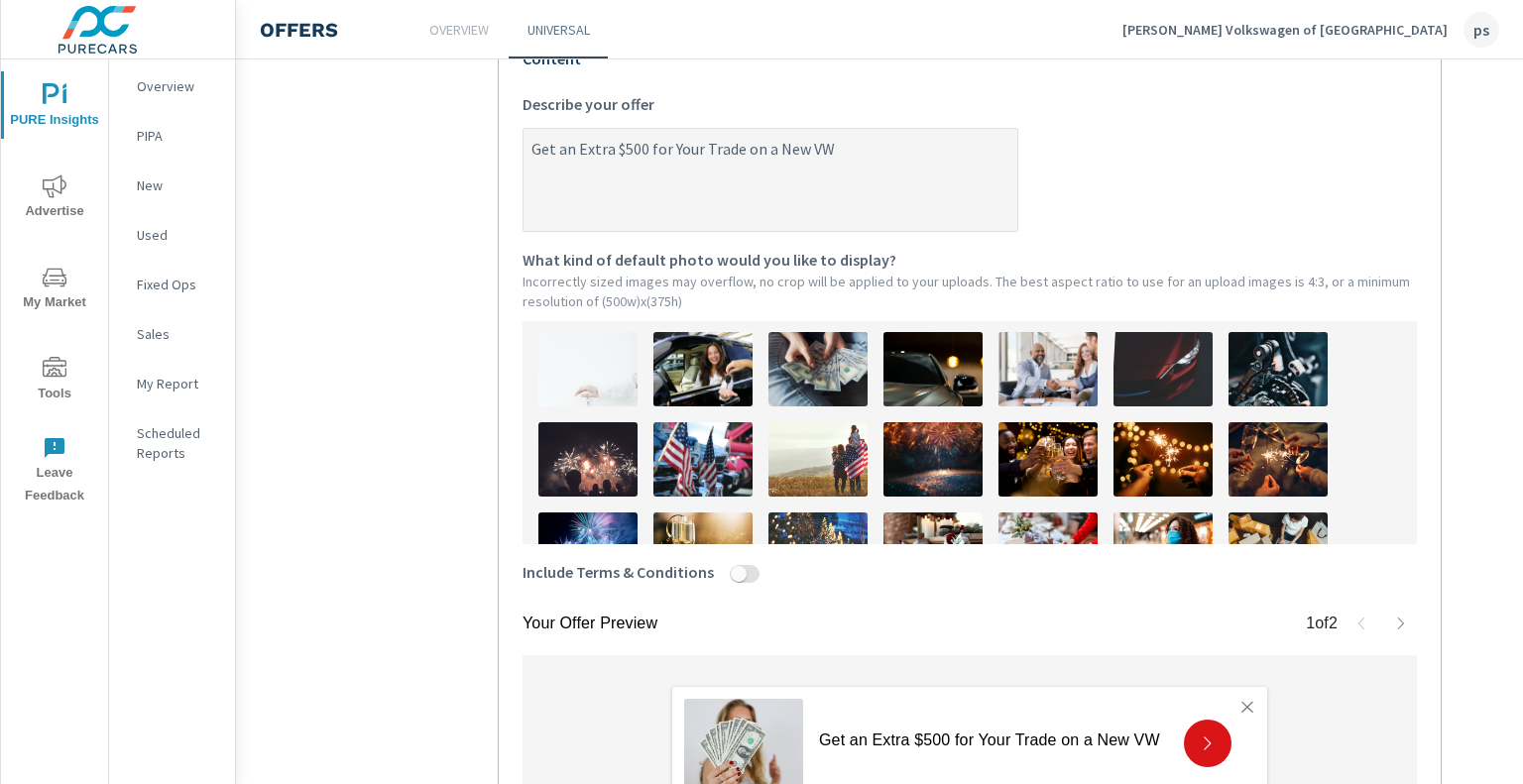 click on "Include Terms & Conditions" at bounding box center (739, 574) 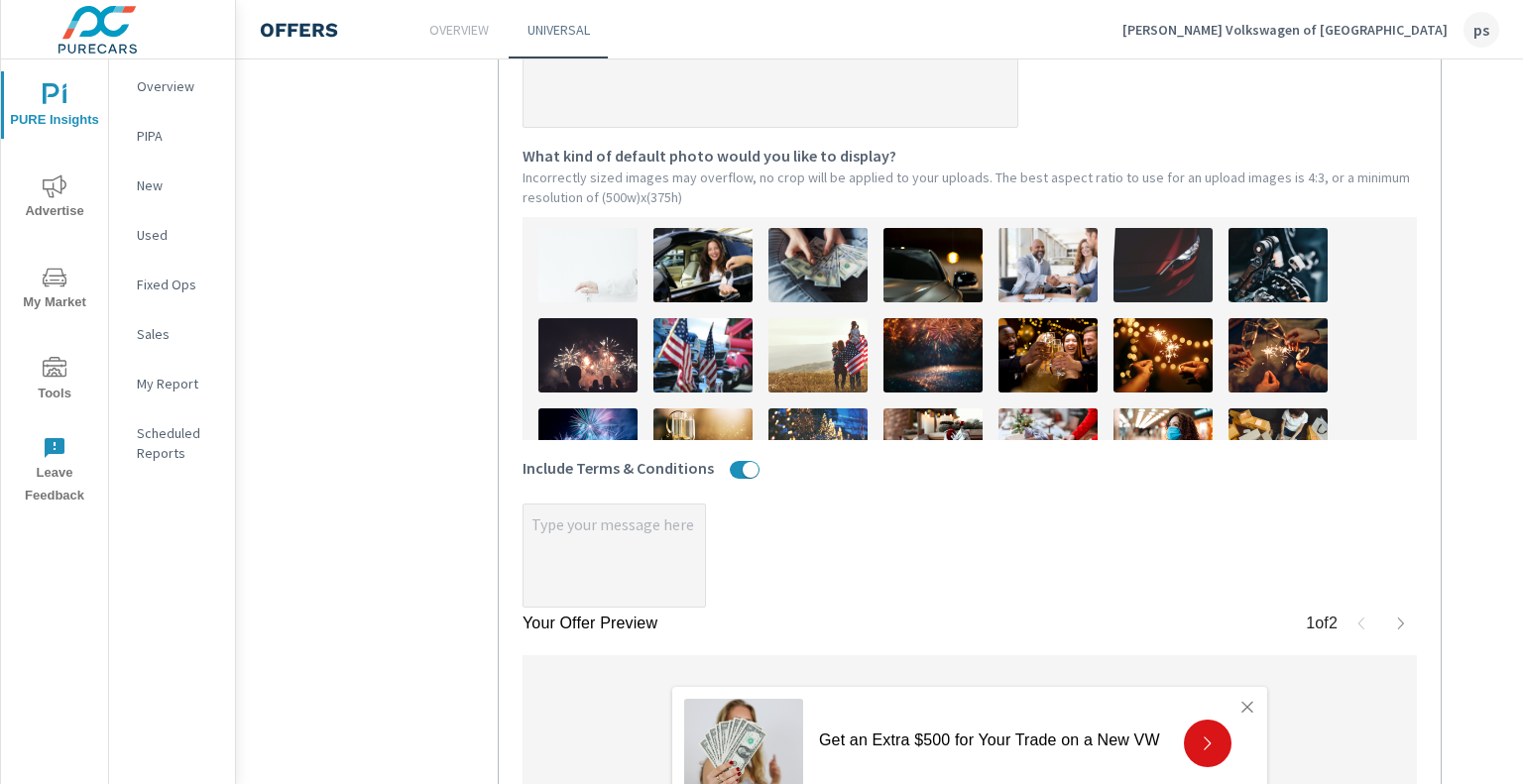 scroll, scrollTop: 598, scrollLeft: 0, axis: vertical 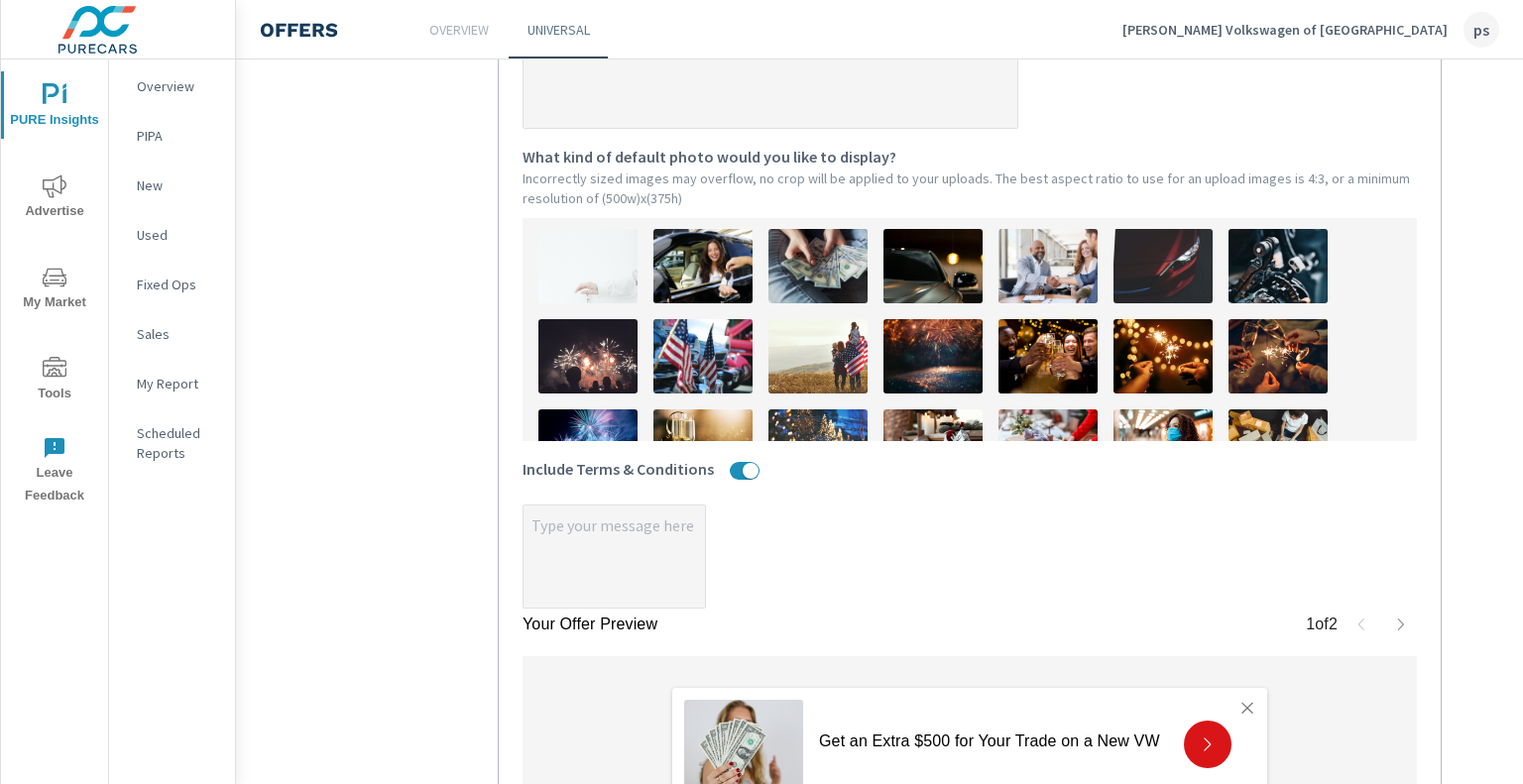 type on "x" 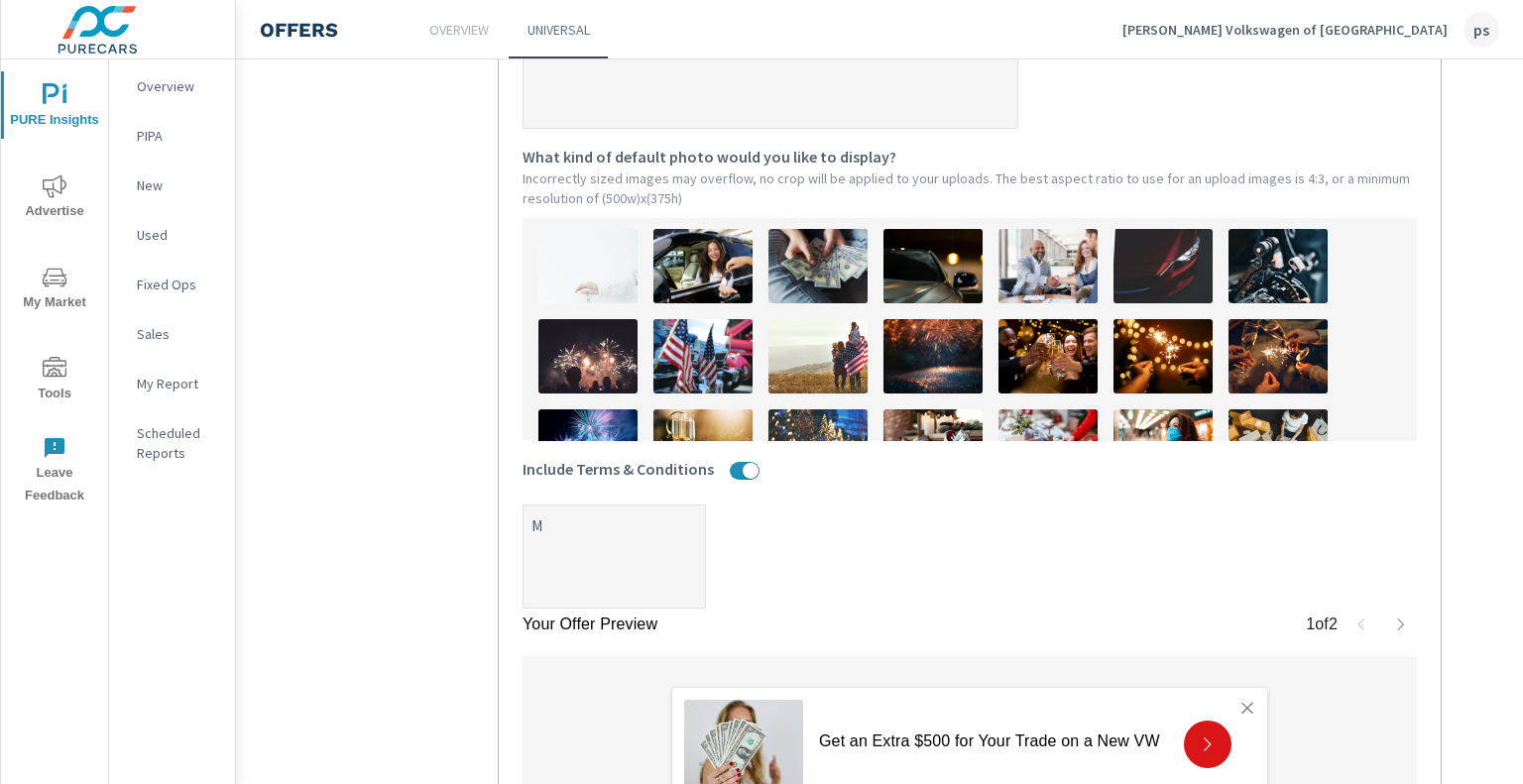 type on "x" 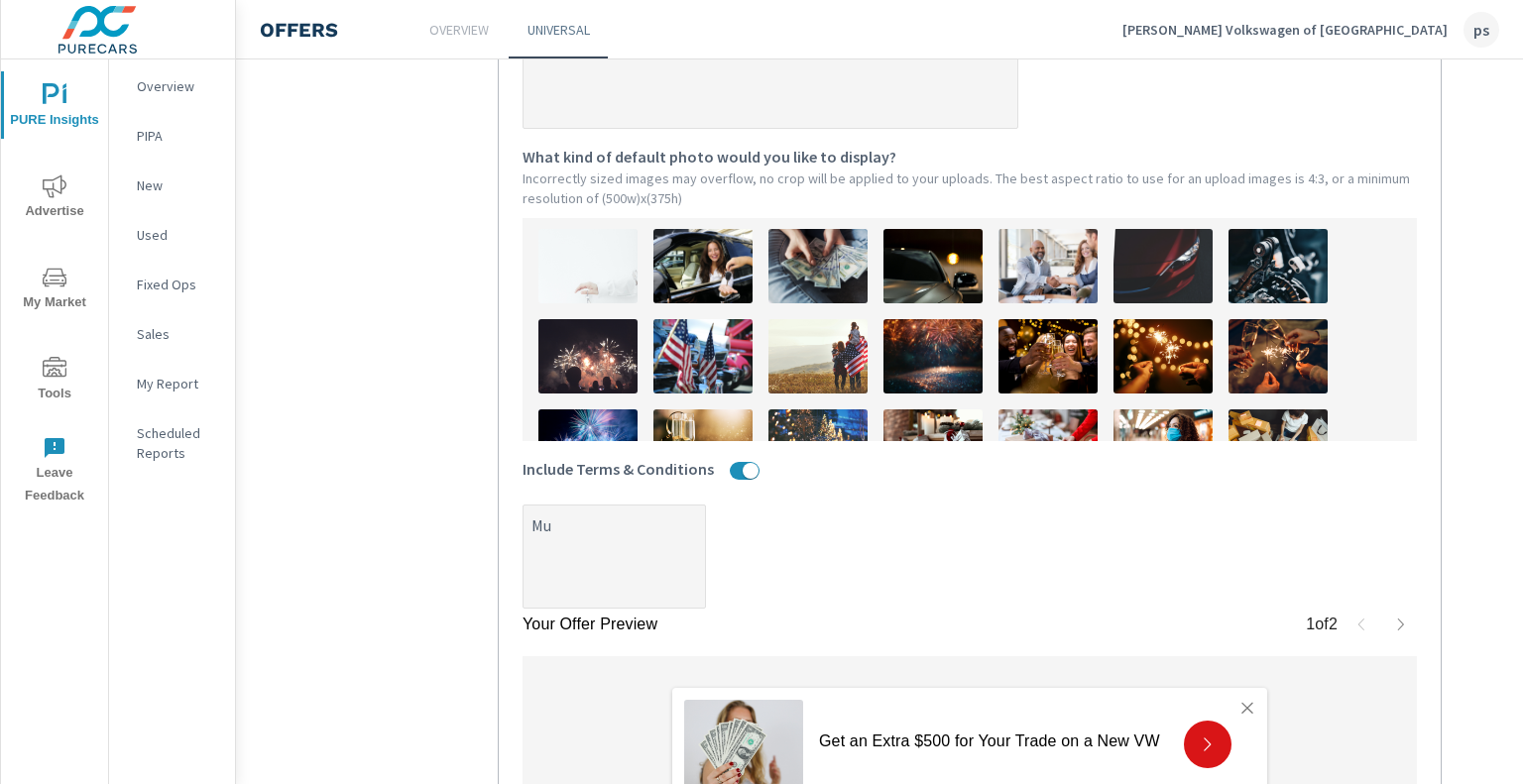 type on "x" 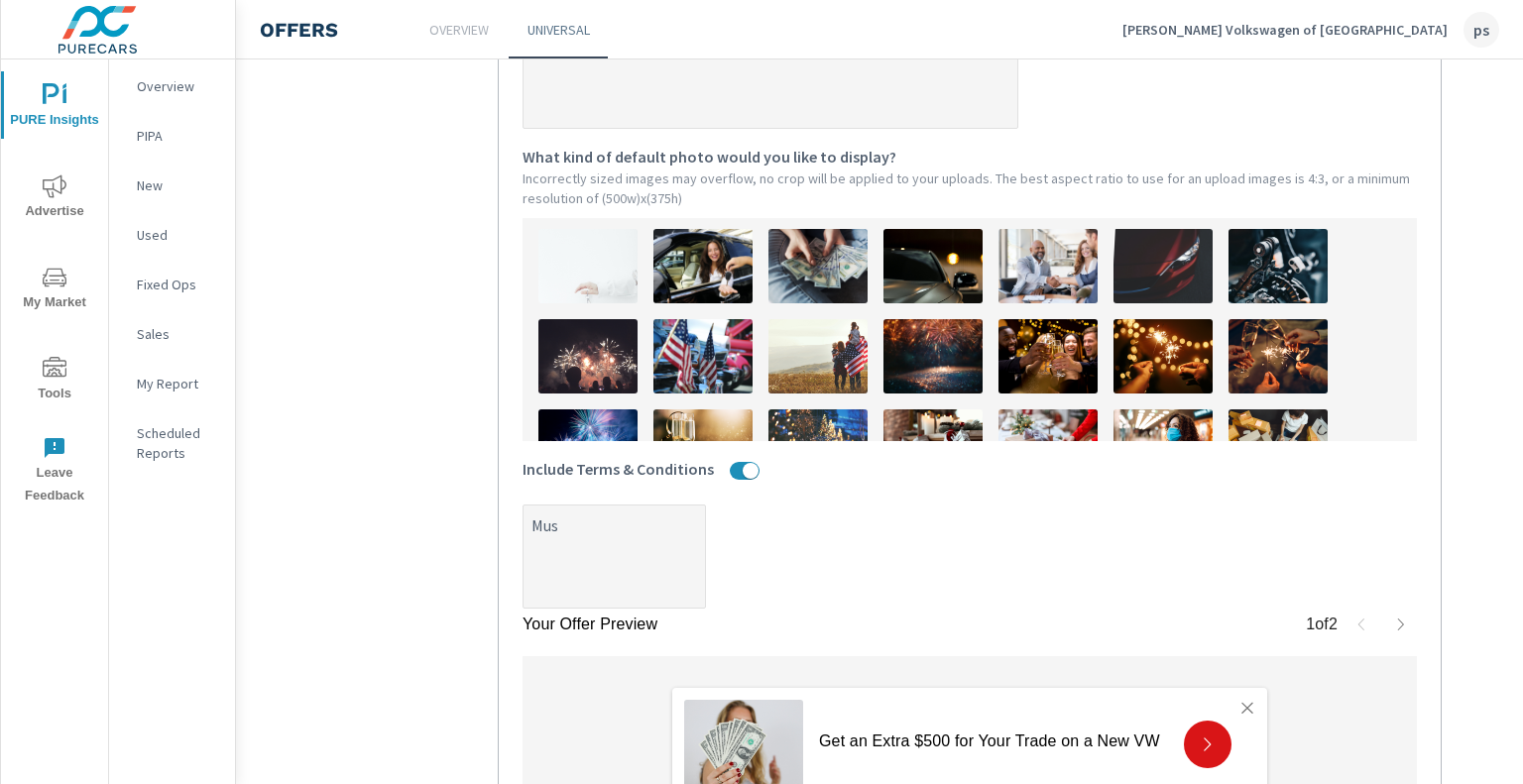 type on "x" 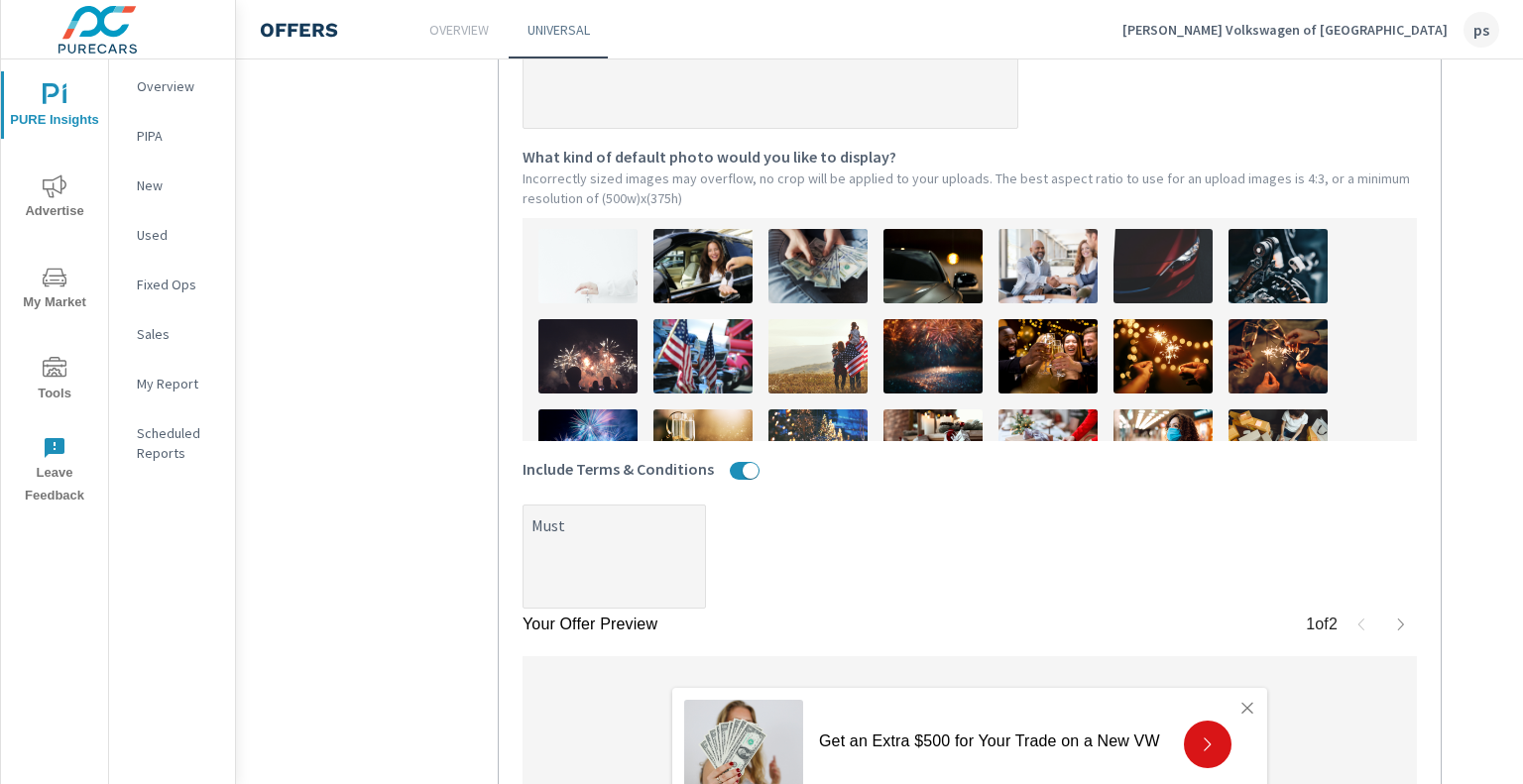 type on "Must" 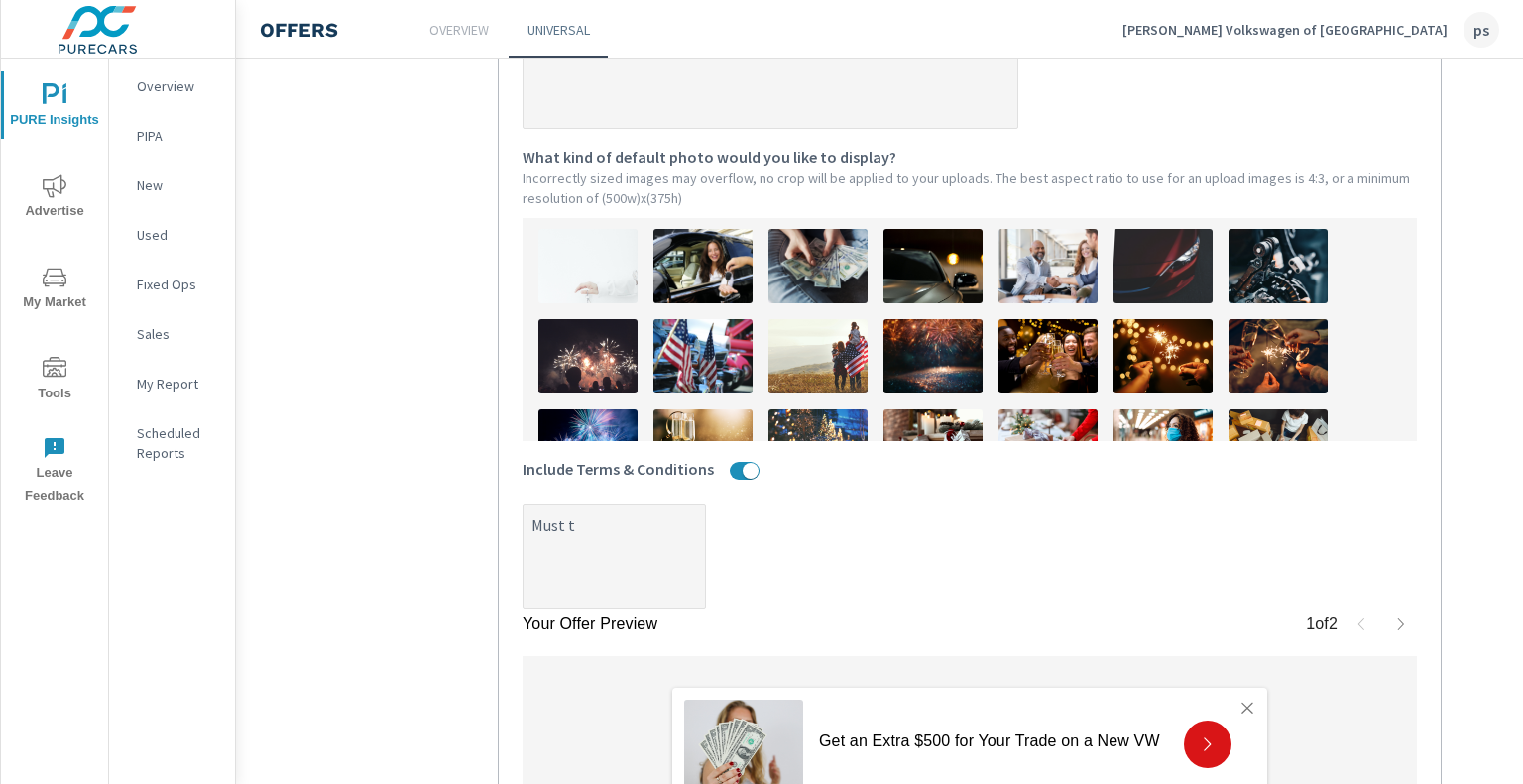 type on "x" 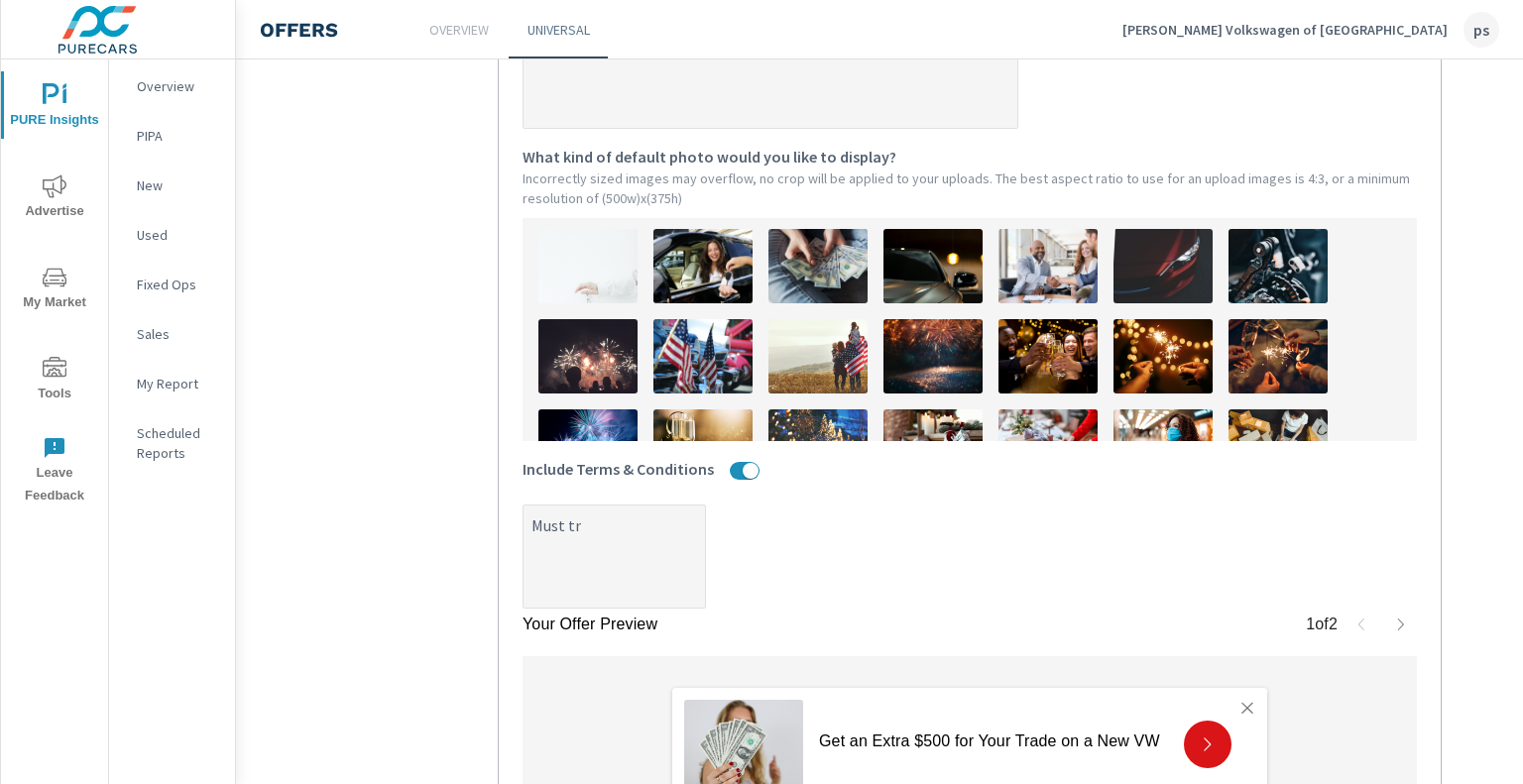type on "x" 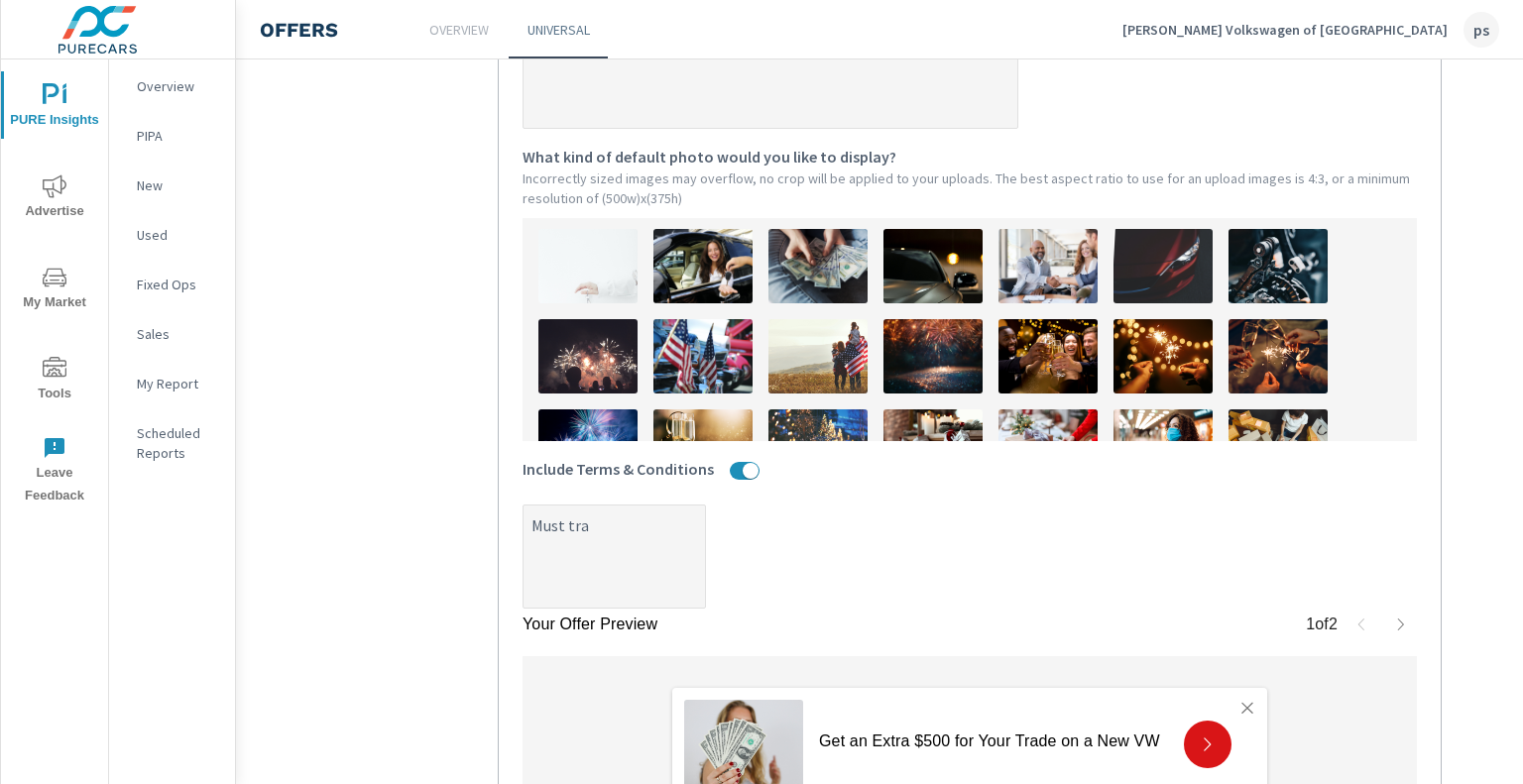 type on "x" 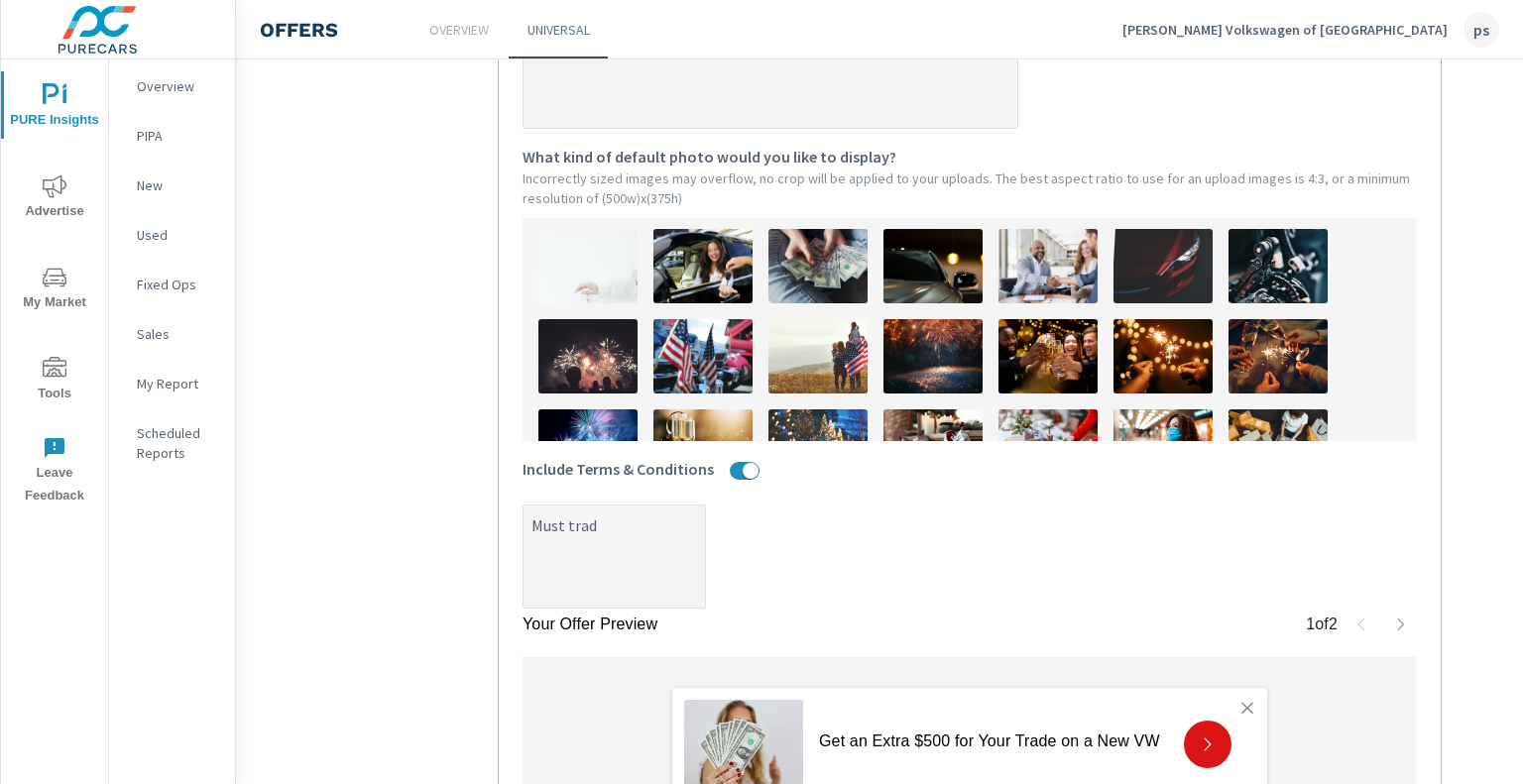 type on "x" 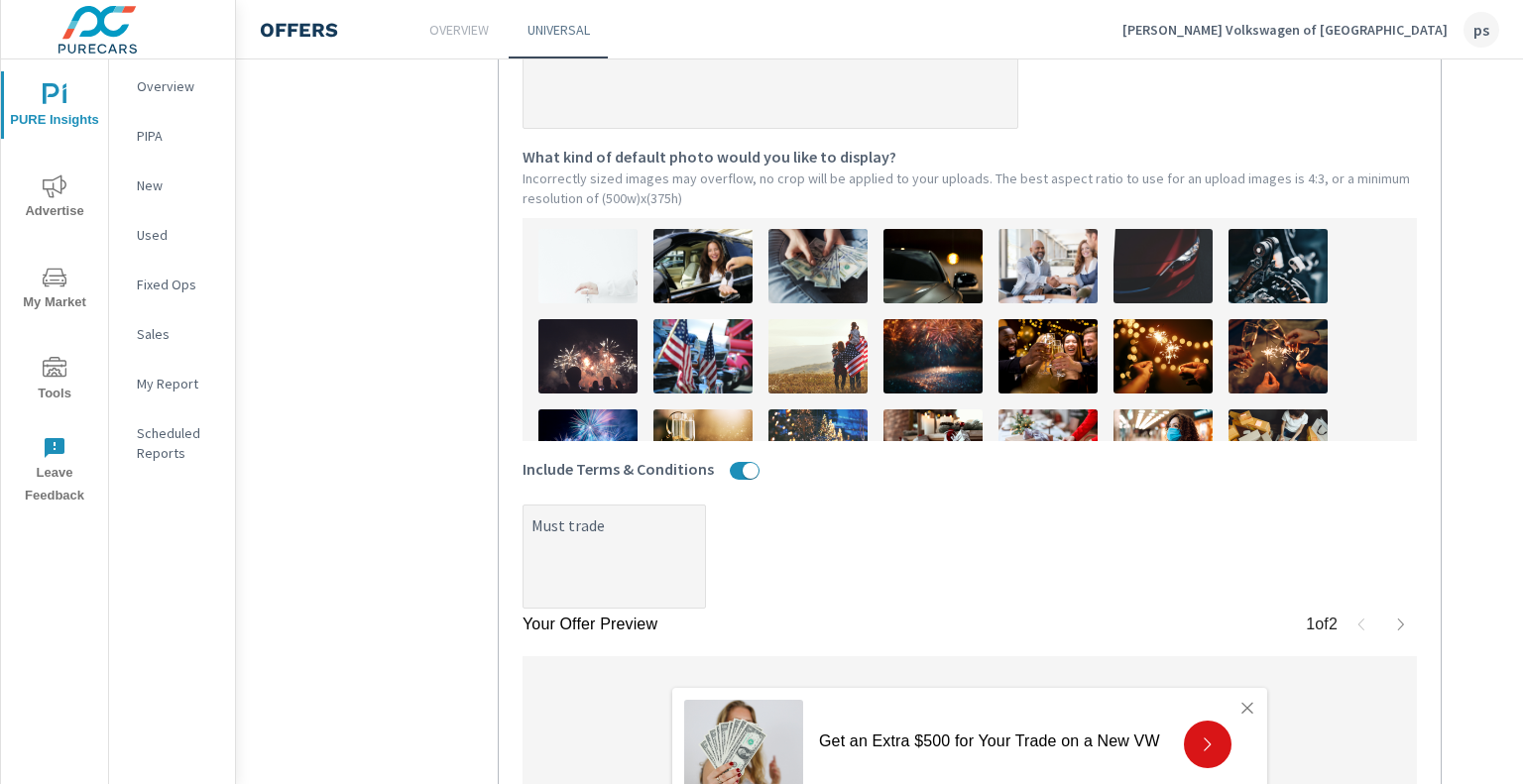 type on "x" 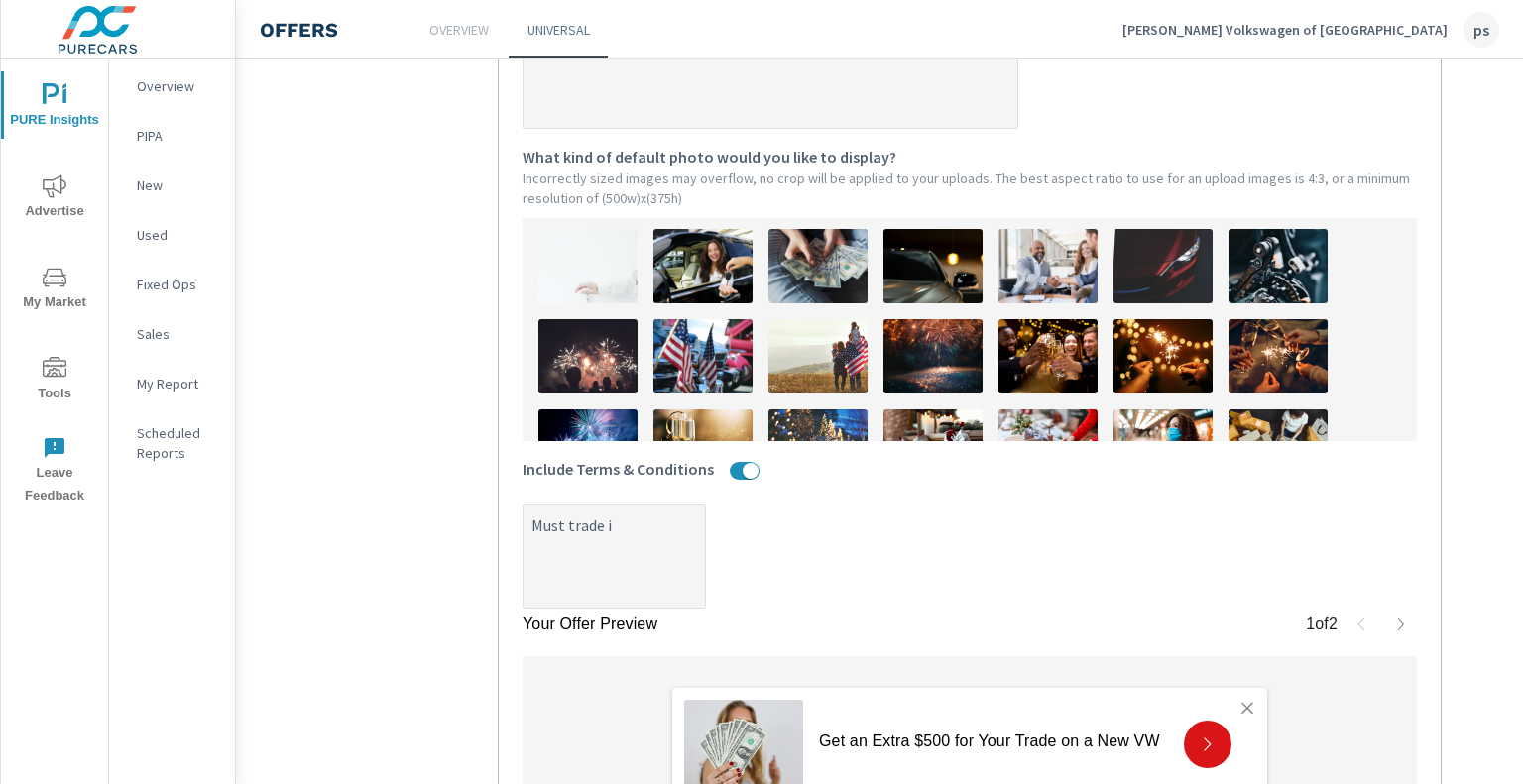 type on "x" 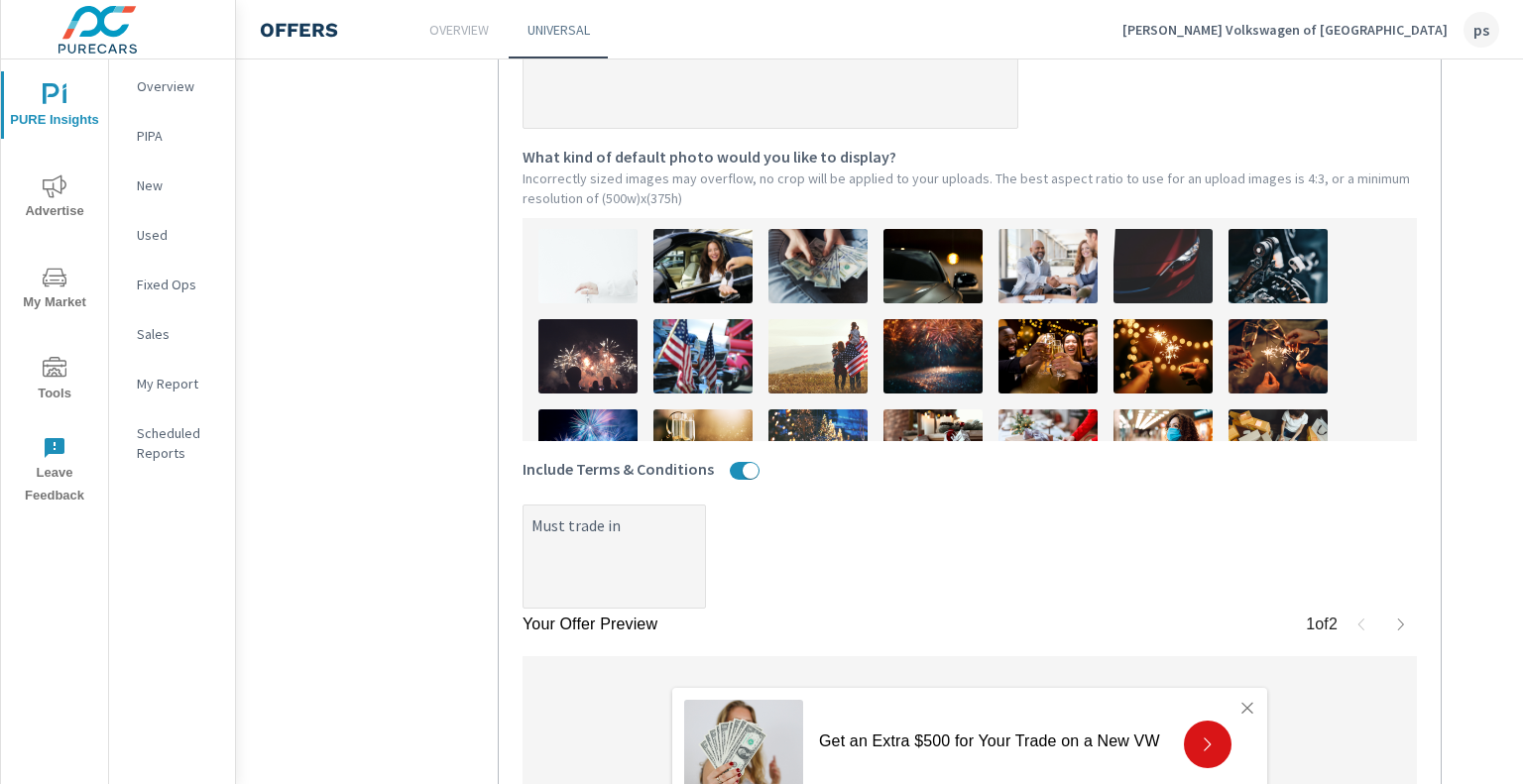 type on "x" 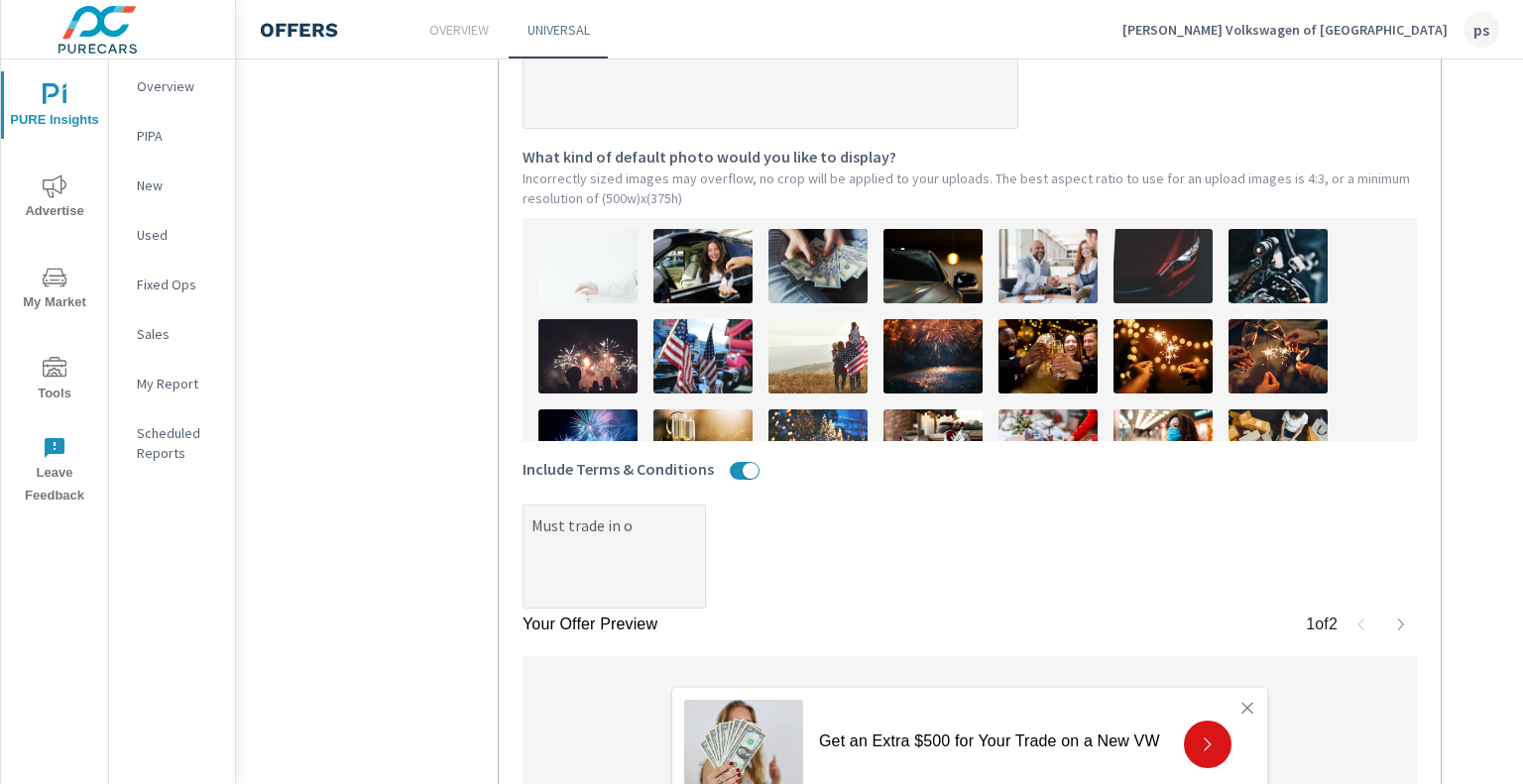 type on "x" 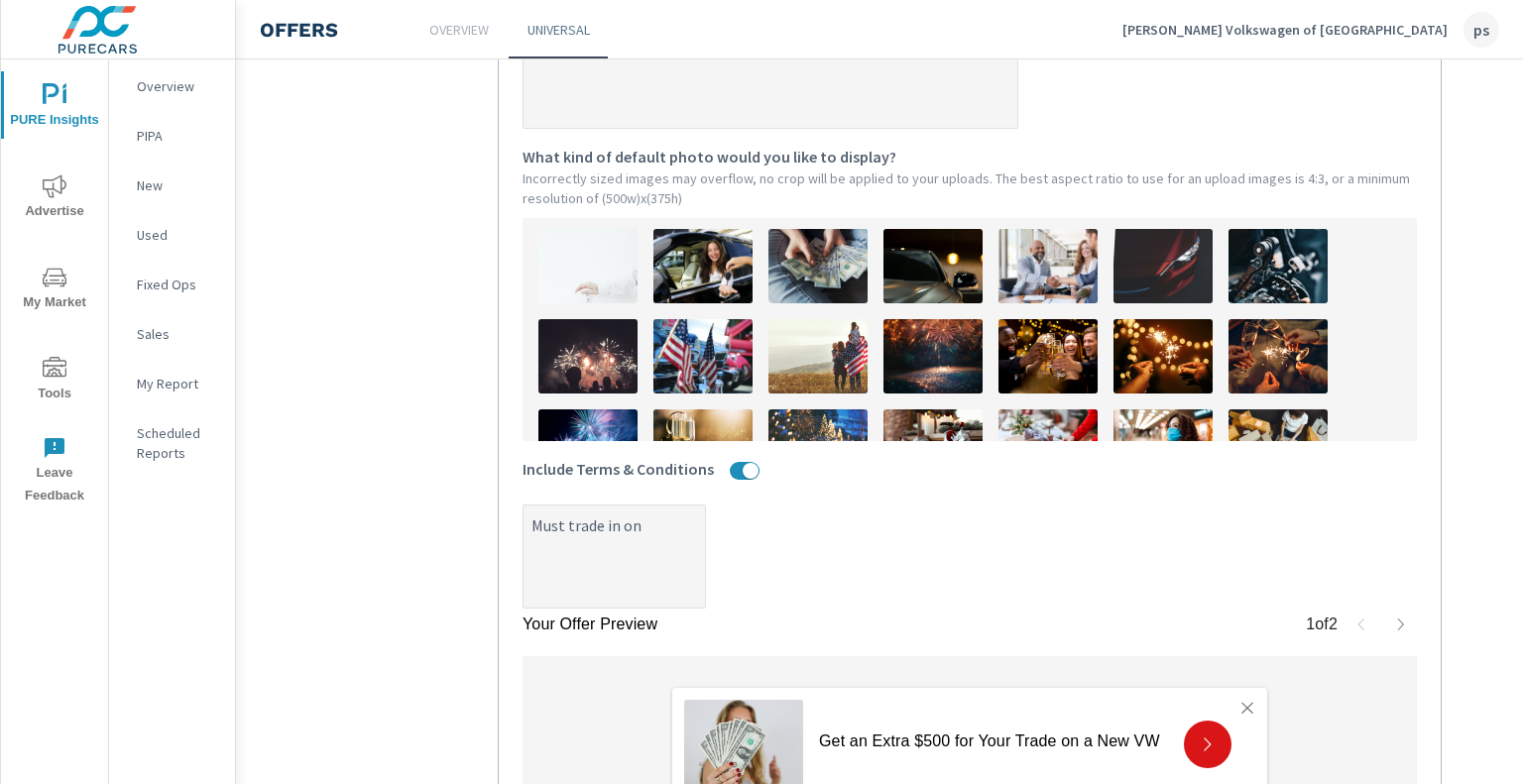 type on "x" 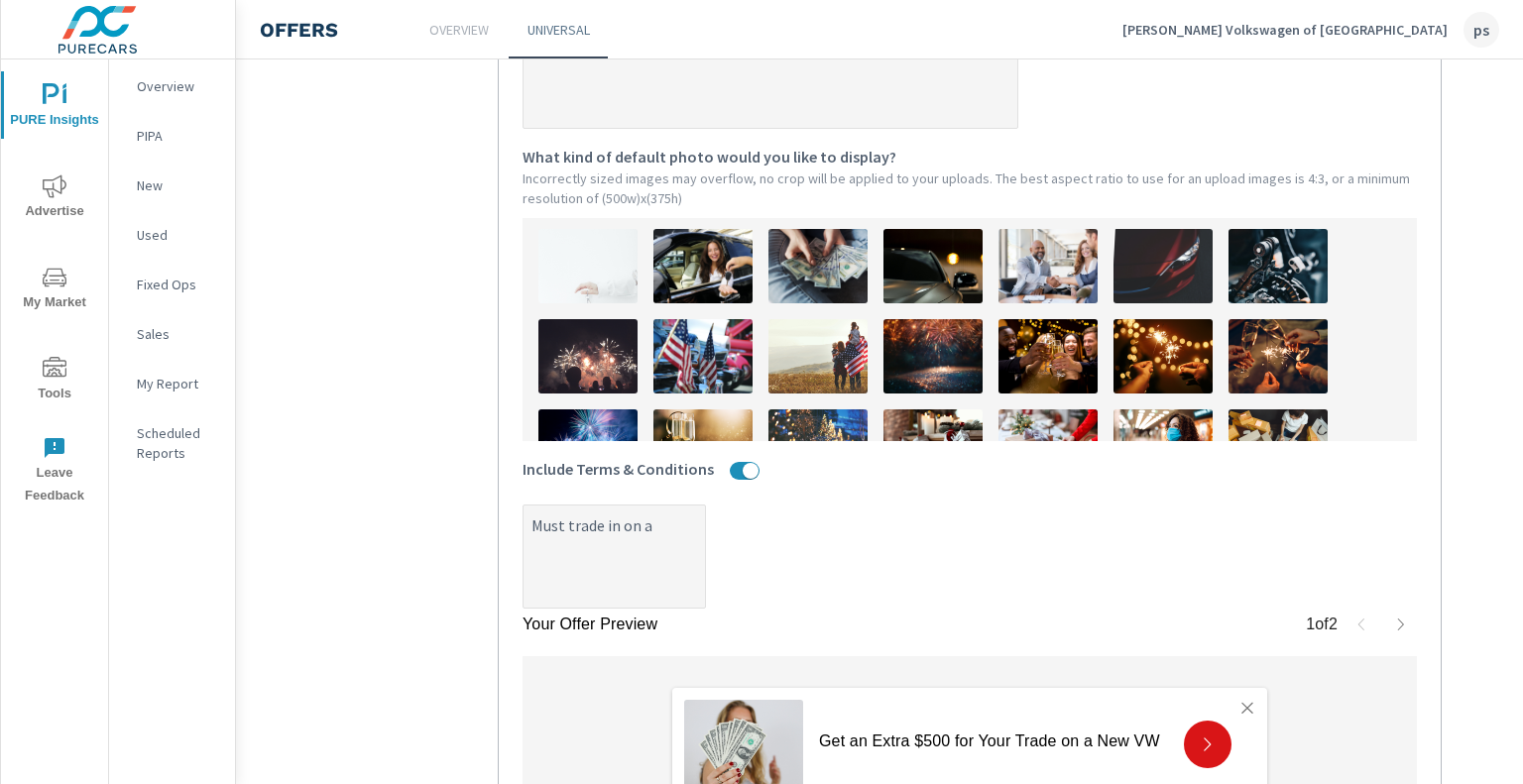 type on "x" 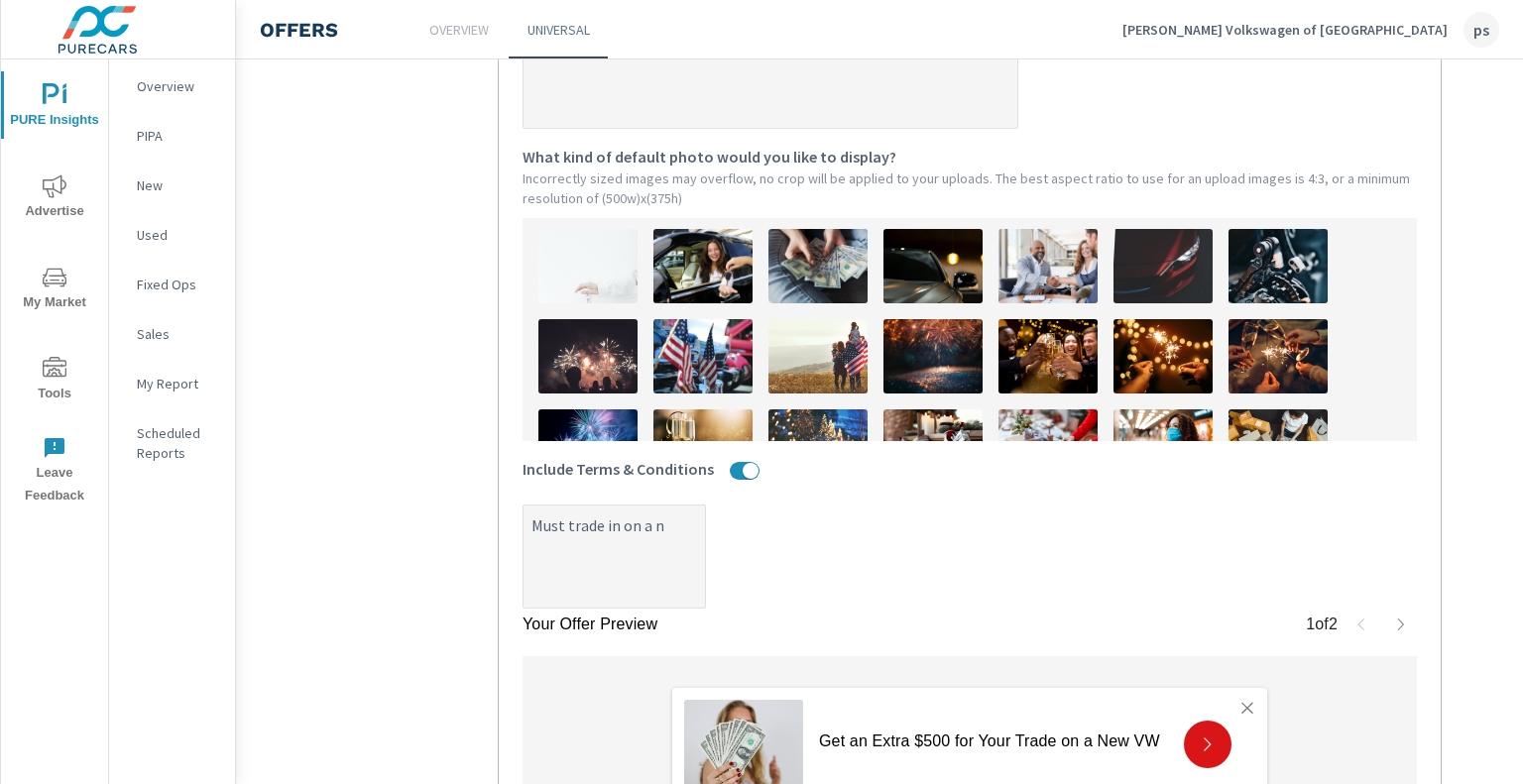 type on "x" 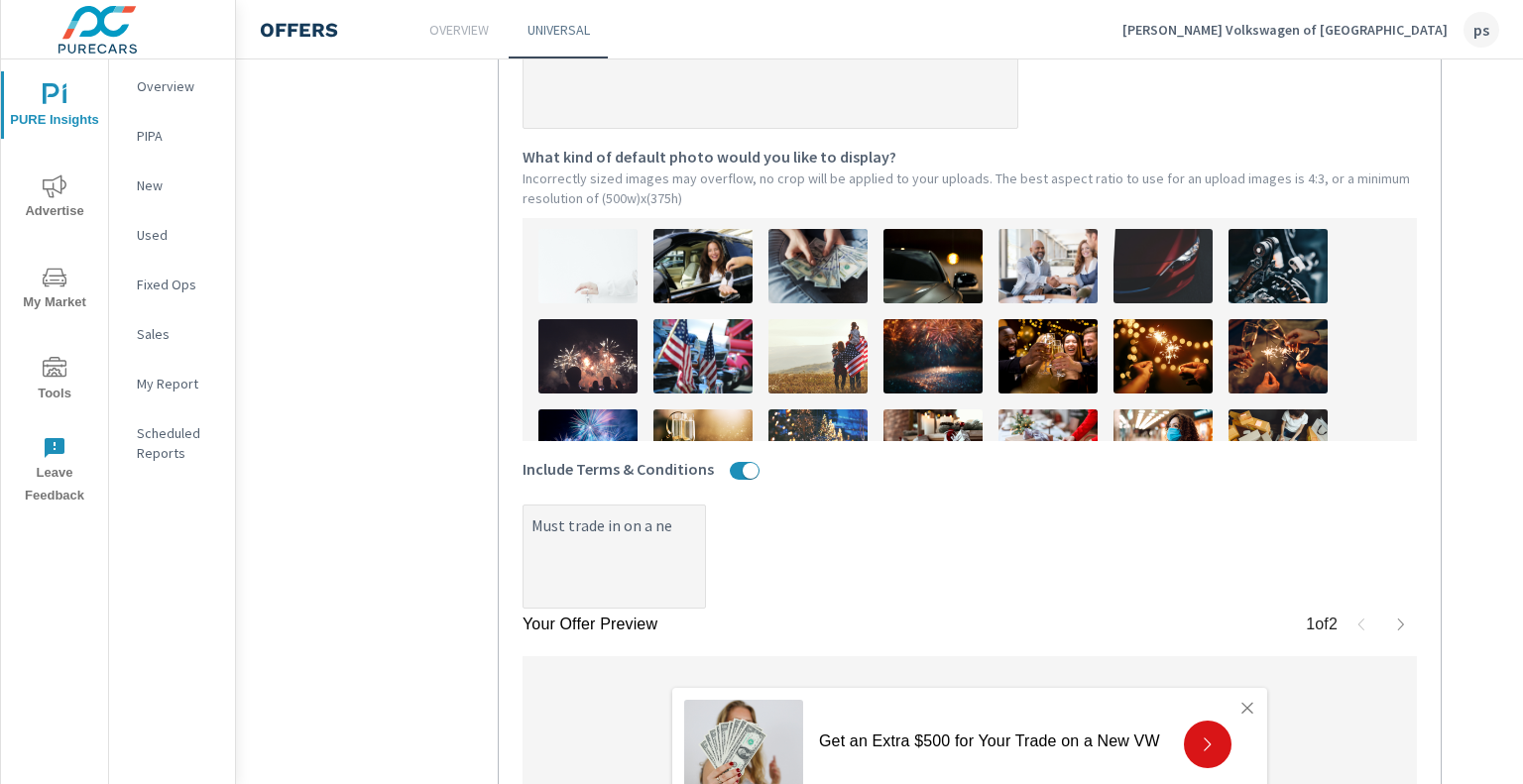 type on "x" 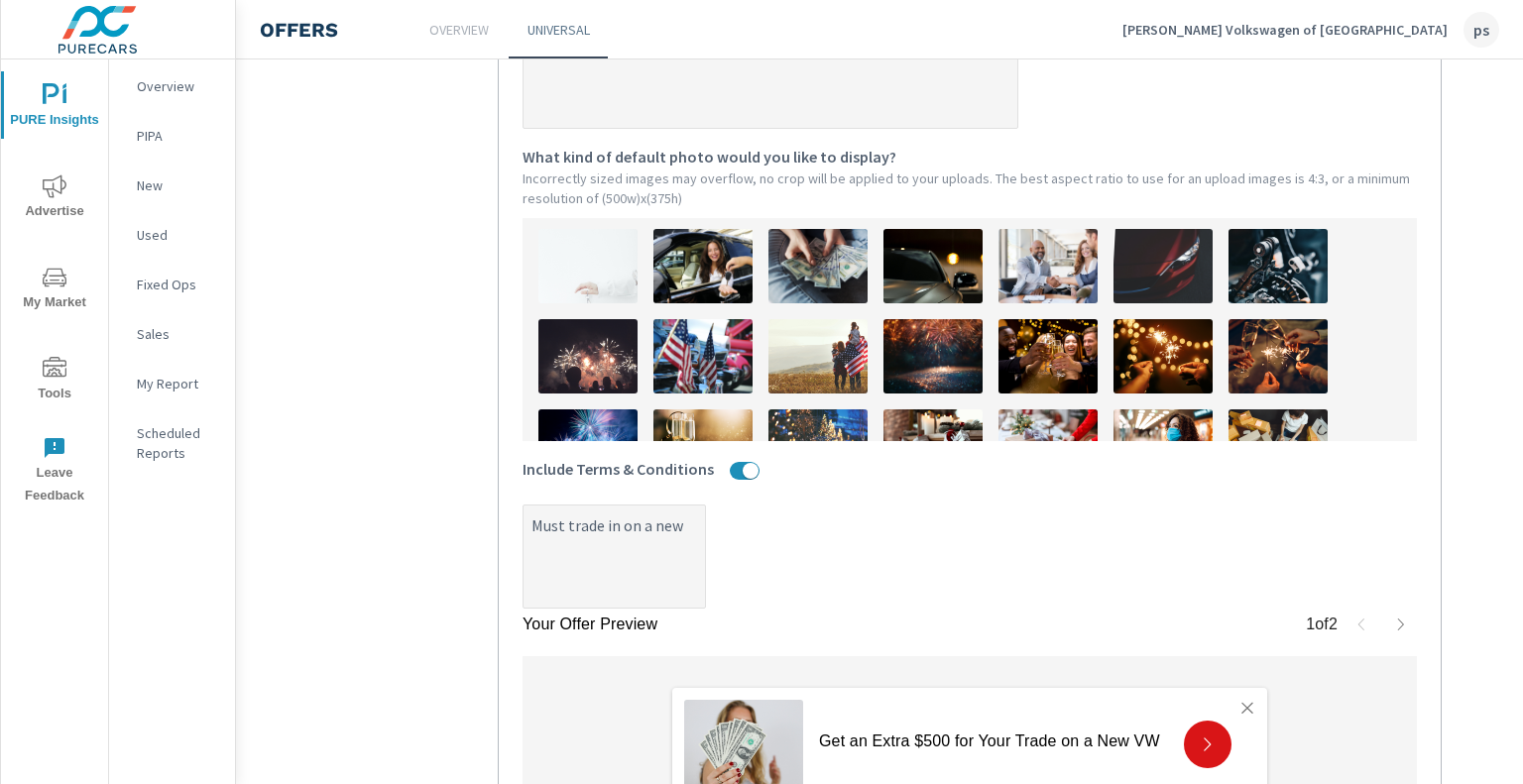type on "x" 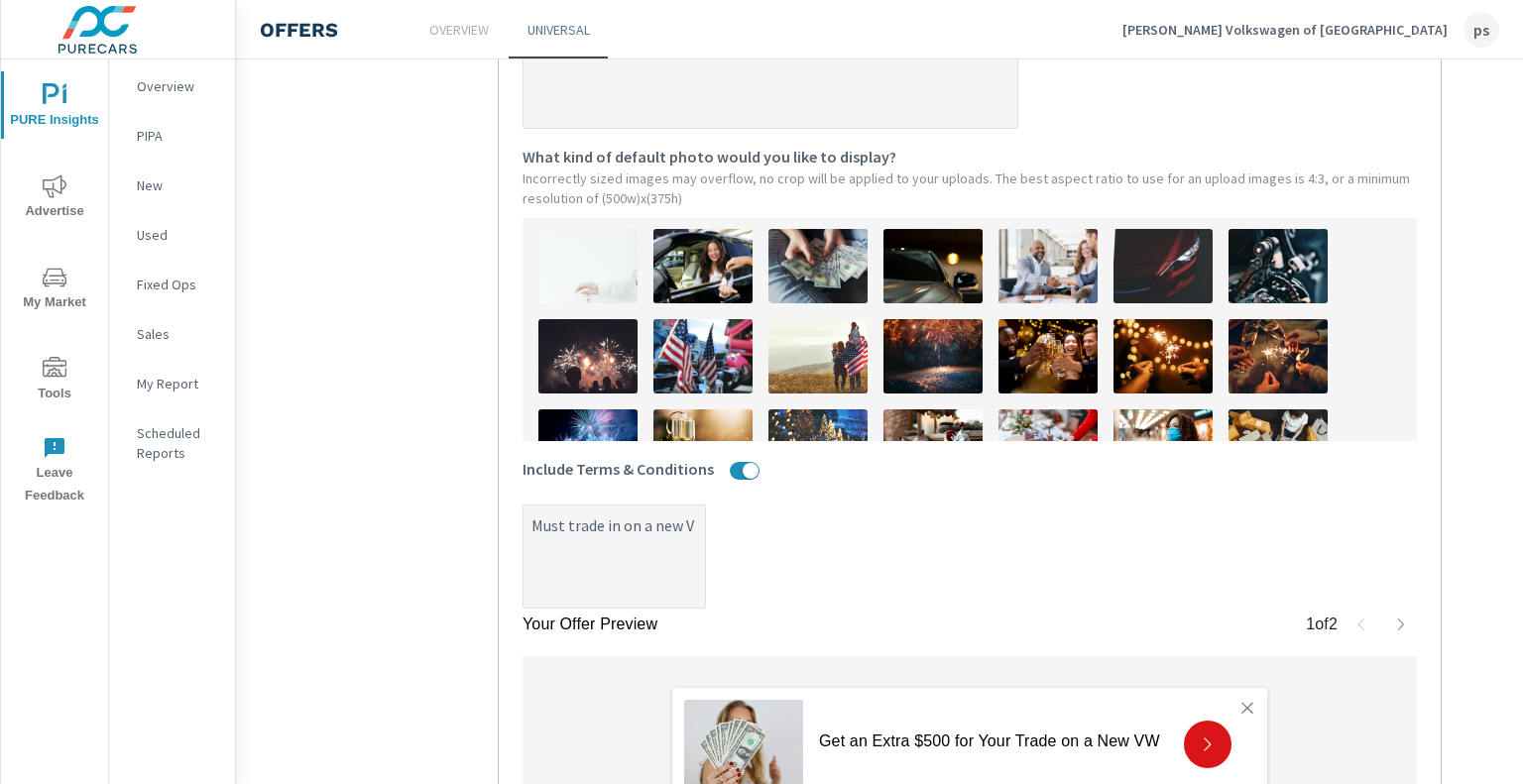 type on "x" 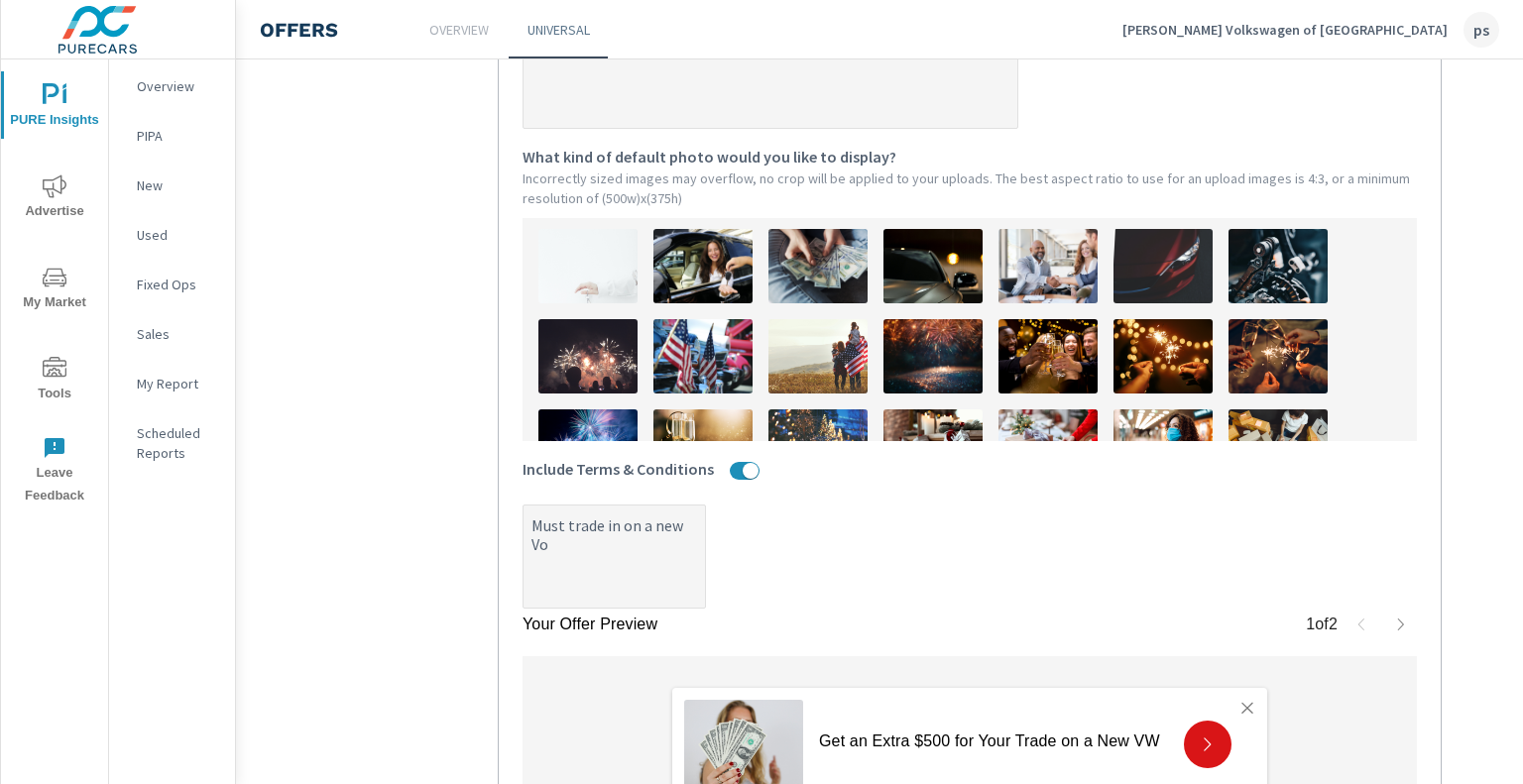 type on "x" 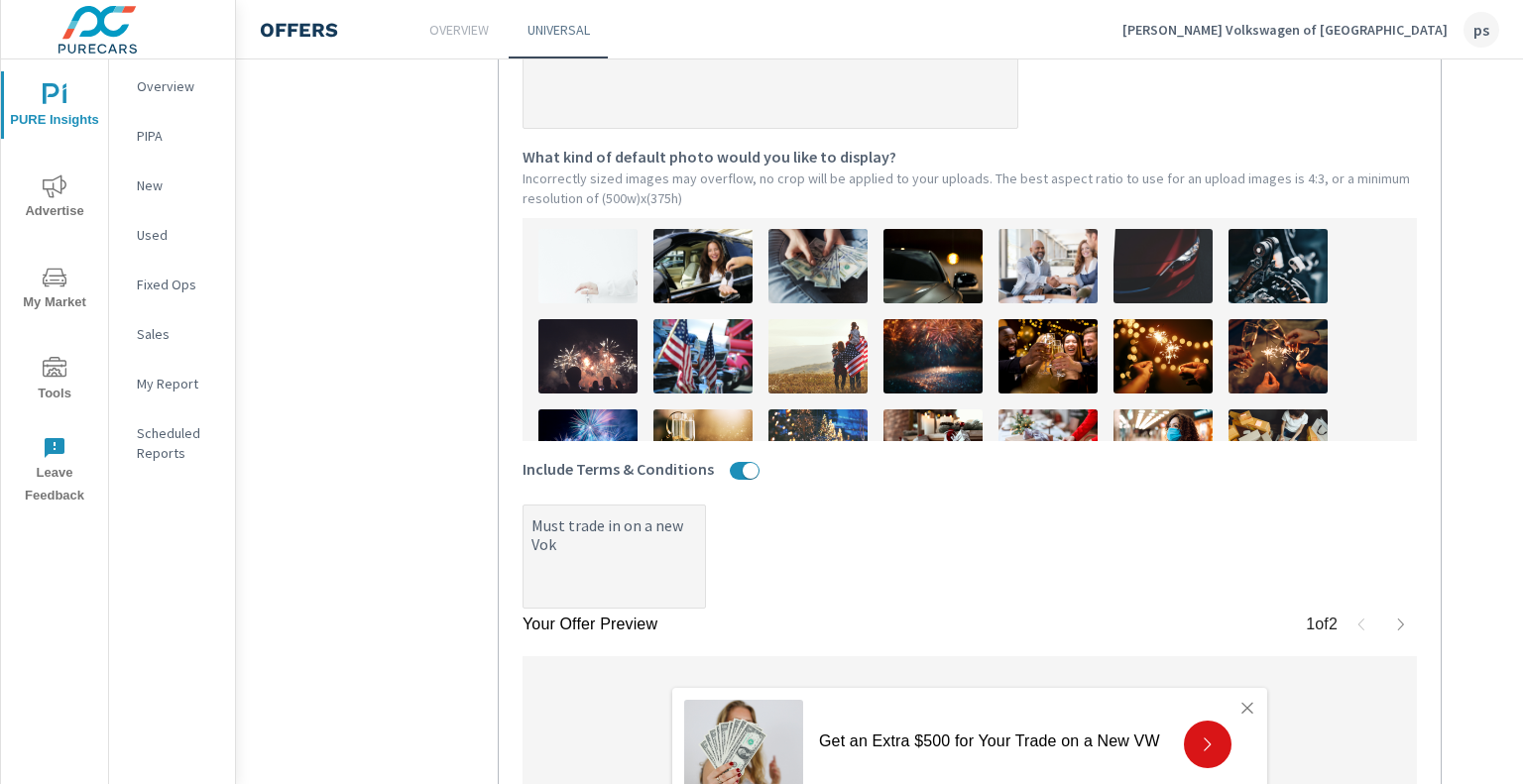 type on "x" 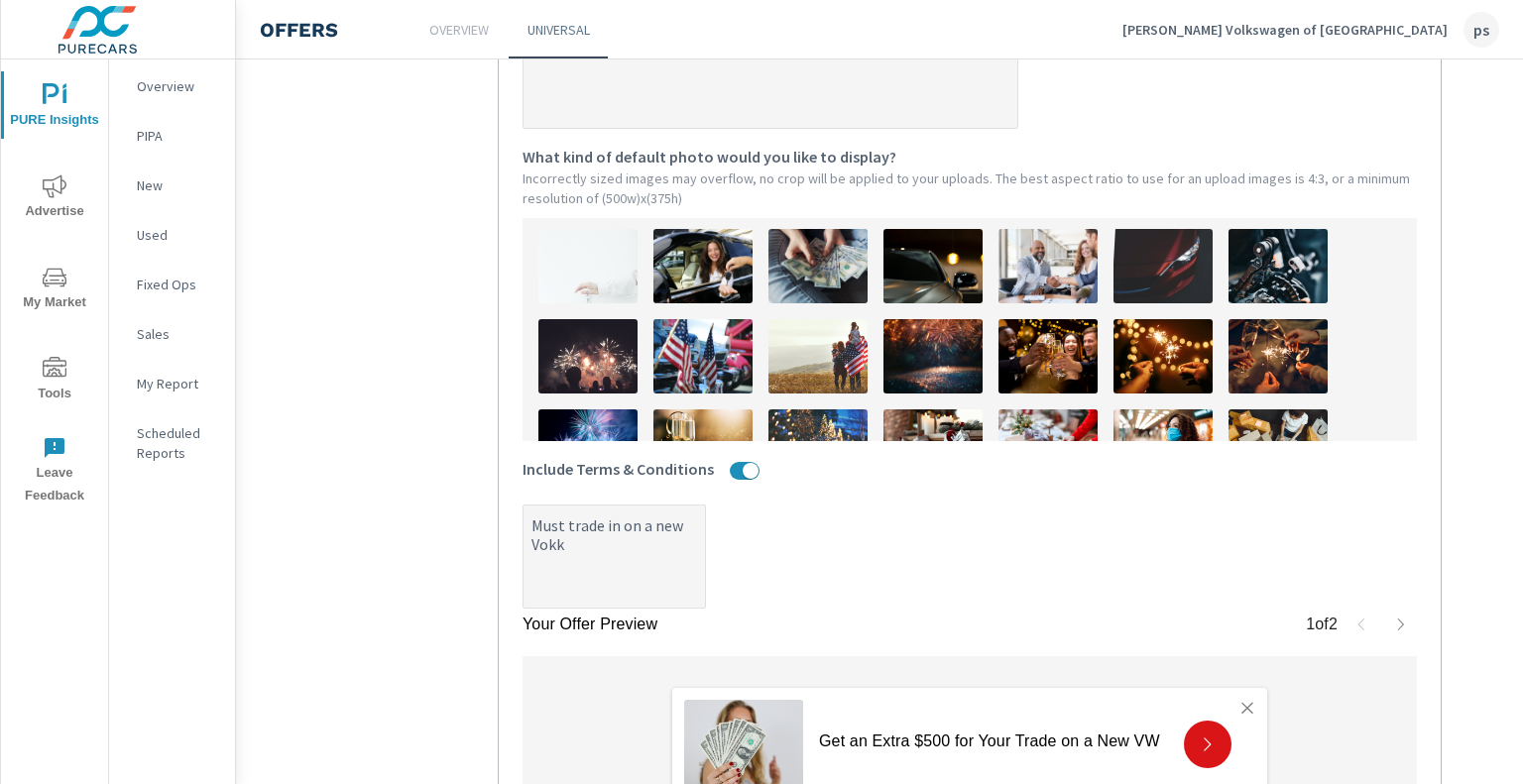 type on "x" 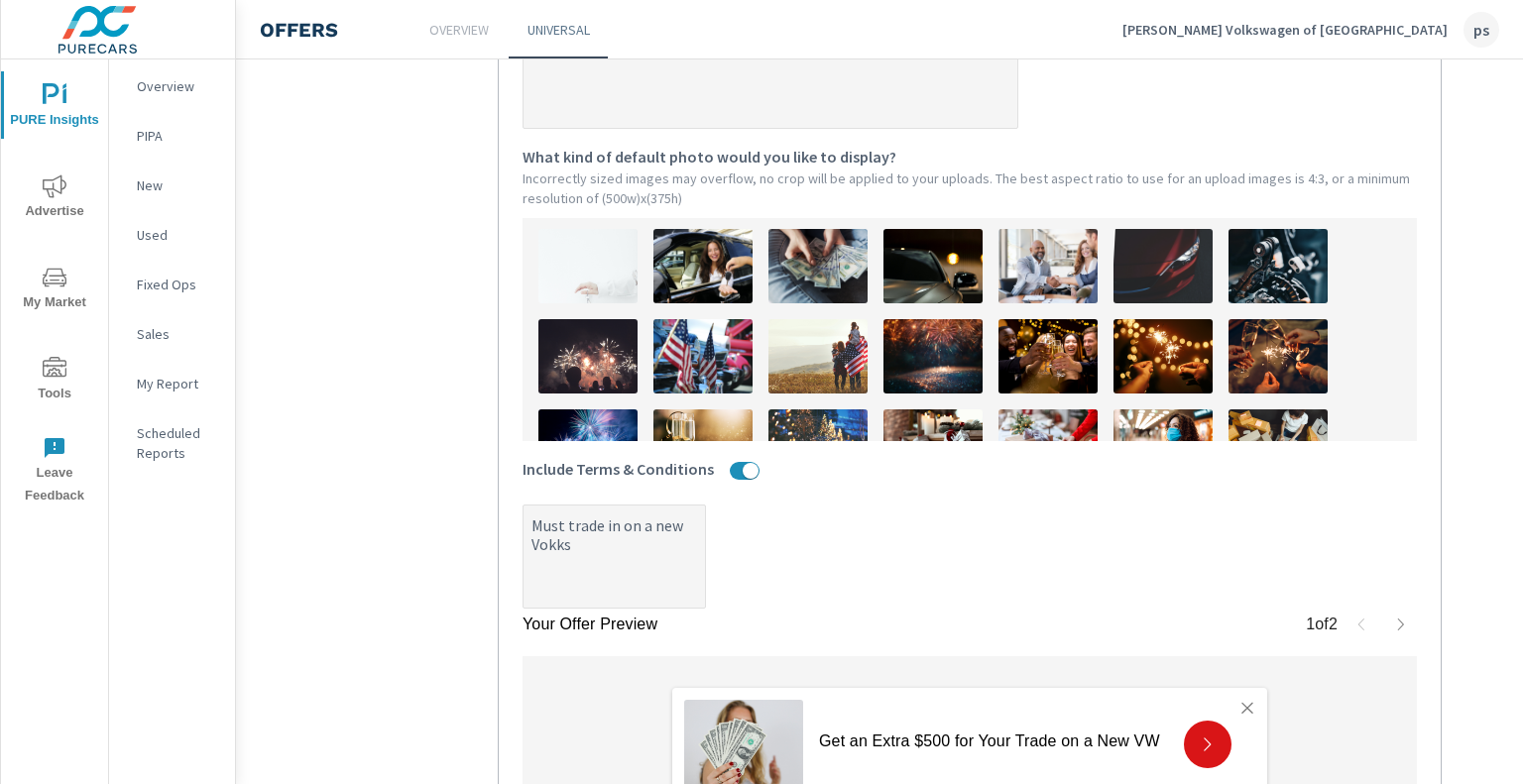 type on "x" 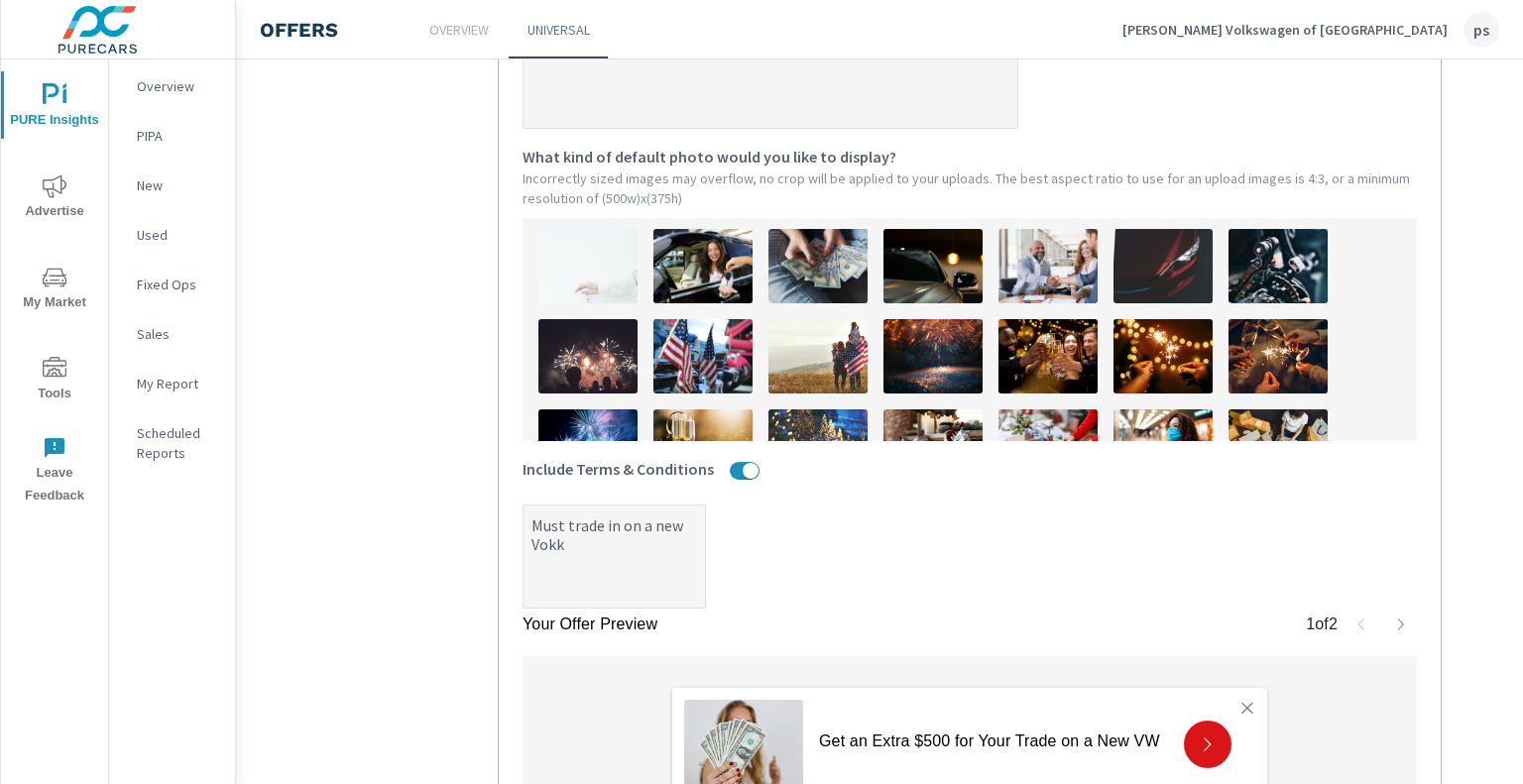 type on "x" 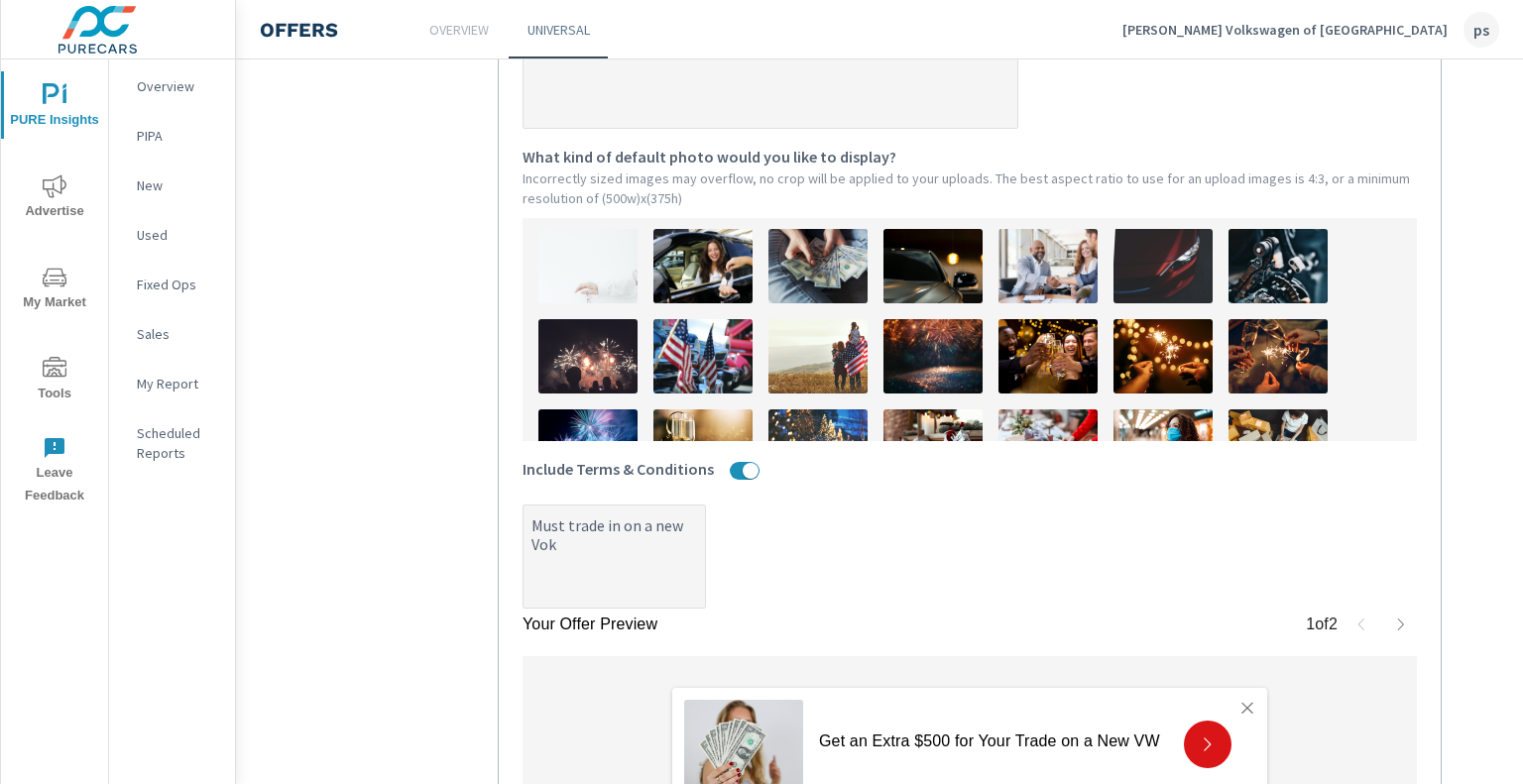 type on "x" 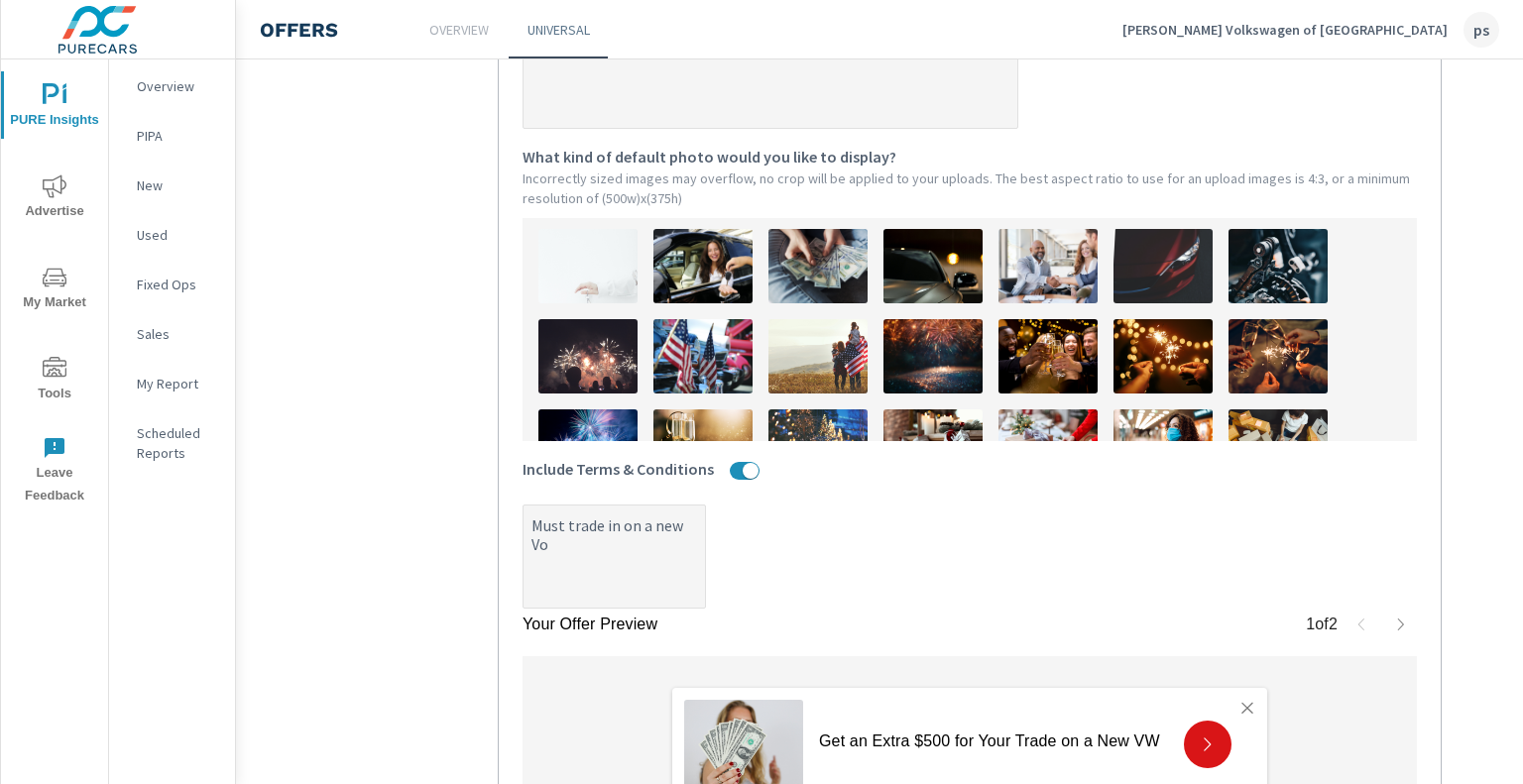 type on "x" 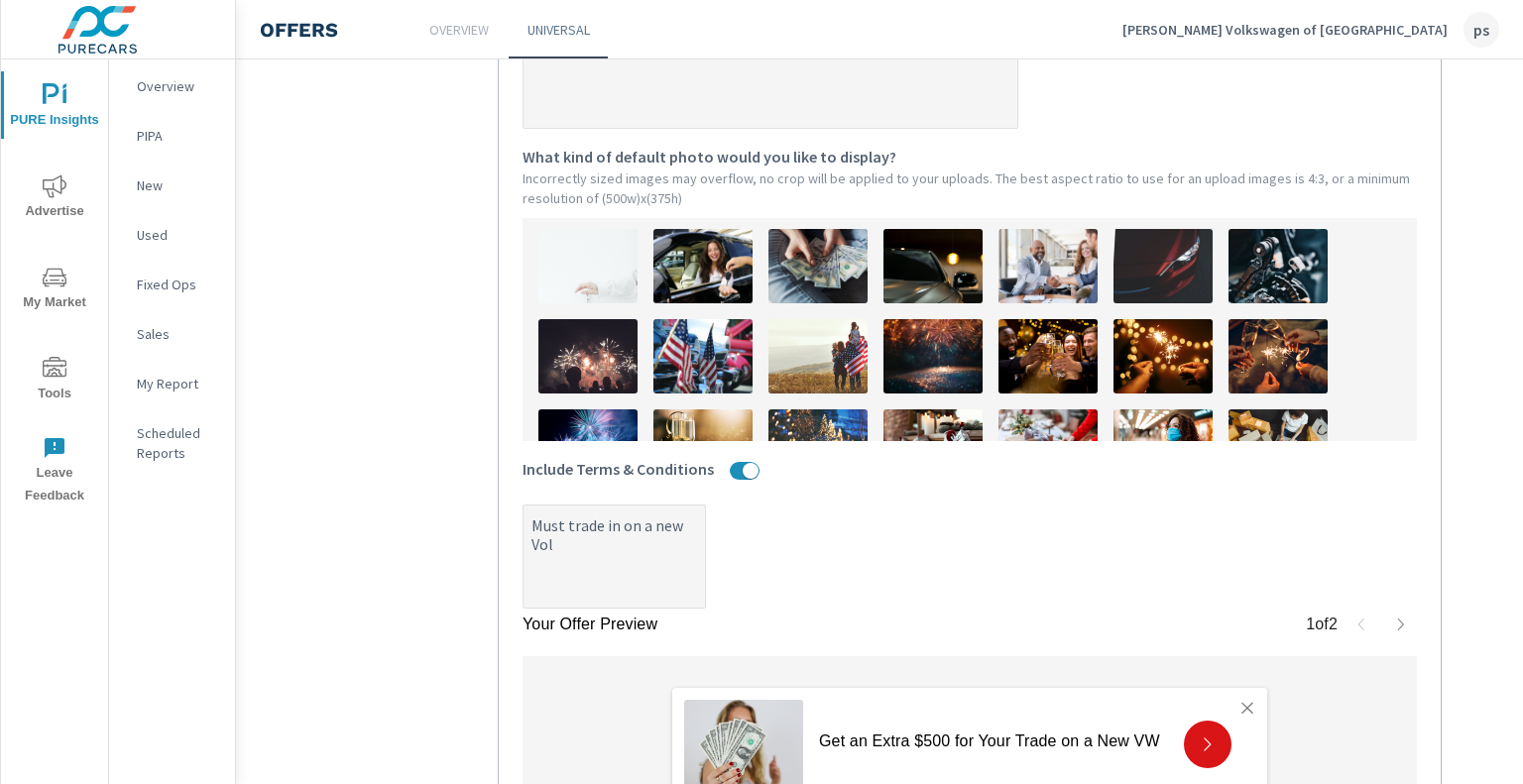 type on "x" 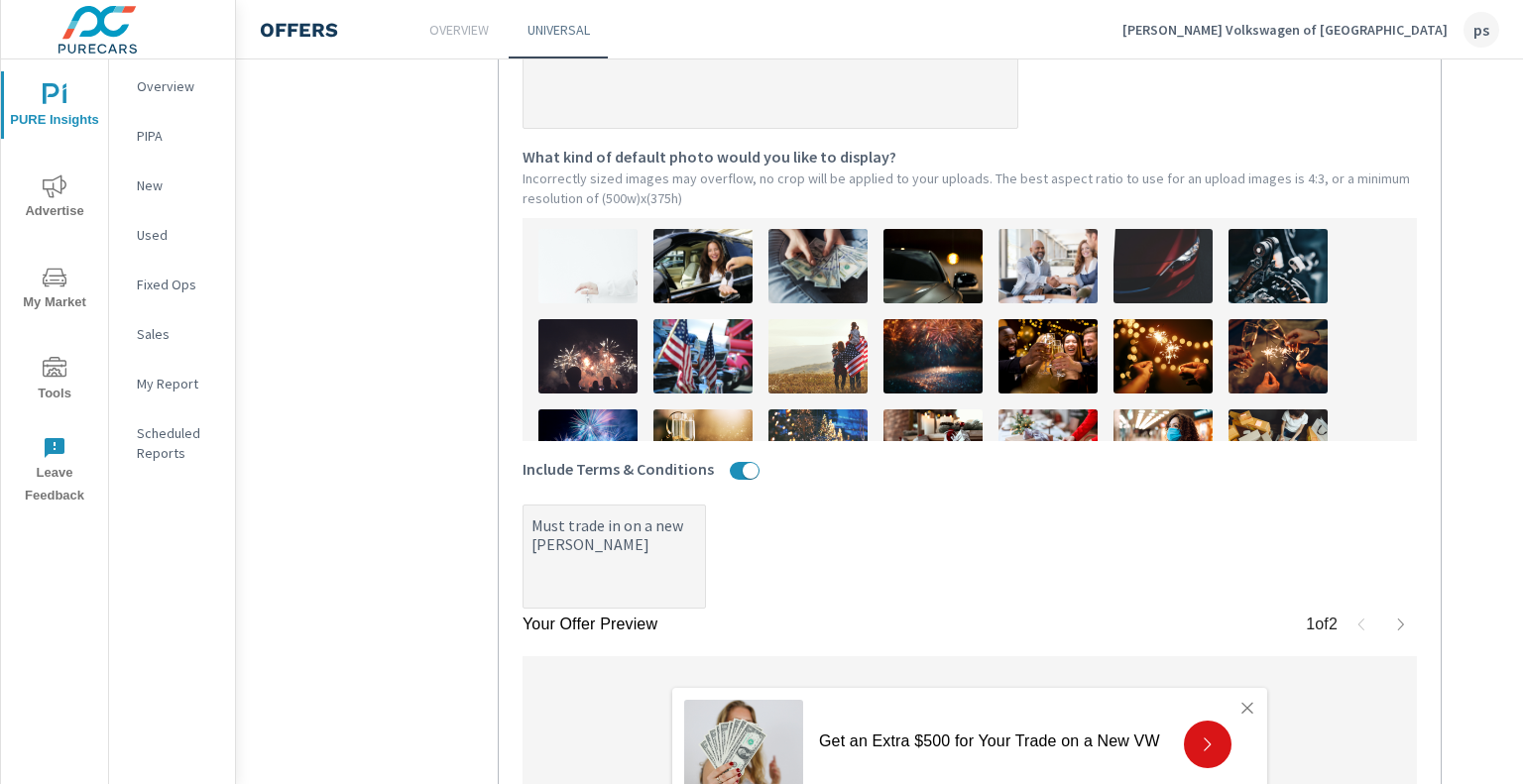 type on "x" 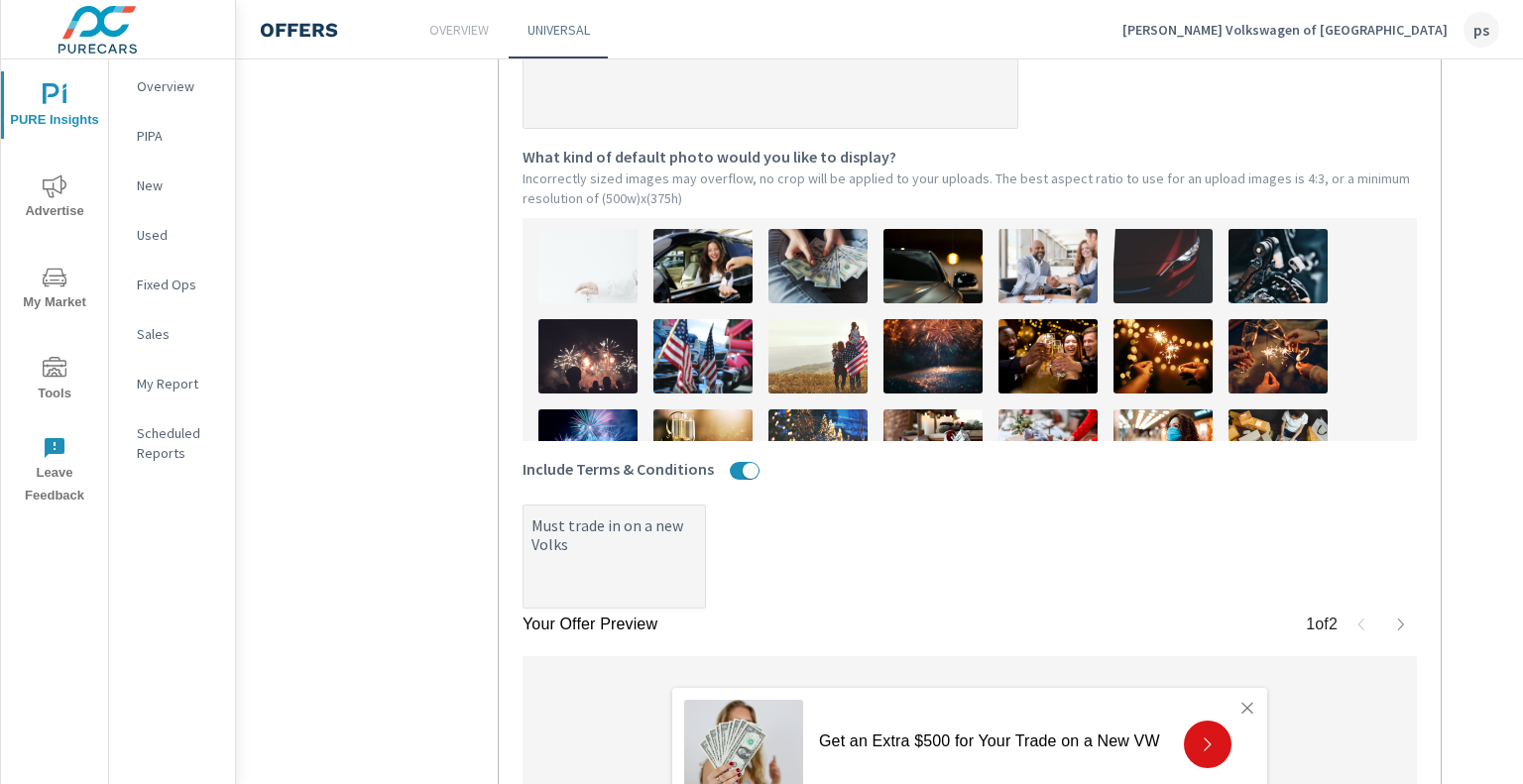 type on "x" 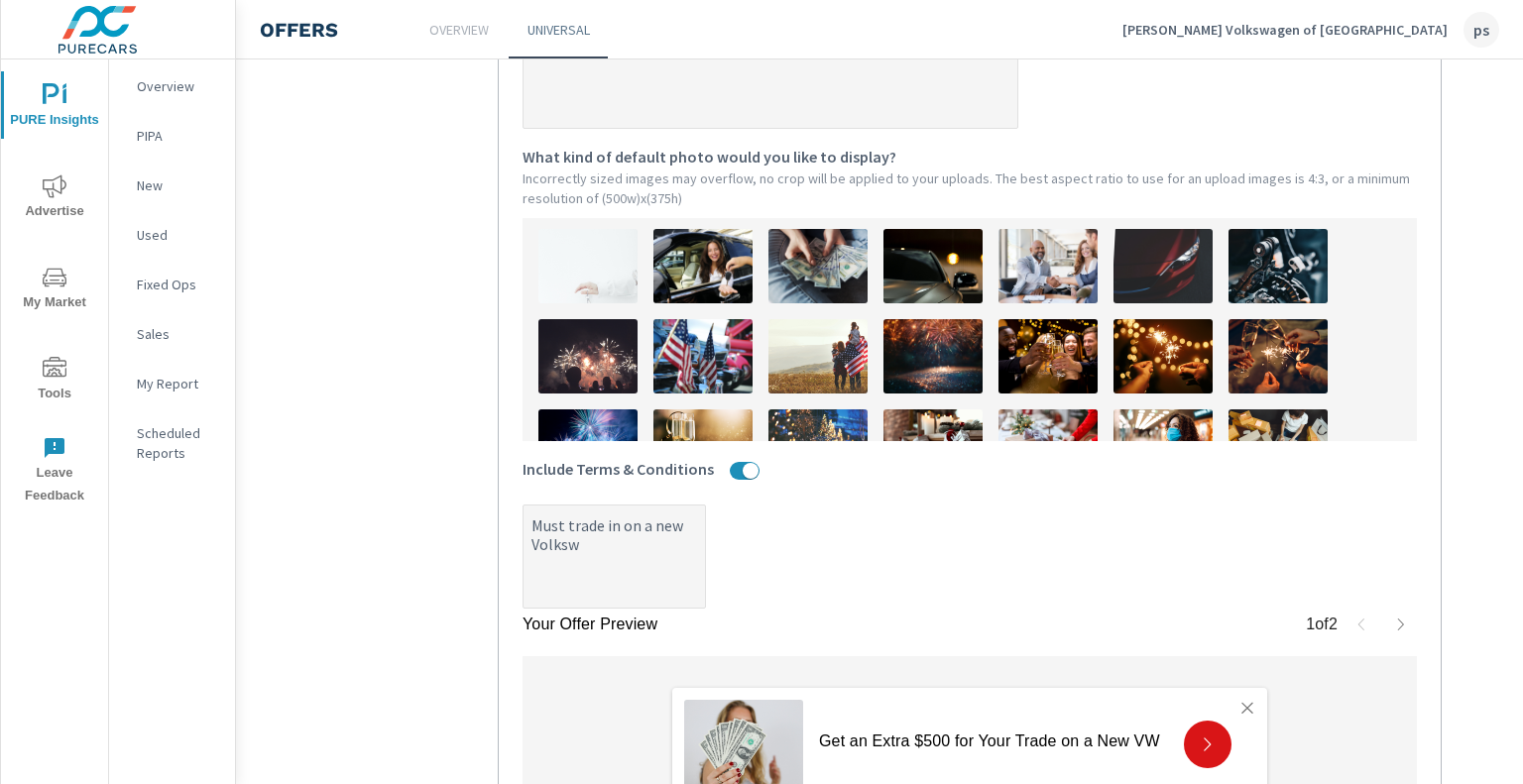type on "x" 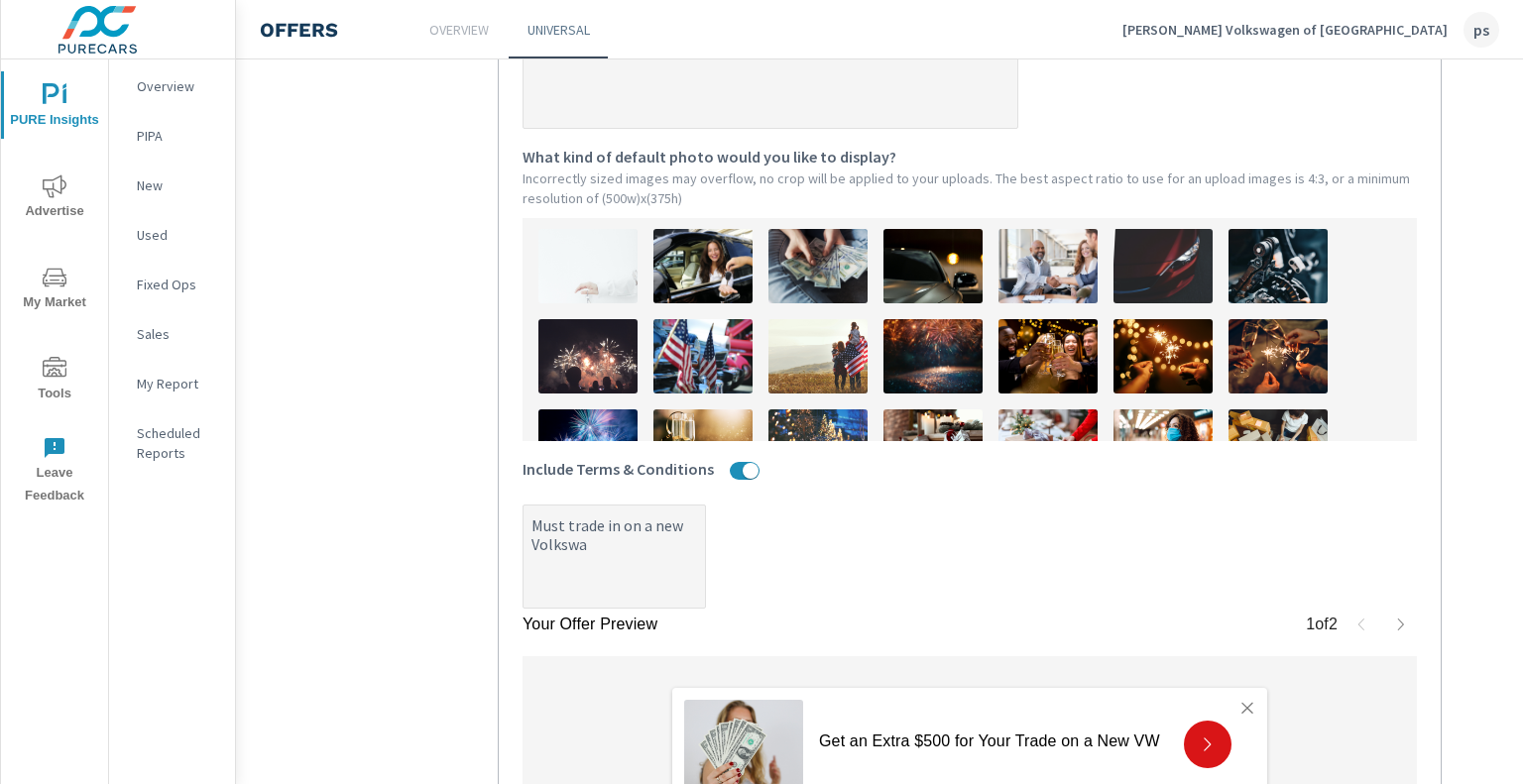 type on "x" 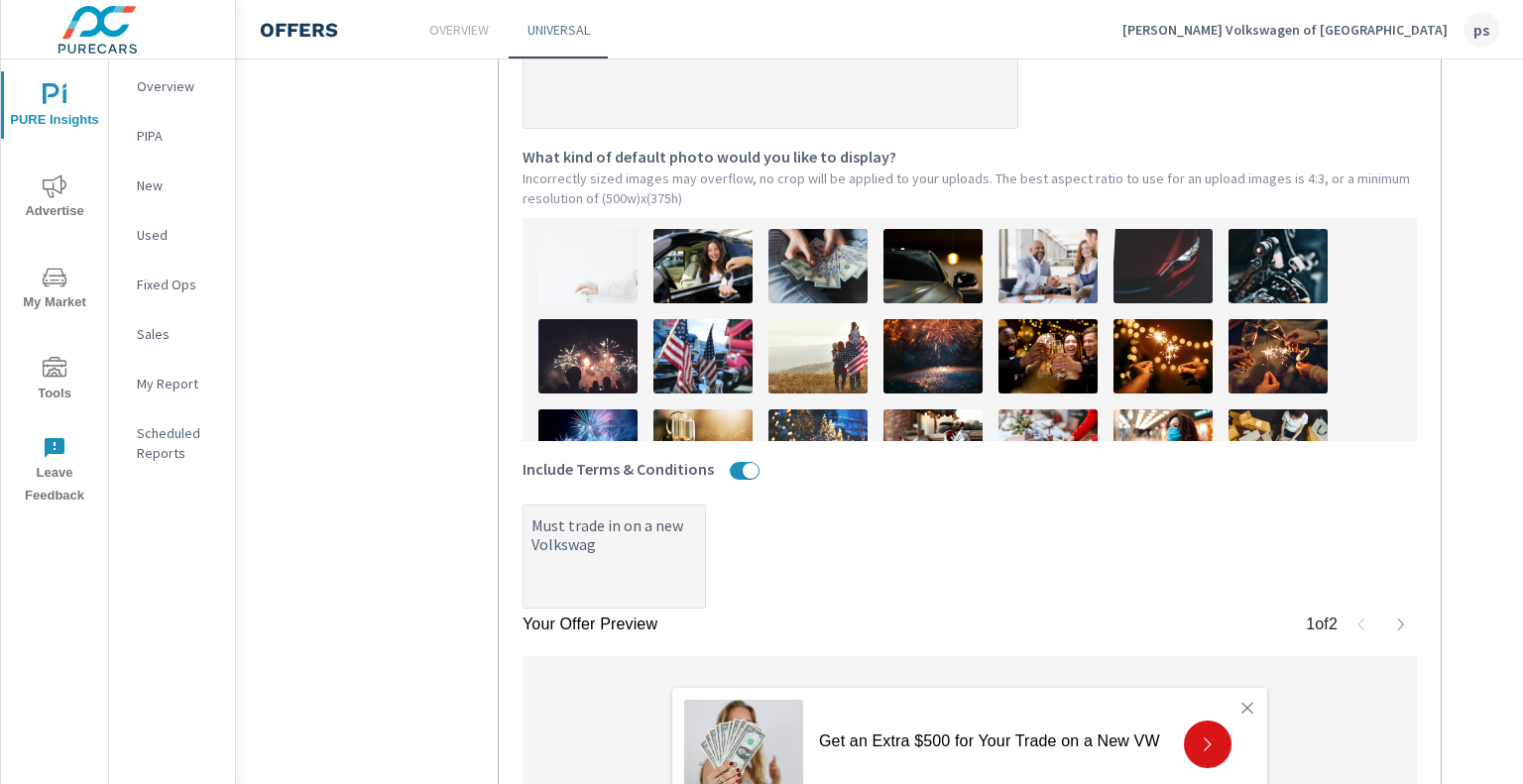 type on "x" 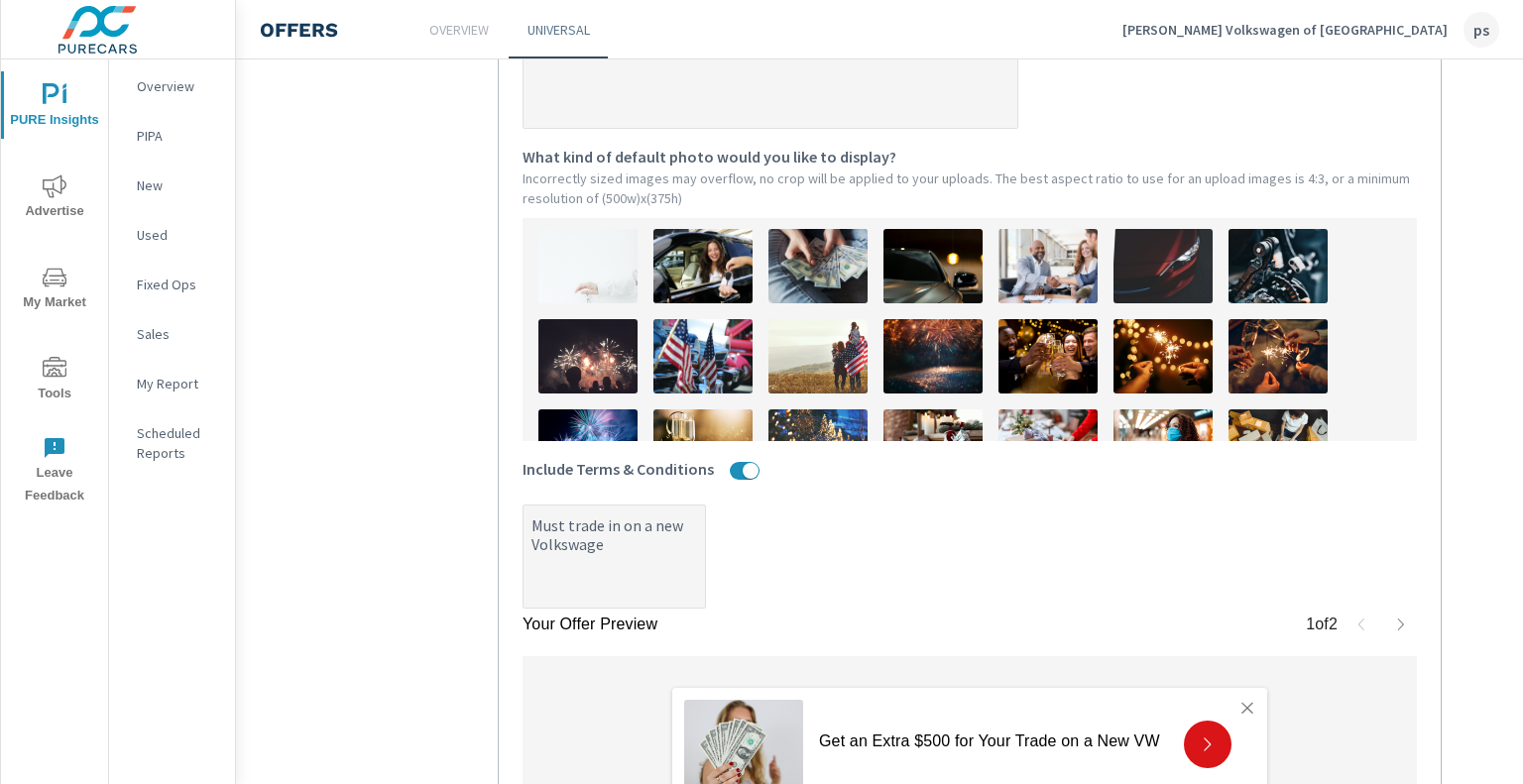 type on "x" 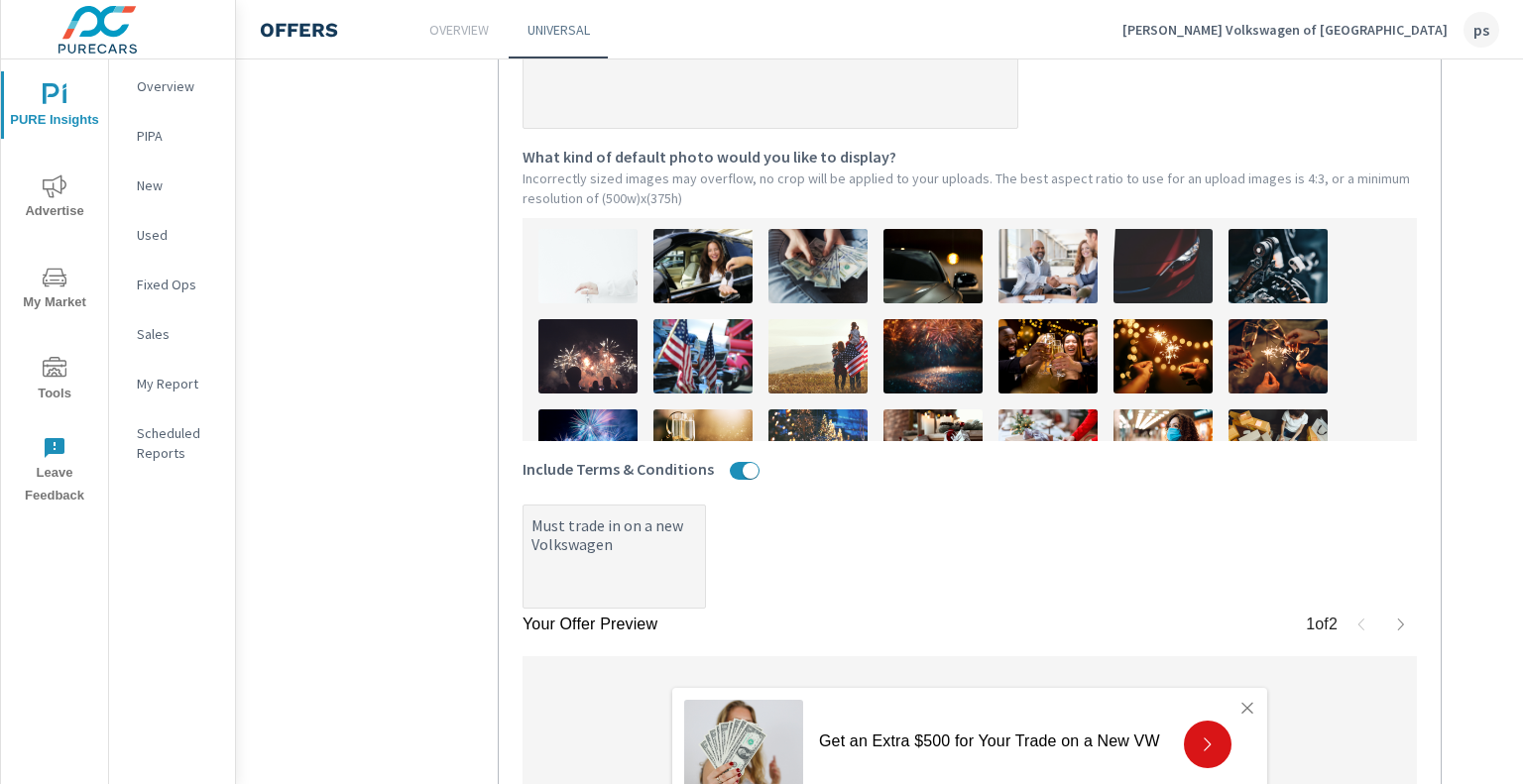 type on "x" 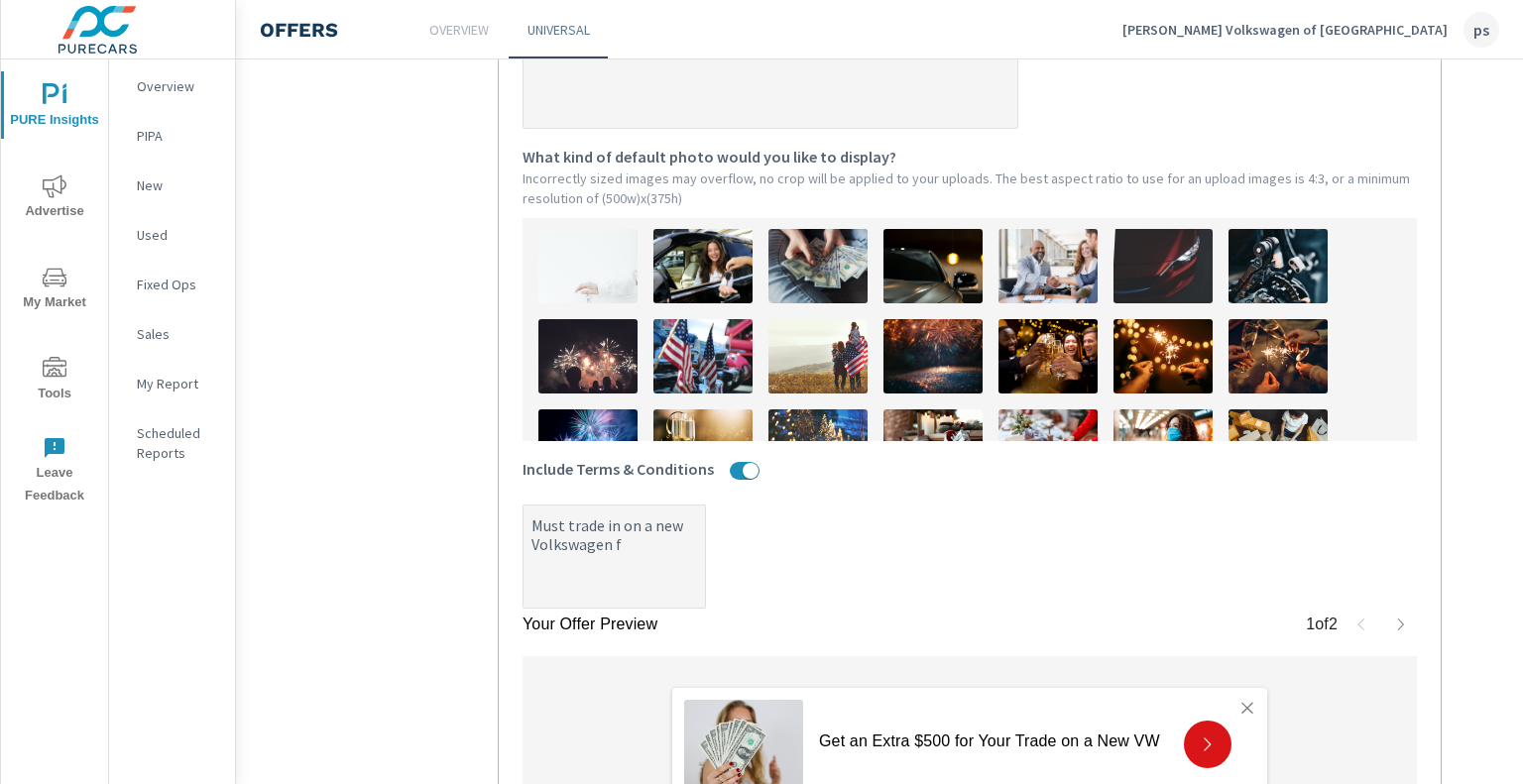type on "Must trade in on a new Volkswagen fr" 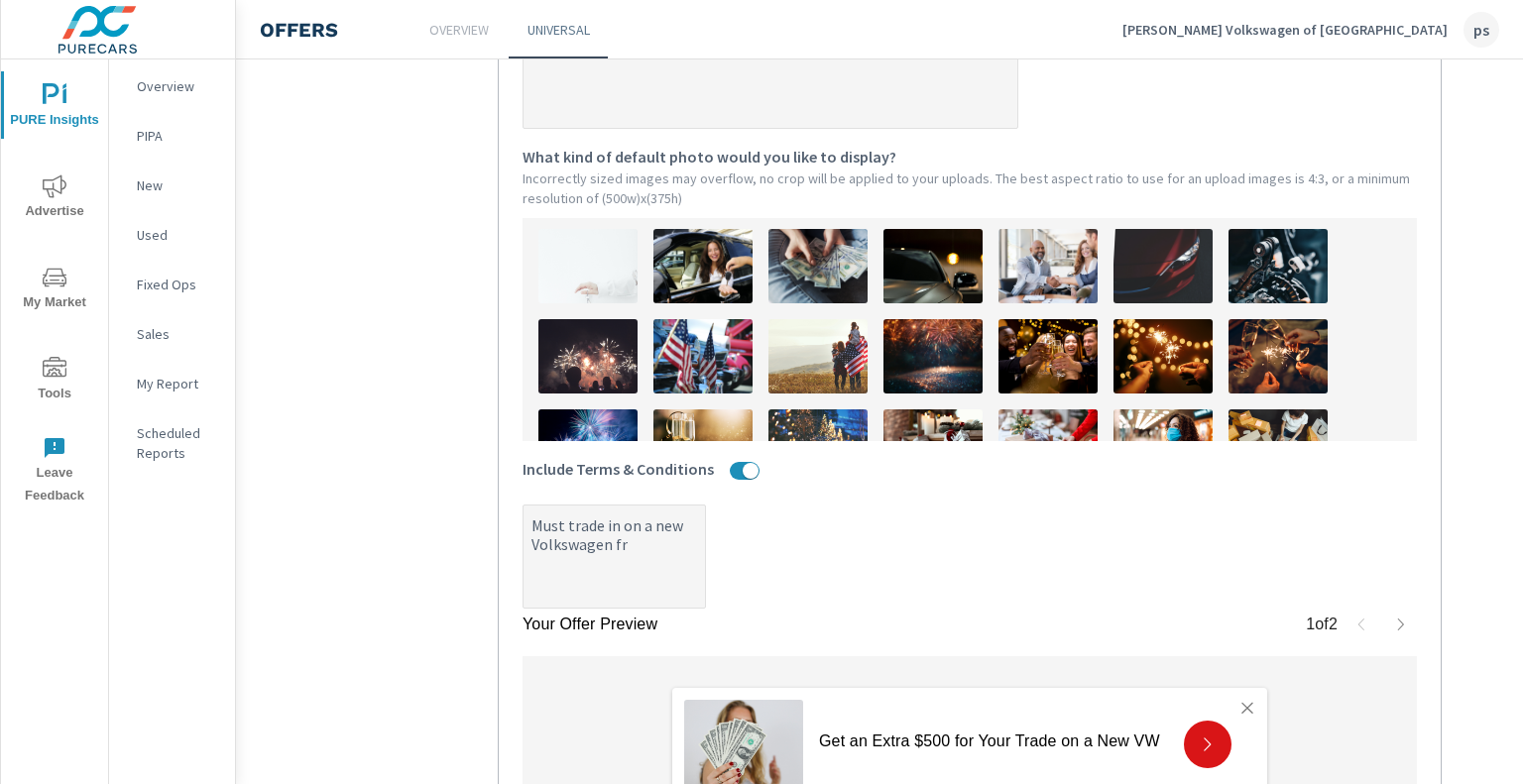type on "x" 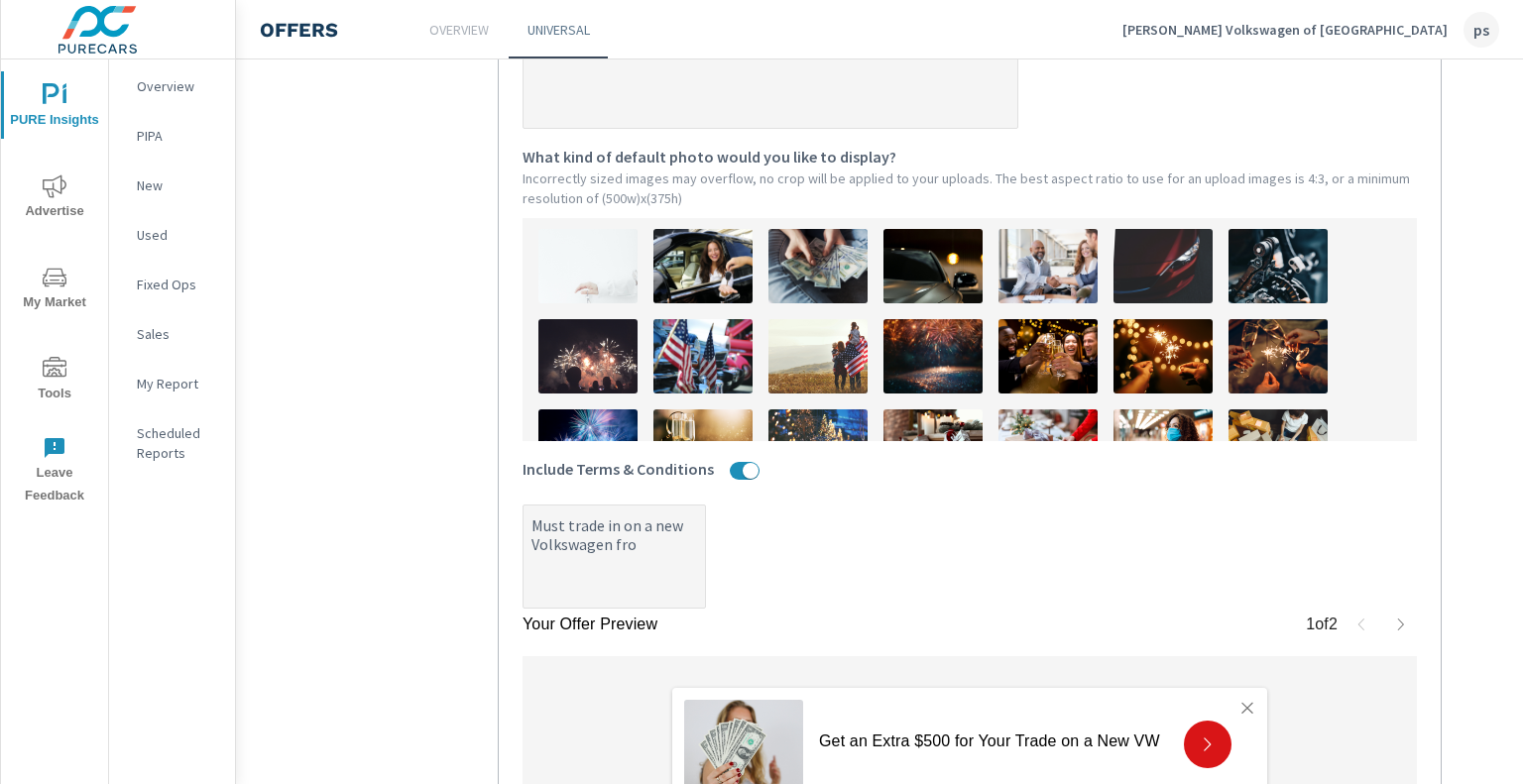 type on "x" 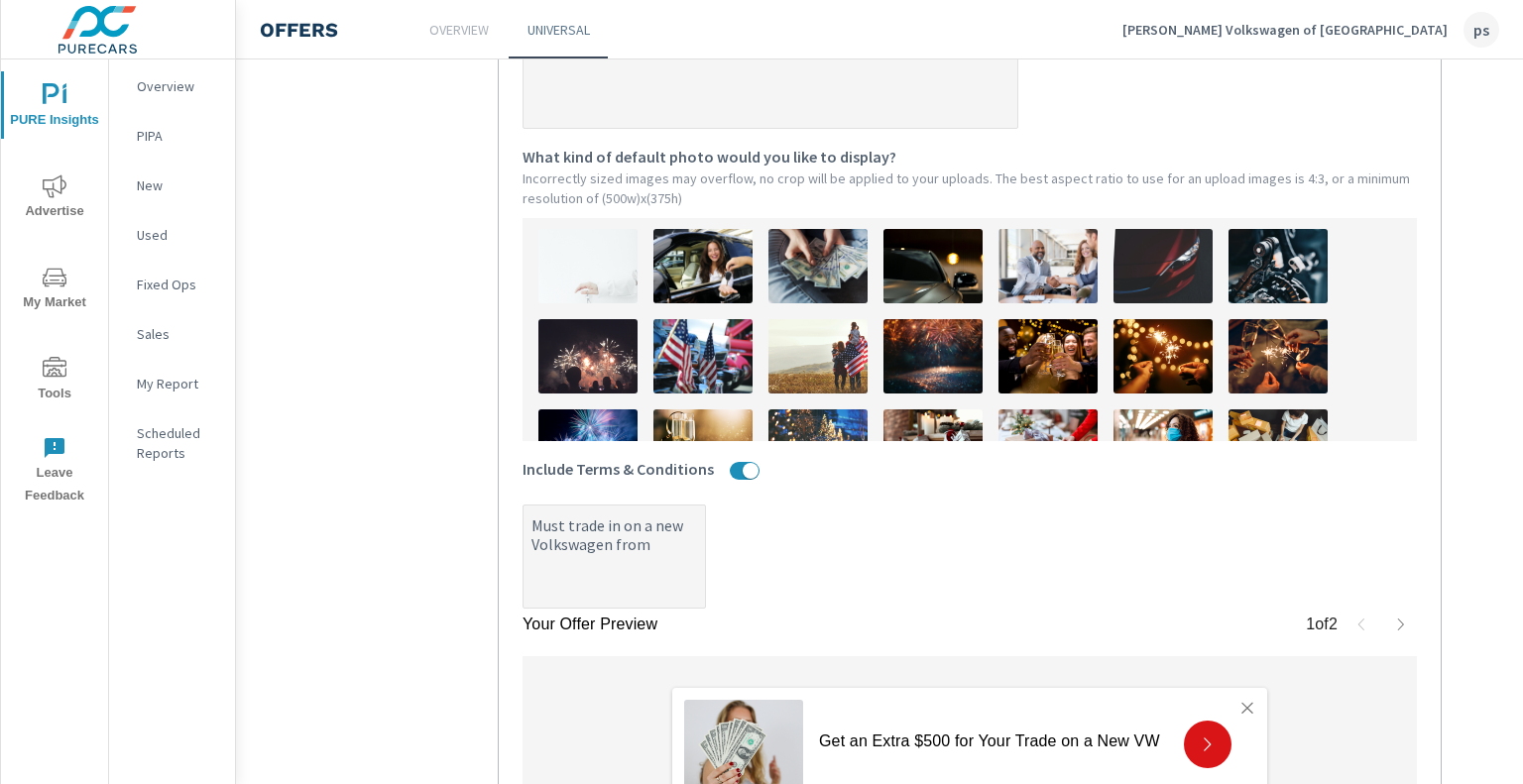 type on "Must trade in on a new Volkswagen from" 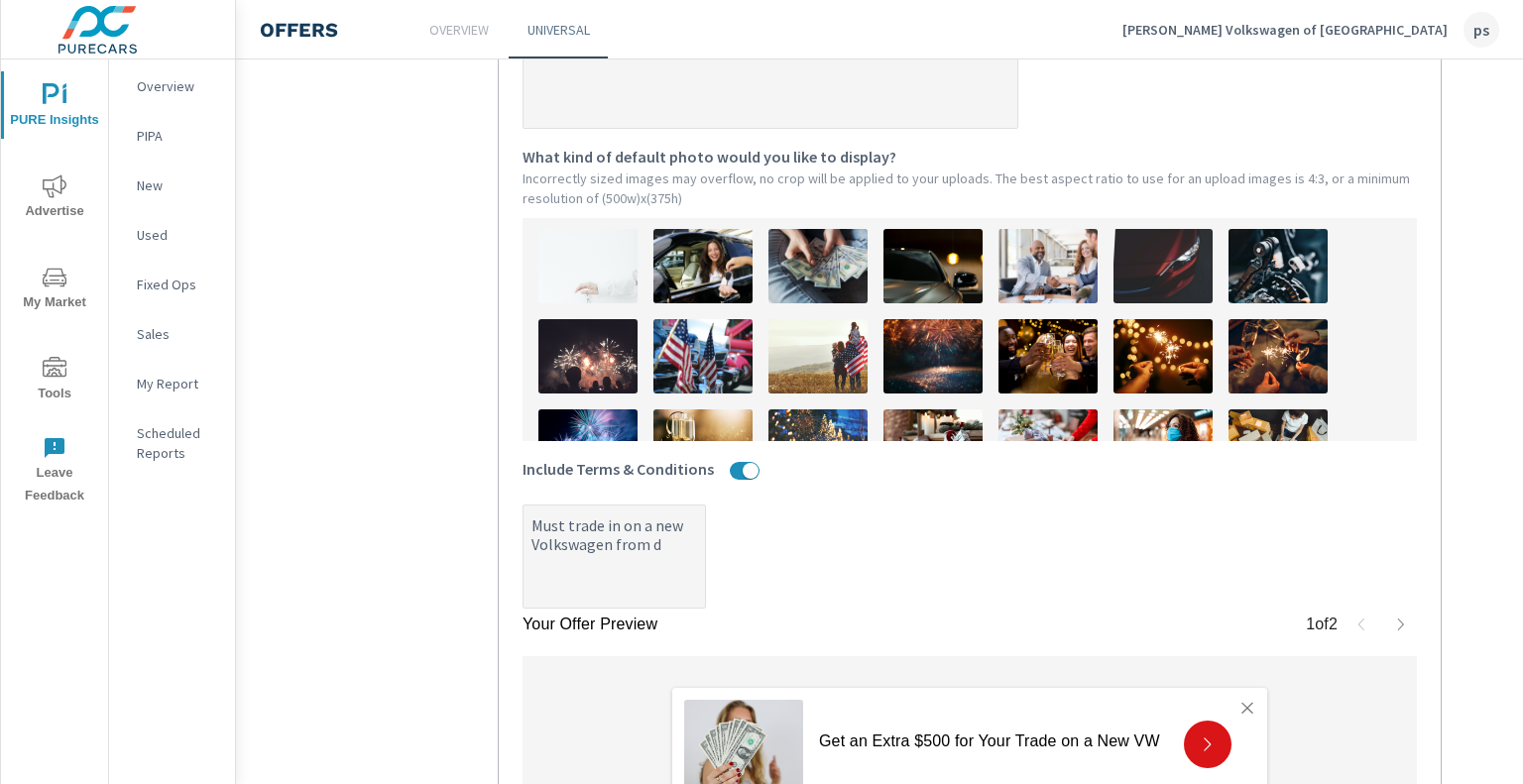 type on "x" 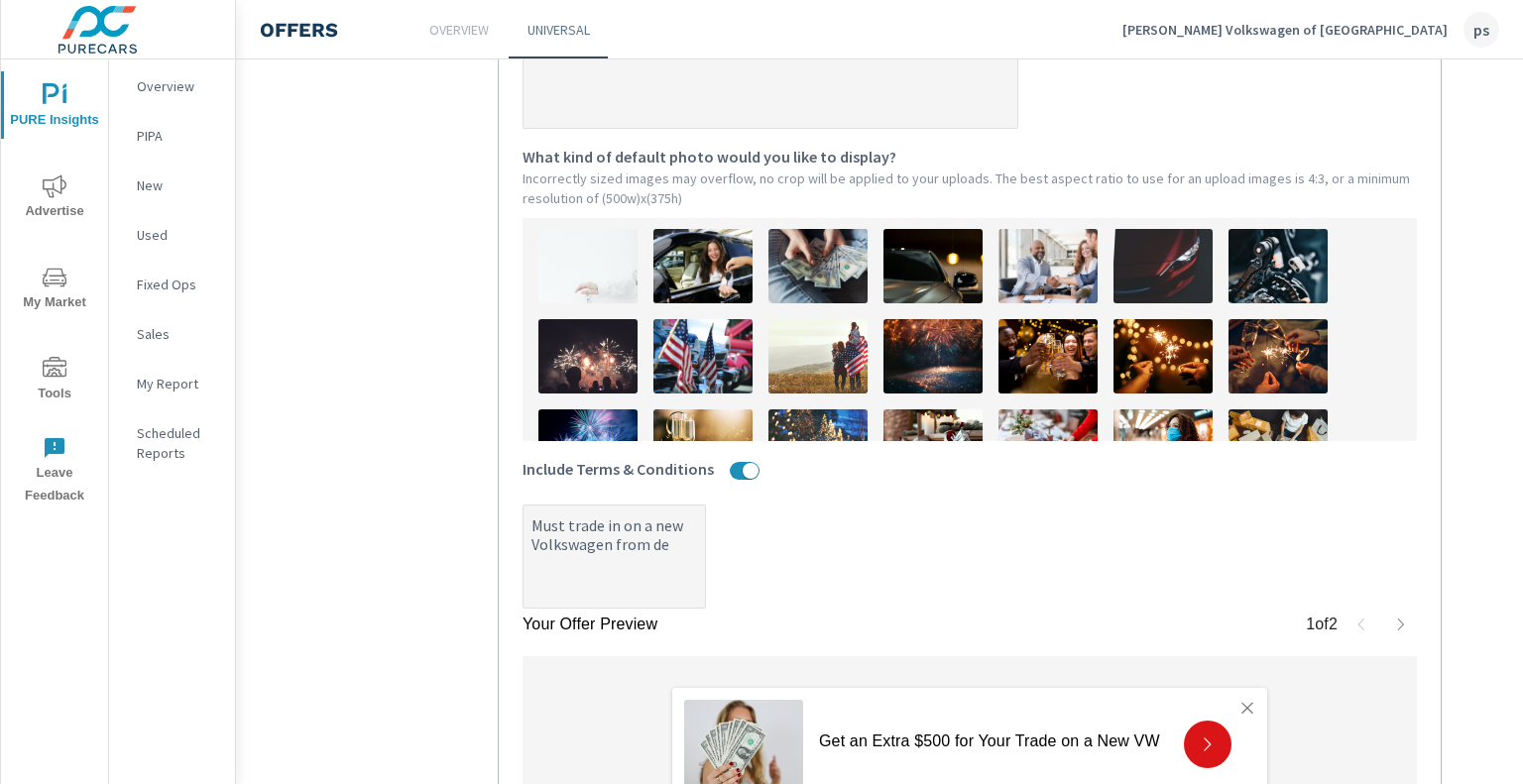 type on "x" 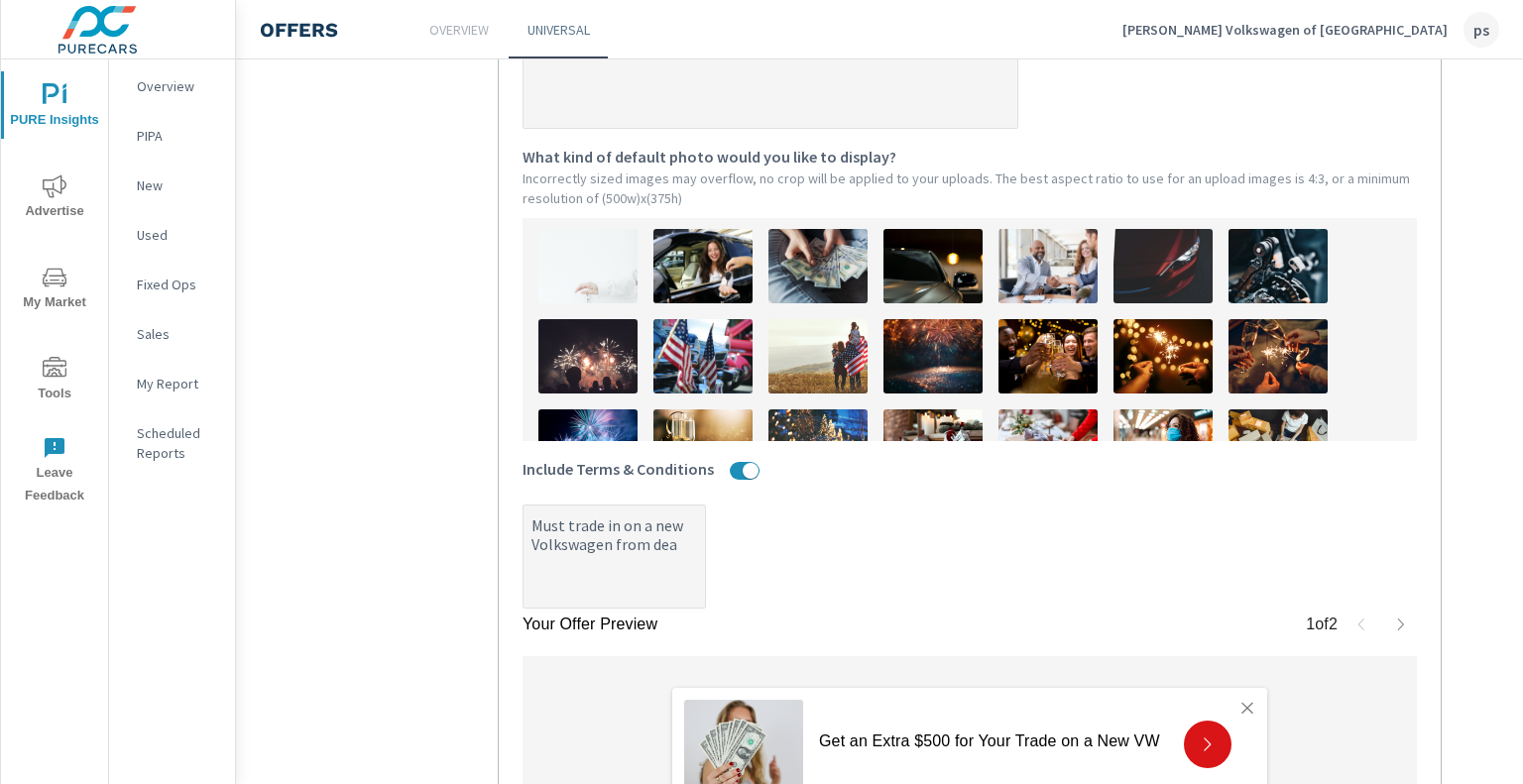 type on "x" 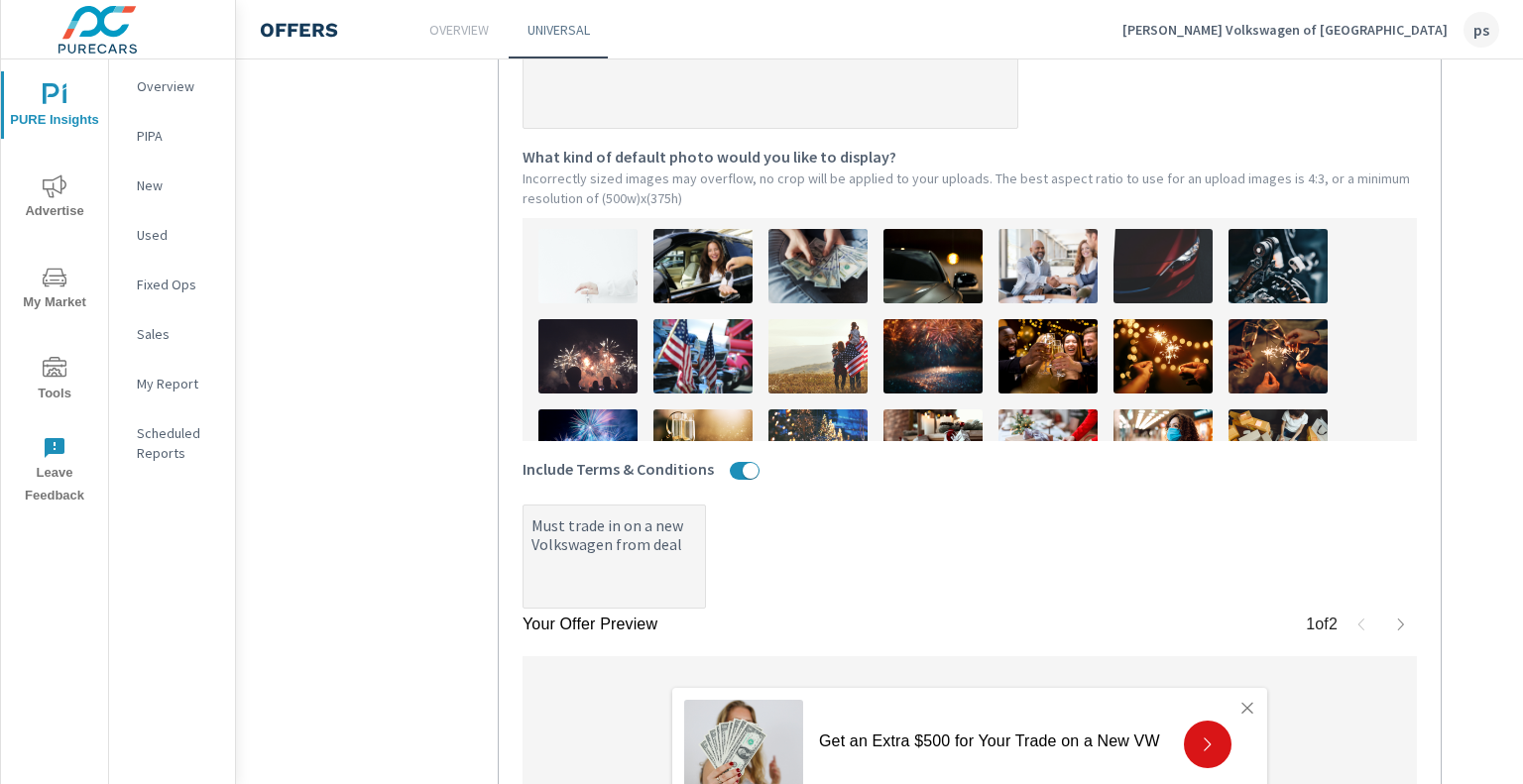type on "Must trade in on a new Volkswagen from deale" 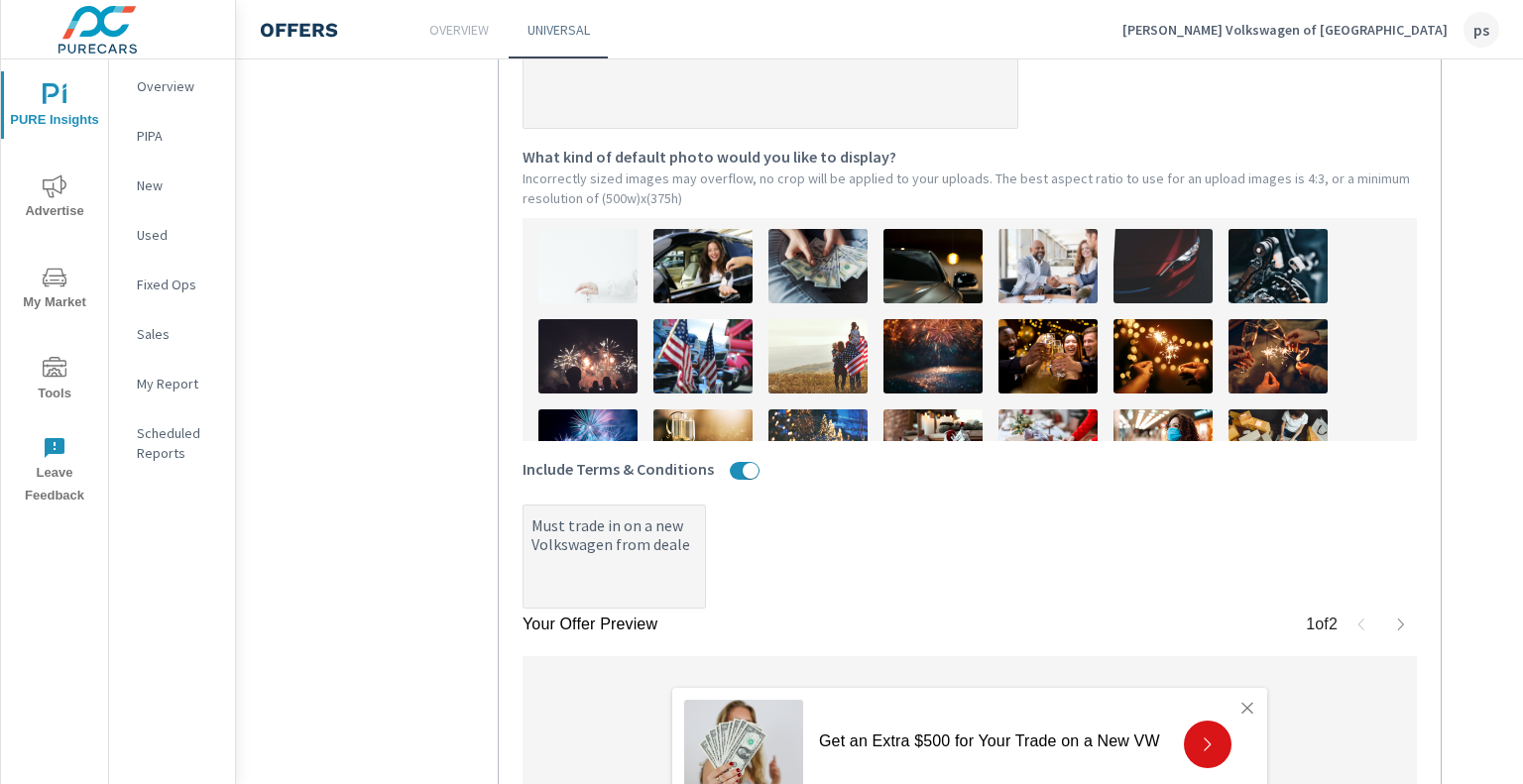 type on "x" 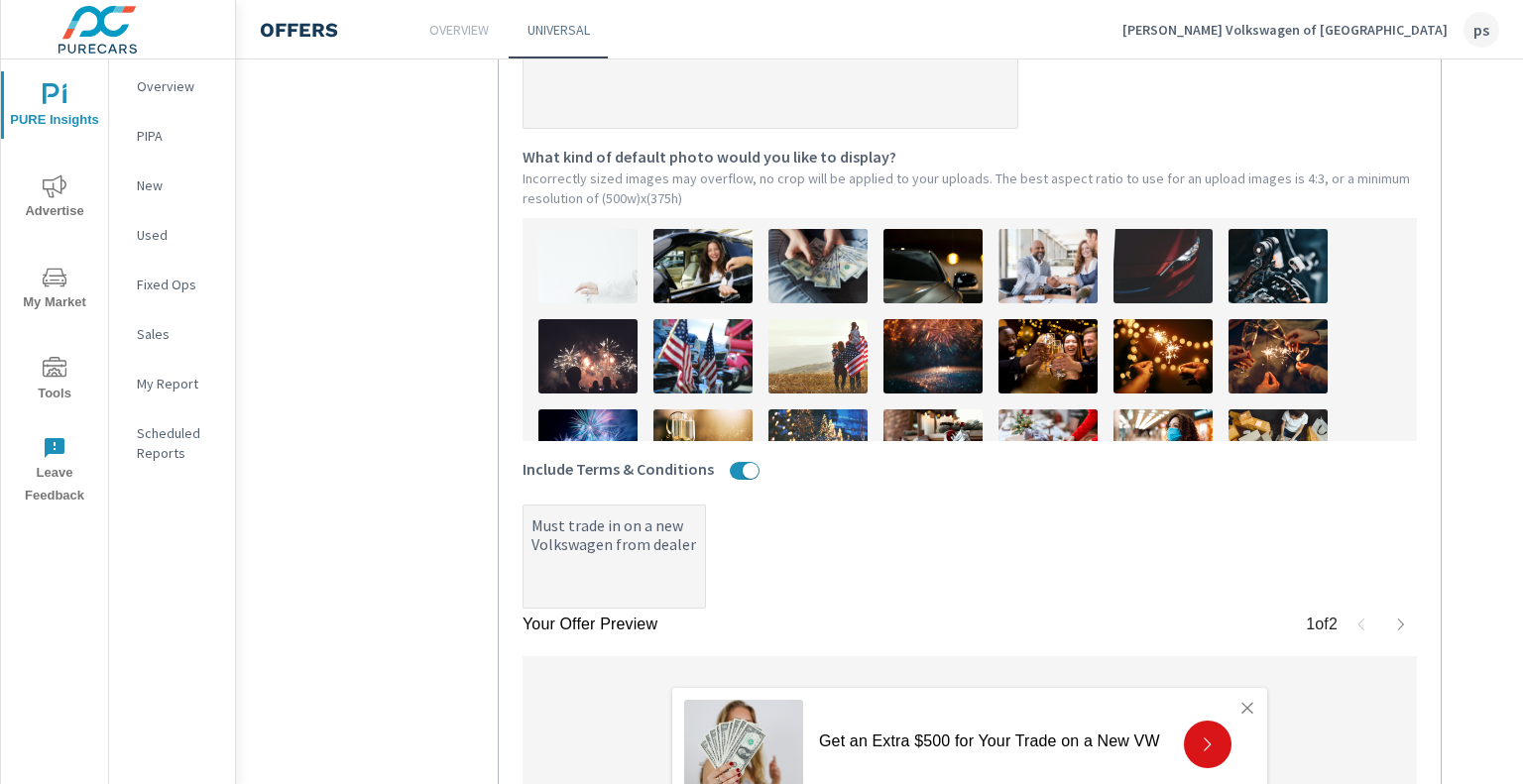 type on "Must trade in on a new Volkswagen from dealer" 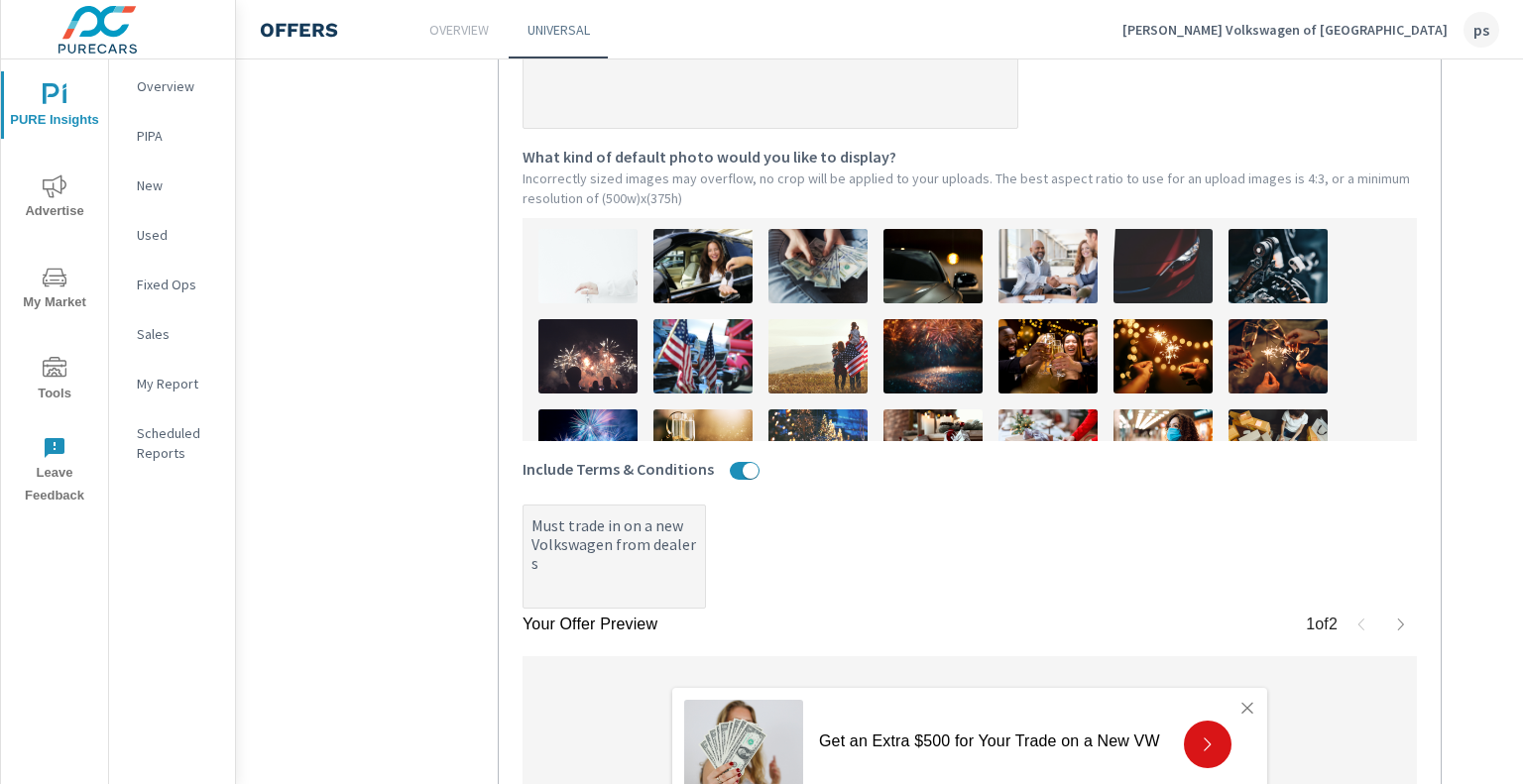 type on "x" 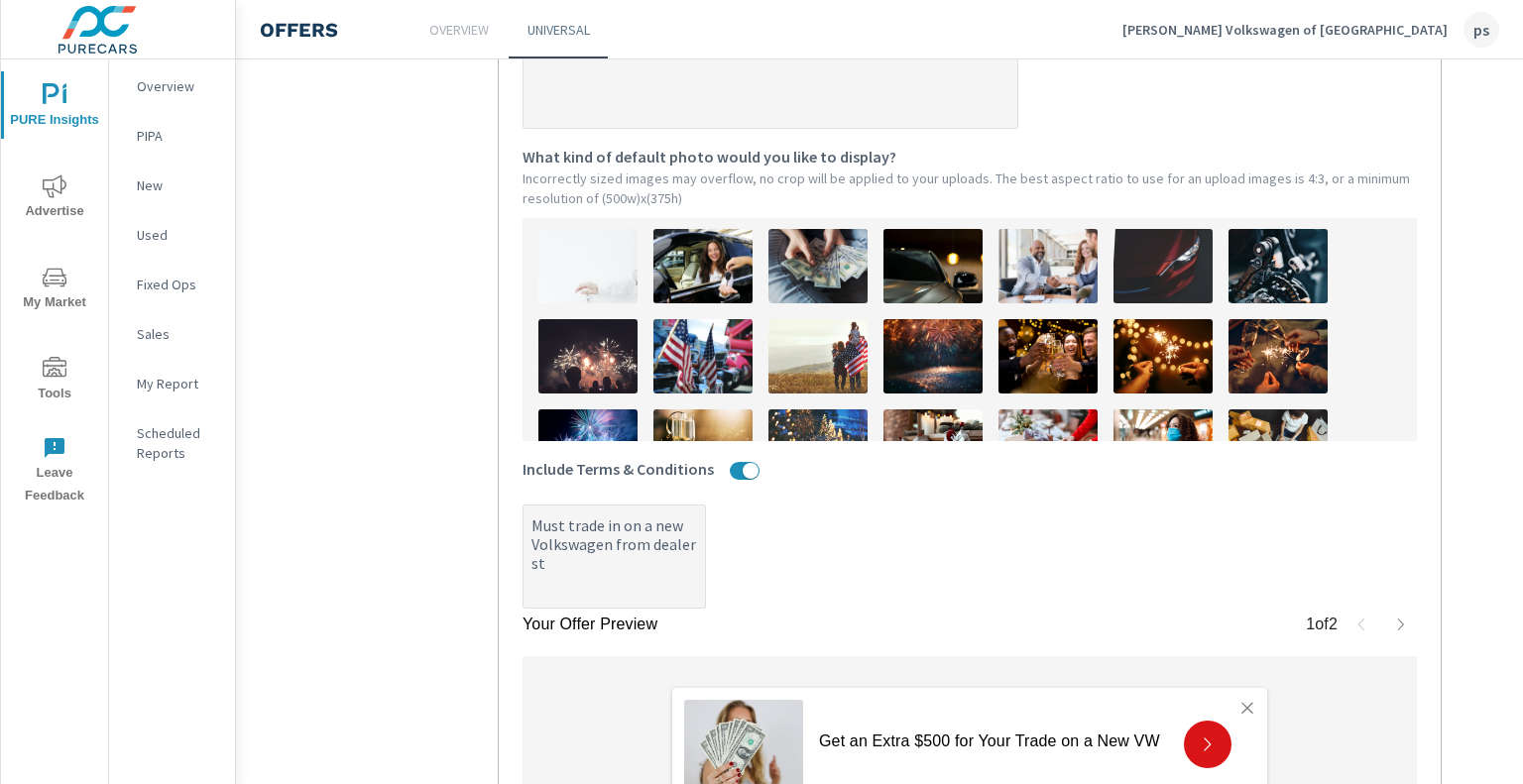 type on "x" 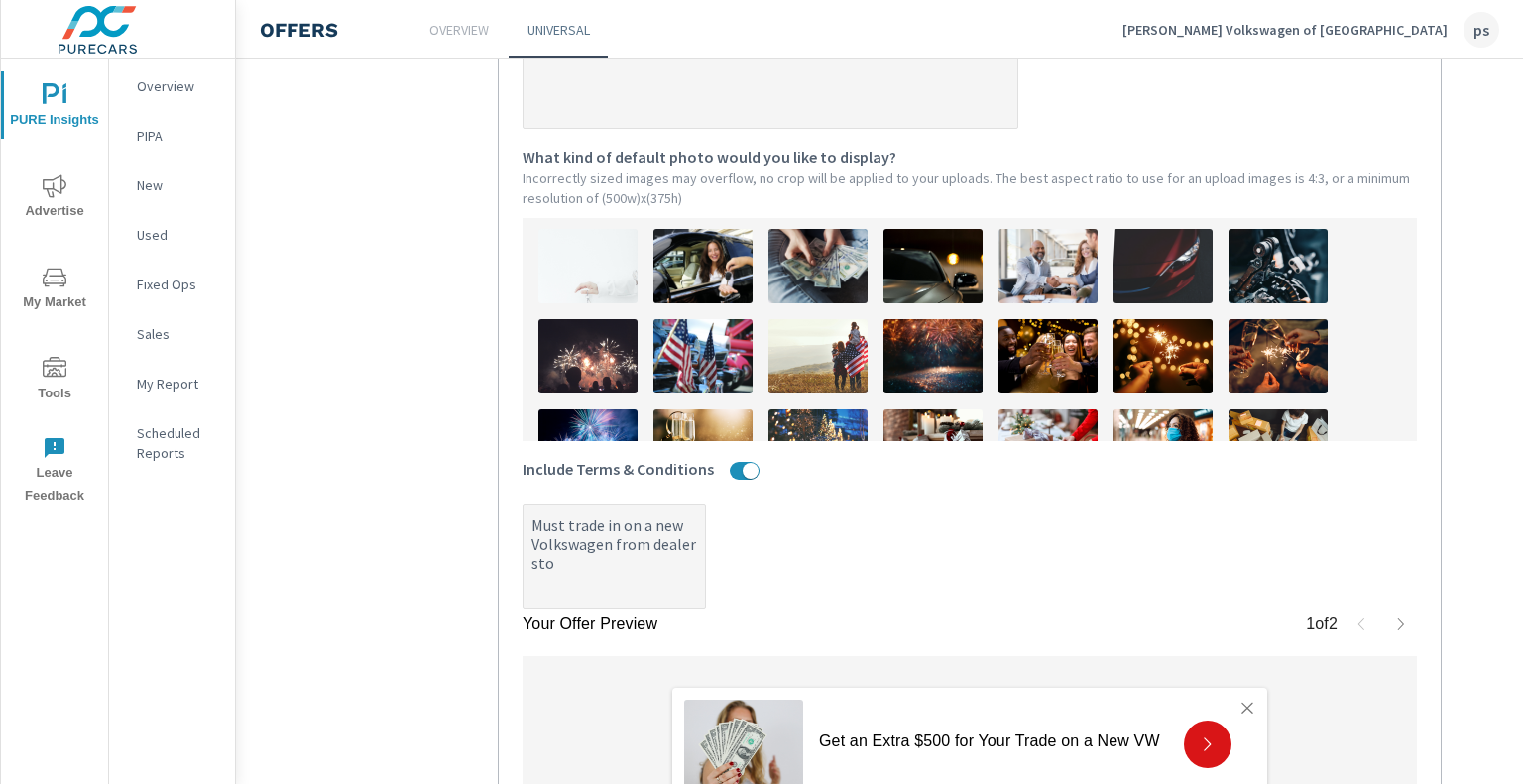 type on "Must trade in on a new Volkswagen from dealer stoc" 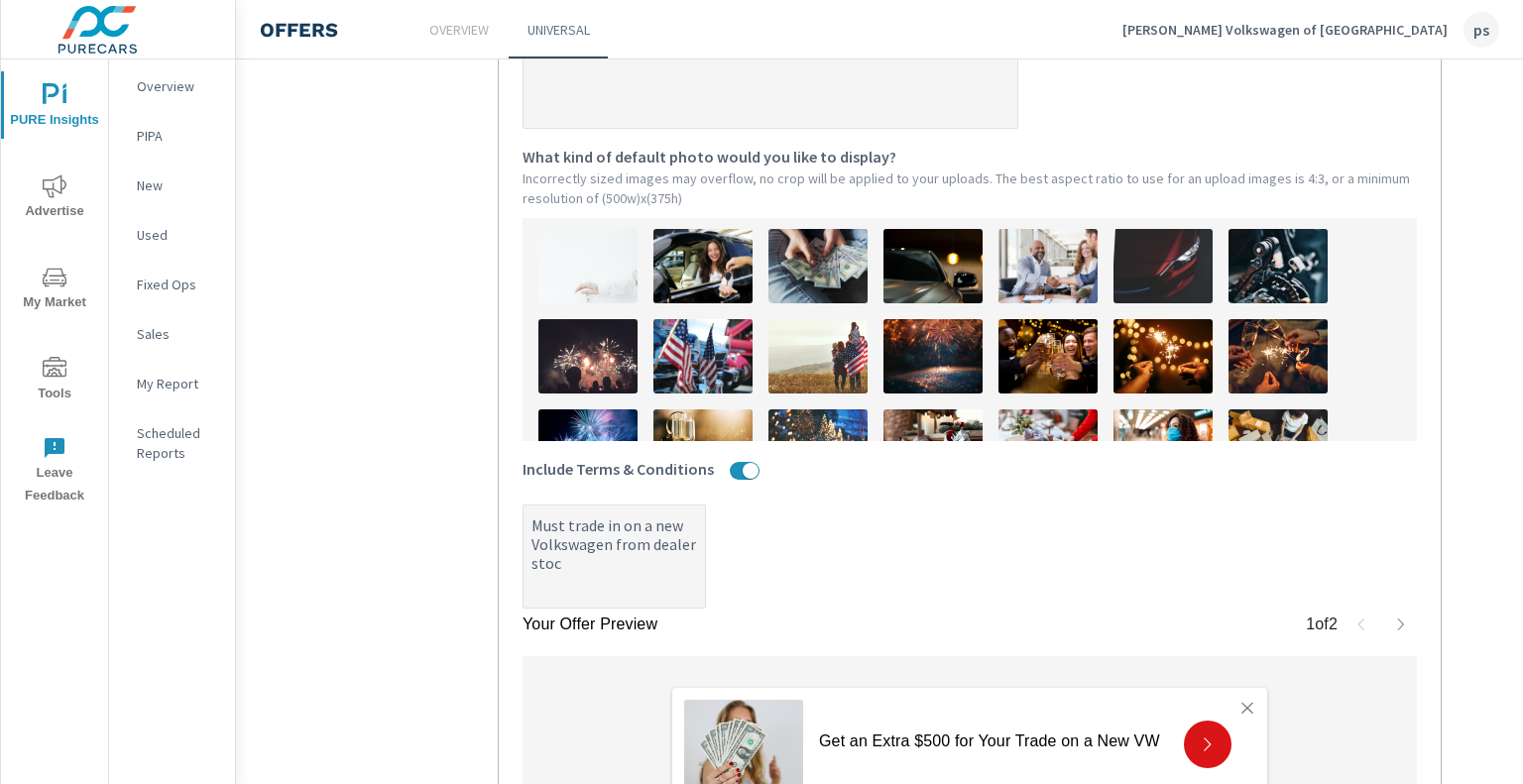 type on "x" 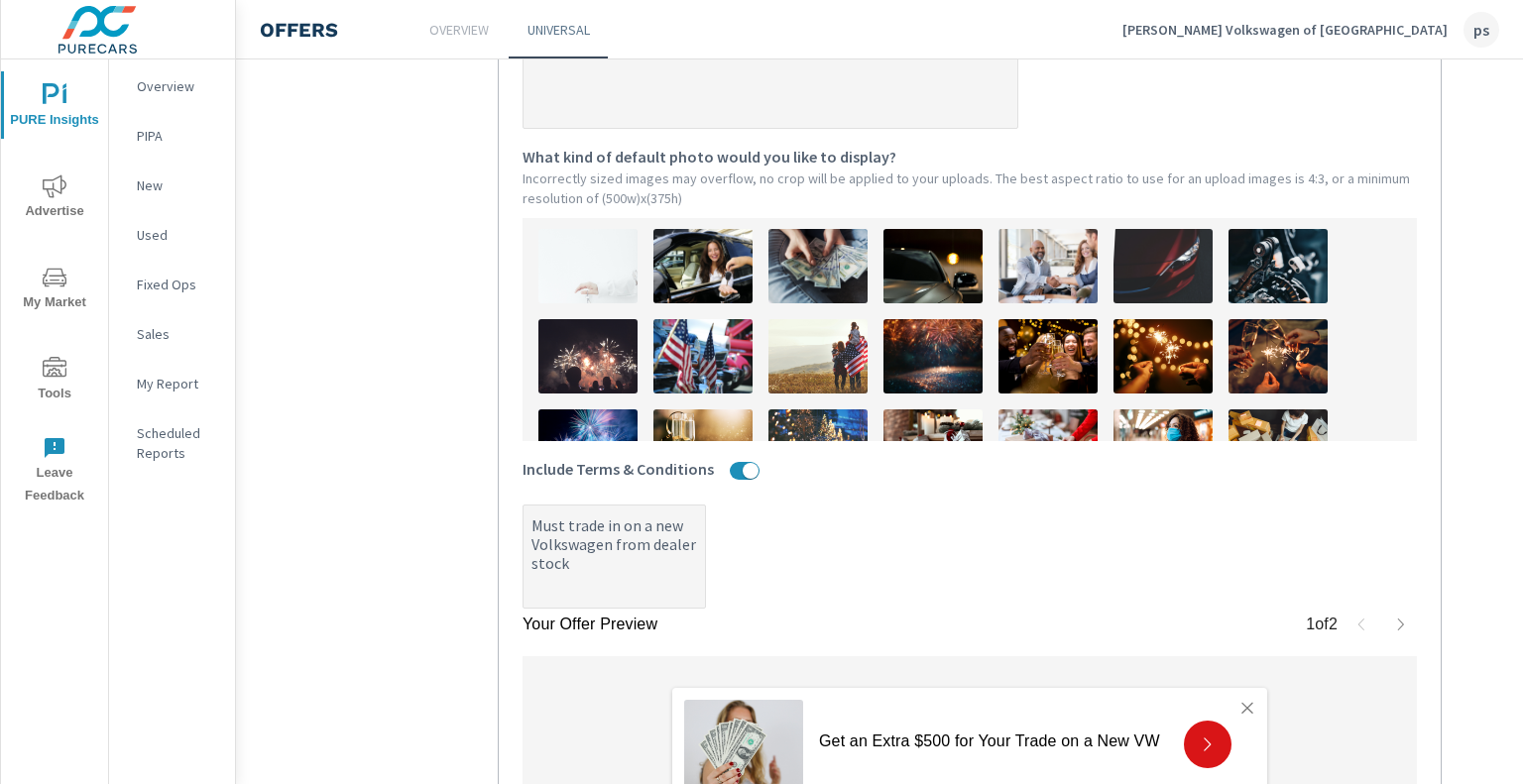 type on "x" 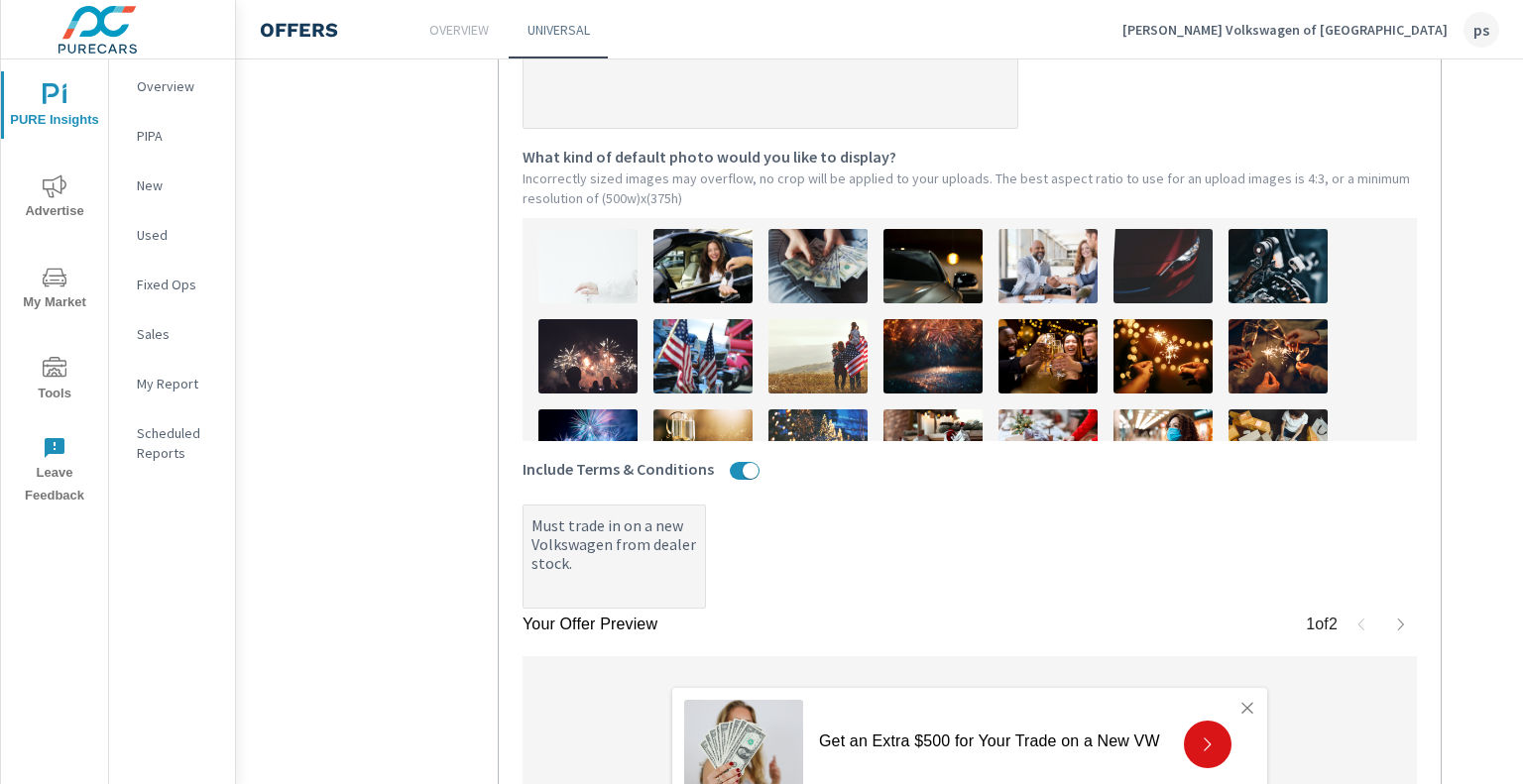 type on "Must trade in on a new Volkswagen from dealer stock." 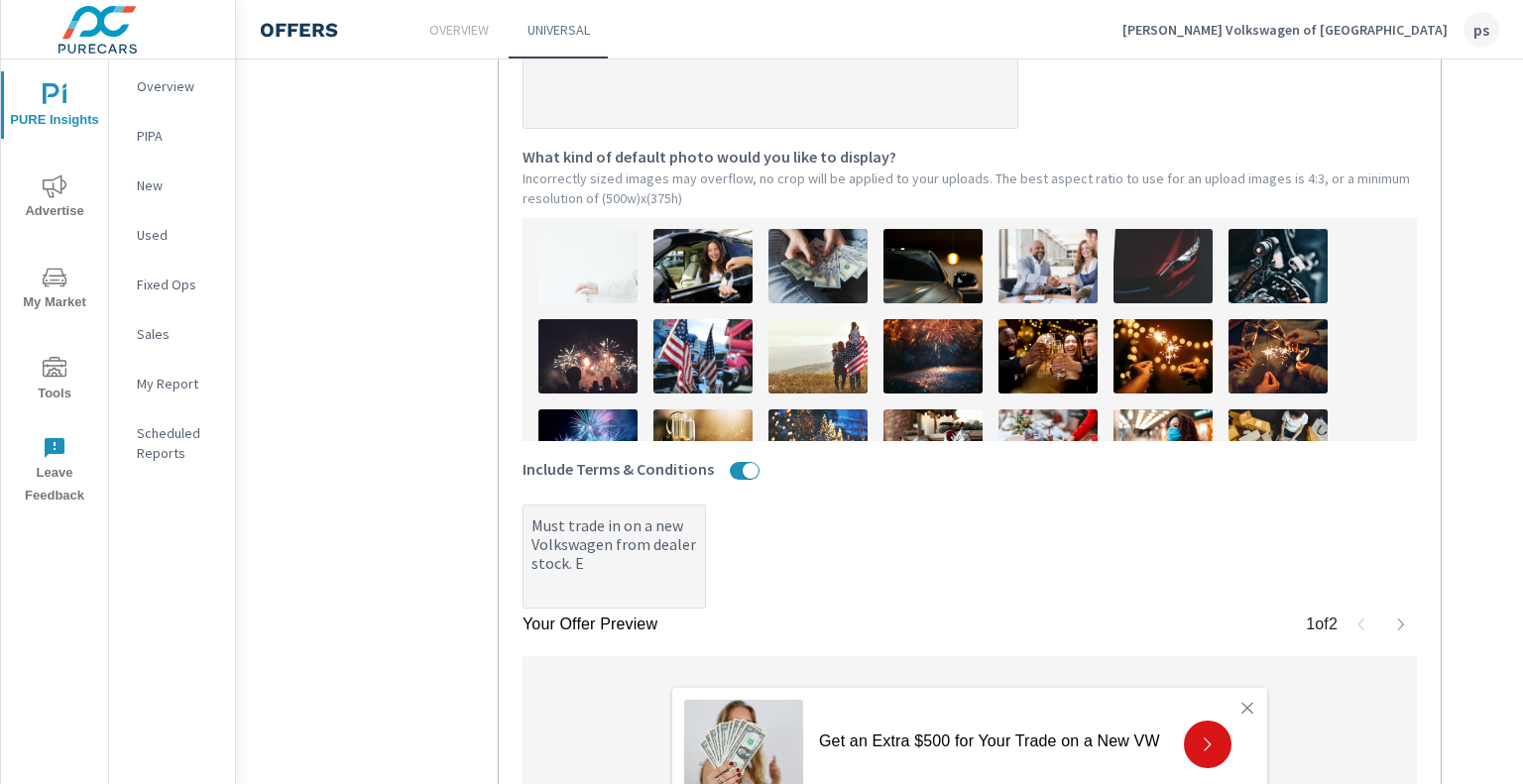 type on "x" 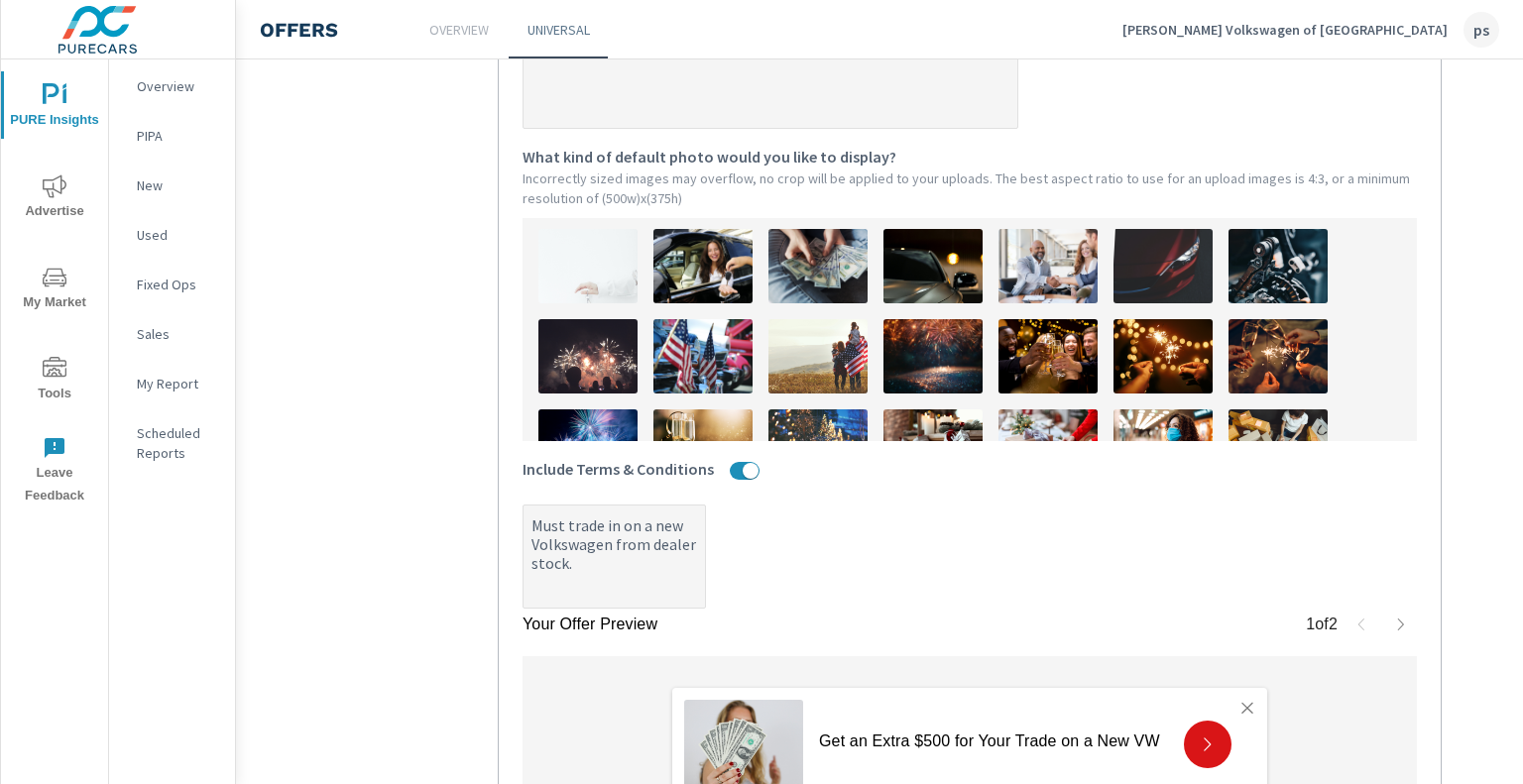 type on "x" 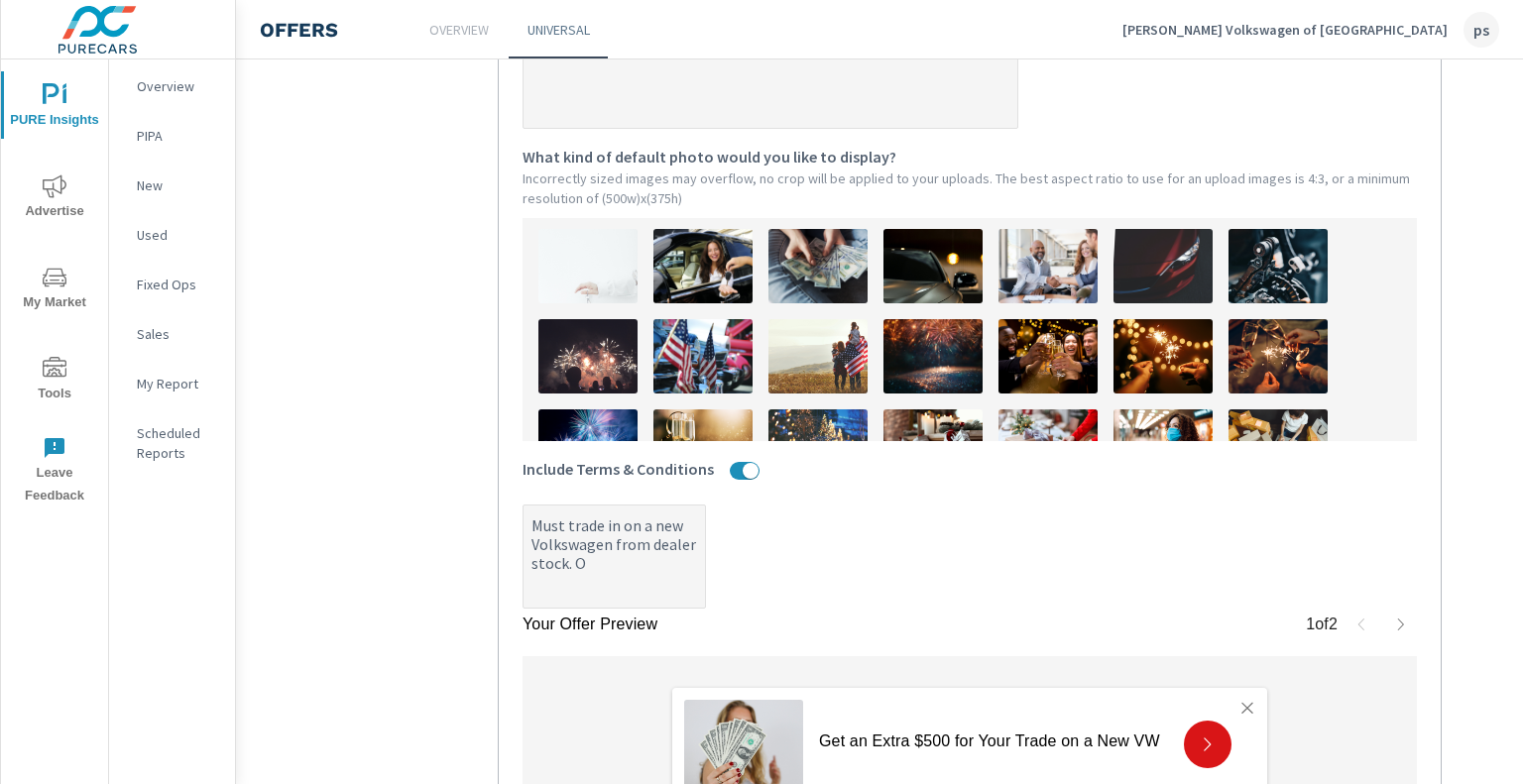 type on "x" 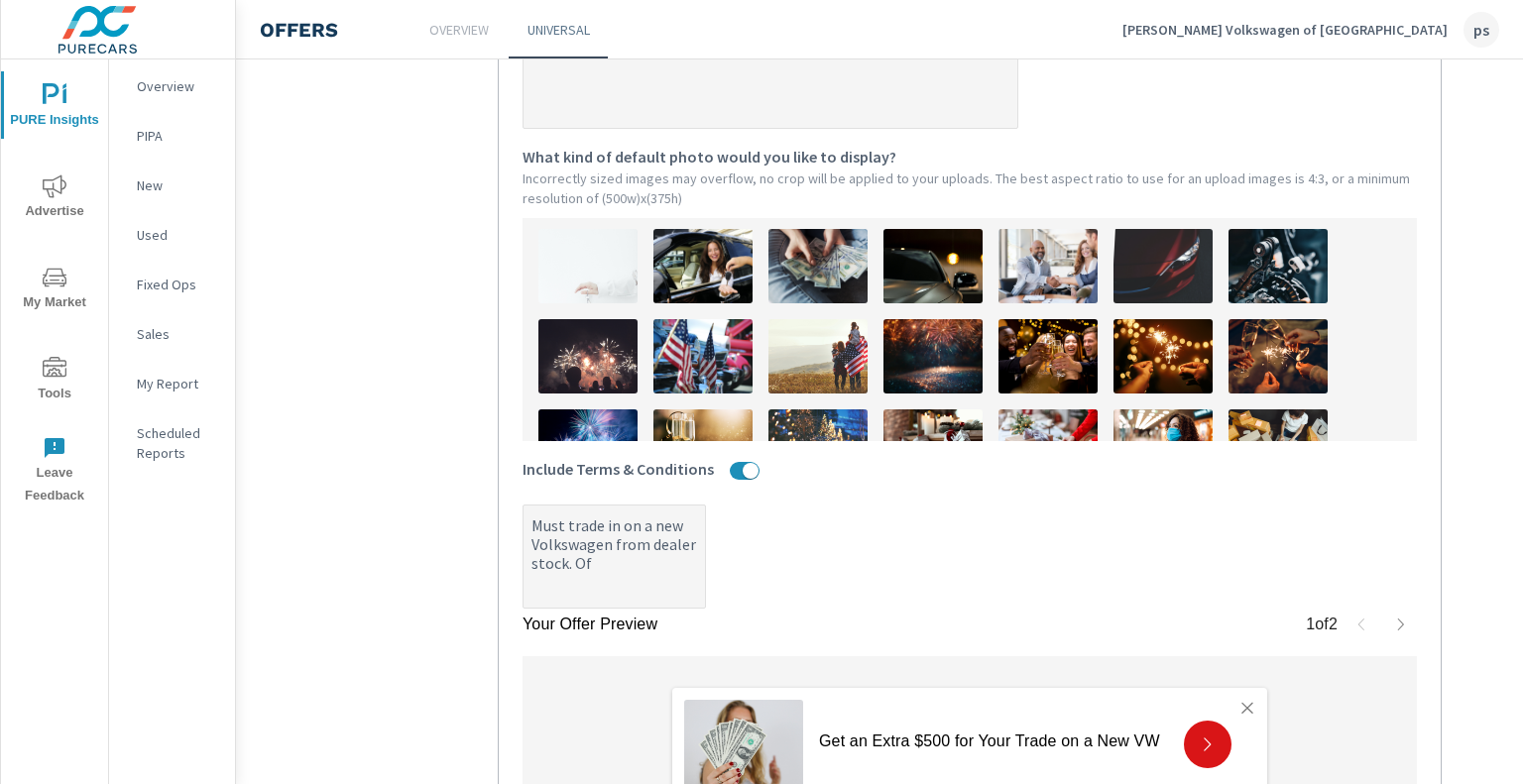 type on "x" 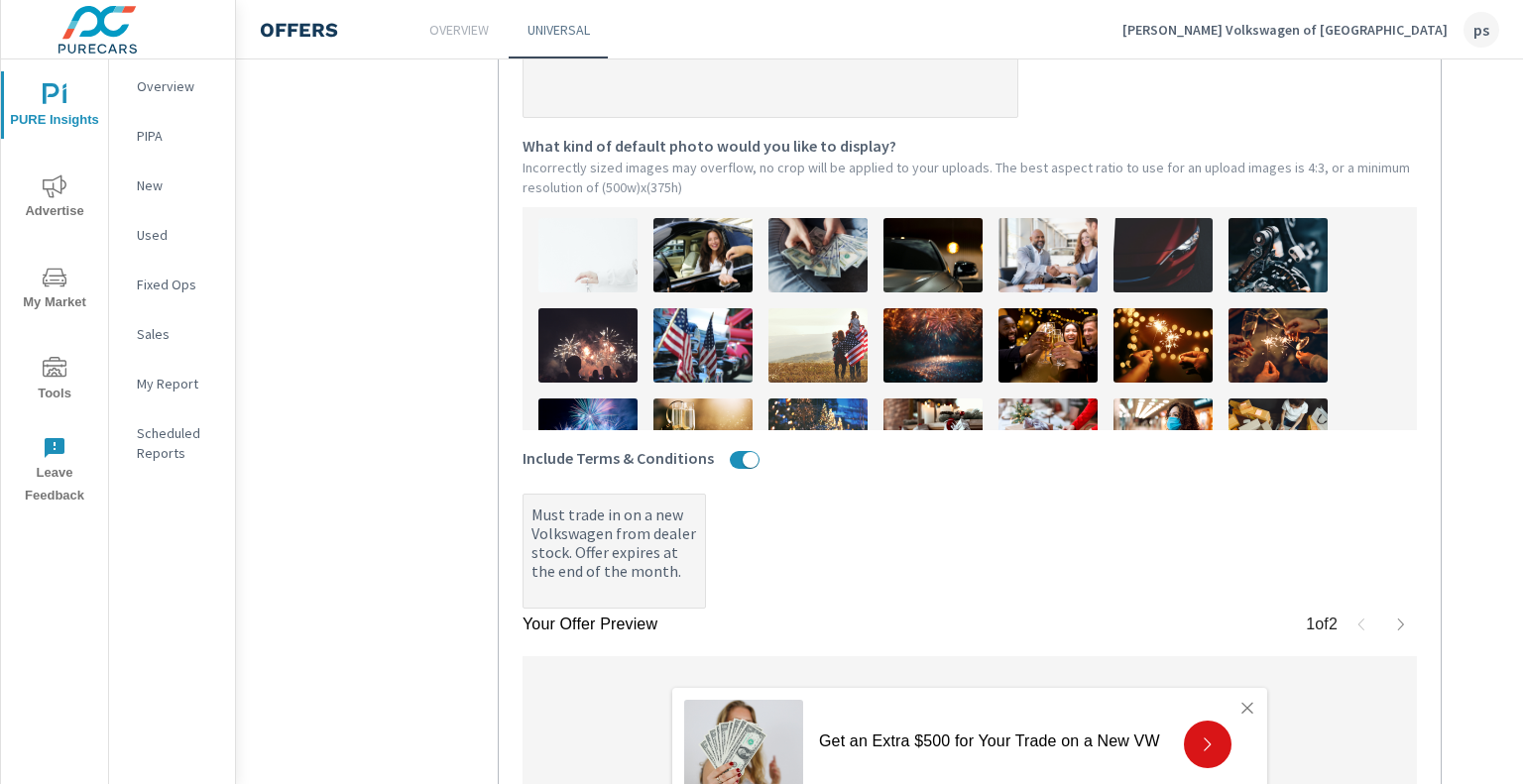scroll, scrollTop: 831, scrollLeft: 0, axis: vertical 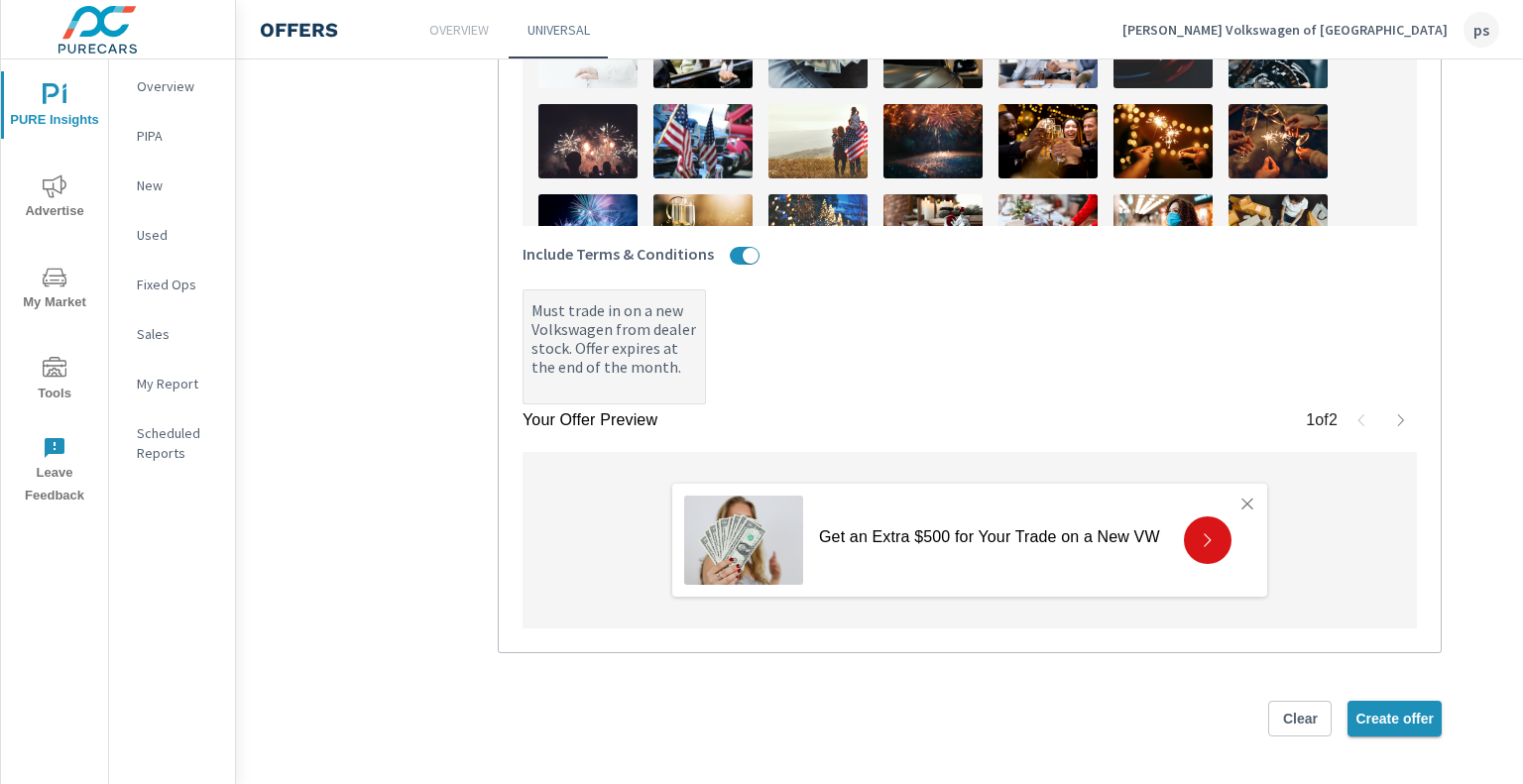 click on "Create offer" at bounding box center [1394, 719] 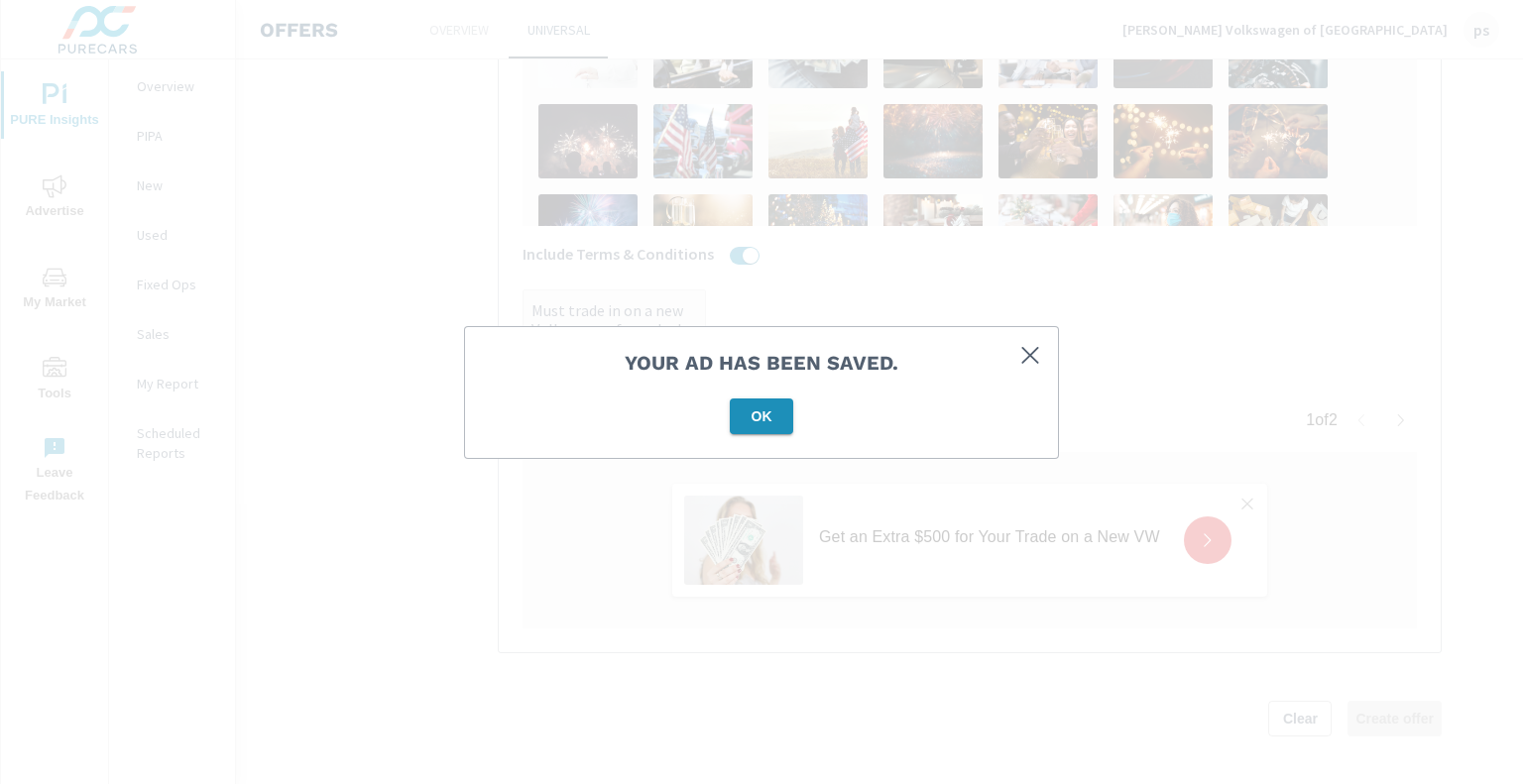 click on "OK" at bounding box center [762, 416] 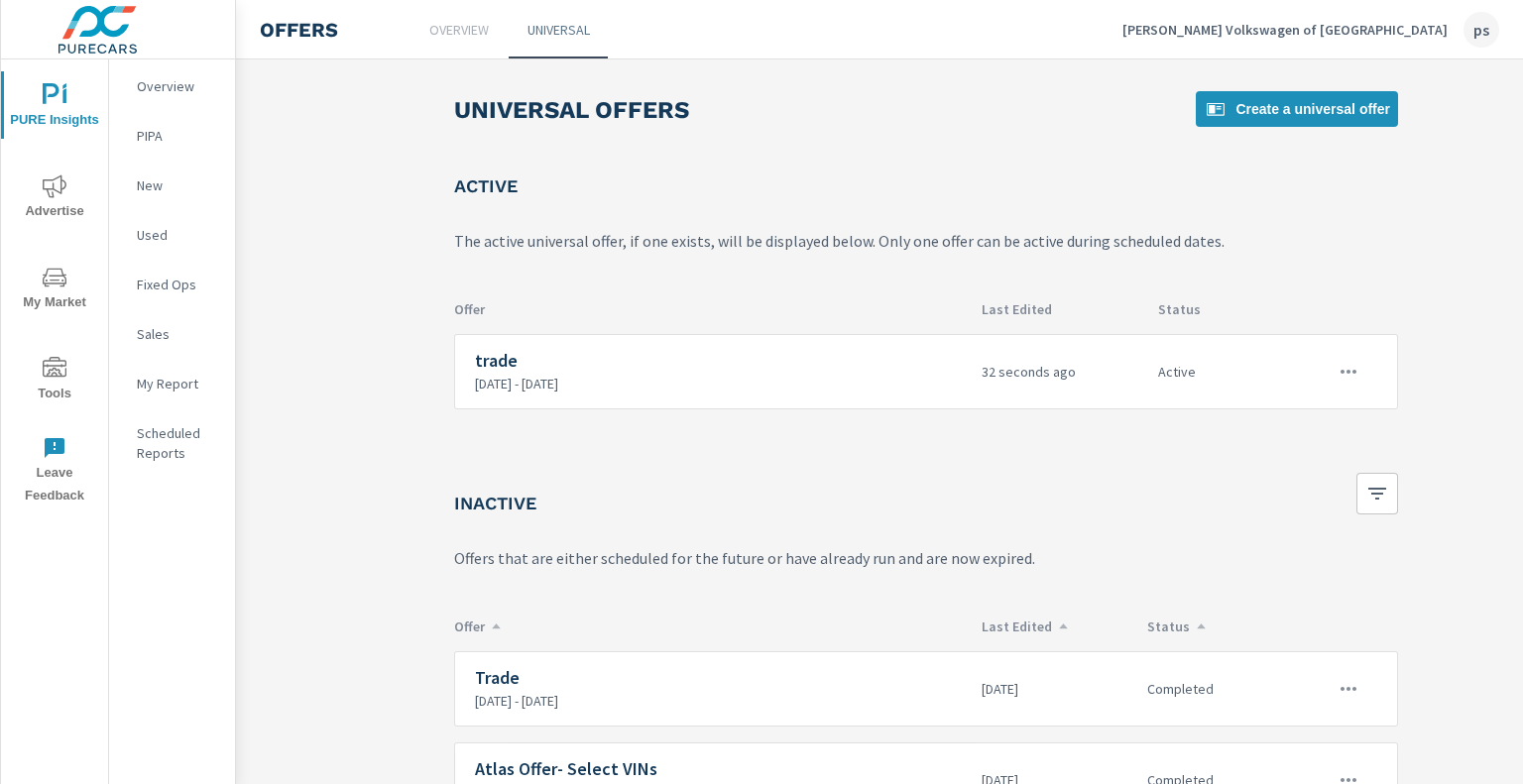 scroll, scrollTop: 0, scrollLeft: 48, axis: horizontal 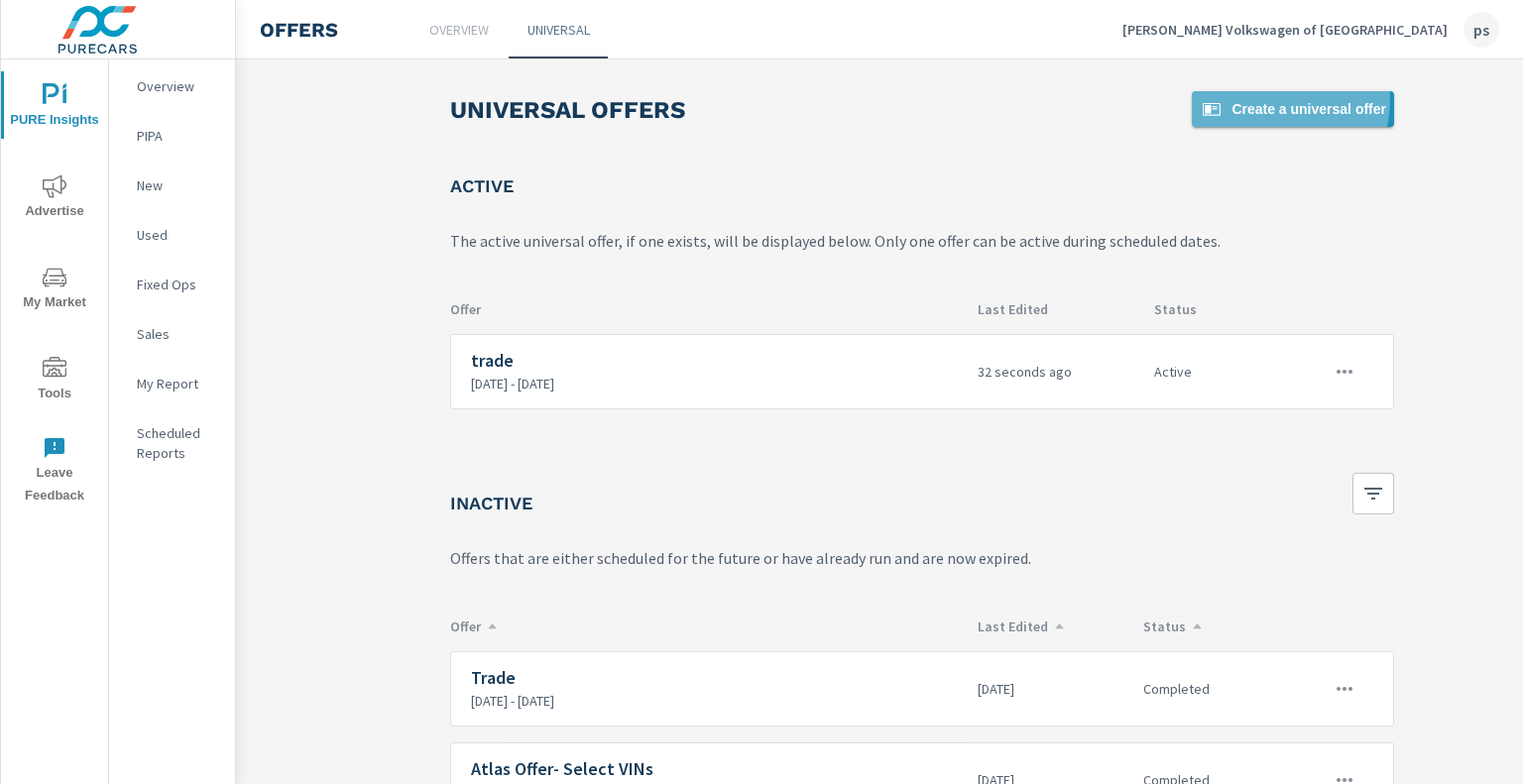 click on "Create a universal offer" at bounding box center (1293, 109) 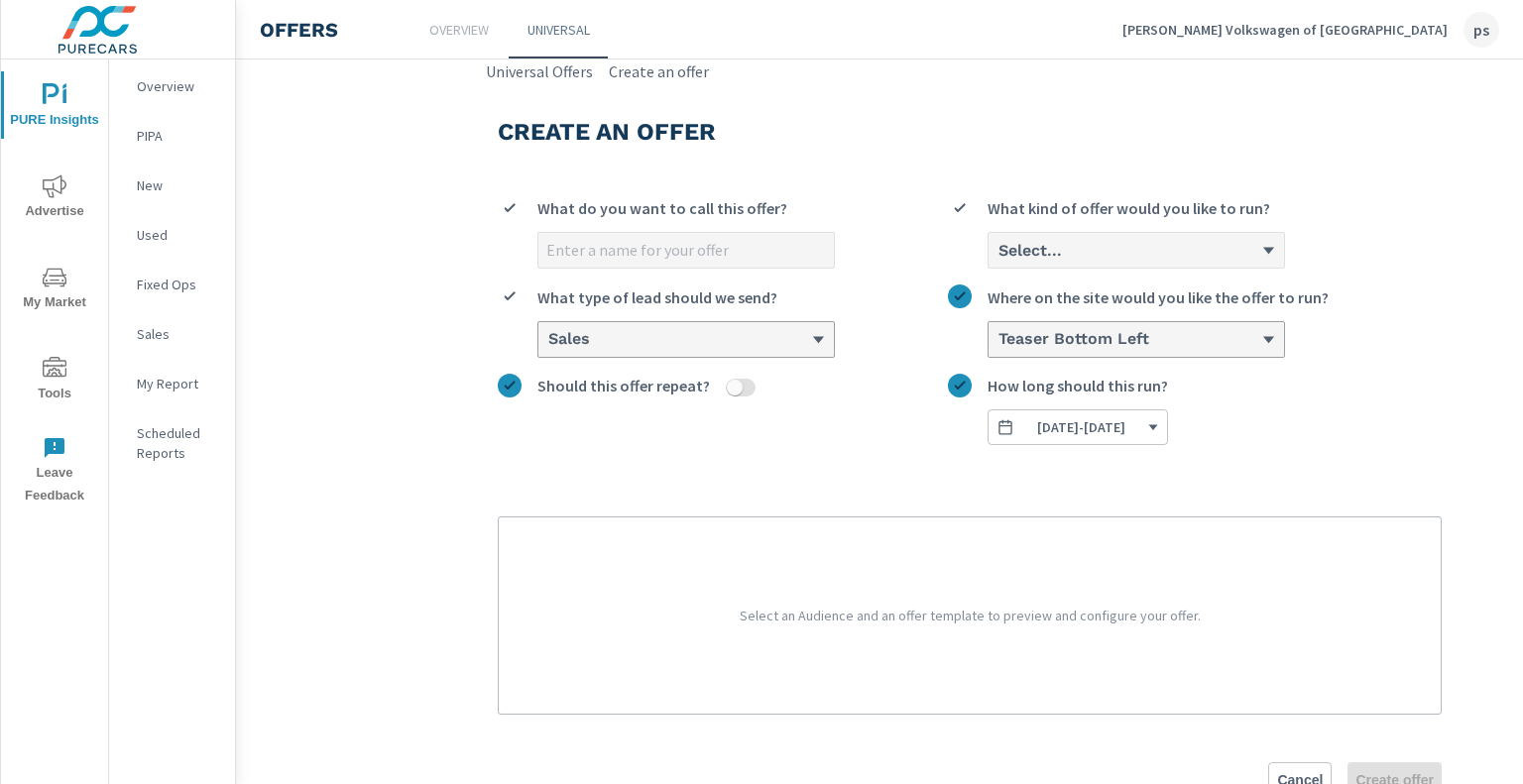 click on "What do you want to call this offer?" at bounding box center (686, 250) 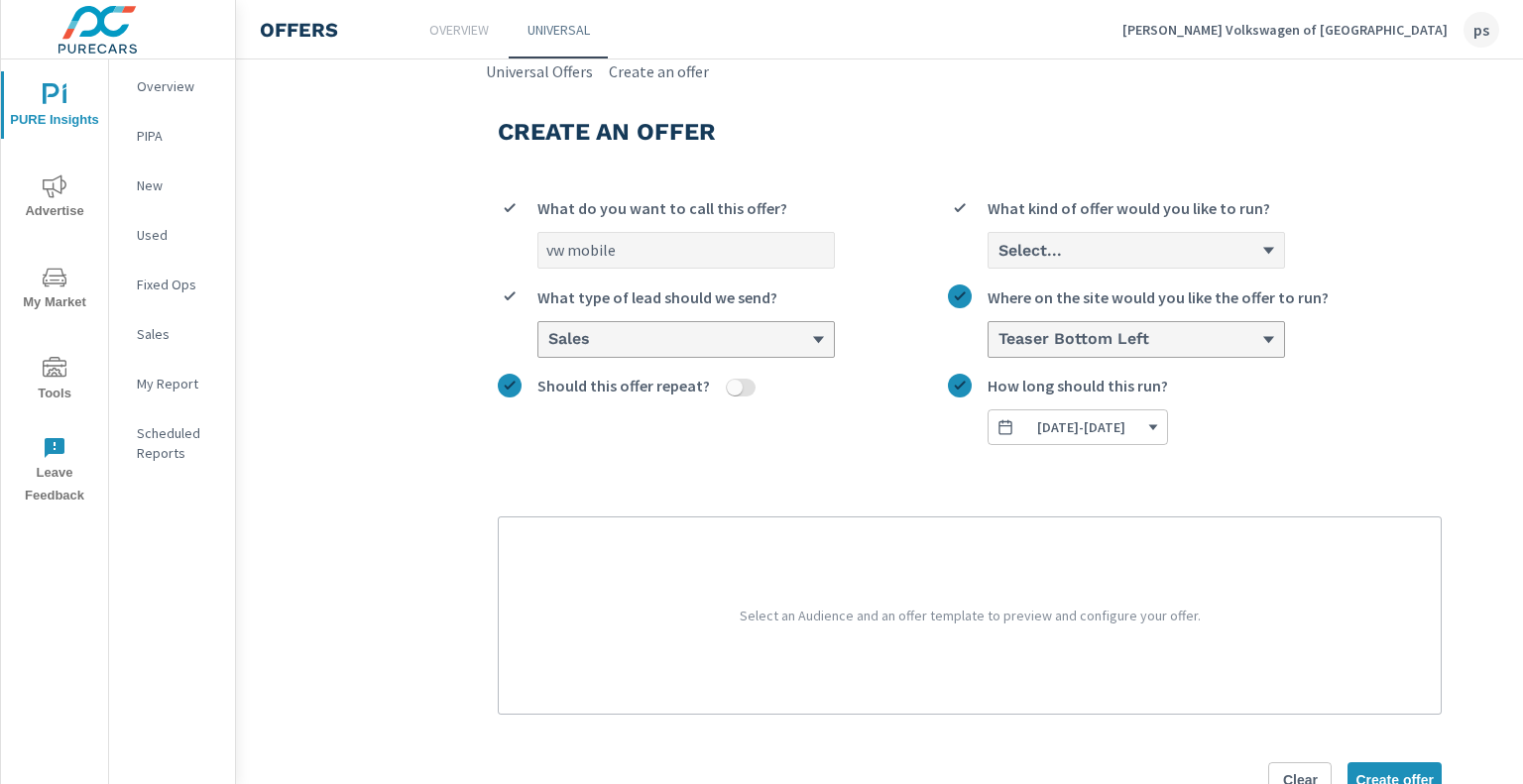 click on "Select..." at bounding box center (1136, 250) 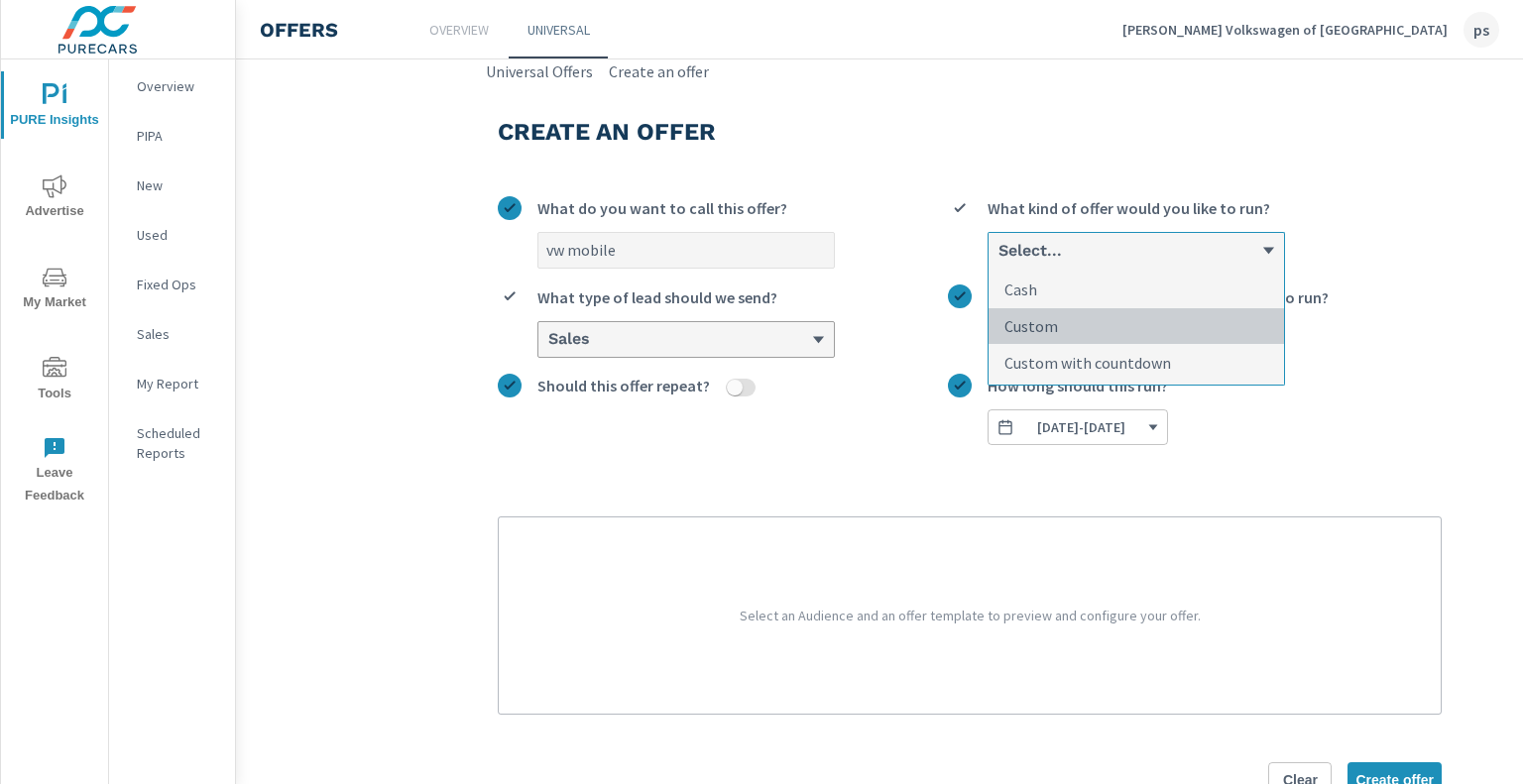click on "Custom" at bounding box center (1031, 326) 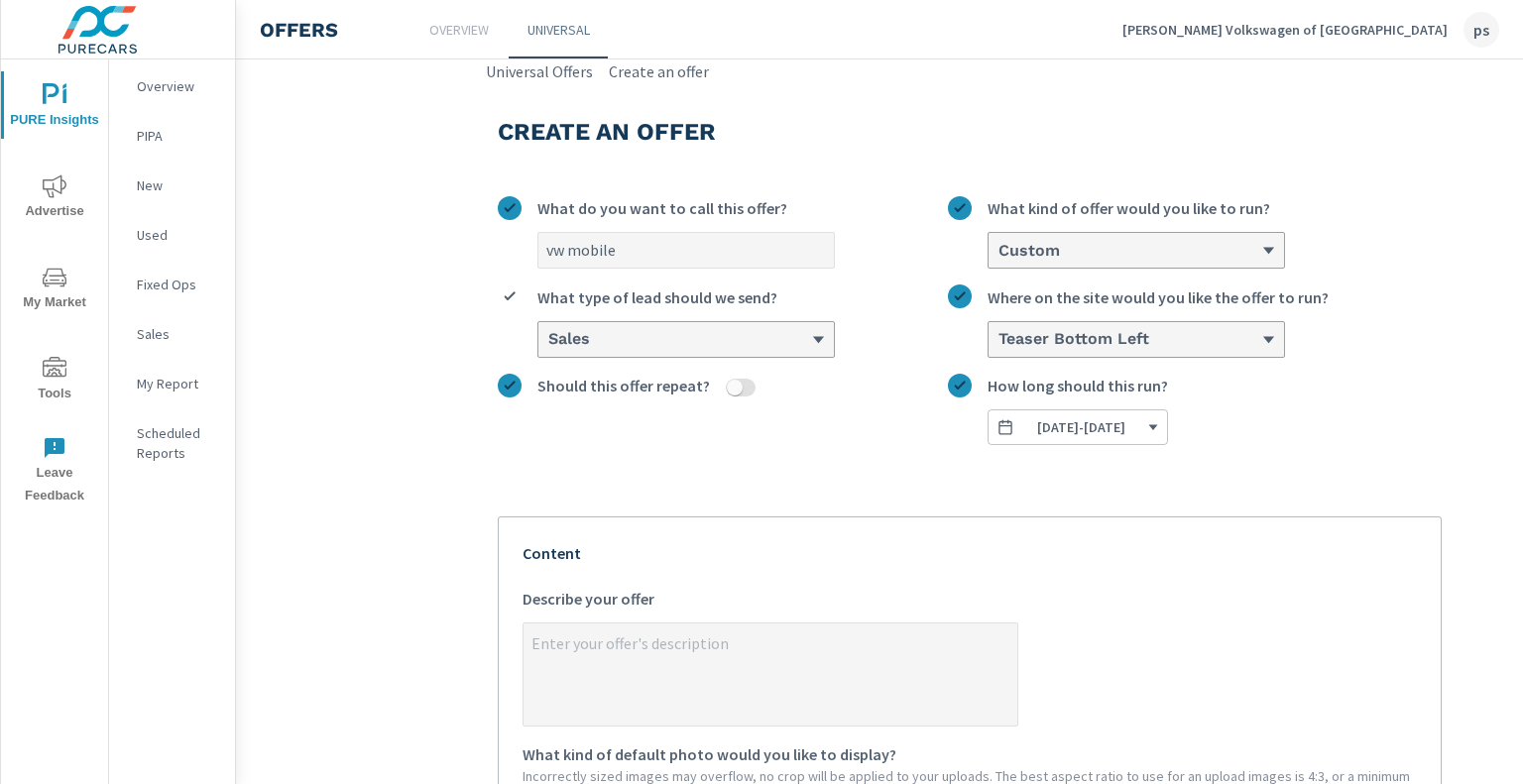 click at bounding box center (733, 392) 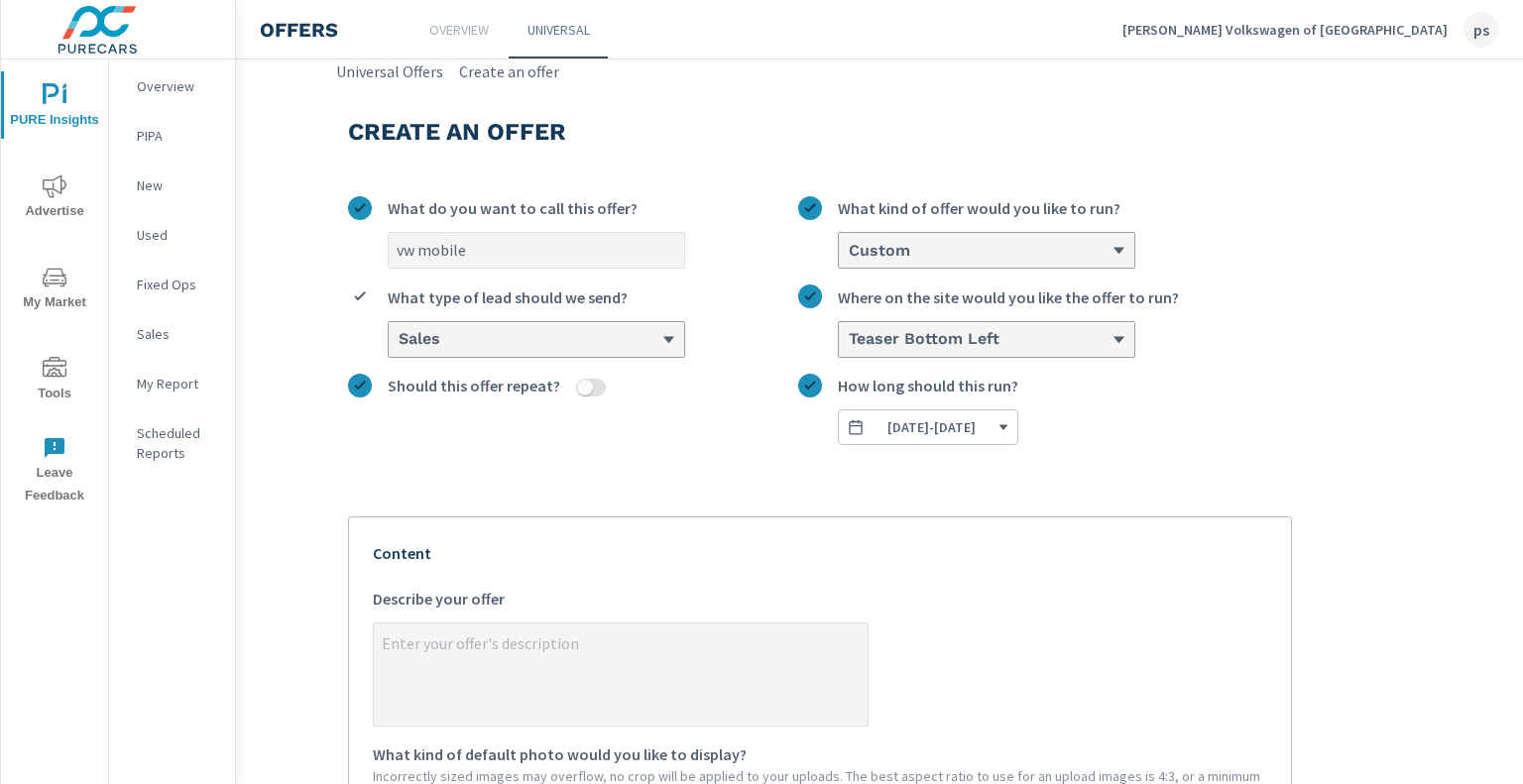 scroll, scrollTop: 0, scrollLeft: 194, axis: horizontal 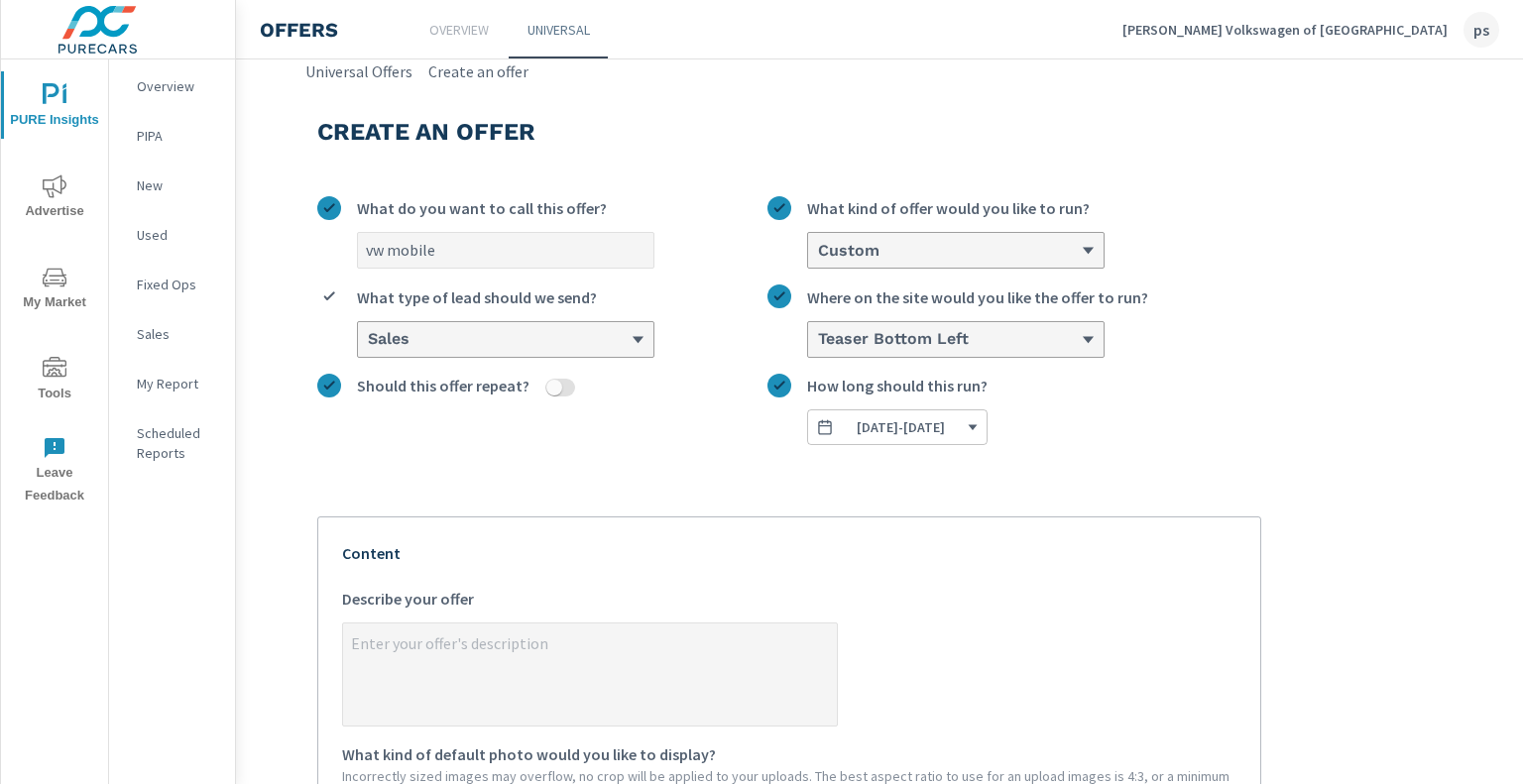 click on "Carlock Volkswagen of North Nashville ps" at bounding box center (1311, 30) 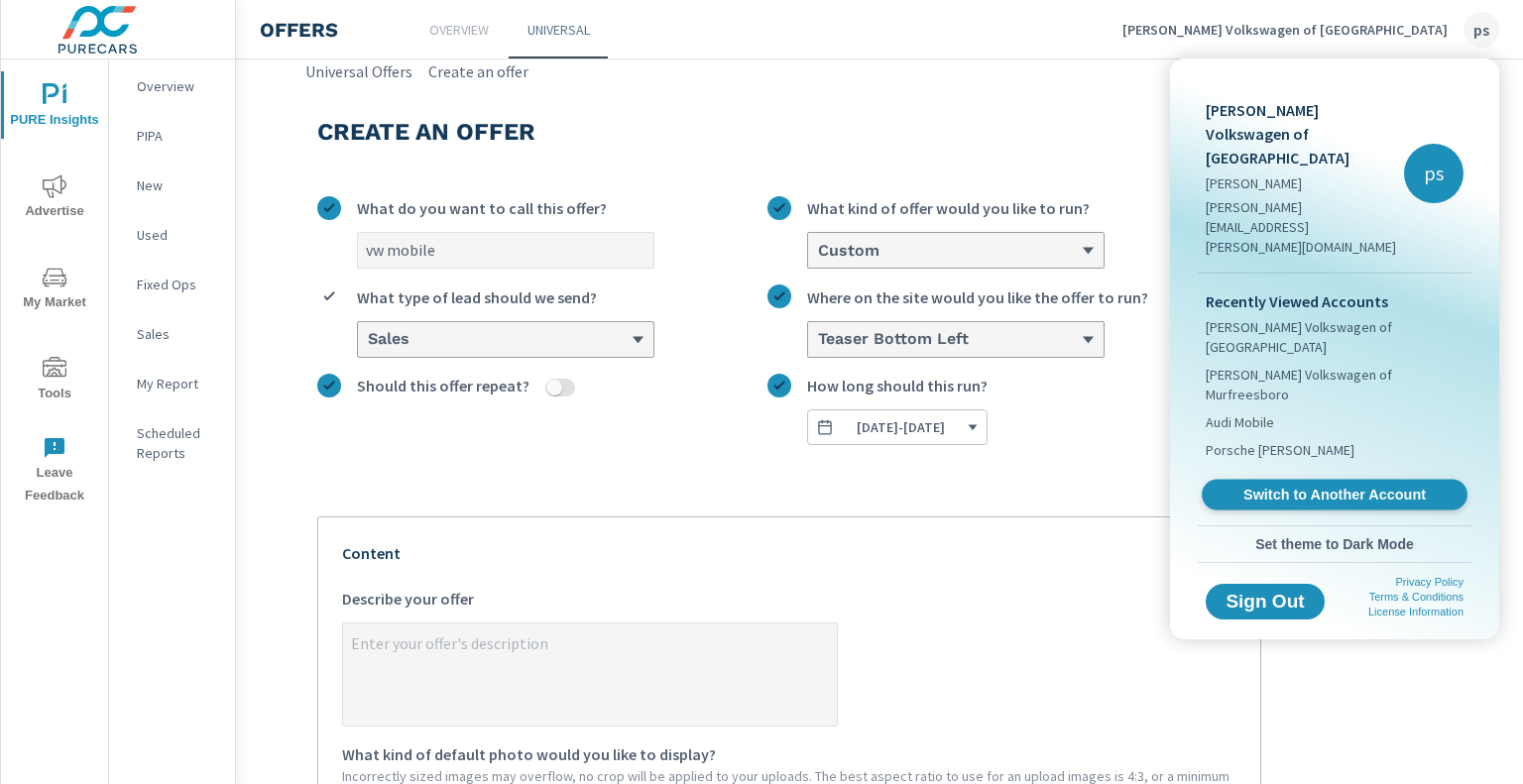 click on "Switch to Another Account" at bounding box center (1335, 495) 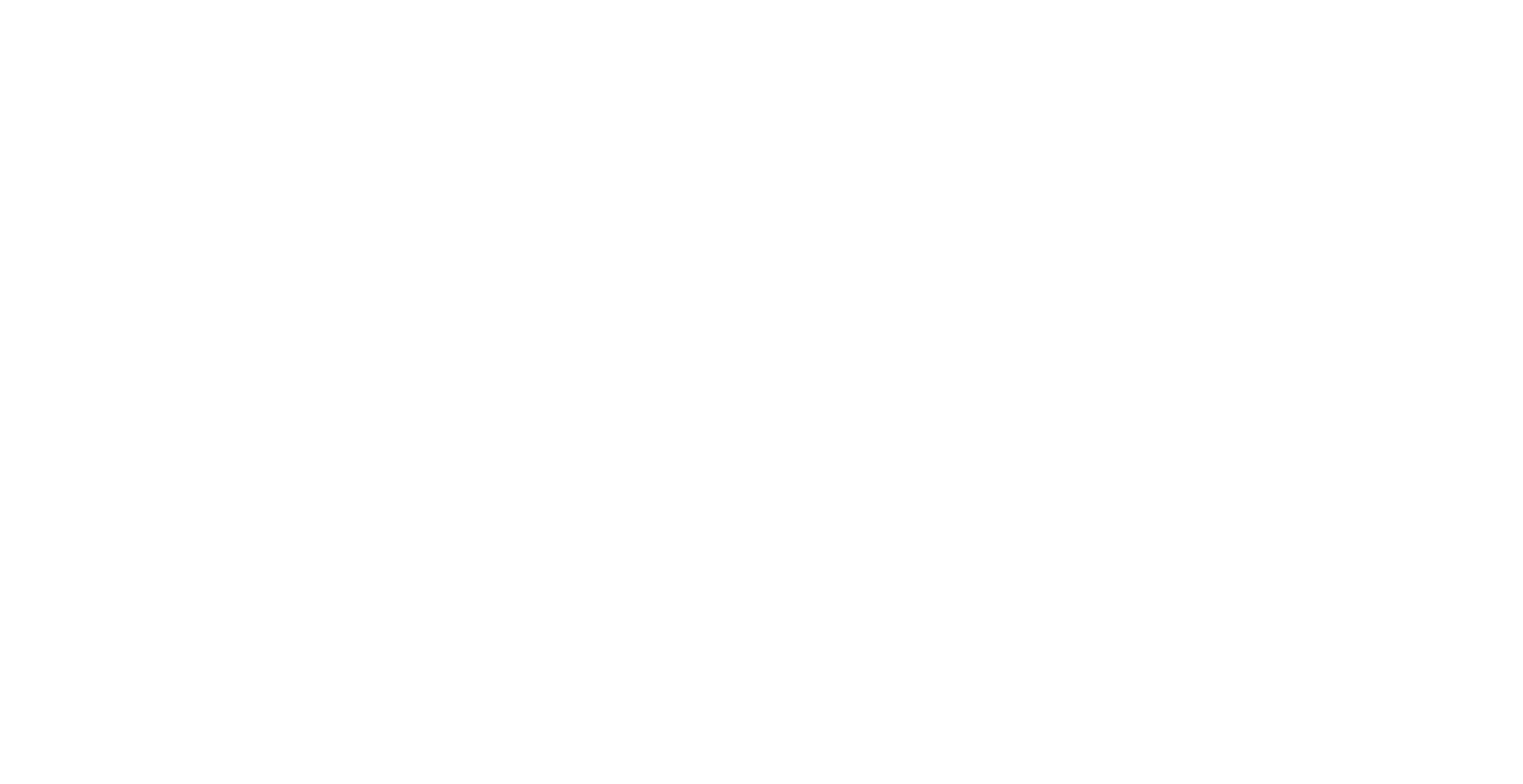scroll, scrollTop: 0, scrollLeft: 0, axis: both 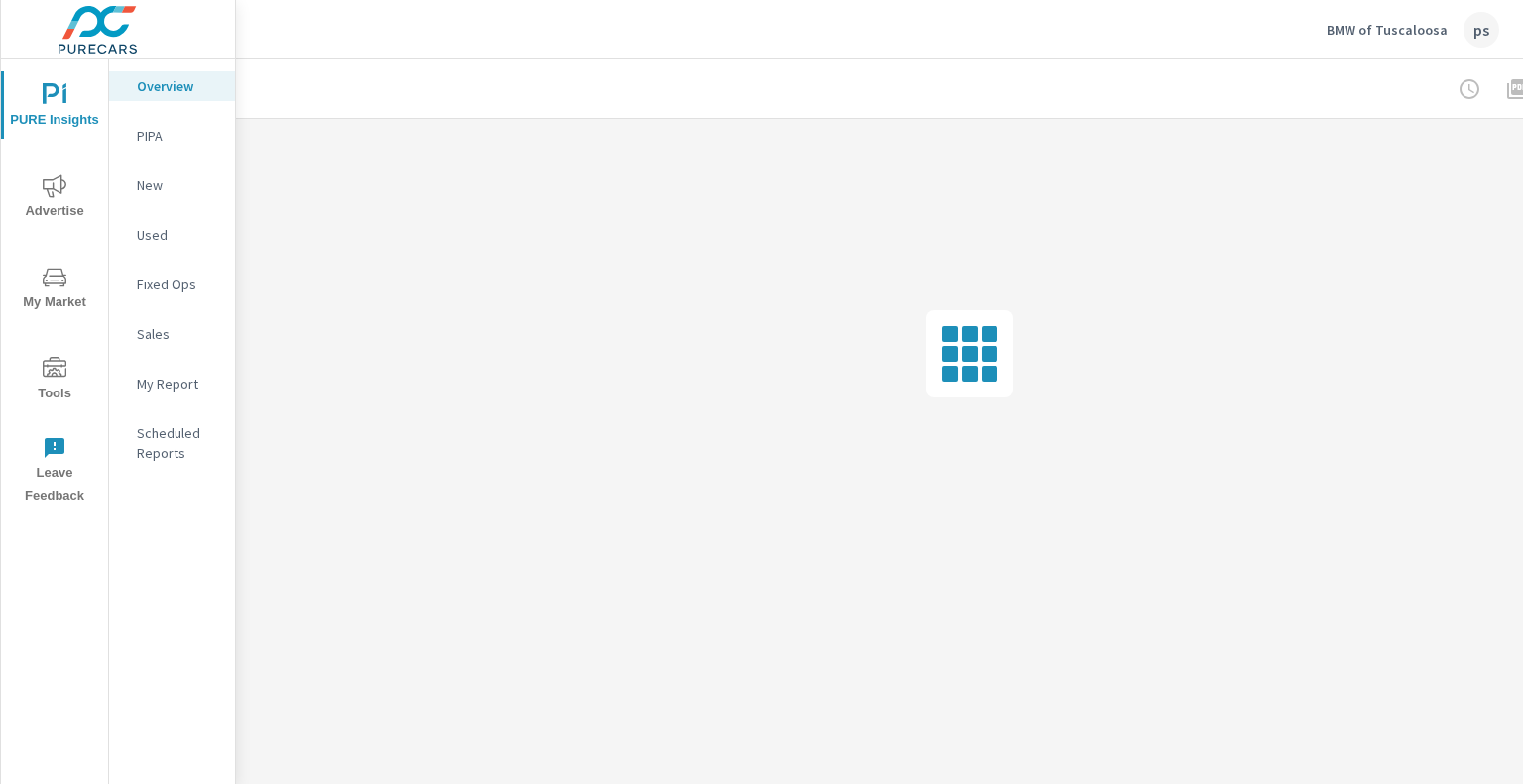 click on "Tools" at bounding box center [55, 381] 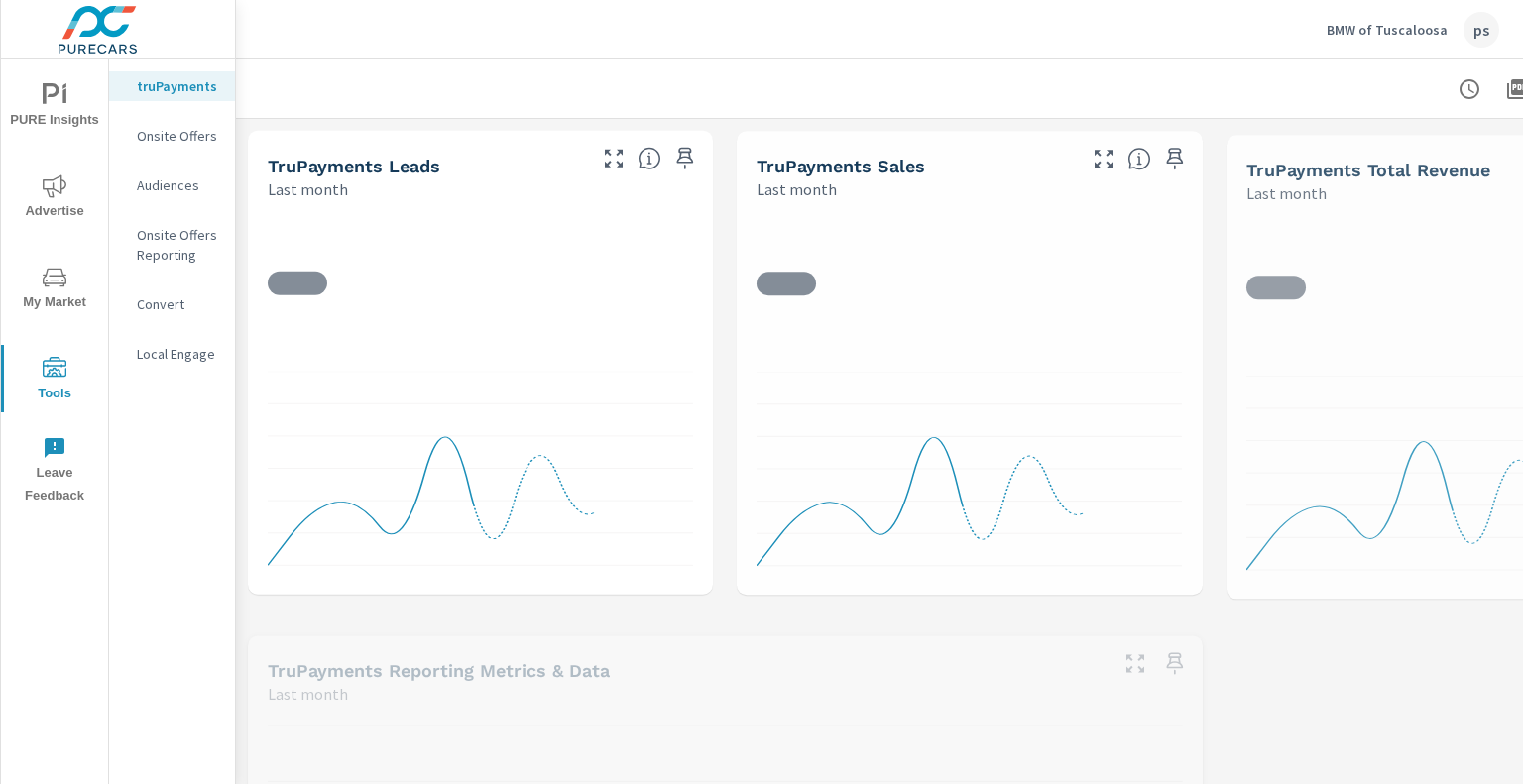 click on "Onsite Offers" at bounding box center [177, 136] 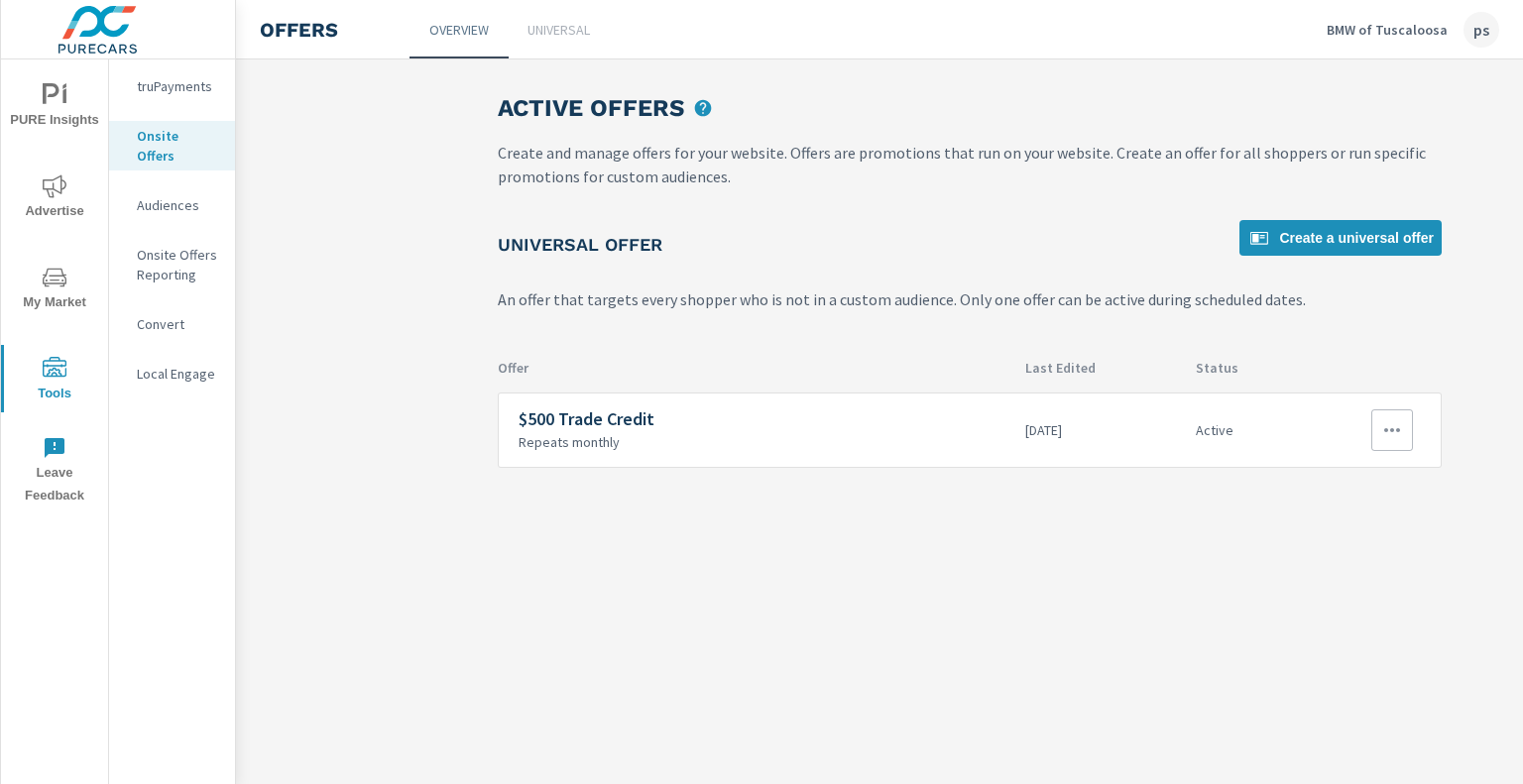 click 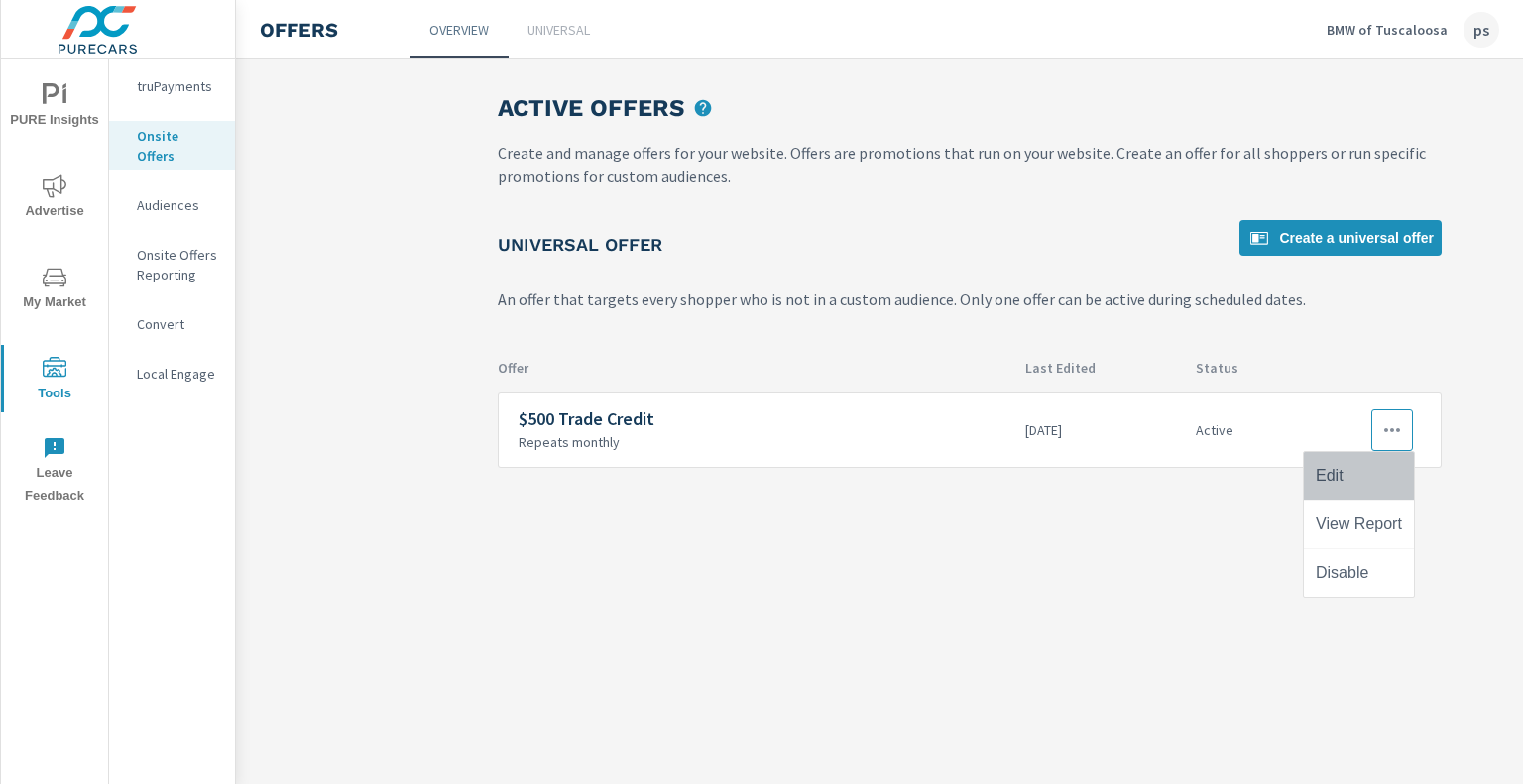 click on "Edit" at bounding box center (1358, 476) 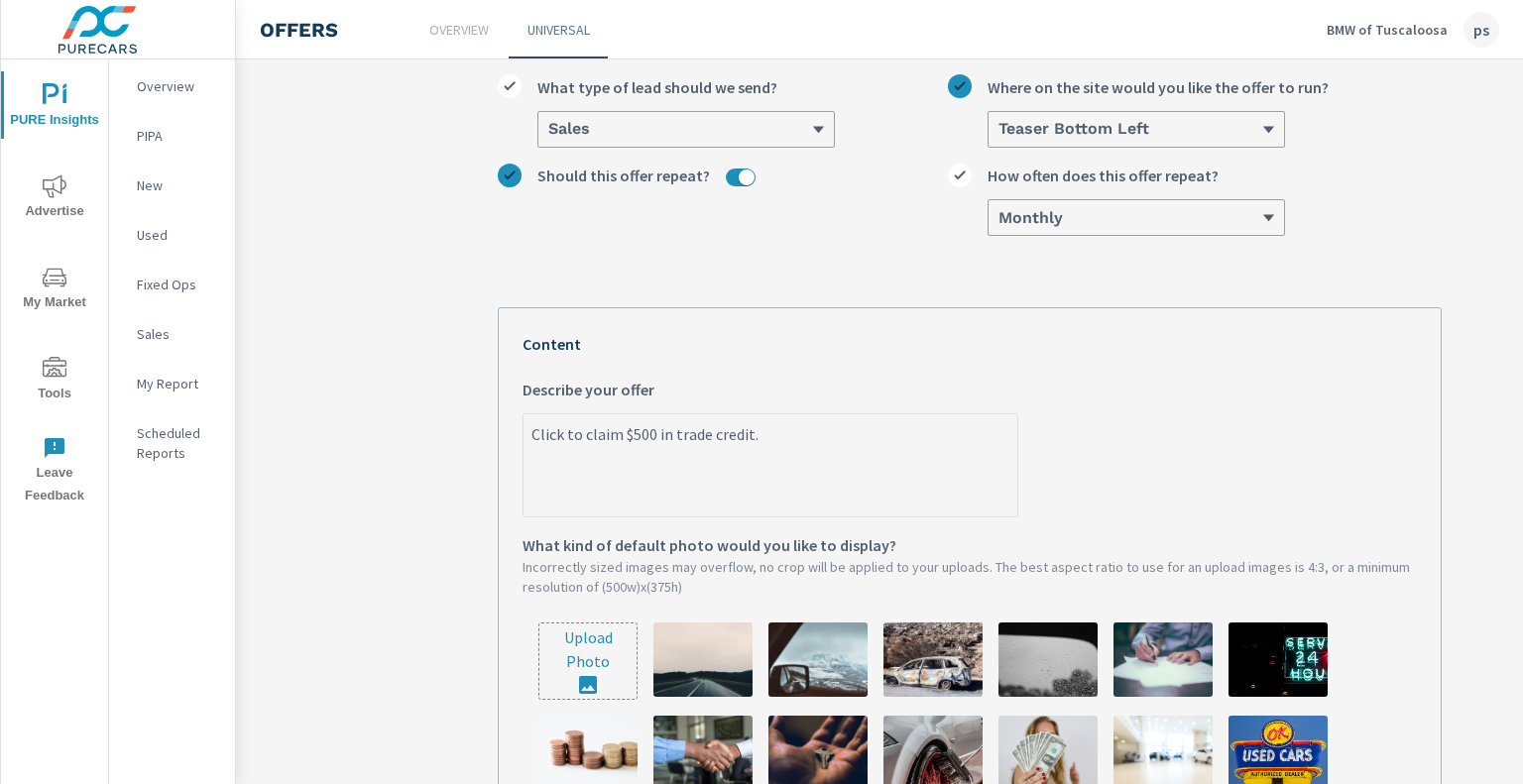 scroll, scrollTop: 214, scrollLeft: 0, axis: vertical 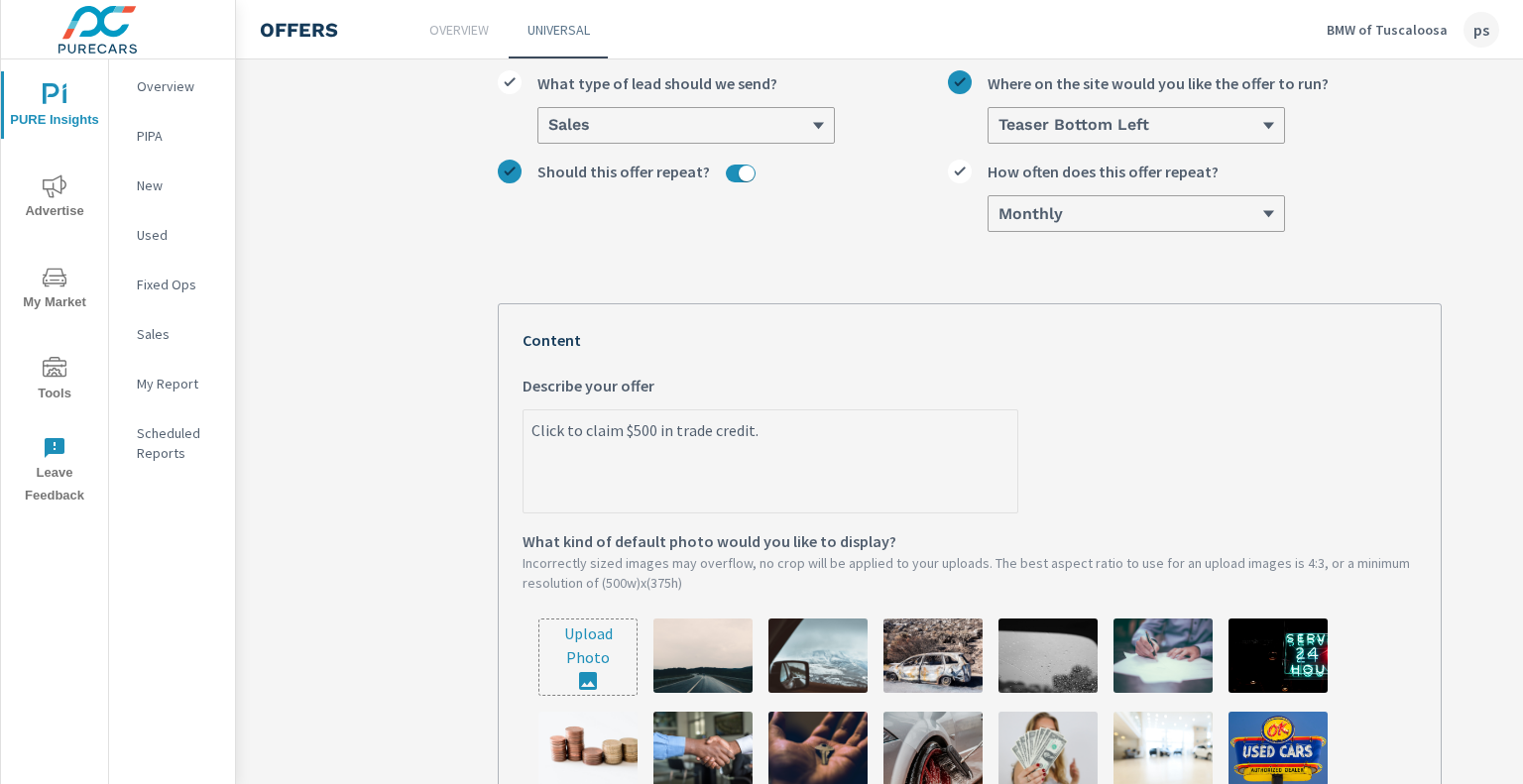 type on "x" 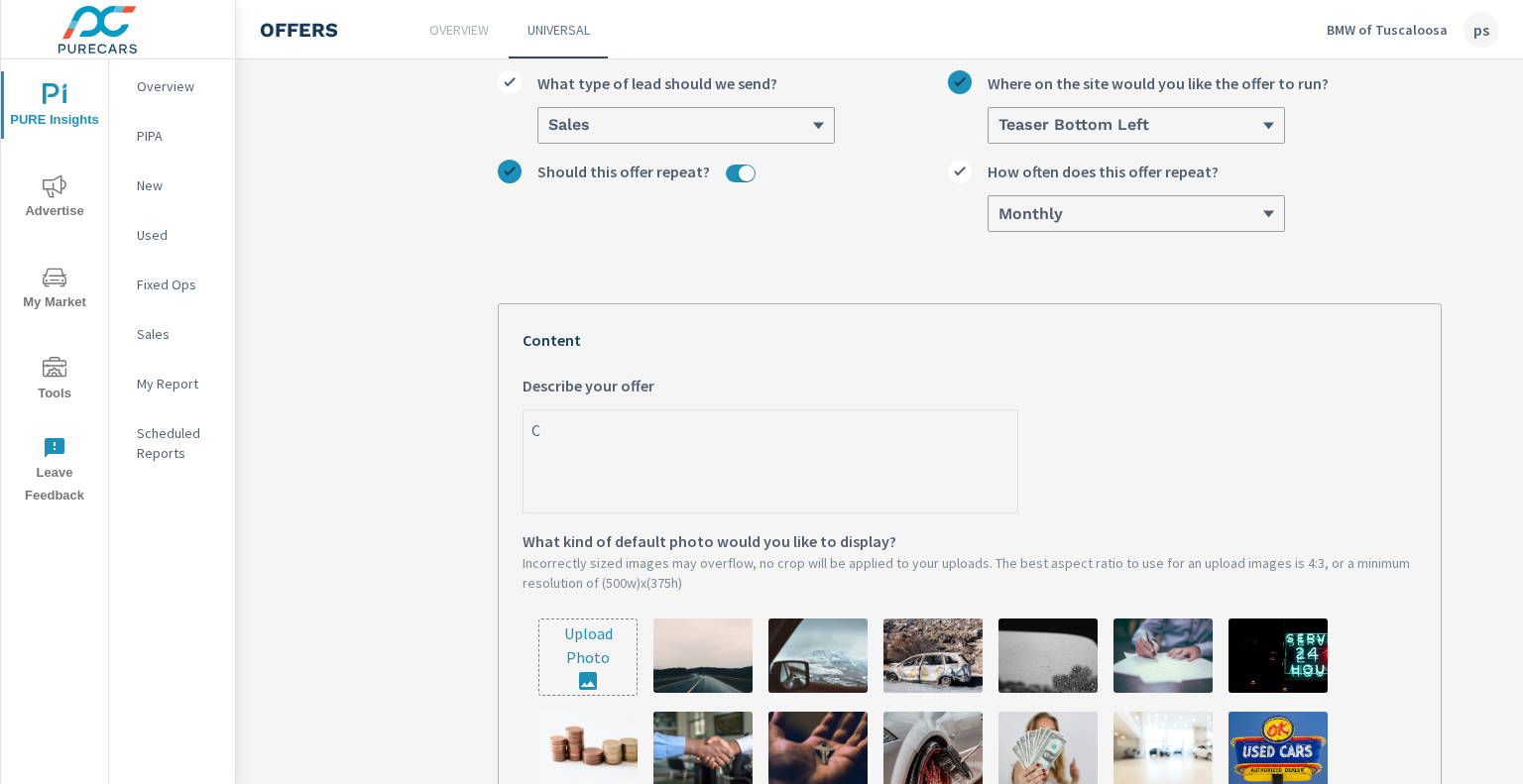 type on "CL" 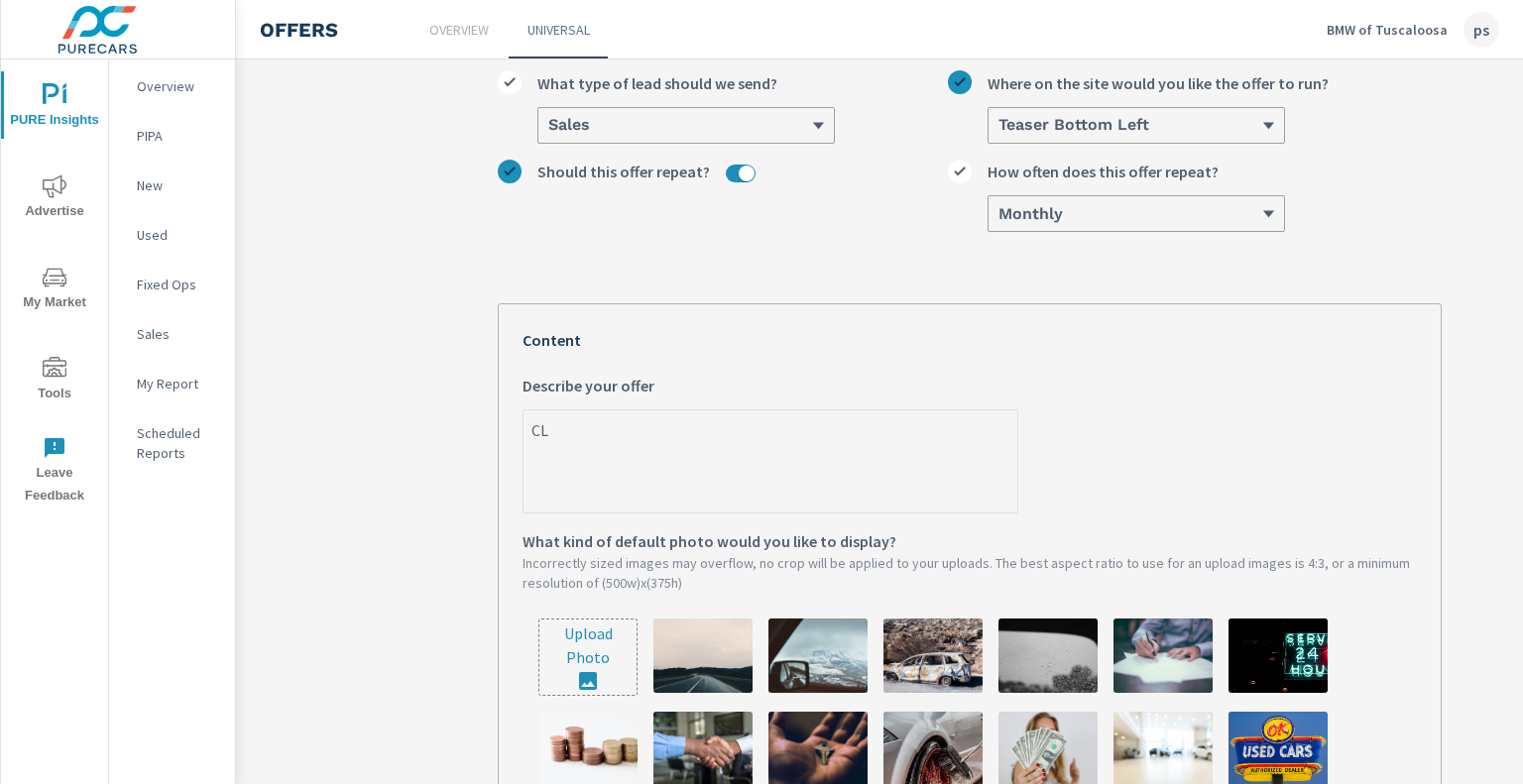 type on "CLA" 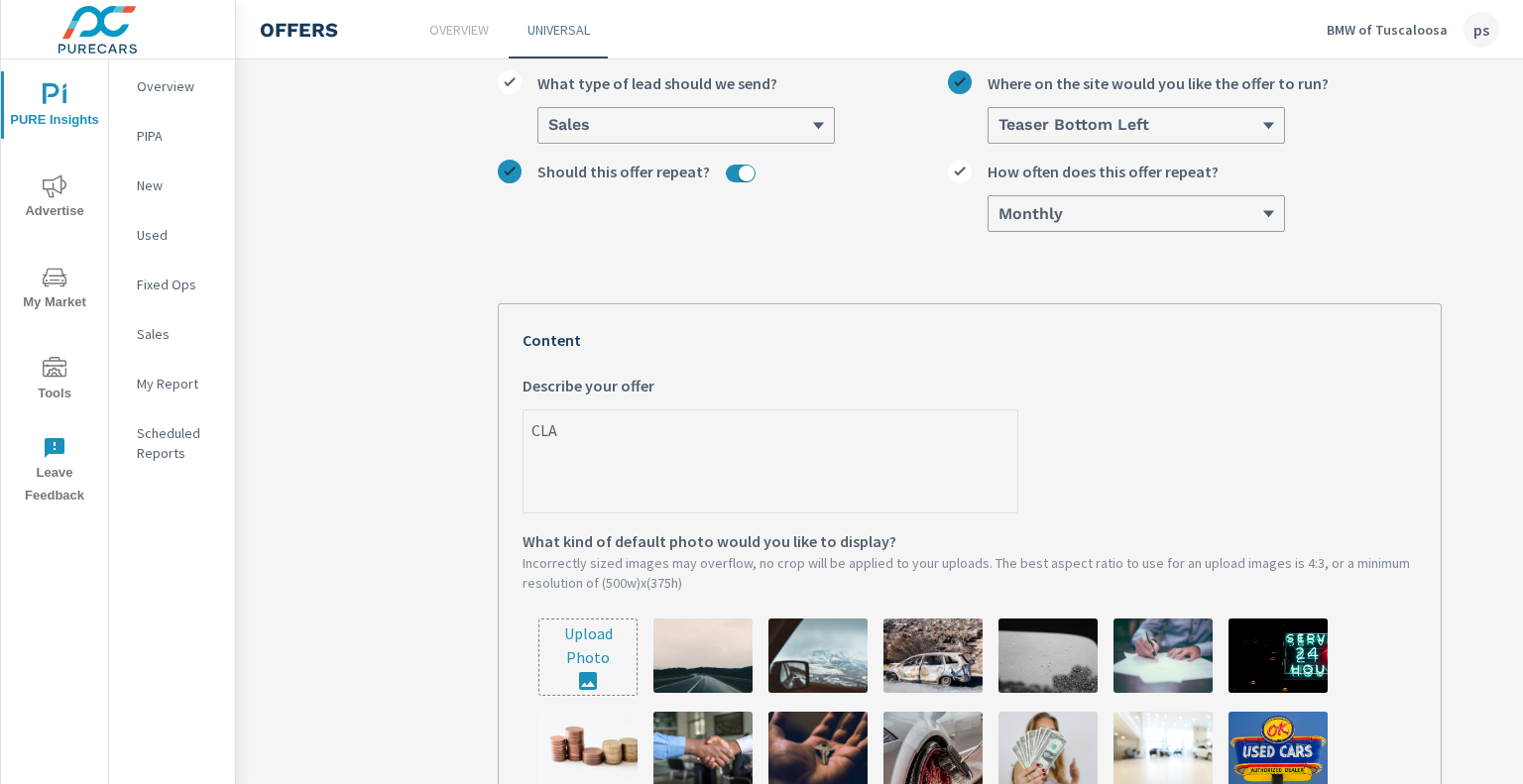 type on "CL" 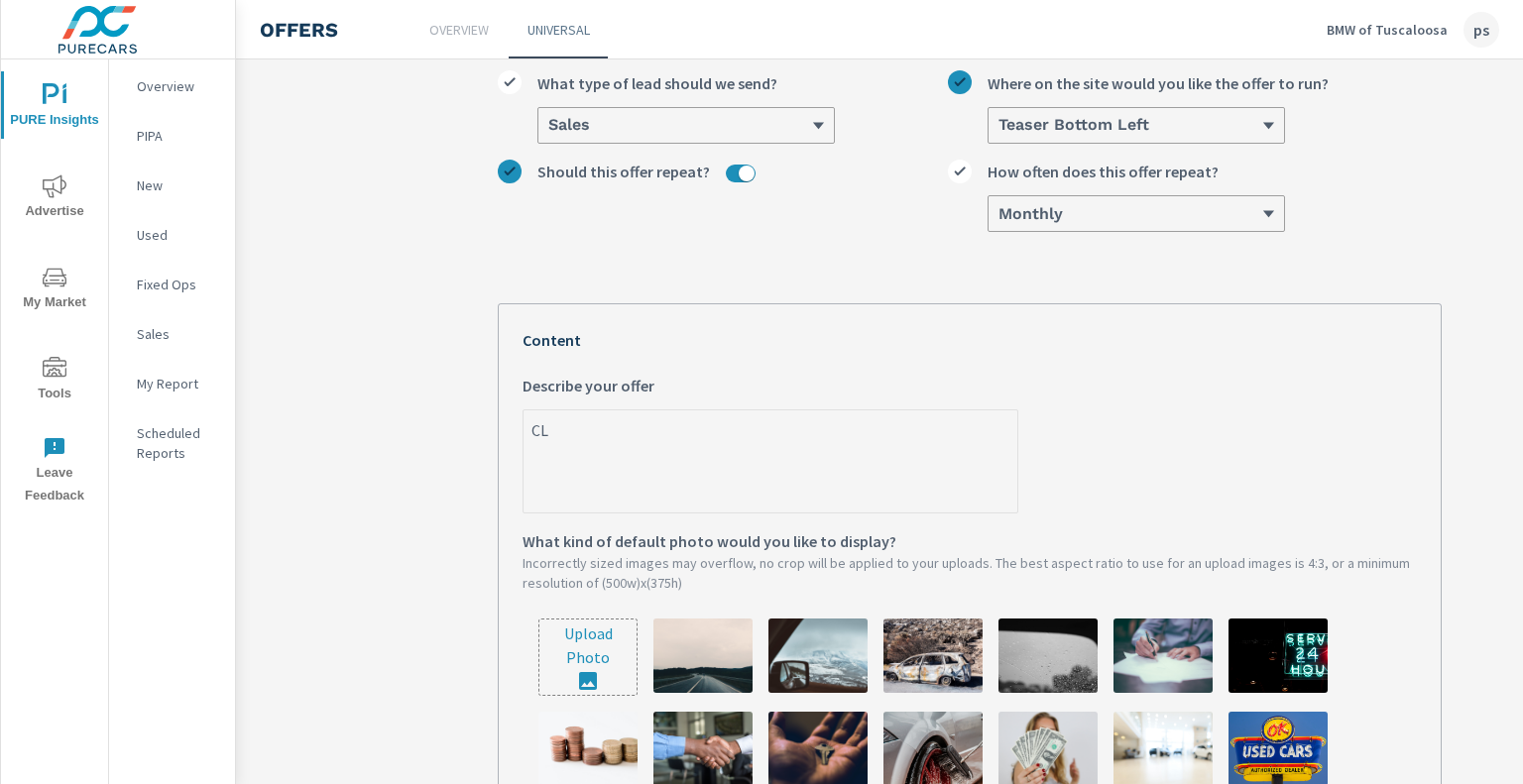 type on "CLI" 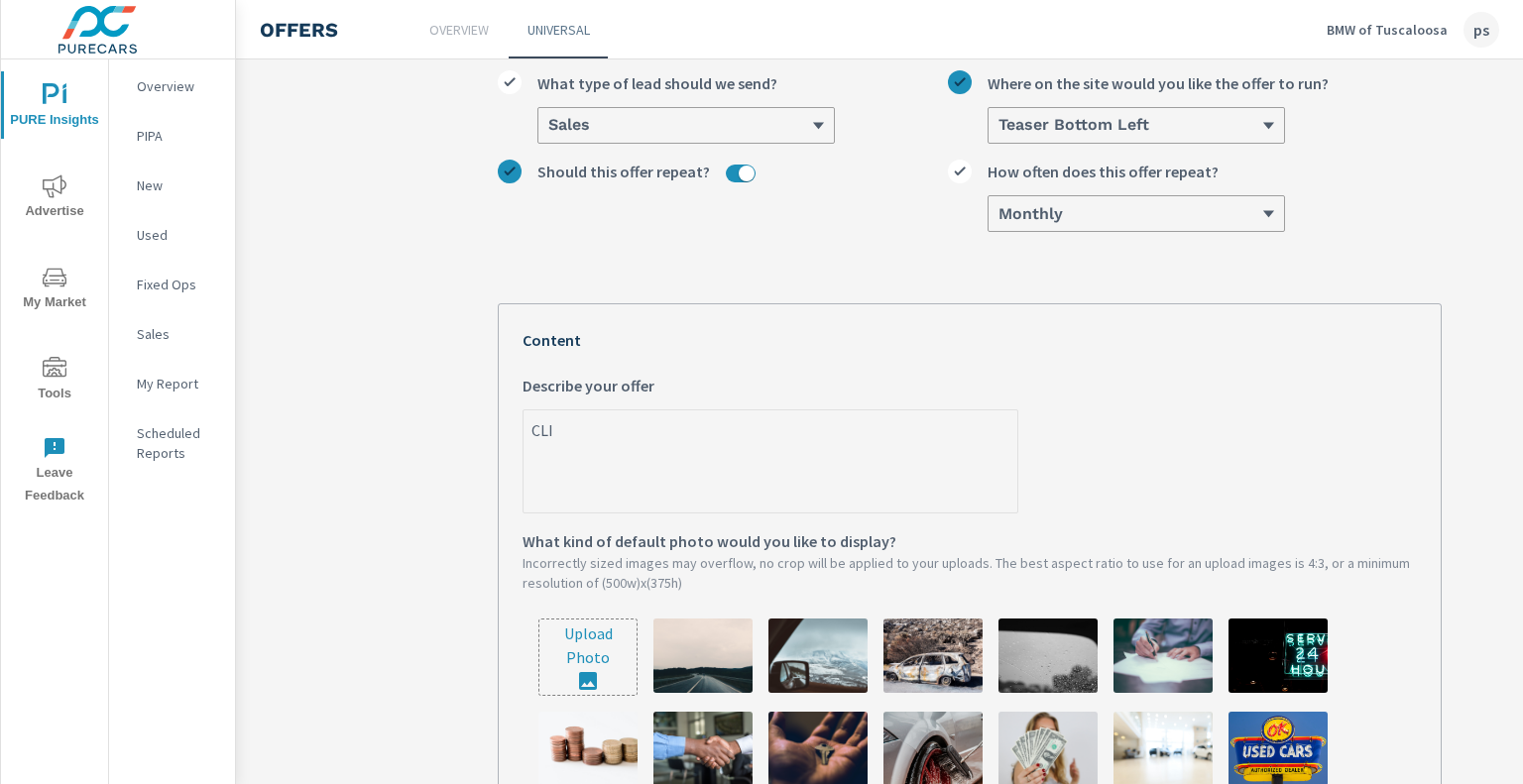 type on "CLIC" 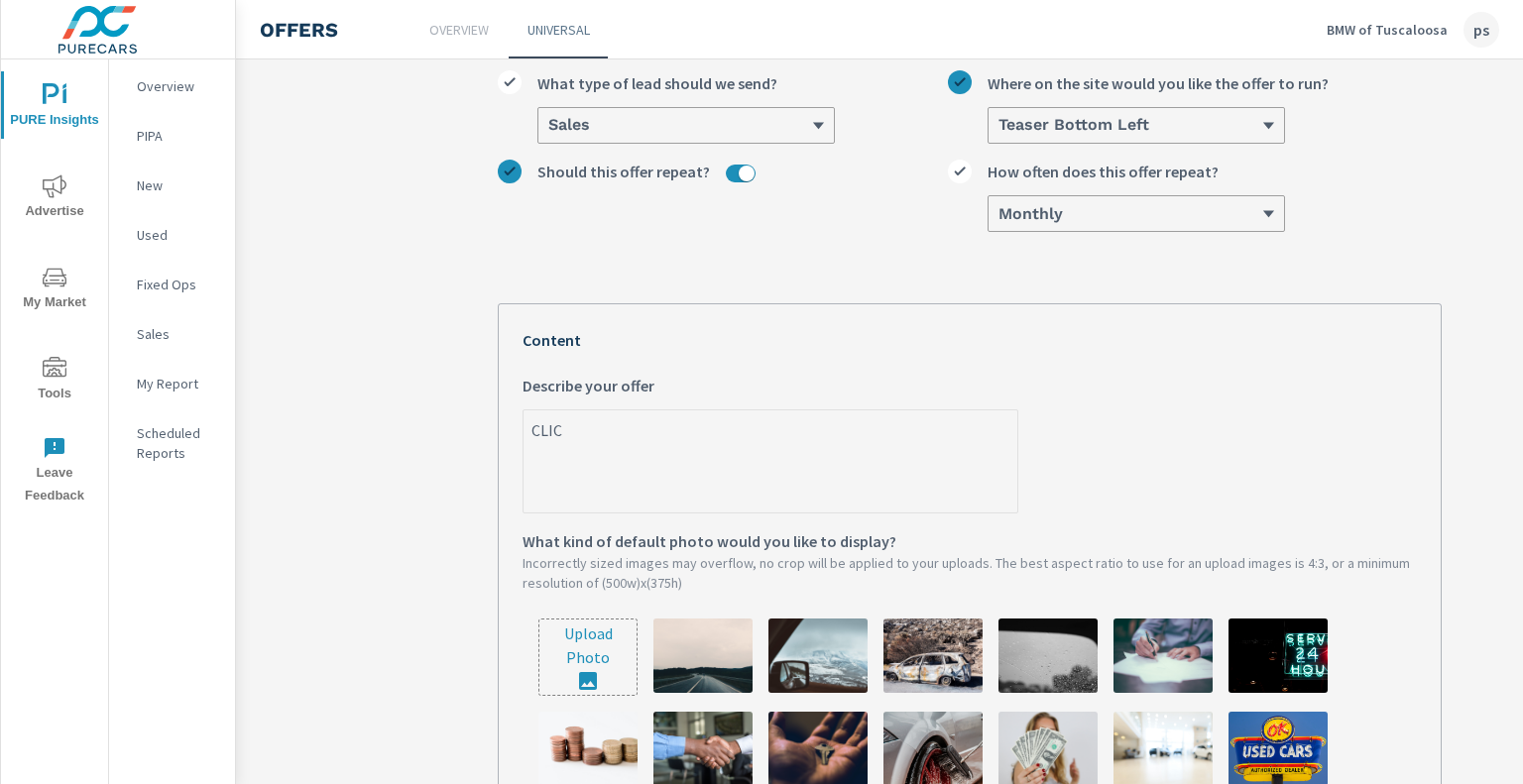 type on "CLICK" 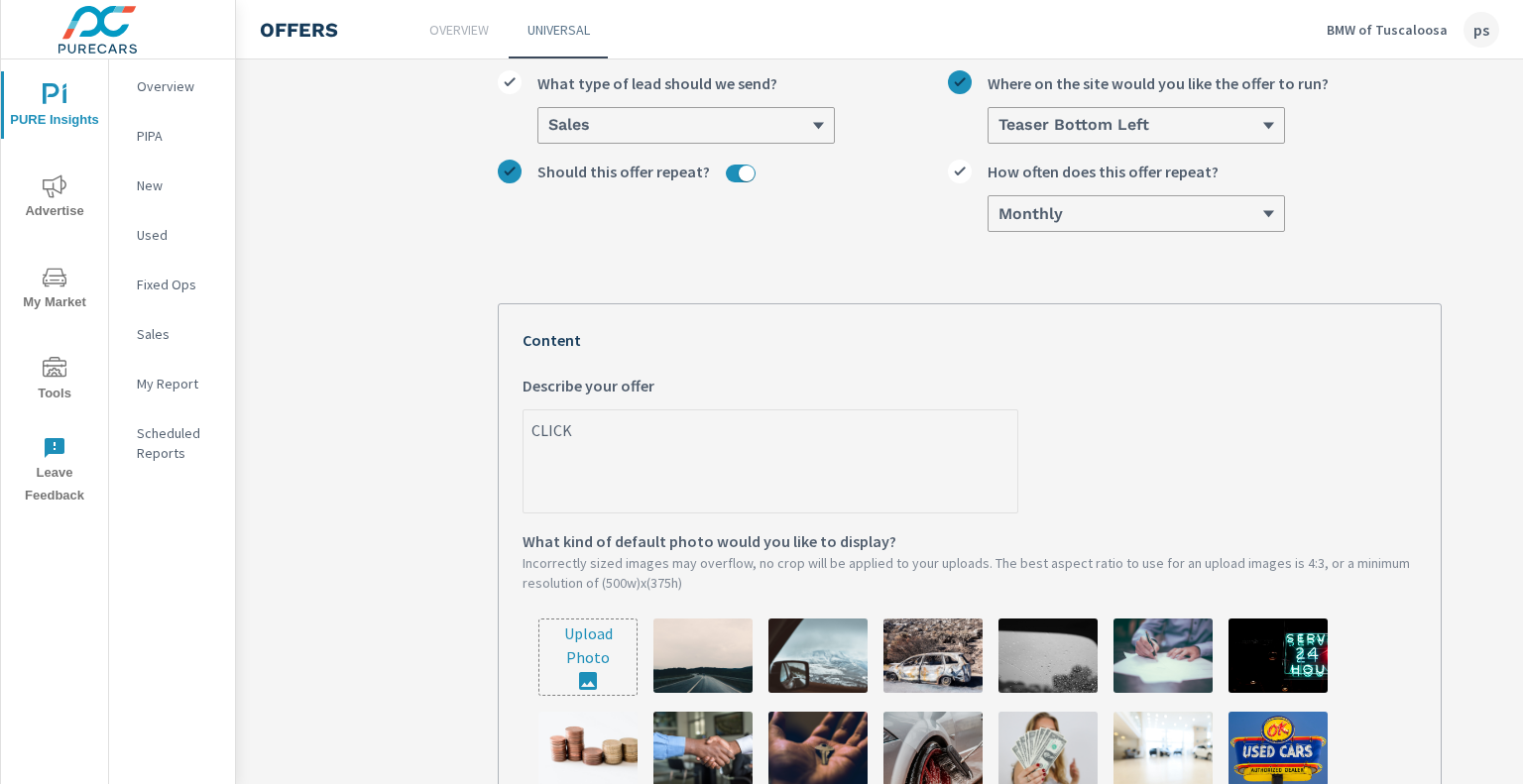 type on "x" 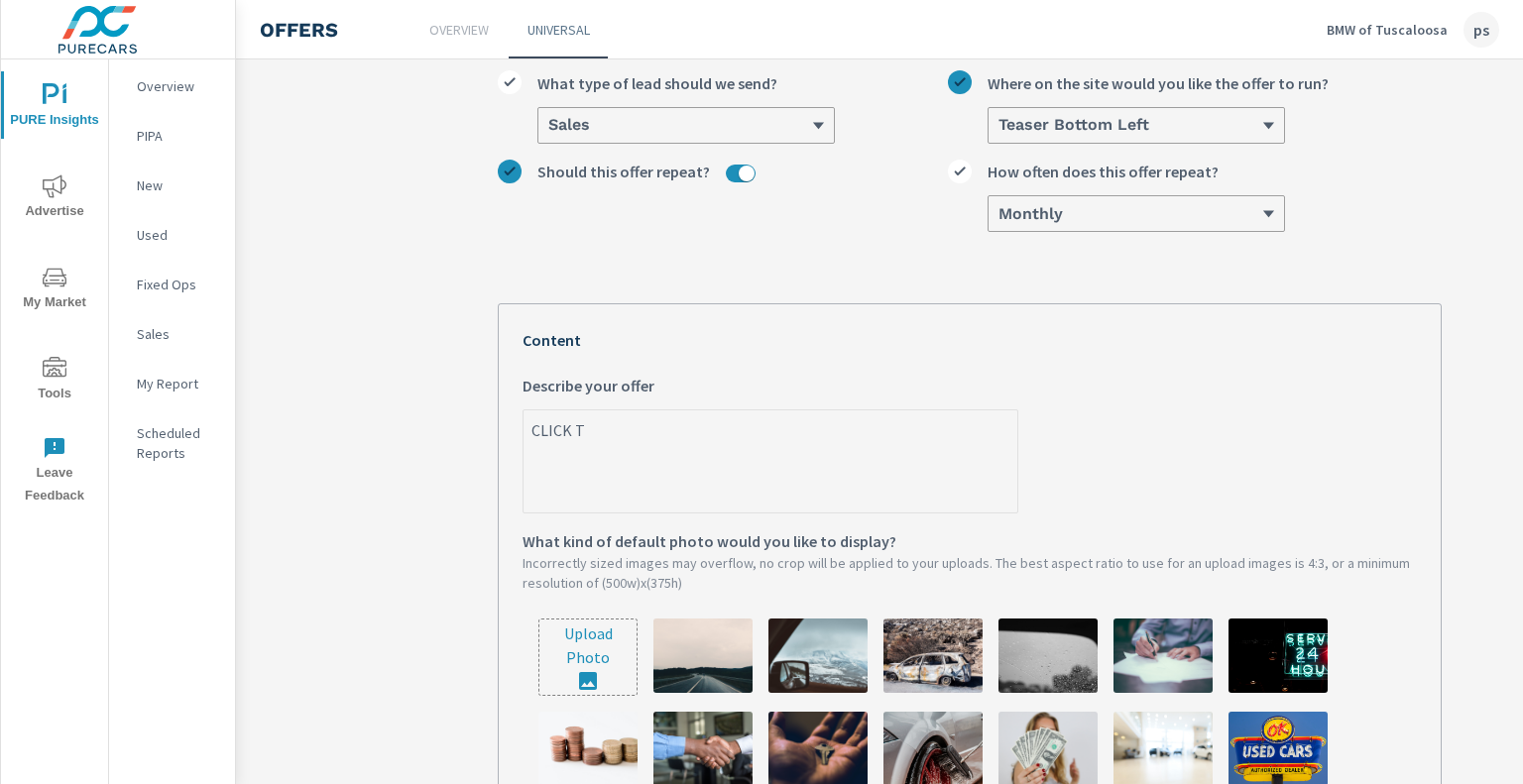 type on "CLICK TO" 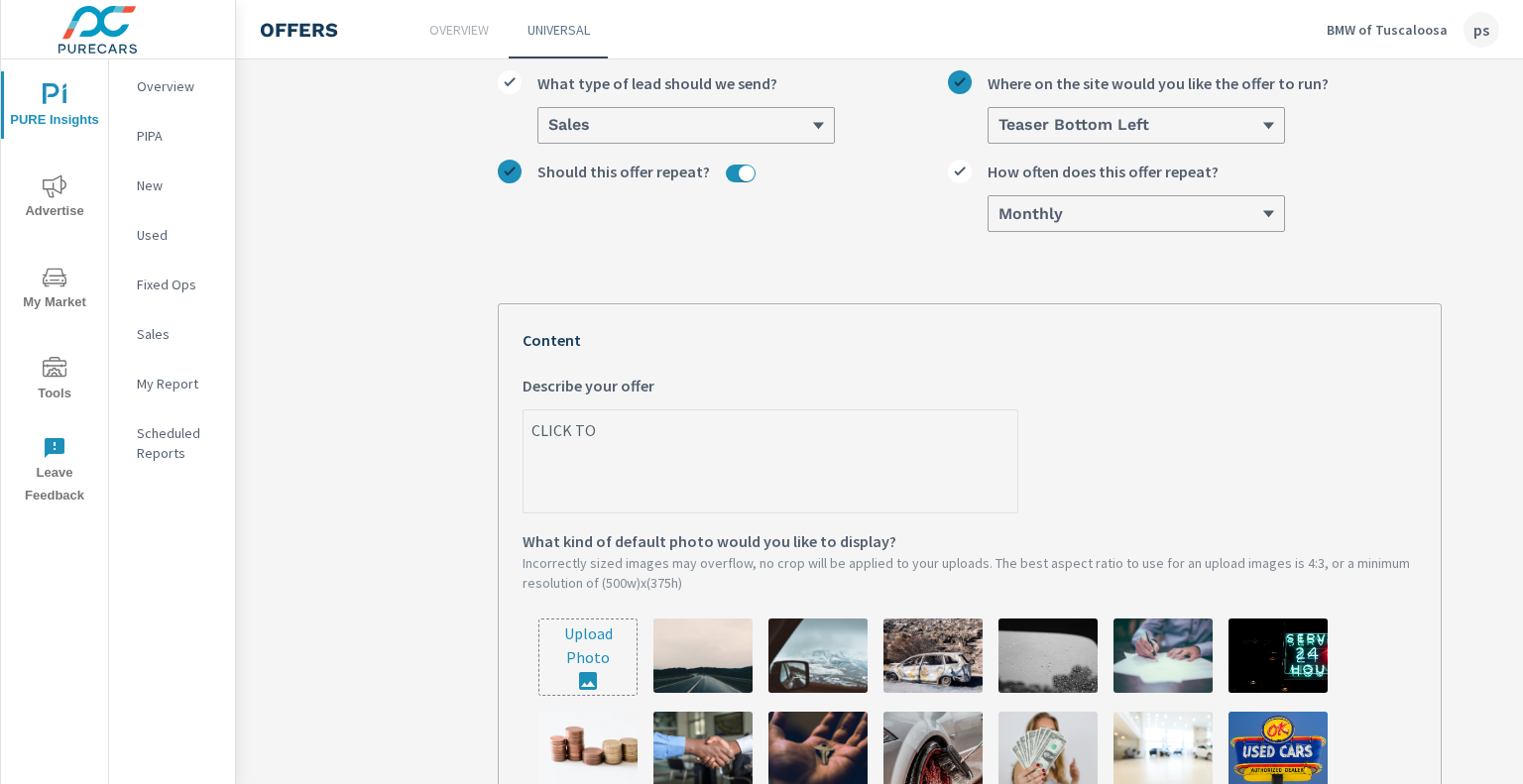 type on "CLICK TO" 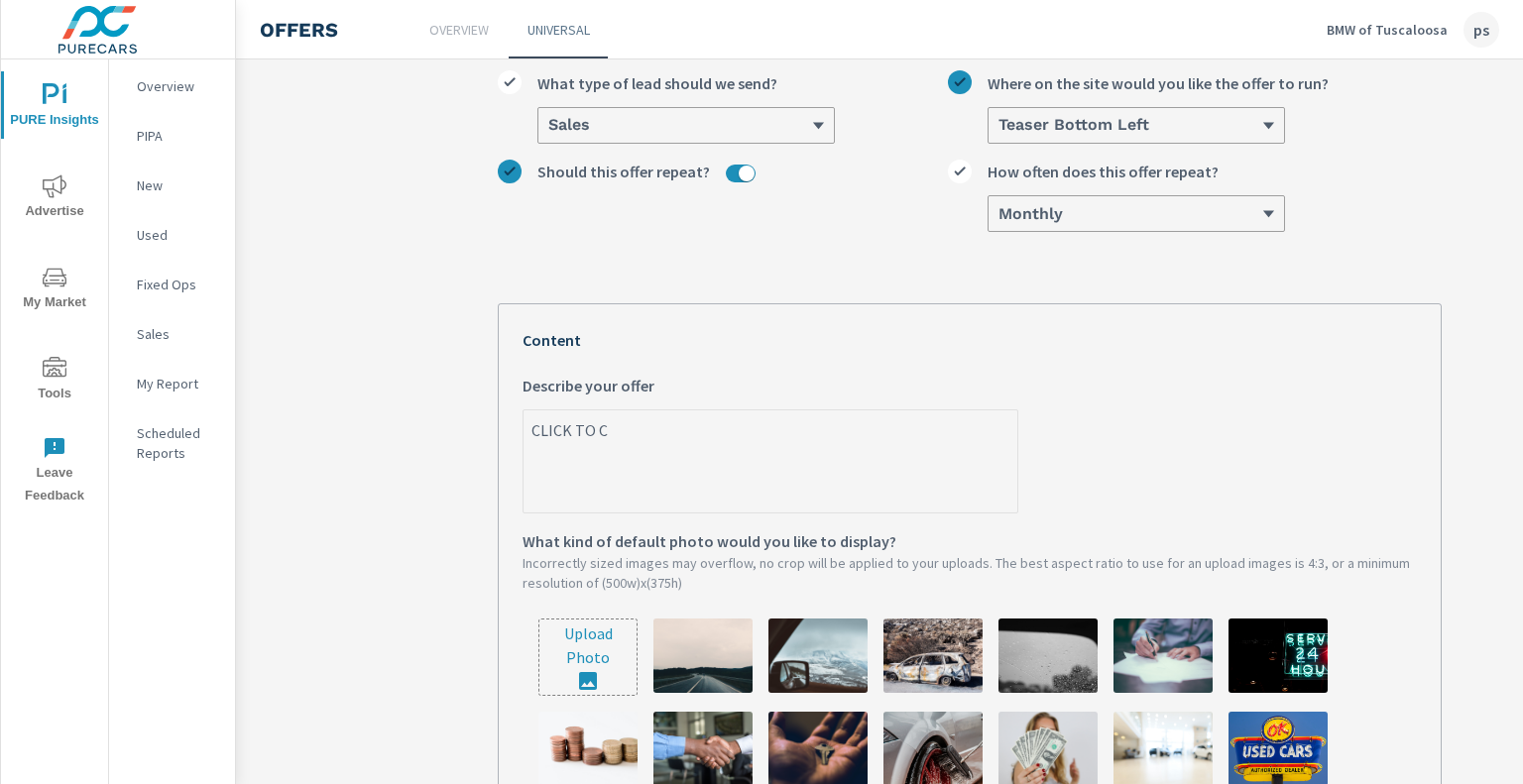 type on "CLICK TO CL" 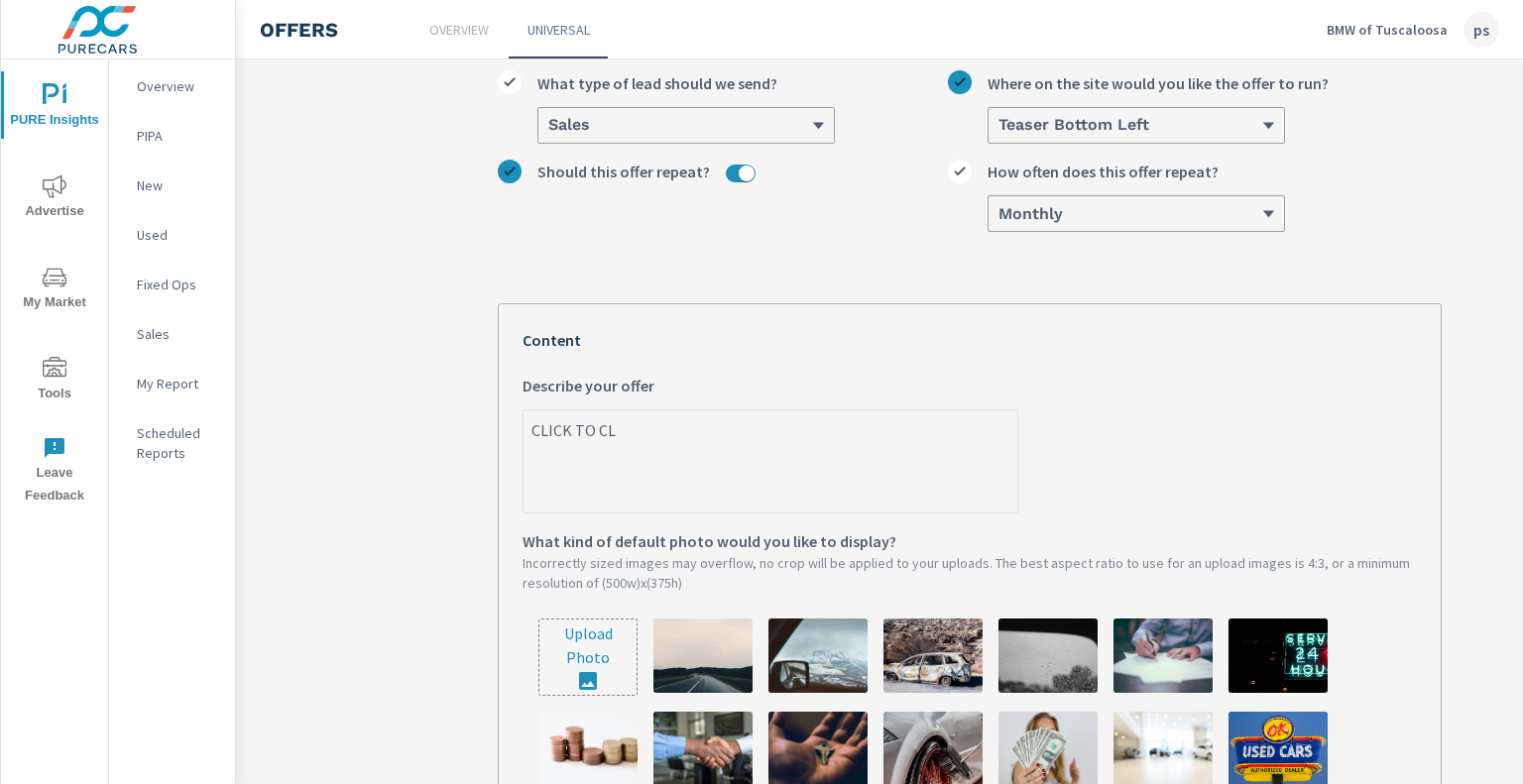 type on "x" 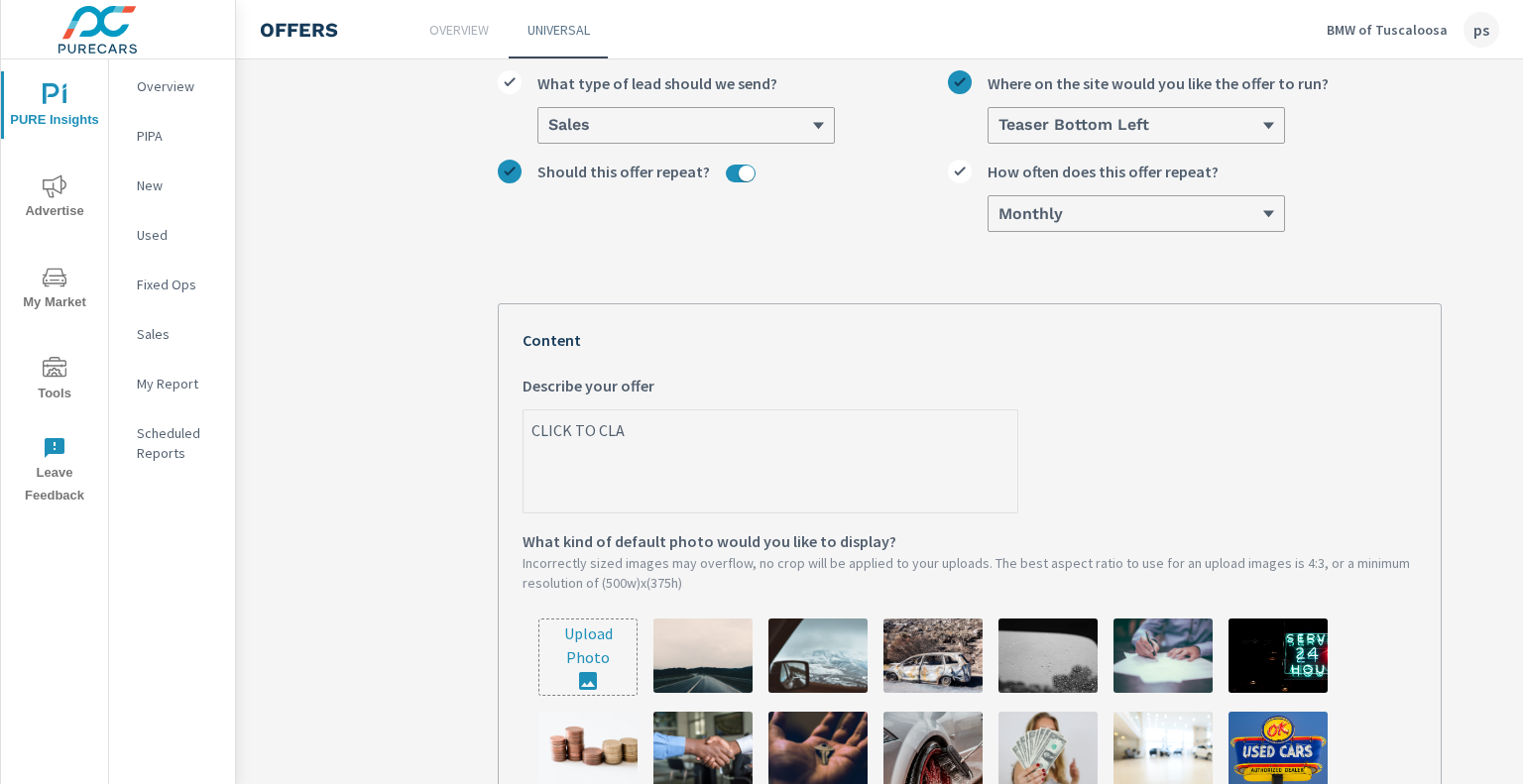 type on "CLICK TO CLAI" 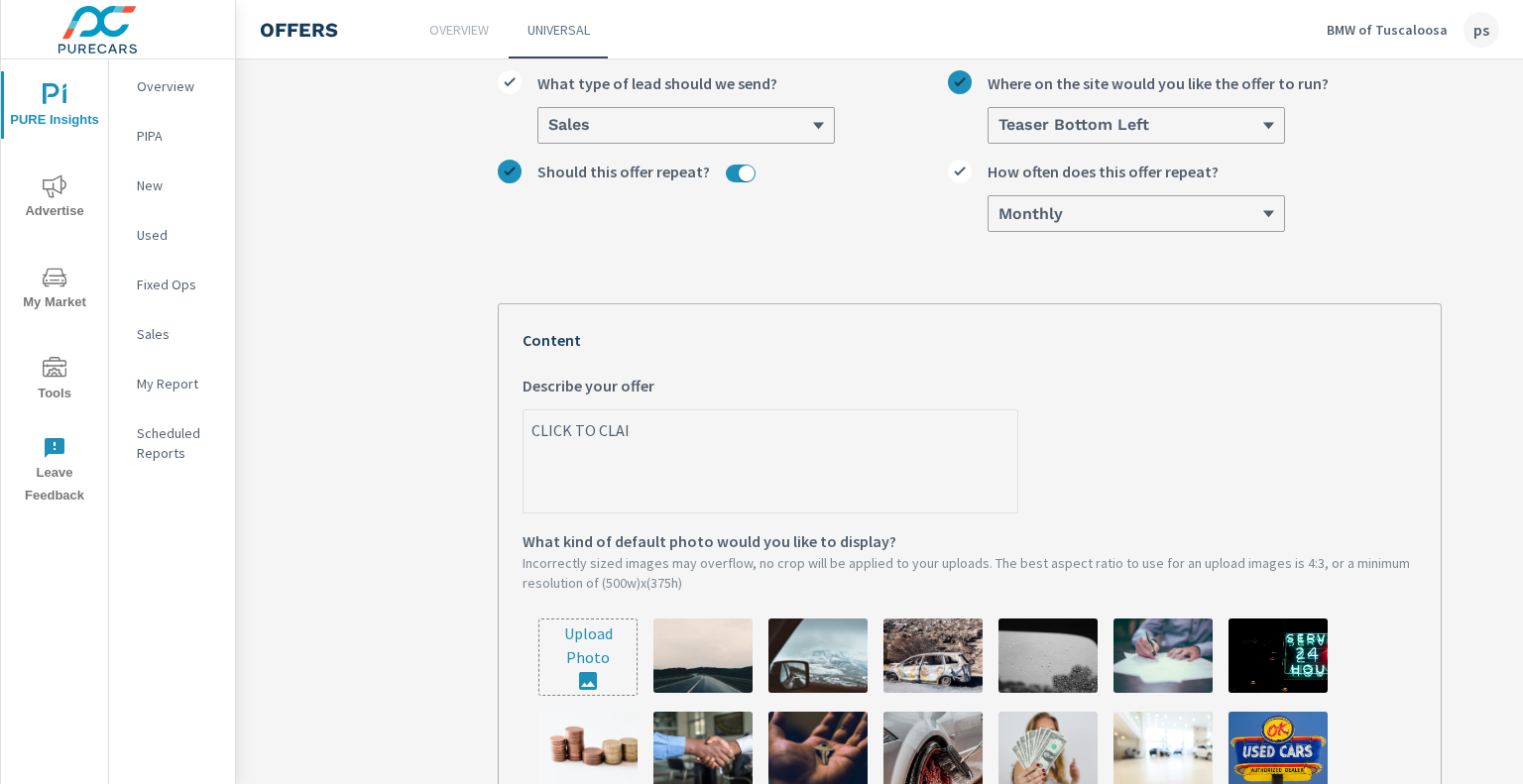 type on "CLICK TO CLAIM" 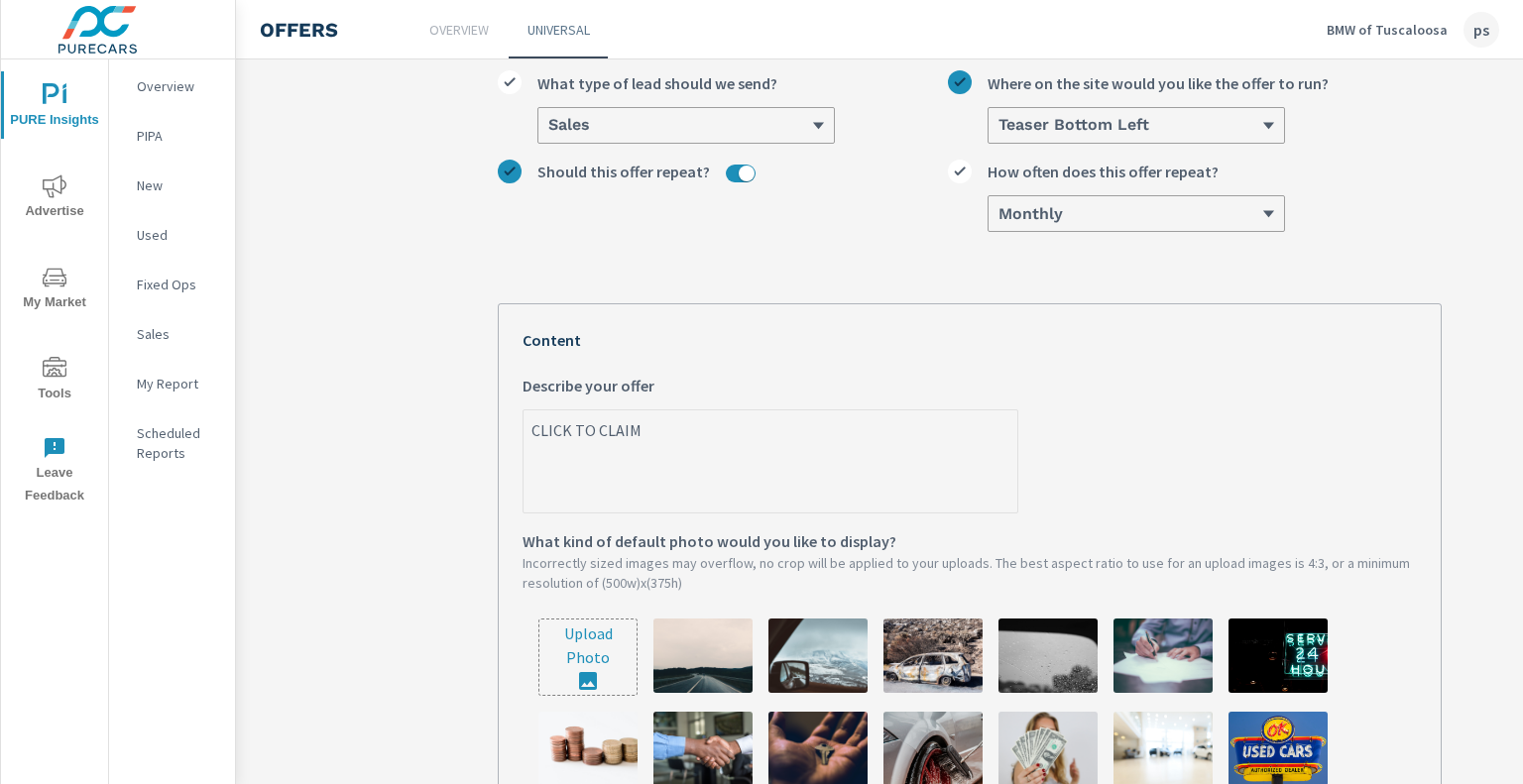 type on "CLICK TO CLAIM" 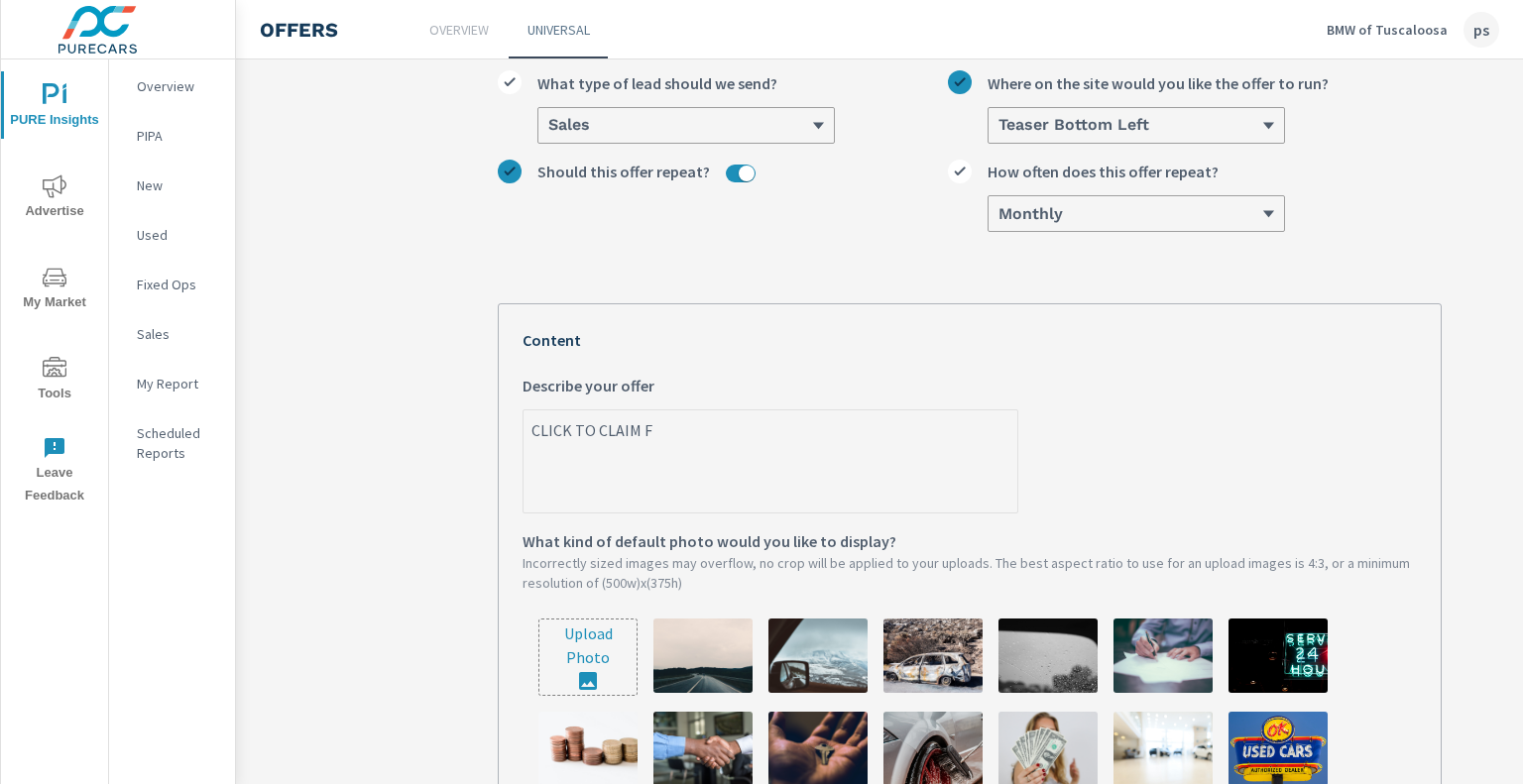type on "CLICK TO CLAIM" 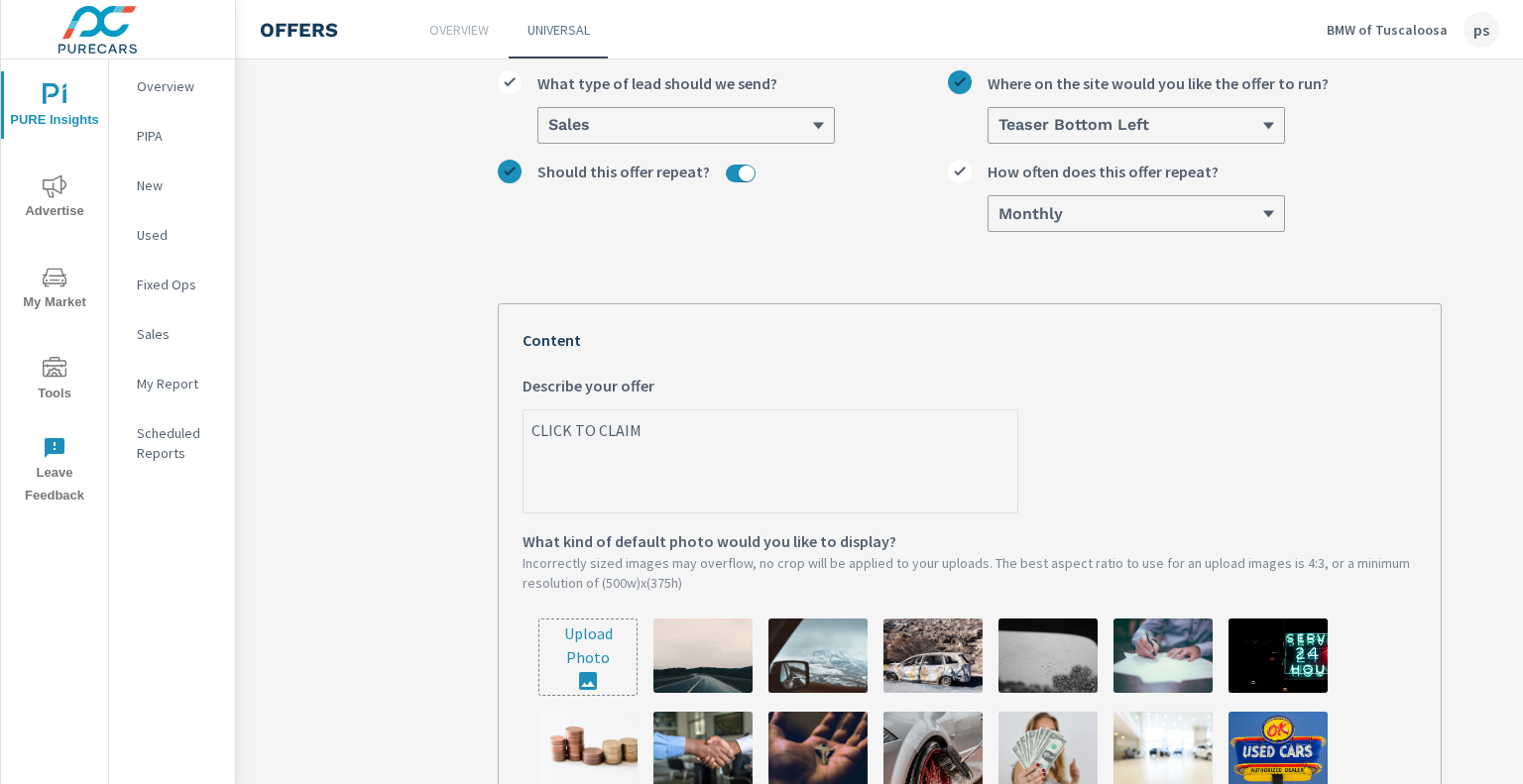type on "CLICK TO CLAIM $" 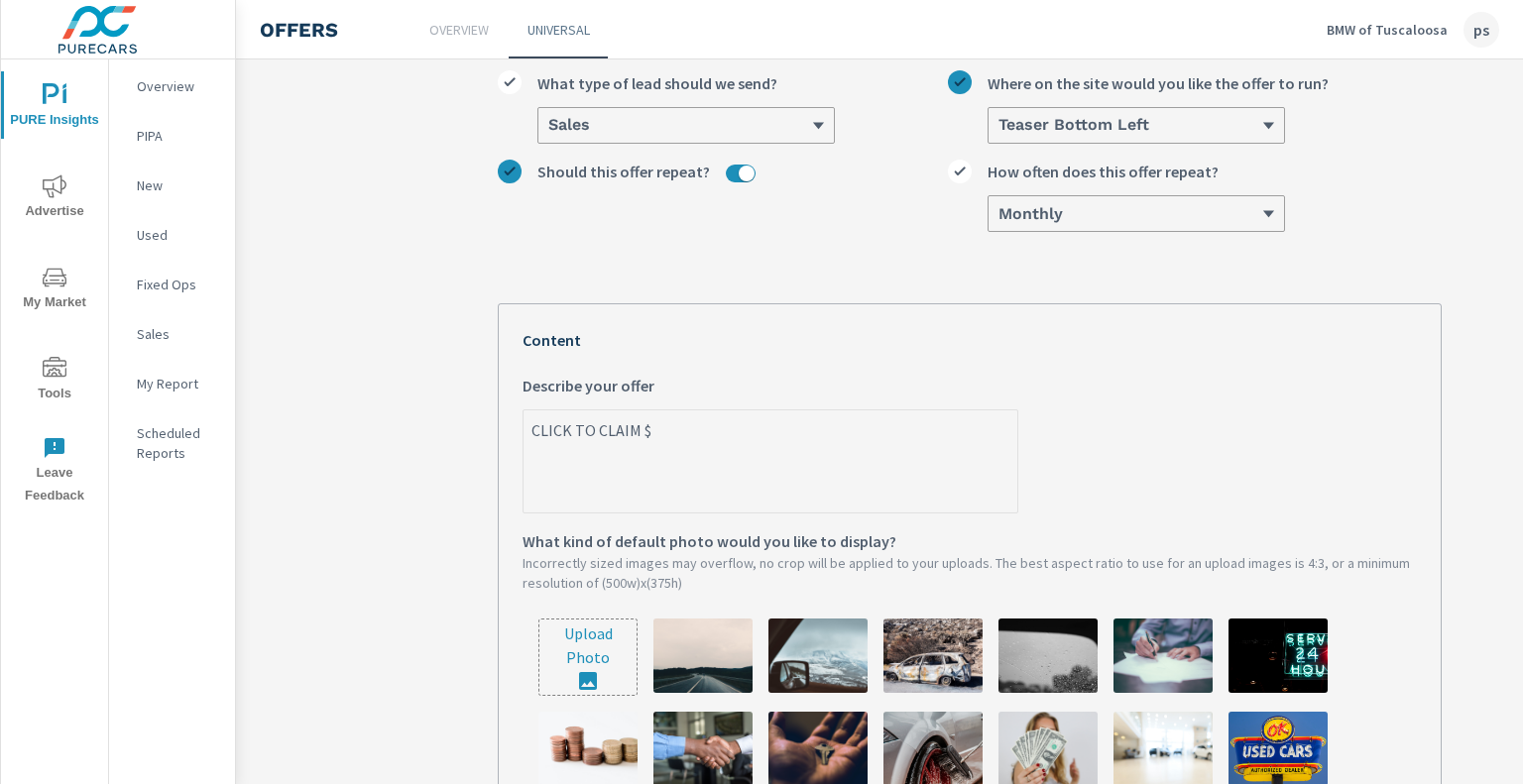 type on "CLICK TO CLAIM $5" 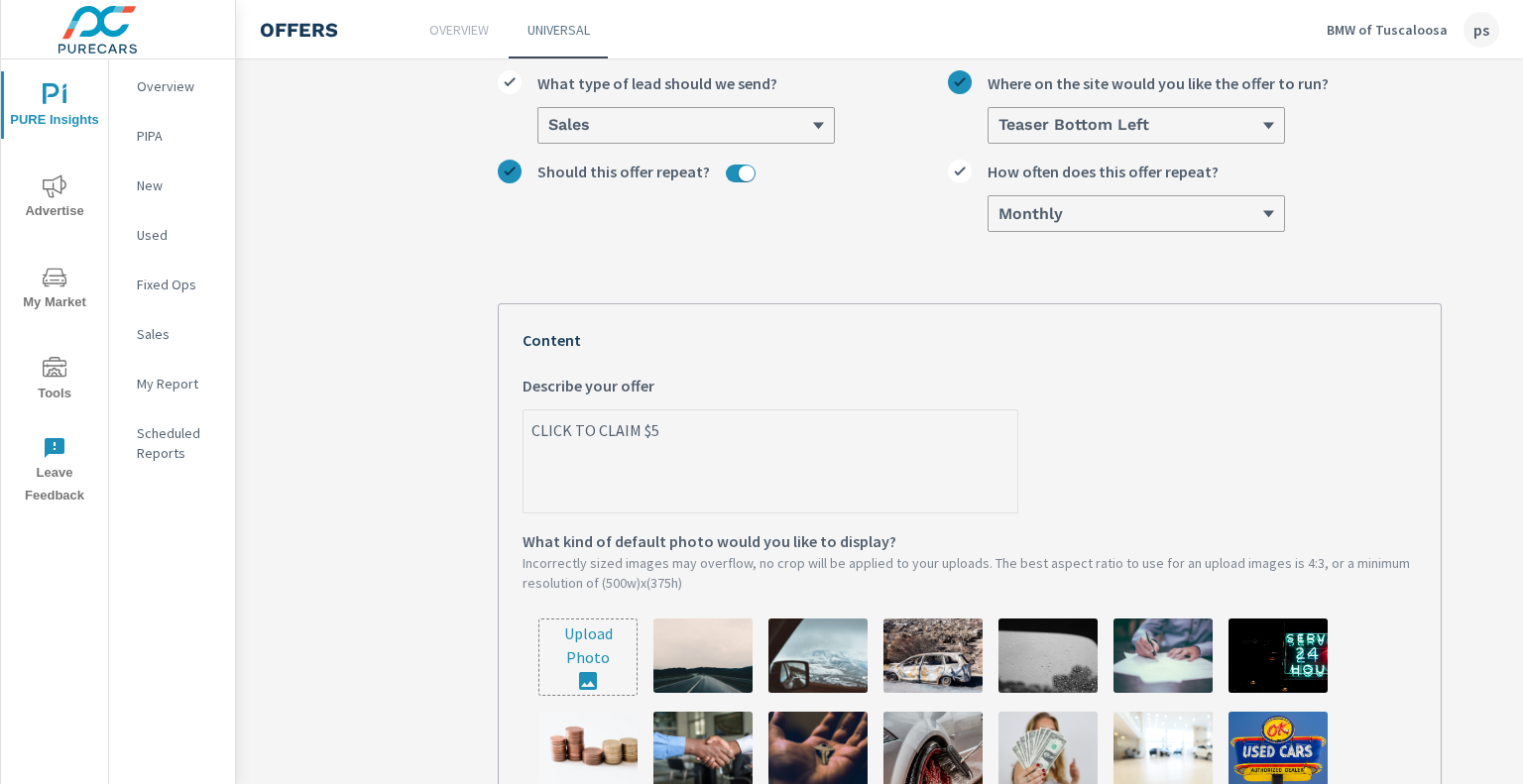 type on "CLICK TO CLAIM $50" 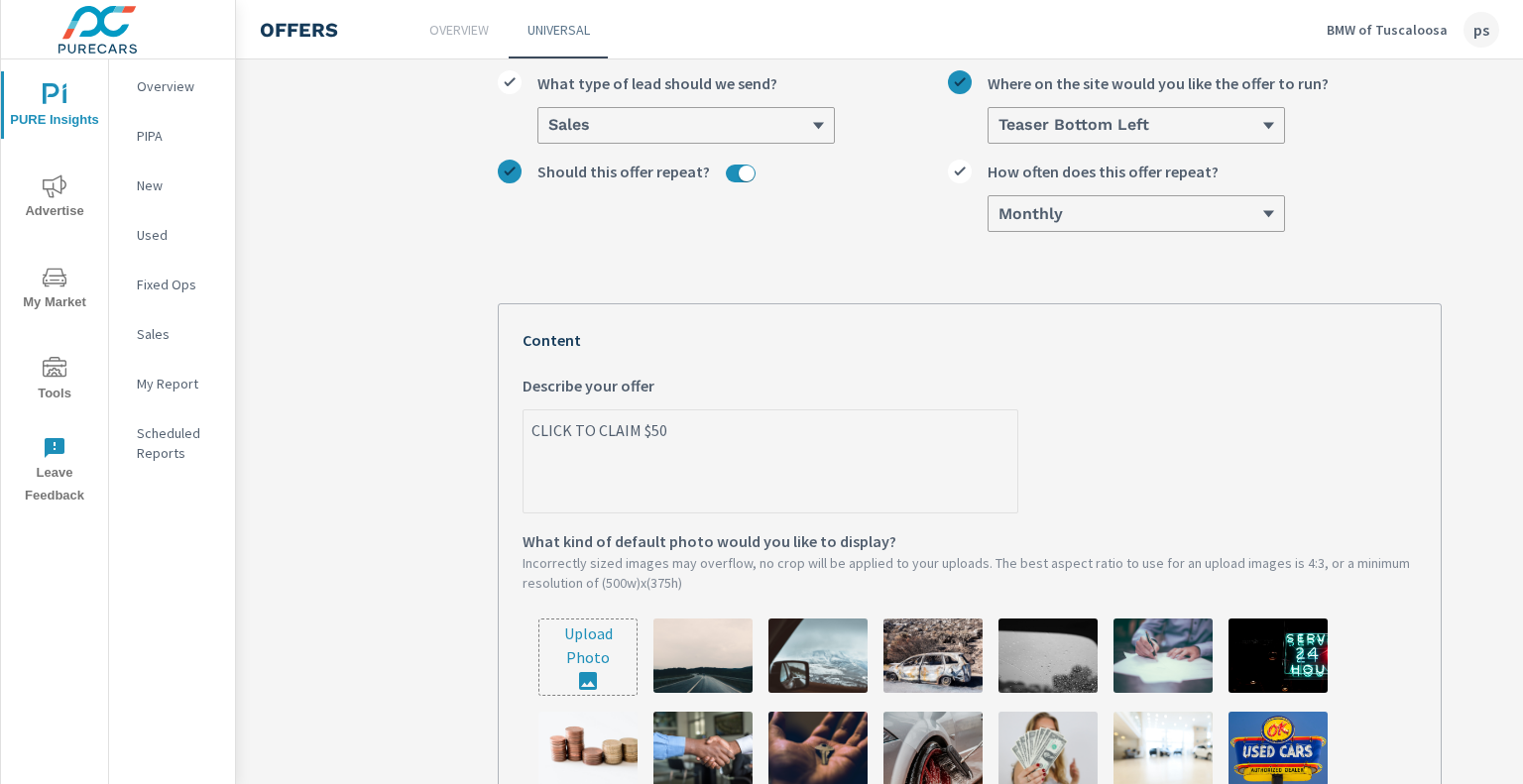 type on "CLICK TO CLAIM $500" 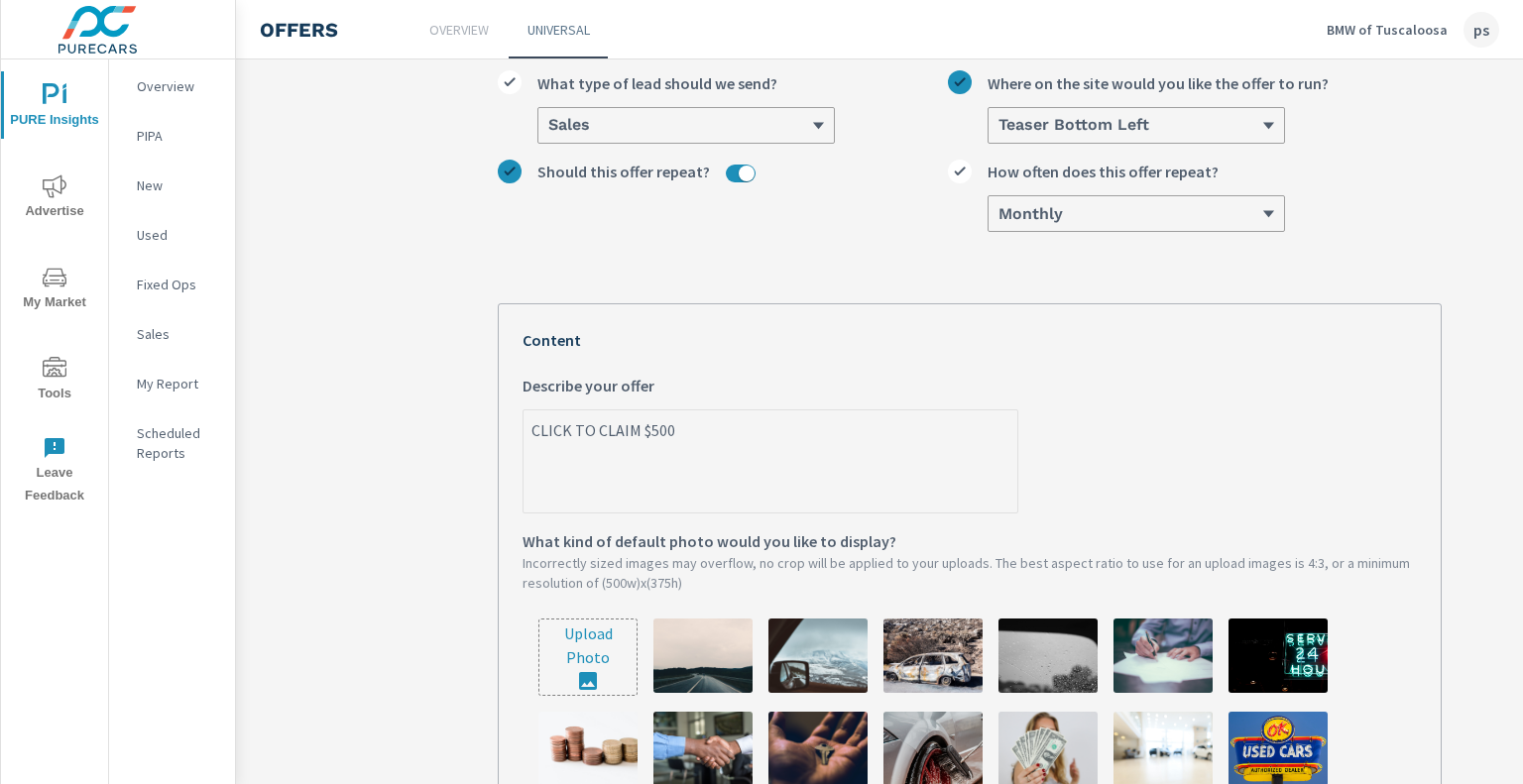 type on "CLICK TO CLAIM $500" 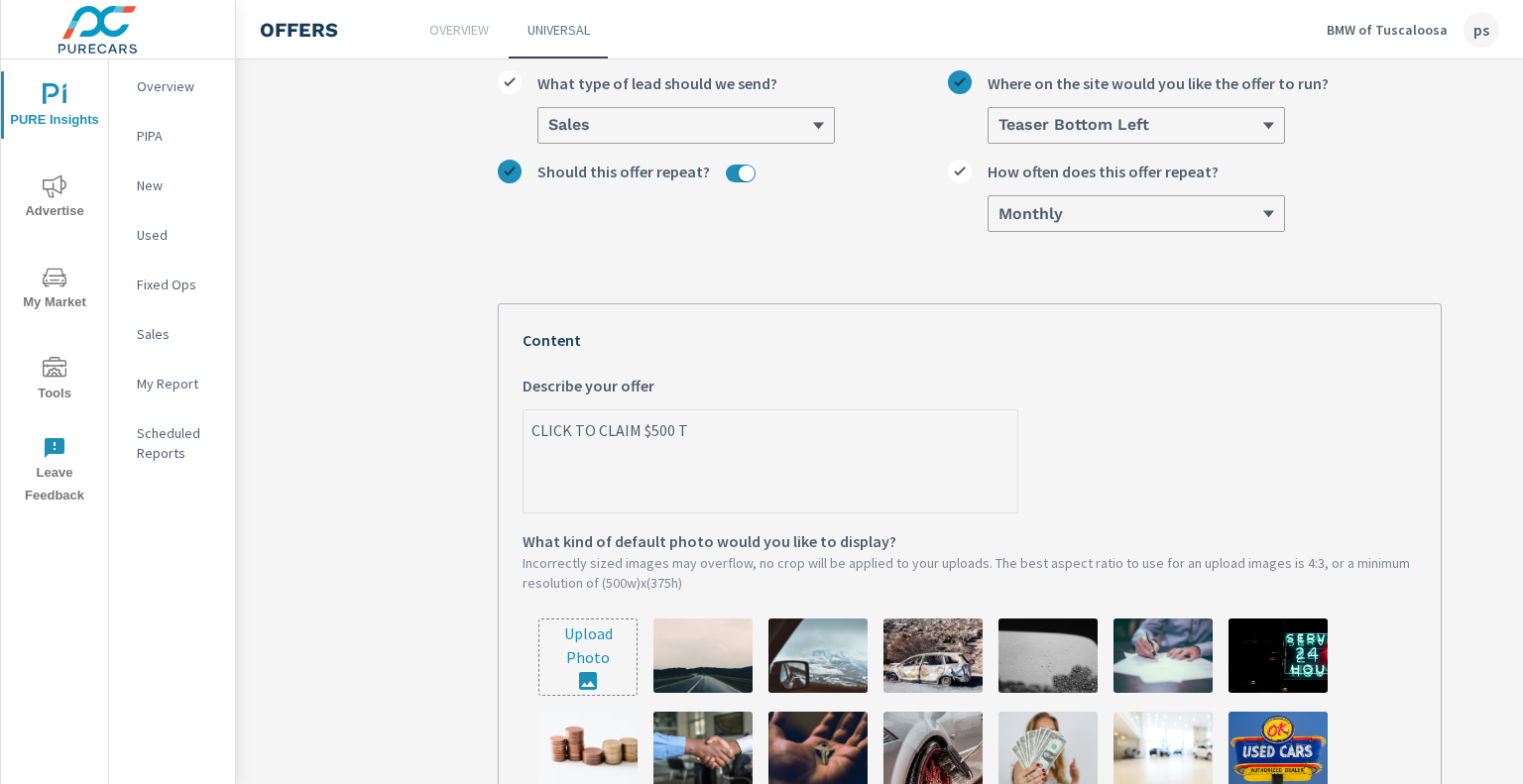 type on "CLICK TO CLAIM $500 TR" 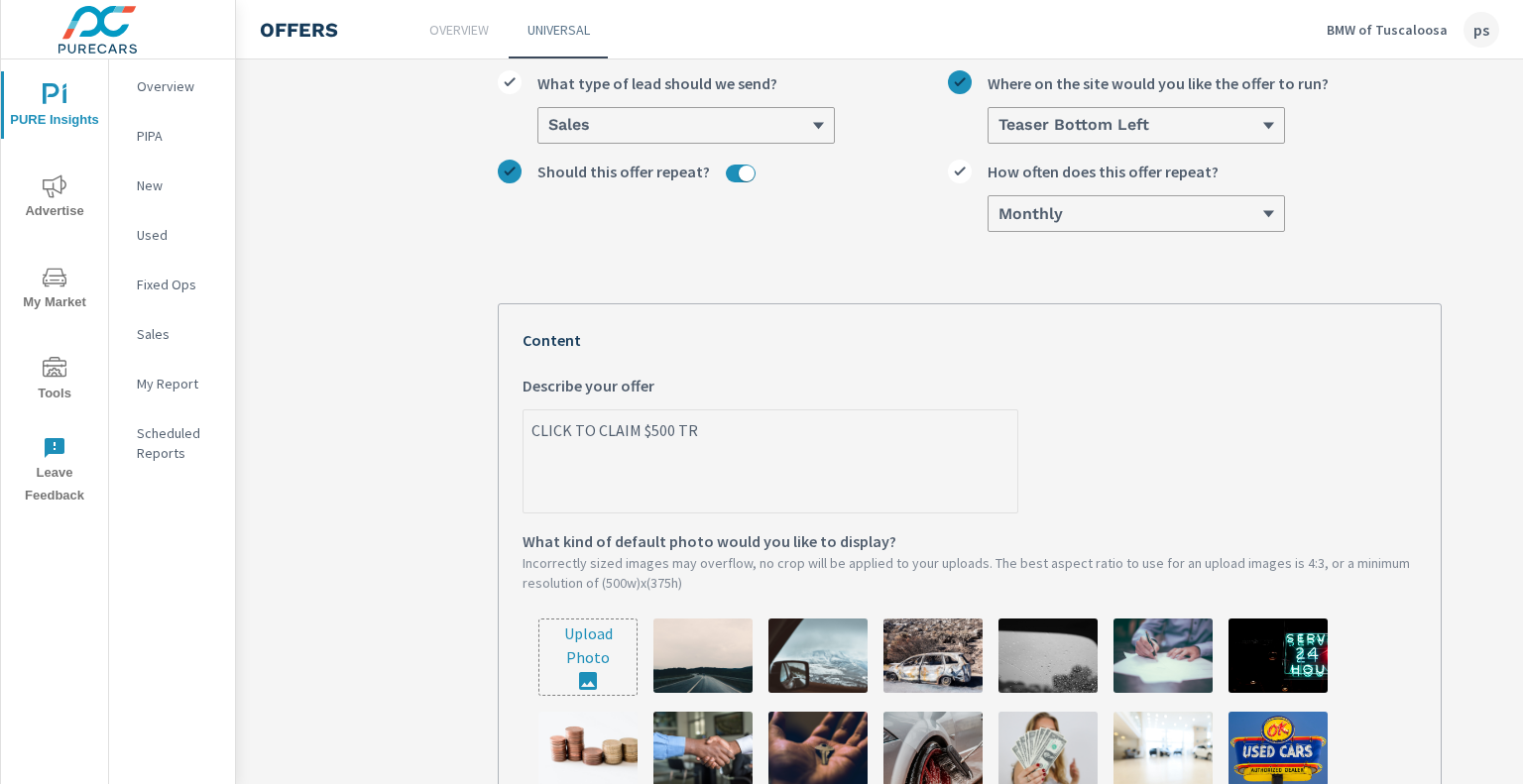 type on "CLICK TO CLAIM $500 TRA" 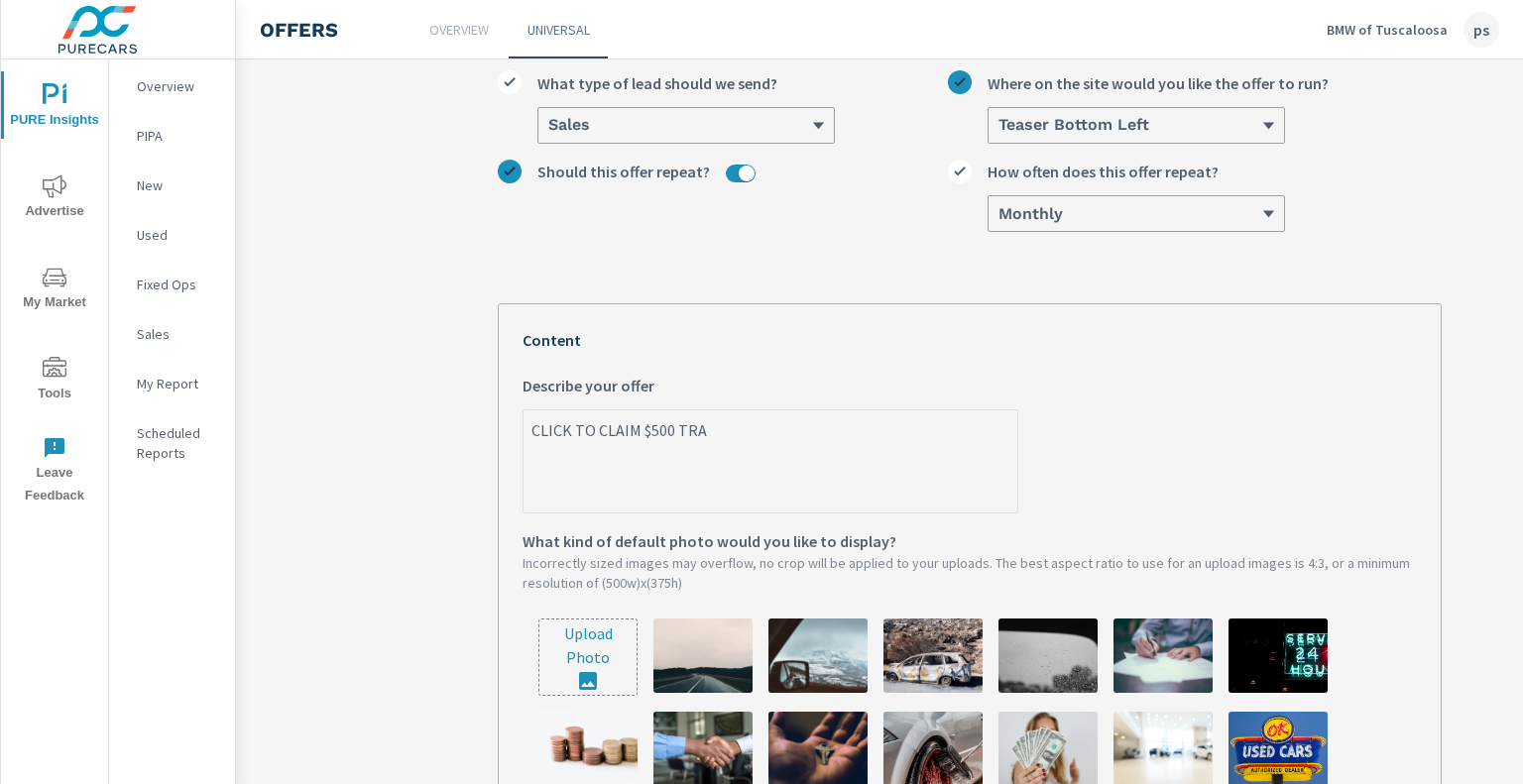 type on "CLICK TO CLAIM $500 TRAD" 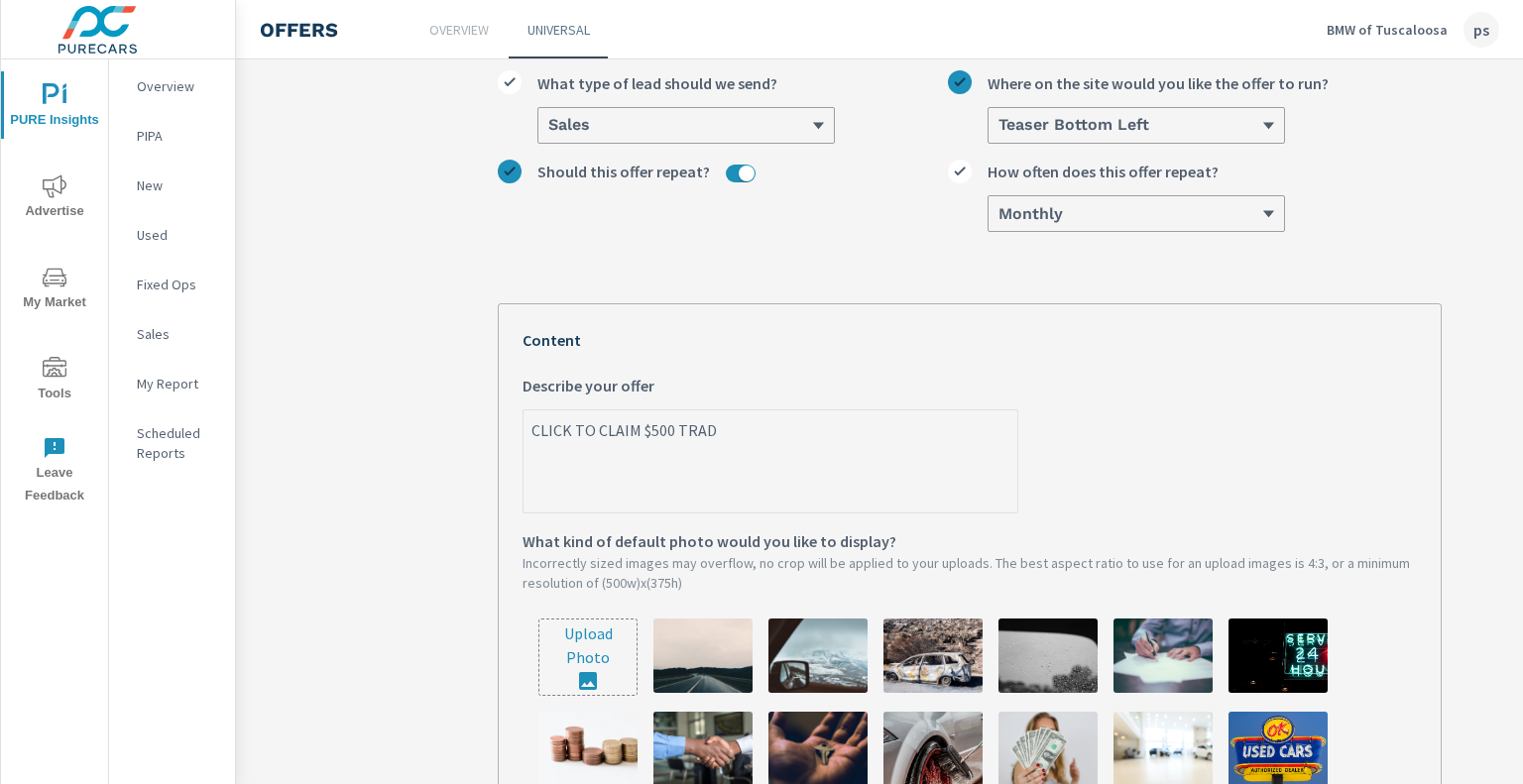 type on "CLICK TO CLAIM $500 TRADE" 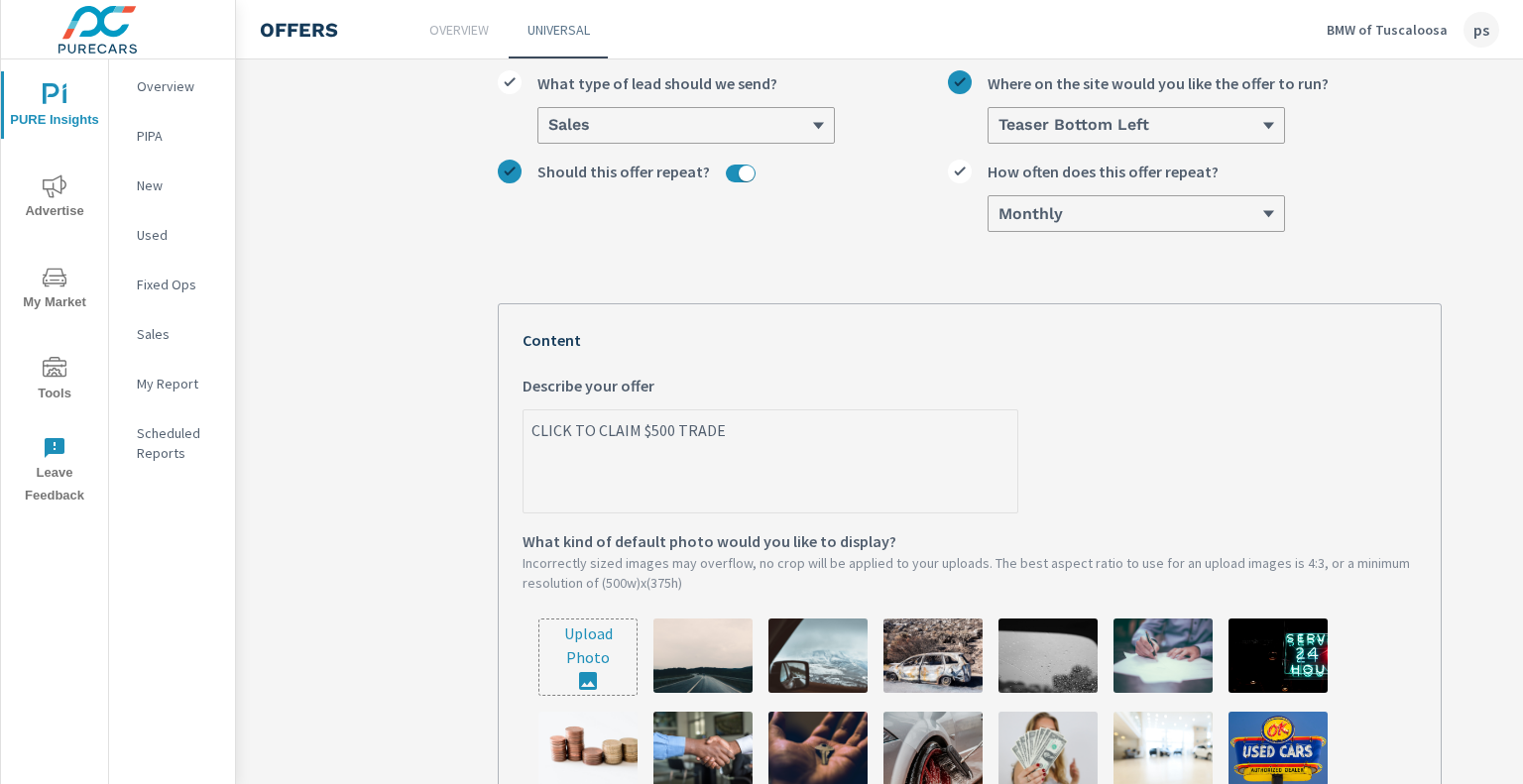 type on "CLICK TO CLAIM $500 TRADE-" 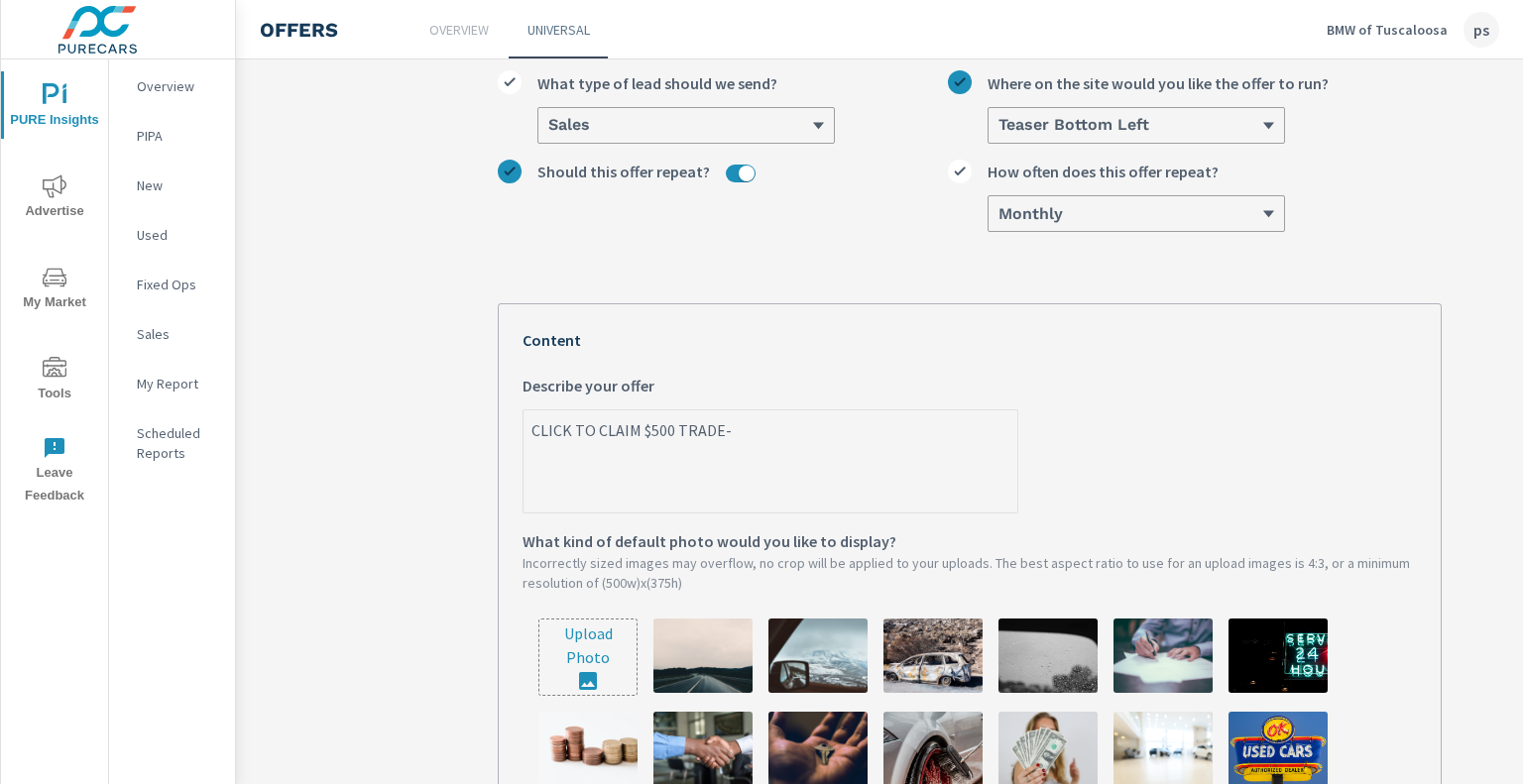 type on "CLICK TO CLAIM $500 TRADE-I" 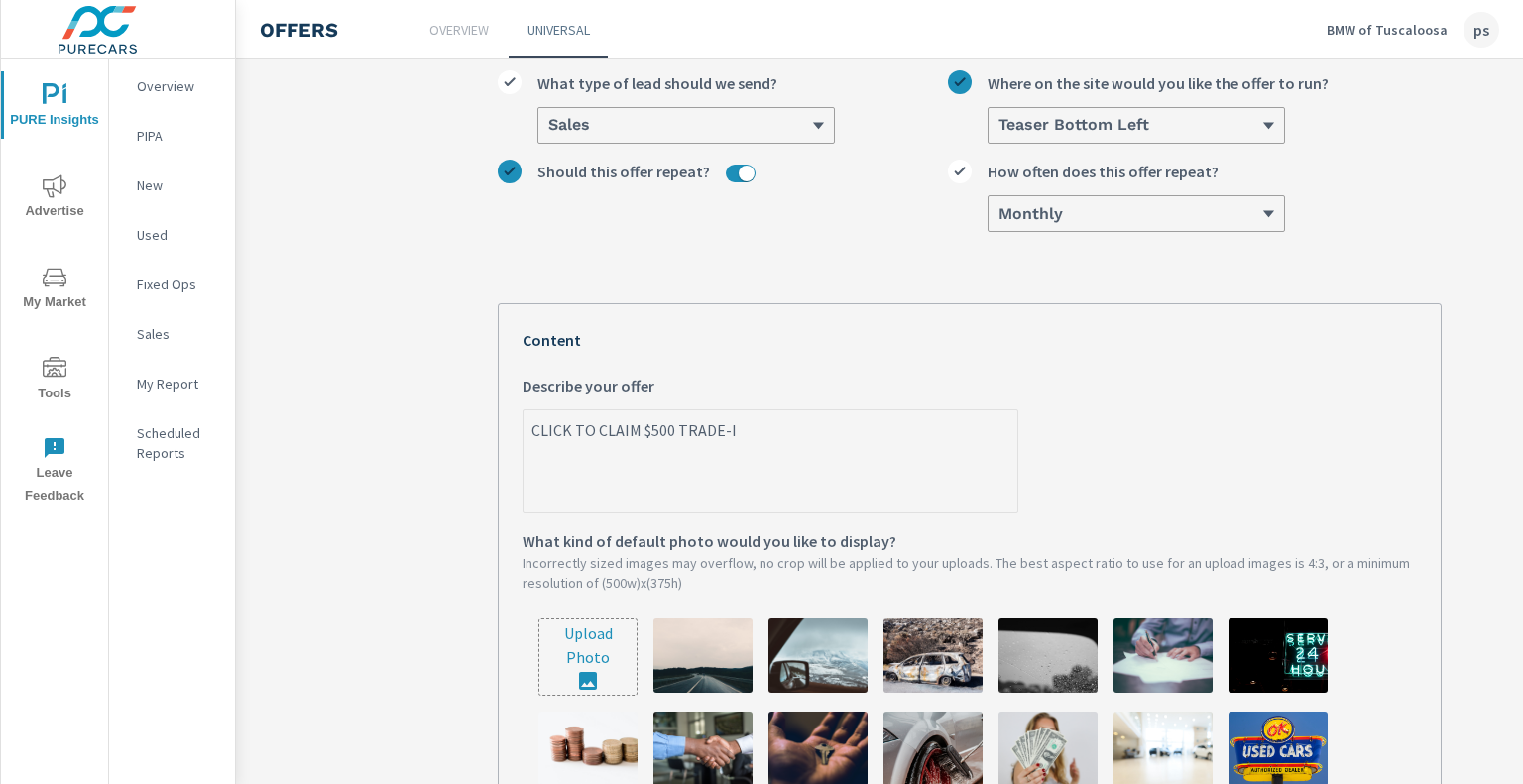 type on "CLICK TO CLAIM $500 TRADE-IN" 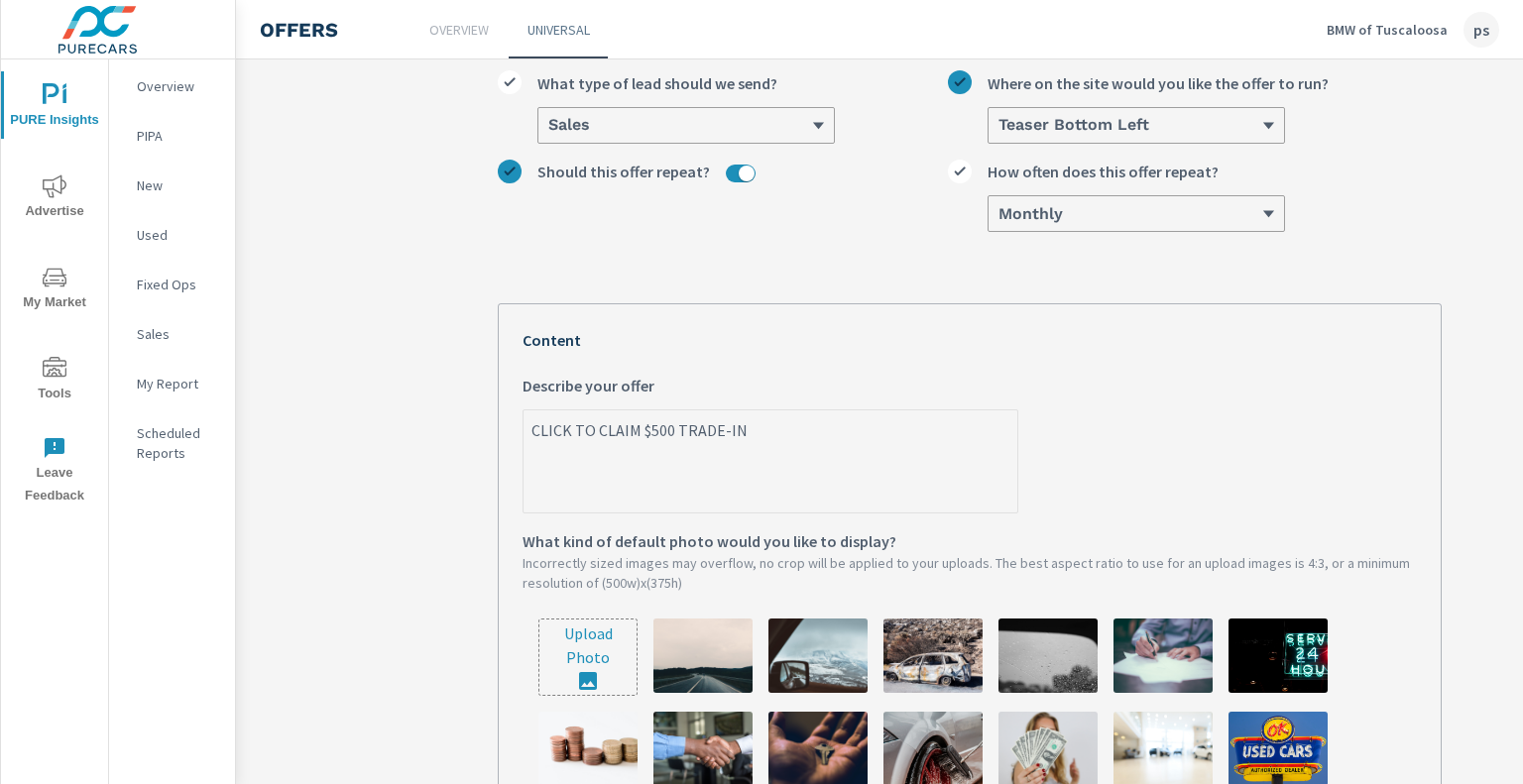 type on "x" 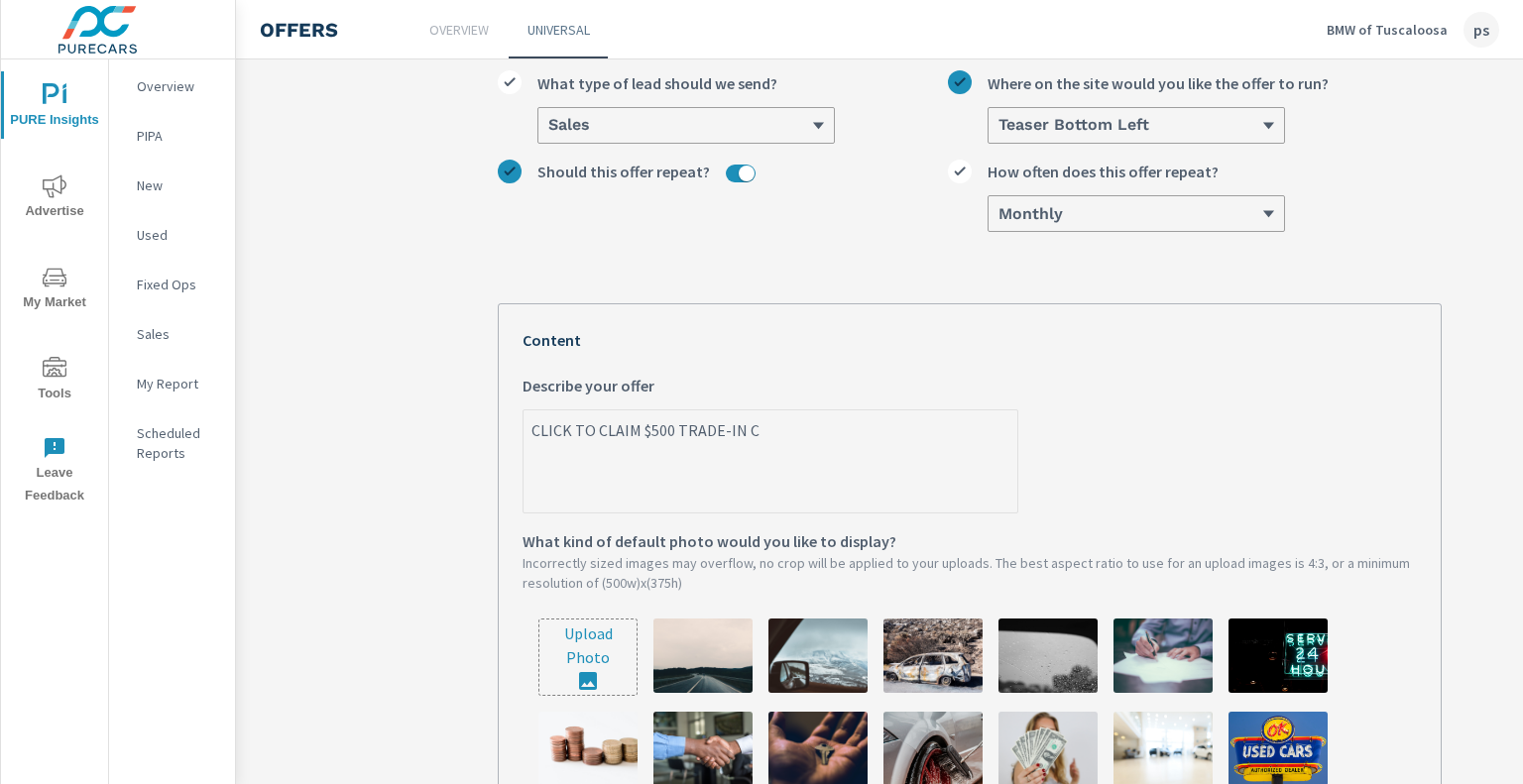 type on "x" 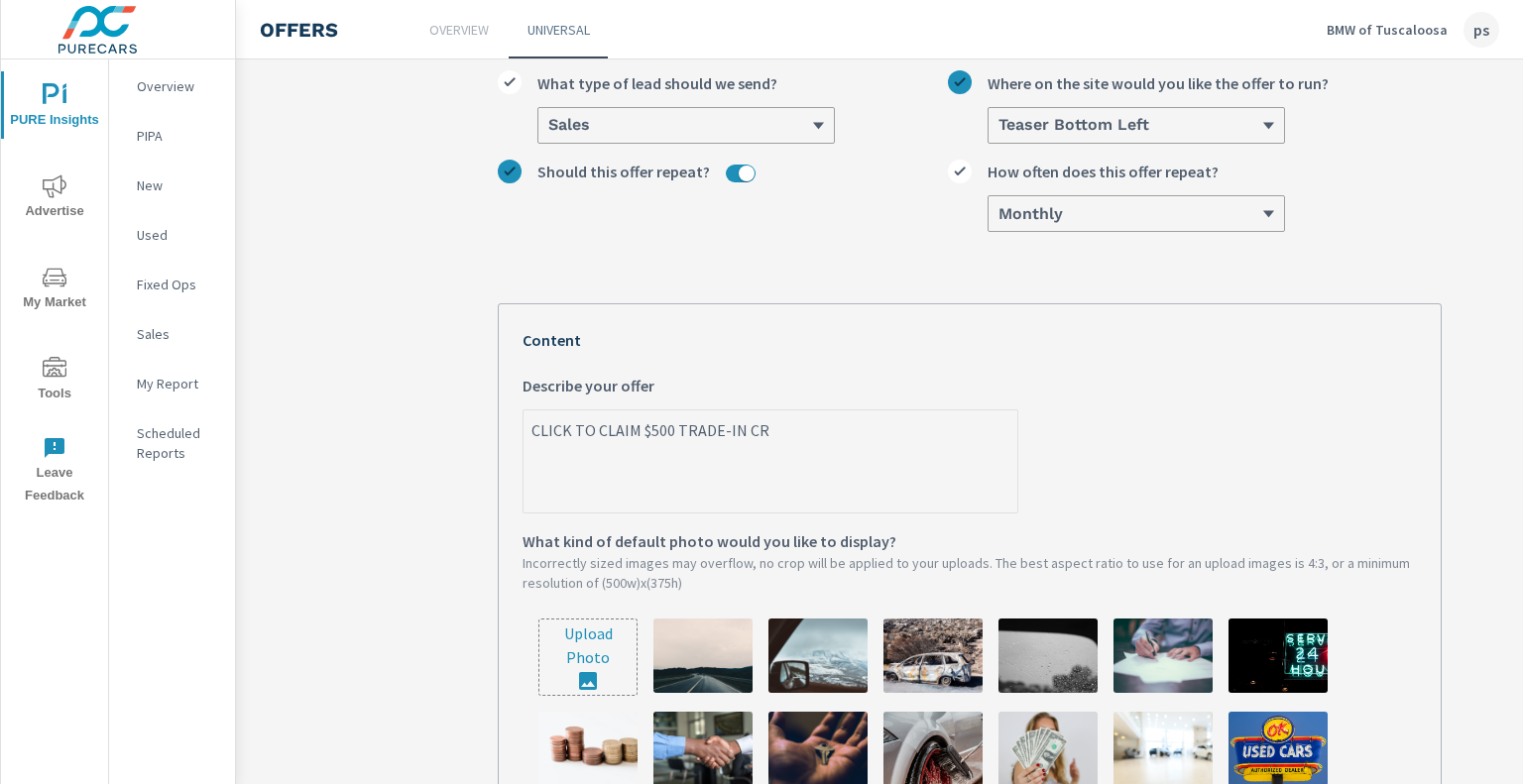 type on "CLICK TO CLAIM $500 TRADE-IN CRE" 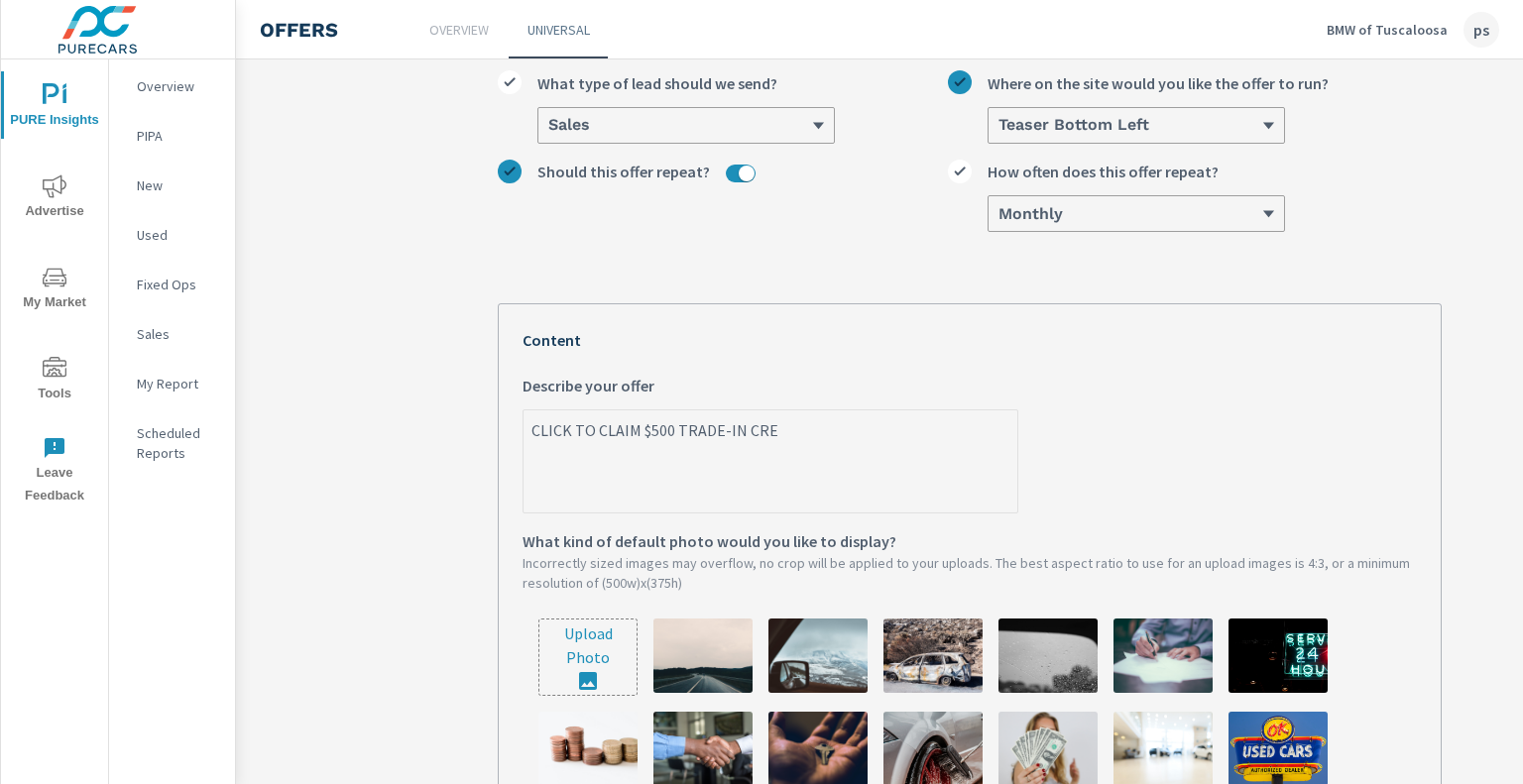 type on "CLICK TO CLAIM $500 TRADE-IN CRED" 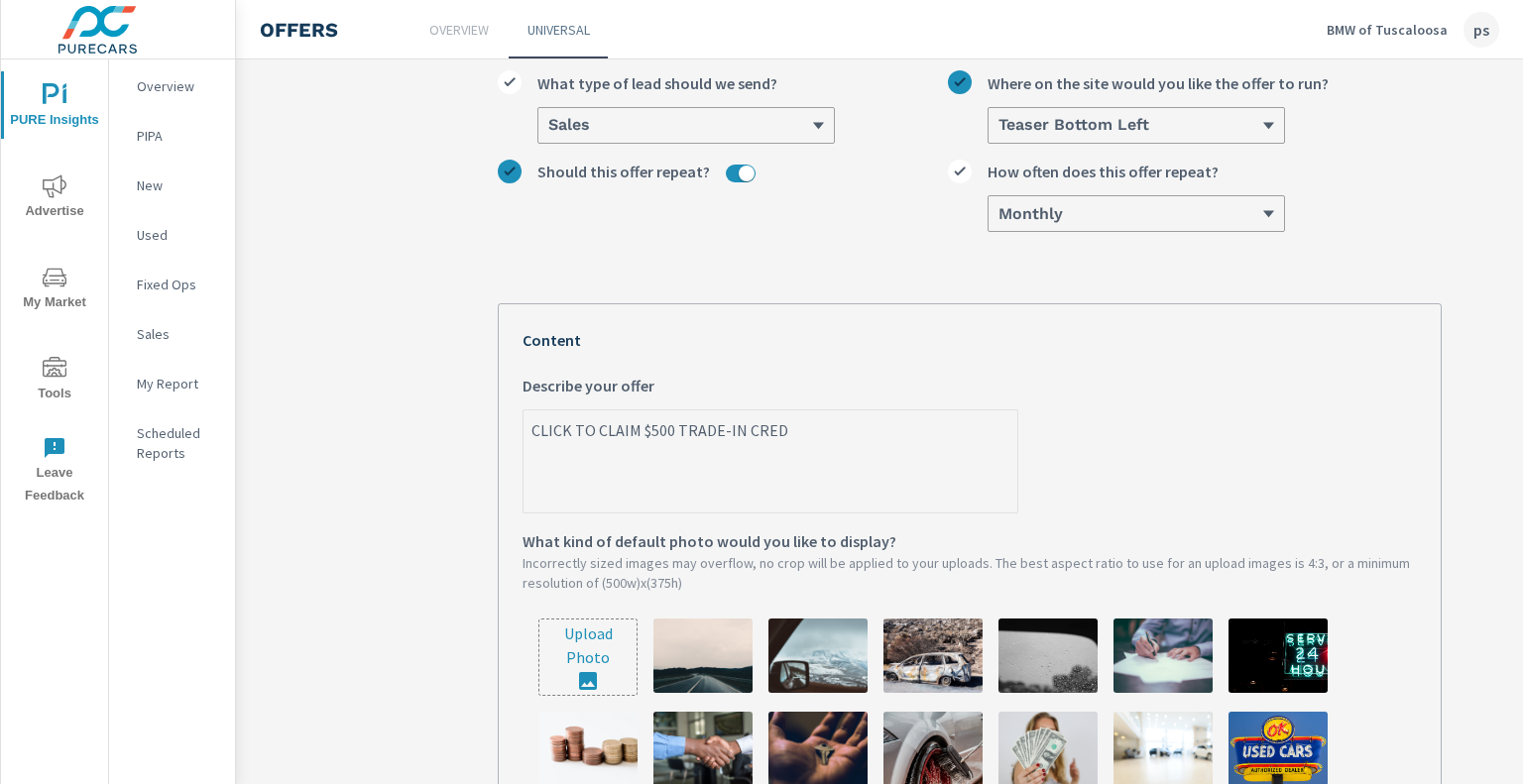 type on "CLICK TO CLAIM $500 TRADE-IN CREDI" 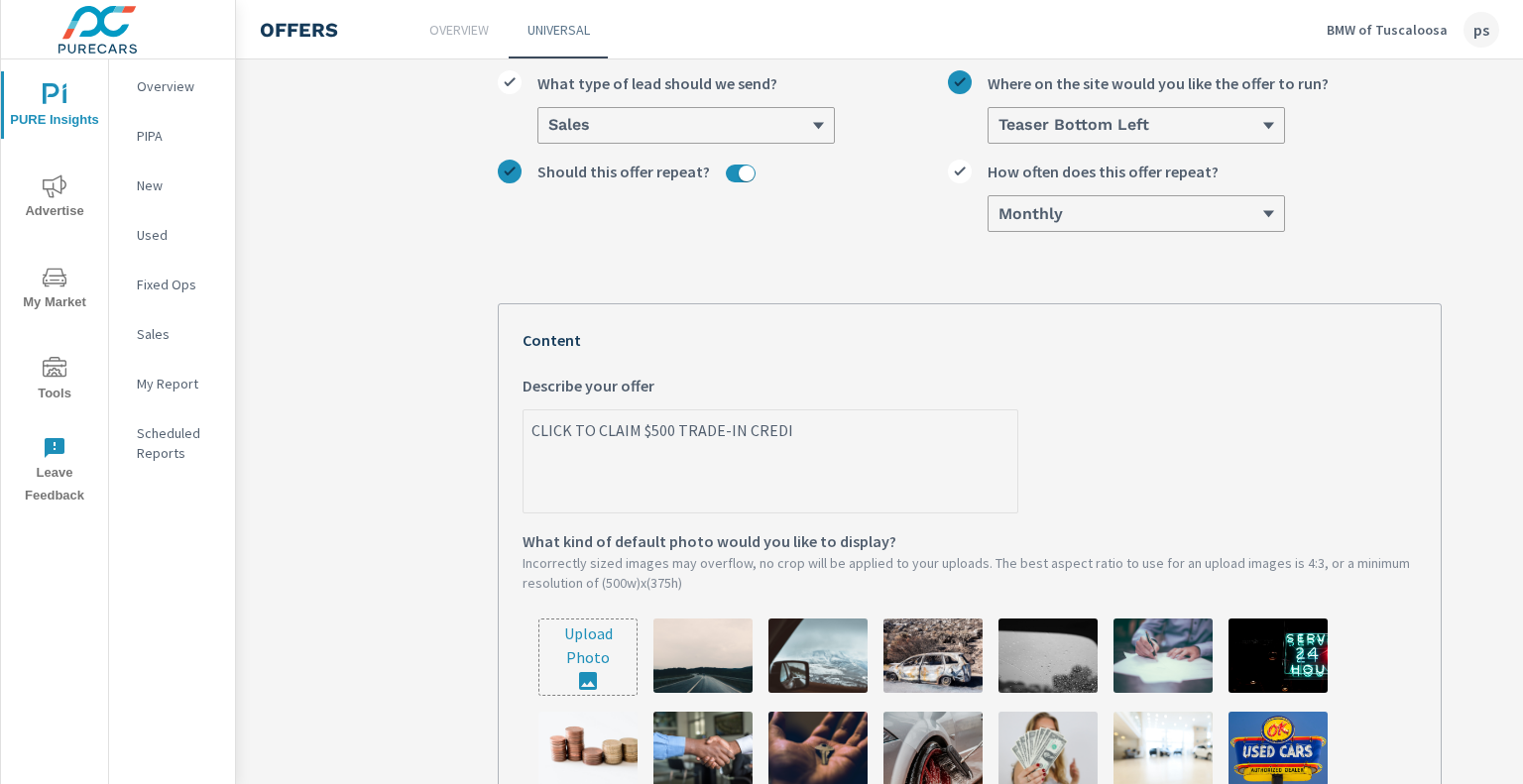 type on "CLICK TO CLAIM $500 TRADE-IN CREDIT" 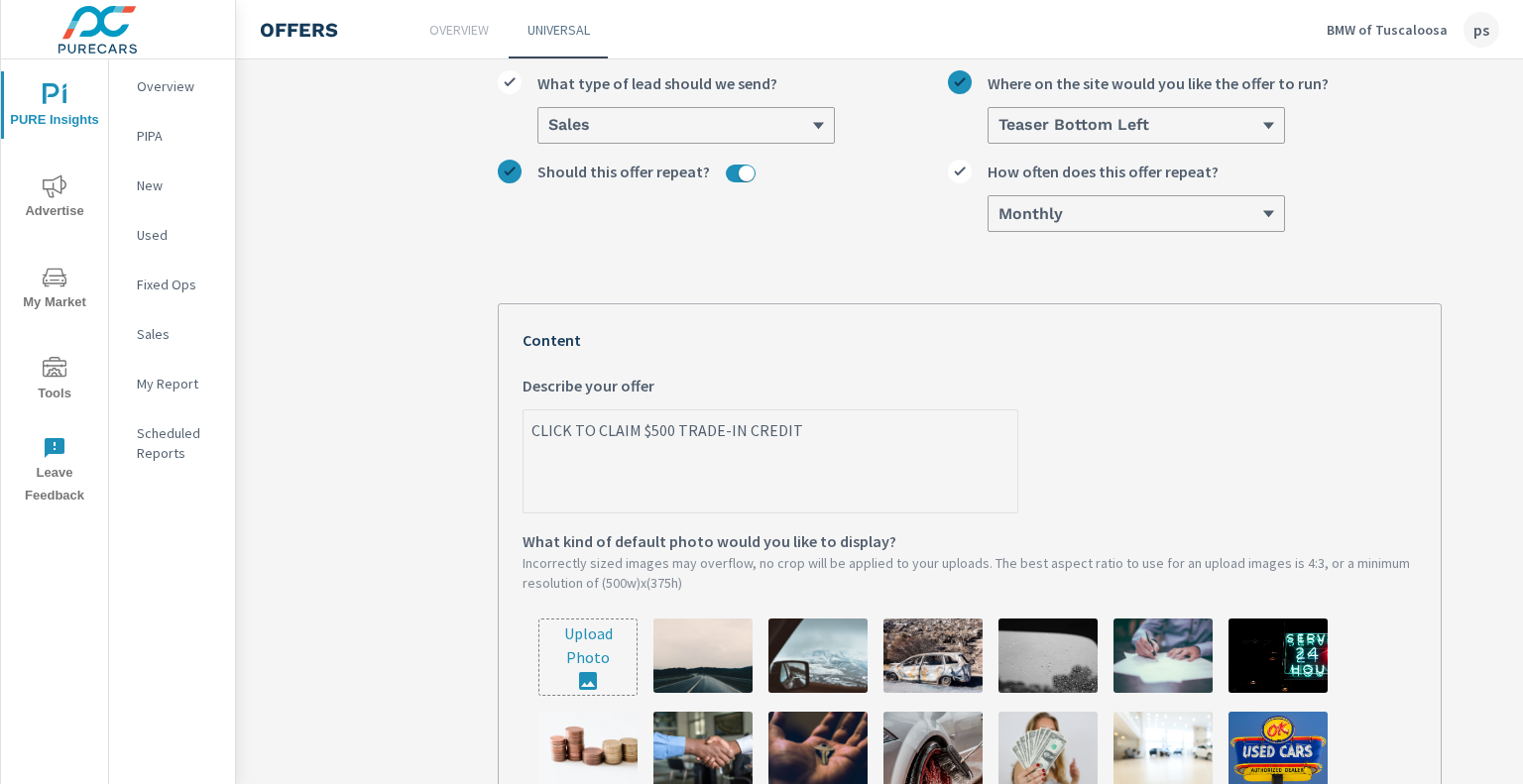type on "CLICK TO CLAIM $500 TRADE-IN CREDIT." 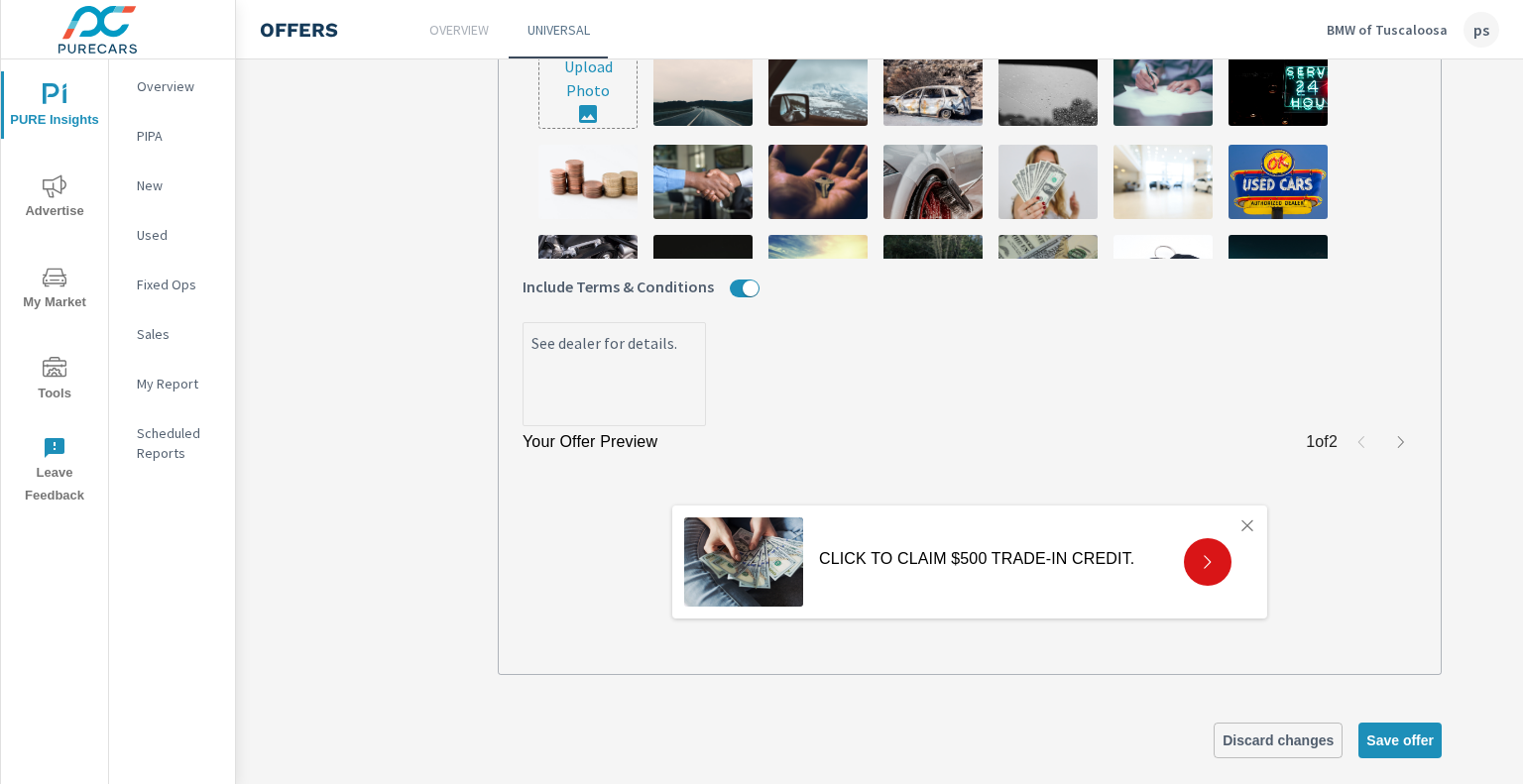 scroll, scrollTop: 781, scrollLeft: 0, axis: vertical 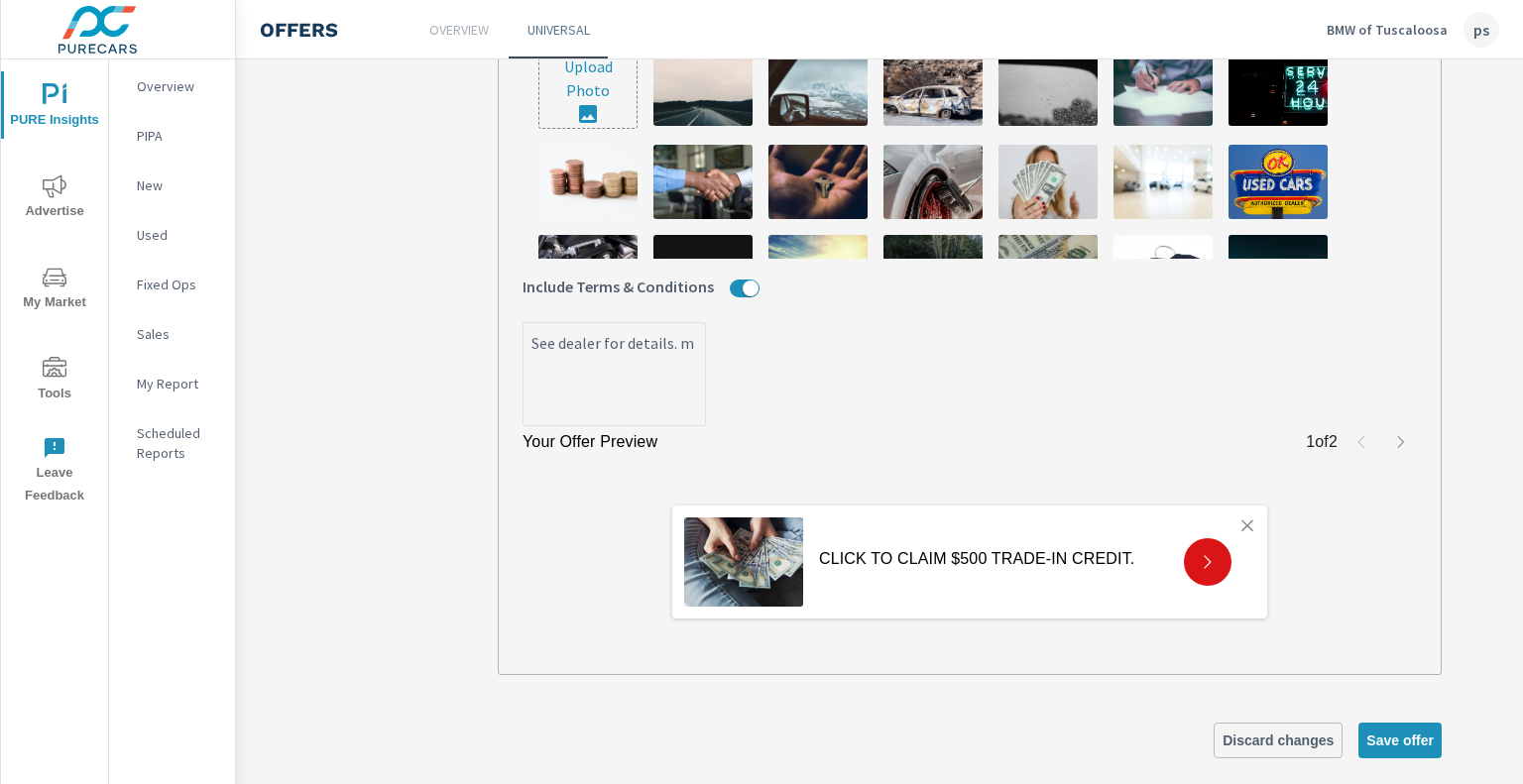 type on "x" 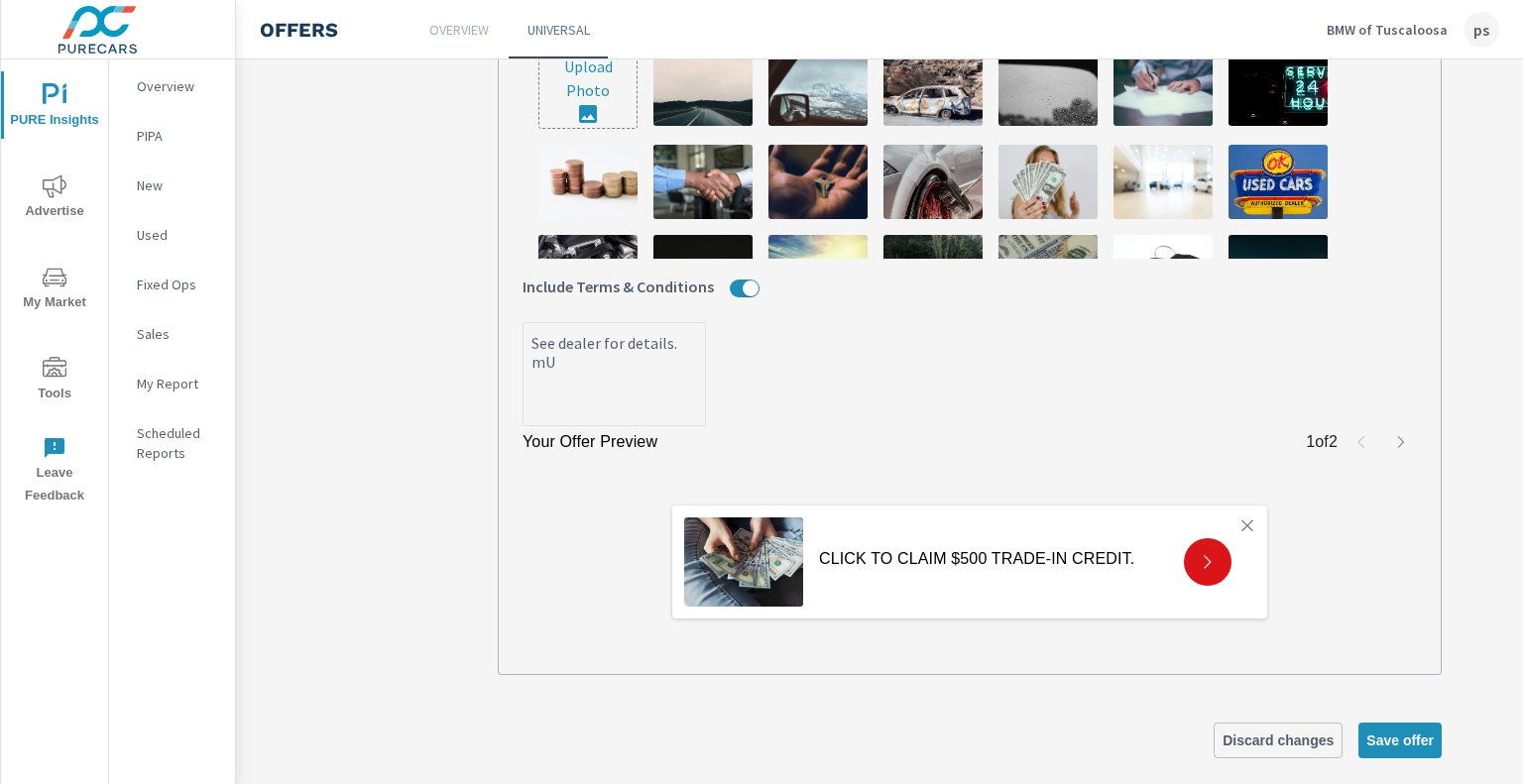 type on "x" 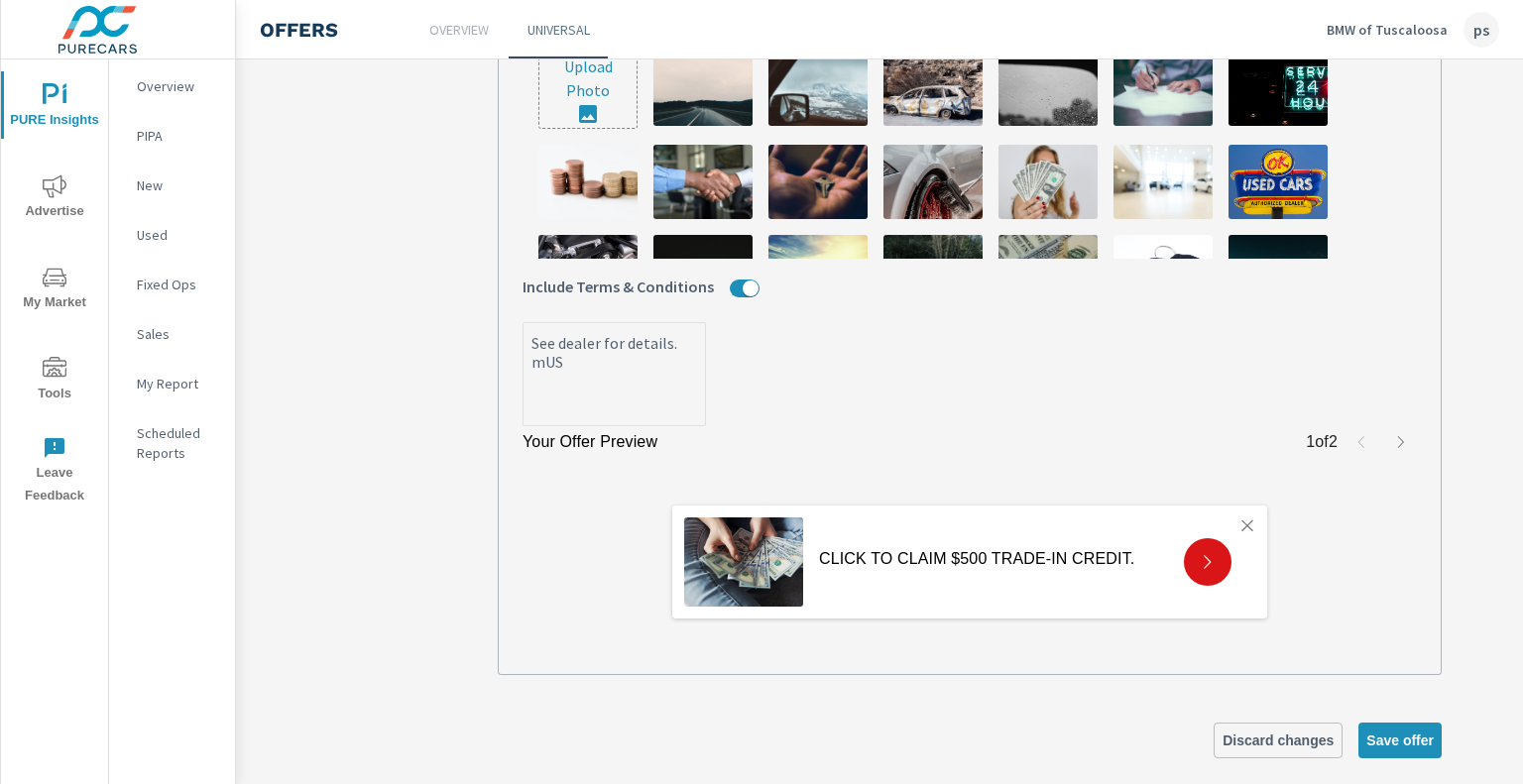 type on "x" 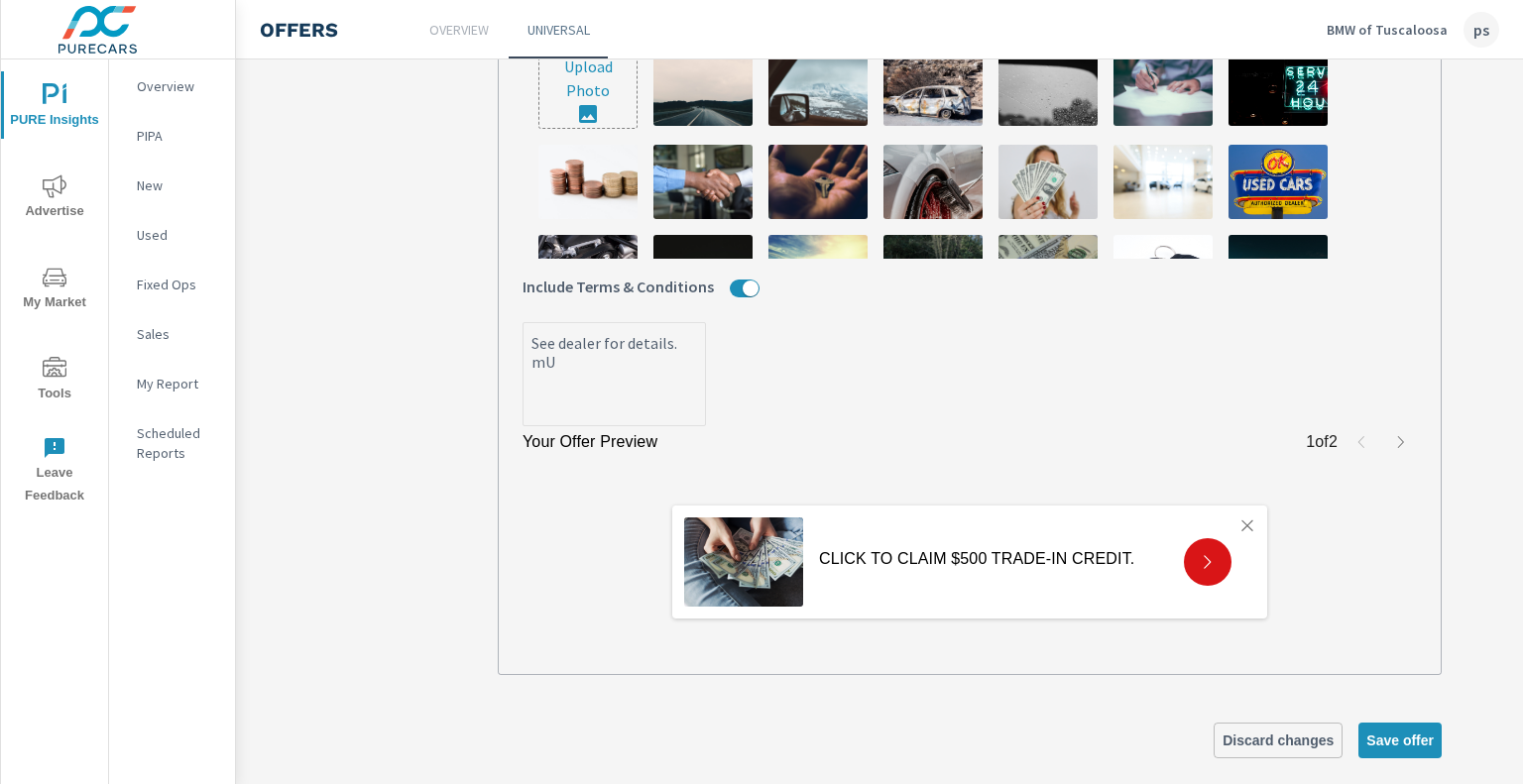 type on "x" 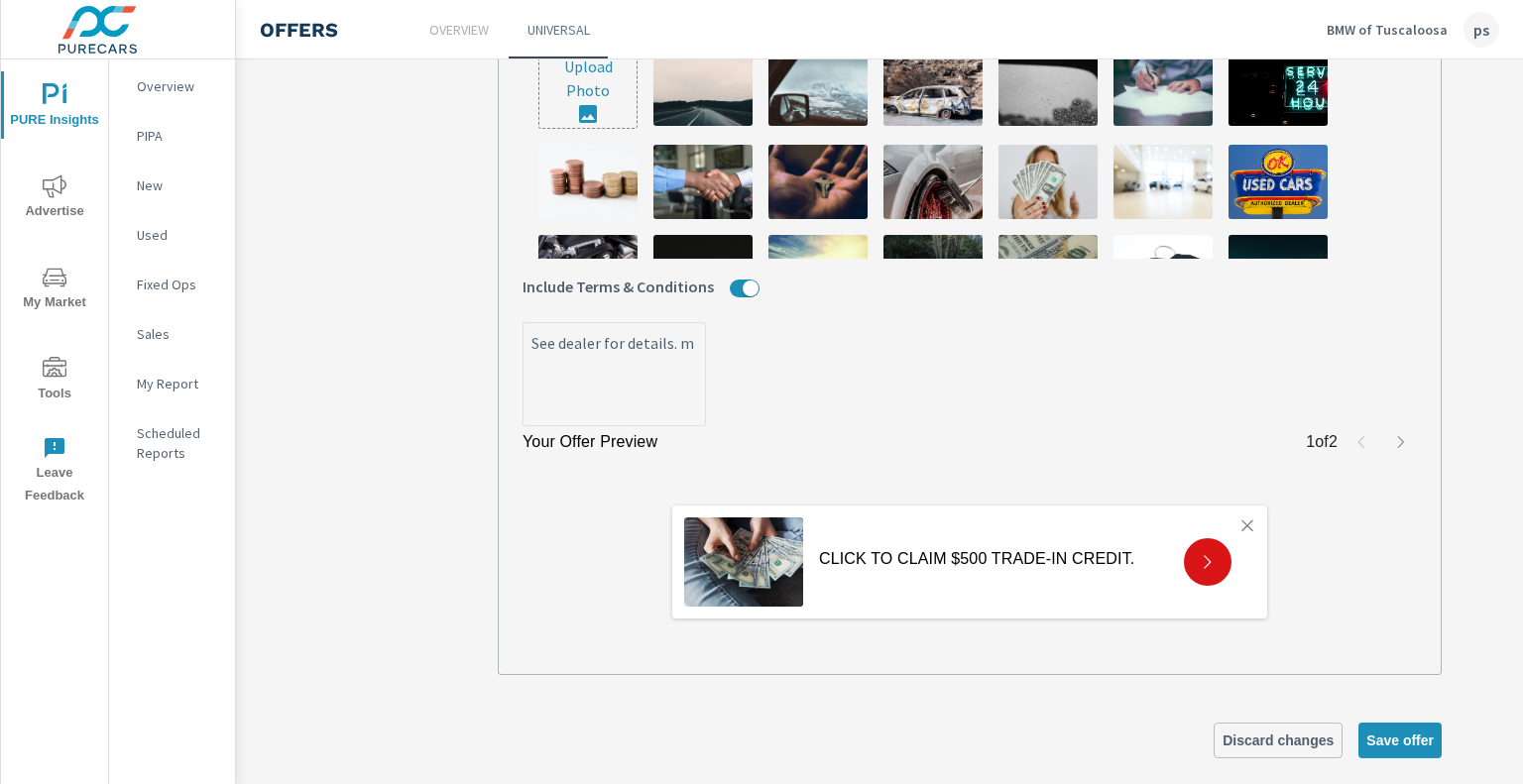 type on "x" 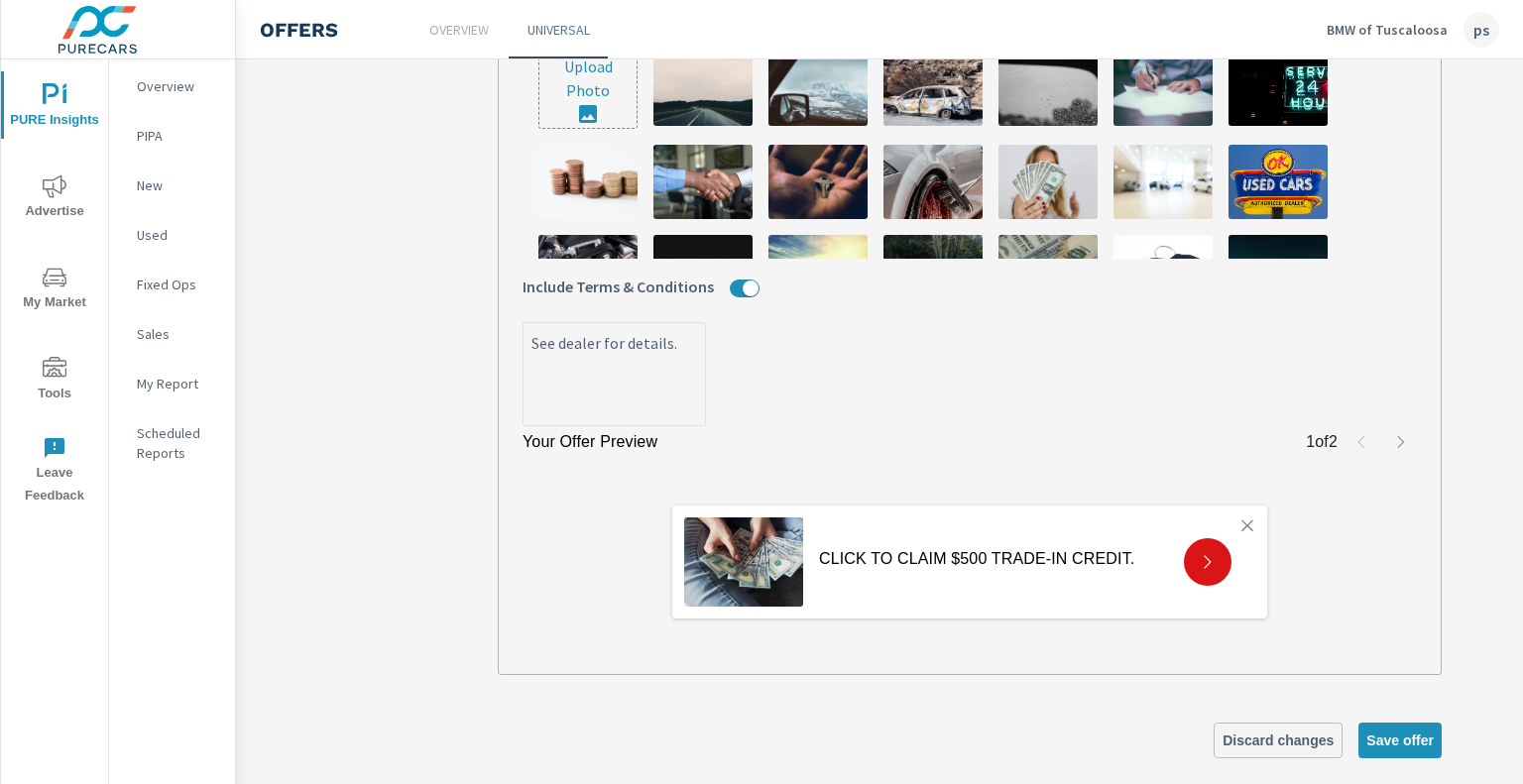 type on "x" 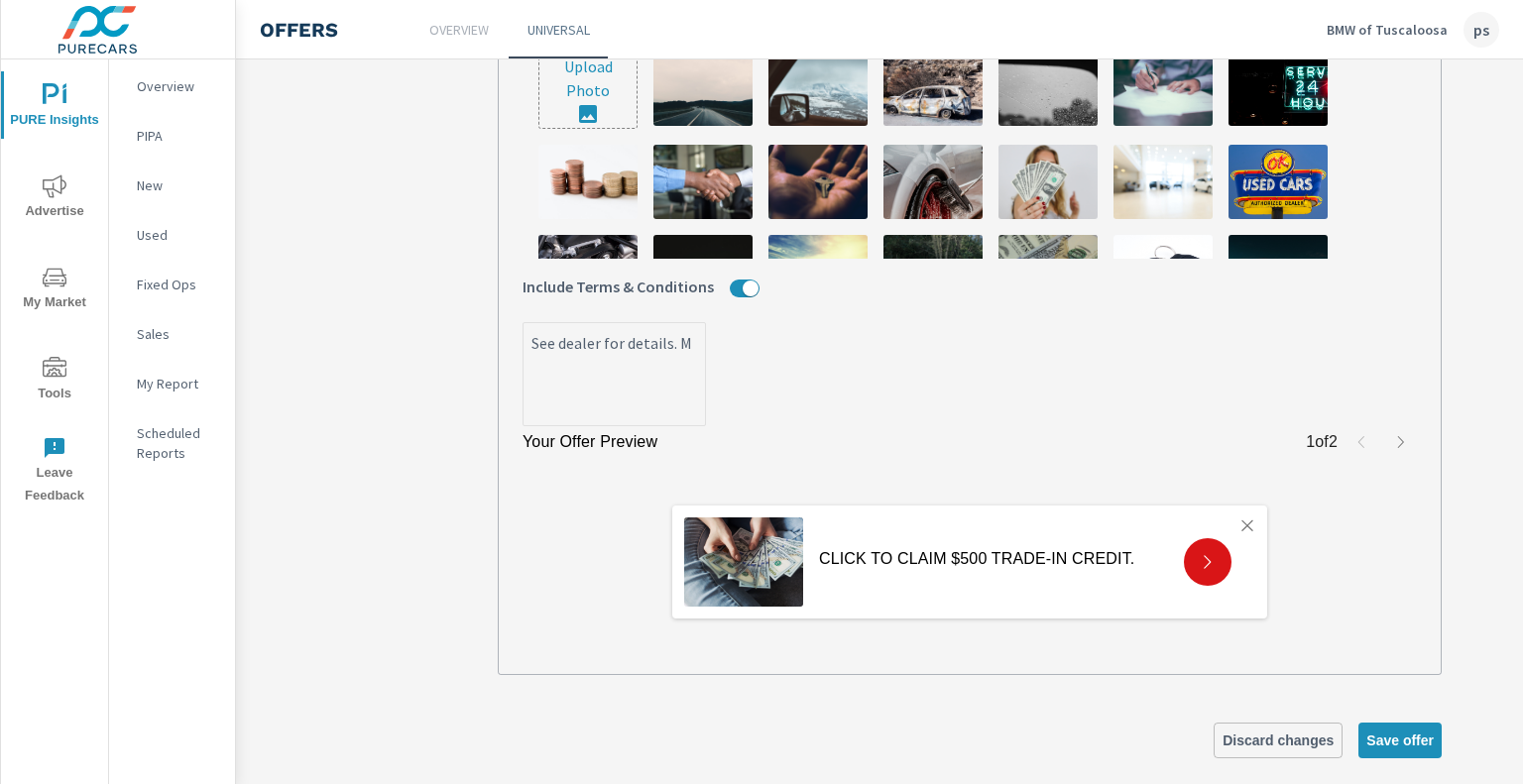 type on "x" 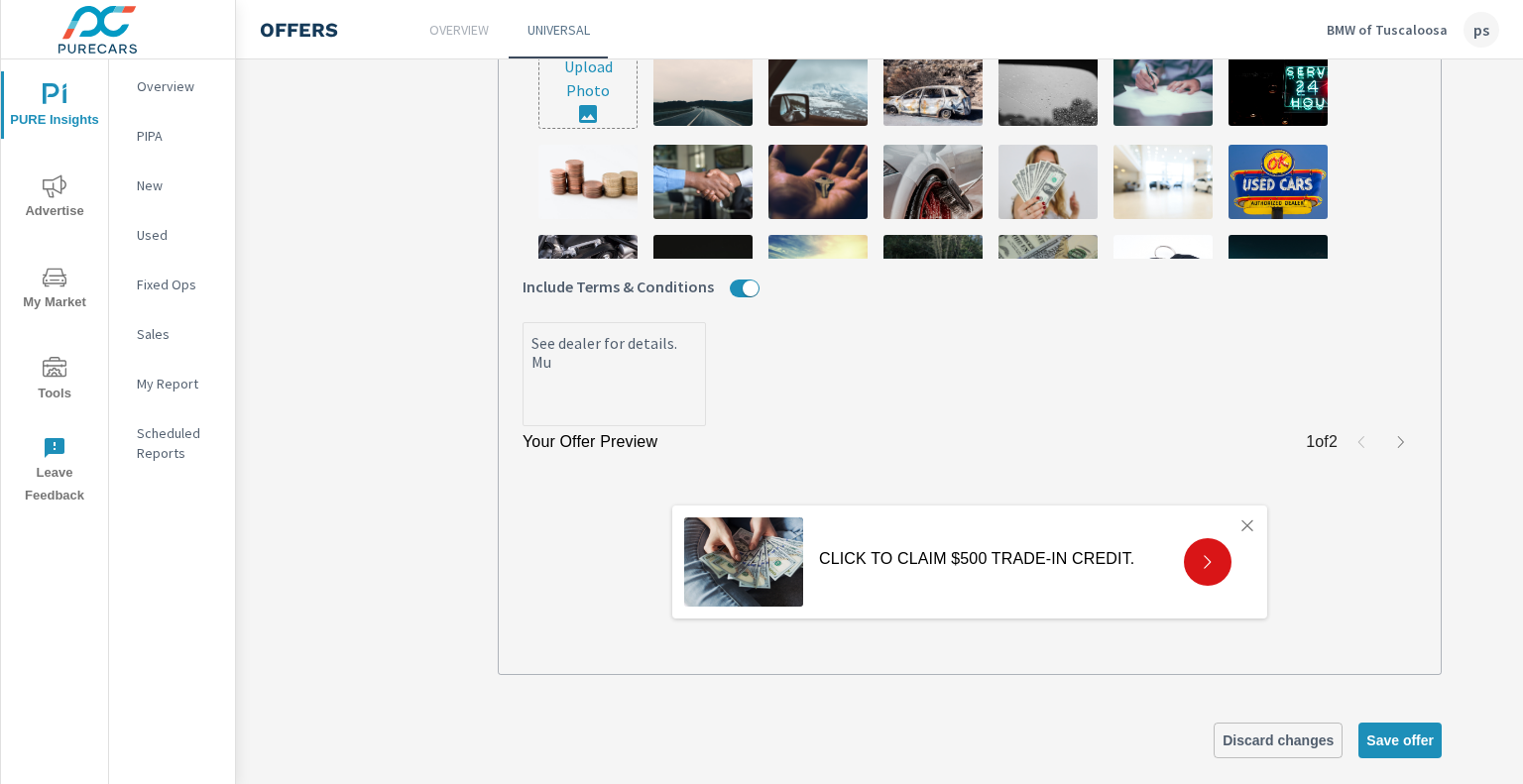 type on "x" 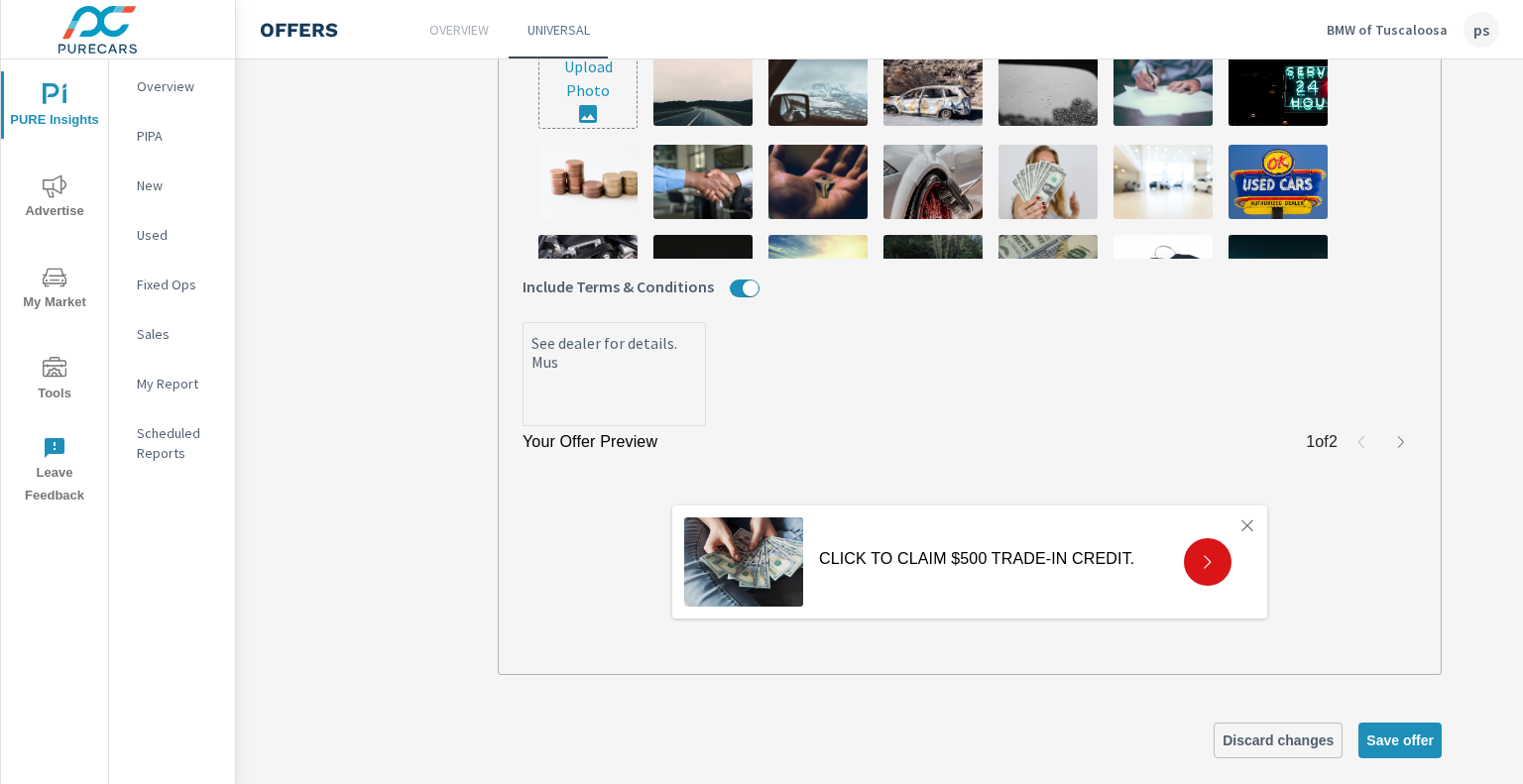 type on "x" 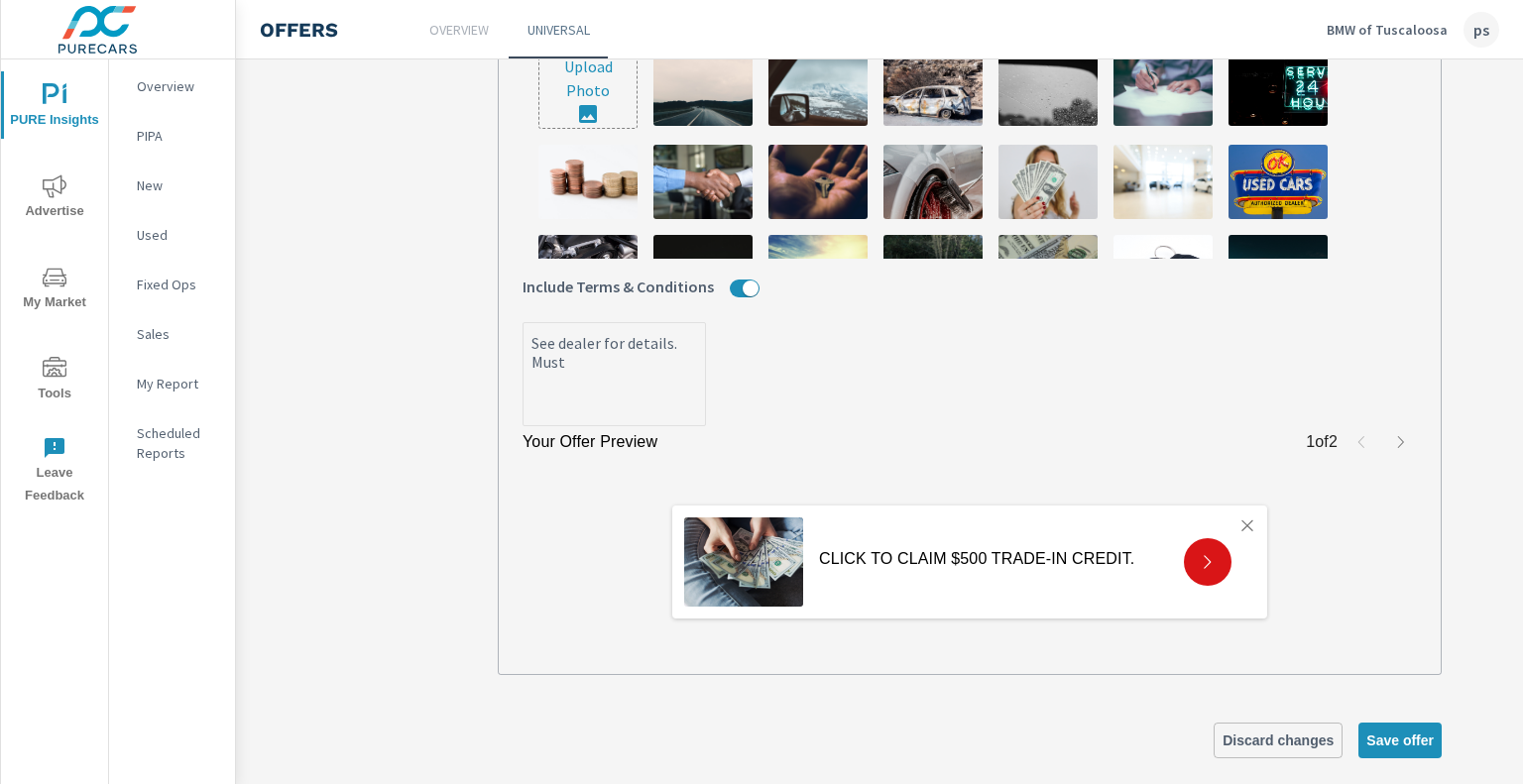 type on "x" 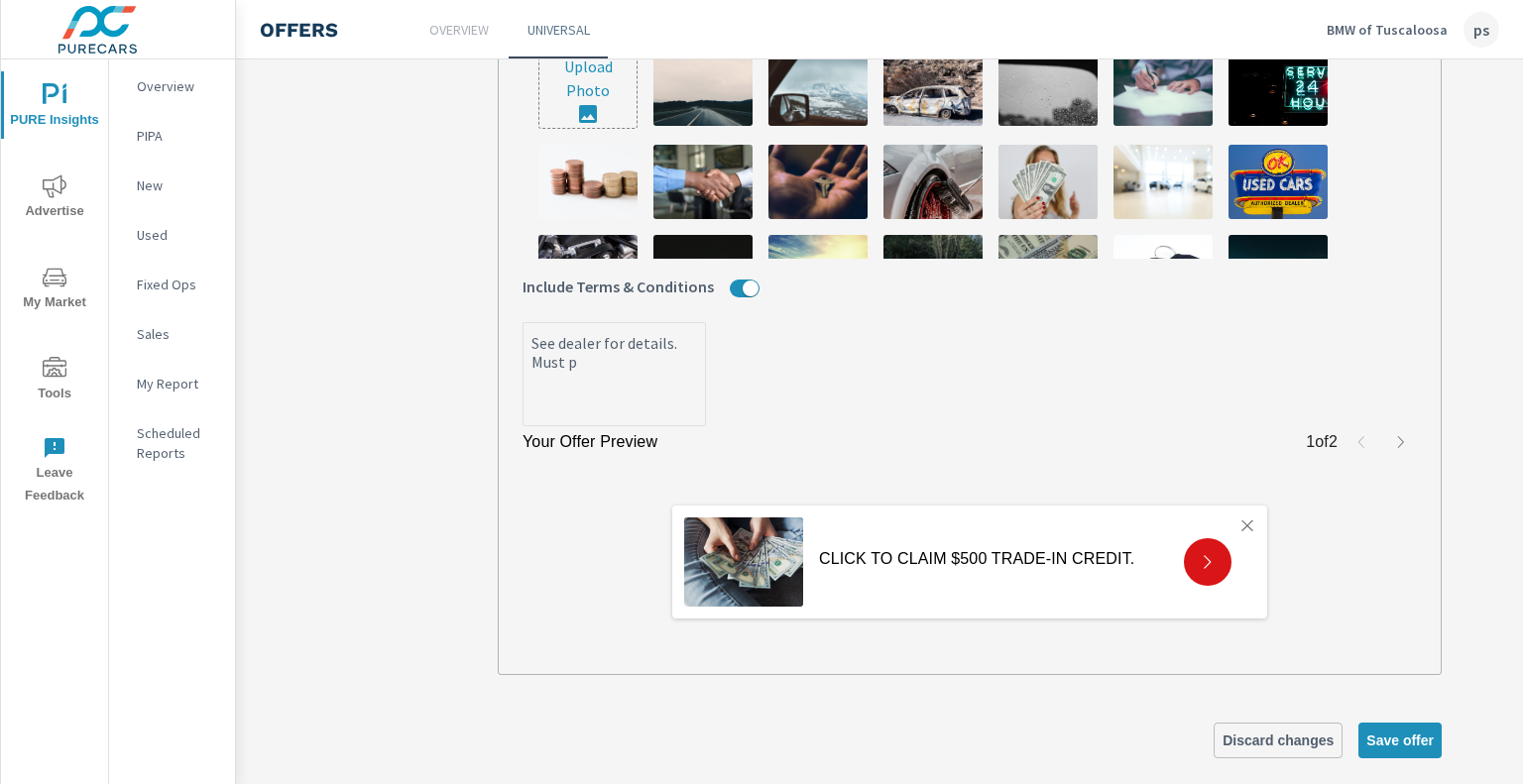 type on "x" 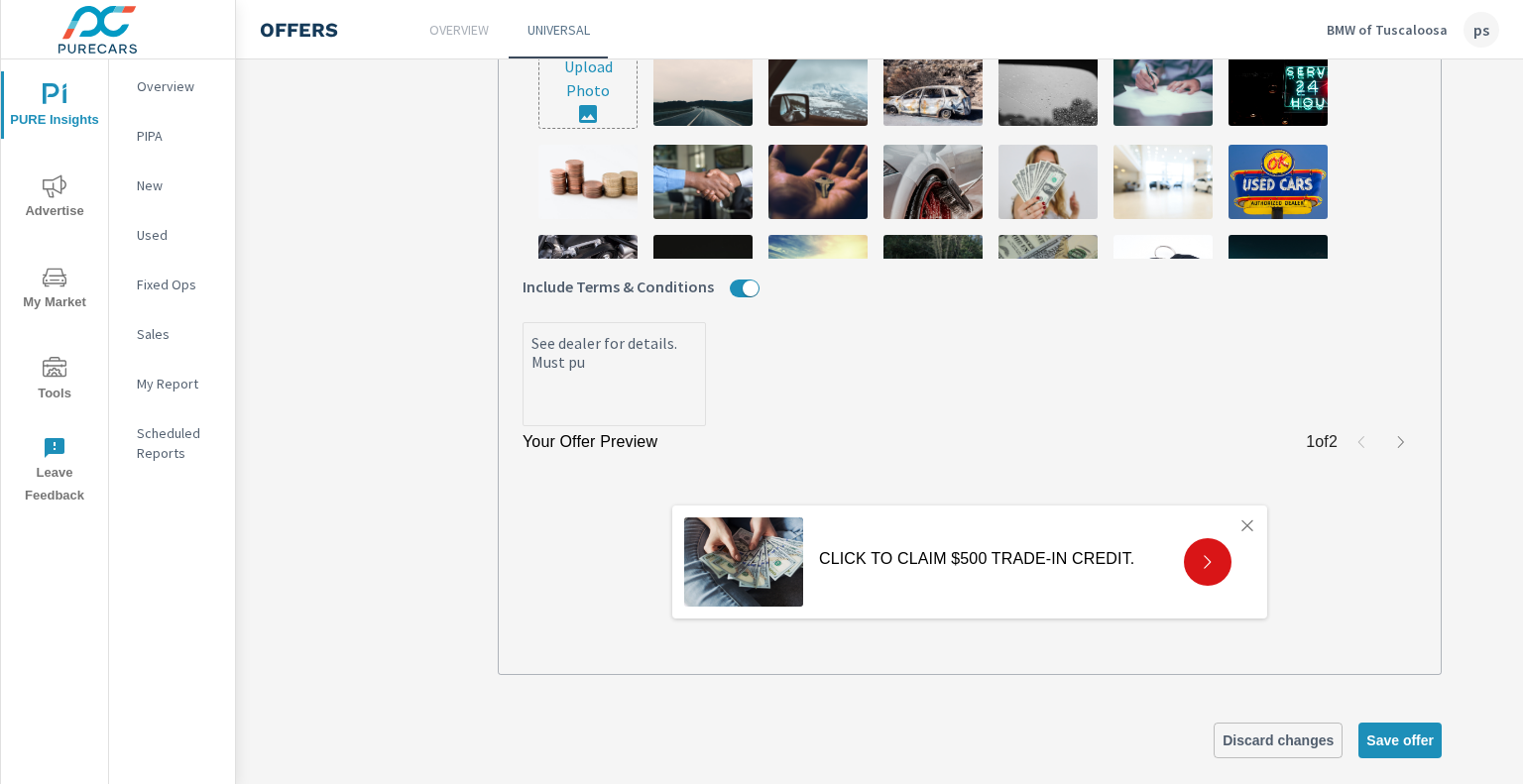 type on "x" 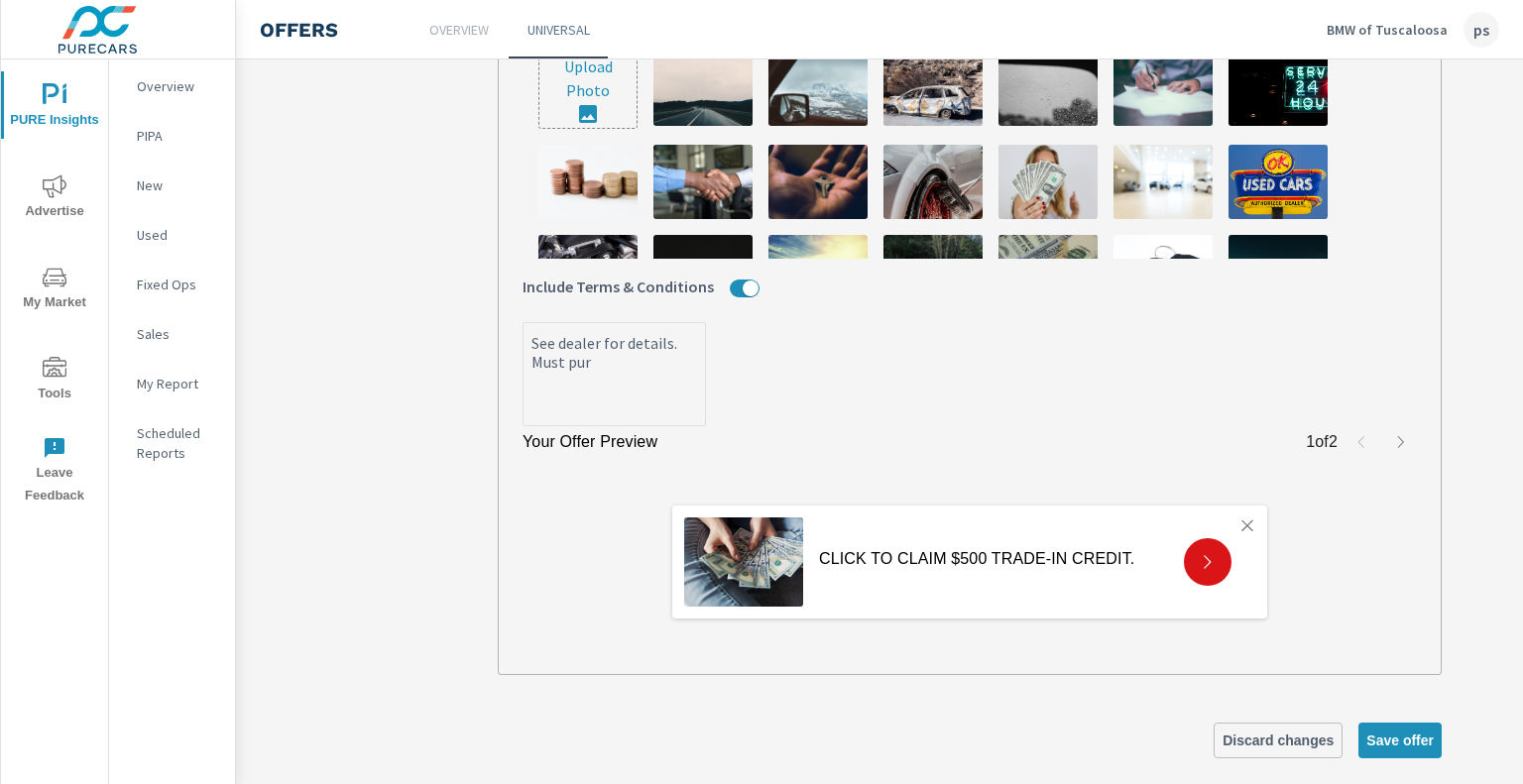 type on "x" 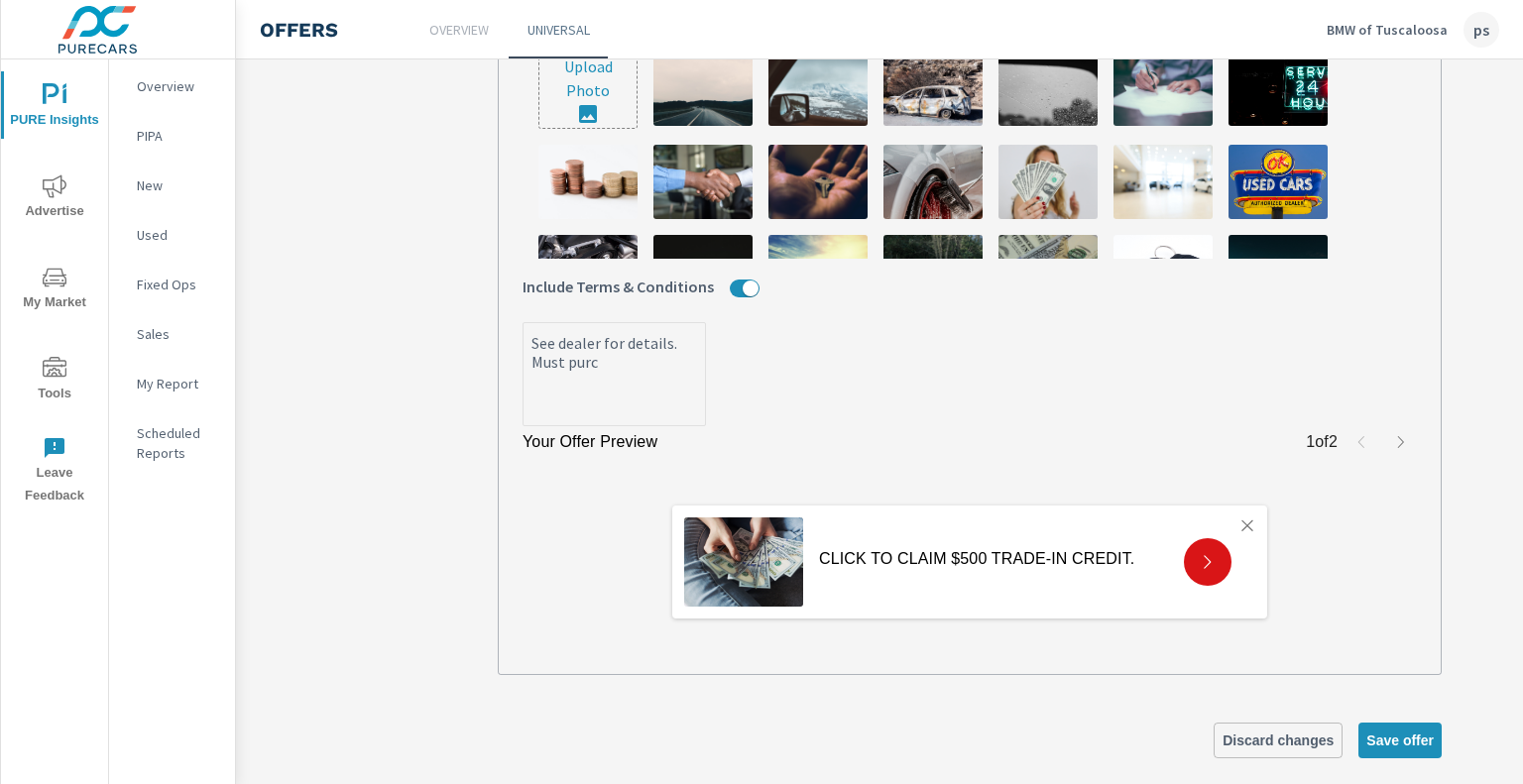 type on "See dealer for details. Must purch" 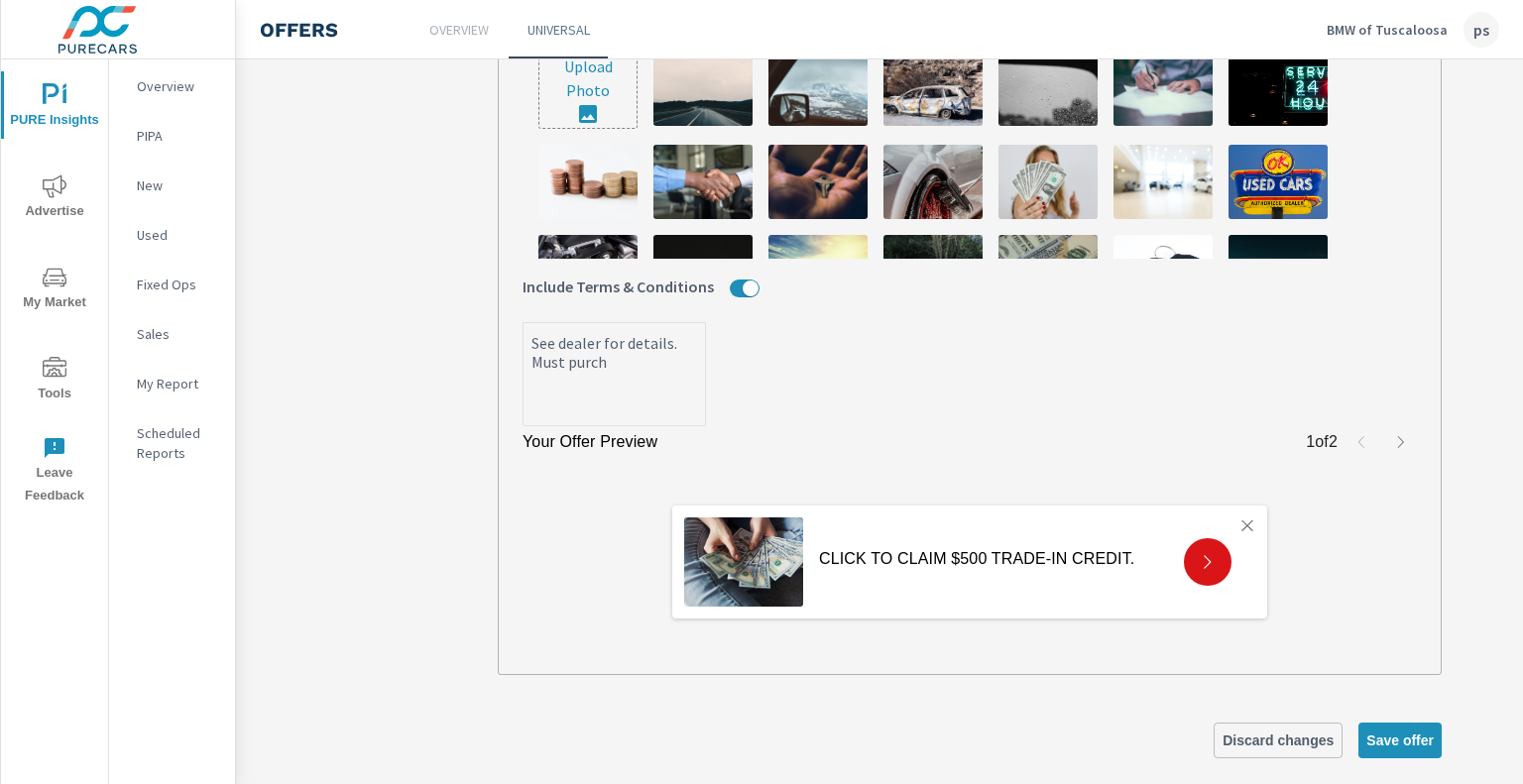 type on "x" 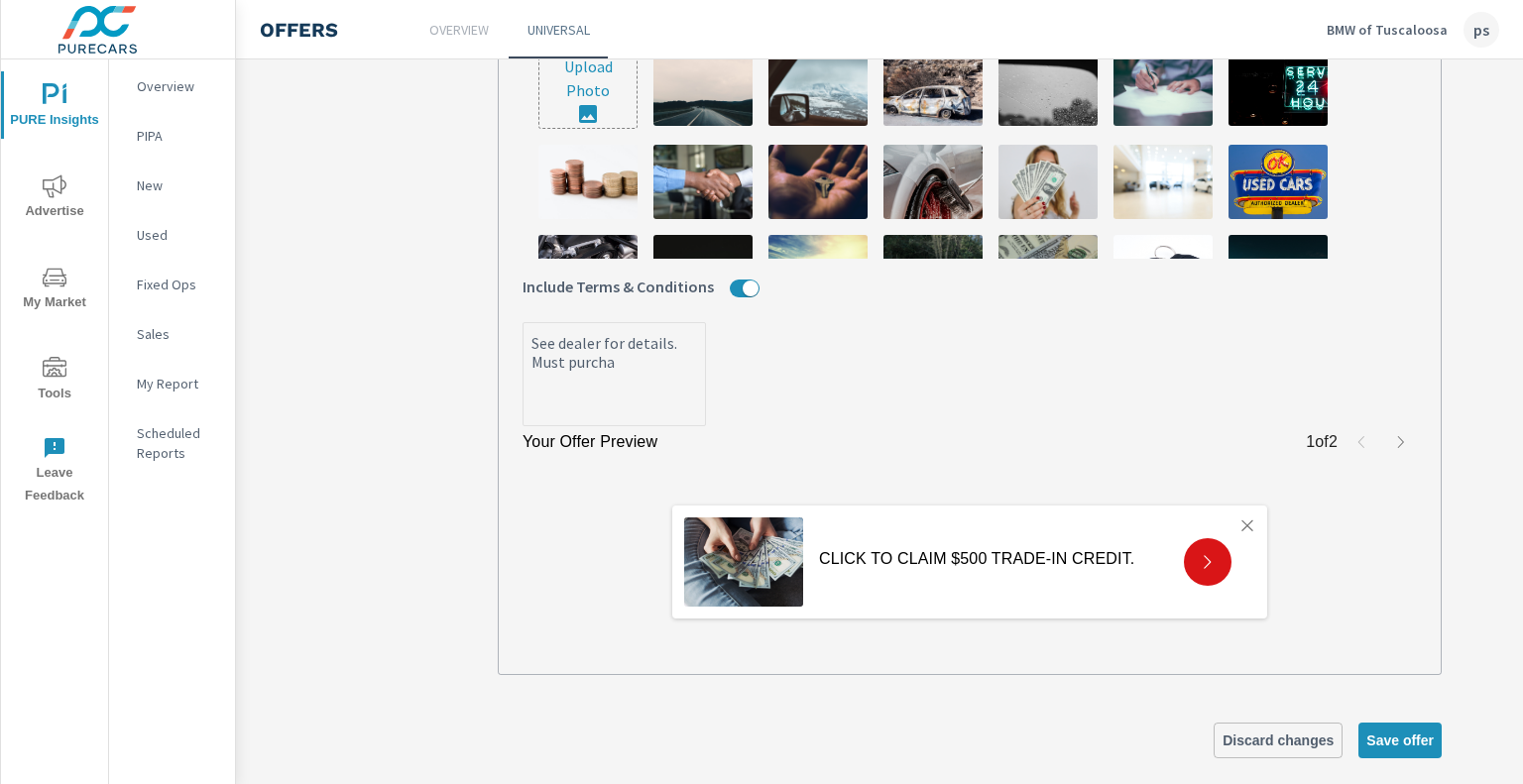 type on "x" 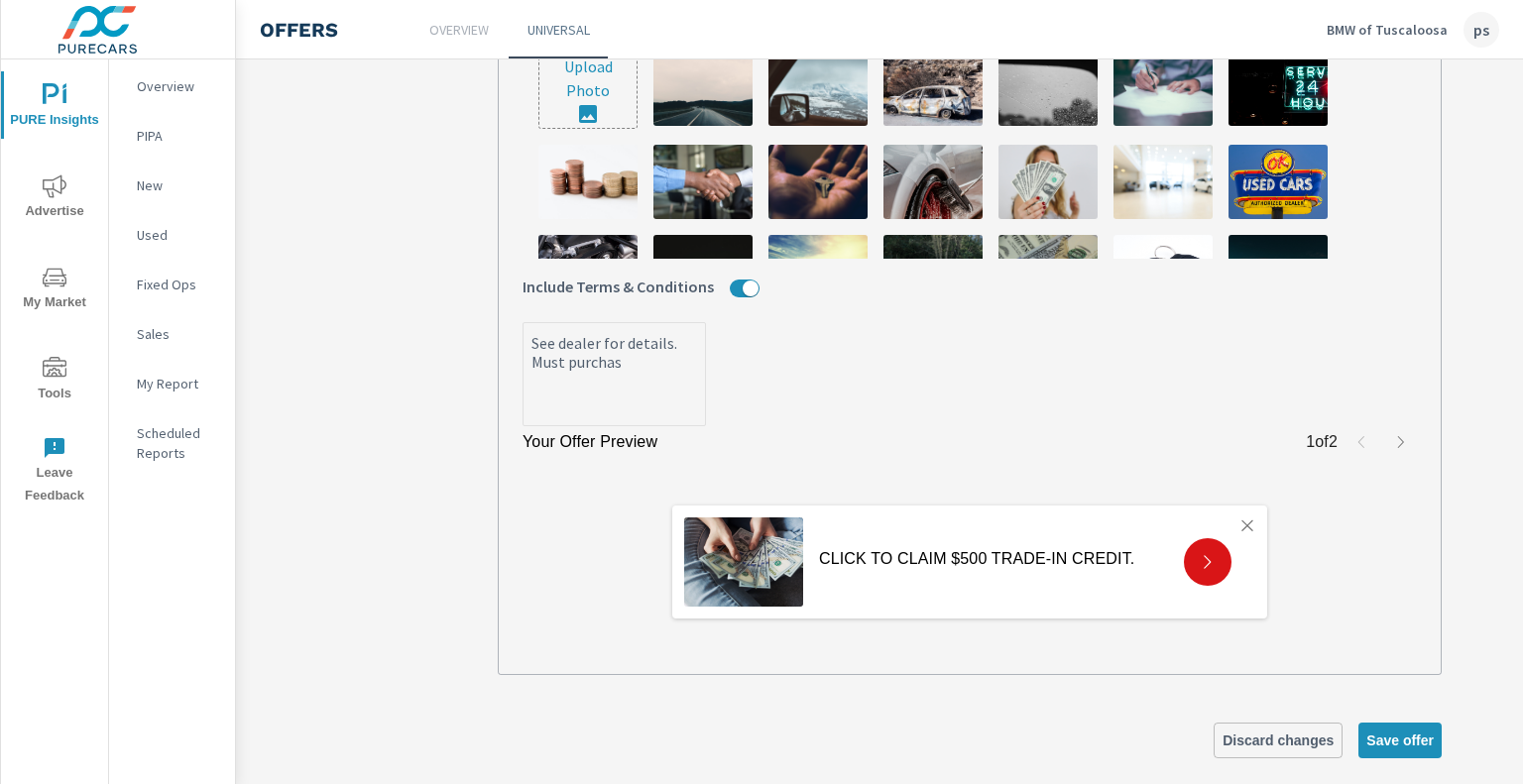 type on "x" 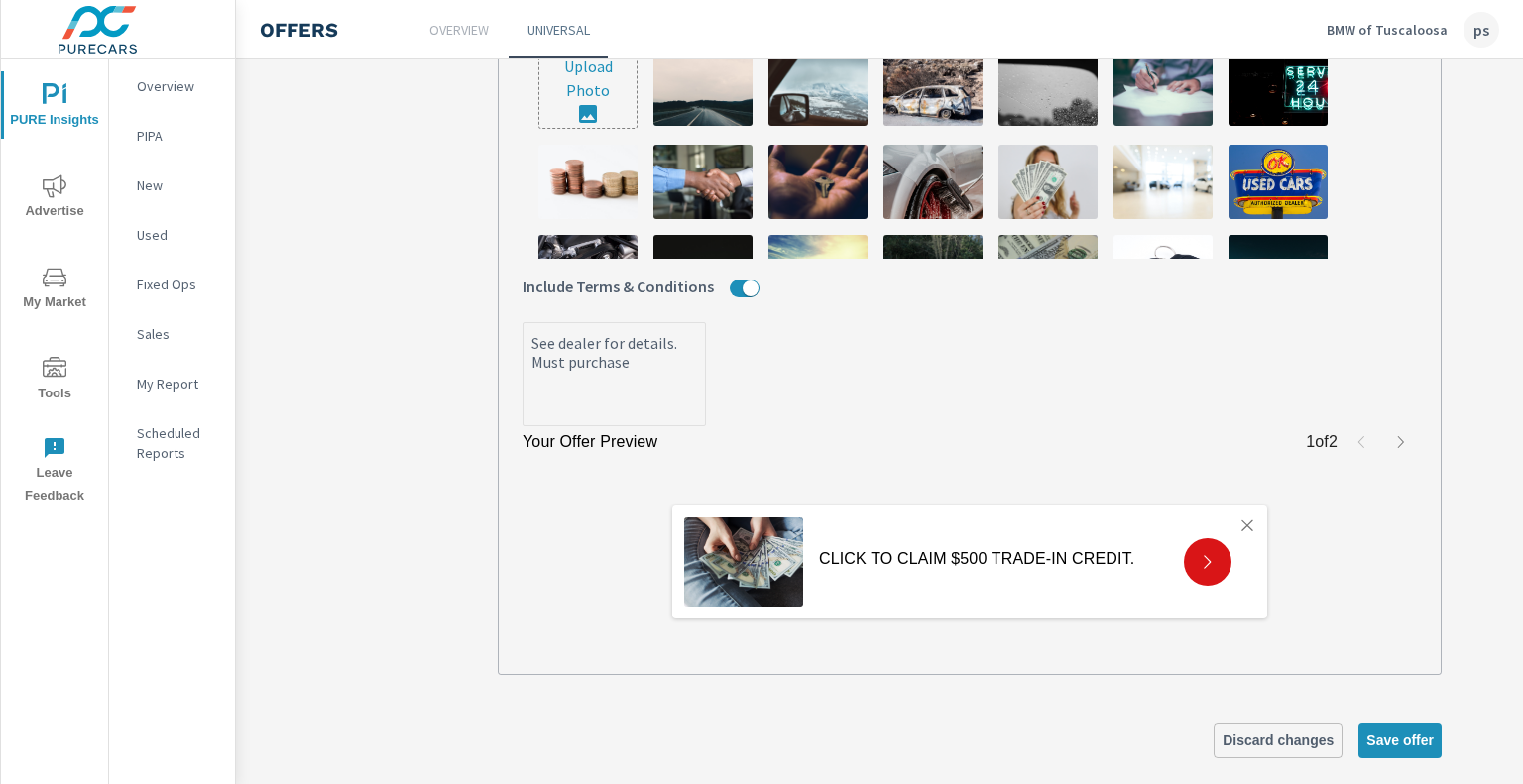 type on "x" 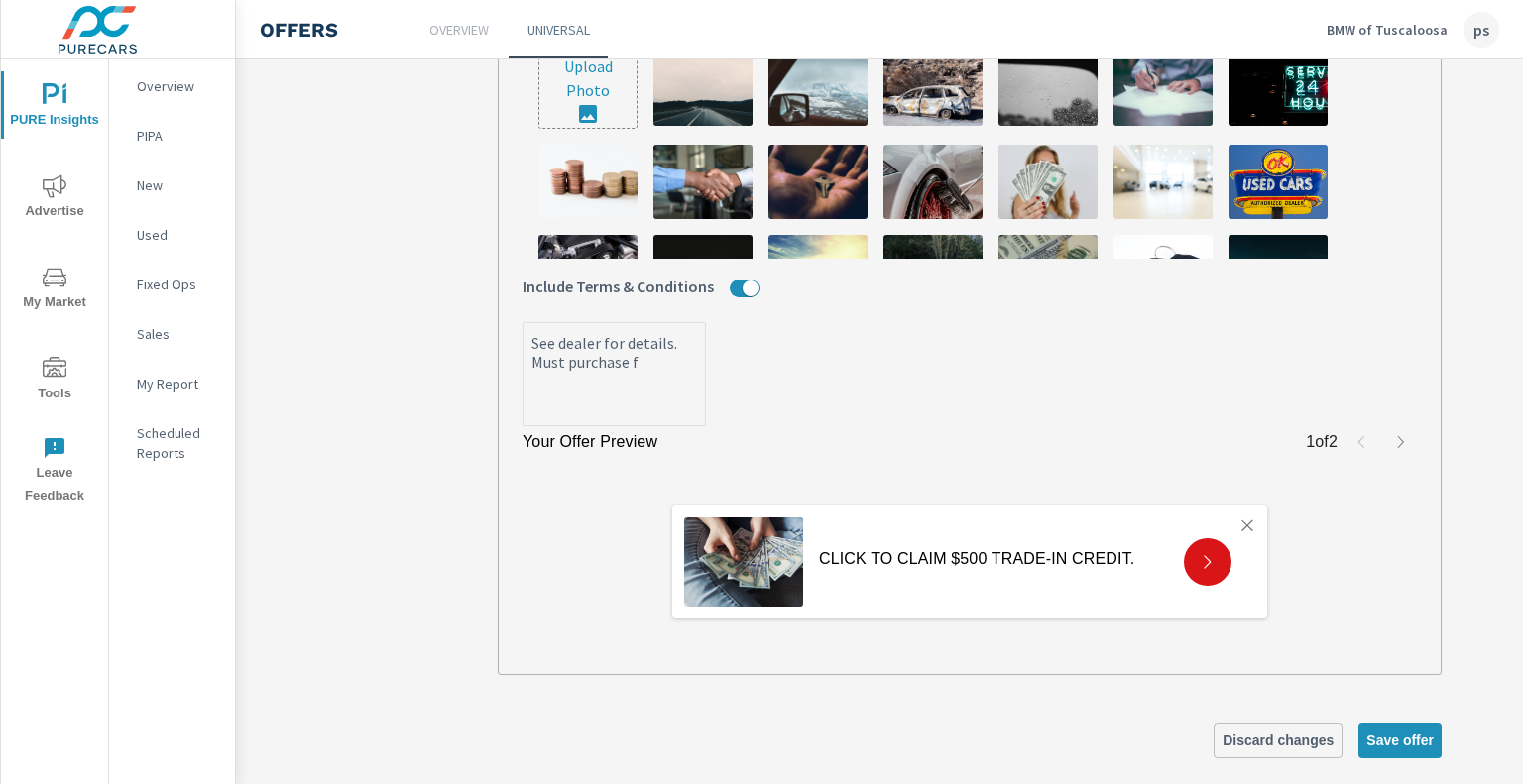 type on "x" 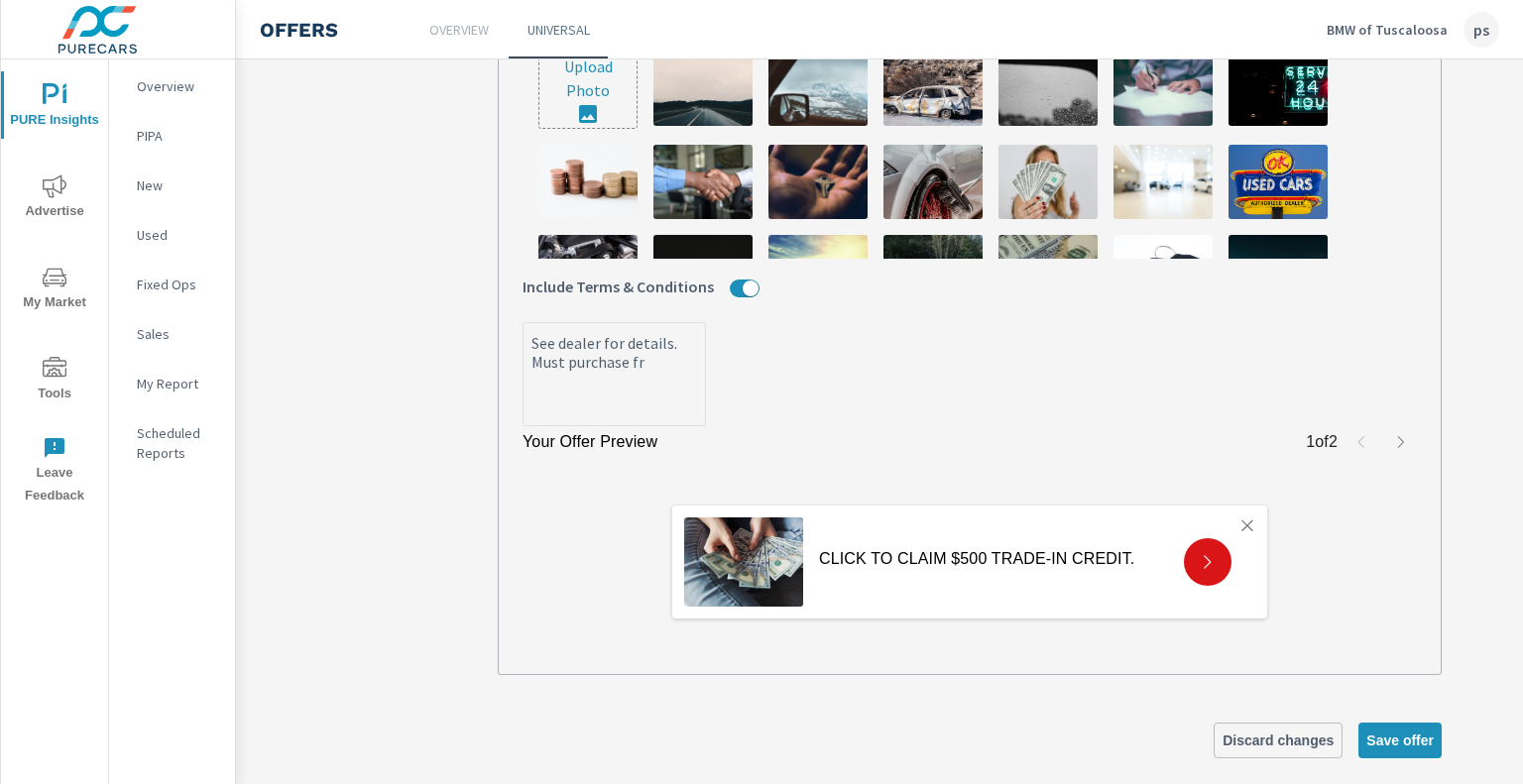 type on "x" 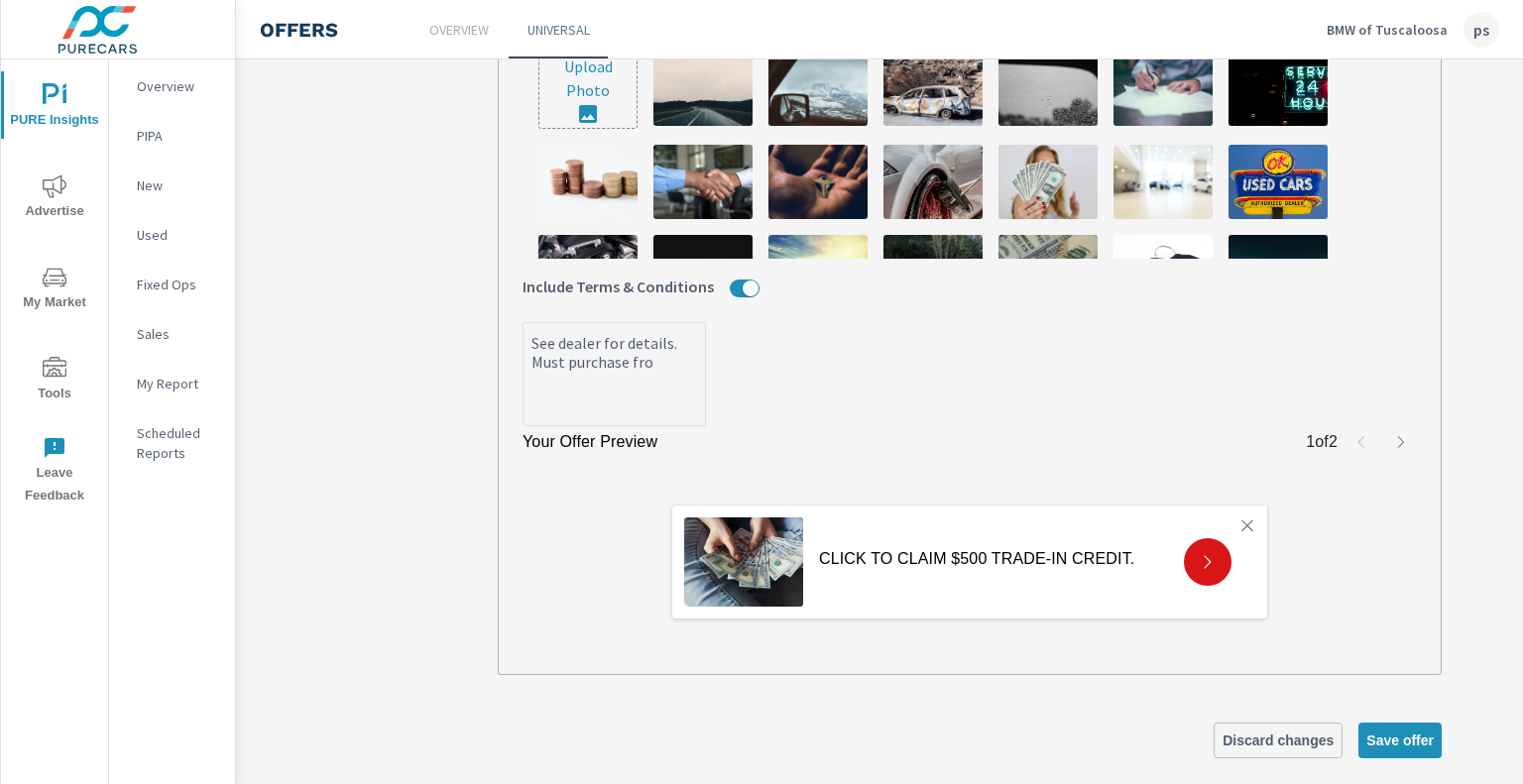type on "x" 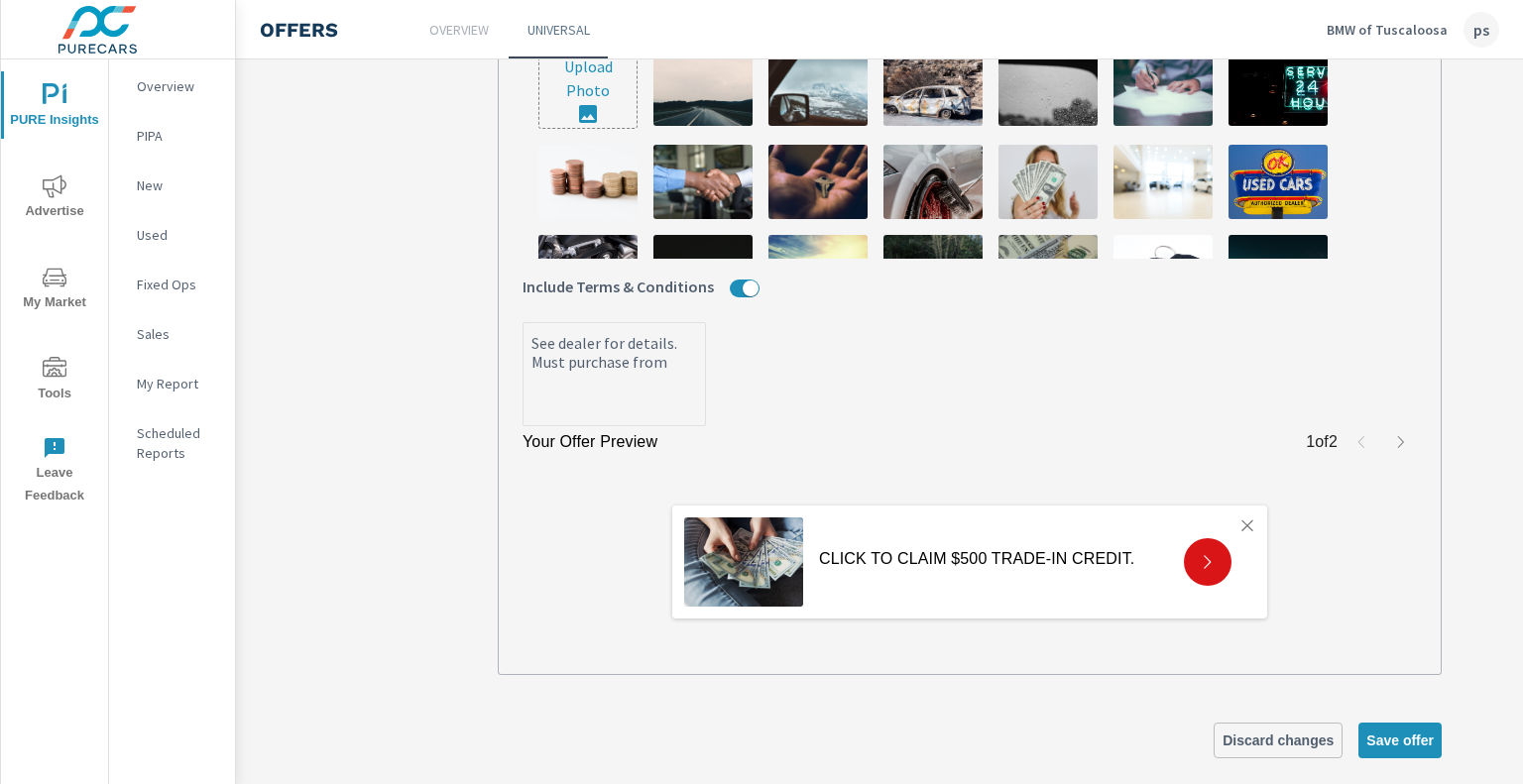 type on "x" 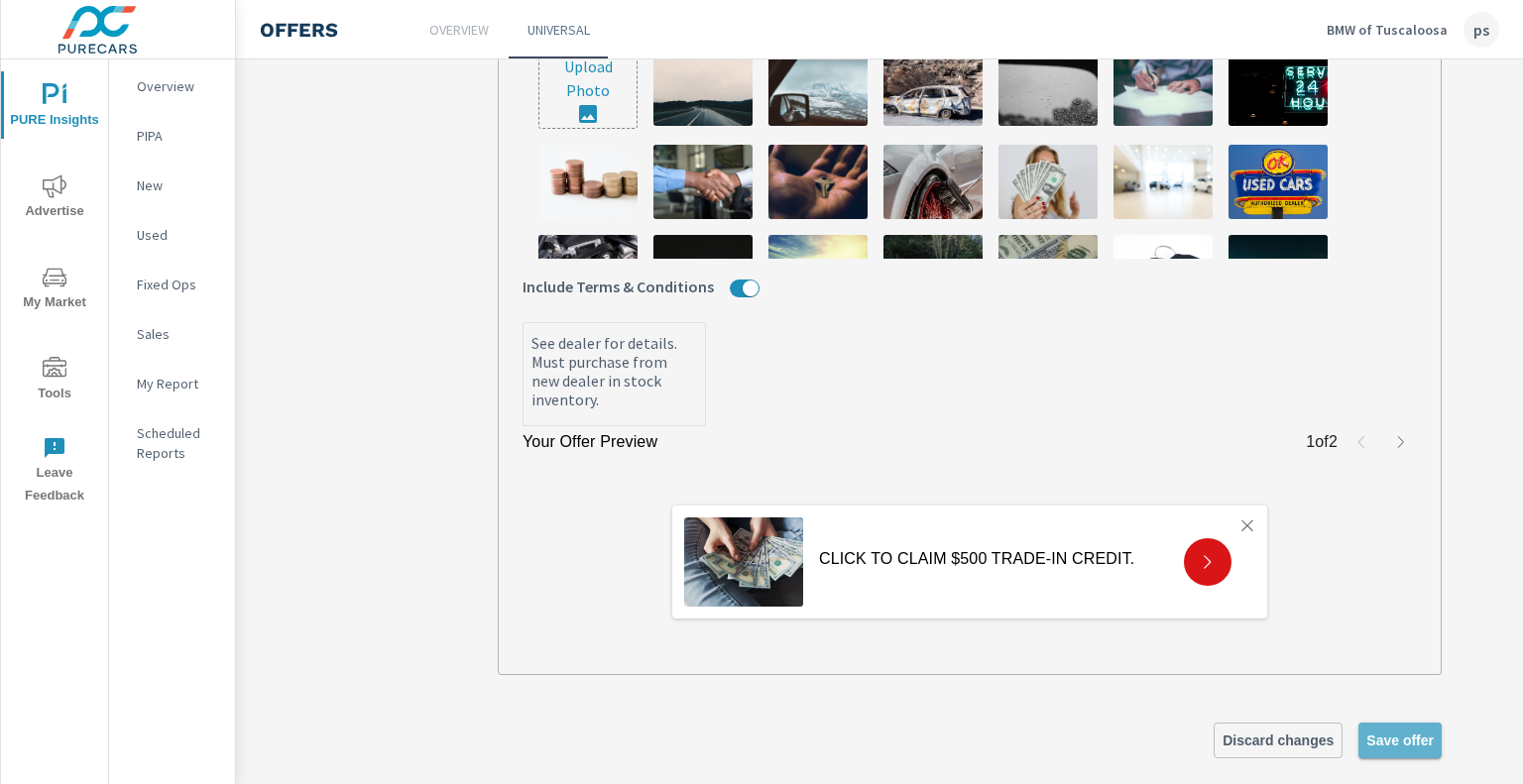 click on "Save offer" at bounding box center [1400, 740] 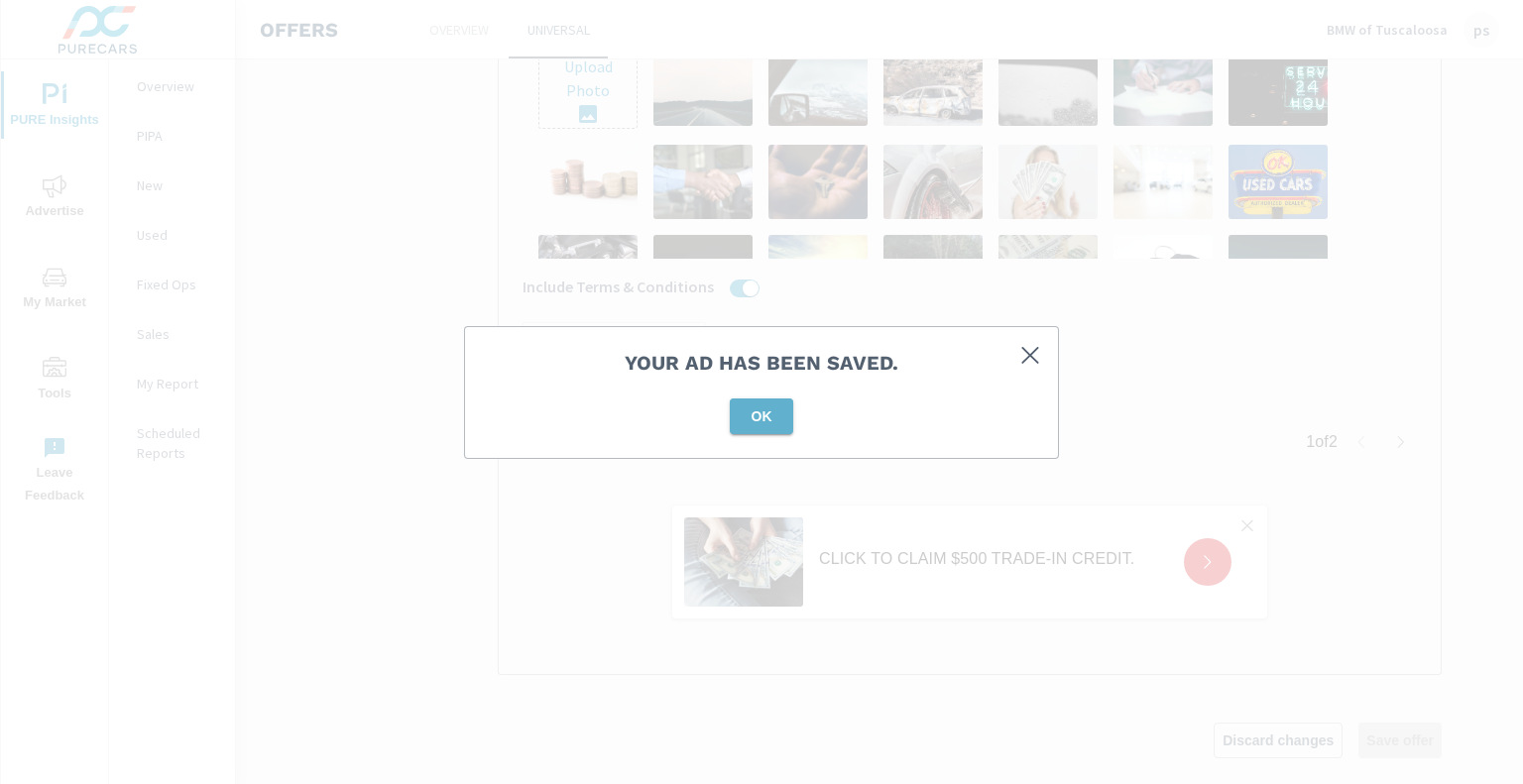 click on "OK" at bounding box center [762, 416] 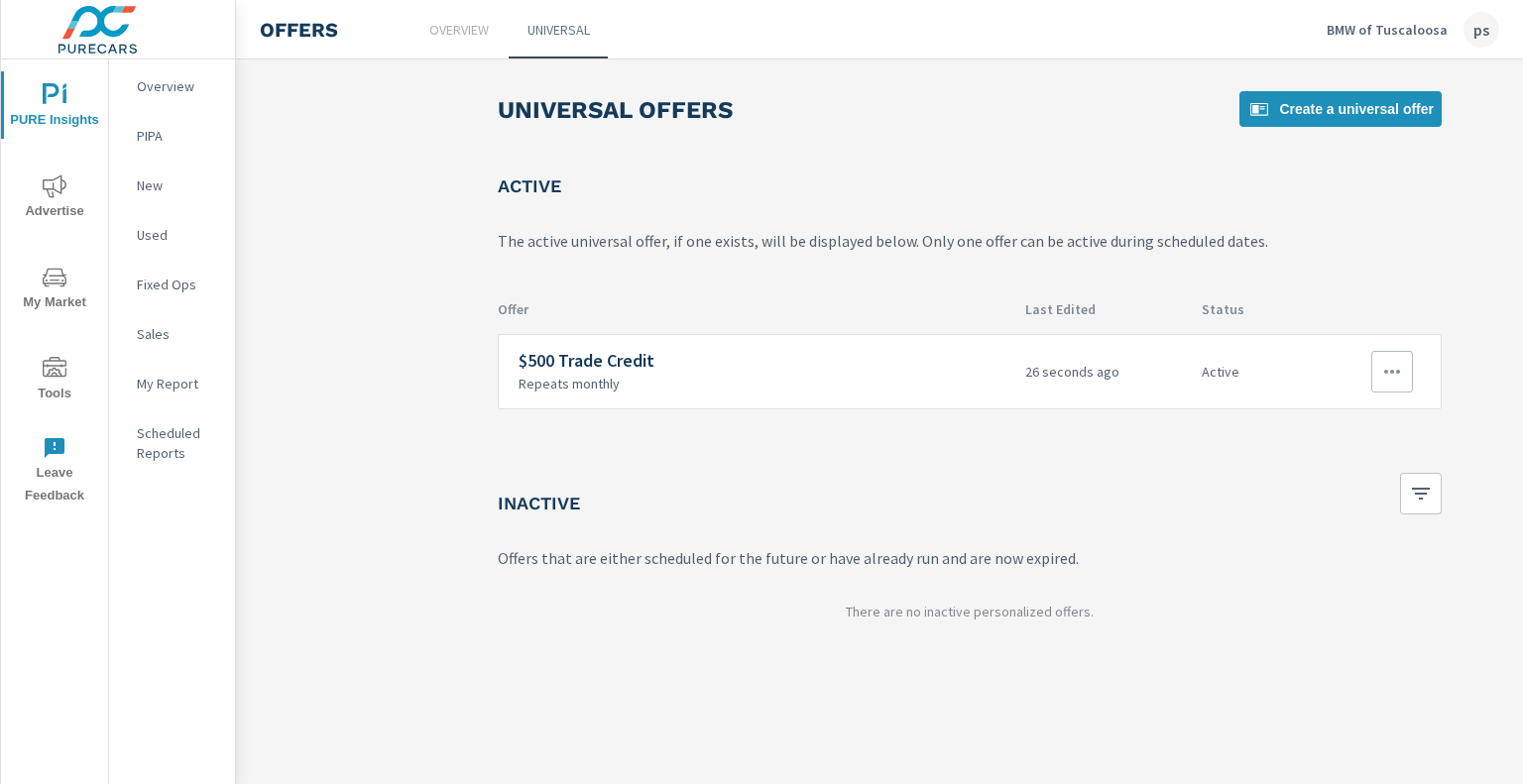 scroll, scrollTop: 0, scrollLeft: 52, axis: horizontal 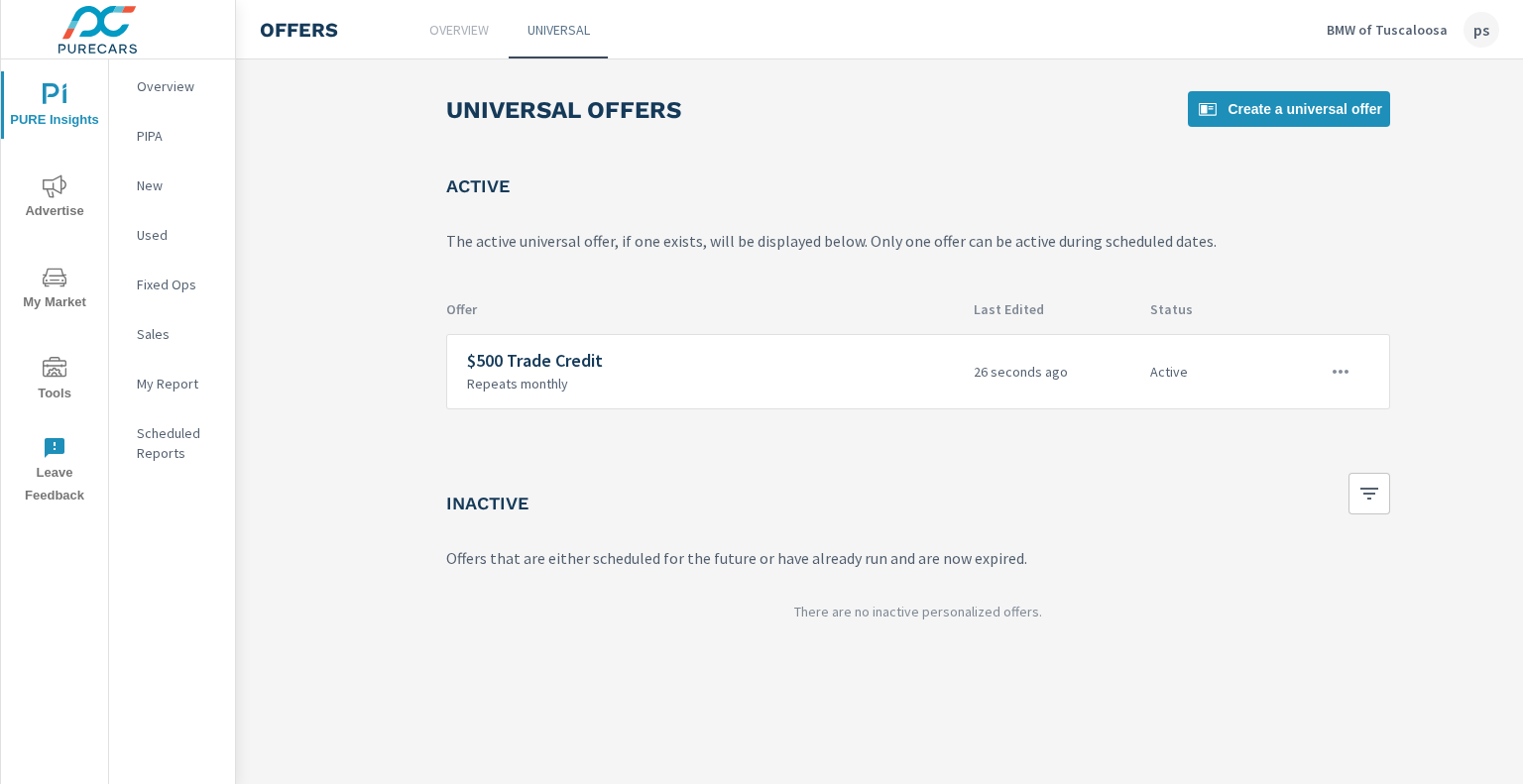click on "BMW of Tuscaloosa" at bounding box center (1387, 30) 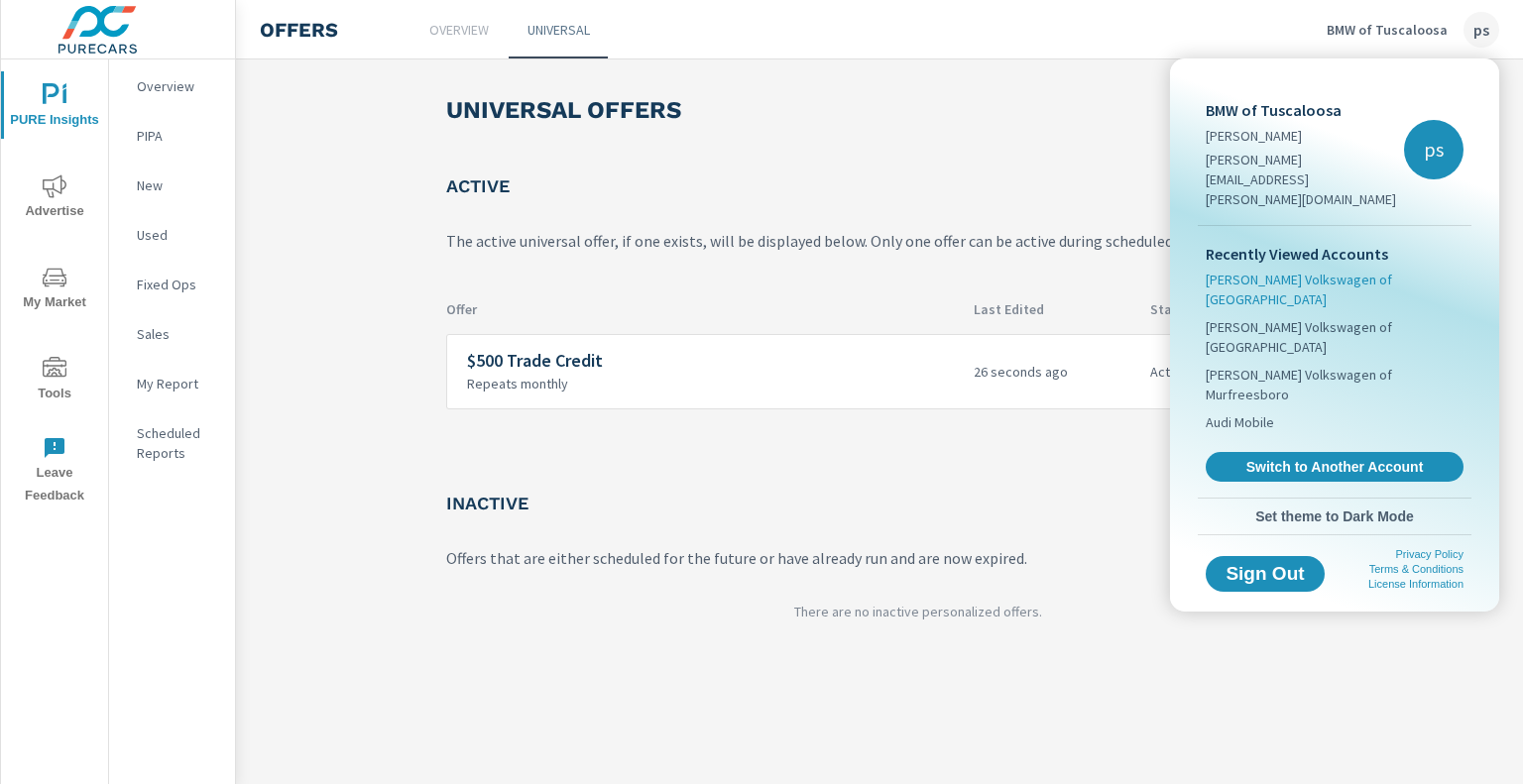 click on "[PERSON_NAME] Volkswagen of [GEOGRAPHIC_DATA]" at bounding box center [1335, 289] 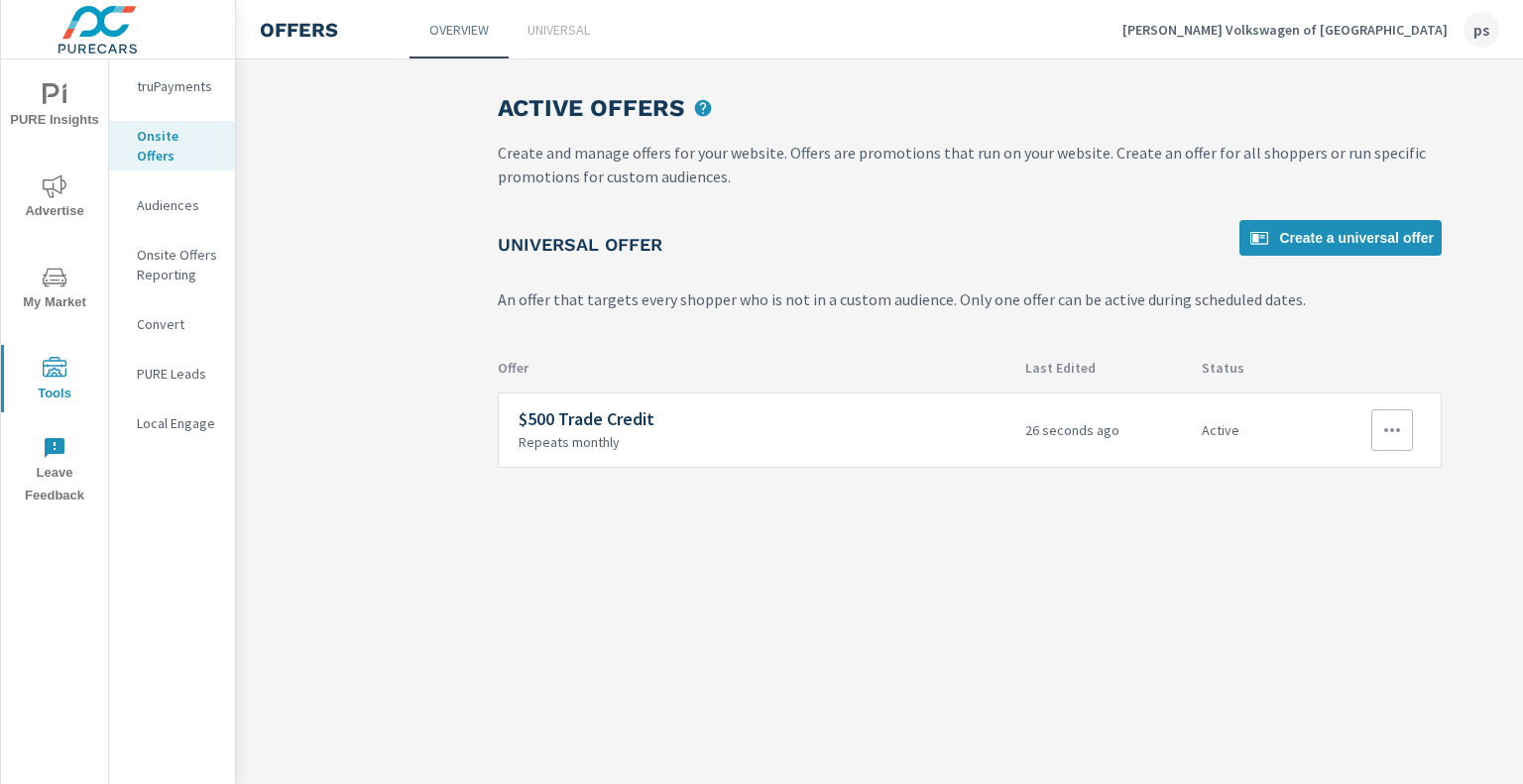 click on "$500 Trade Credit" at bounding box center [763, 419] 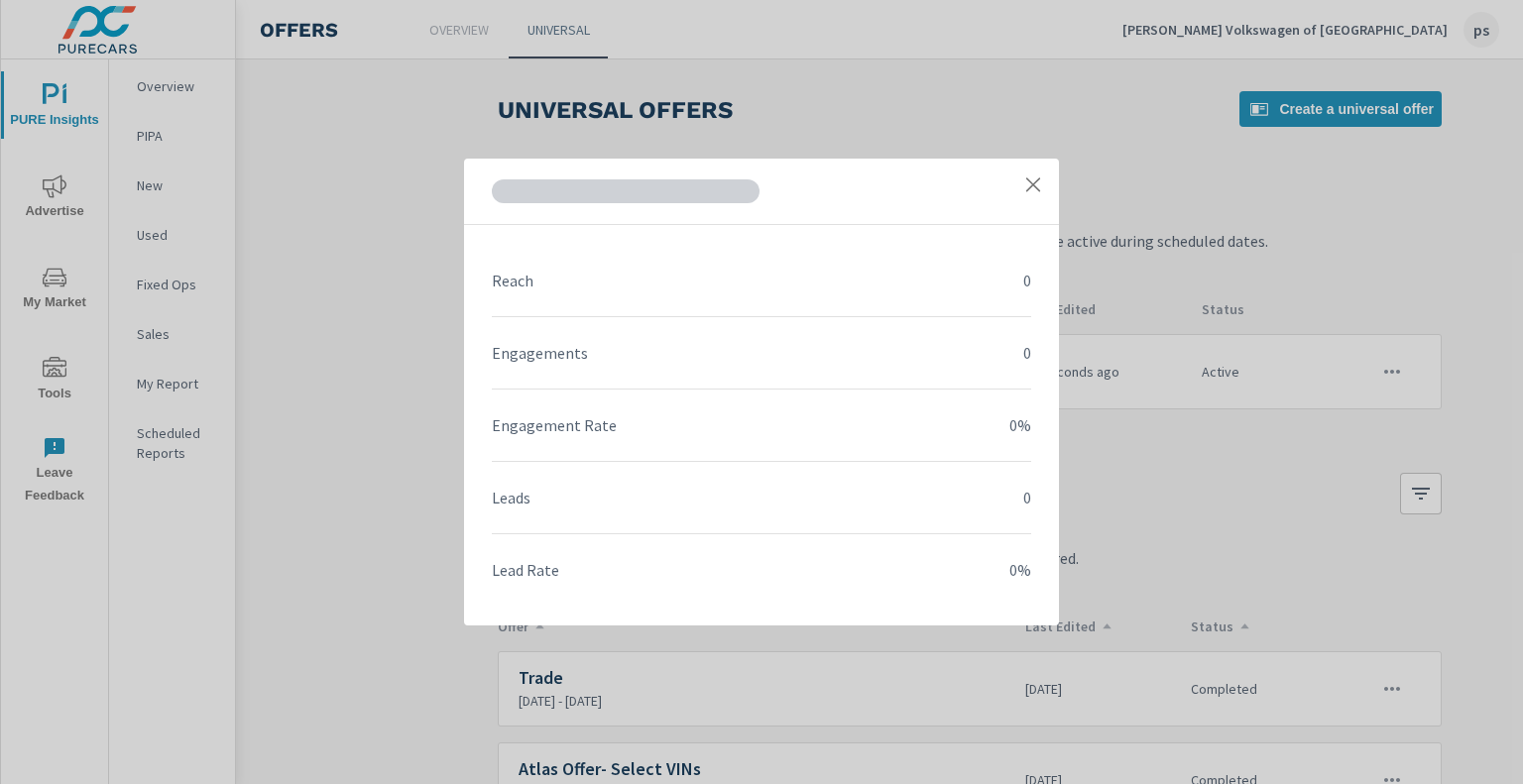 click 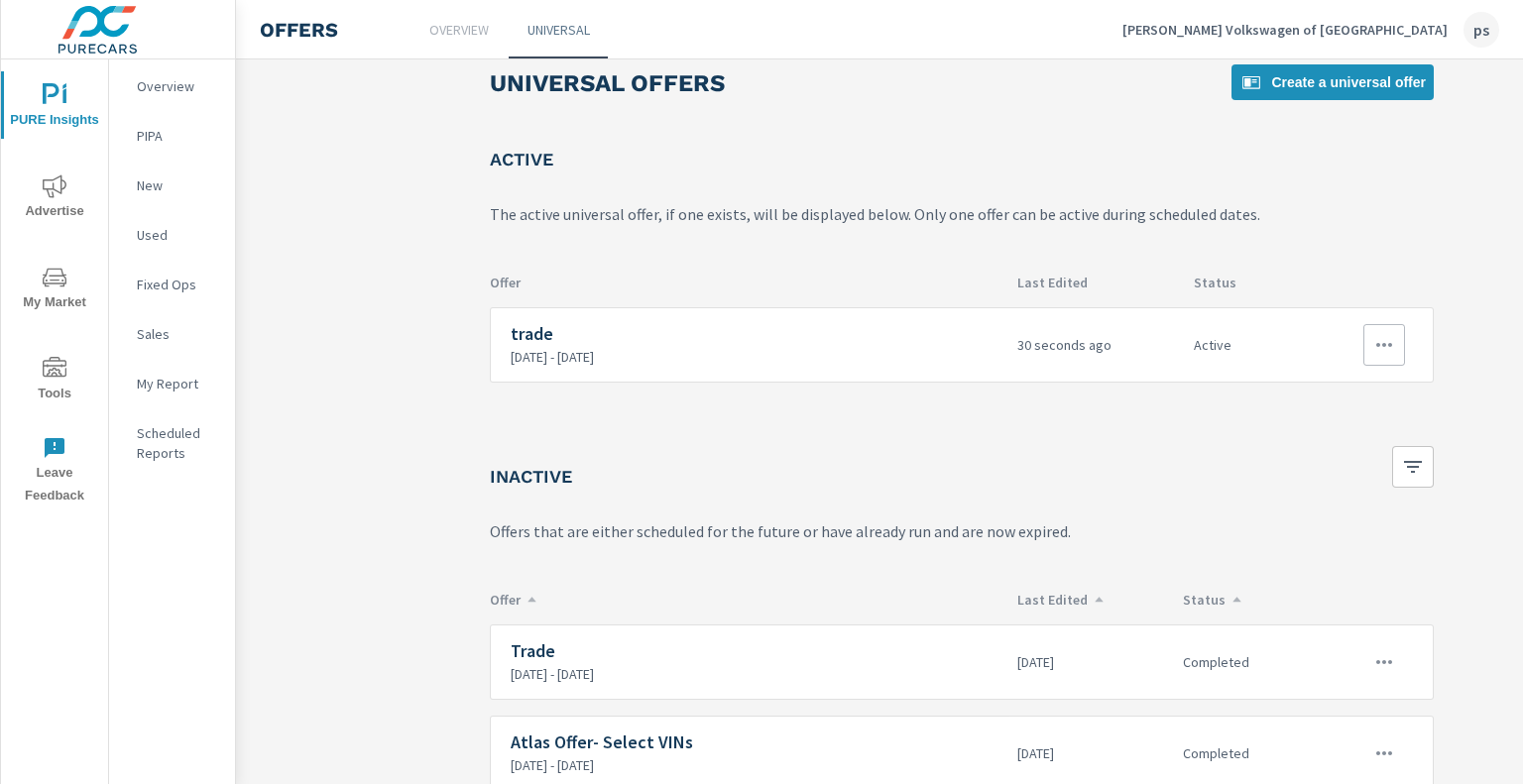 scroll, scrollTop: 127, scrollLeft: 8, axis: both 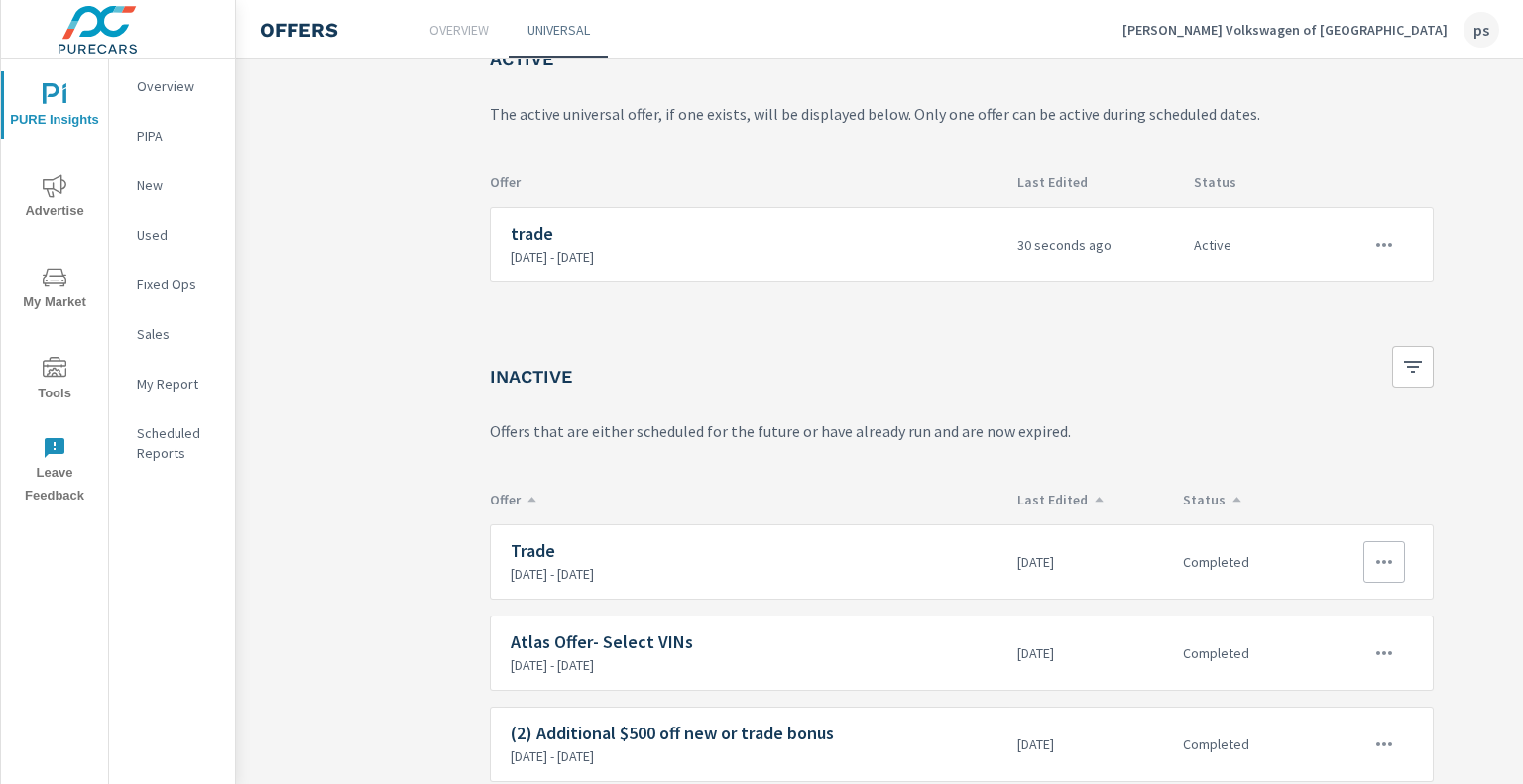 click on "Completed" at bounding box center [1241, 562] 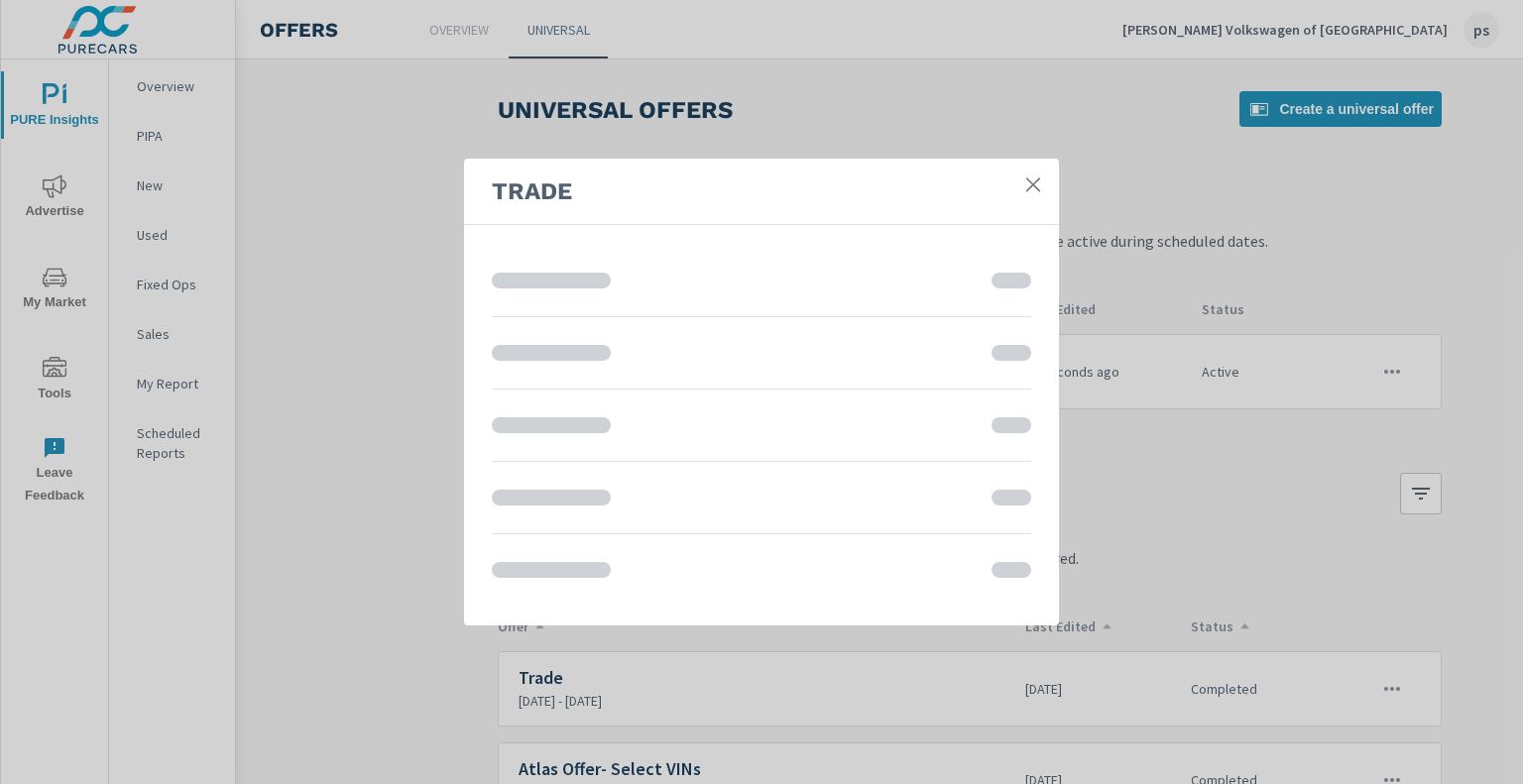 click 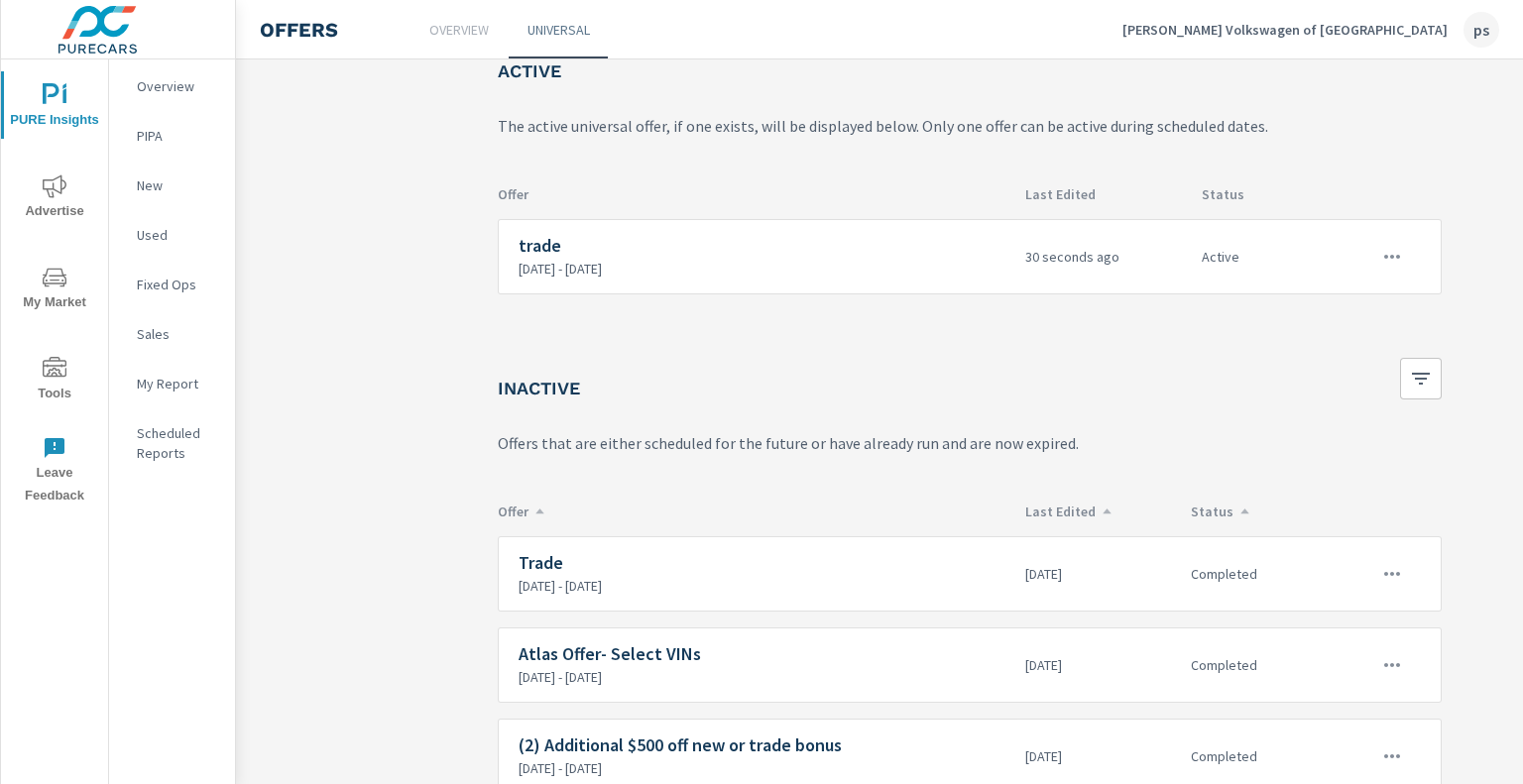scroll, scrollTop: 123, scrollLeft: 0, axis: vertical 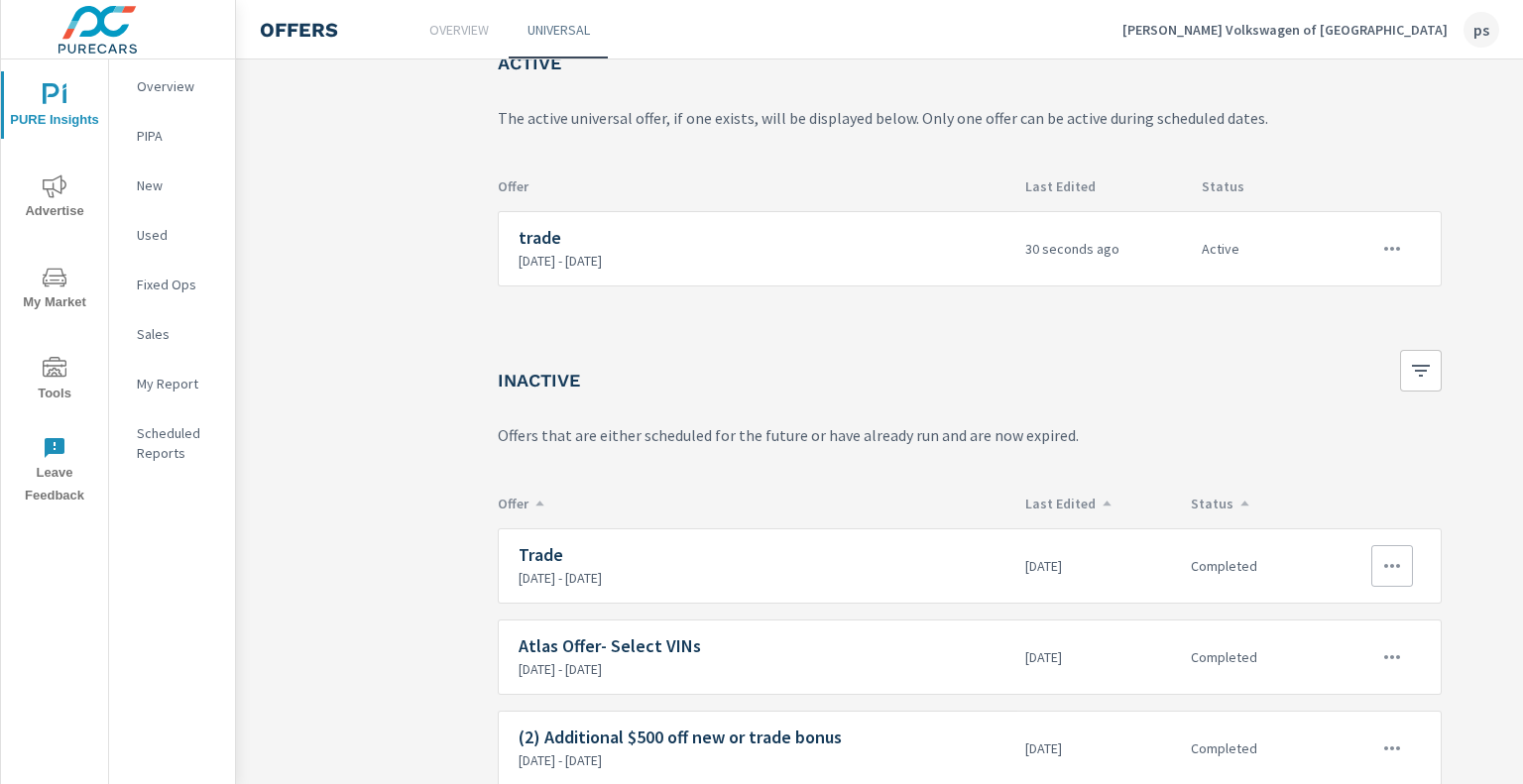 click 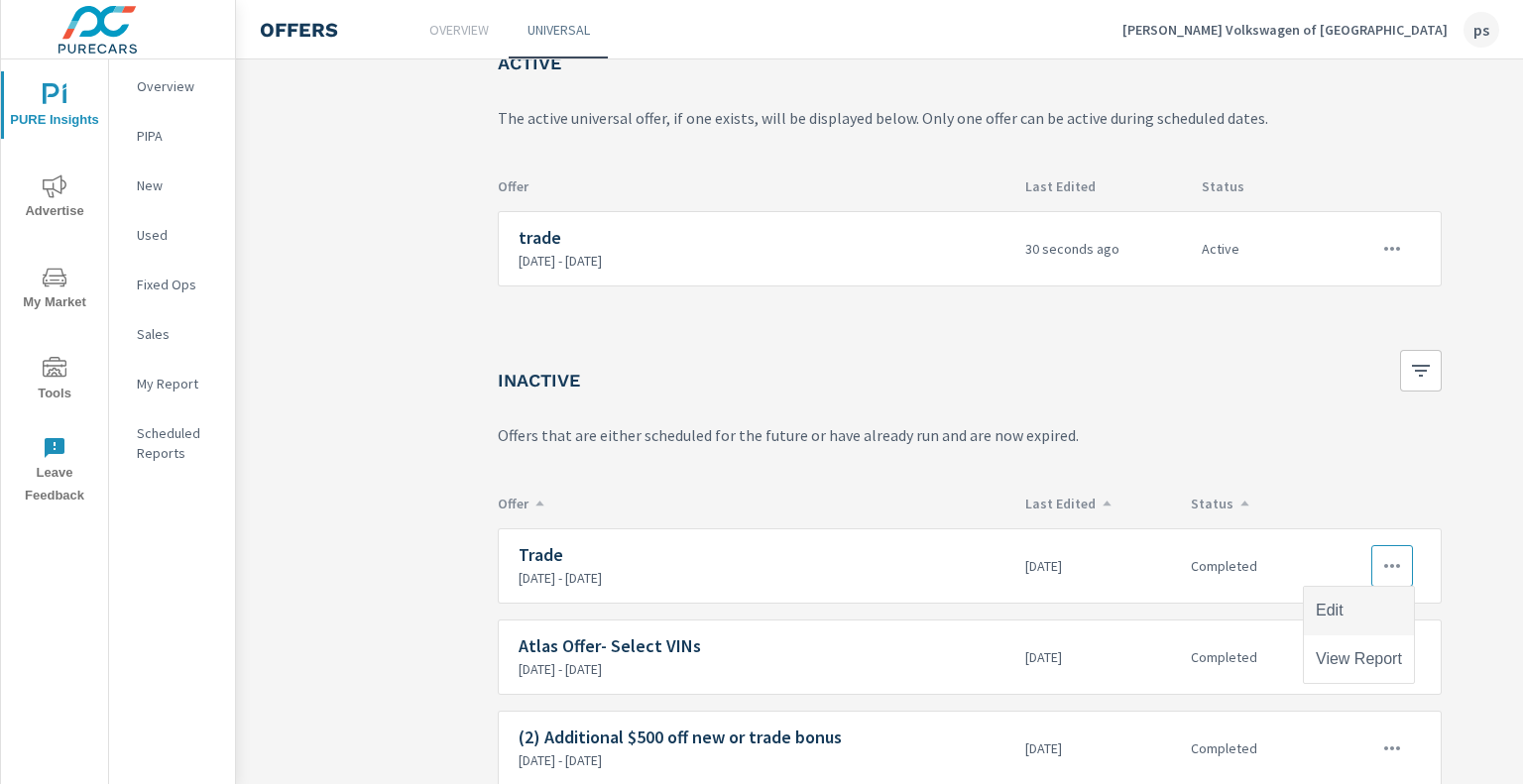 click on "Edit" at bounding box center [1358, 611] 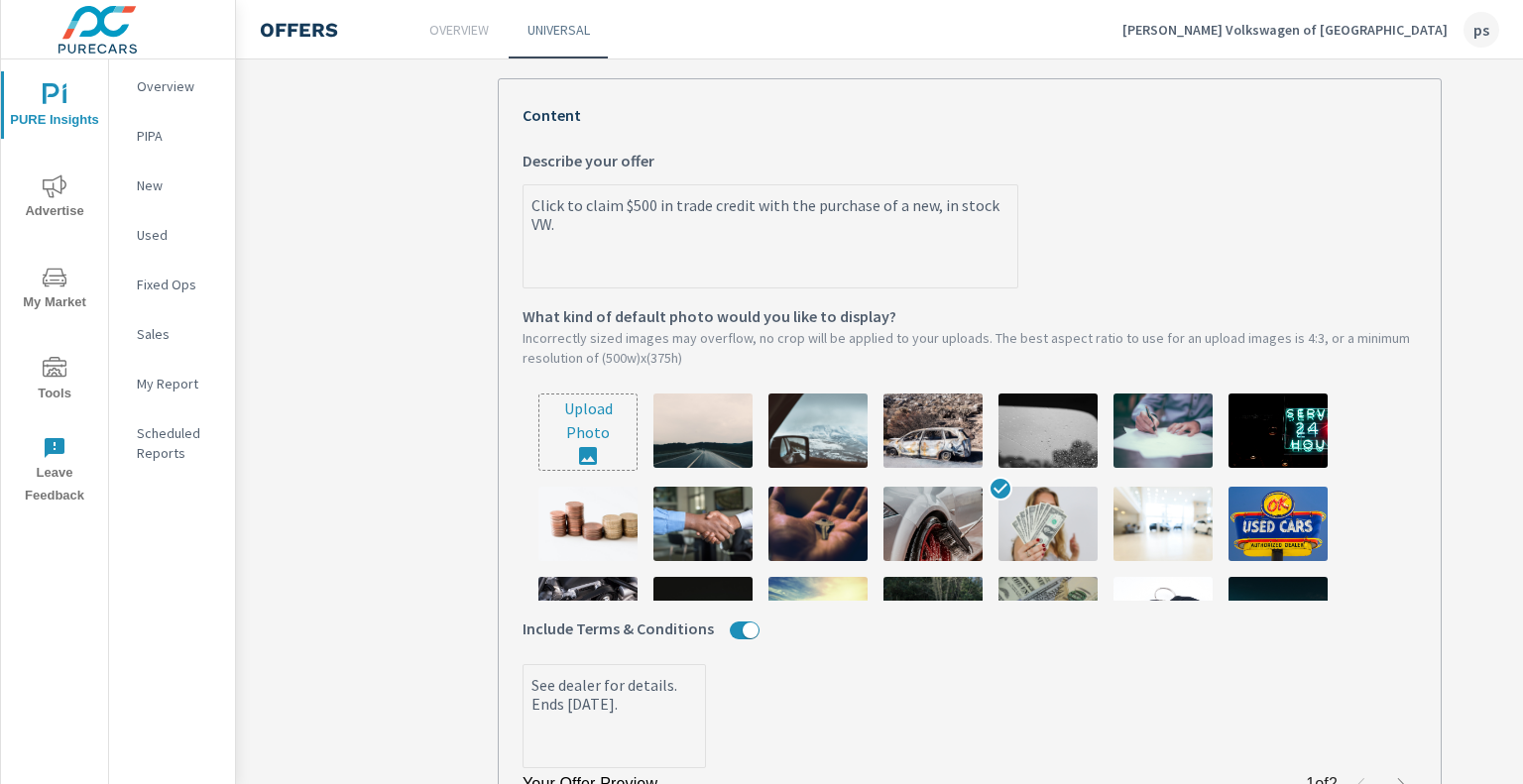 scroll, scrollTop: 553, scrollLeft: 0, axis: vertical 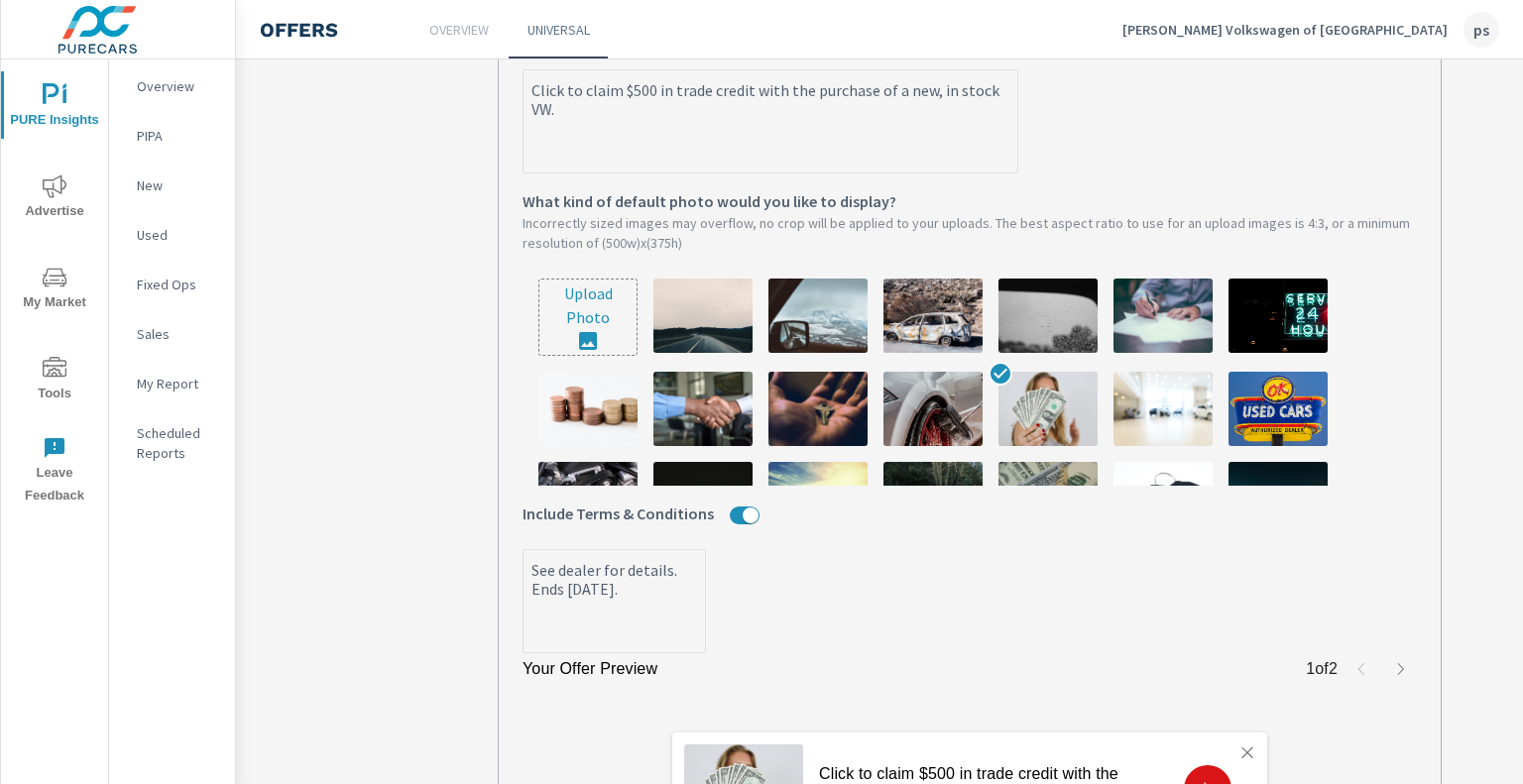 click on "Click to claim $500 in trade credit with the purchase of a new, in stock VW." at bounding box center [770, 123] 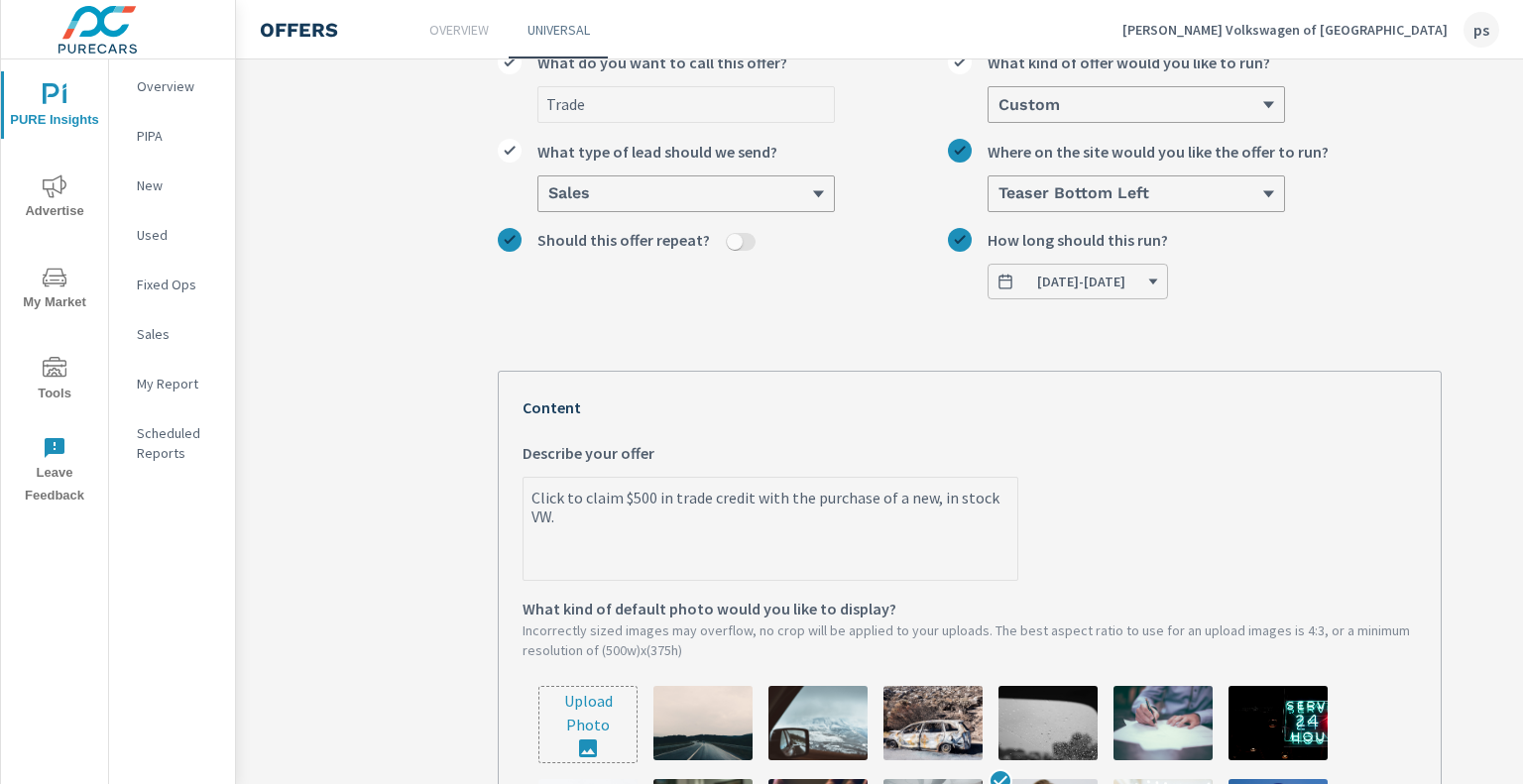 scroll, scrollTop: 129, scrollLeft: 0, axis: vertical 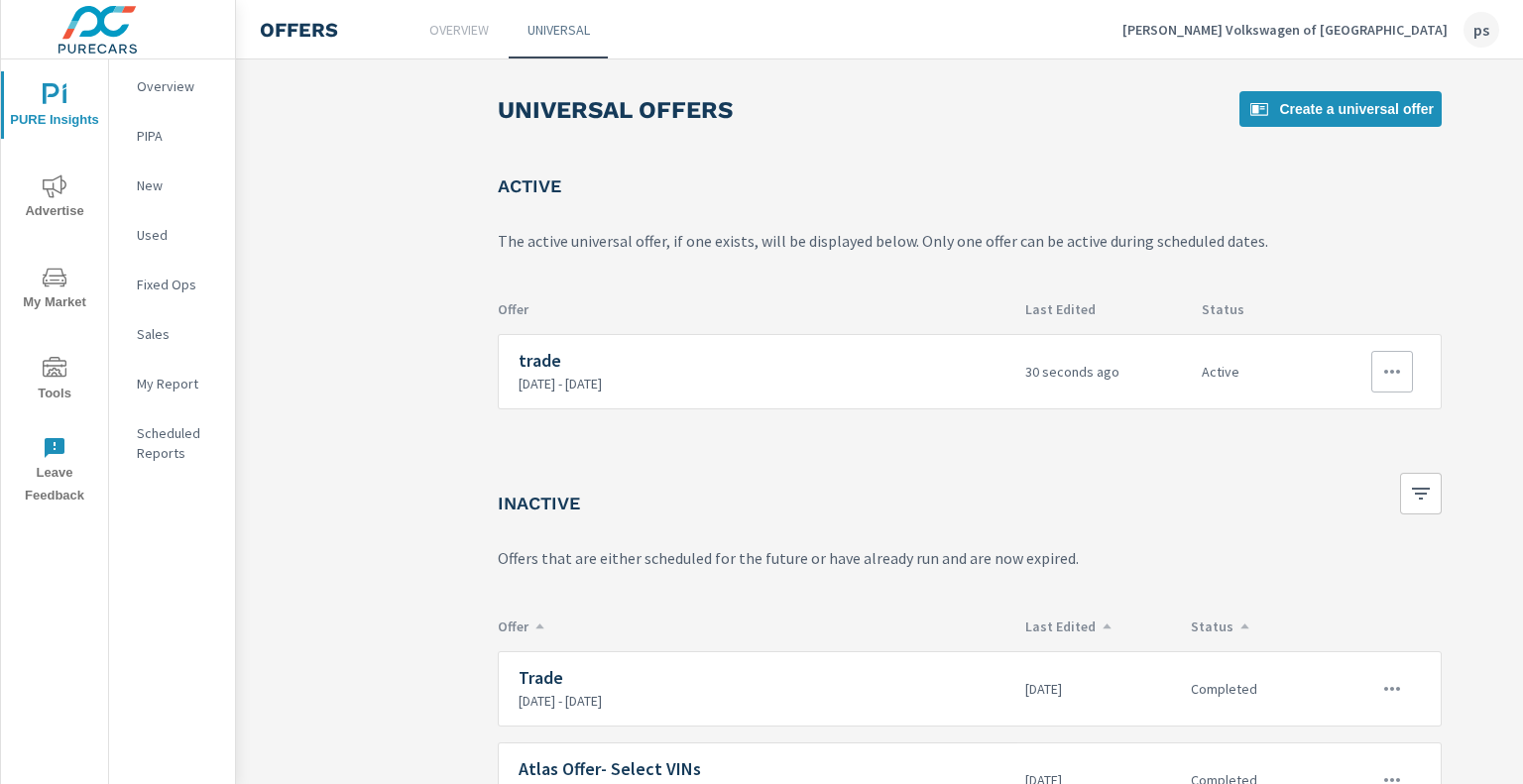 click 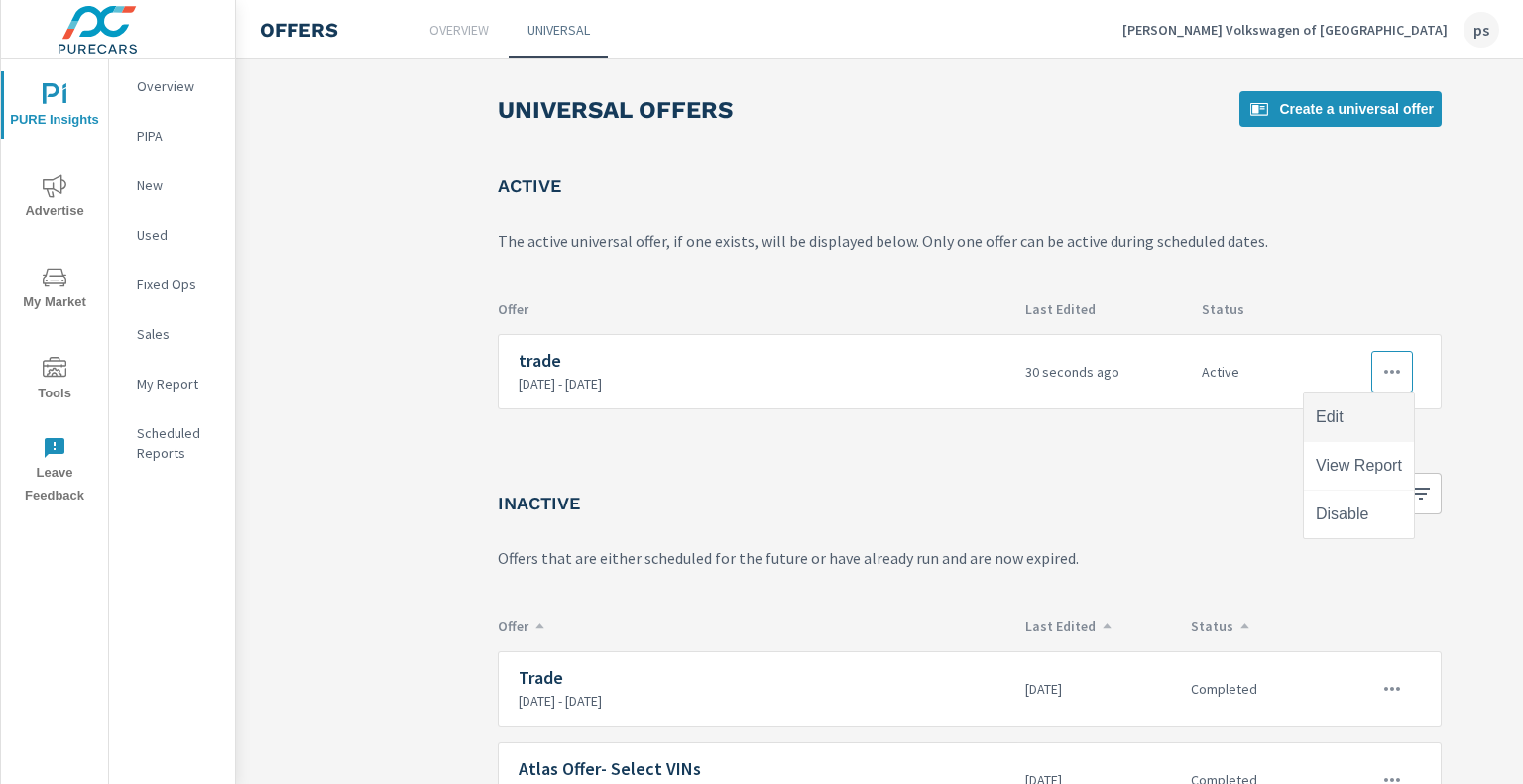 click on "Edit" at bounding box center [1358, 417] 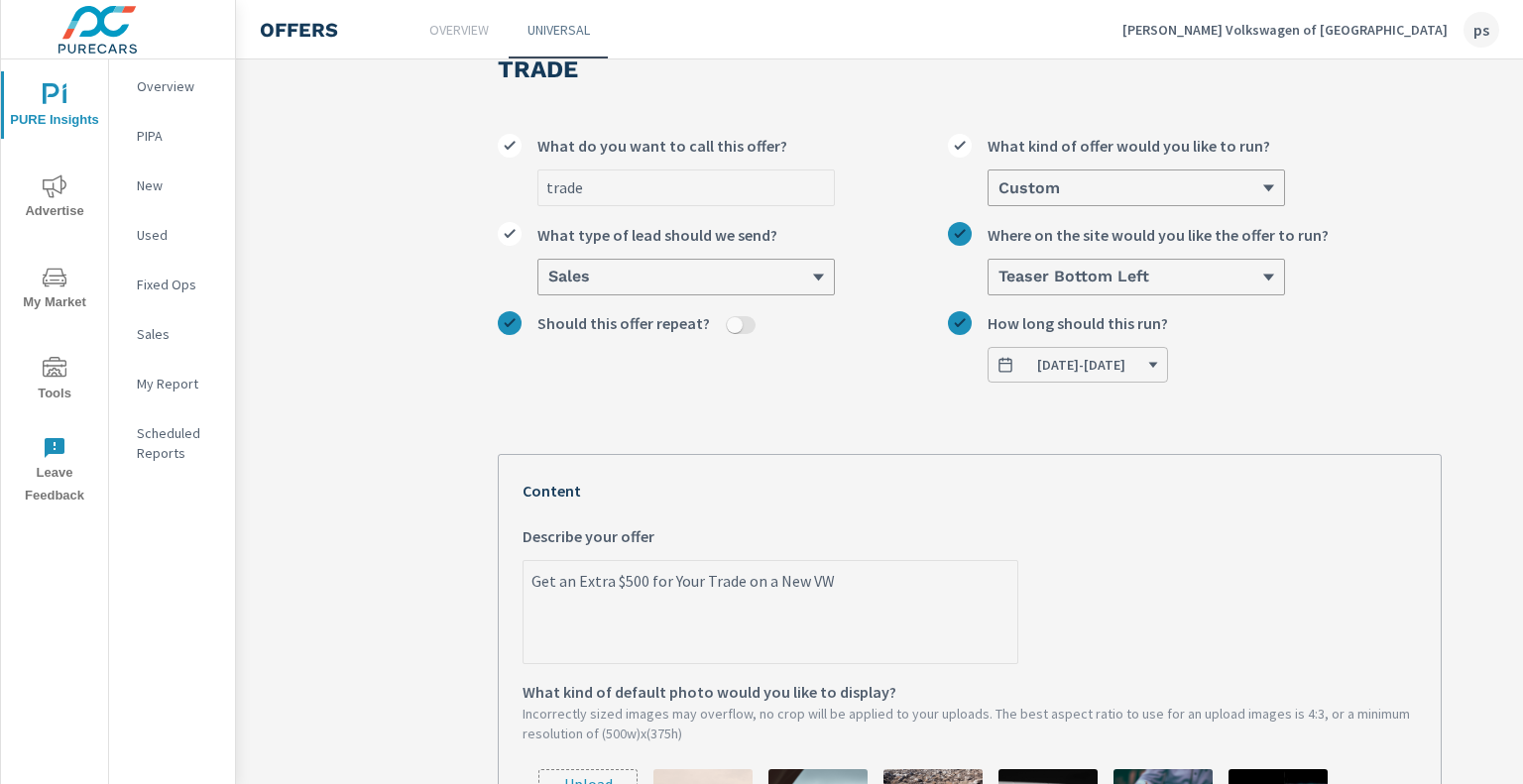 scroll, scrollTop: 63, scrollLeft: 0, axis: vertical 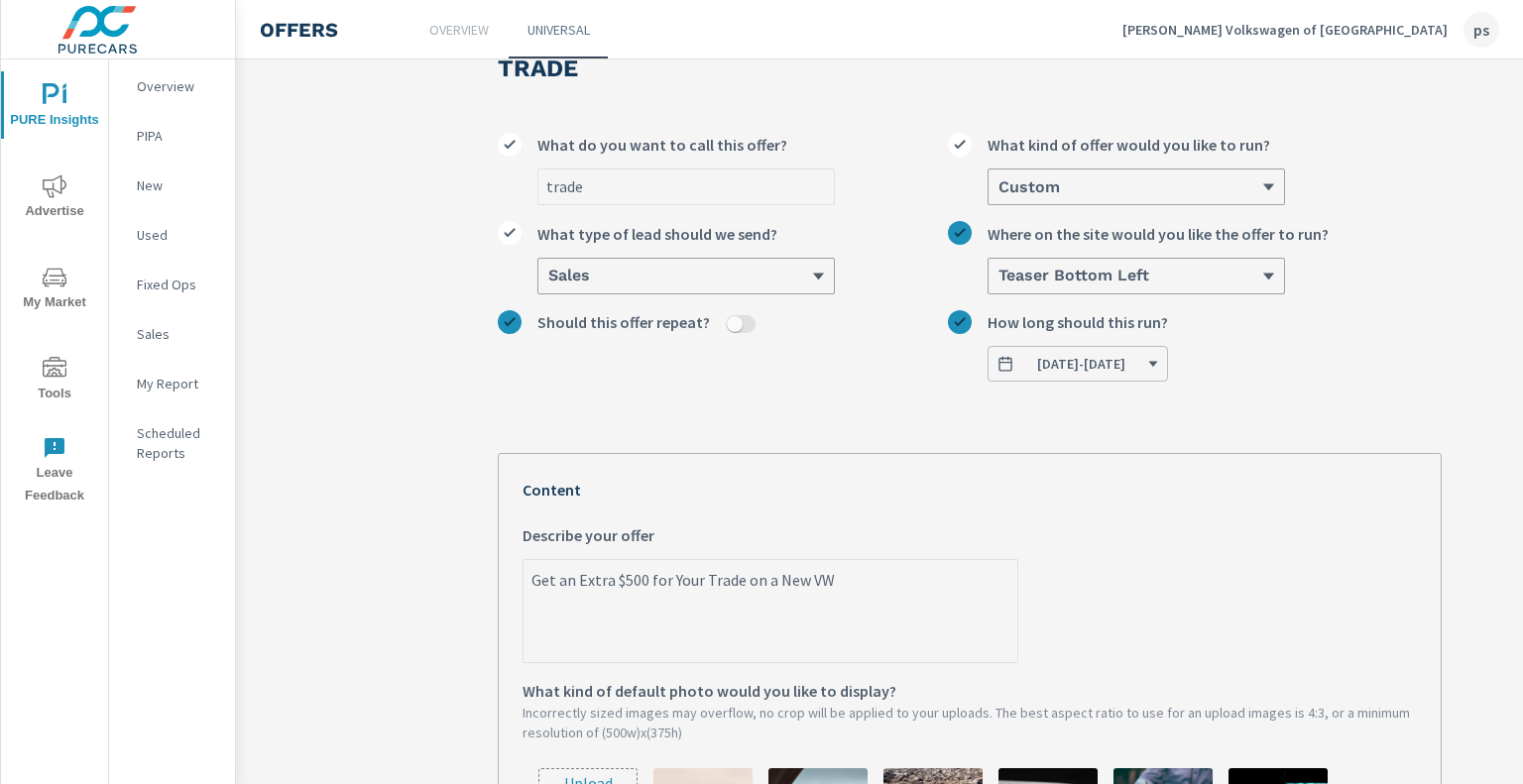 click on "Get an Extra $500 for Your Trade on a New VW" at bounding box center [770, 613] 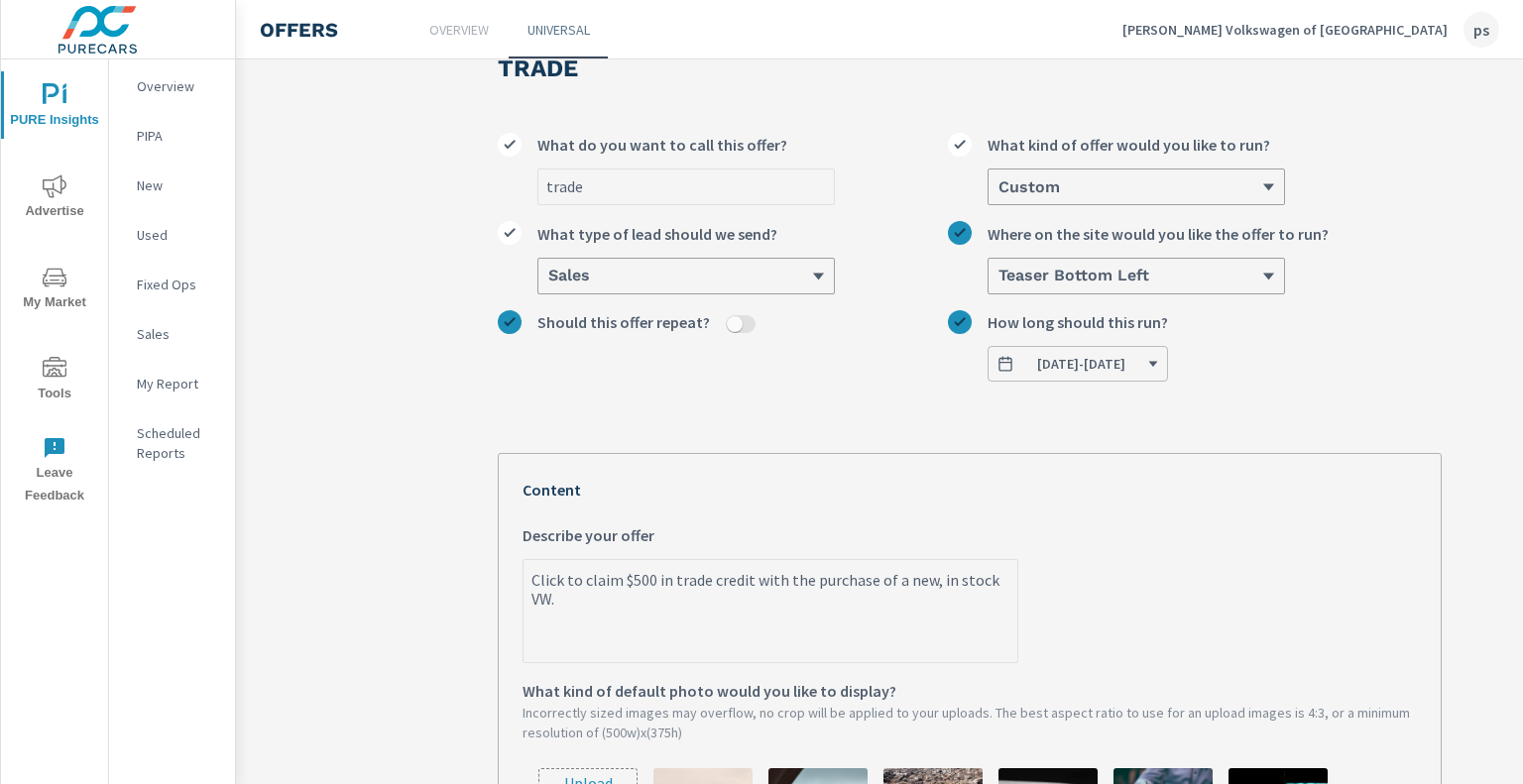 click on "Click to claim $500 in trade credit with the purchase of a new, in stock VW." at bounding box center (770, 613) 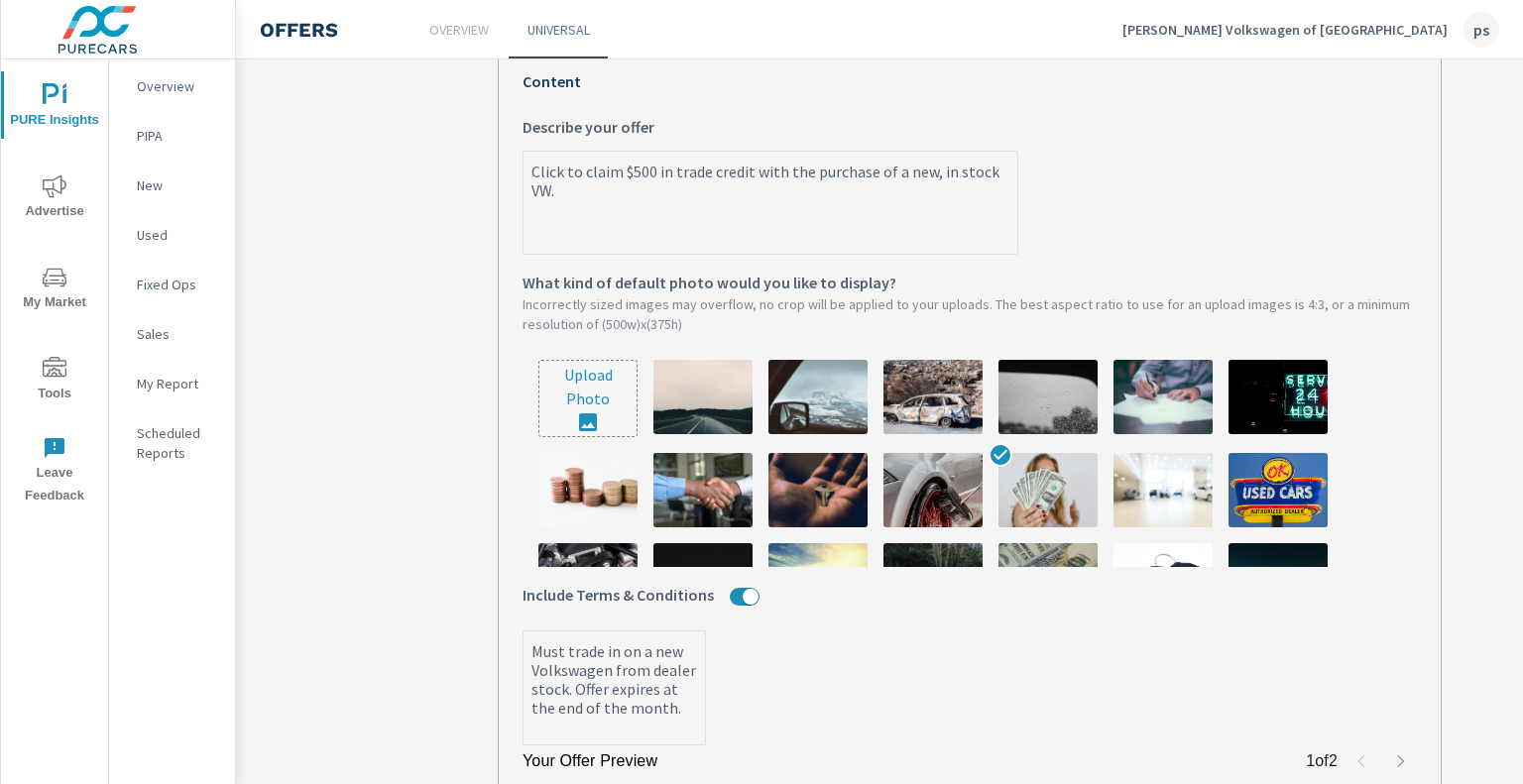 scroll, scrollTop: 831, scrollLeft: 0, axis: vertical 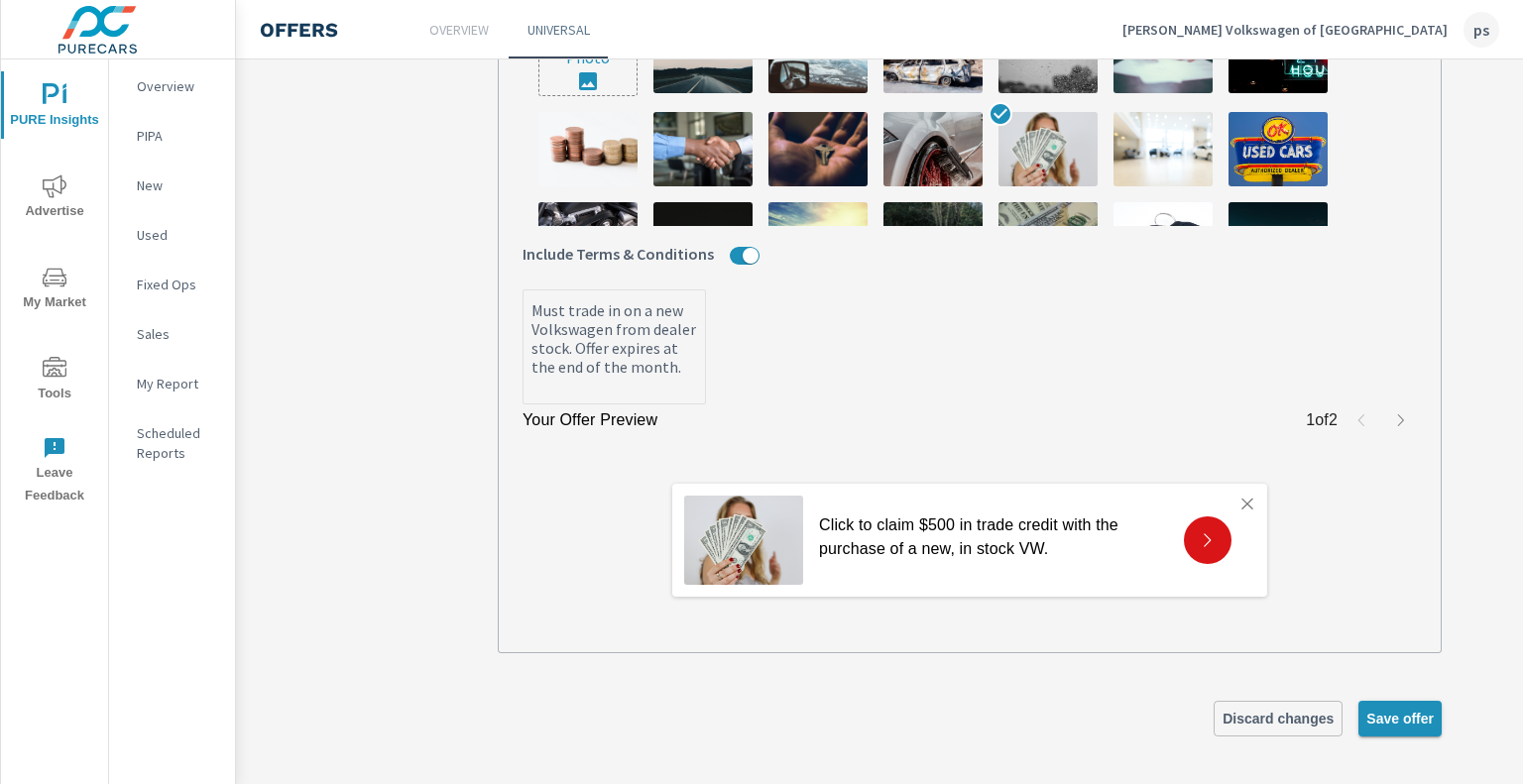 click on "Save offer" at bounding box center [1400, 719] 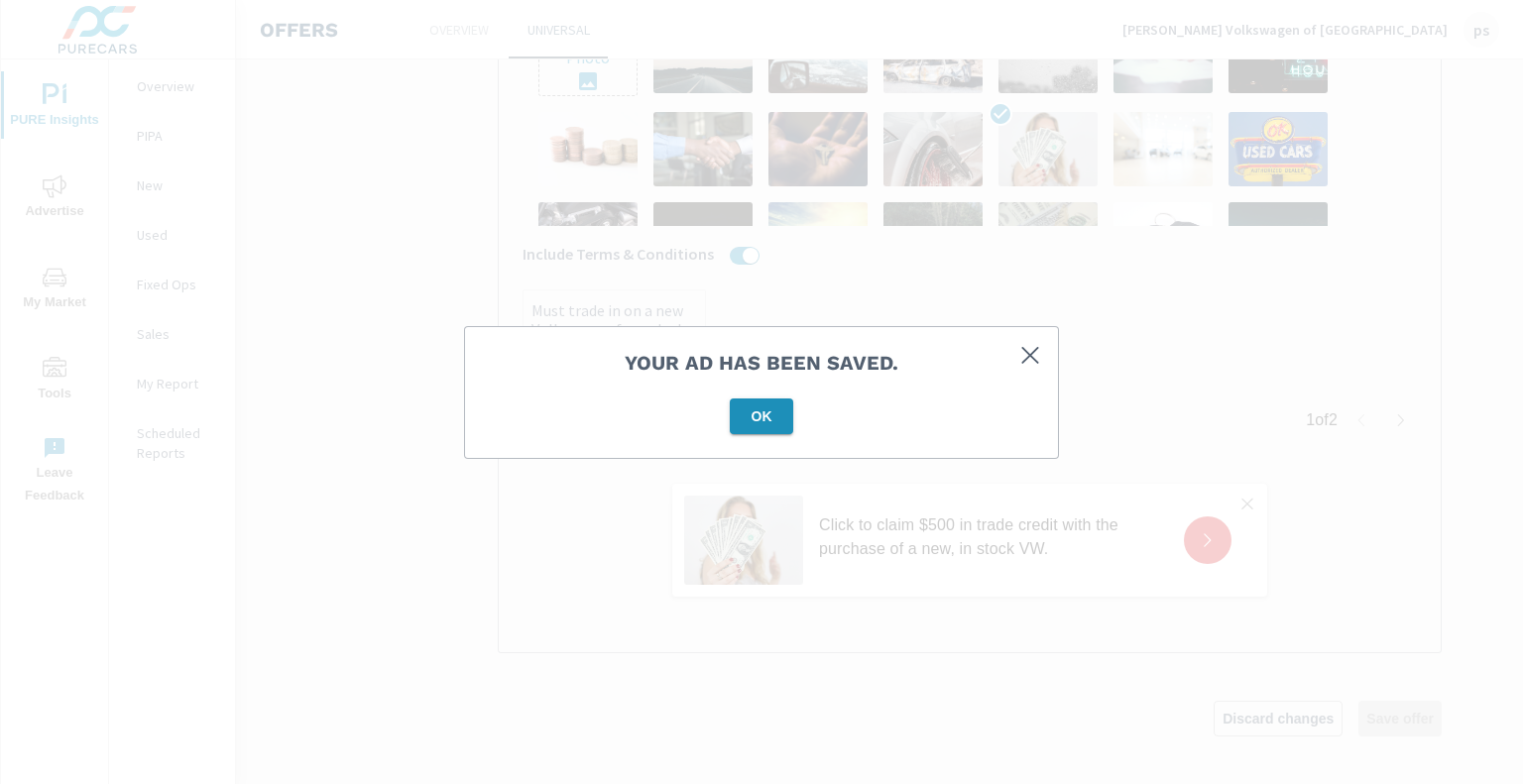 click on "OK" at bounding box center (762, 416) 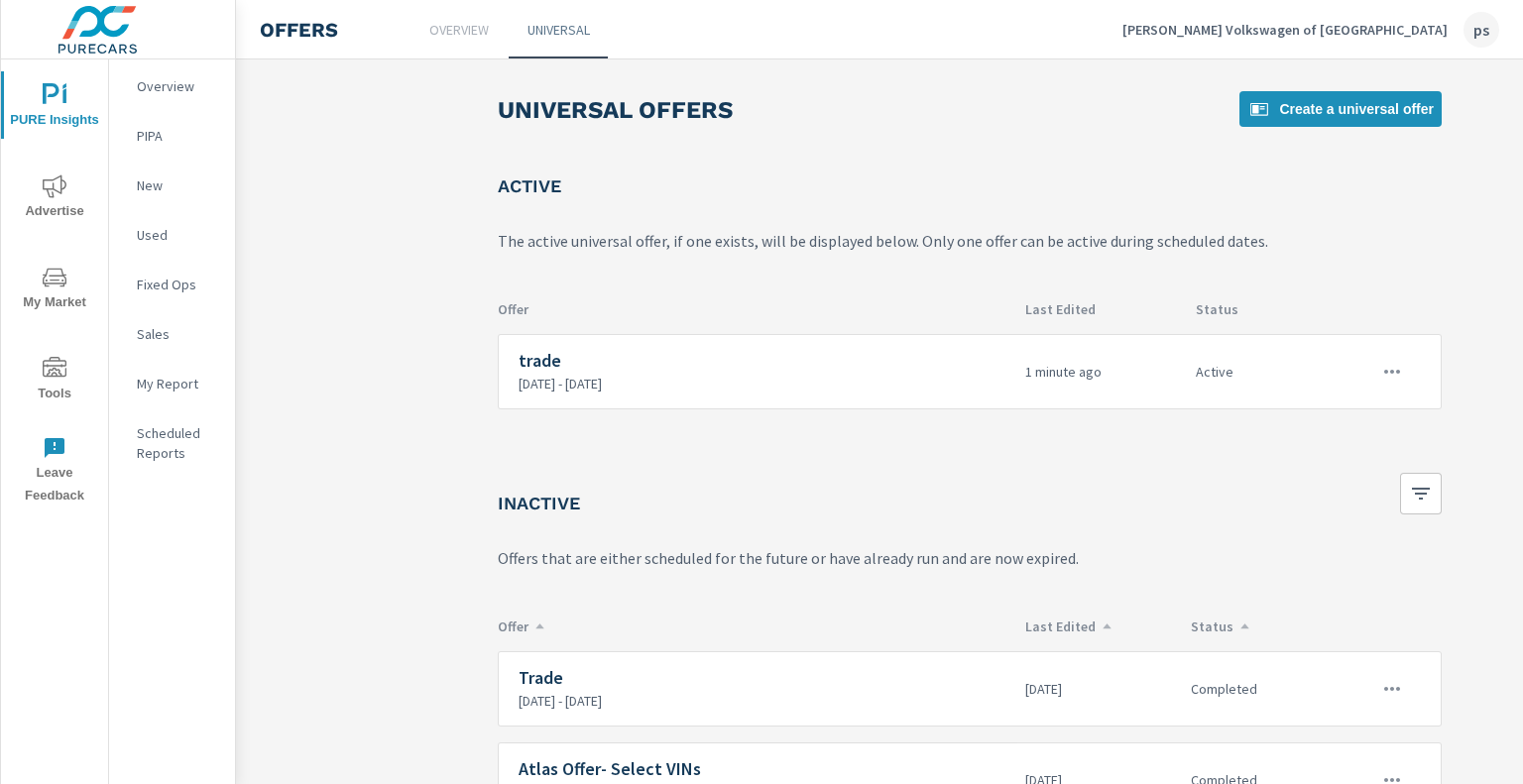 click on "Carlock Volkswagen of North Nashville" at bounding box center [1285, 30] 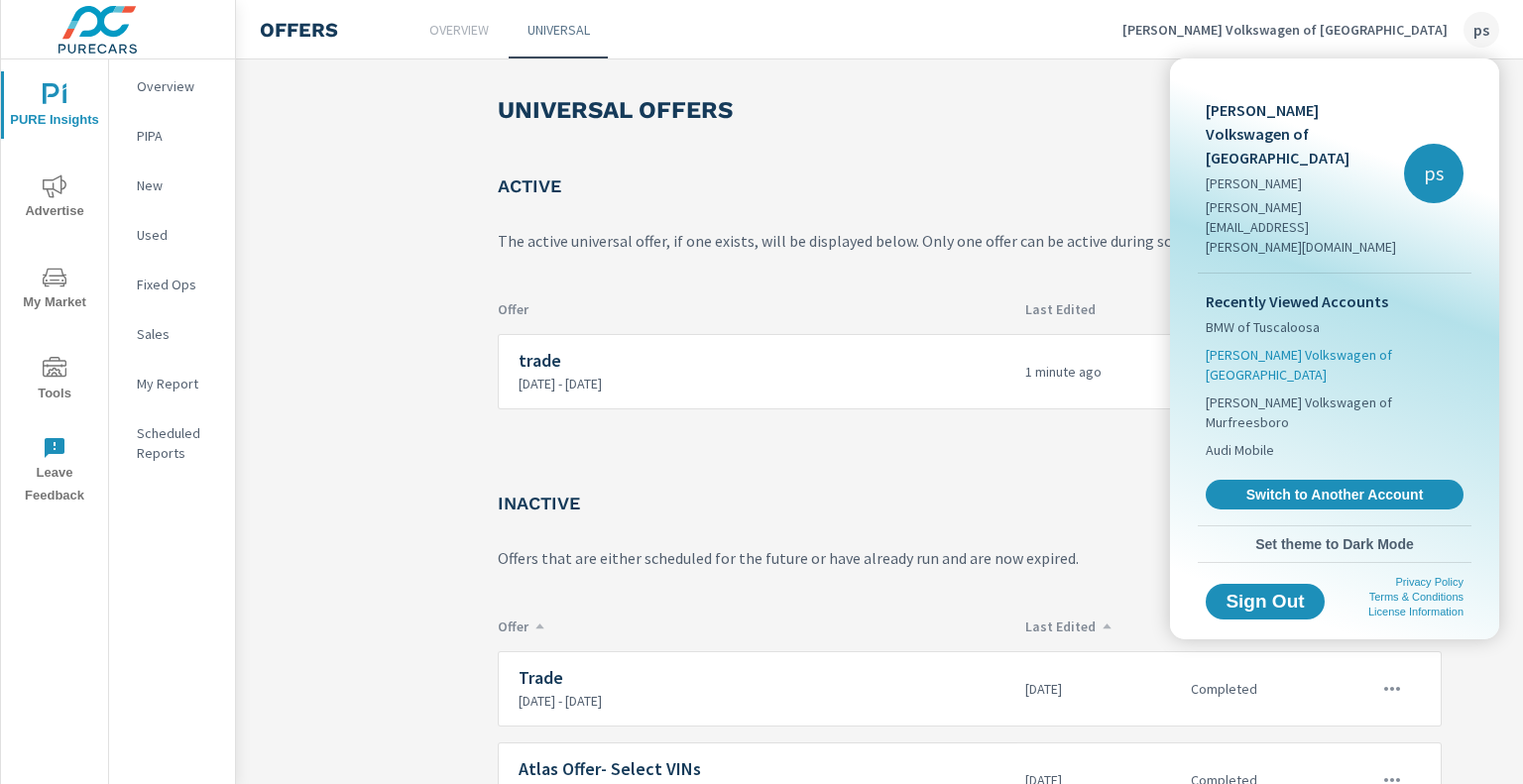 click on "Carlock Volkswagen of Cool Springs" at bounding box center [1335, 365] 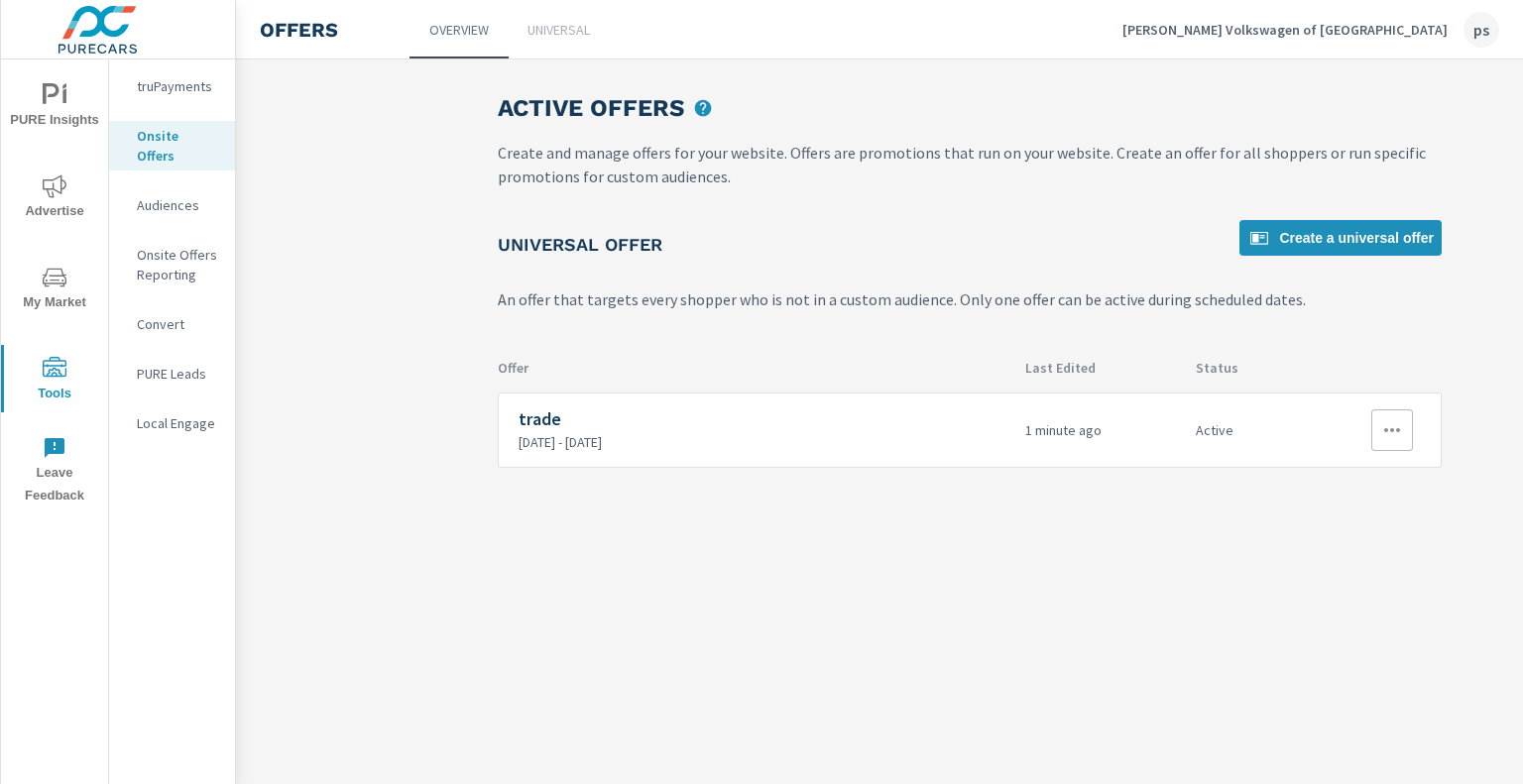 click on "7/10/2025 - 7/30/2025" at bounding box center [763, 442] 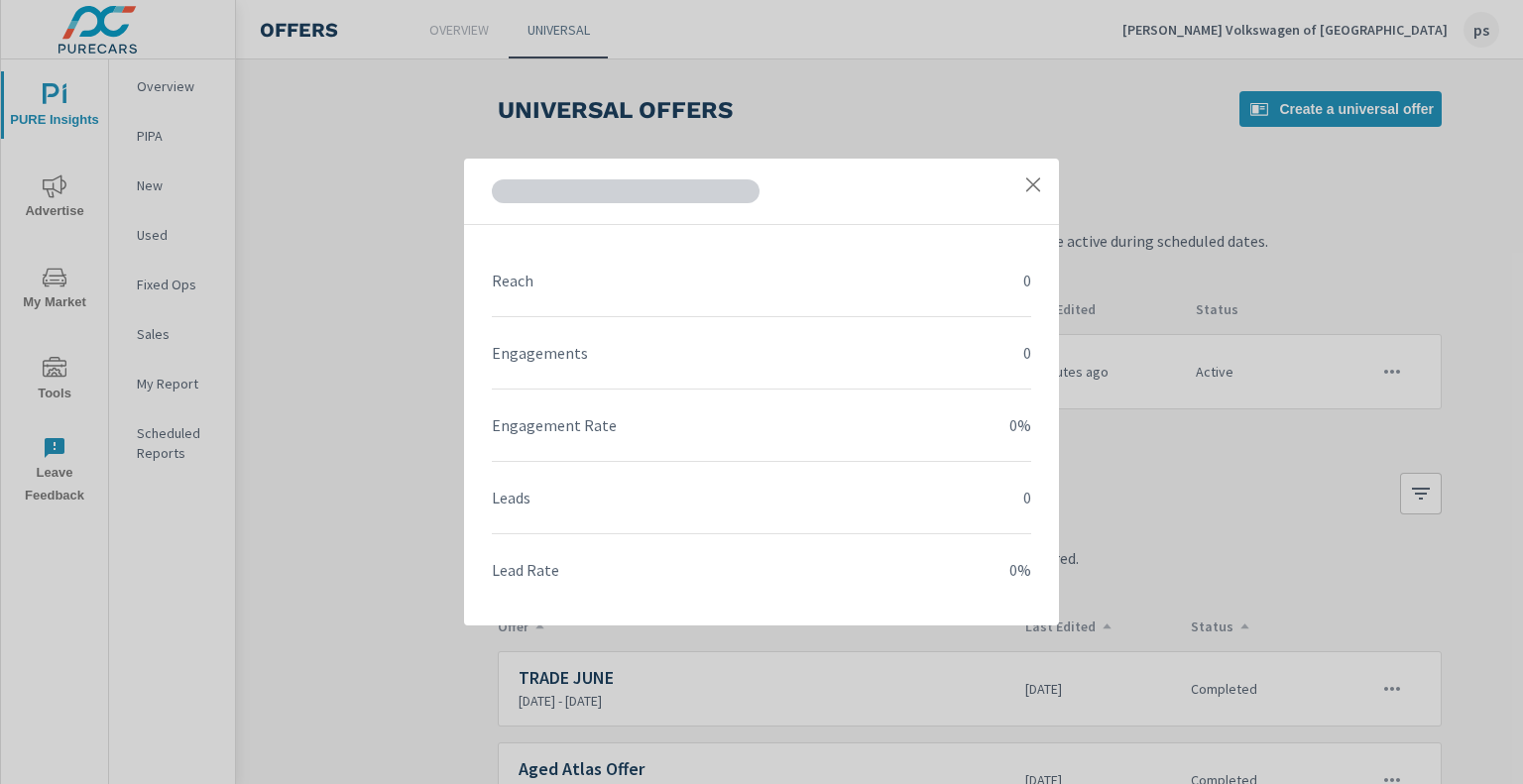click at bounding box center (1033, 184) 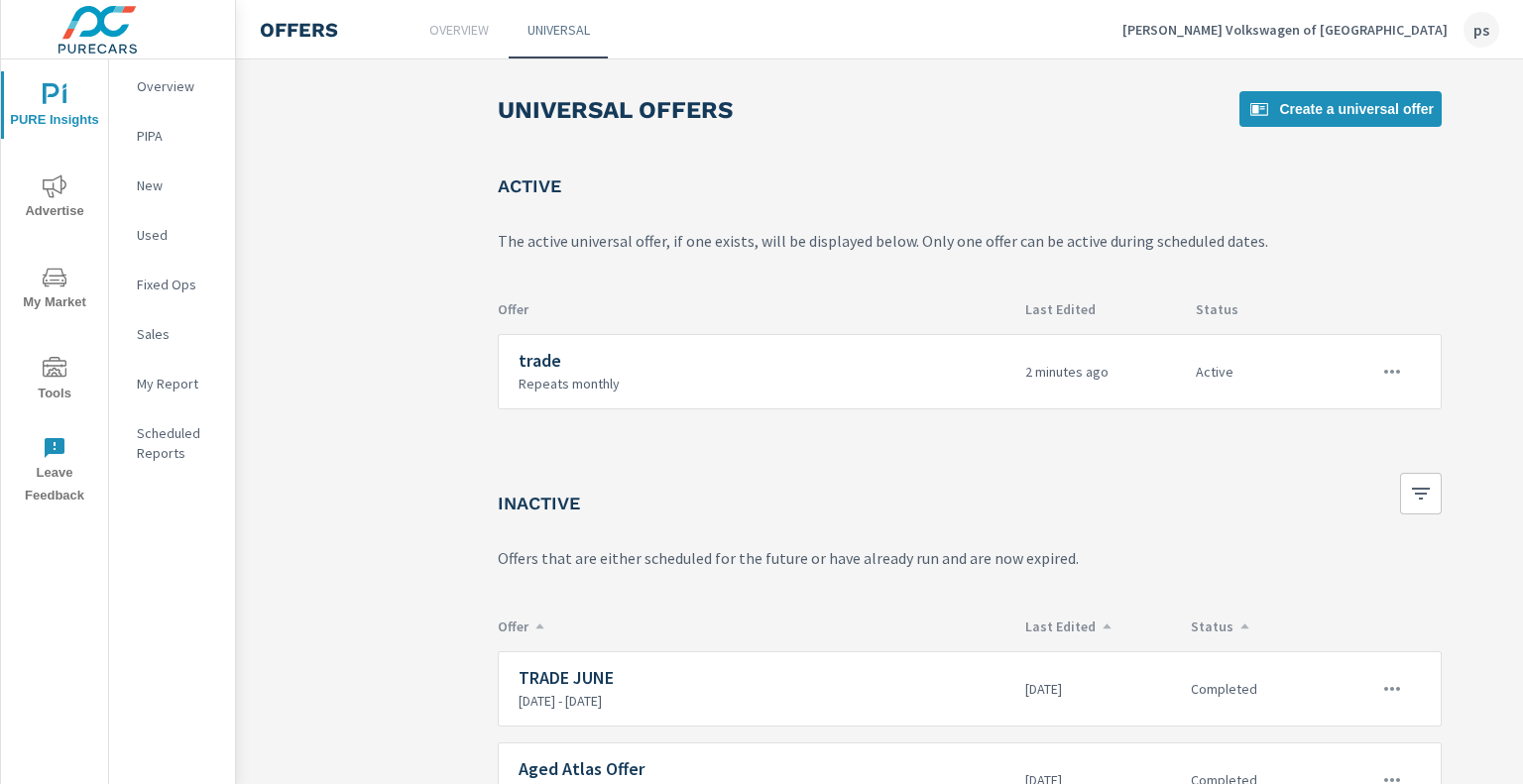 scroll, scrollTop: 78, scrollLeft: 0, axis: vertical 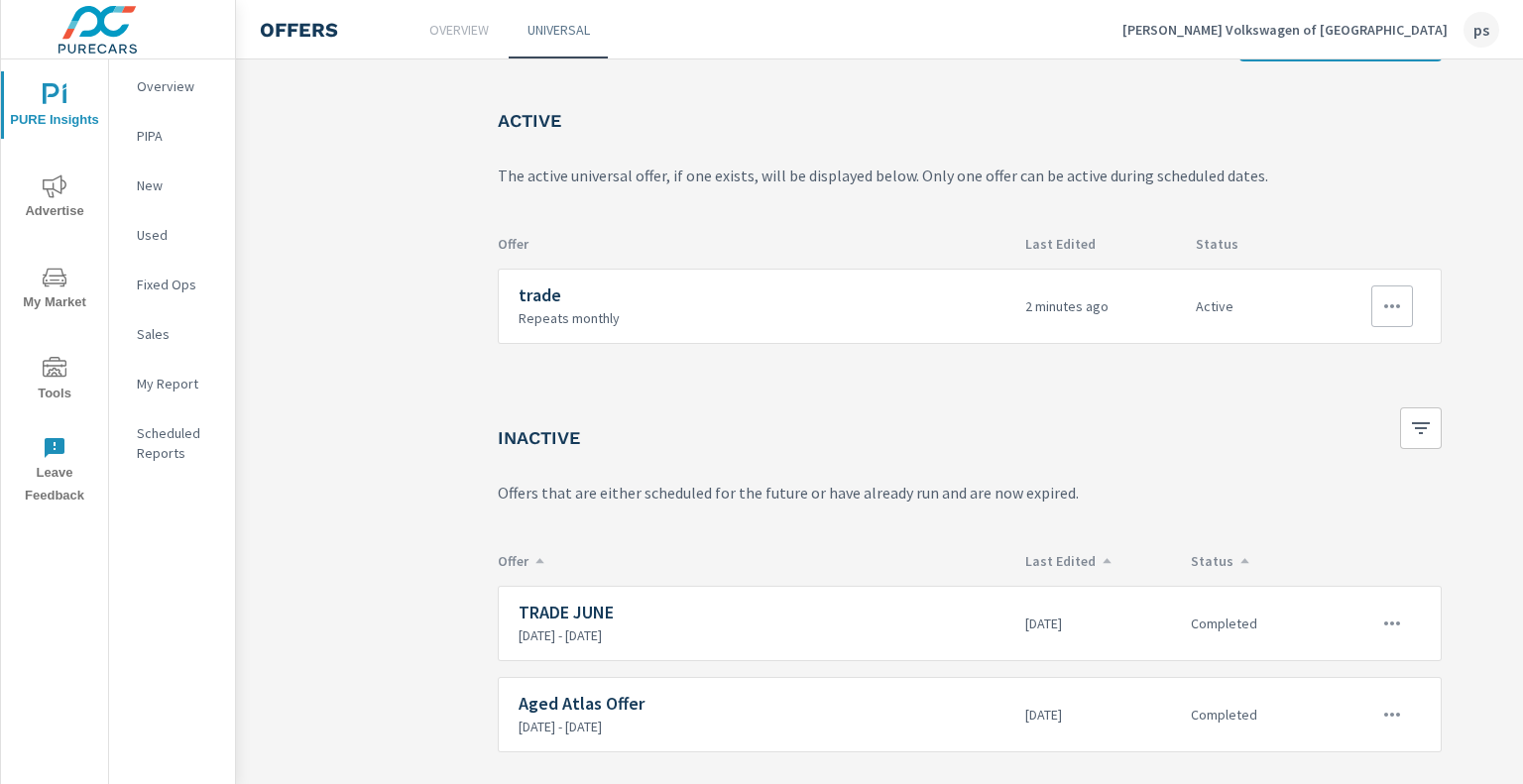 click 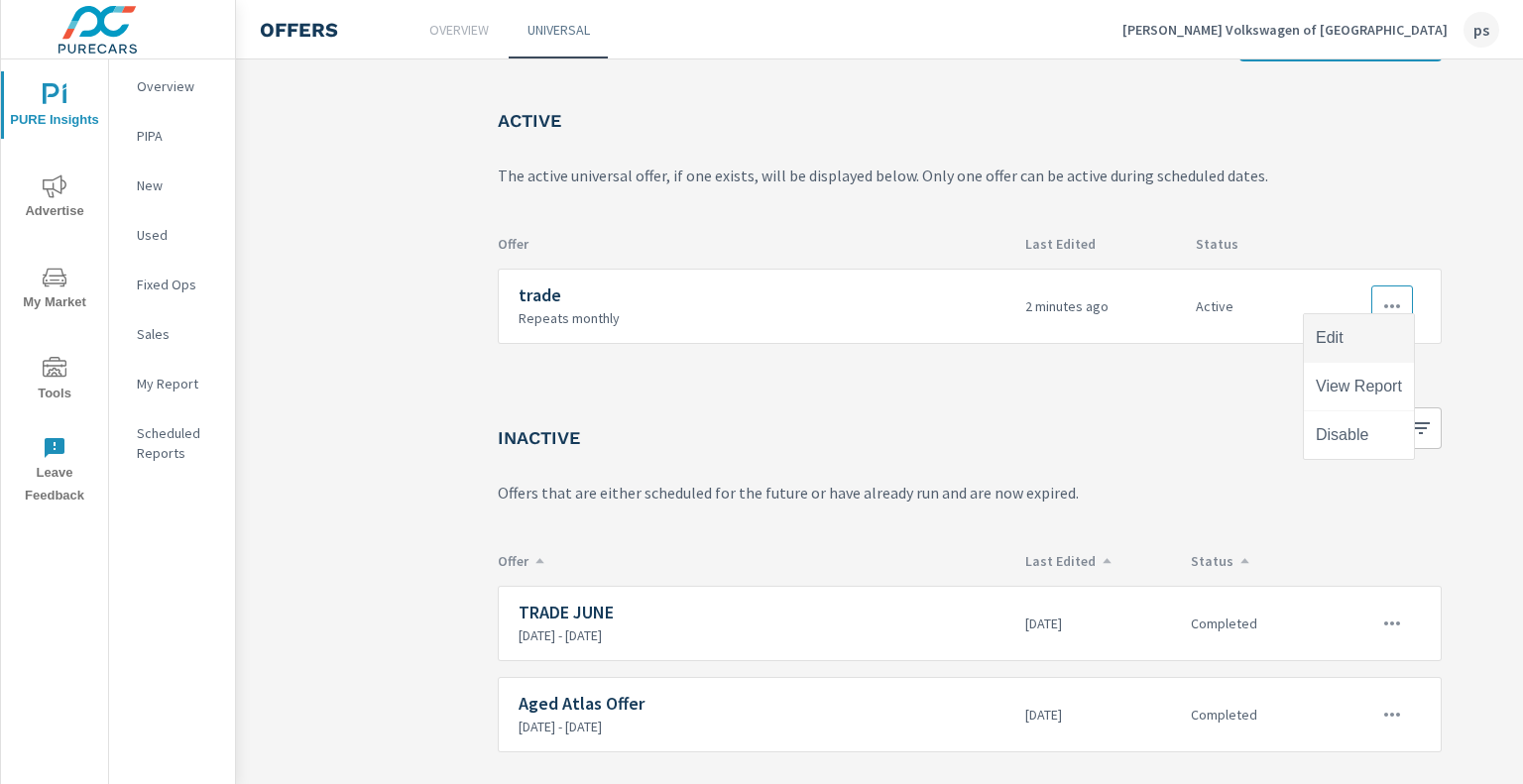 click on "Edit" at bounding box center [1358, 338] 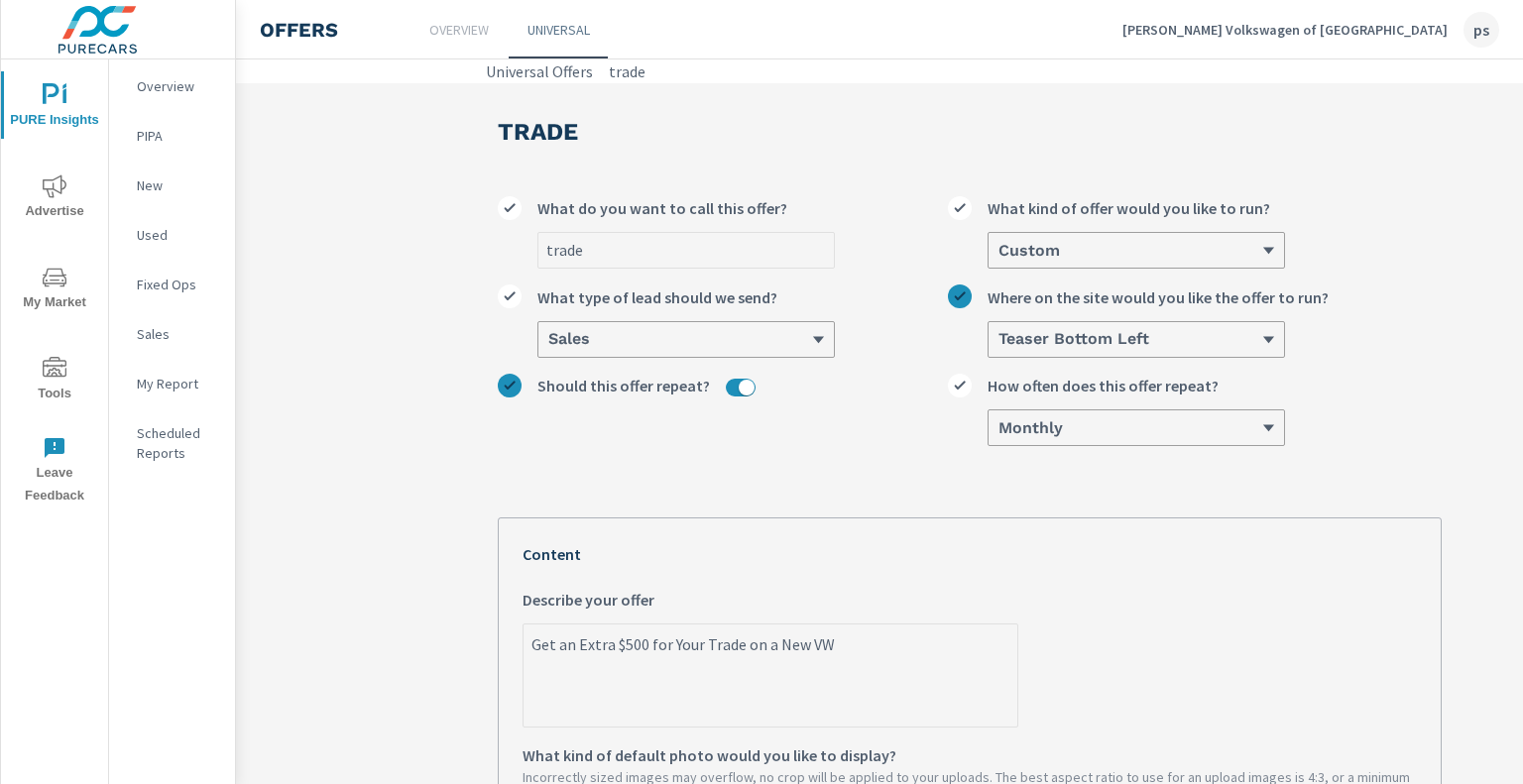 click on "Get an Extra $500 for Your Trade on a New VW" at bounding box center [770, 677] 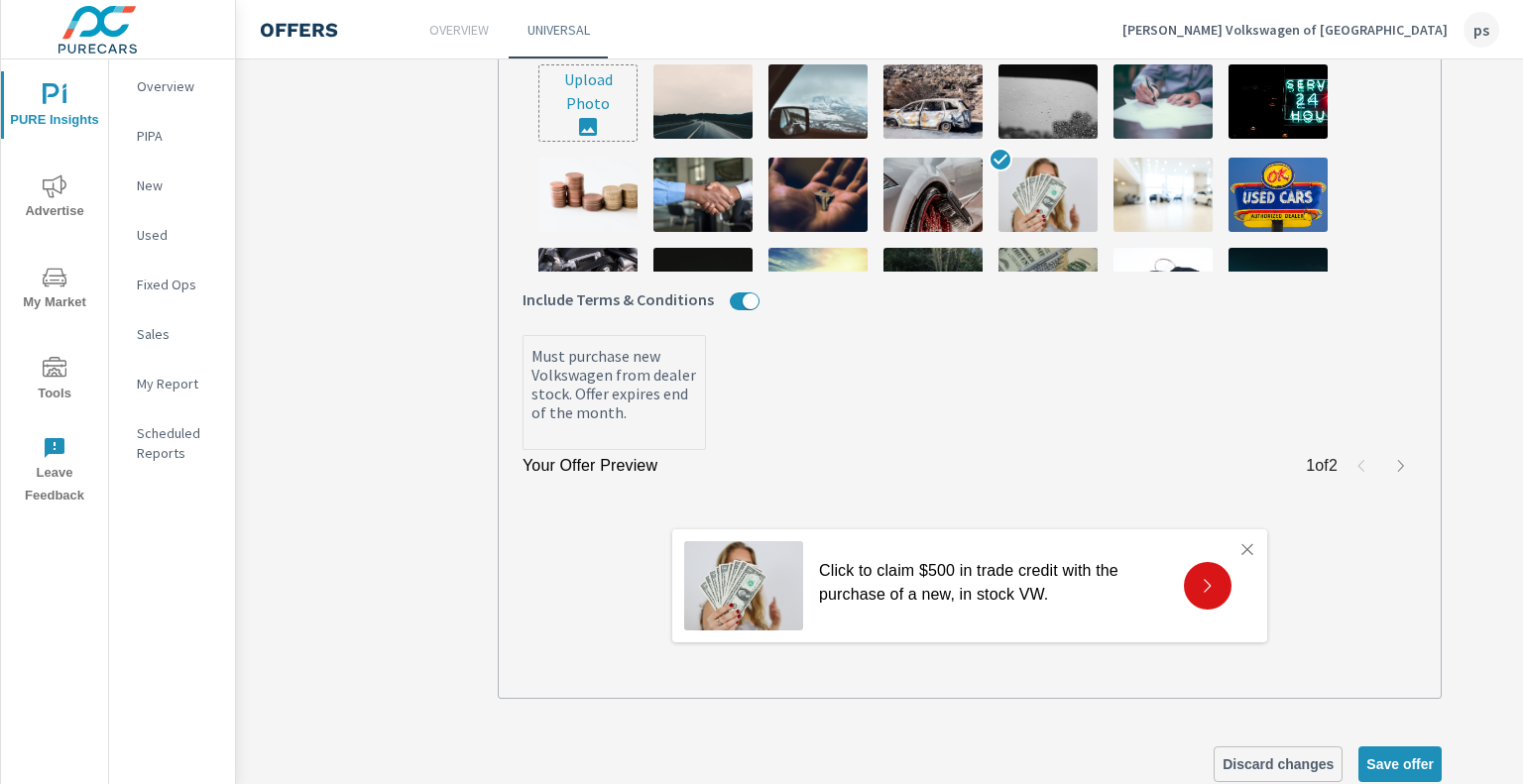 scroll, scrollTop: 834, scrollLeft: 0, axis: vertical 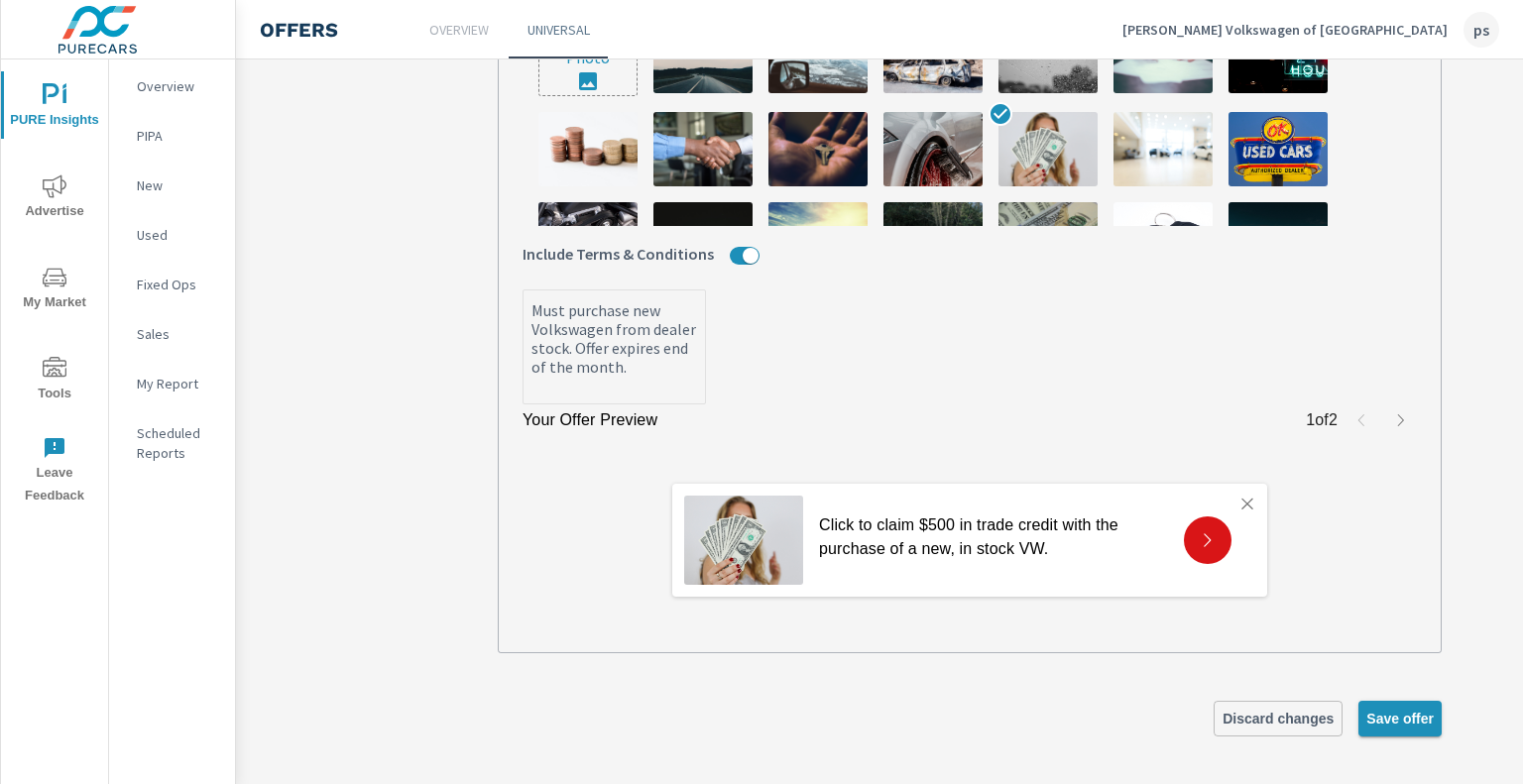 click on "Save offer" at bounding box center (1400, 719) 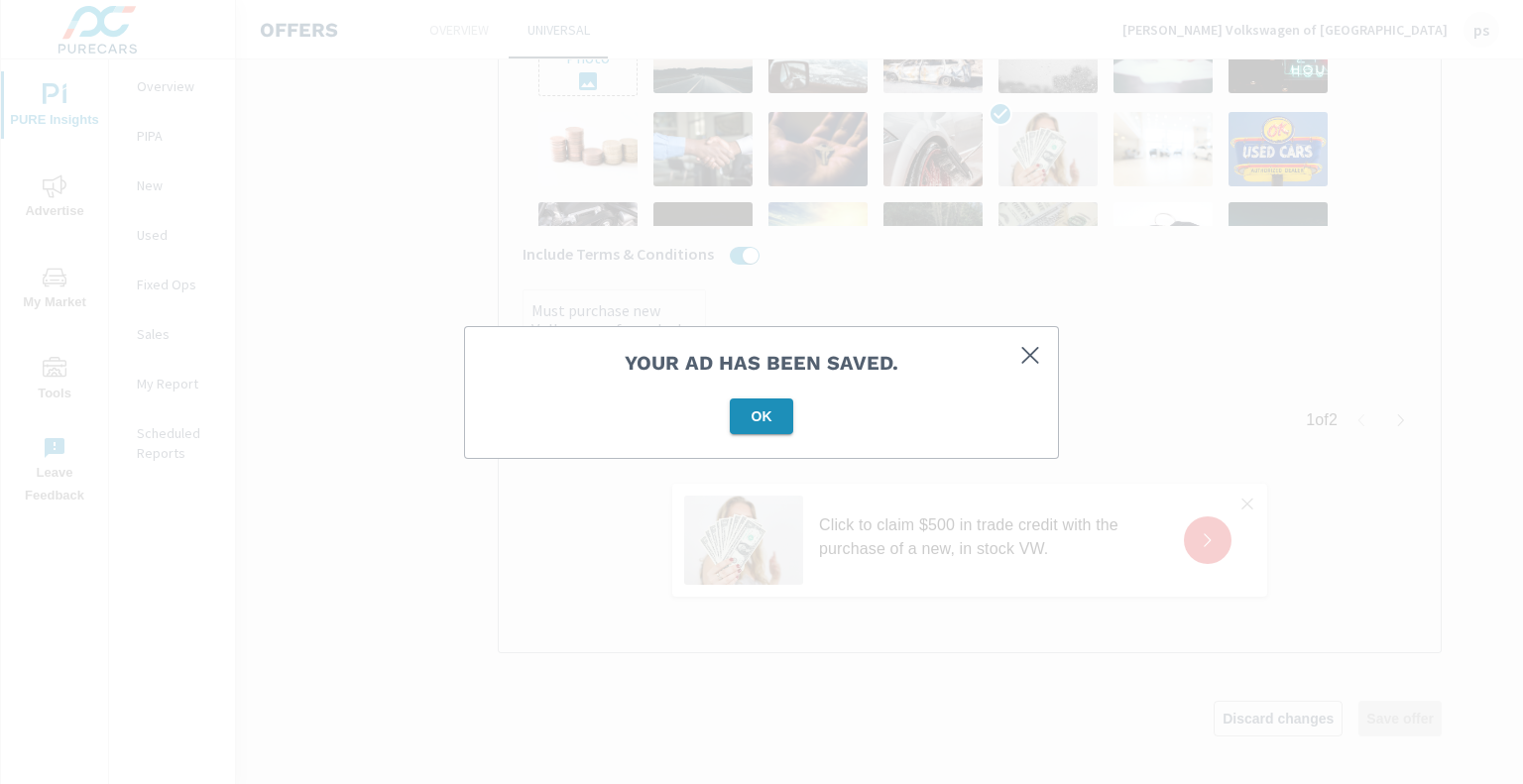 click on "OK" at bounding box center (762, 416) 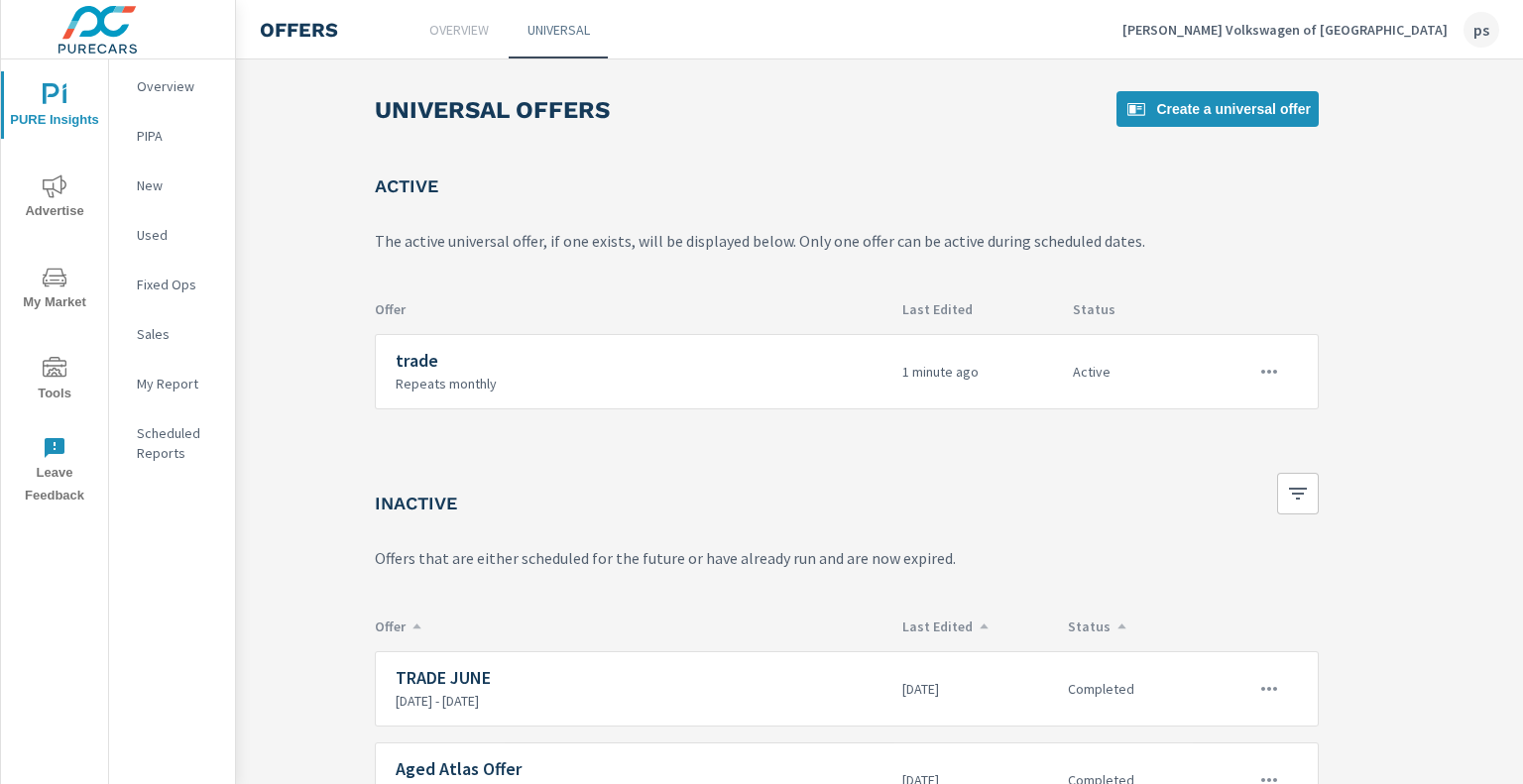scroll, scrollTop: 0, scrollLeft: 194, axis: horizontal 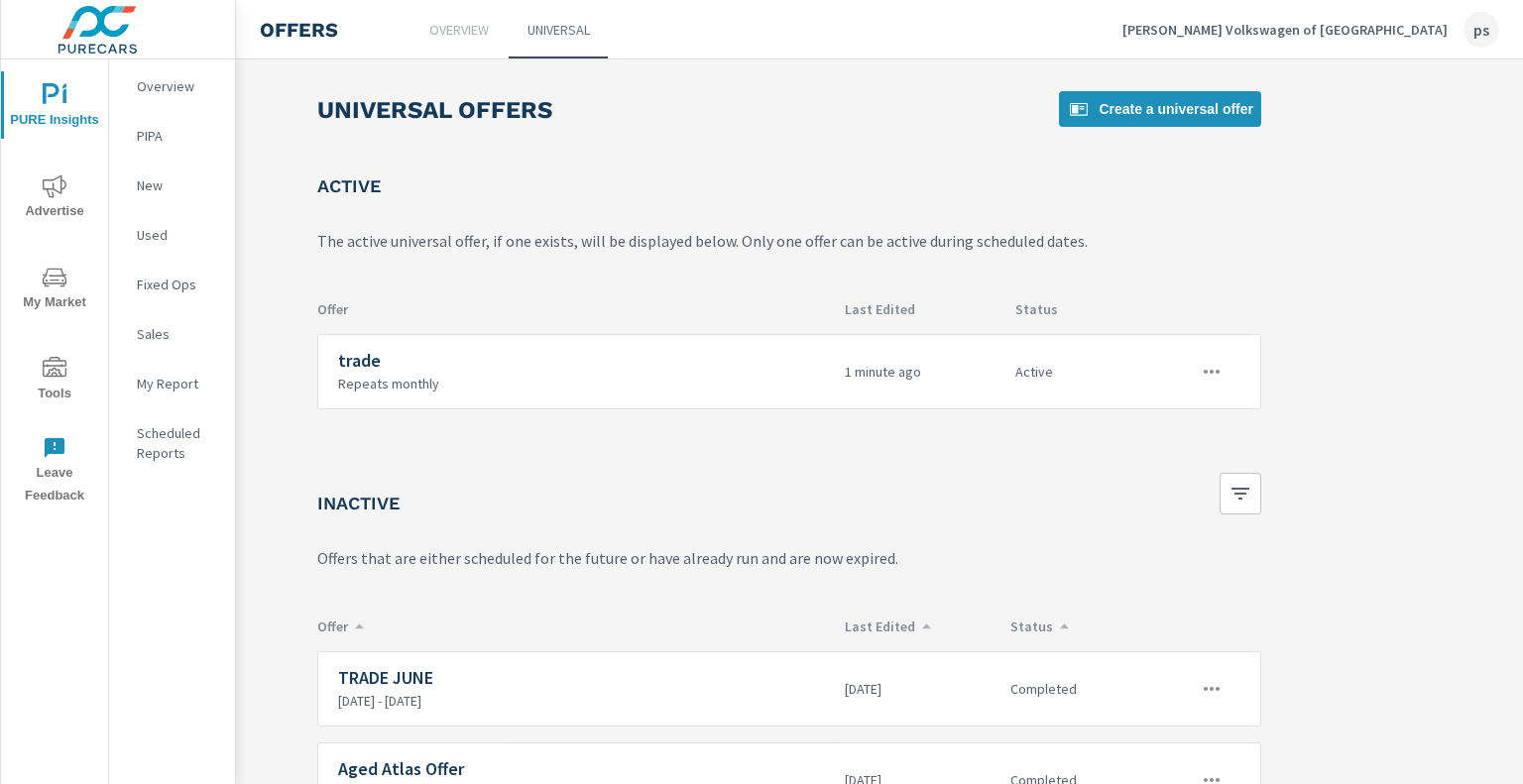 click on "Carlock Volkswagen of Cool Springs" at bounding box center (1285, 30) 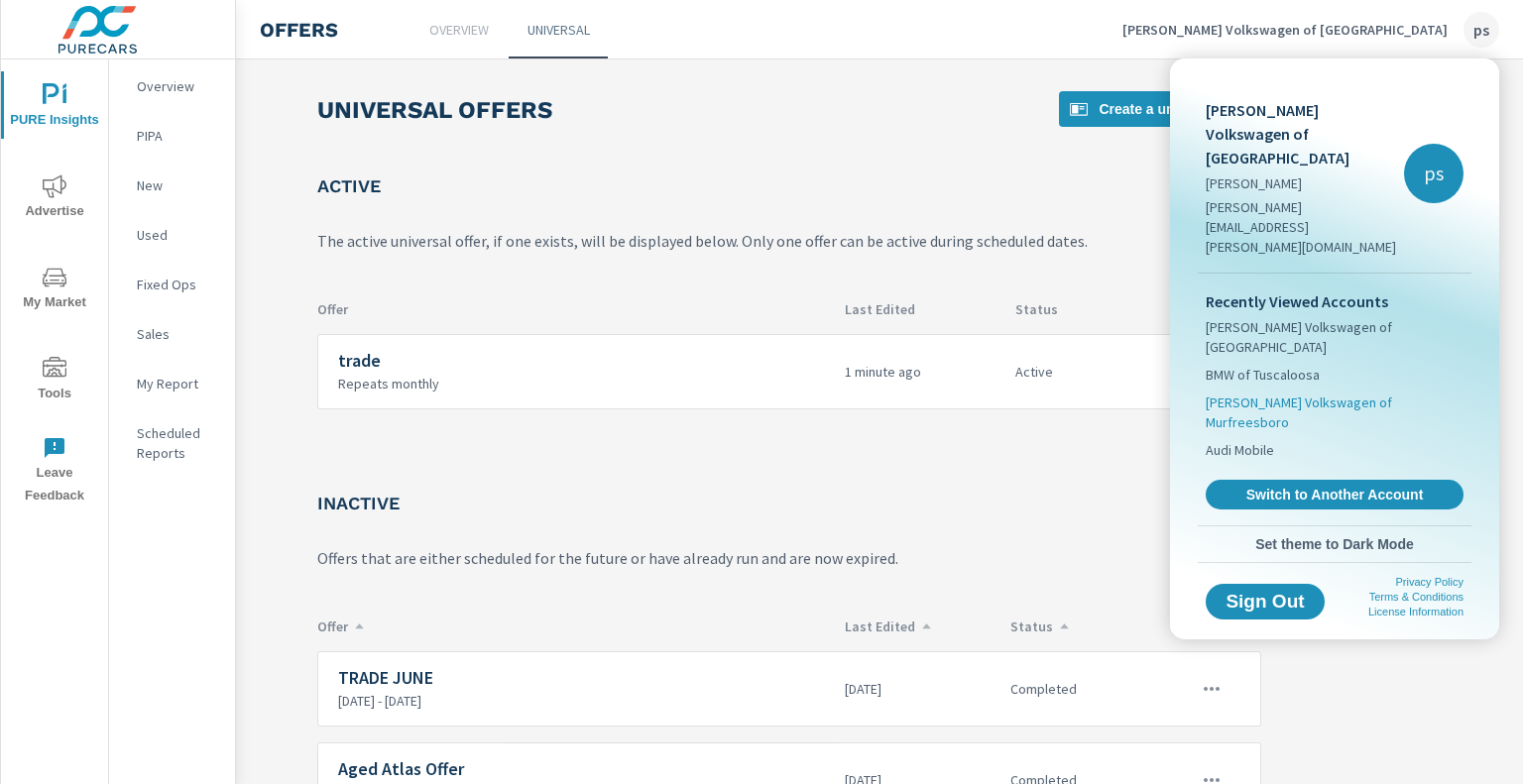 click on "Carlock Volkswagen of Murfreesboro" at bounding box center [1335, 412] 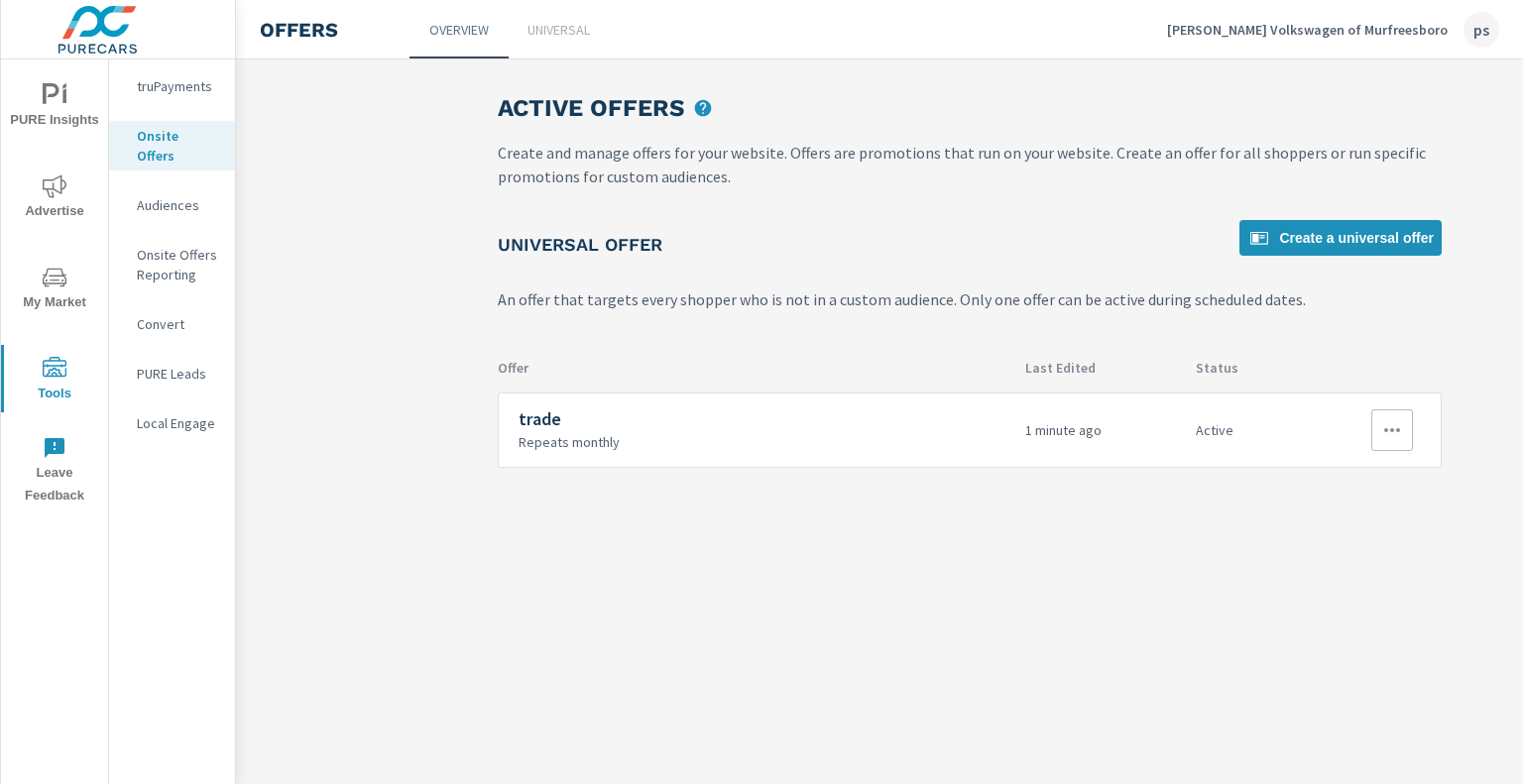 click on "trade" at bounding box center [763, 419] 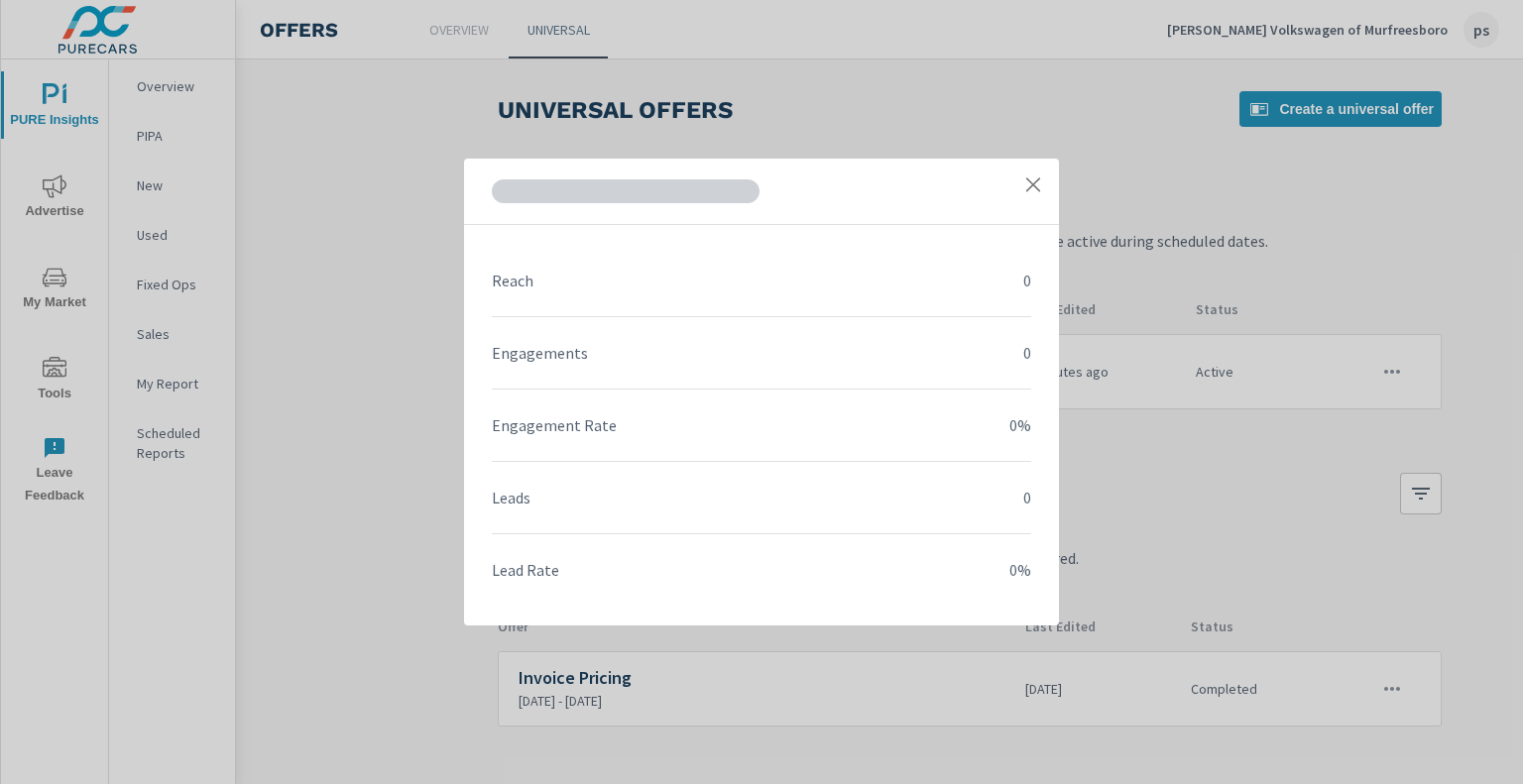 click 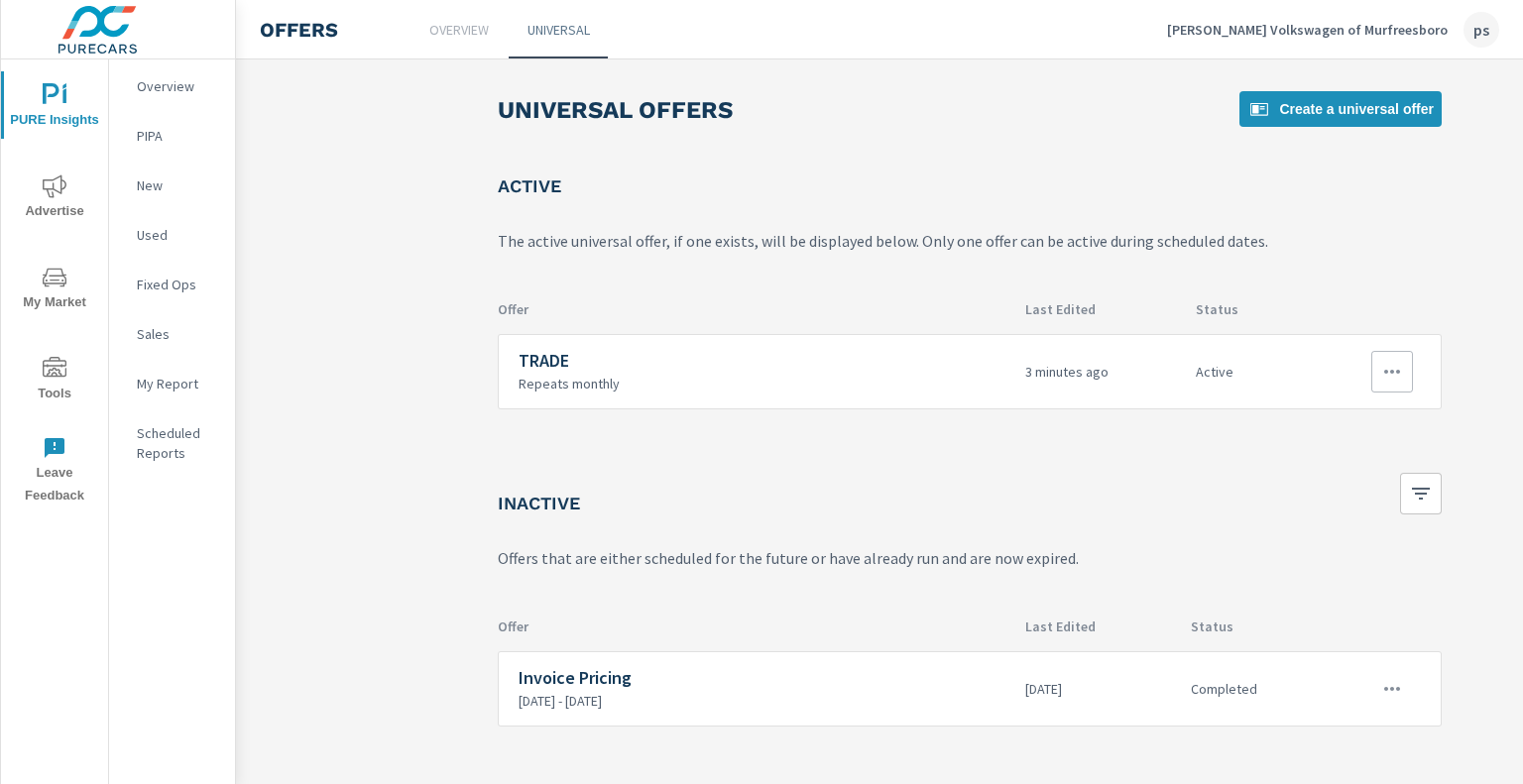 click on "Repeats monthly" at bounding box center [763, 384] 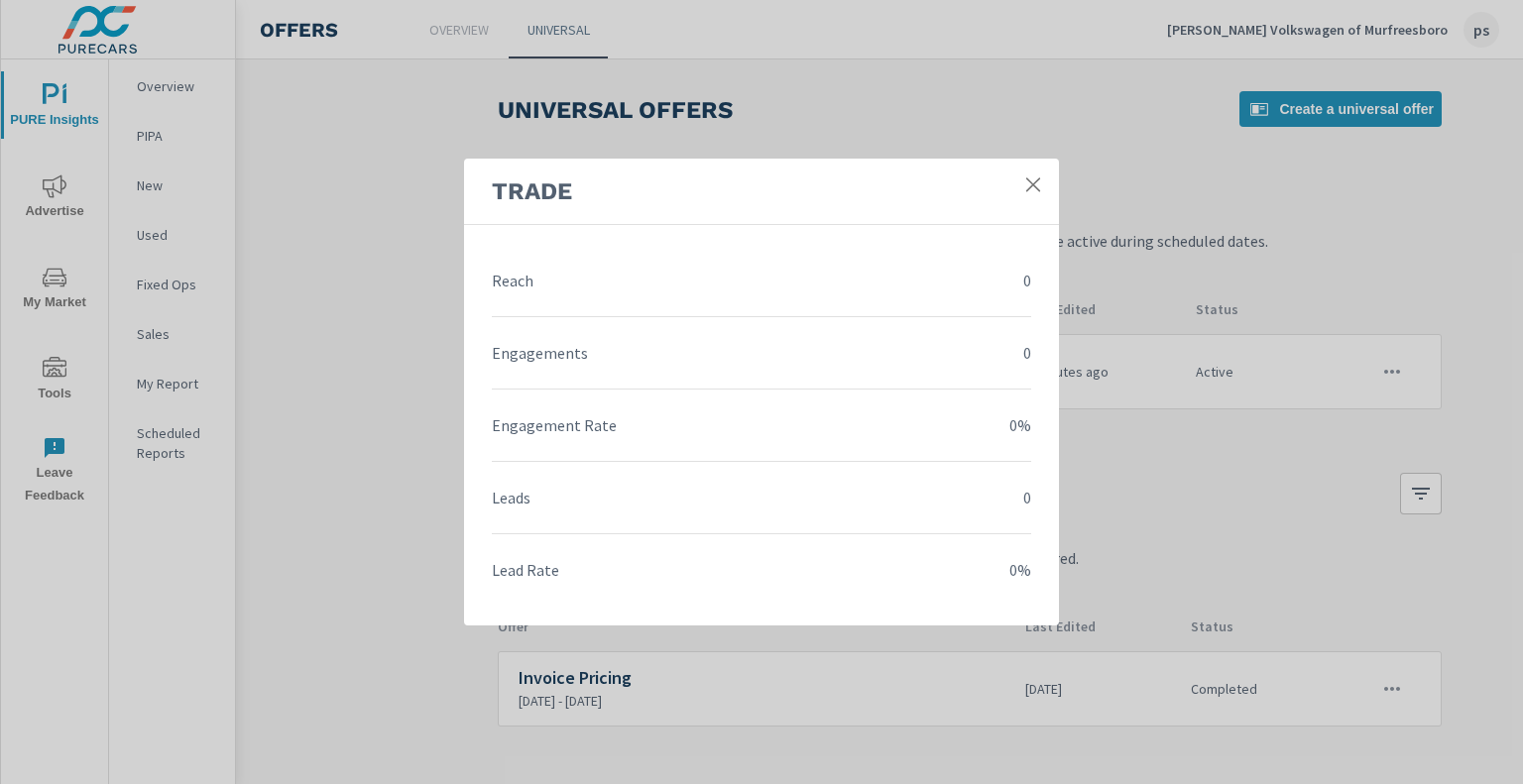 click on "TRADE" at bounding box center (750, 191) 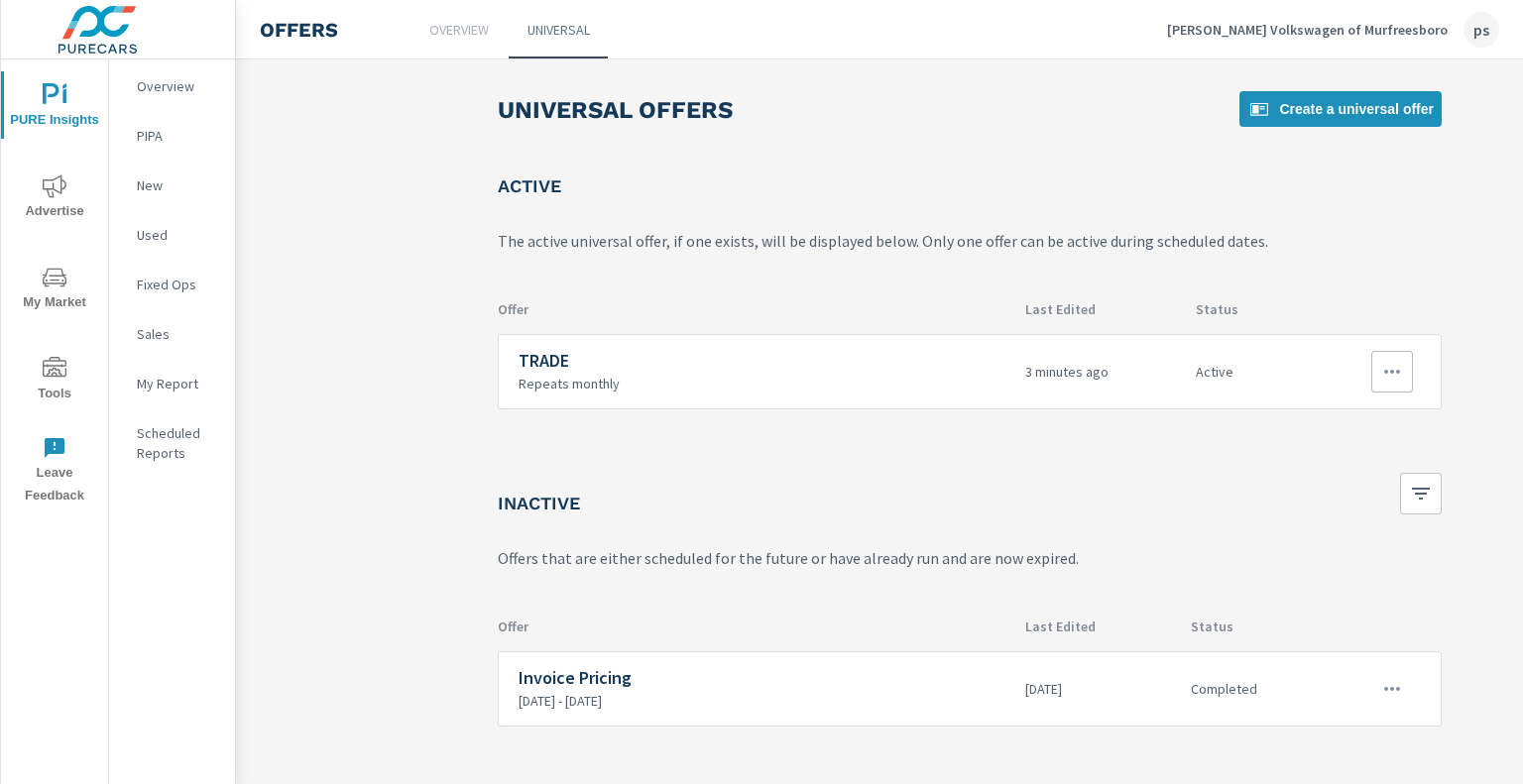 click at bounding box center (1392, 372) 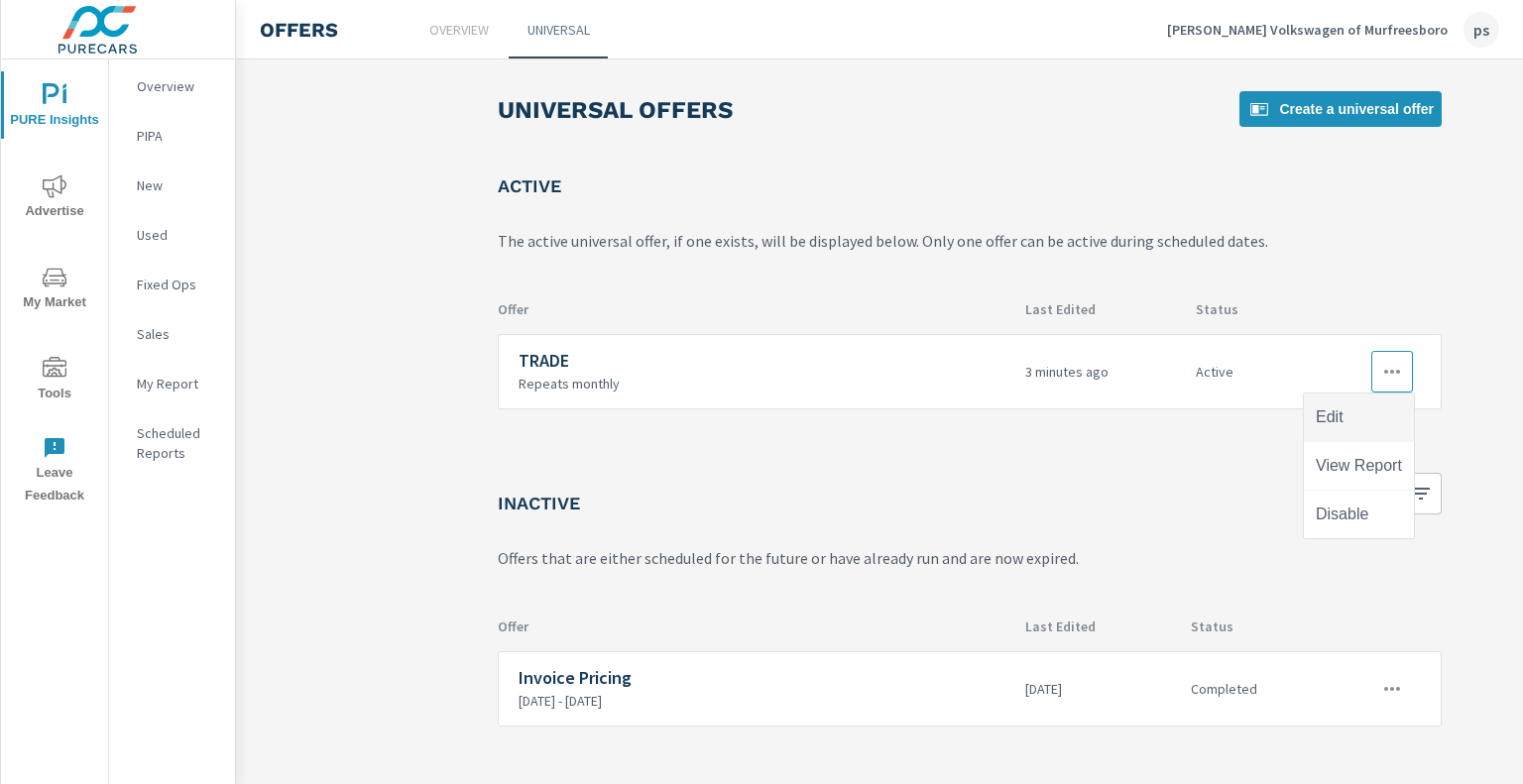 click on "Edit" at bounding box center (1330, 417) 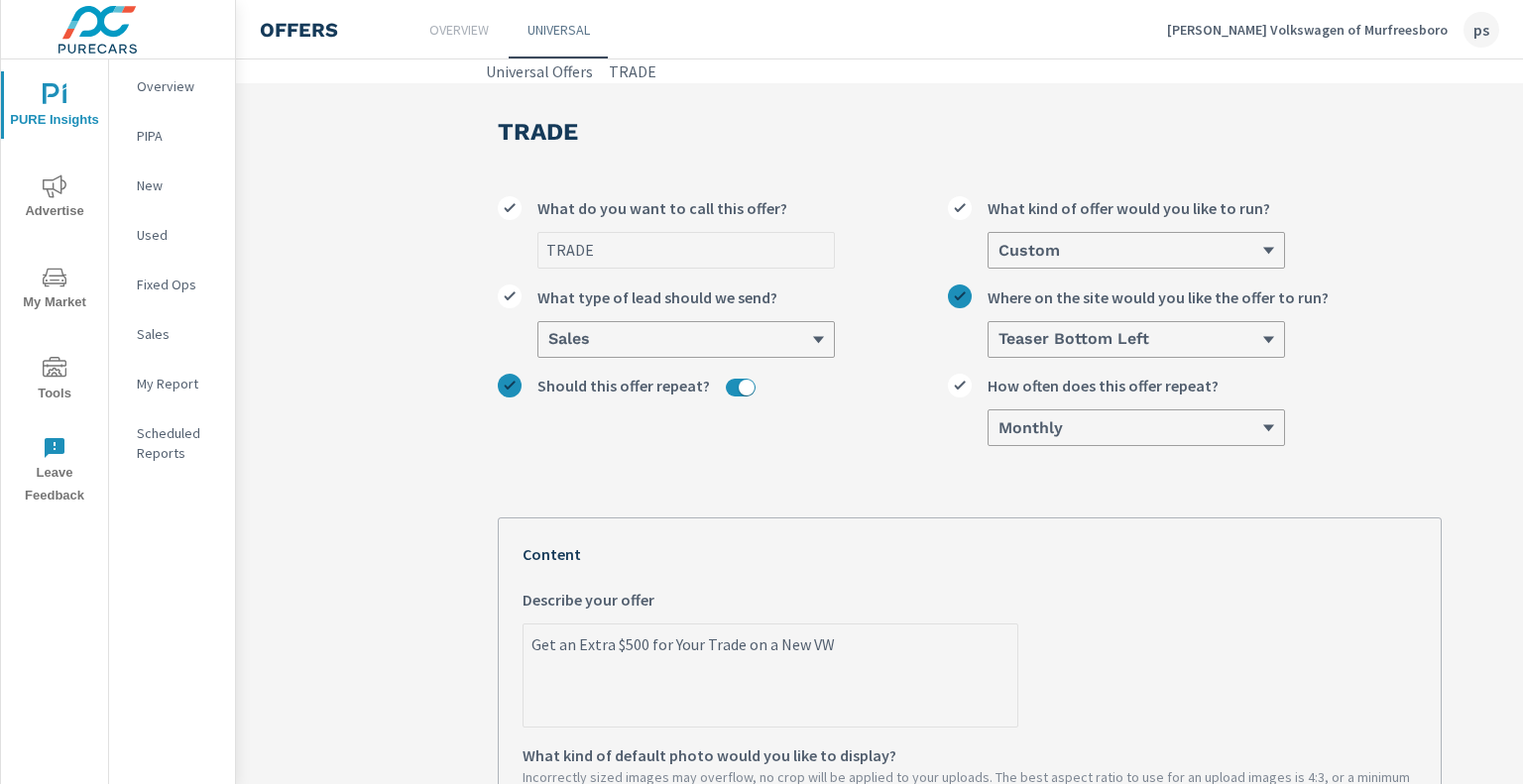 click on "Get an Extra $500 for Your Trade on a New VW" at bounding box center [770, 677] 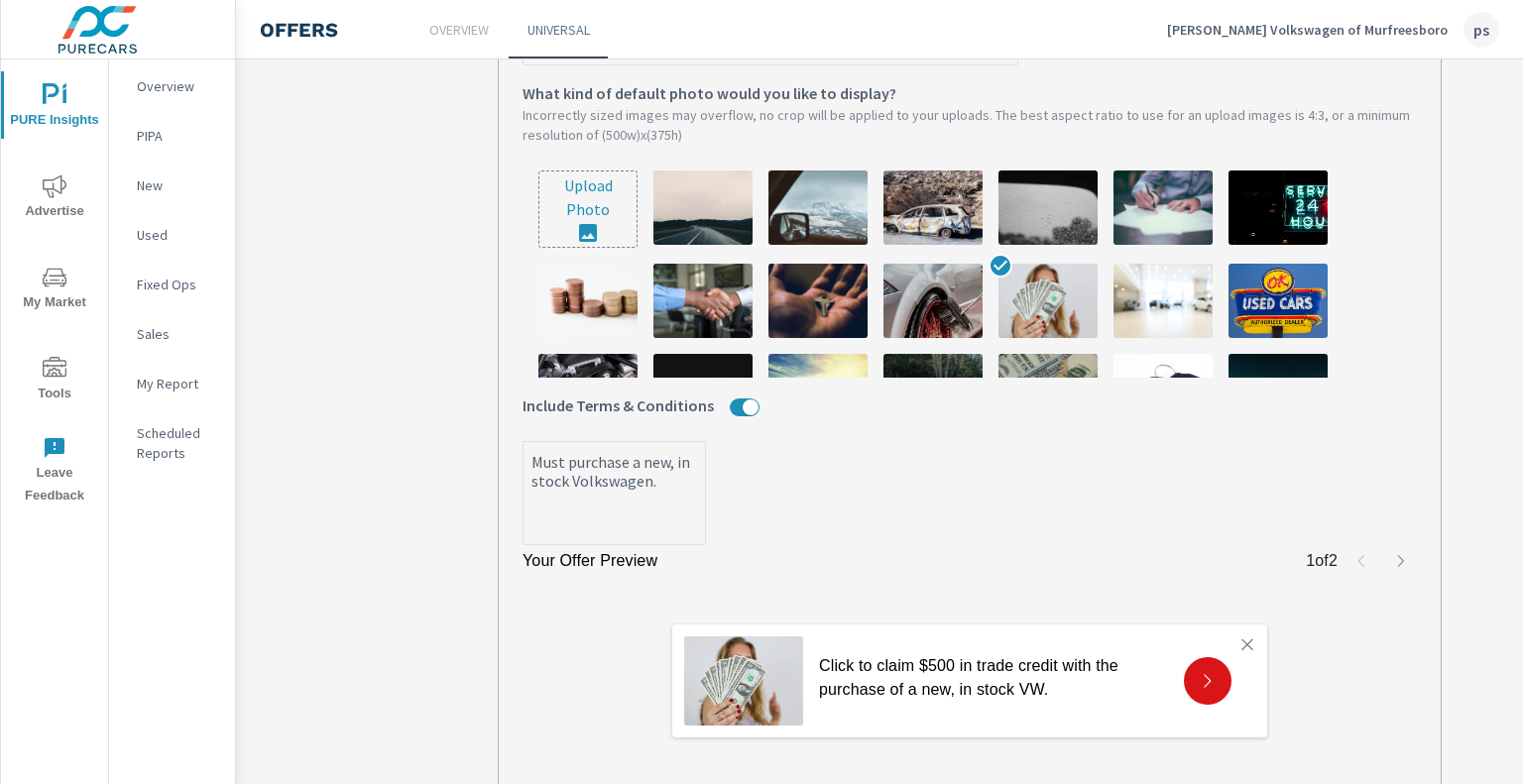 scroll, scrollTop: 823, scrollLeft: 0, axis: vertical 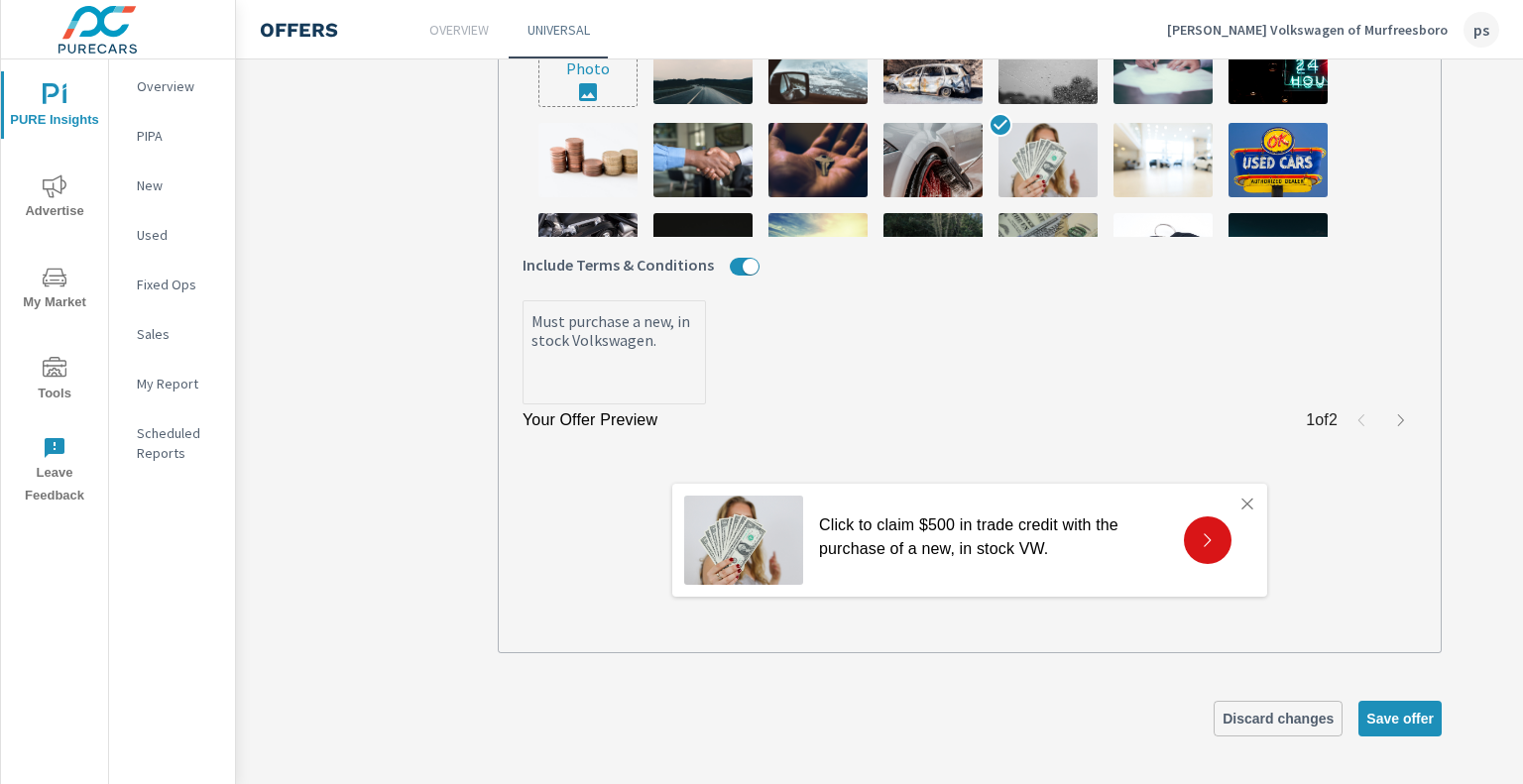 click on "TRADE What do you want to call this offer? Custom What kind of offer would you like to run? Sales What type of lead should we send? Teaser Bottom Left Where on the site would you like the offer to run? Should this offer repeat? Monthly How often does this offer repeat? Your Offer Preview 1  of  2 Click to claim $500 in trade credit with the purchase of a new, in stock VW. Terms & Conditions Must purchase a new, in stock Volkswagen. Close Click to claim $500 in trade credit with the purchase of a new, in stock VW. ​ ​ ​ ​ I've read and agree to the   terms and conditions Get this offer Content Click to claim $500 in trade credit with the purchase of a new, in stock VW. x Describe your offer What kind of default photo would you like to display? Incorrectly sized images may overflow, no crop will be applied to your uploads. The best aspect ratio to use for an upload images is 4:3, or a minimum resolution of (500w)x(375h) Upload Photo Include Terms & Conditions Must purchase a new, in stock Volkswagen. x" at bounding box center [970, 80] 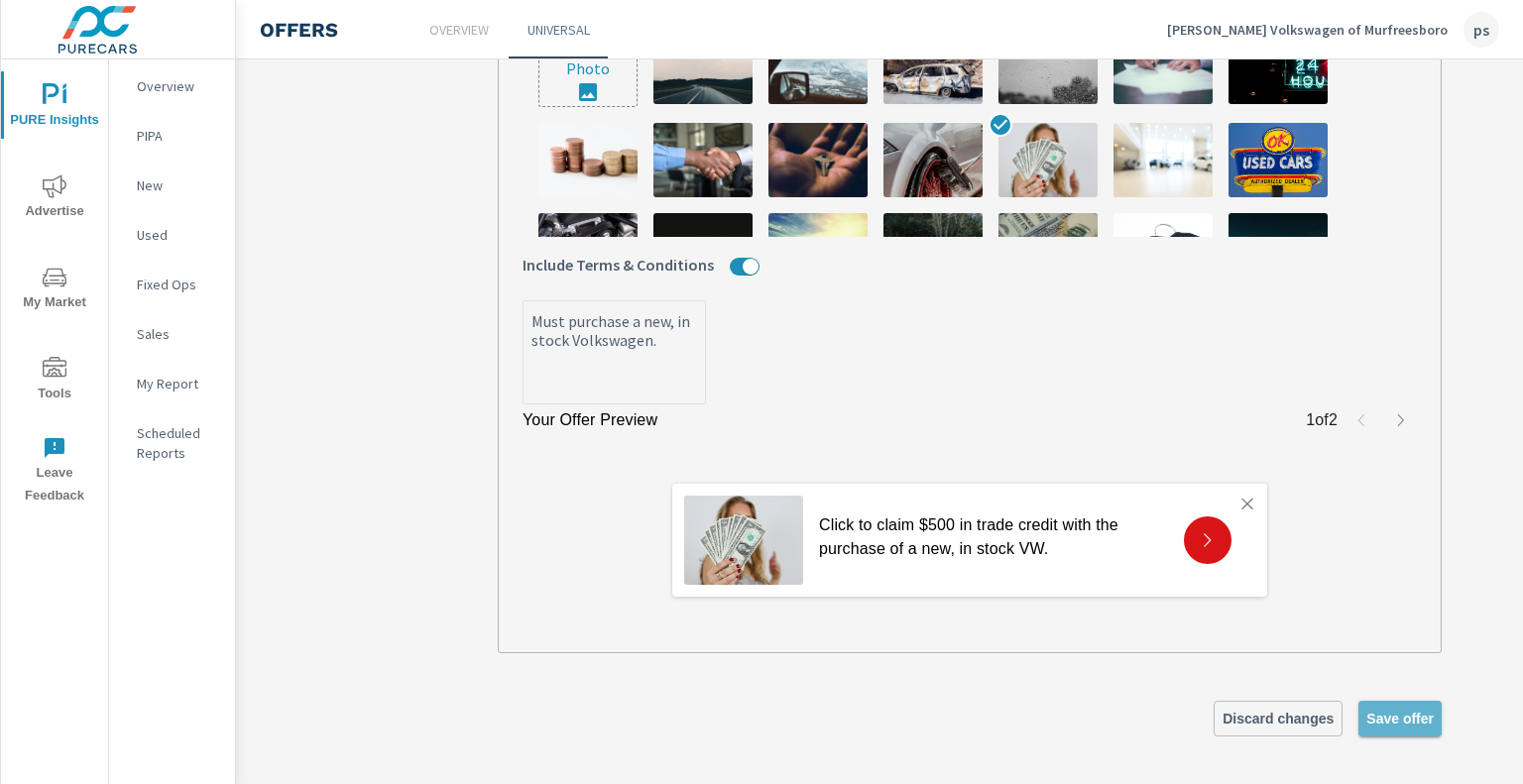 click on "Save offer" at bounding box center (1400, 719) 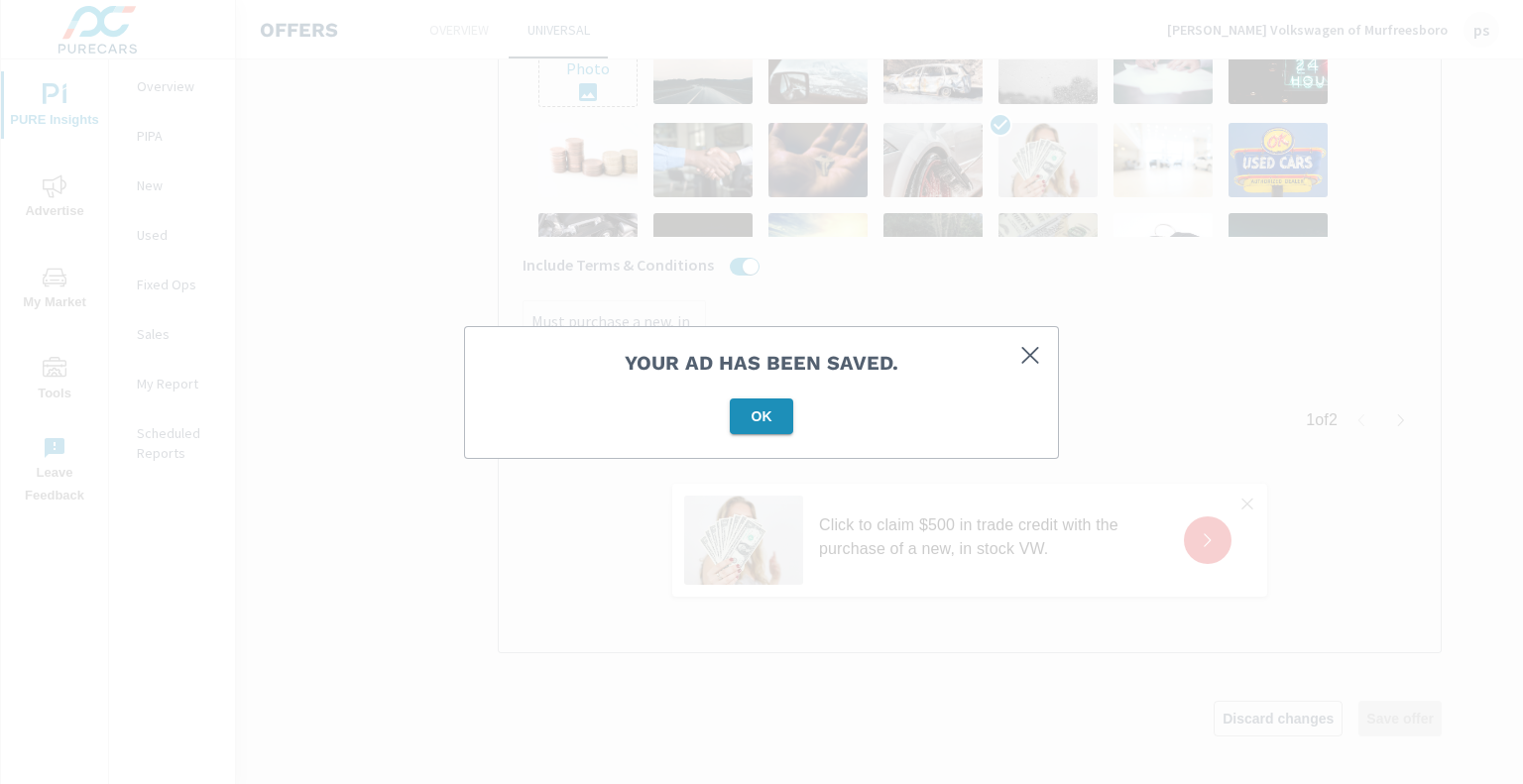 click on "OK" at bounding box center [762, 416] 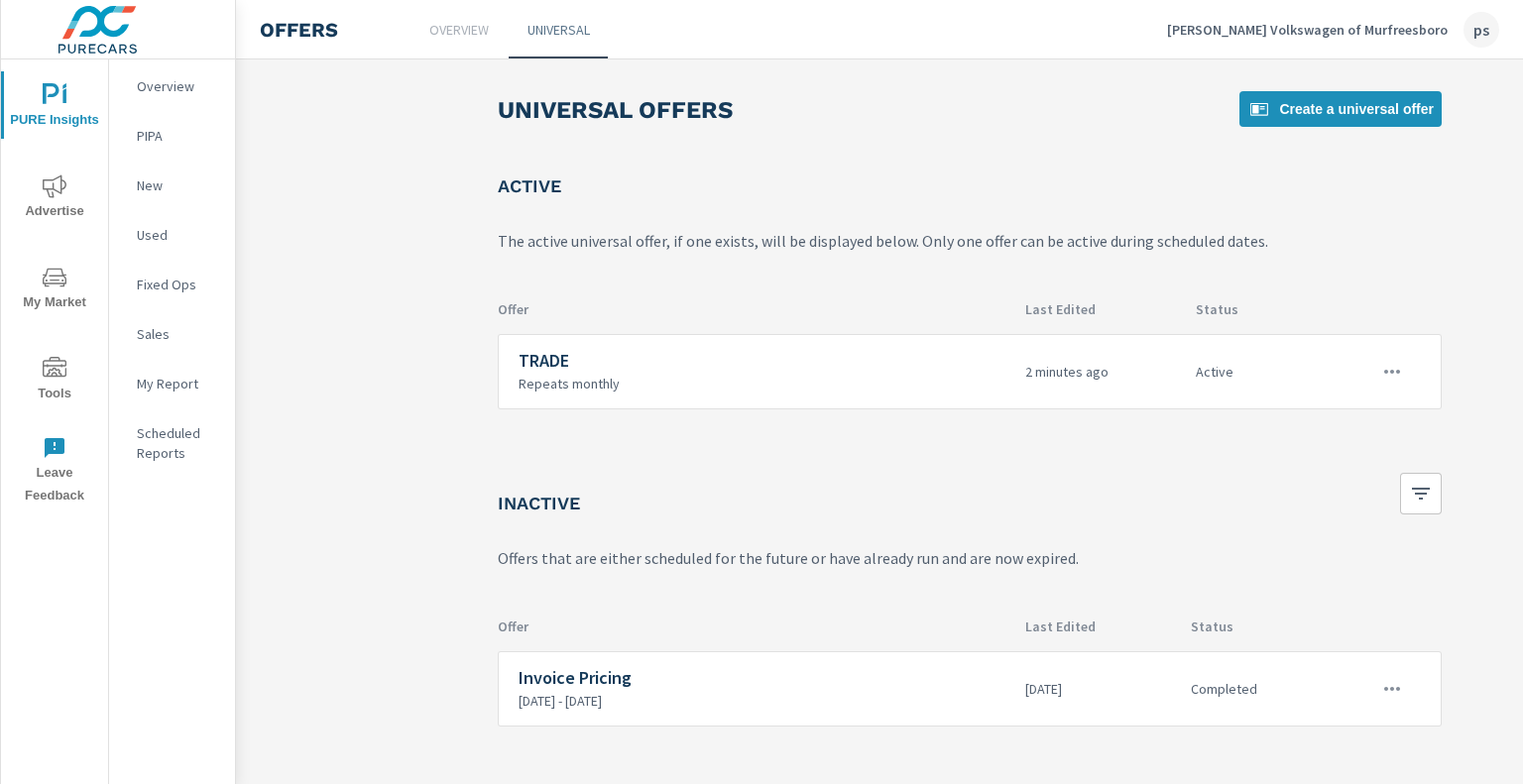 click on "Carlock Volkswagen of Murfreesboro" at bounding box center (1307, 30) 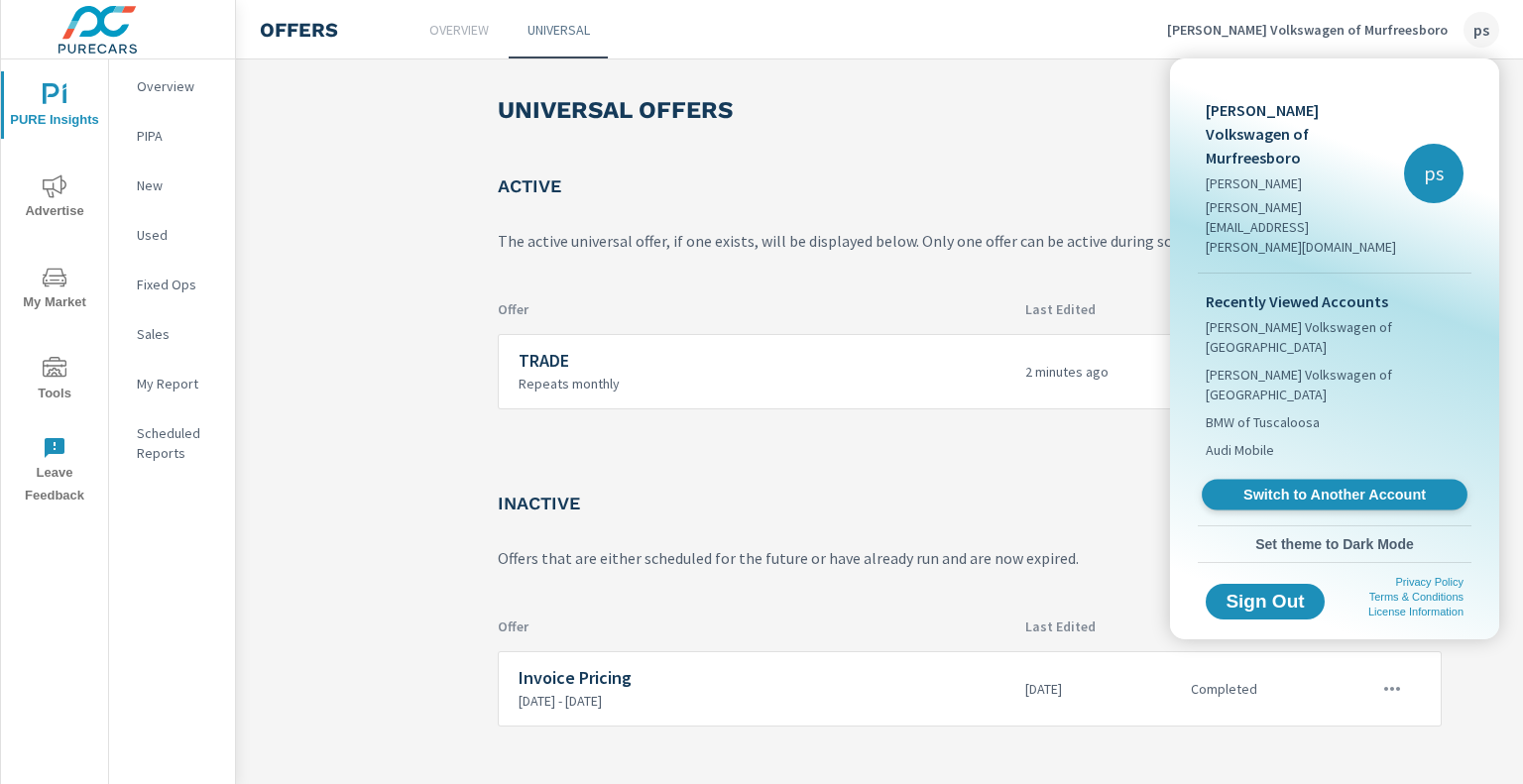 click on "Switch to Another Account" at bounding box center (1334, 495) 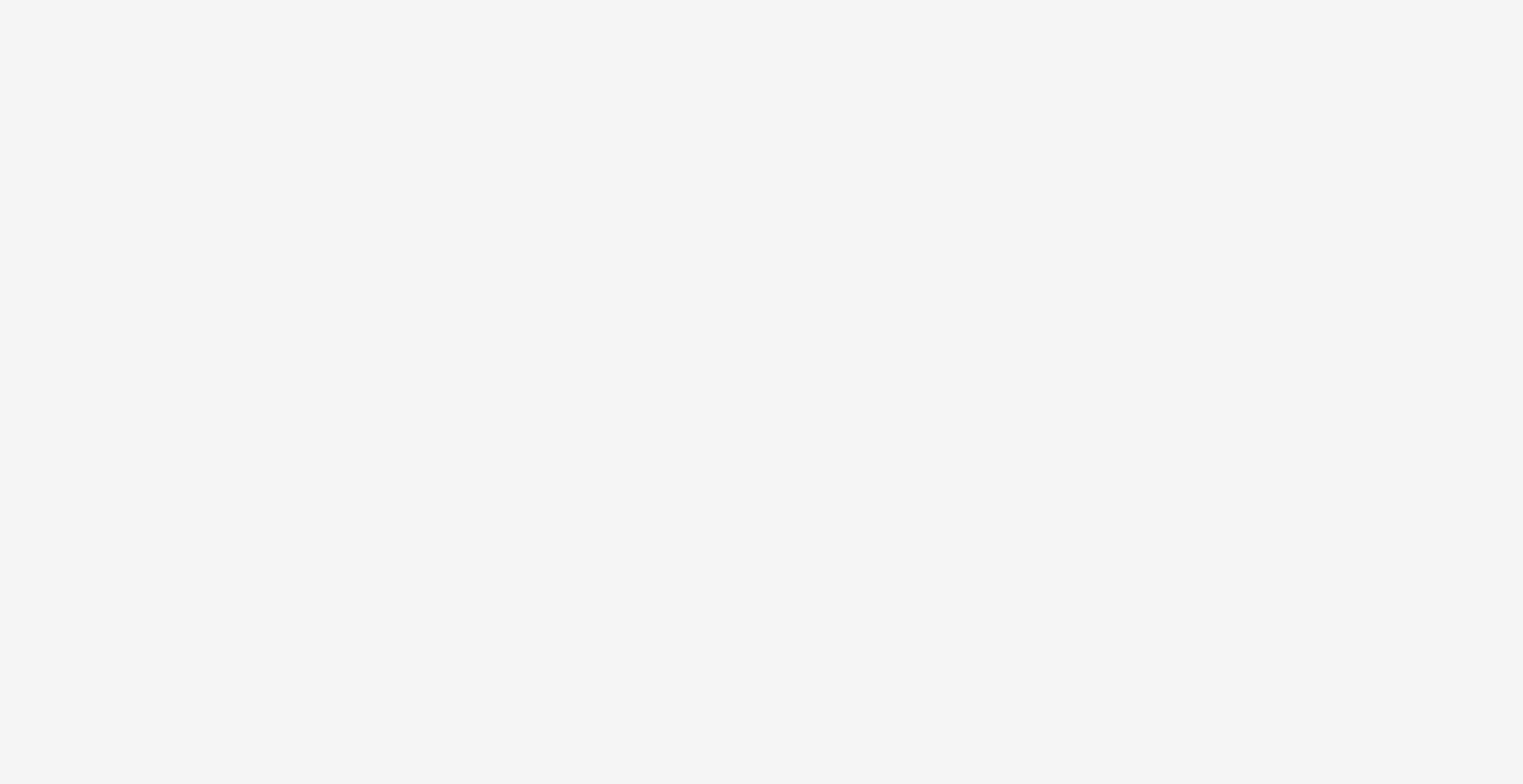 scroll, scrollTop: 0, scrollLeft: 0, axis: both 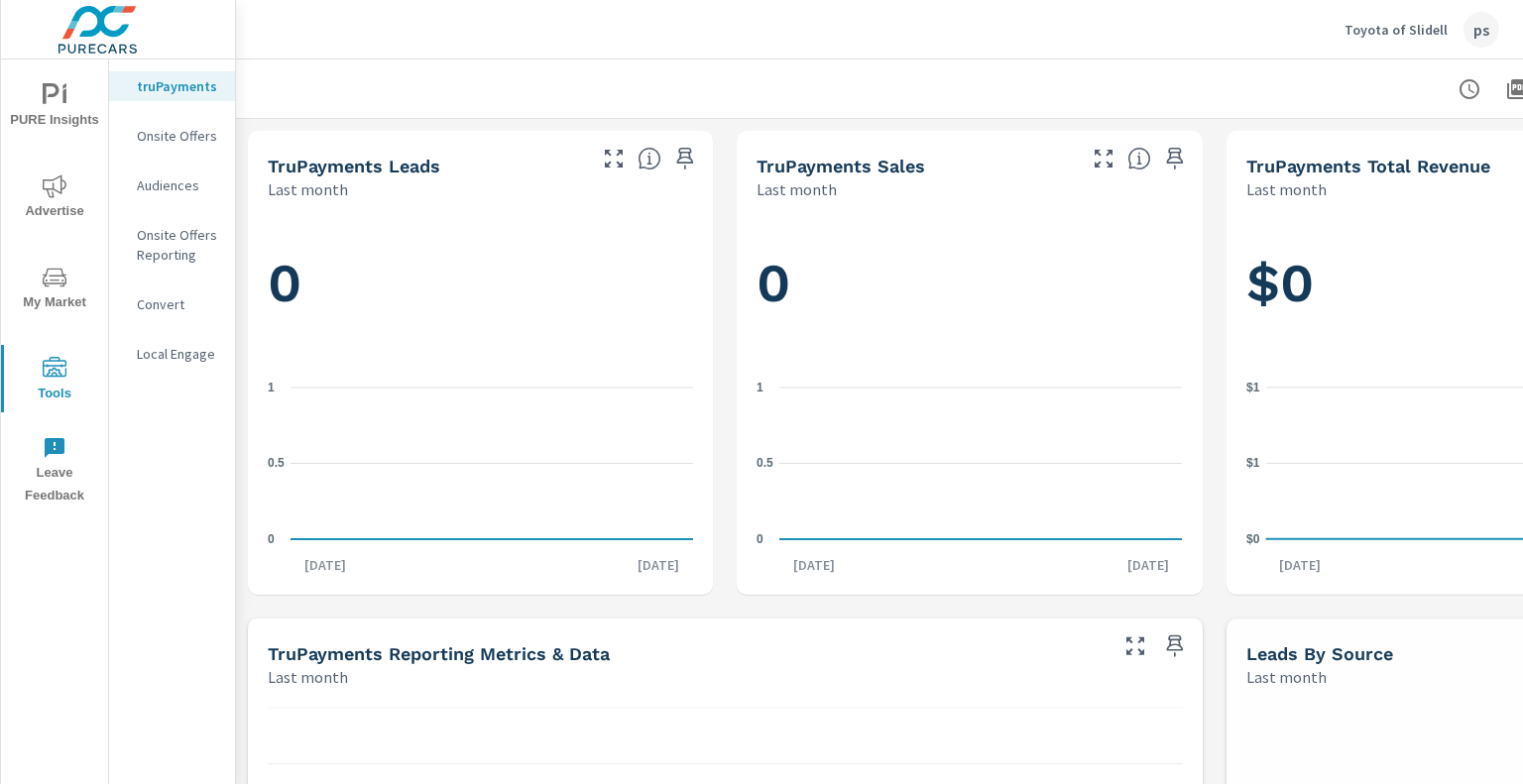 click on "Onsite Offers" at bounding box center [177, 136] 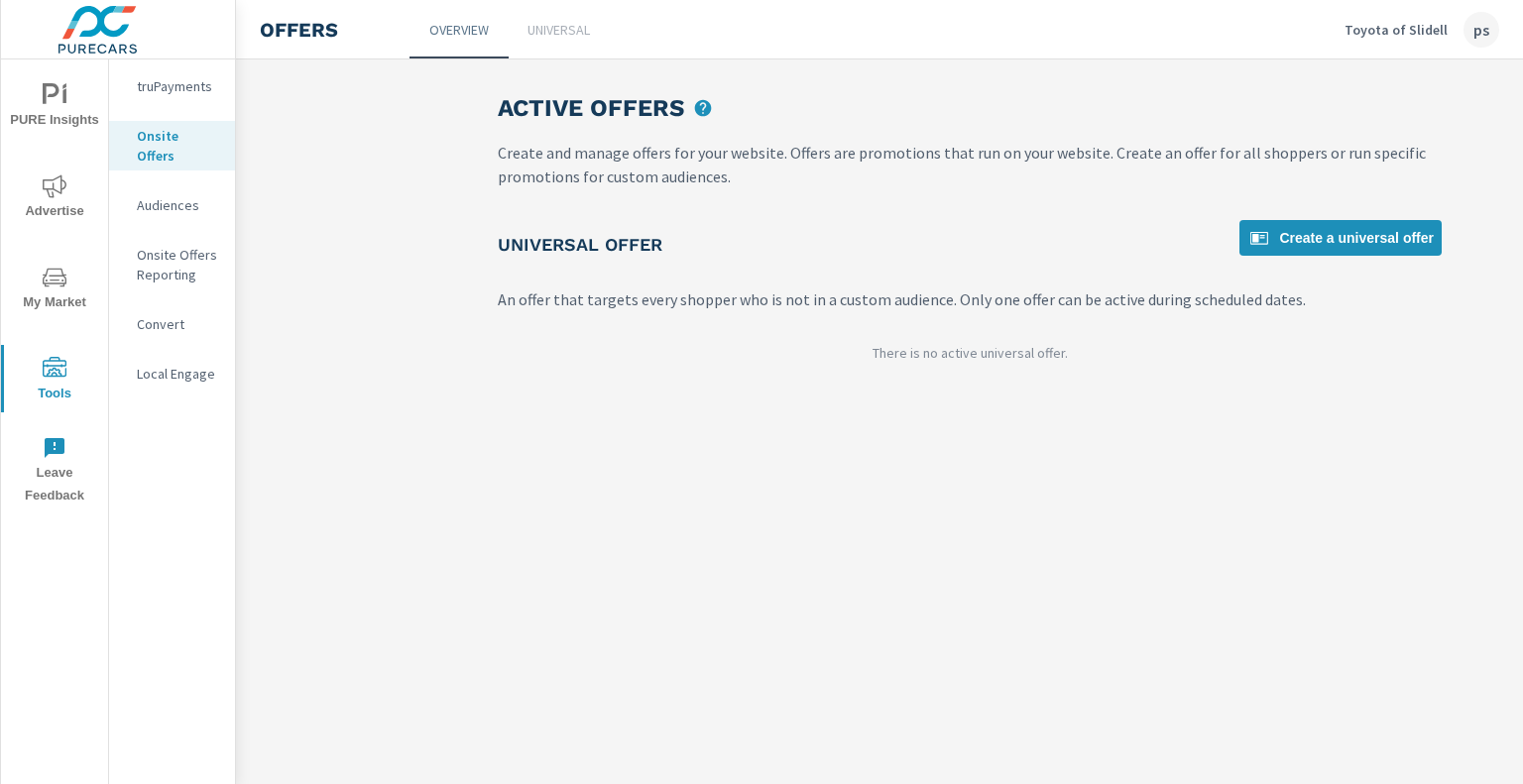 click on "Universal" at bounding box center [558, 30] 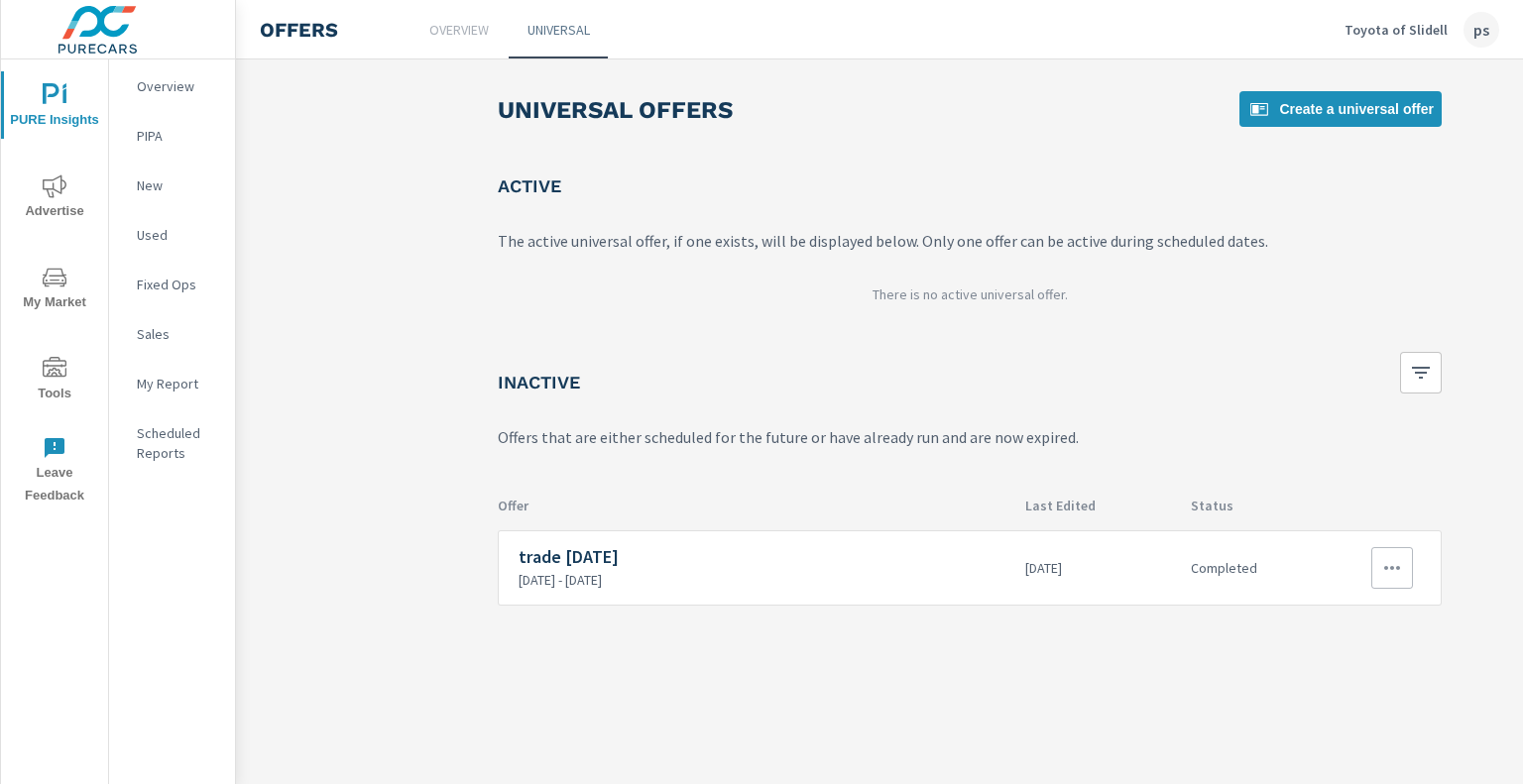 click at bounding box center (1392, 568) 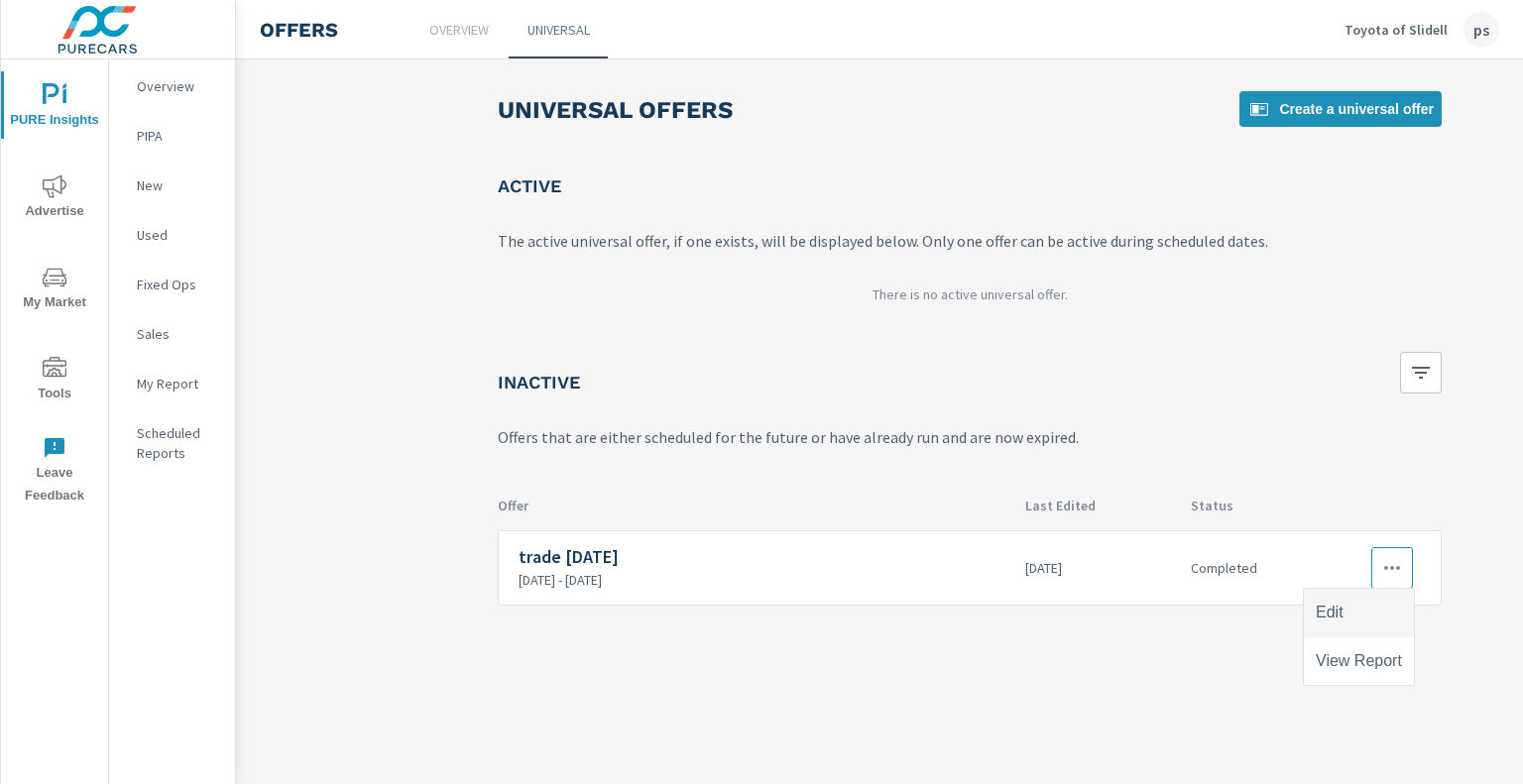 click on "Edit" at bounding box center (1358, 613) 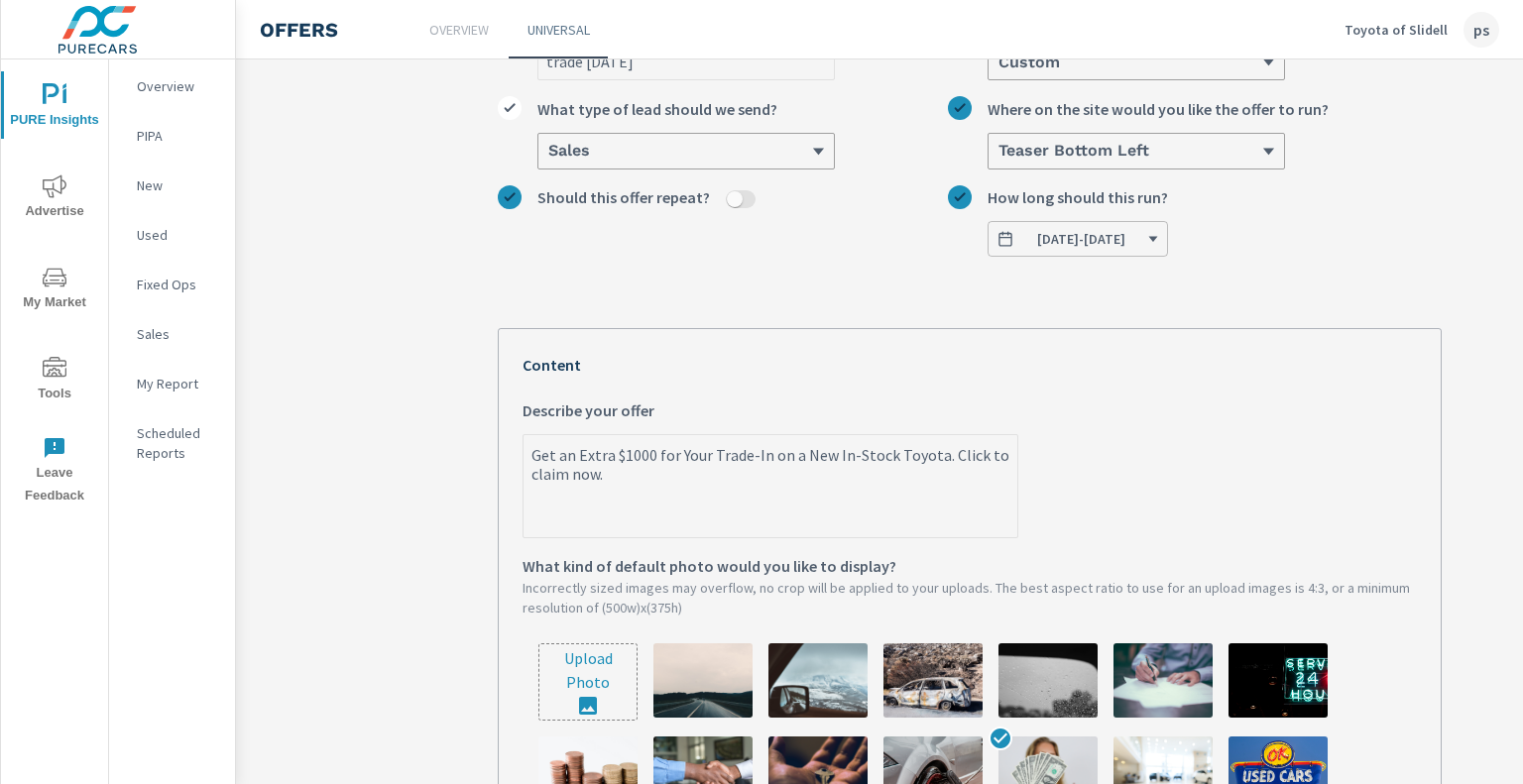 scroll, scrollTop: 189, scrollLeft: 0, axis: vertical 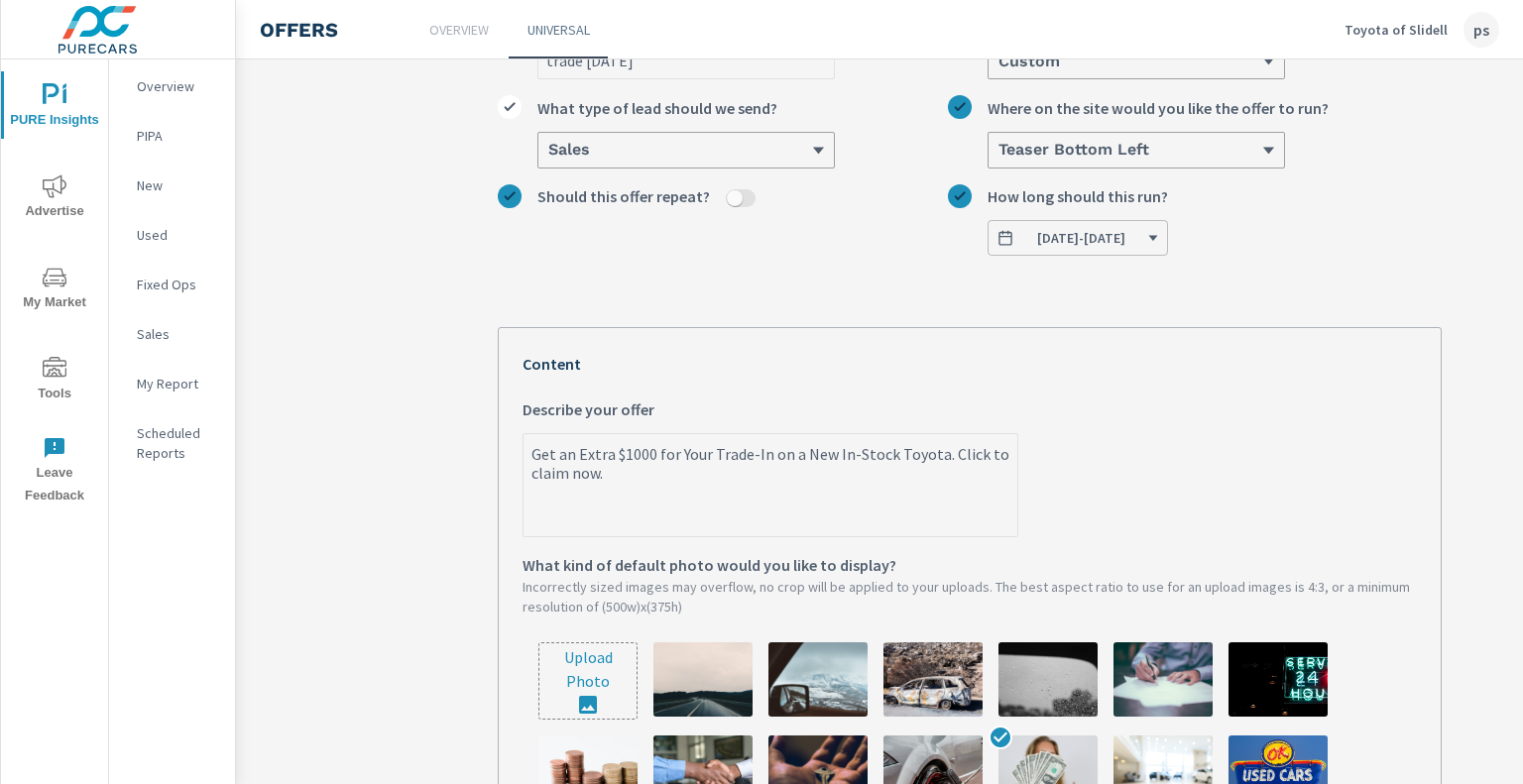 click on "Should this offer repeat?" at bounding box center (735, 198) 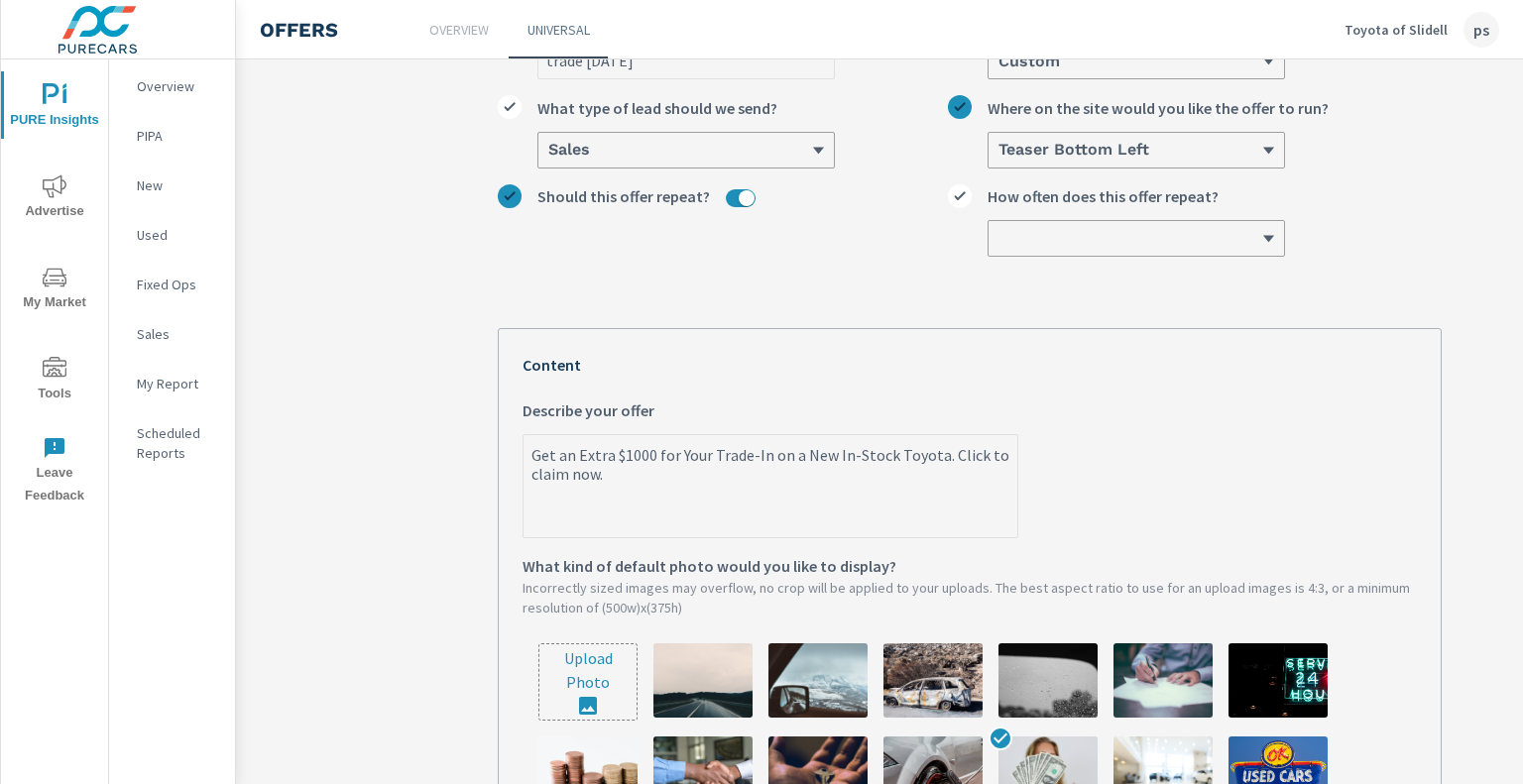 click at bounding box center (1128, 238) 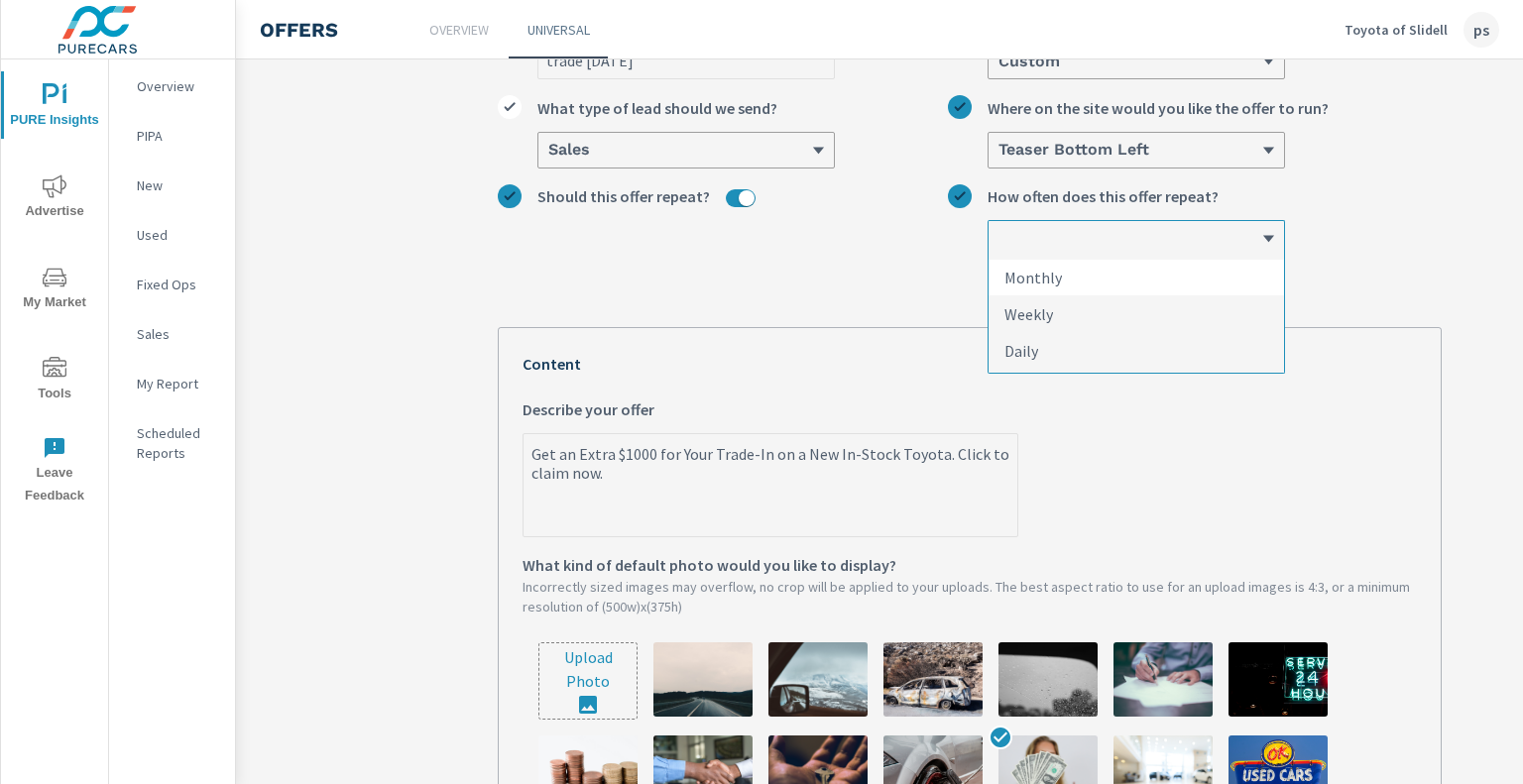 click on "Monthly" at bounding box center (1033, 278) 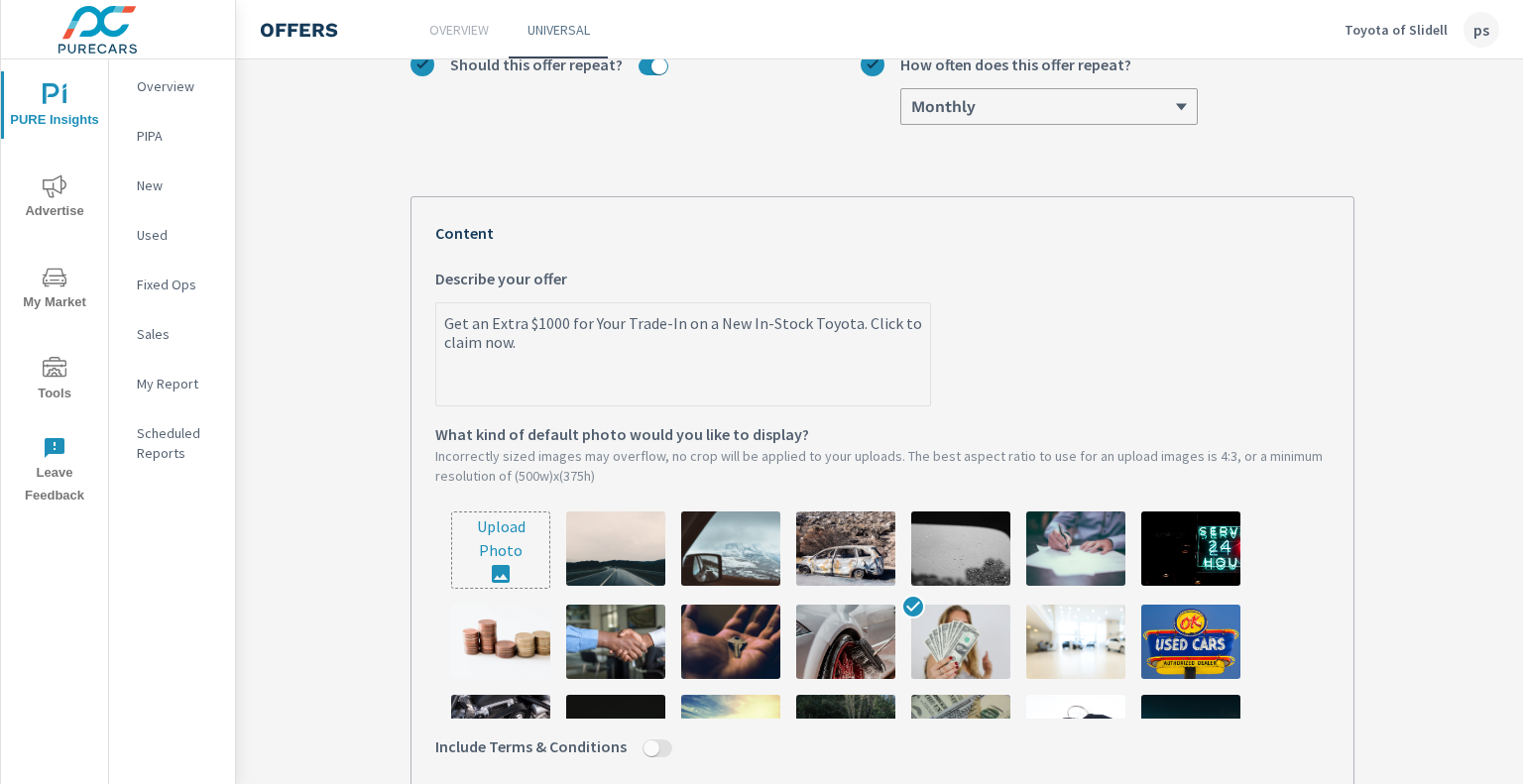 scroll, scrollTop: 719, scrollLeft: 87, axis: both 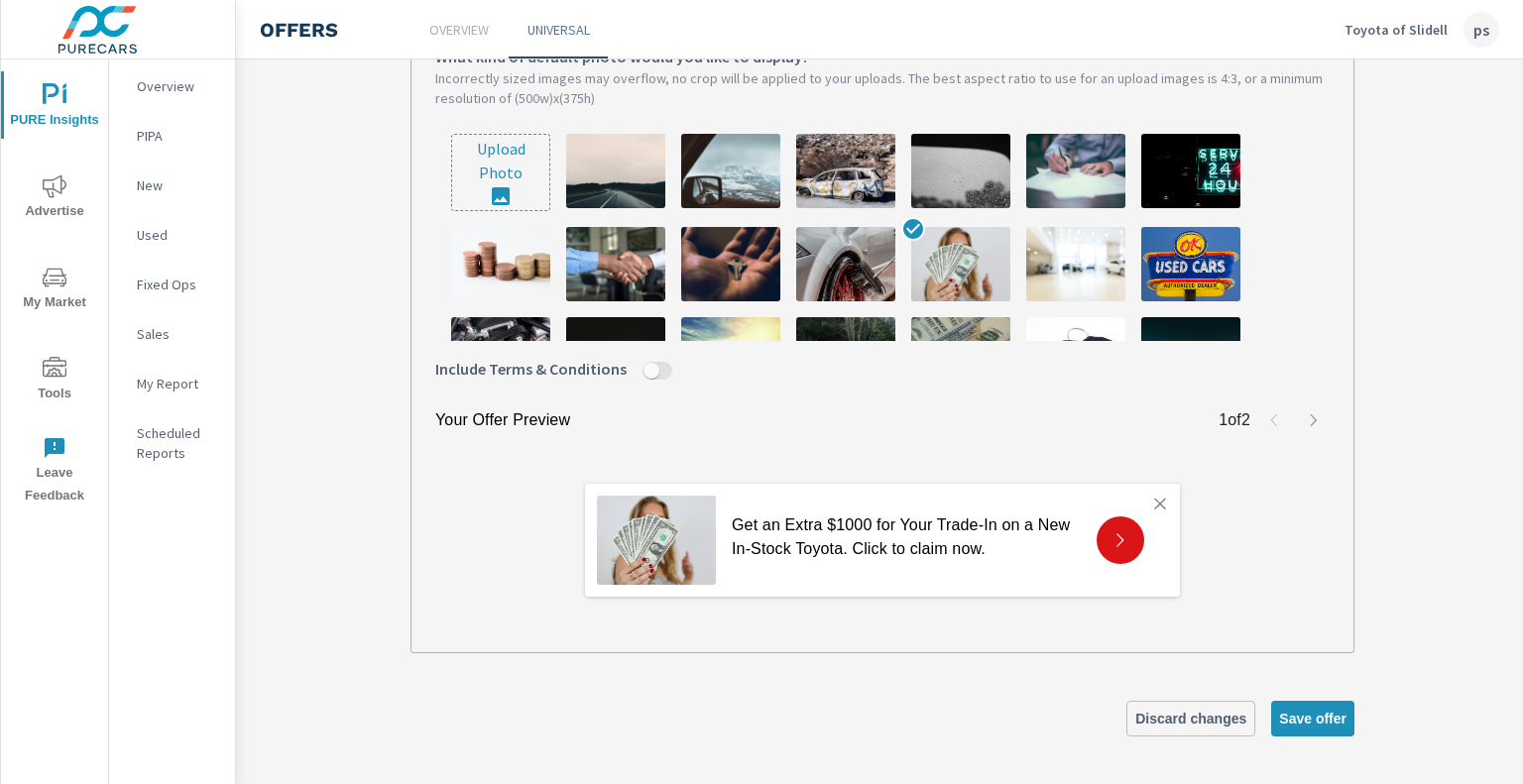 click on "trade [DATE] trade [DATE] What do you want to call this offer? Custom What kind of offer would you like to run? Sales What type of lead should we send? Teaser Bottom Left Where on the site would you like the offer to run? Should this offer repeat?   option Monthly, selected.     0 results available. Select is focused ,type to refine list, press Down to open the menu,  Monthly How often does this offer repeat? Your Offer Preview 1  of  2 Get an Extra $1000 for Your Trade-In on a New In-Stock Toyota. Click to claim now.  Terms & Conditions Close Get an Extra $1000 for Your Trade-In on a New In-Stock Toyota. Click to claim now.  ​ ​ ​ ​ Get this offer Content Get an Extra $1000 for Your Trade-In on a New In-Stock Toyota. Click to claim now.  x Describe your offer What kind of default photo would you like to display? Upload Photo Include Terms & Conditions Discard changes Save offer" at bounding box center (882, 84) 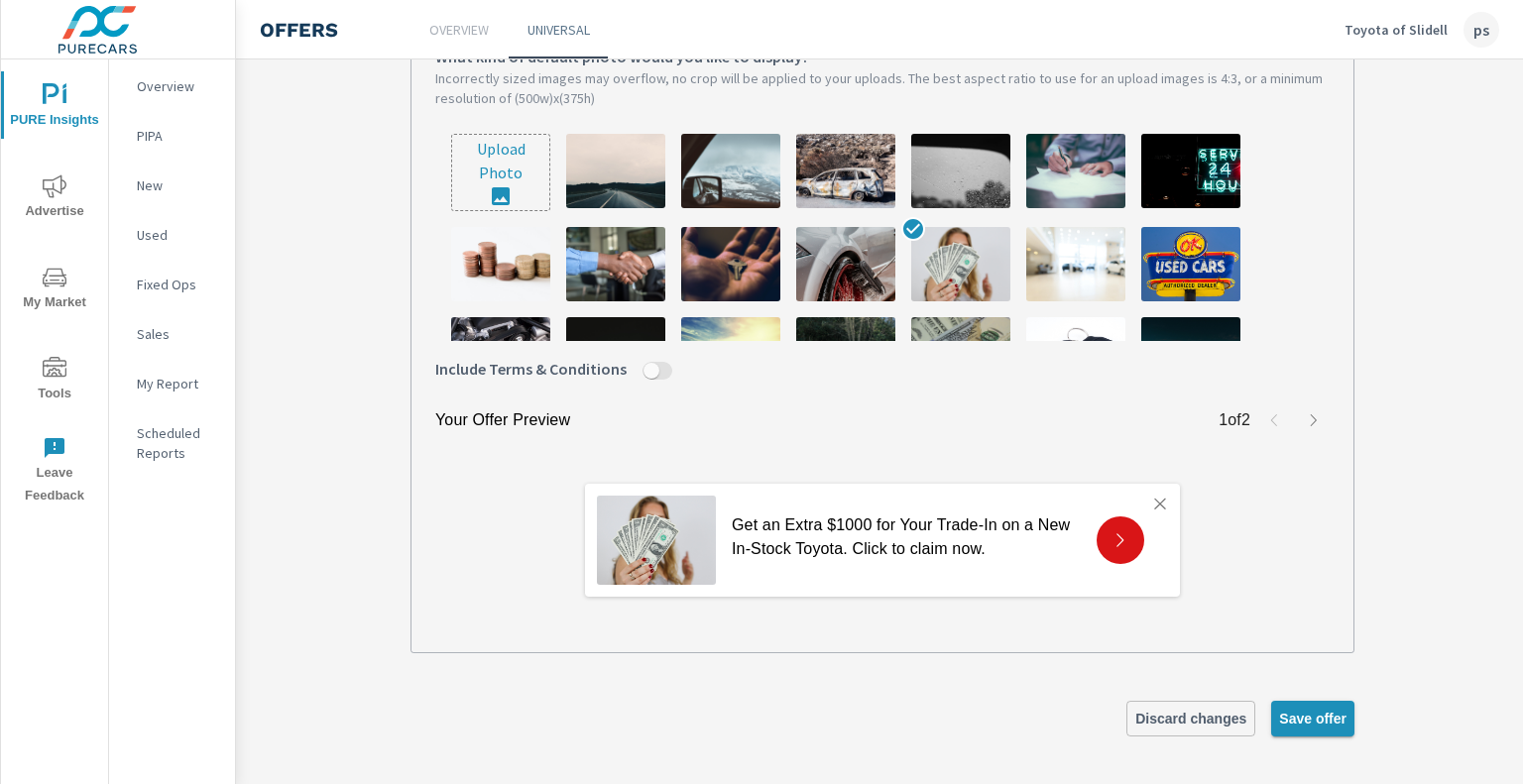 click on "Save offer" at bounding box center (1313, 719) 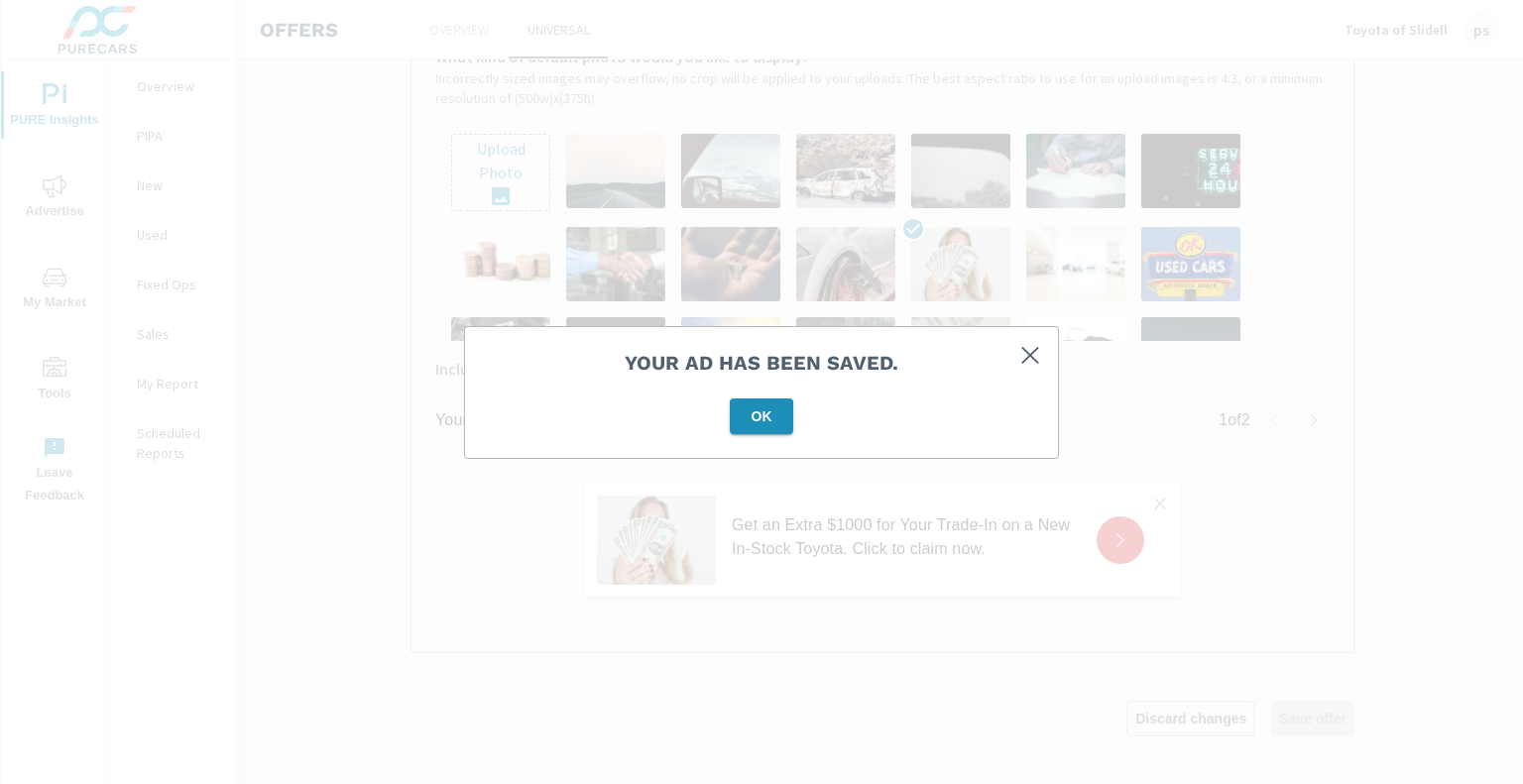 click on "OK" at bounding box center [762, 416] 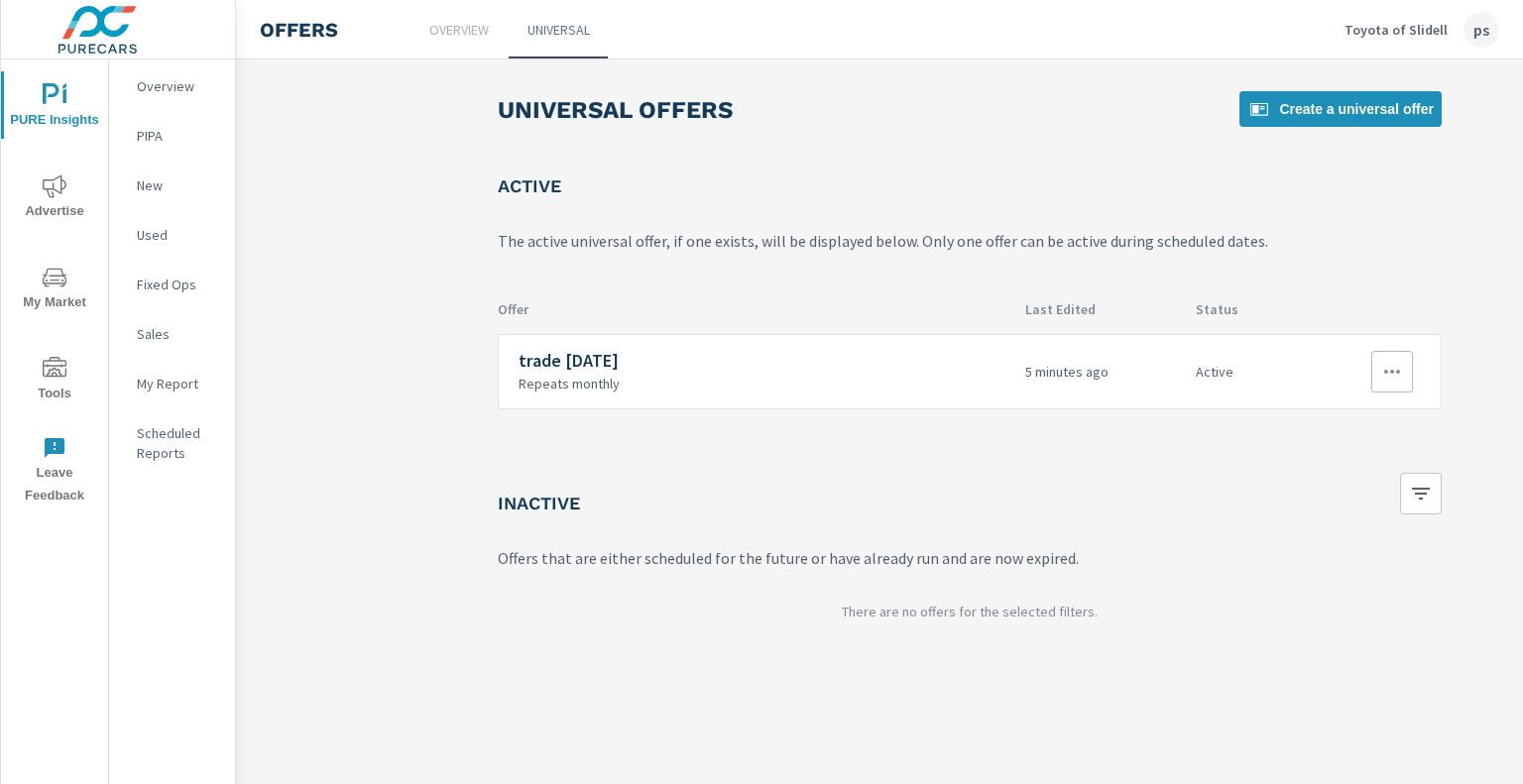 click on "Repeats monthly" at bounding box center (763, 384) 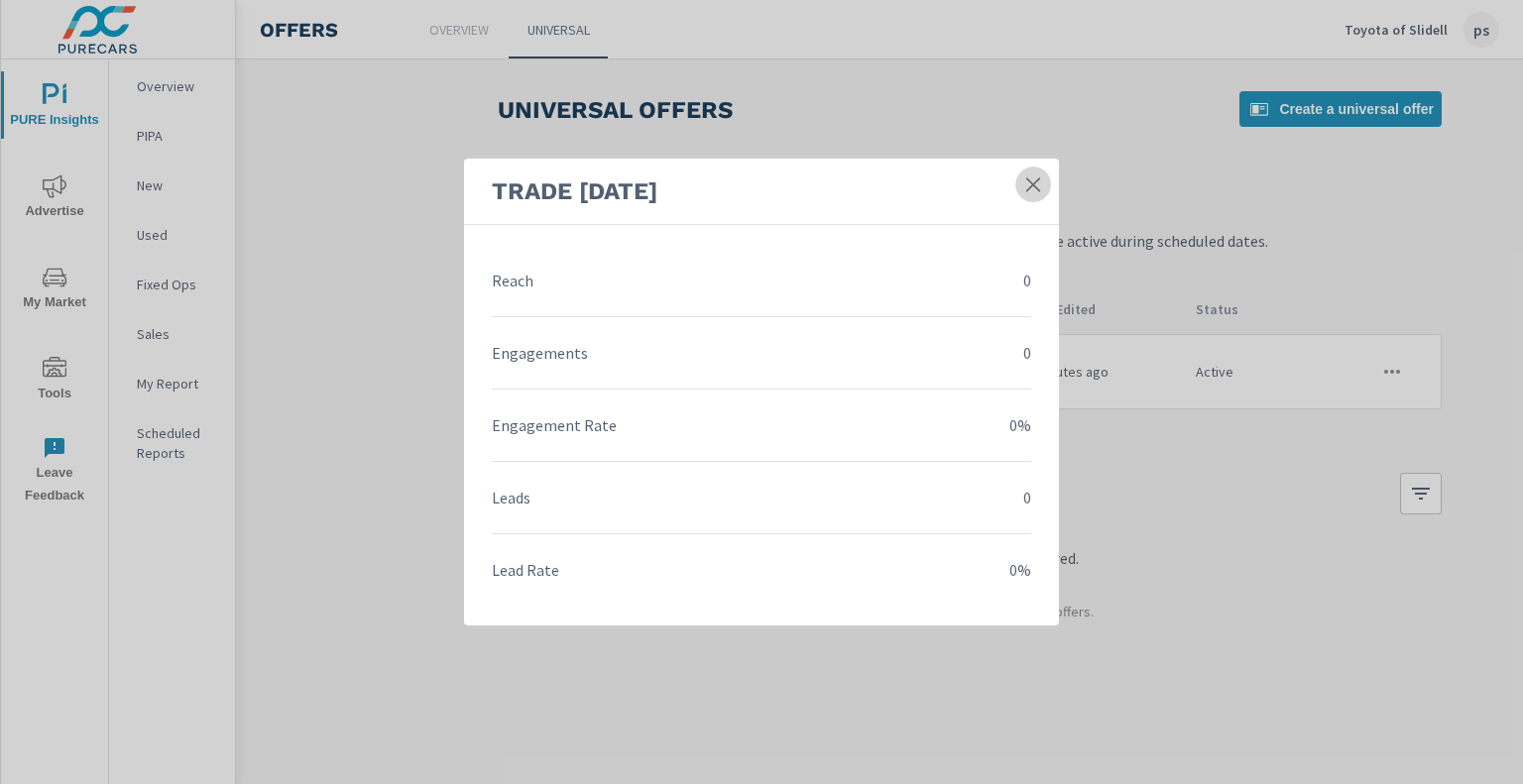click 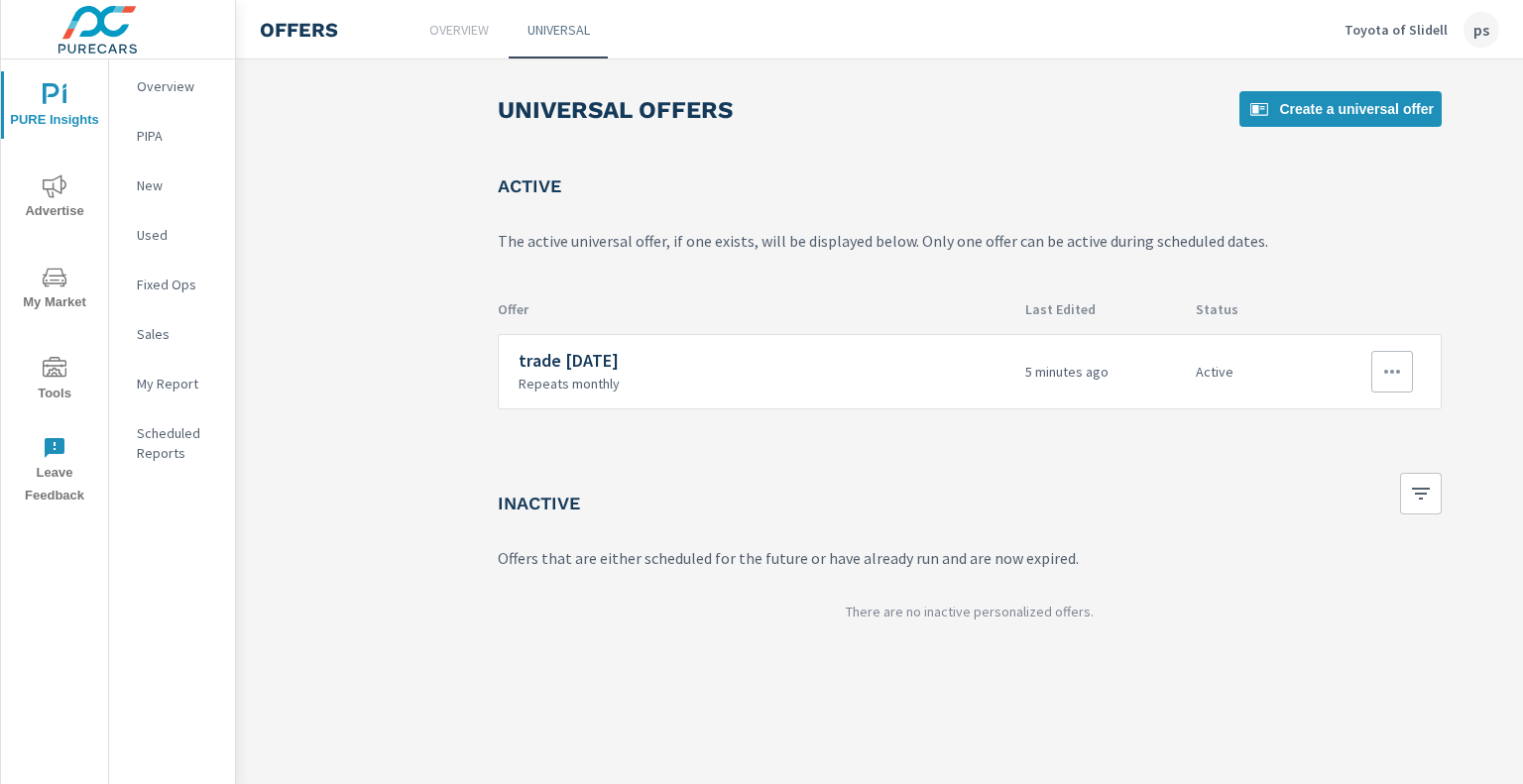 click at bounding box center (1366, 372) 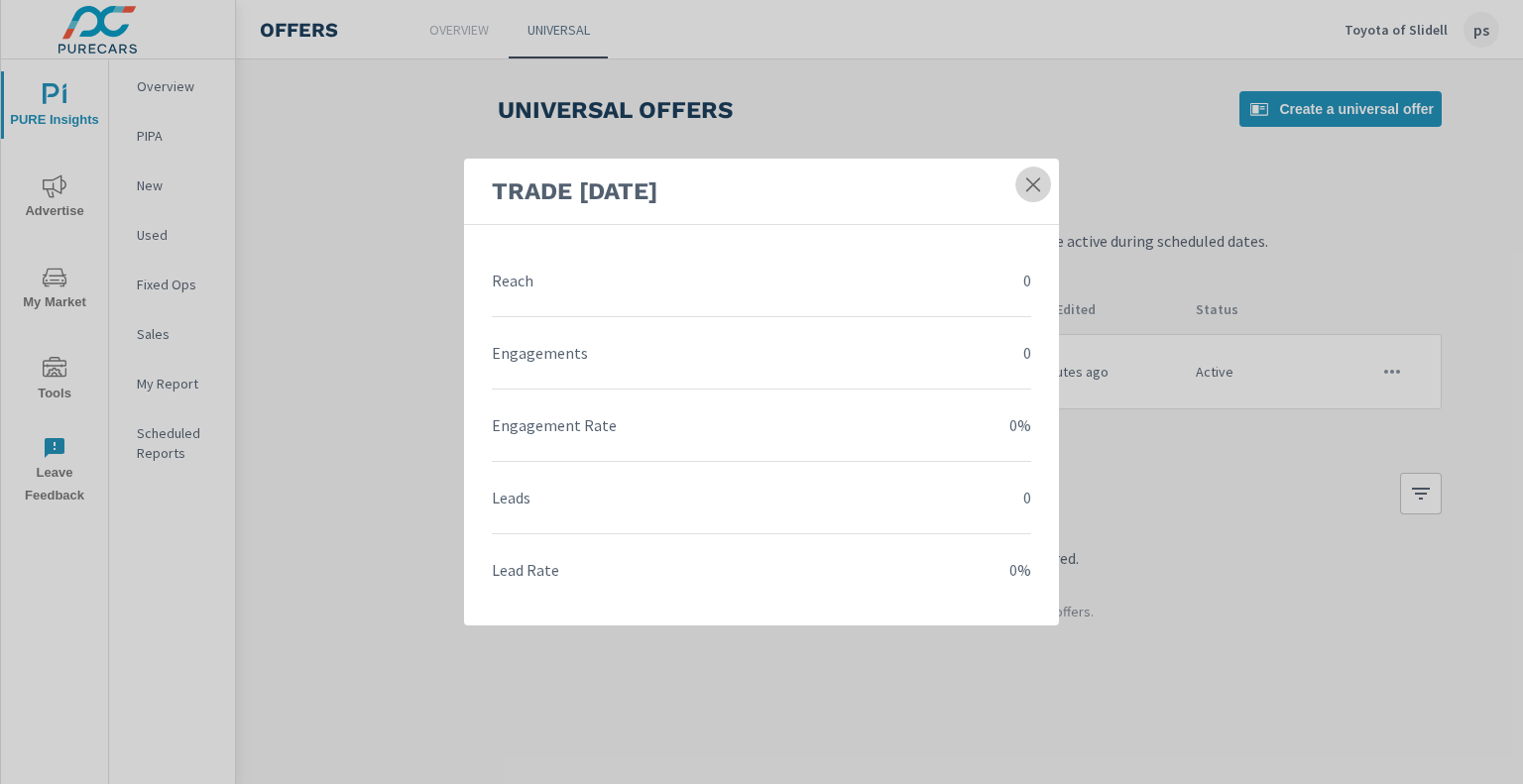 click at bounding box center (1033, 184) 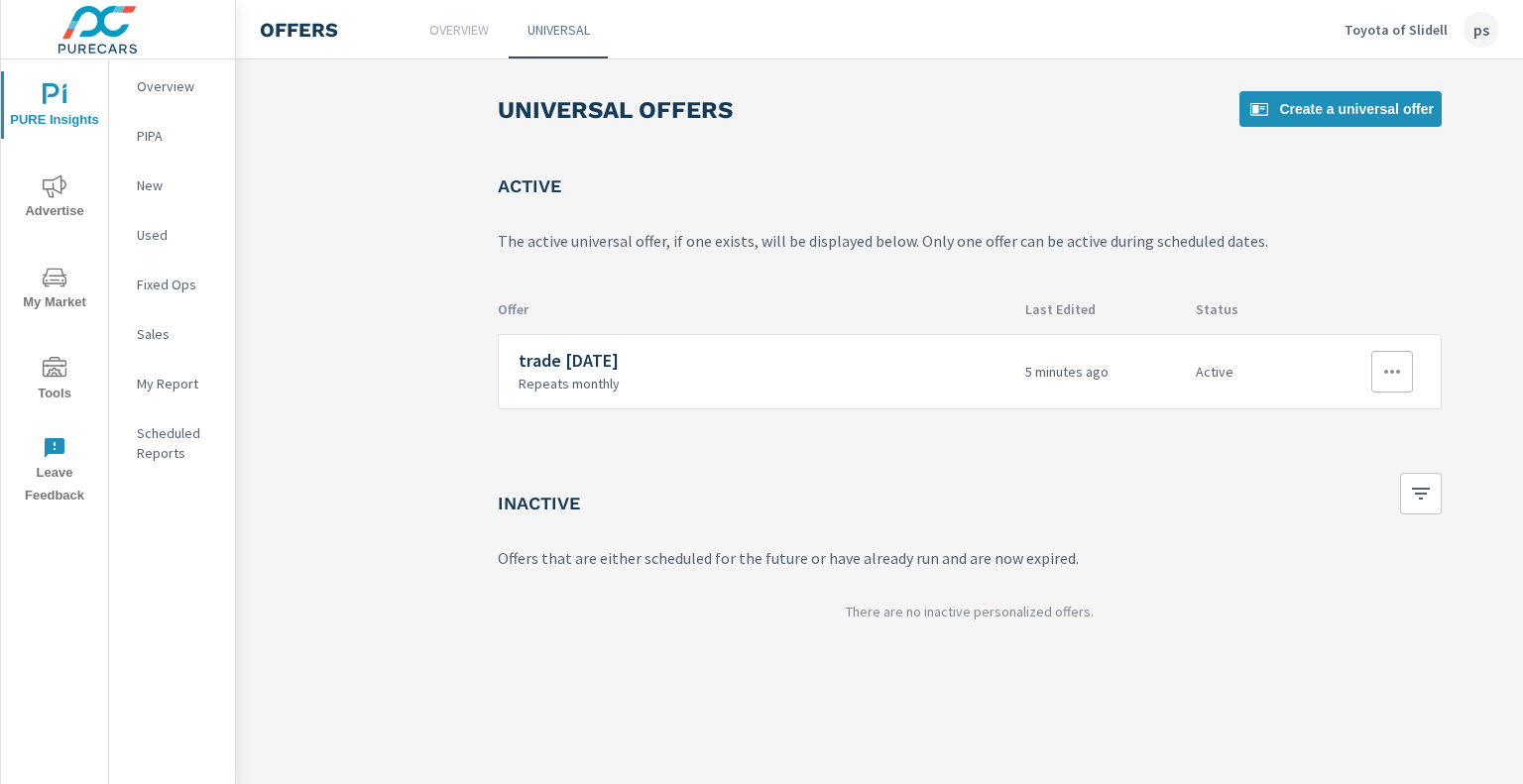 click at bounding box center (1392, 372) 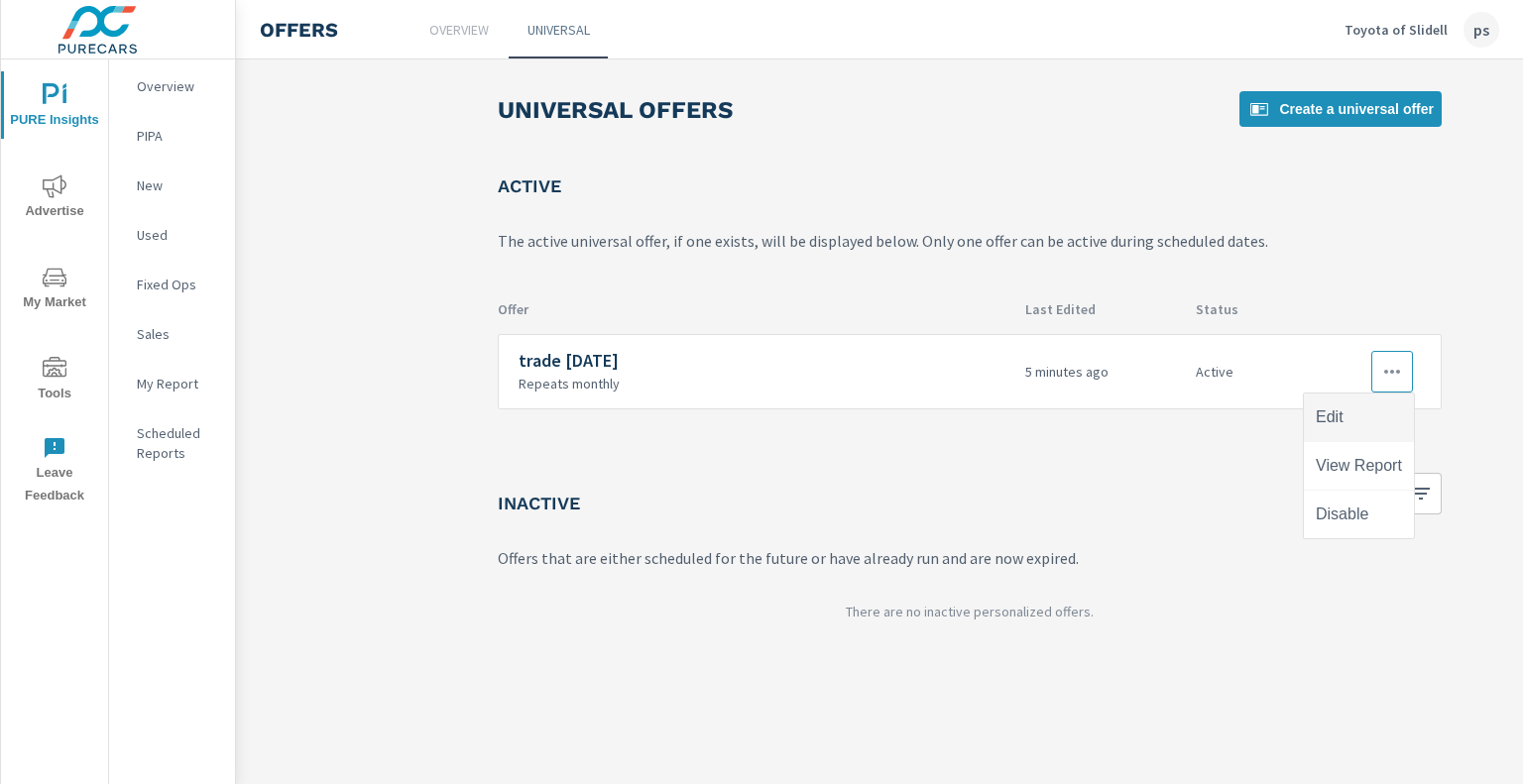 click on "Edit" at bounding box center [1330, 417] 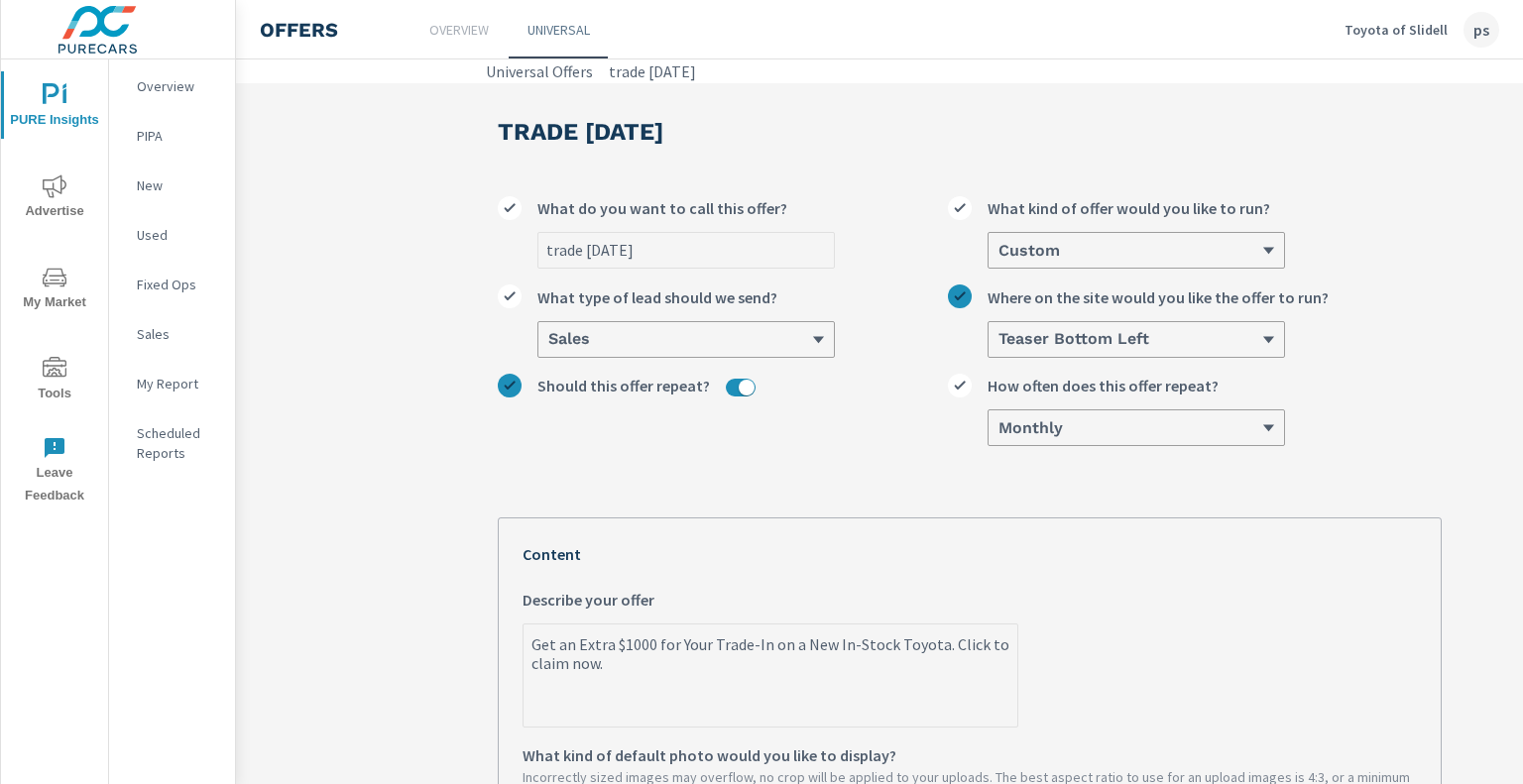 type on "x" 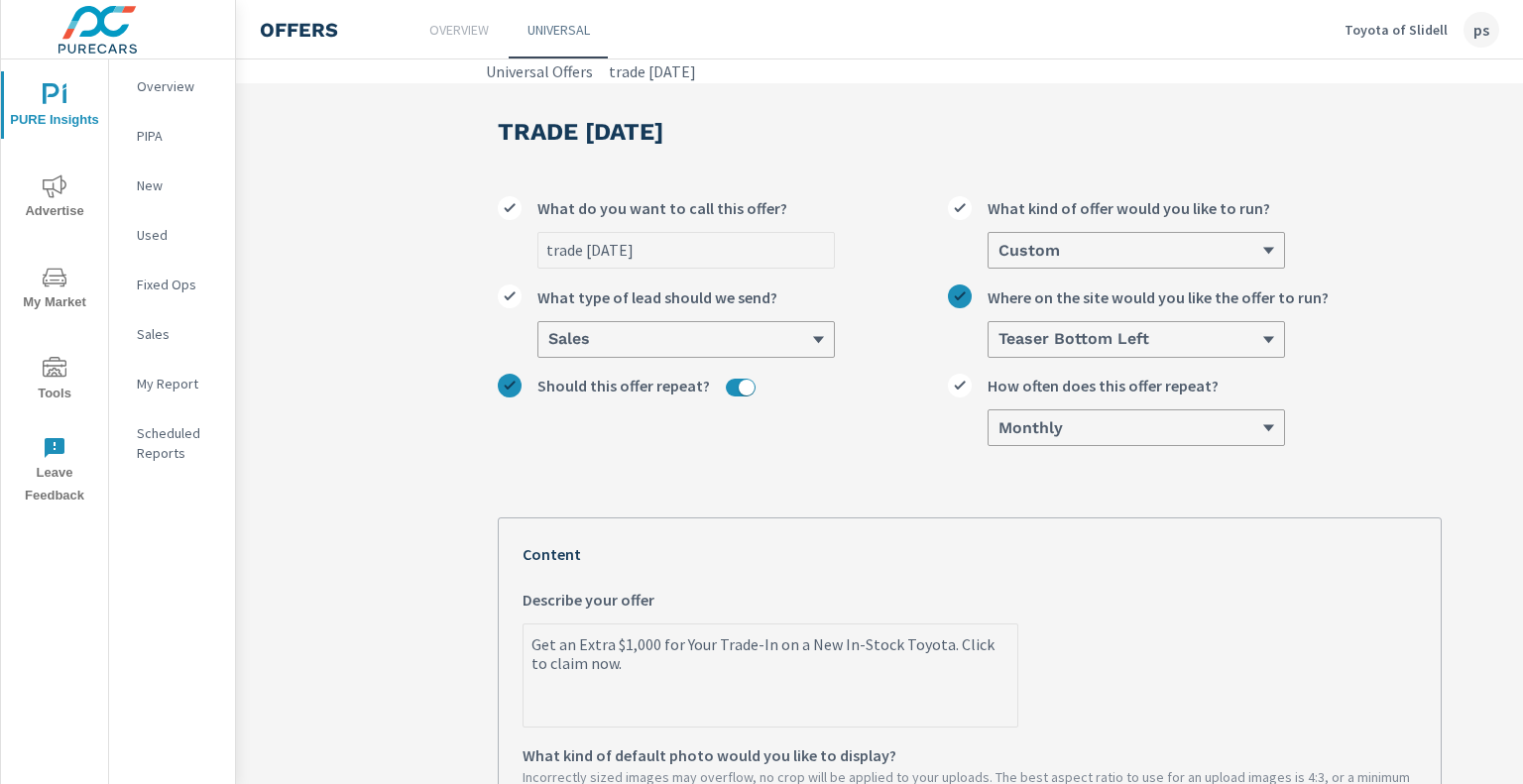 scroll, scrollTop: 719, scrollLeft: 0, axis: vertical 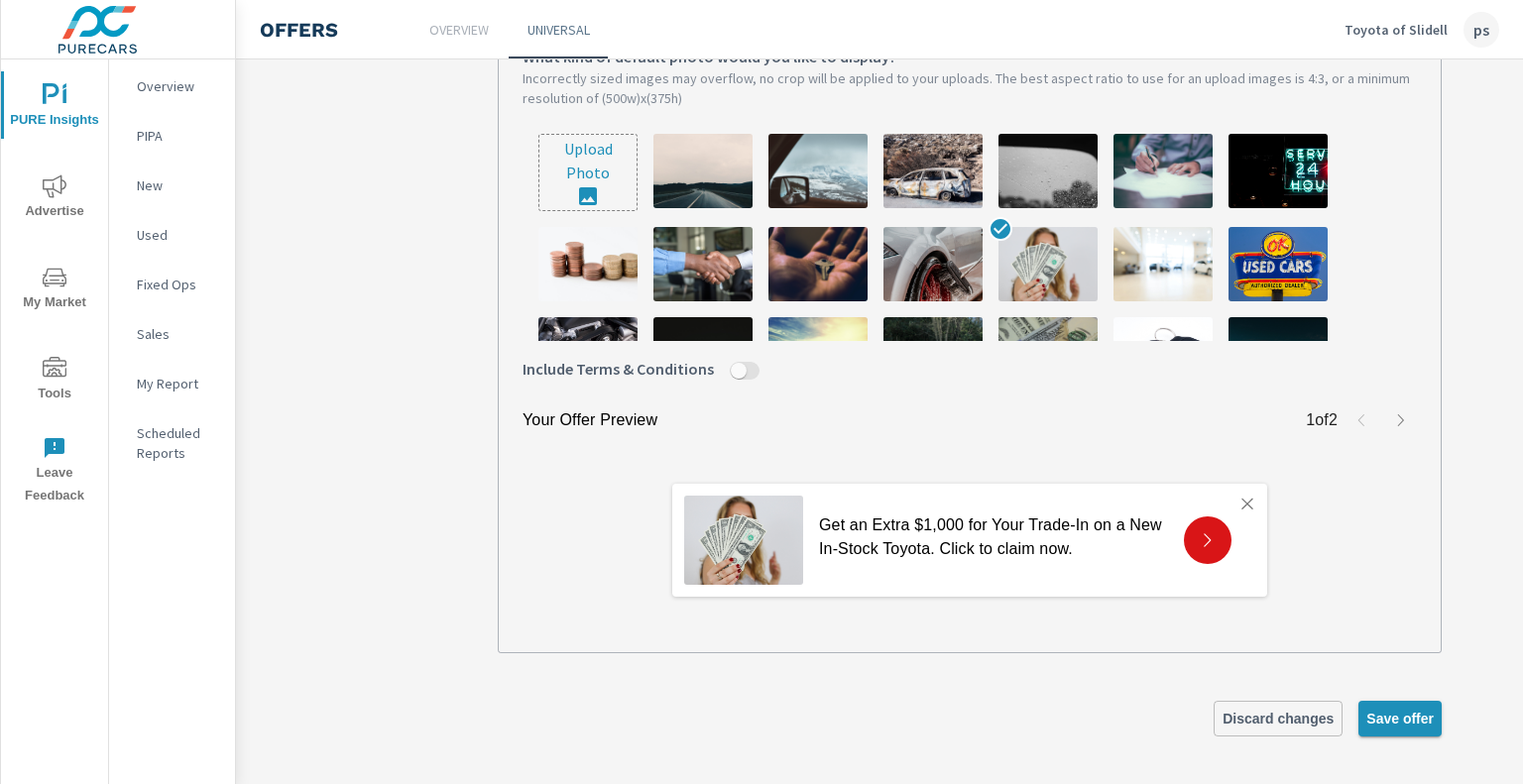 type on "Get an Extra $1,000 for Your Trade-In on a New In-Stock Toyota. Click to claim now." 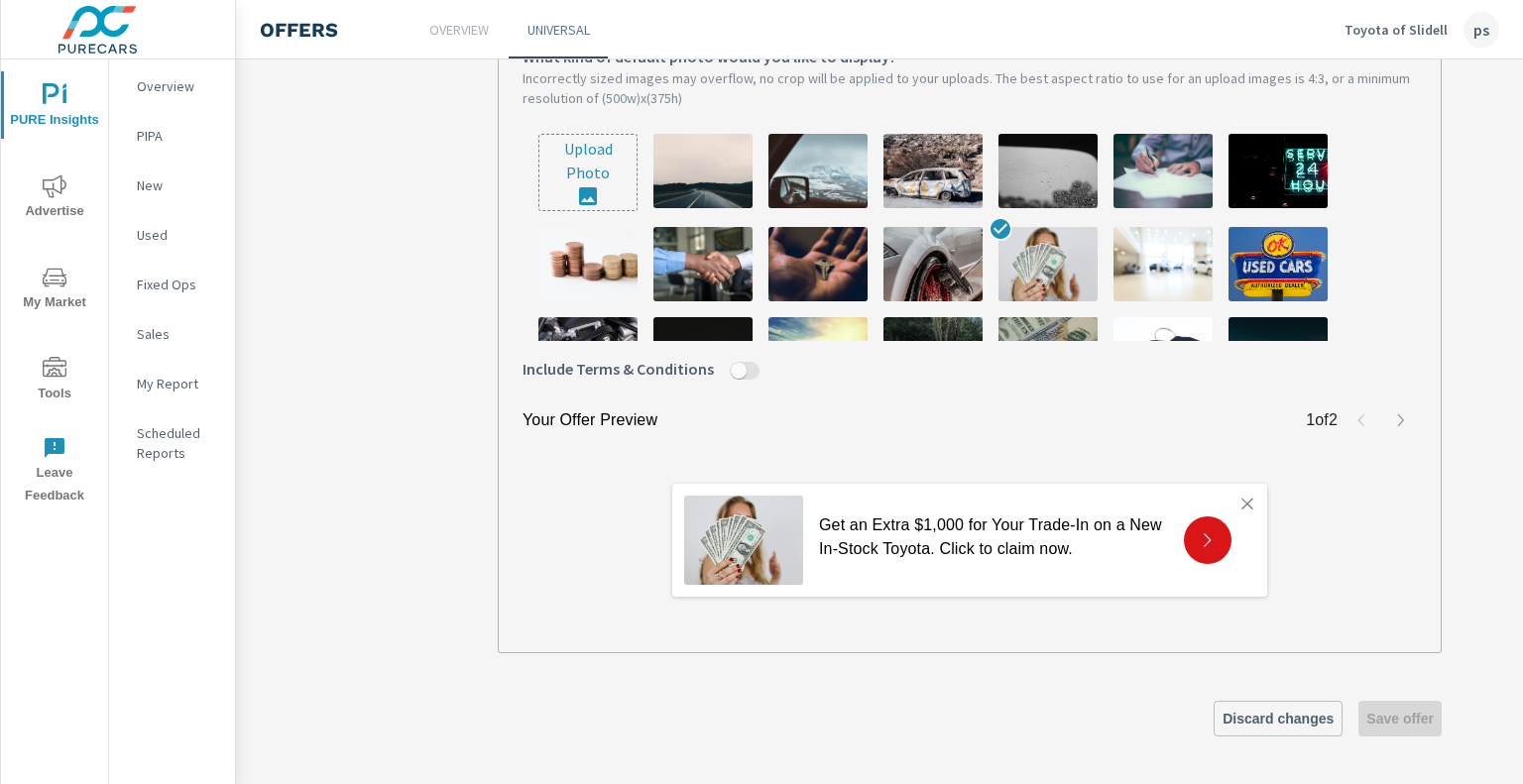 type on "x" 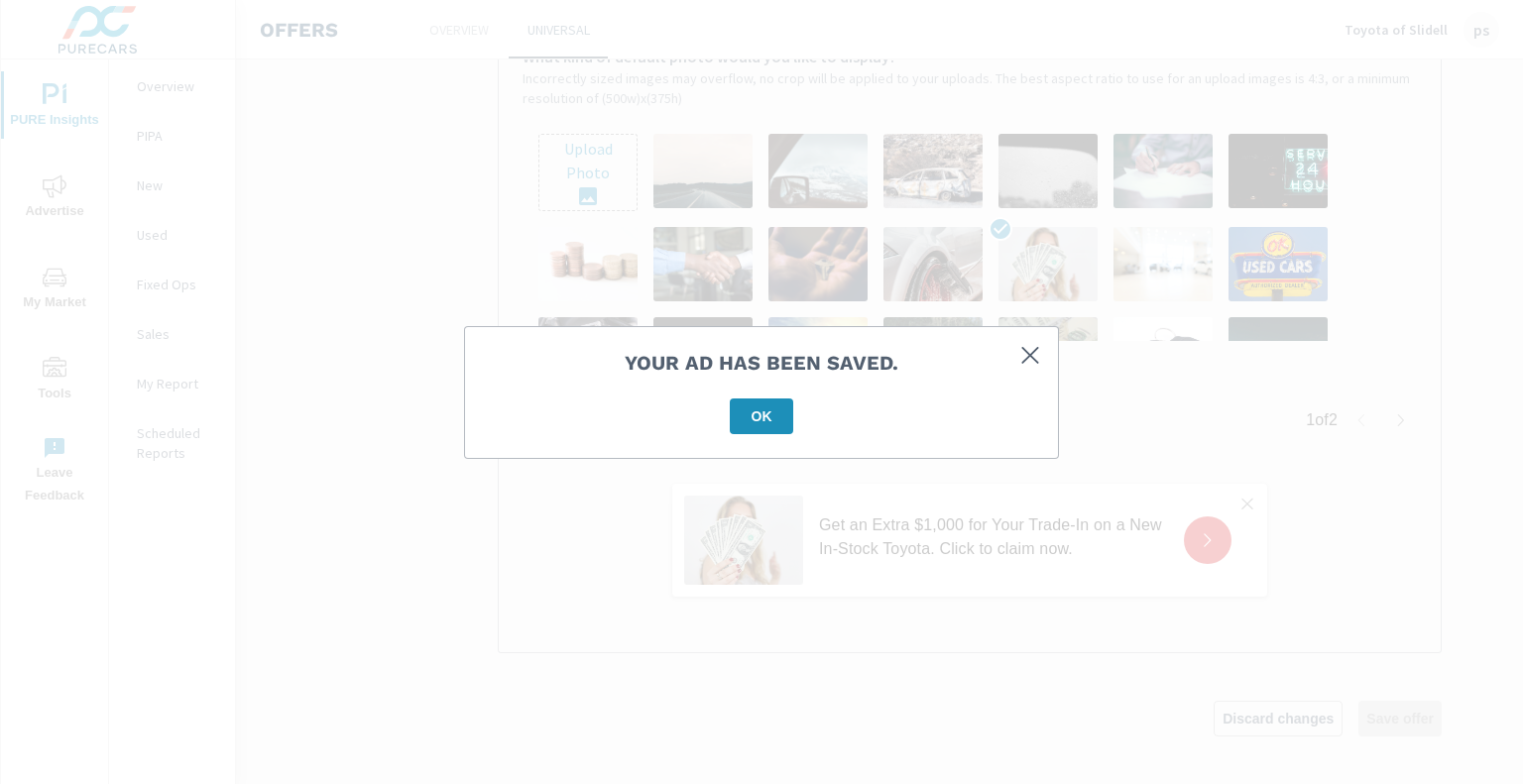 click on "Your ad has been saved. OK" at bounding box center [762, 392] 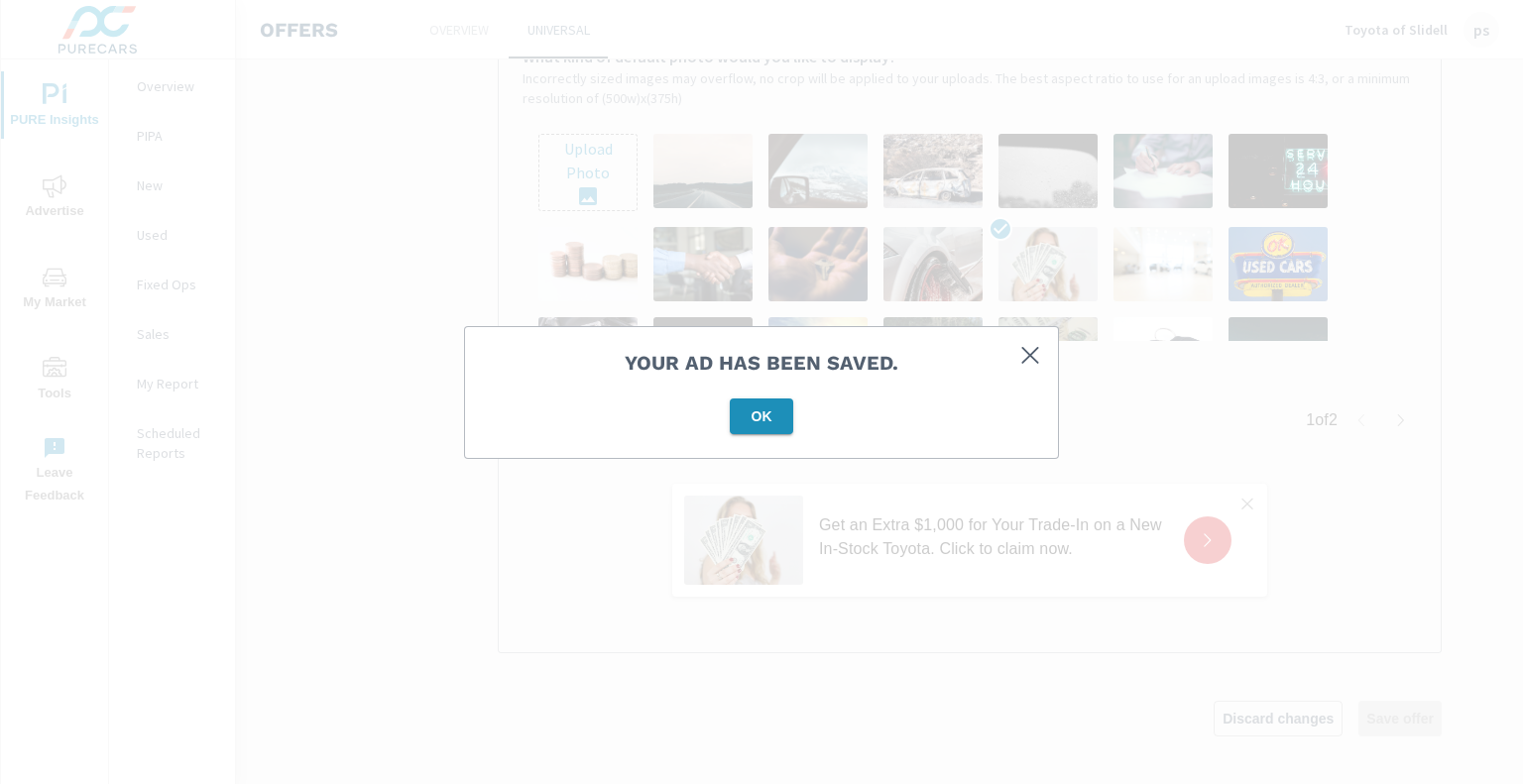 click on "OK" at bounding box center (762, 416) 